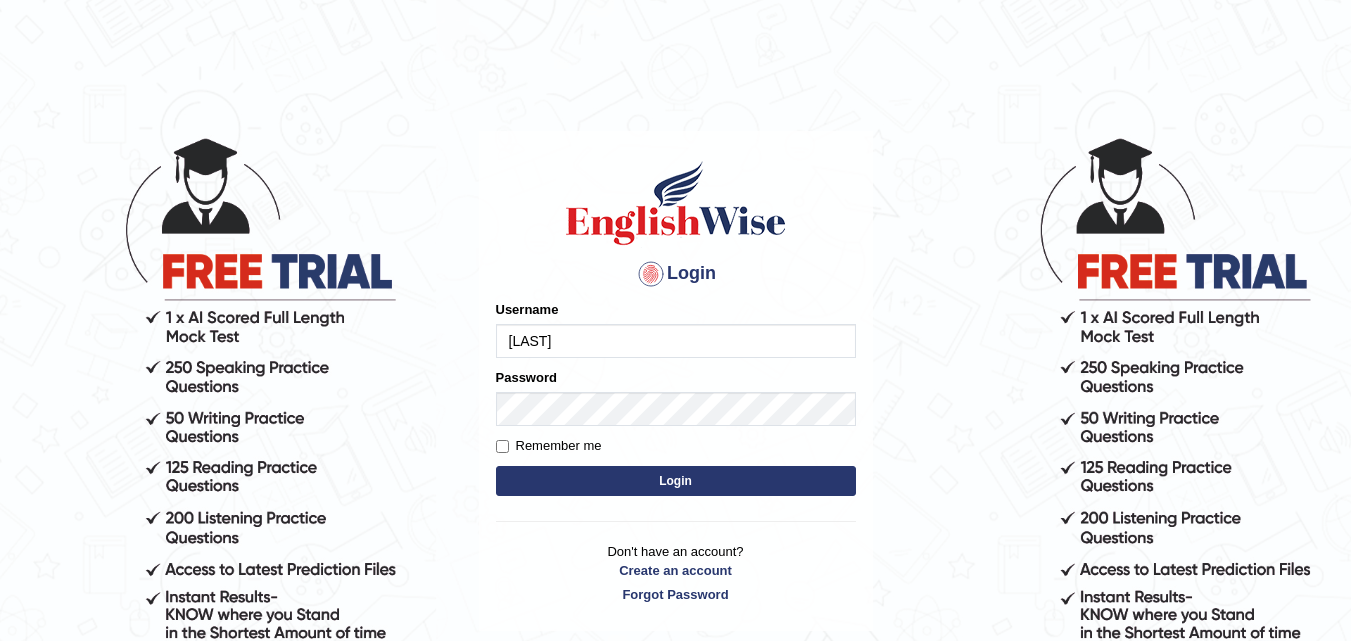 scroll, scrollTop: 0, scrollLeft: 0, axis: both 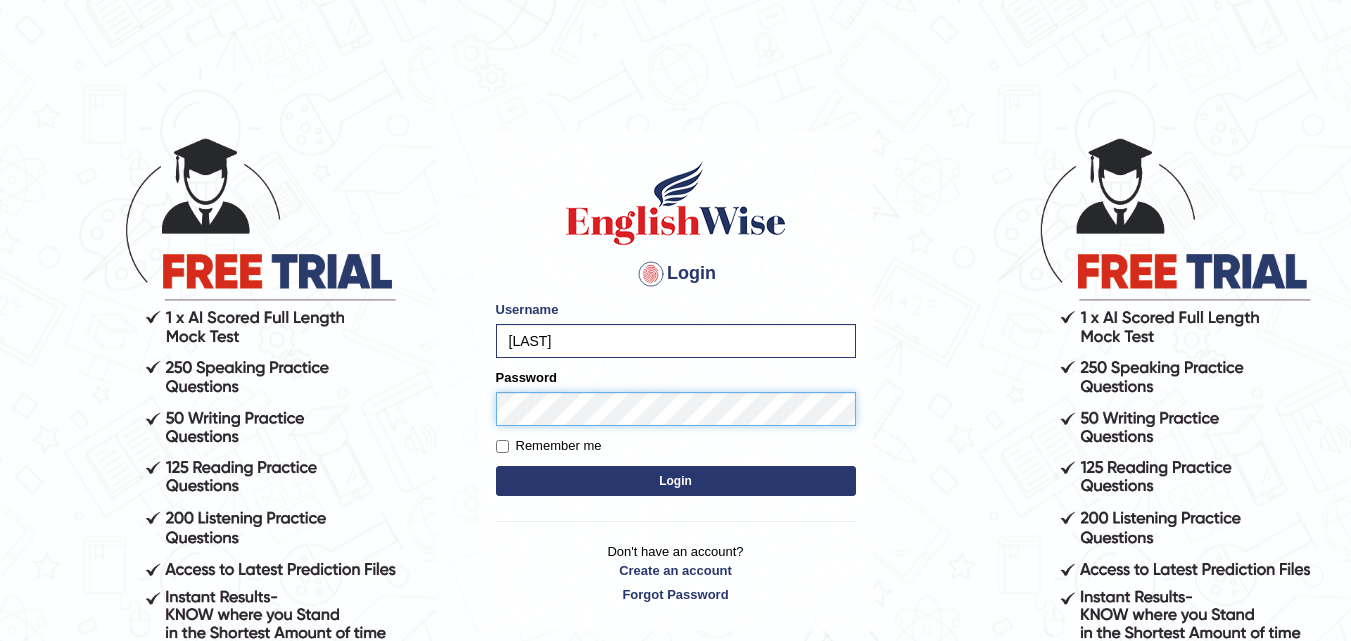 click on "Login" at bounding box center (676, 481) 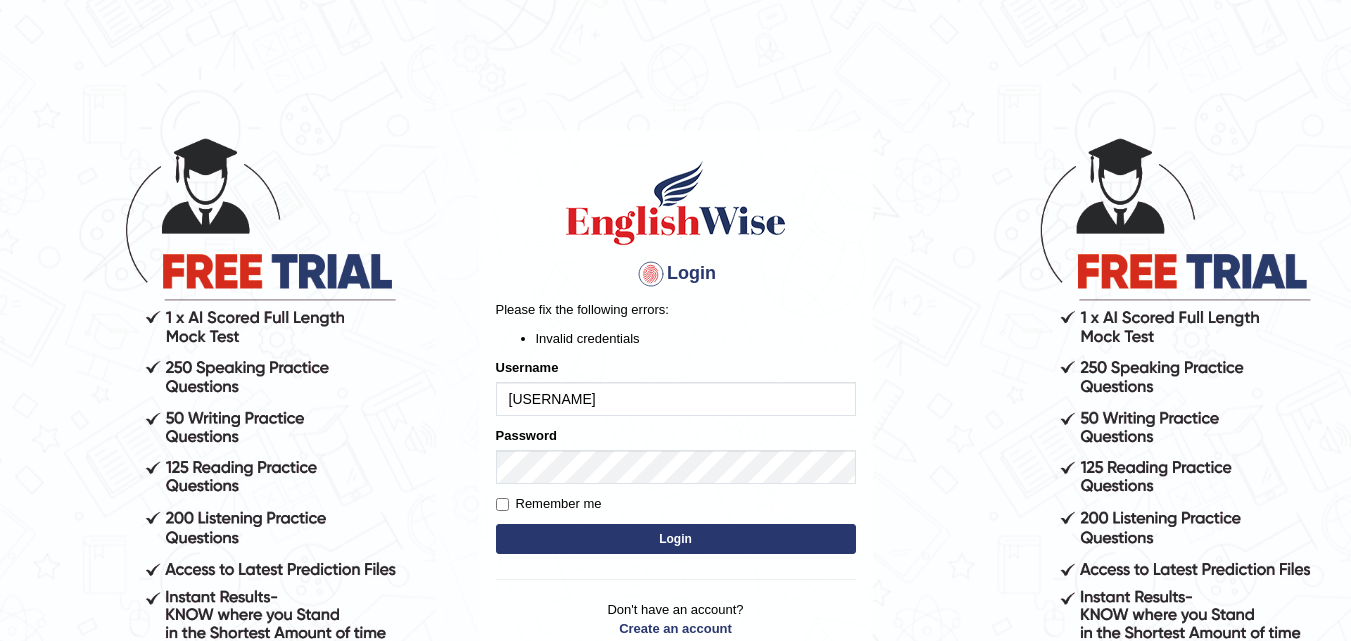 scroll, scrollTop: 0, scrollLeft: 0, axis: both 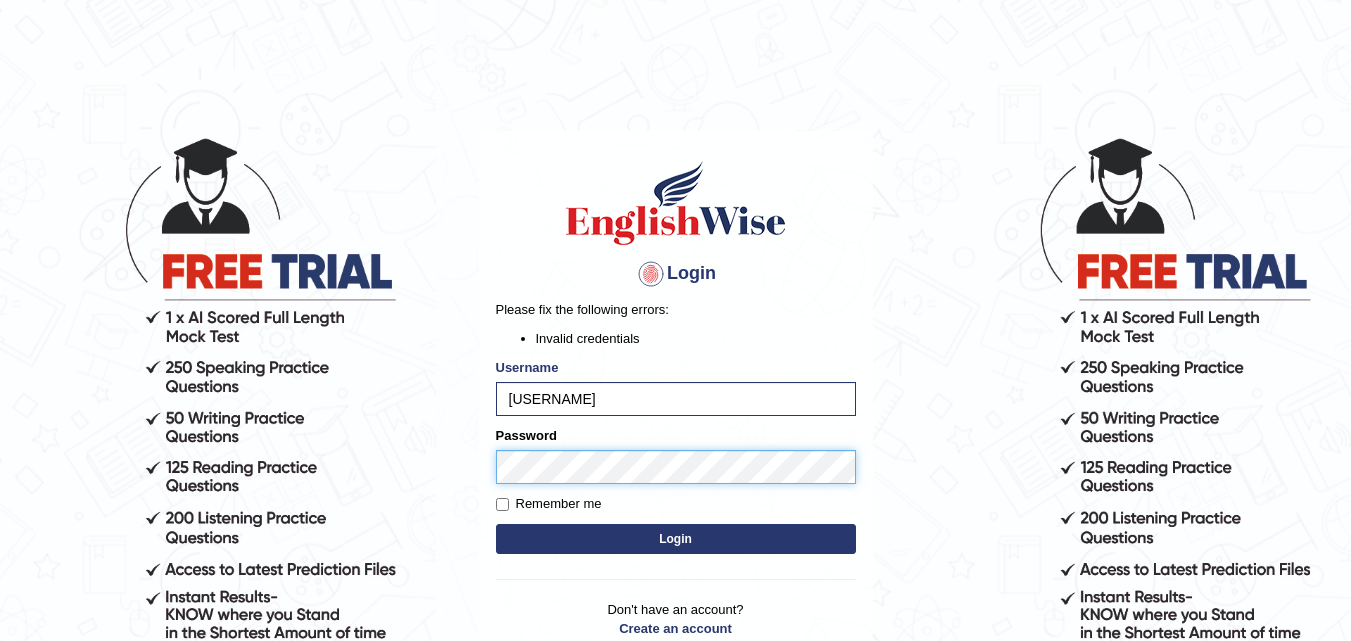 click on "Login
Please fix the following errors: Invalid credentials
Username
RojaTangella
Password
Remember me
Login
Don't have an account?
Create an account
Forgot Password
2025 ©  English Wise.  All Rights Reserved  Back to English Wise" at bounding box center (675, 388) 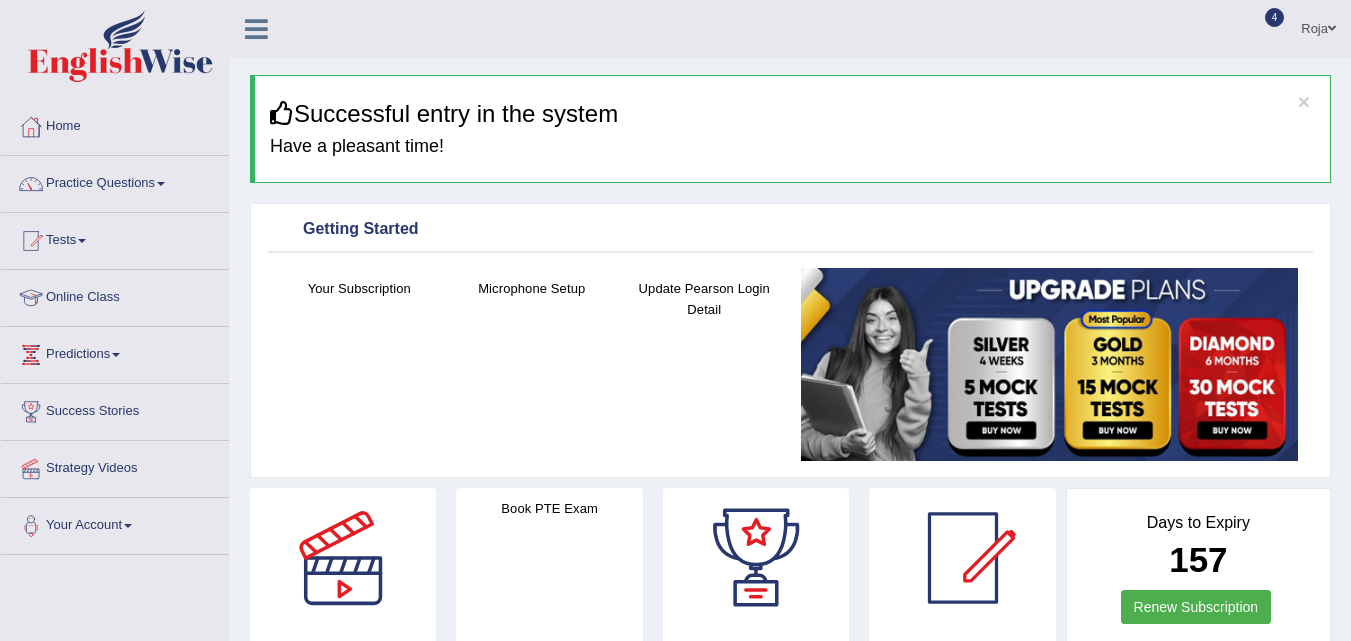 scroll, scrollTop: 0, scrollLeft: 0, axis: both 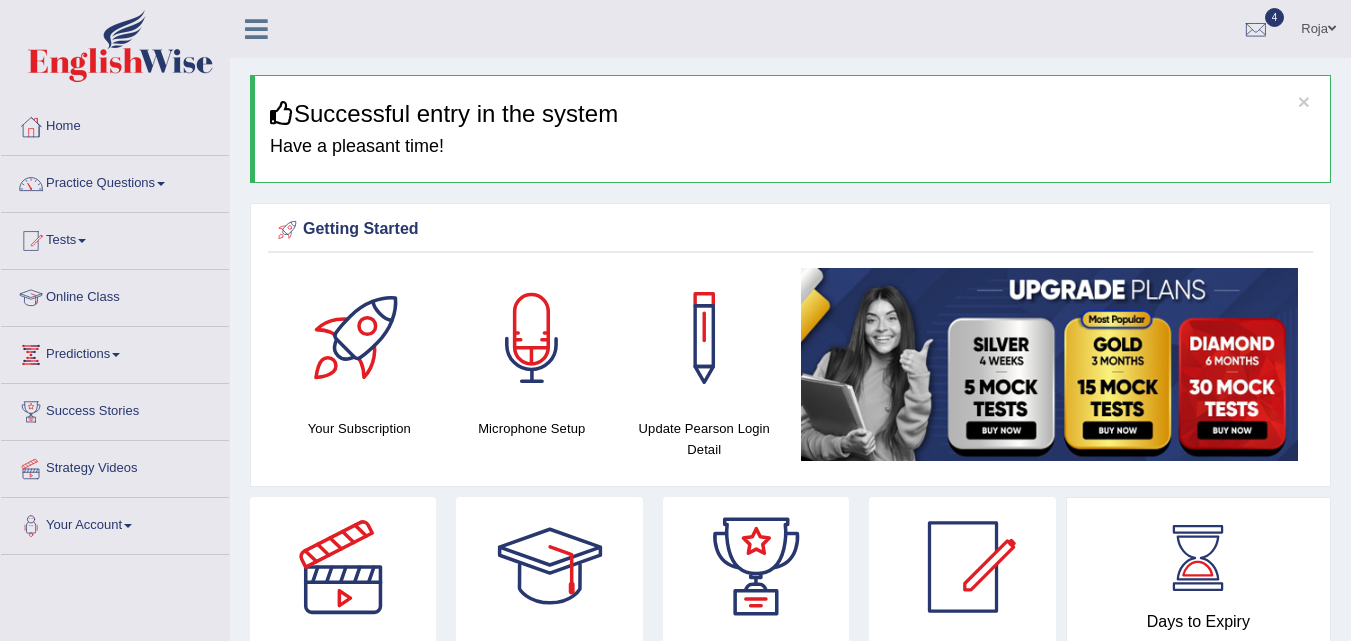 click at bounding box center [532, 338] 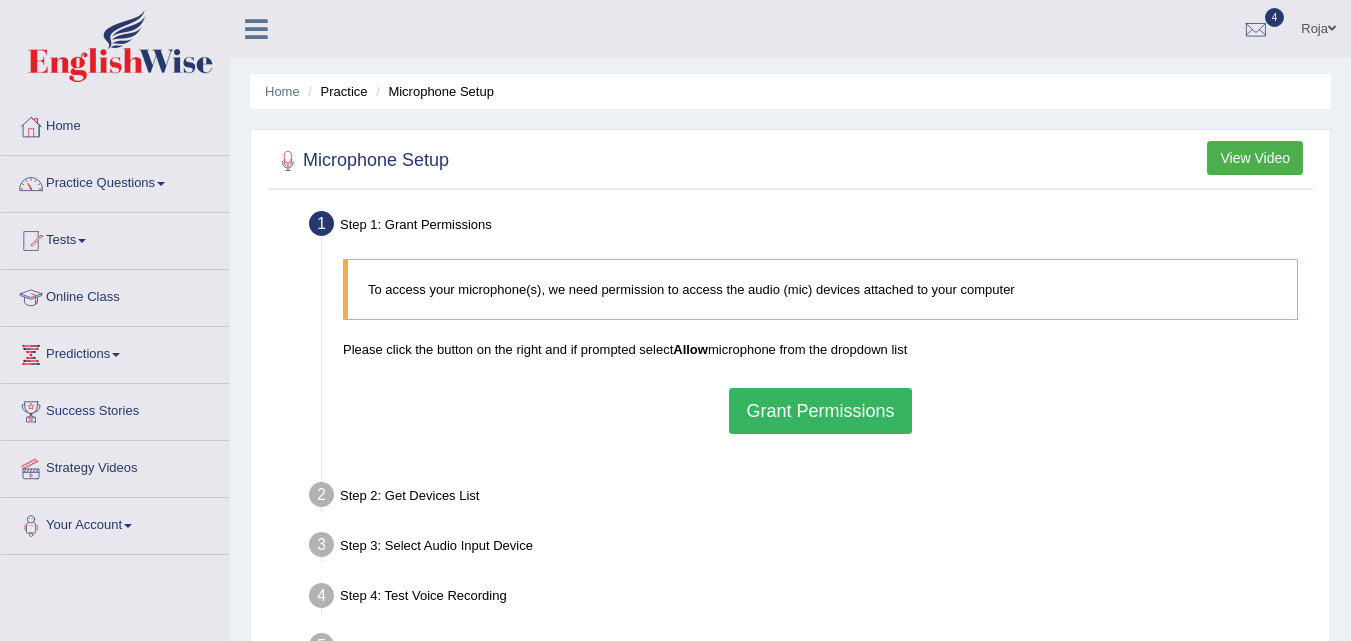 scroll, scrollTop: 0, scrollLeft: 0, axis: both 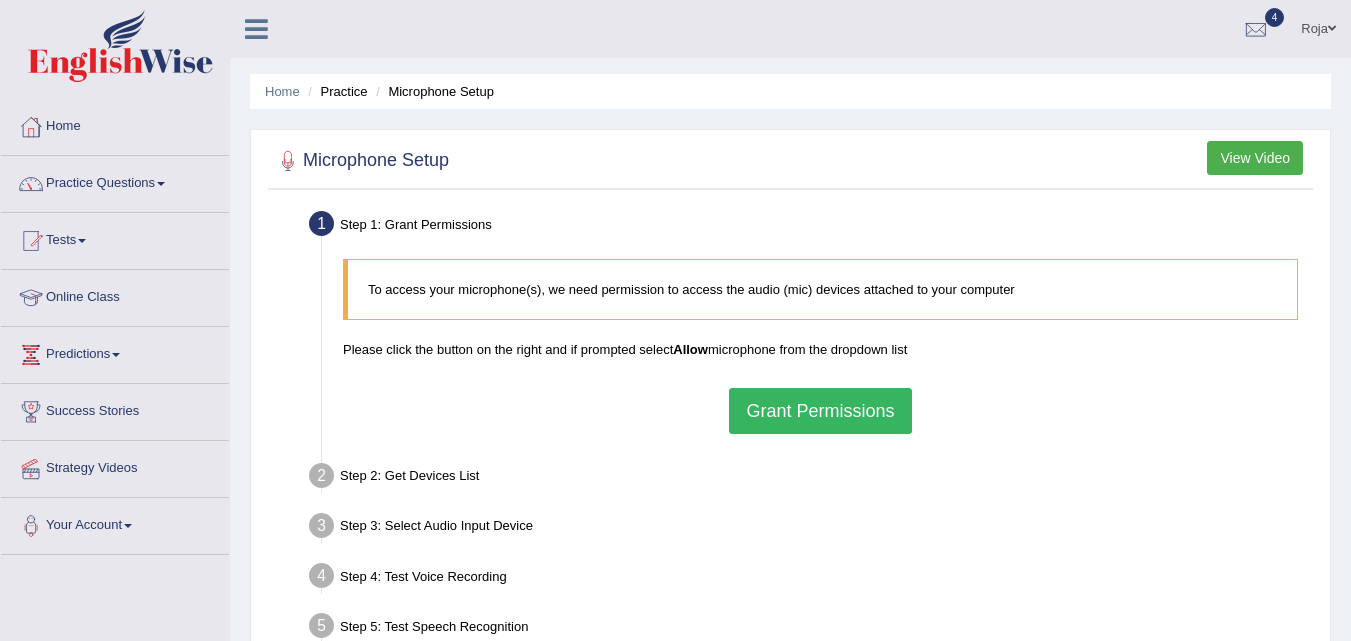 click on "Grant Permissions" at bounding box center [820, 411] 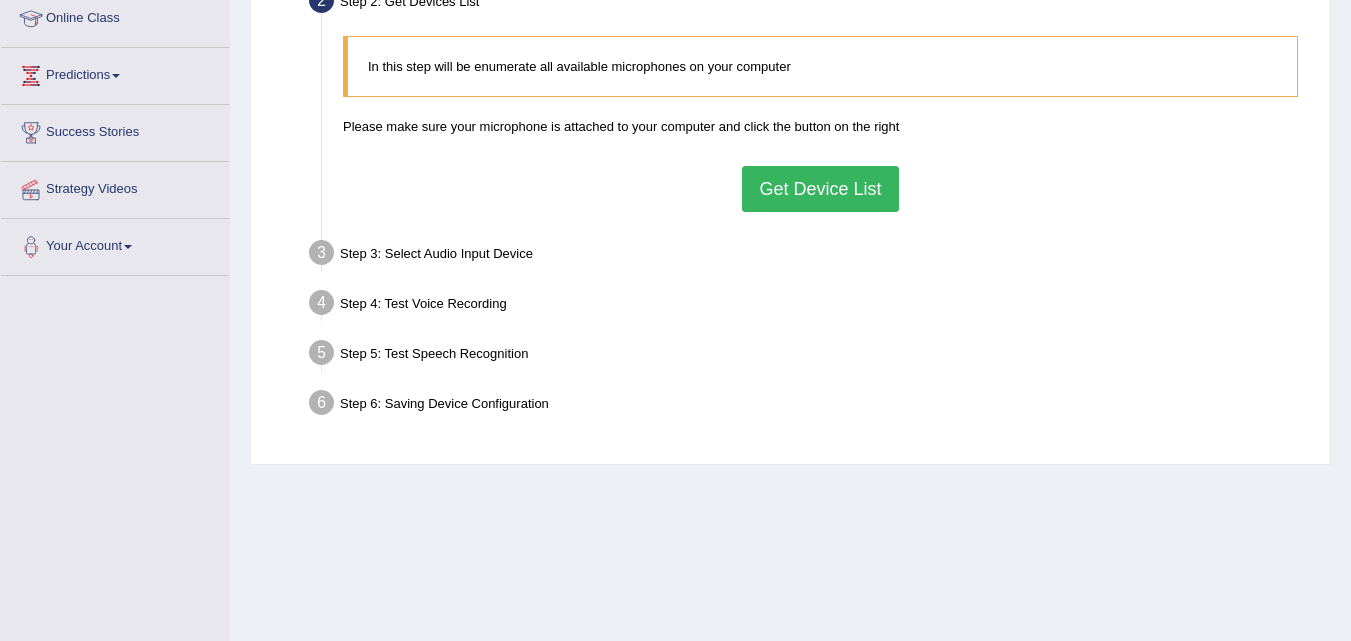 scroll, scrollTop: 282, scrollLeft: 0, axis: vertical 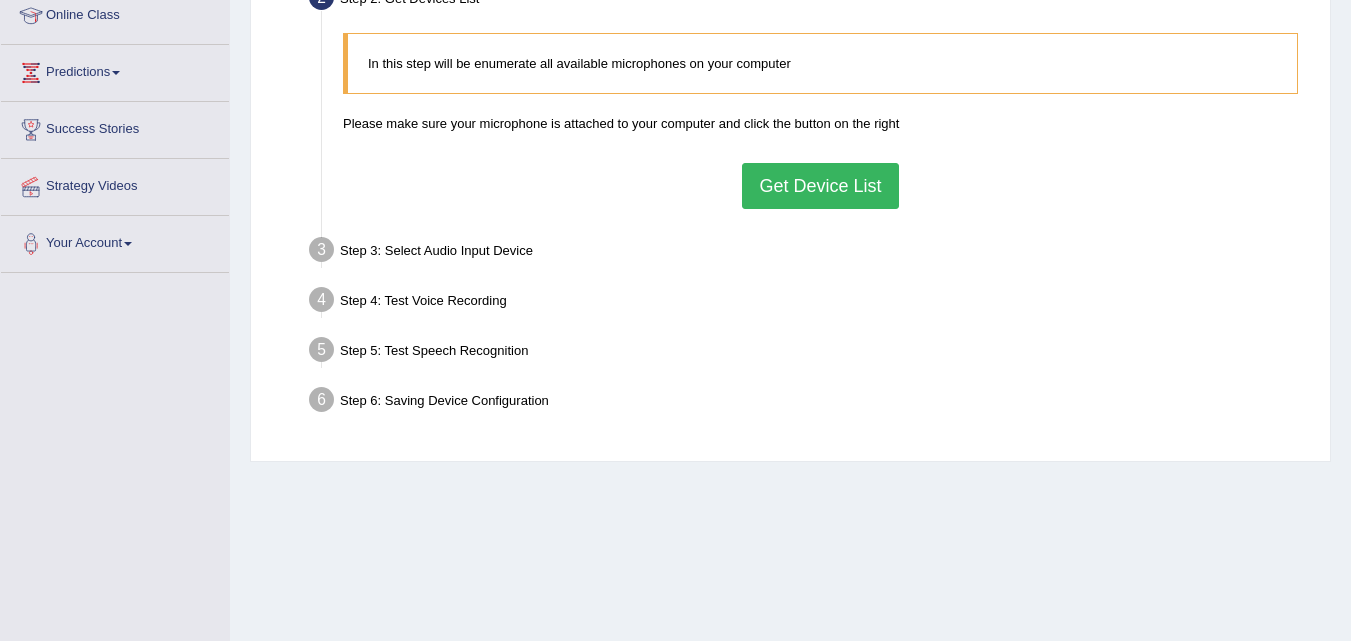 click on "Get Device List" at bounding box center [820, 186] 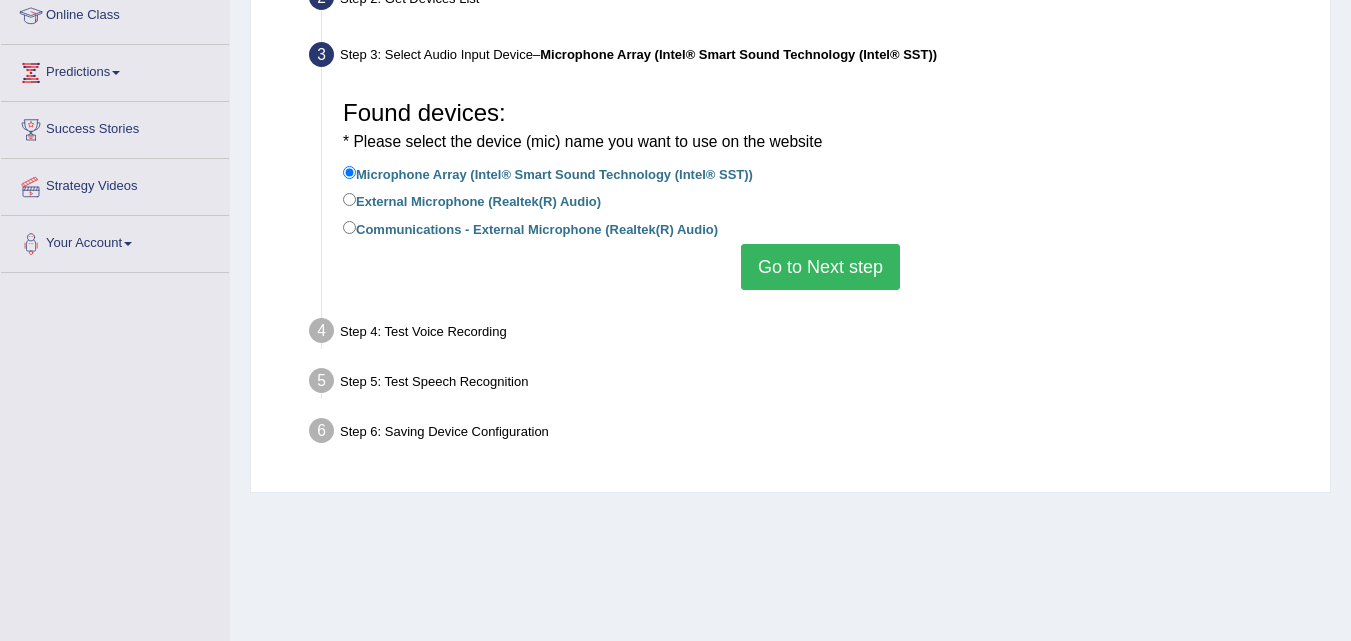 click on "External Microphone (Realtek(R) Audio)" at bounding box center [472, 200] 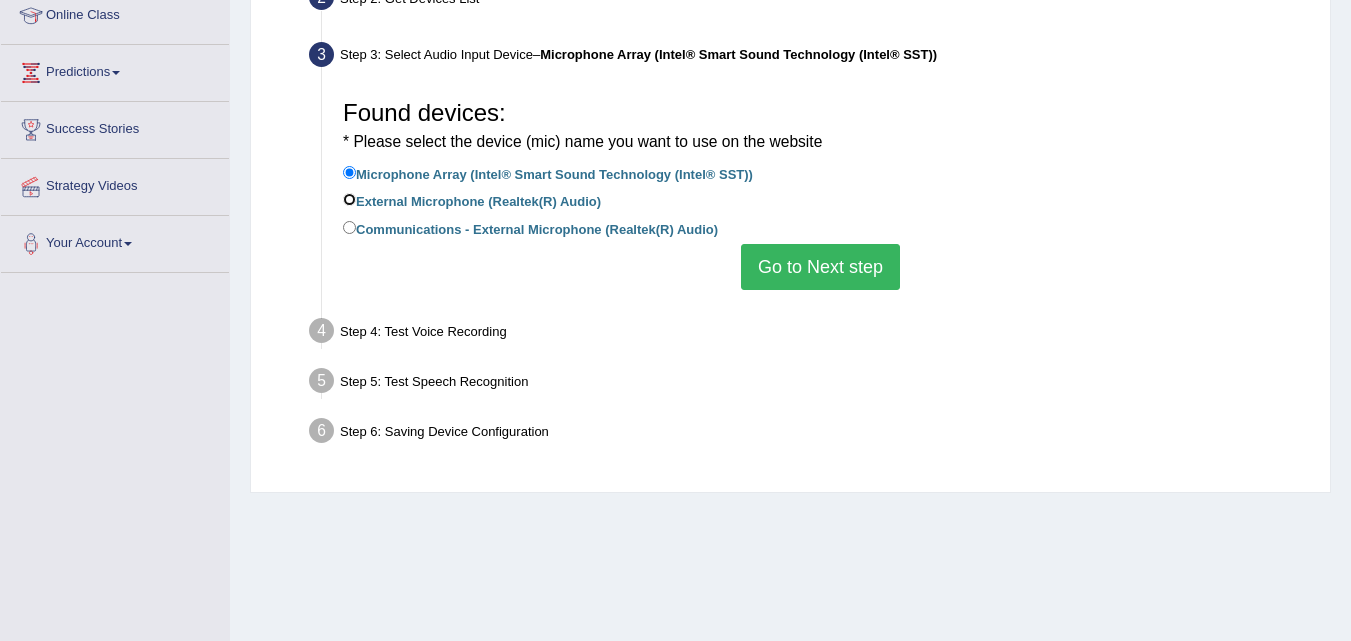 click on "External Microphone (Realtek(R) Audio)" at bounding box center (349, 199) 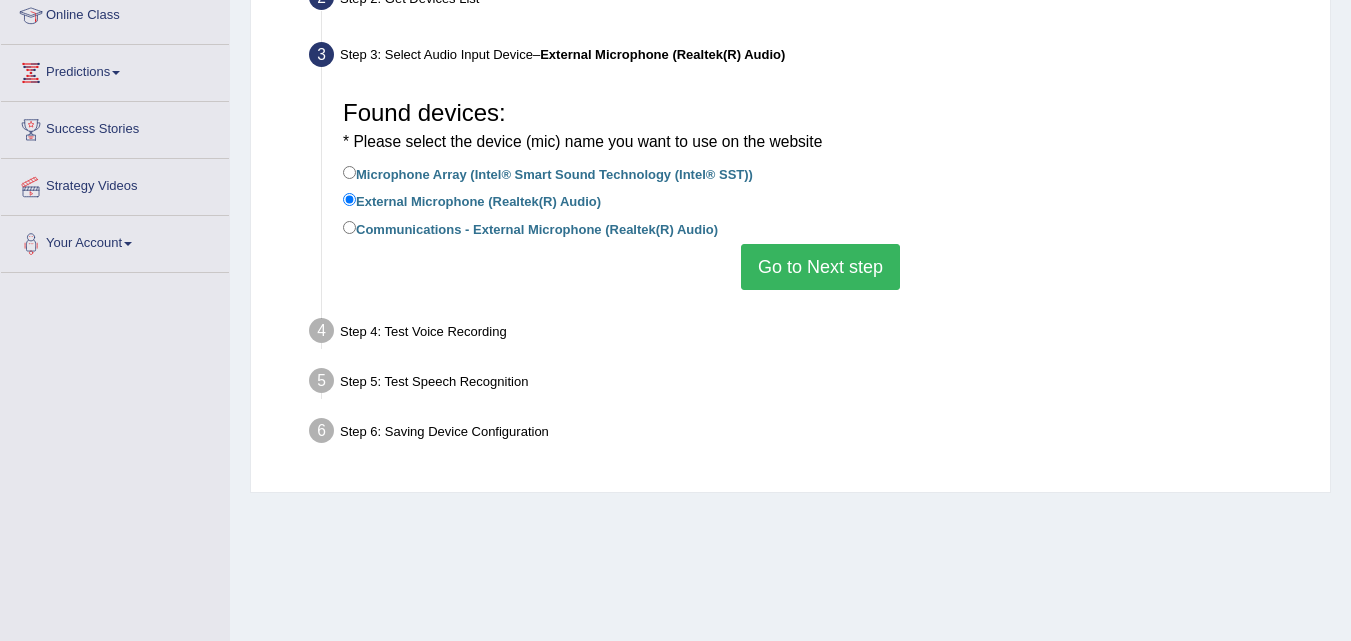 click on "Go to Next step" at bounding box center (820, 267) 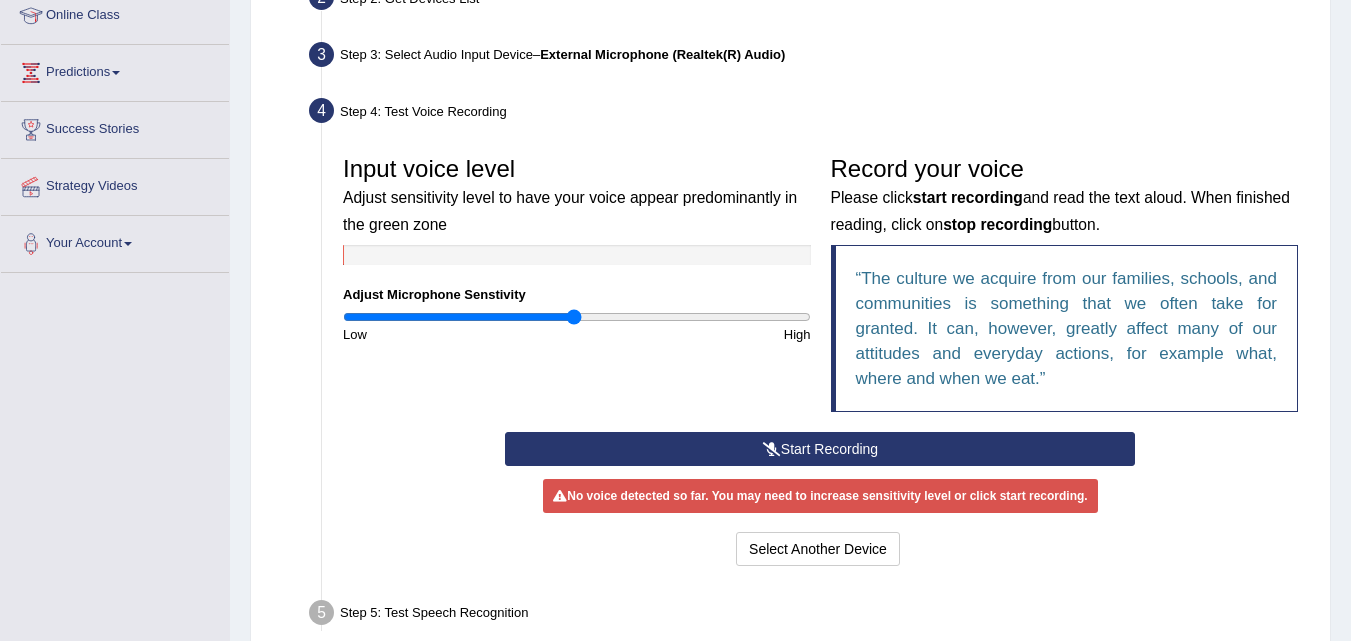 click on "Start Recording" at bounding box center [820, 449] 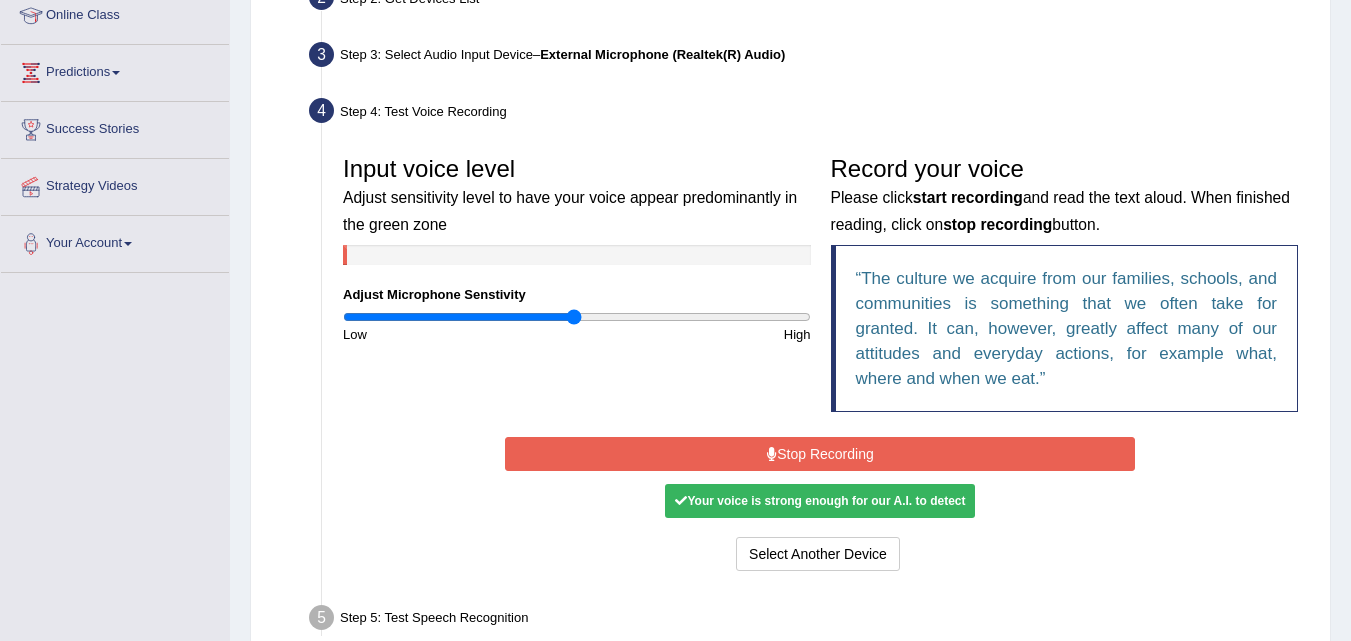 click on "Stop Recording" at bounding box center (820, 454) 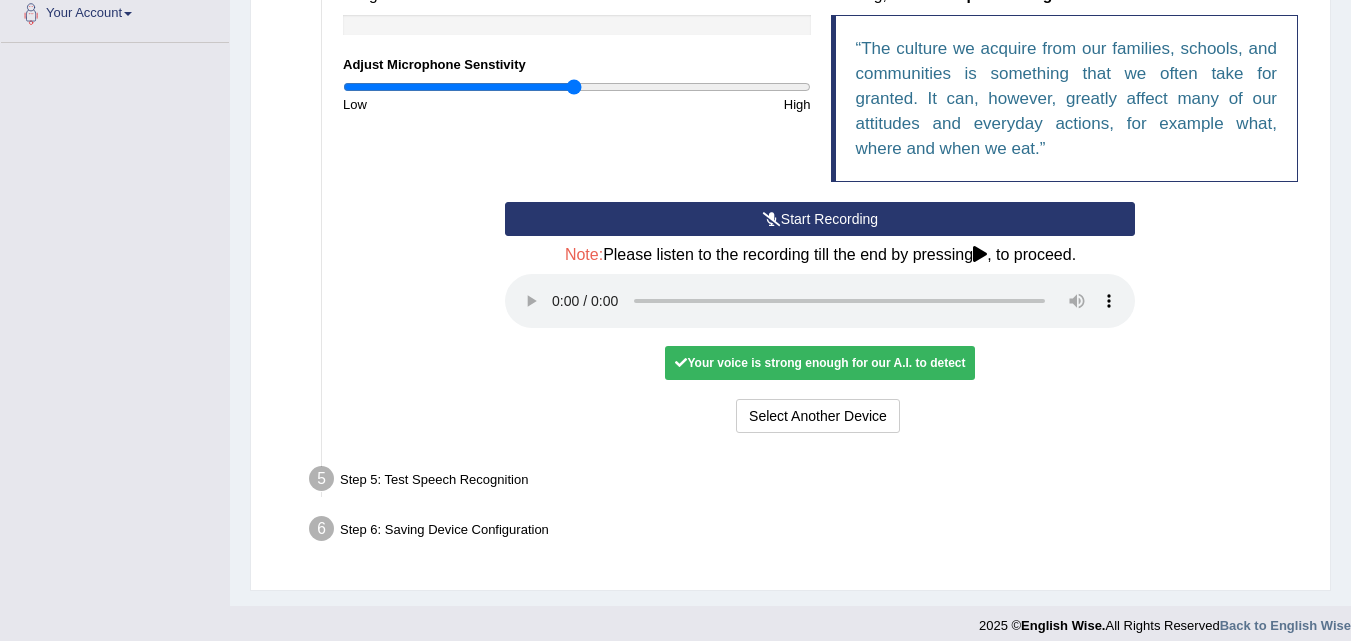 scroll, scrollTop: 514, scrollLeft: 0, axis: vertical 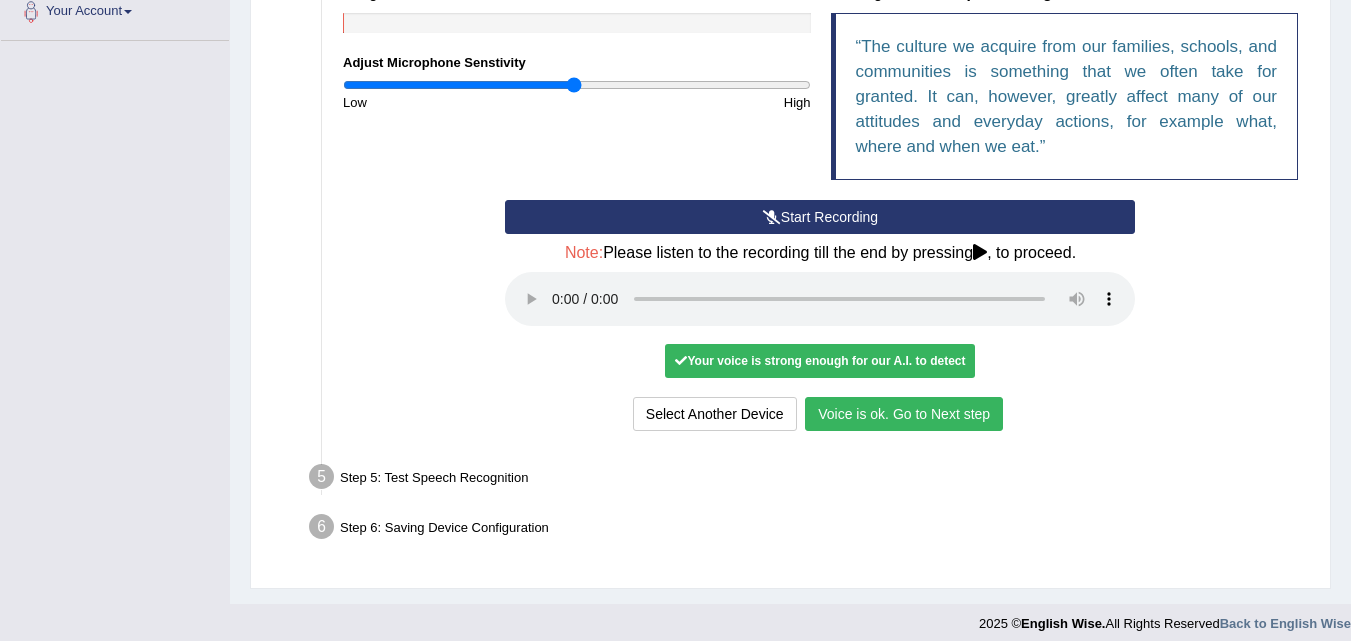 click on "Voice is ok. Go to Next step" at bounding box center [904, 414] 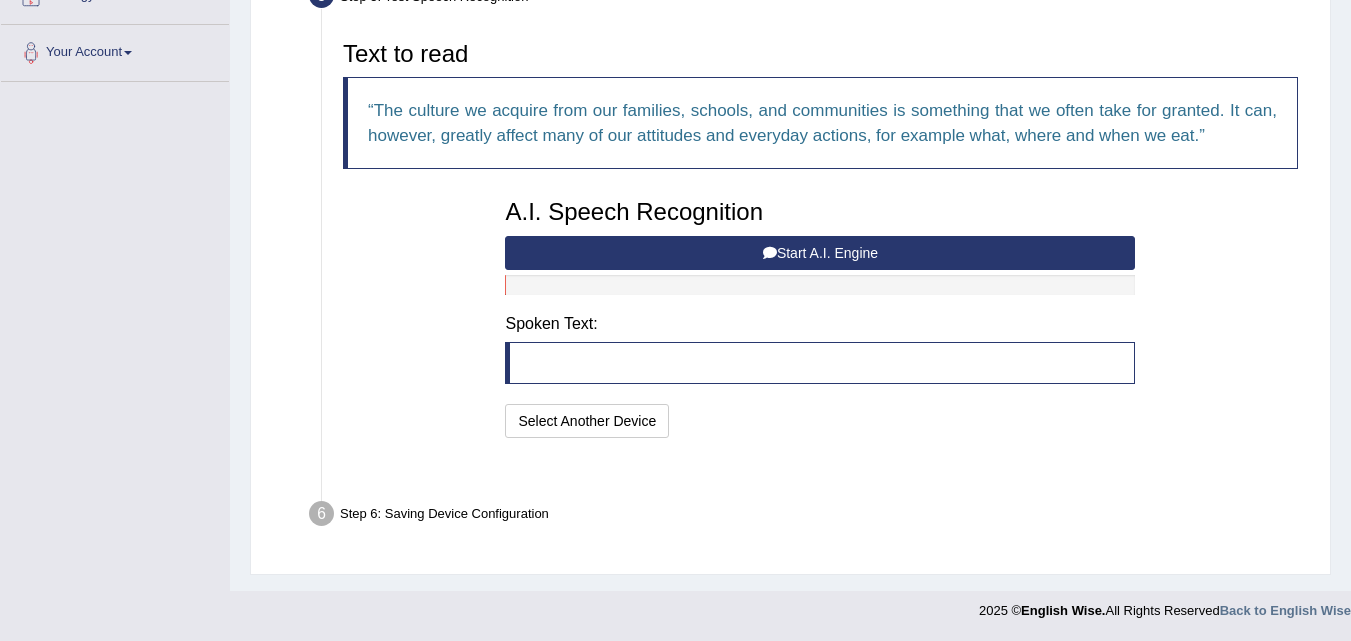 scroll, scrollTop: 424, scrollLeft: 0, axis: vertical 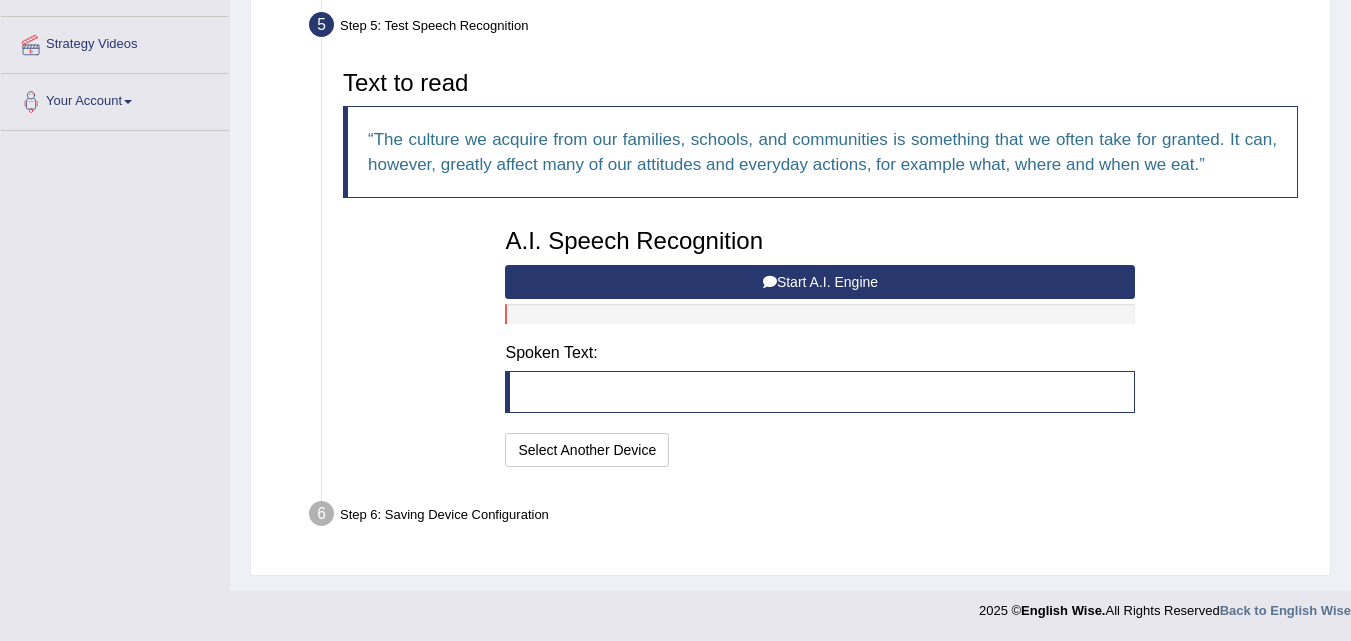 click on "Start A.I. Engine" at bounding box center [820, 282] 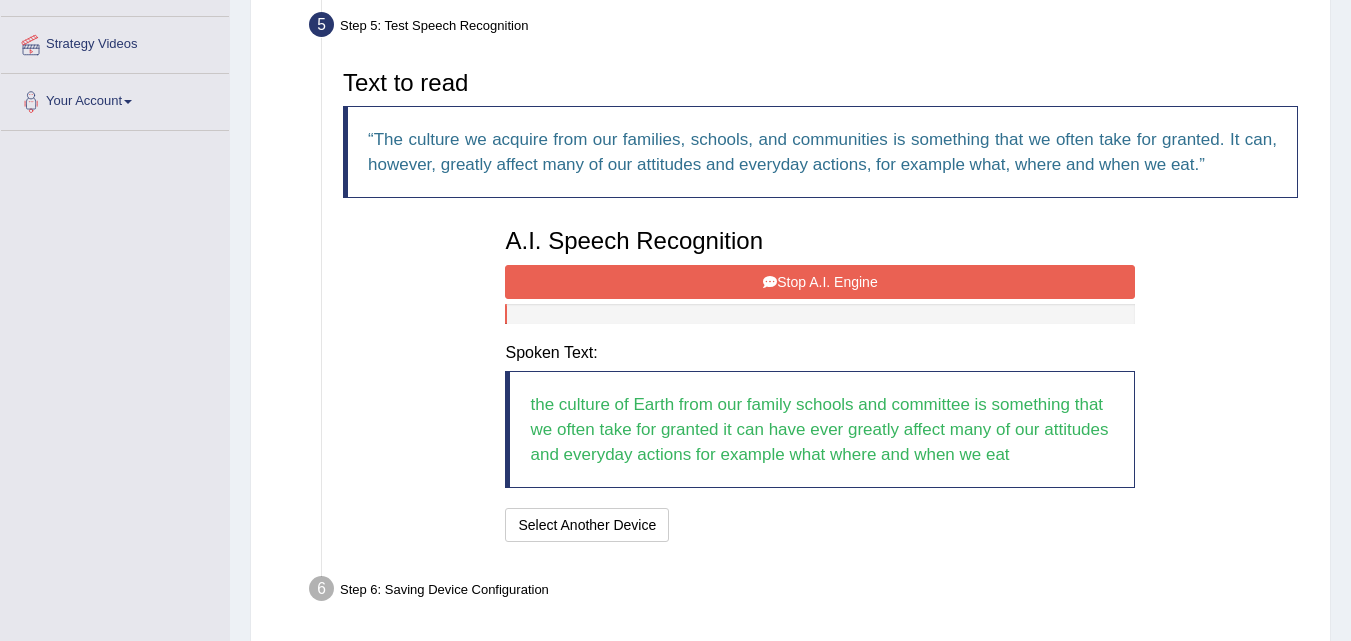 click on "Stop A.I. Engine" at bounding box center (820, 282) 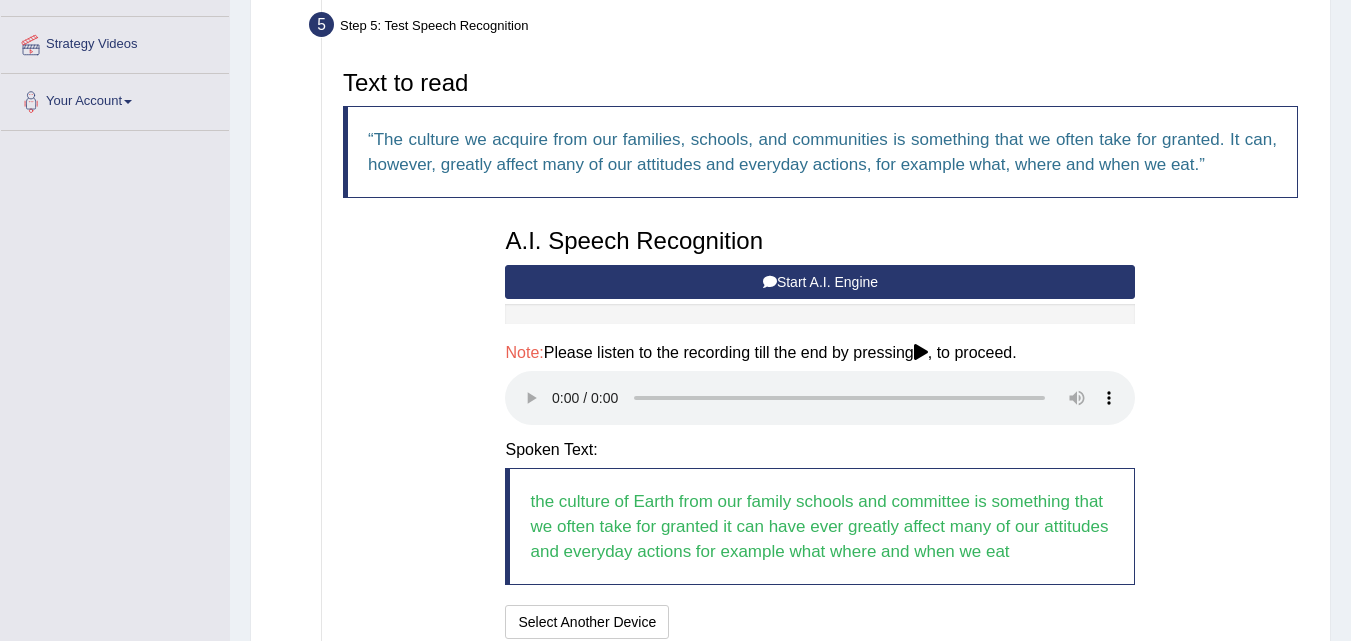 scroll, scrollTop: 596, scrollLeft: 0, axis: vertical 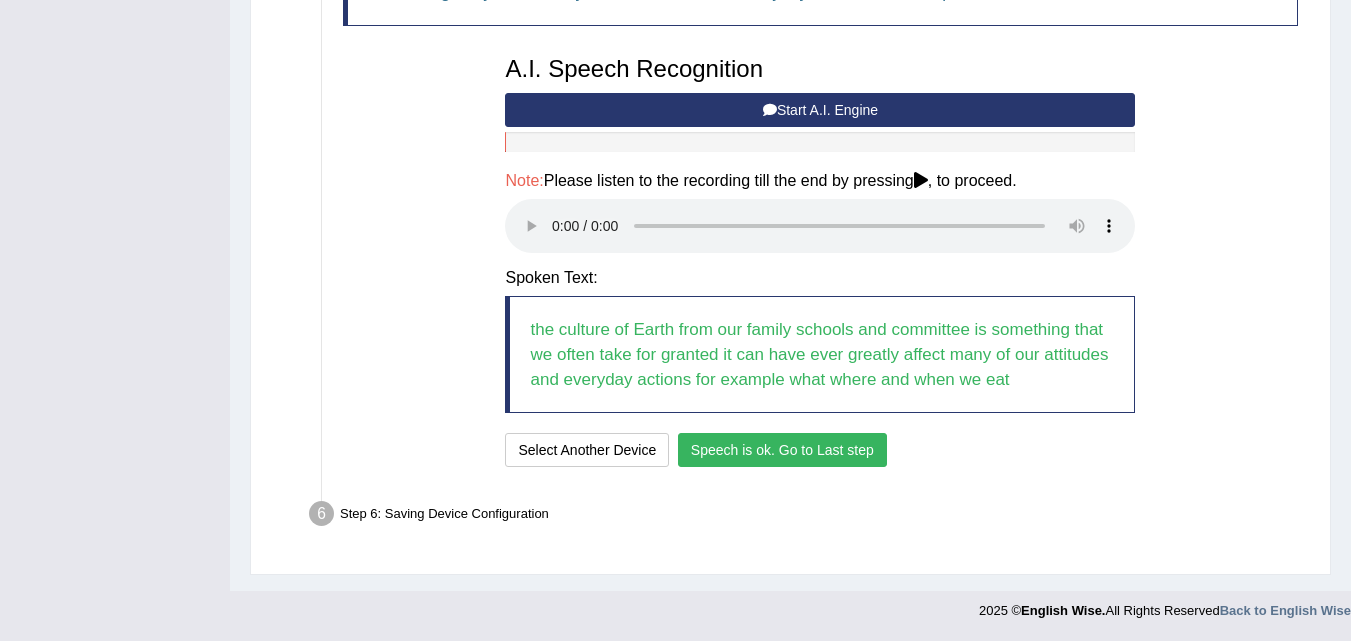 click on "Speech is ok. Go to Last step" at bounding box center [782, 450] 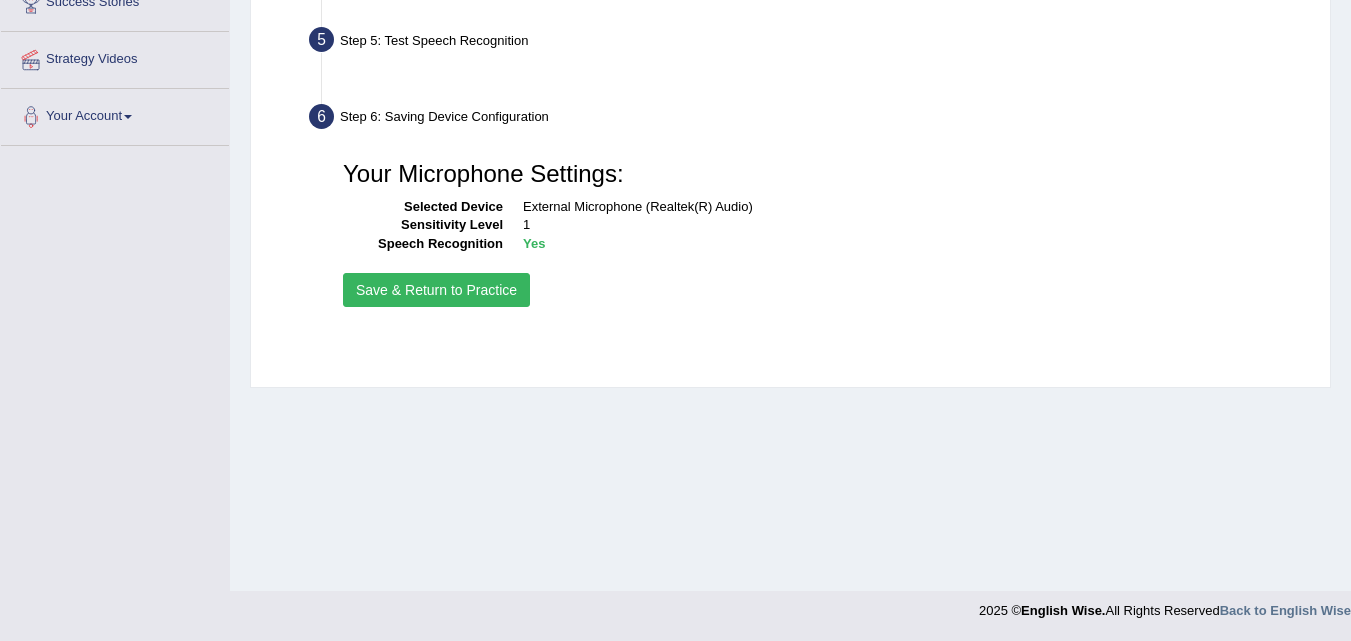 scroll, scrollTop: 409, scrollLeft: 0, axis: vertical 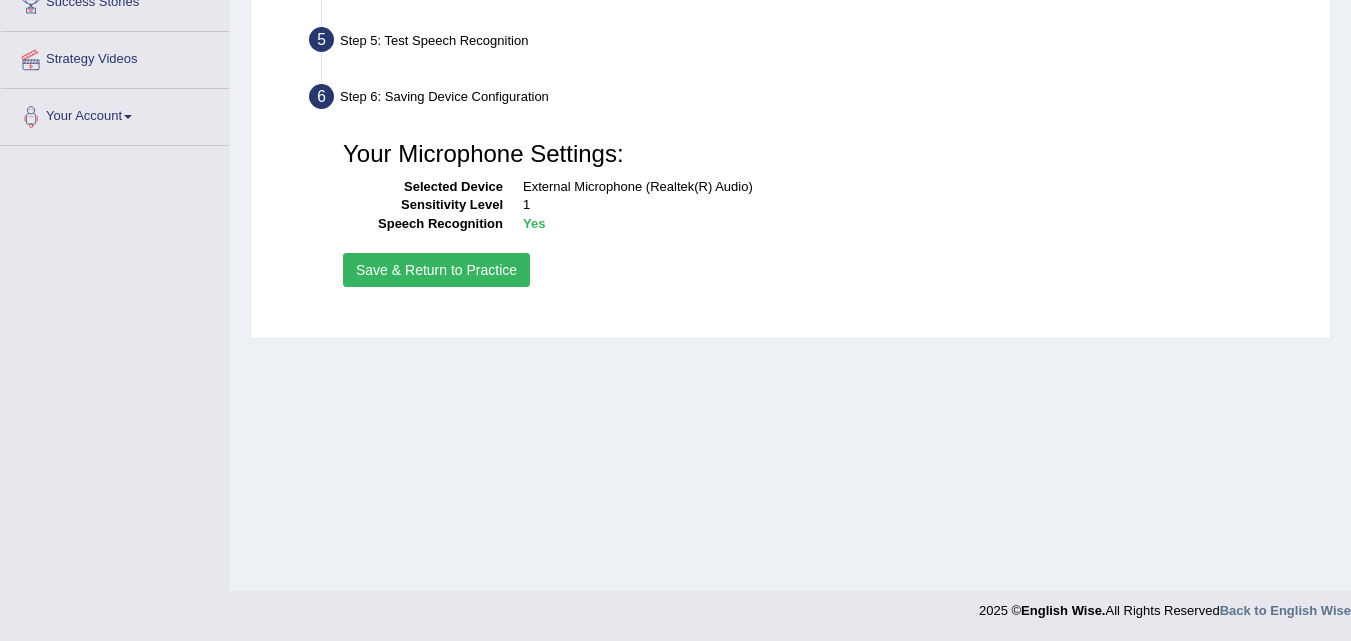 click on "Save & Return to Practice" at bounding box center (436, 270) 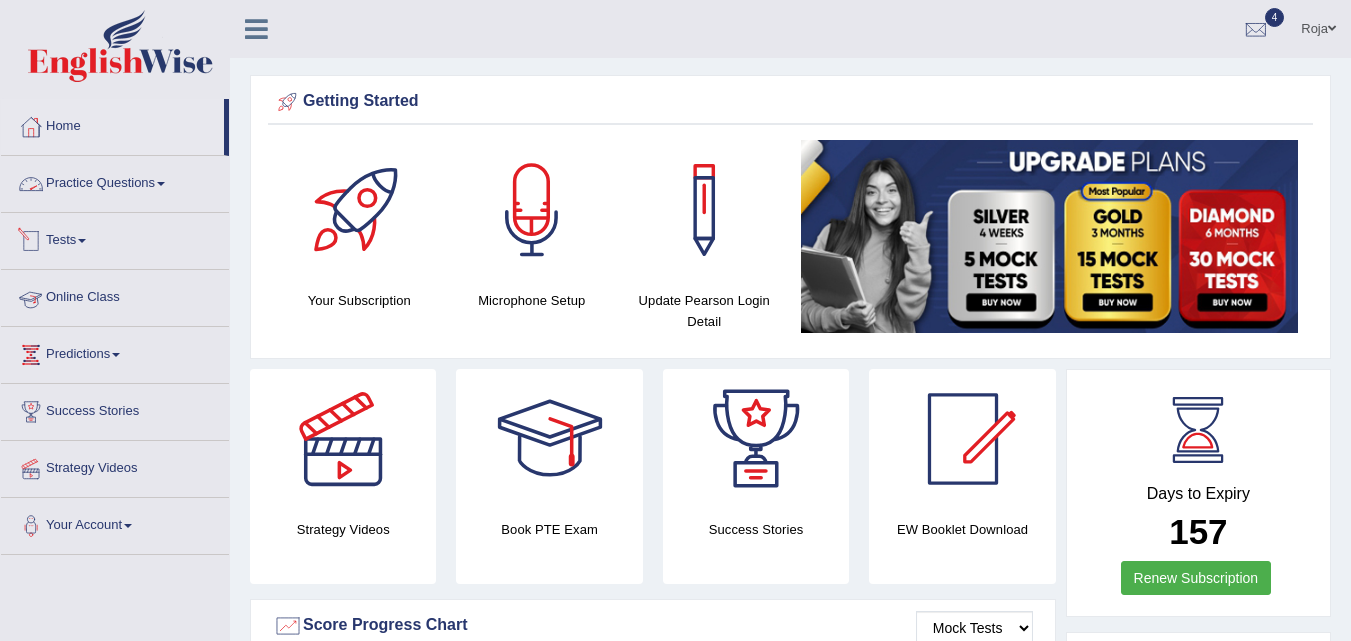 scroll, scrollTop: 0, scrollLeft: 0, axis: both 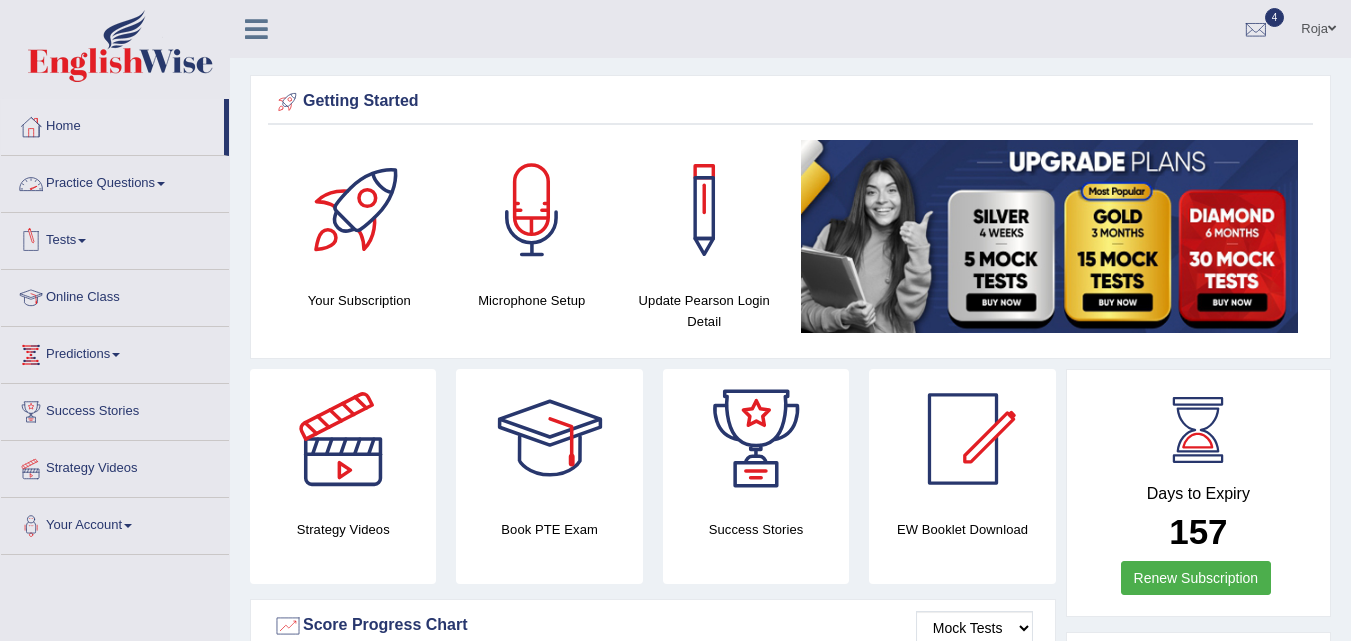 click on "Practice Questions" at bounding box center [115, 181] 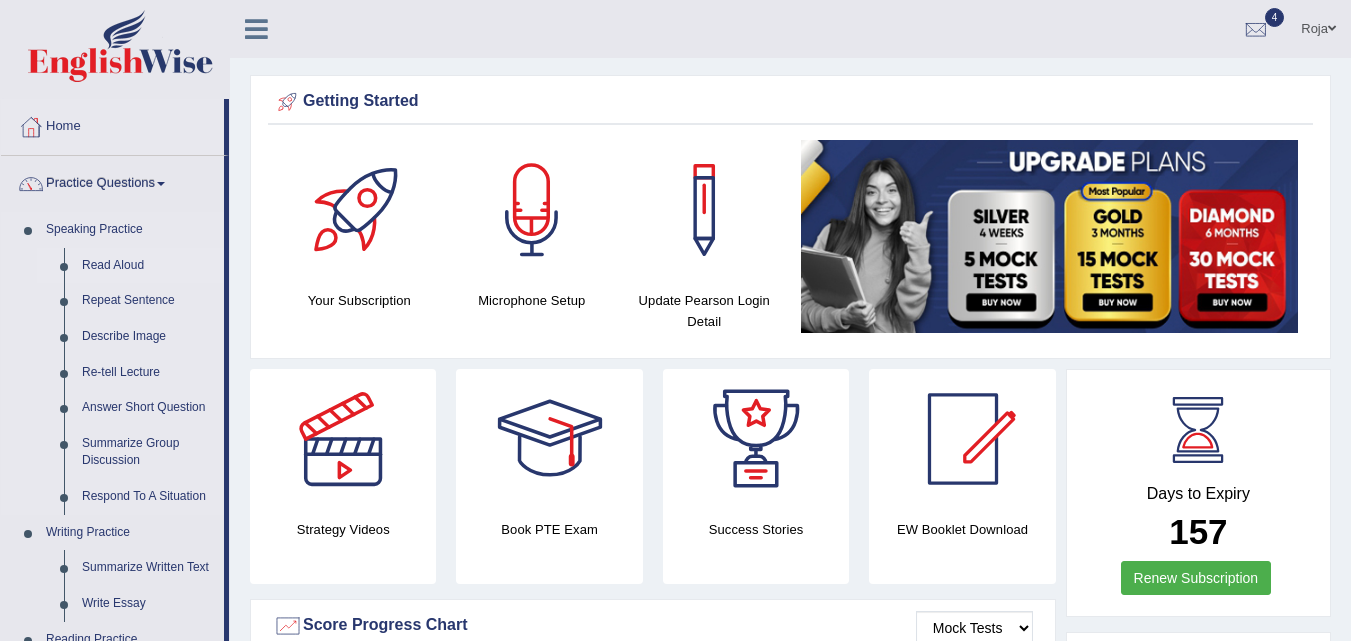 click on "Read Aloud" at bounding box center (148, 266) 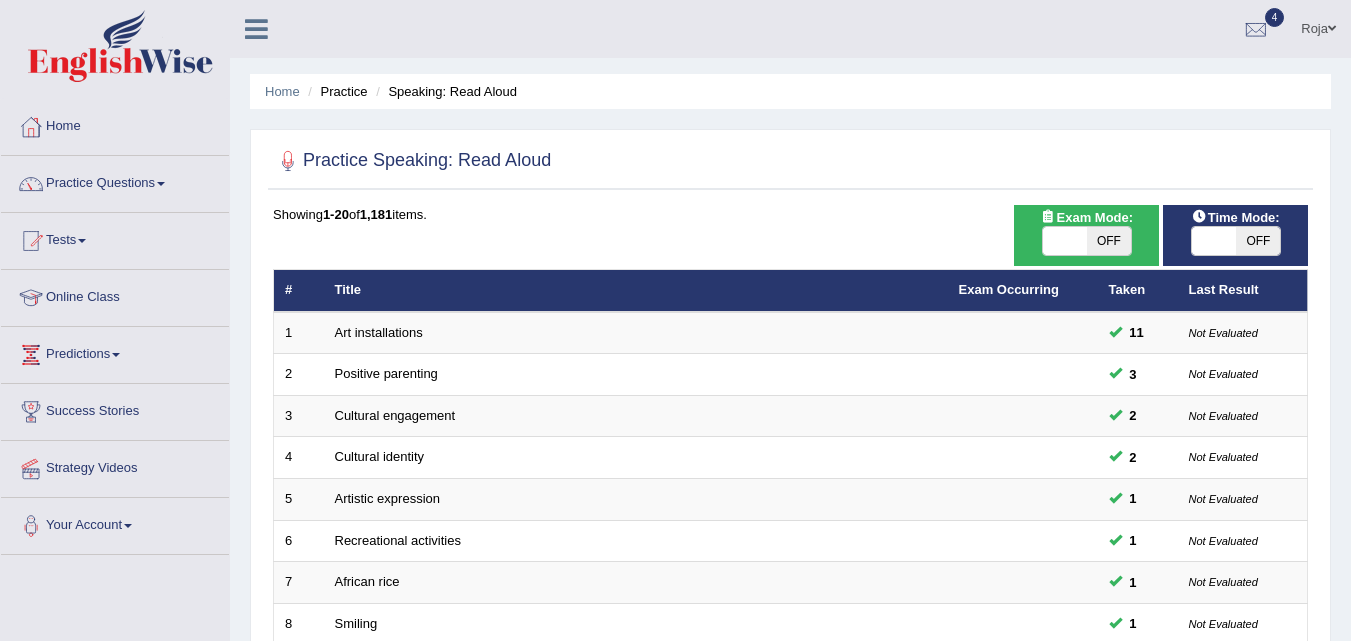 scroll, scrollTop: 0, scrollLeft: 0, axis: both 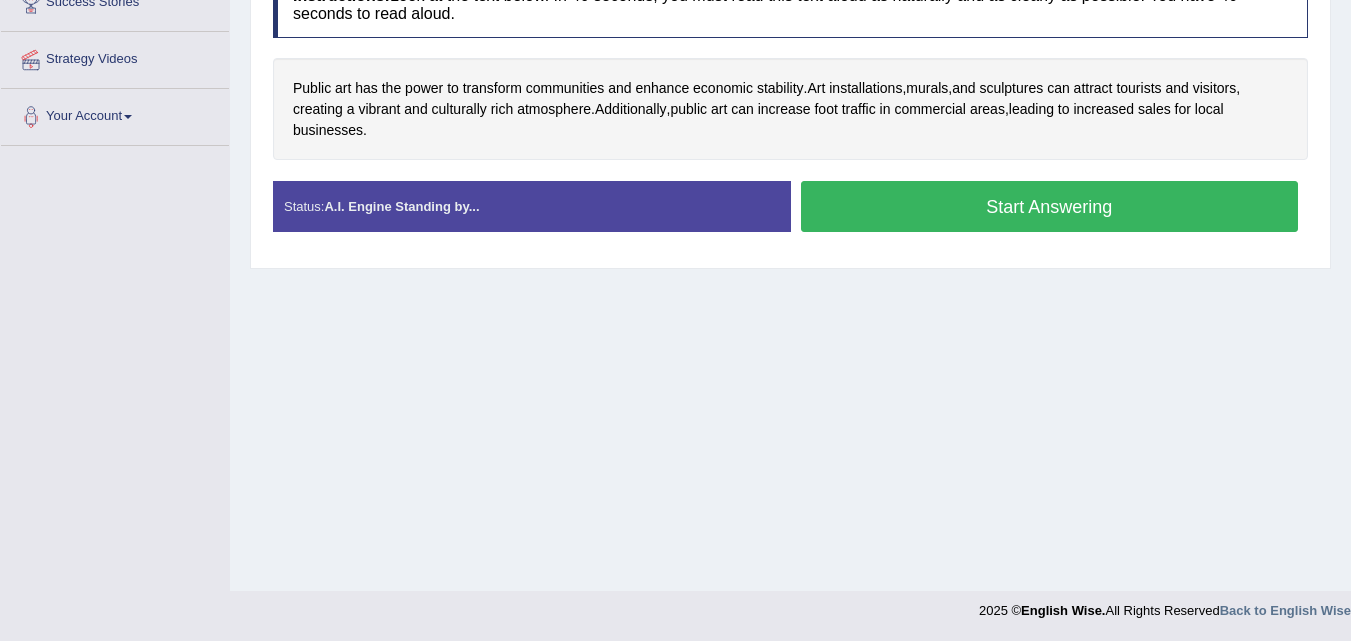 click on "Start Answering" at bounding box center (1050, 206) 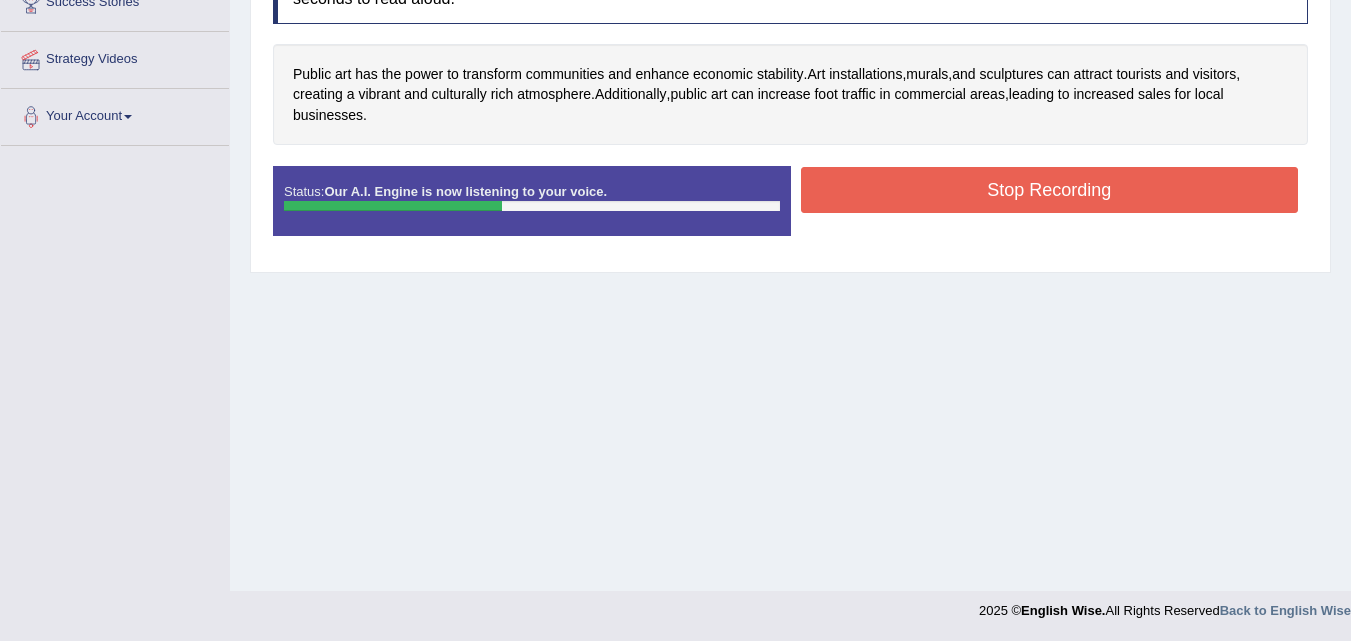 click on "Stop Recording" at bounding box center [1050, 190] 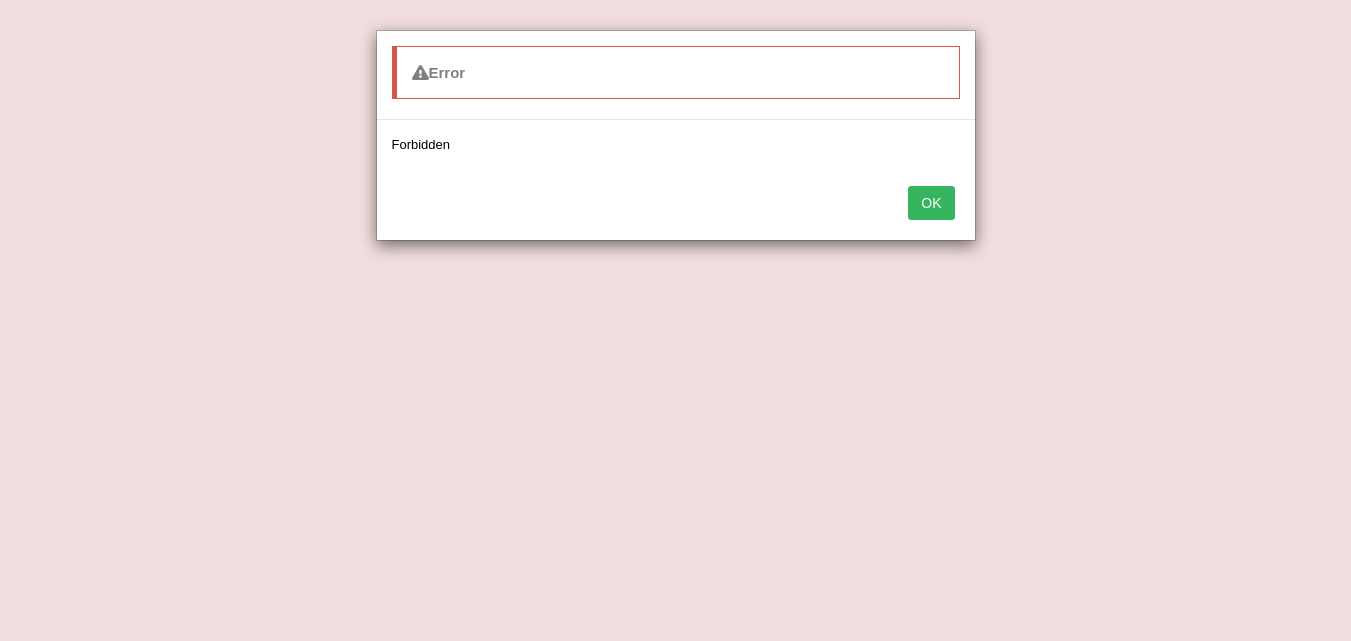 click on "OK" at bounding box center (931, 203) 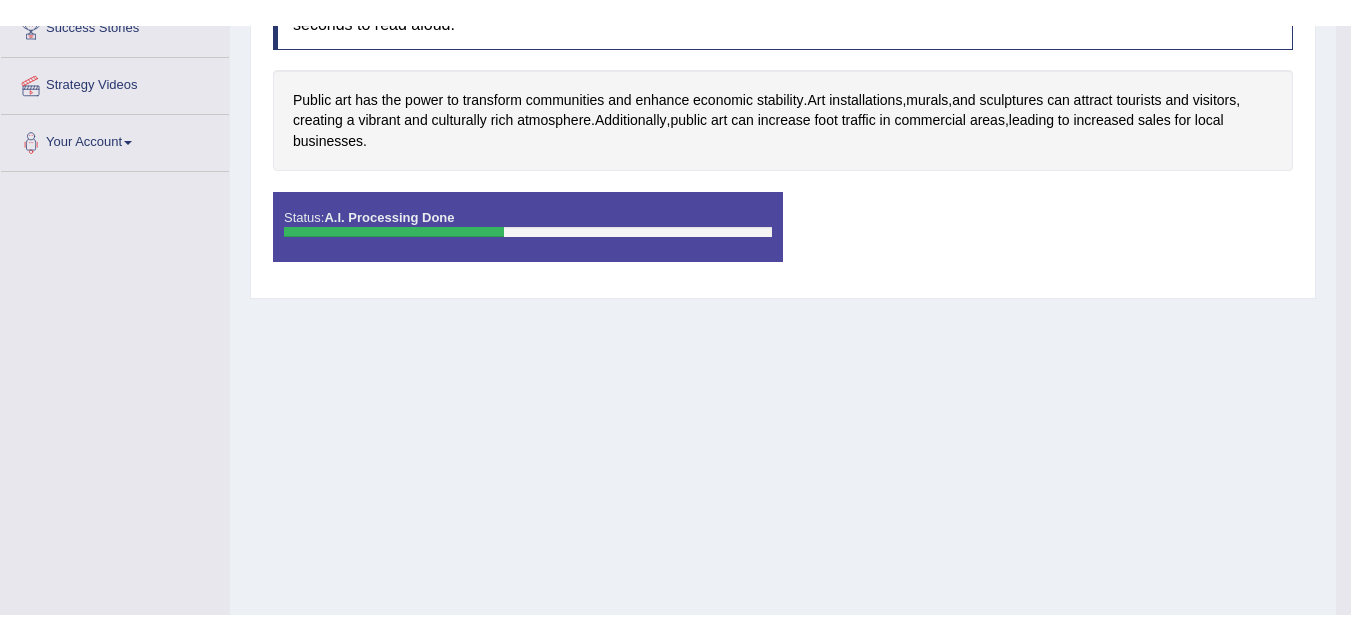 scroll, scrollTop: 0, scrollLeft: 0, axis: both 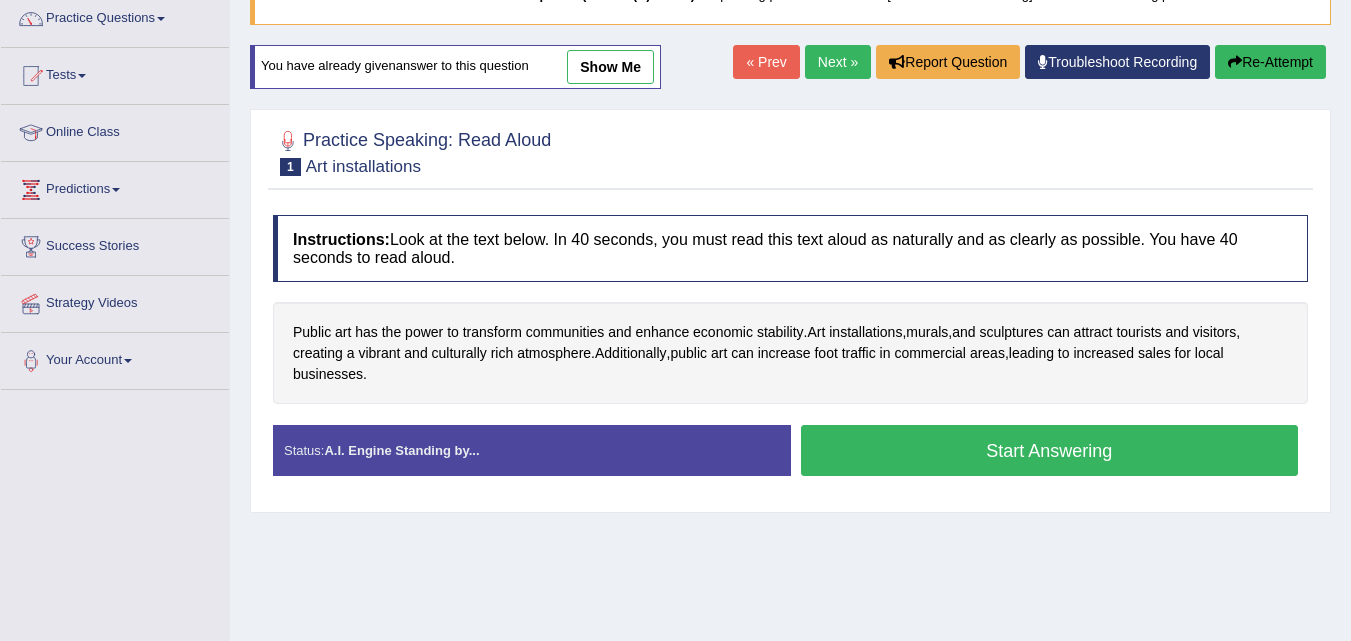 click on "Start Answering" at bounding box center [1050, 450] 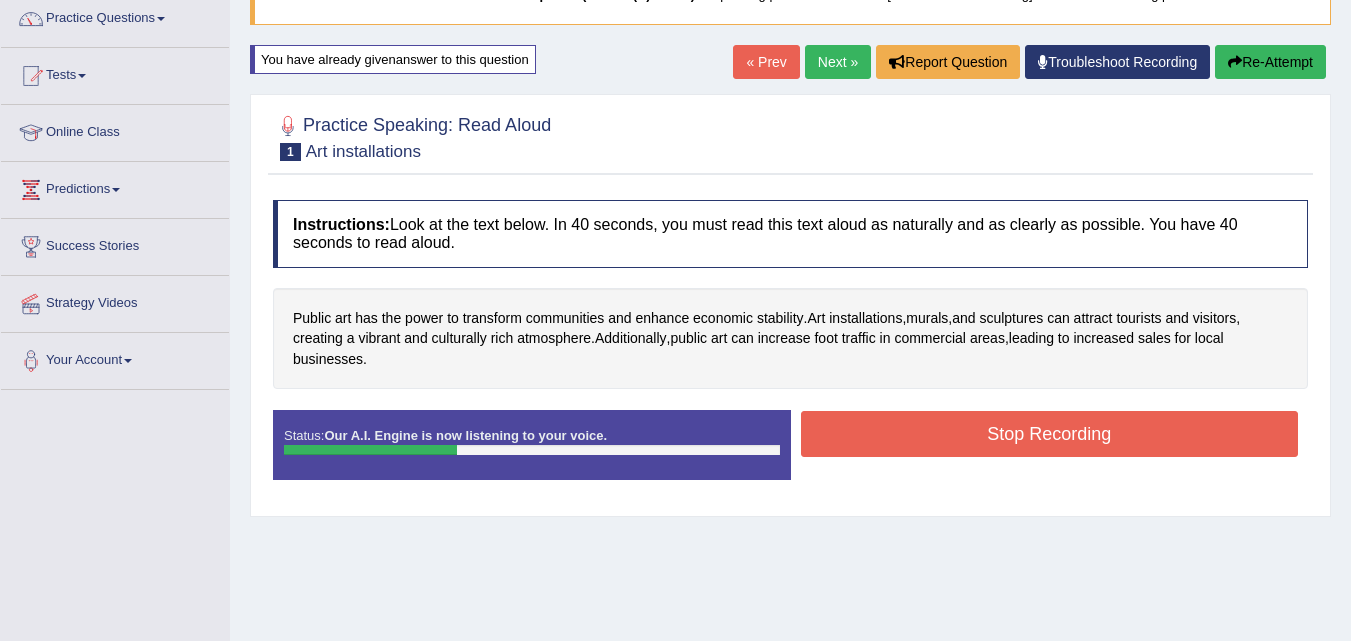 click on "Stop Recording" at bounding box center [1050, 434] 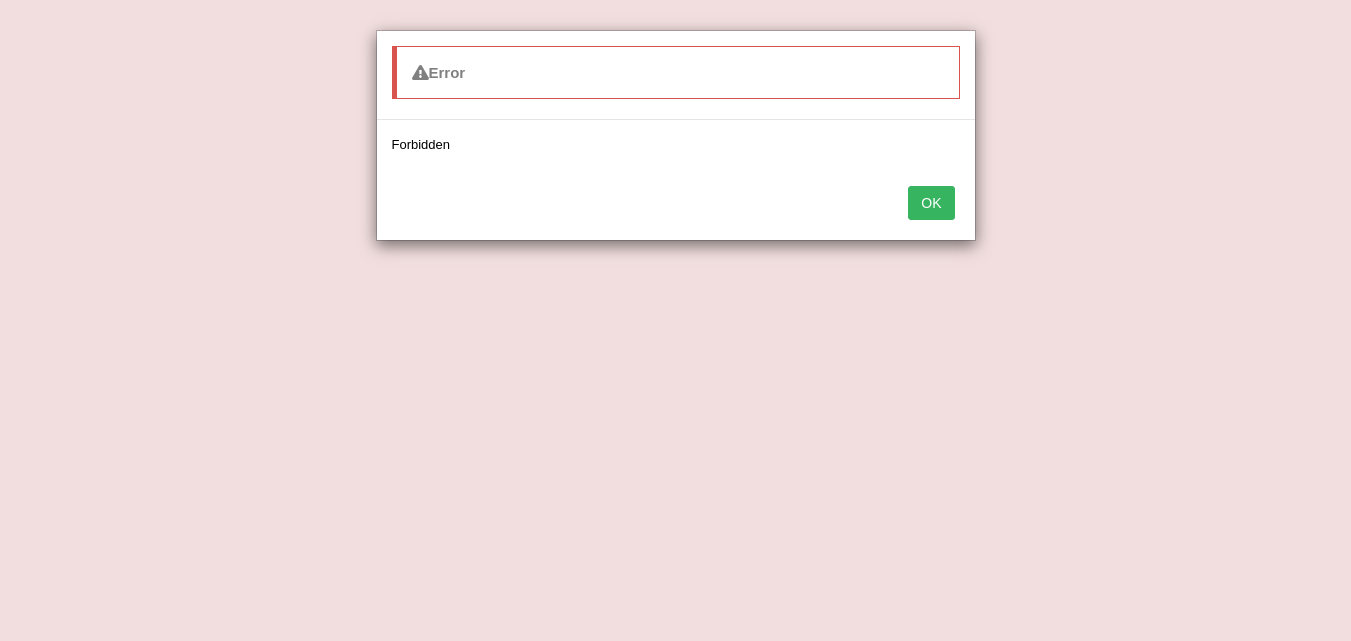 click on "OK" at bounding box center (931, 203) 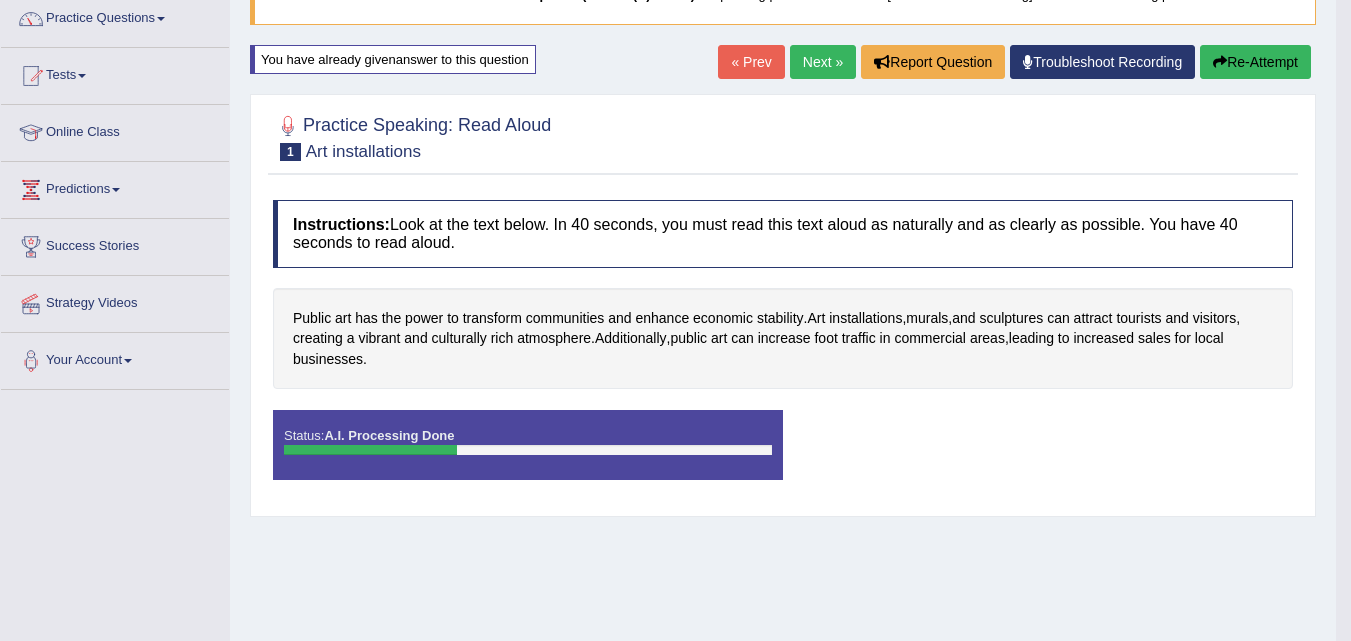 scroll, scrollTop: 0, scrollLeft: 0, axis: both 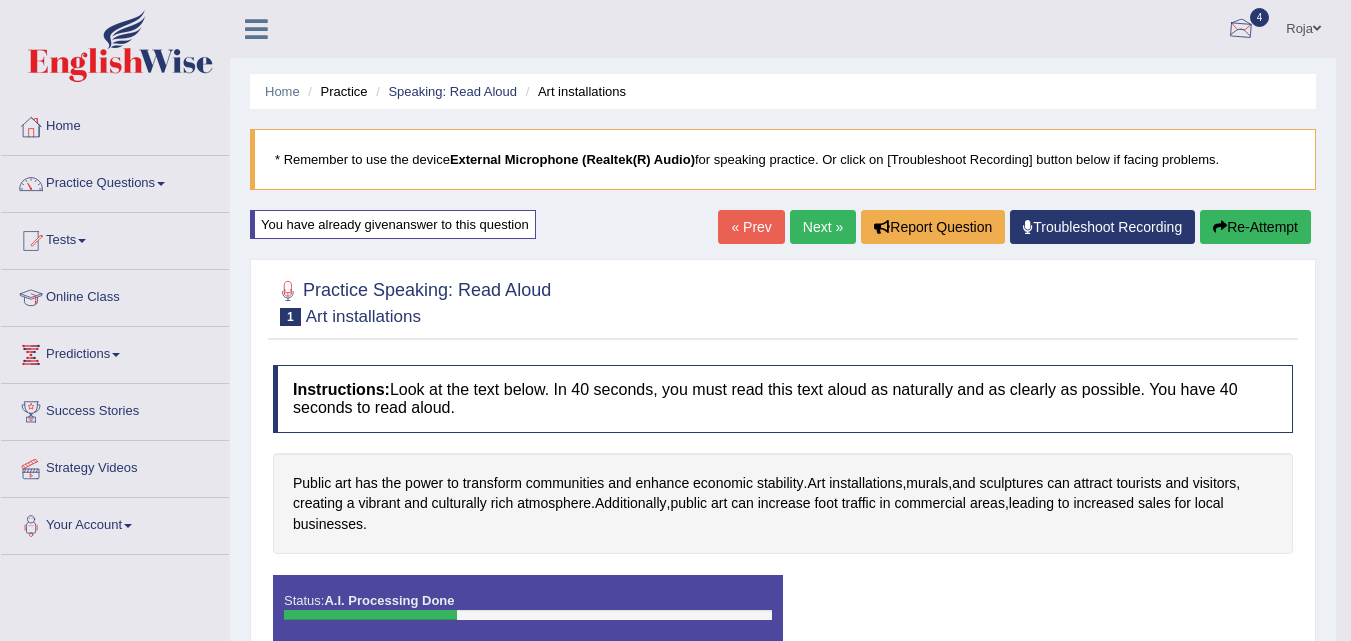 click at bounding box center [1241, 30] 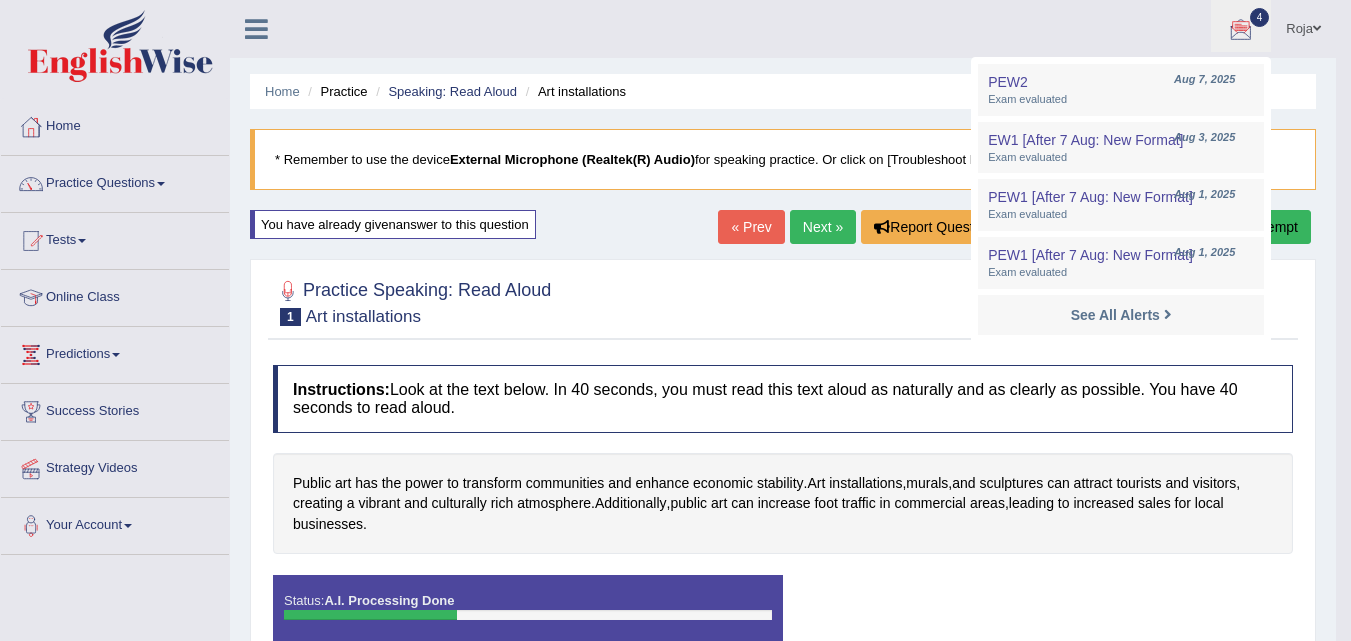 click on "Roja
Toggle navigation
Username: RojaTangella
Access Type: Online
Subscription: Diamond Package
Log out
4
PEW2
Aug 7, 2025 Aug 3, 2025 Aug 1, 2025" at bounding box center [949, 28] 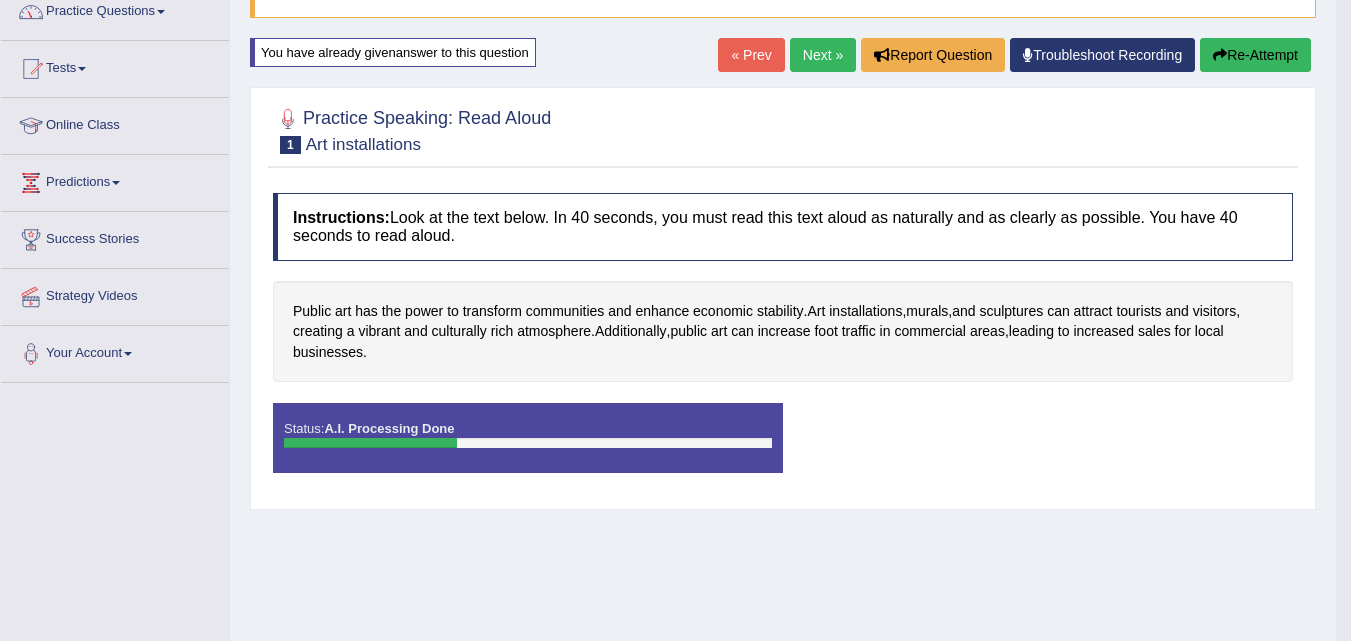 scroll, scrollTop: 168, scrollLeft: 0, axis: vertical 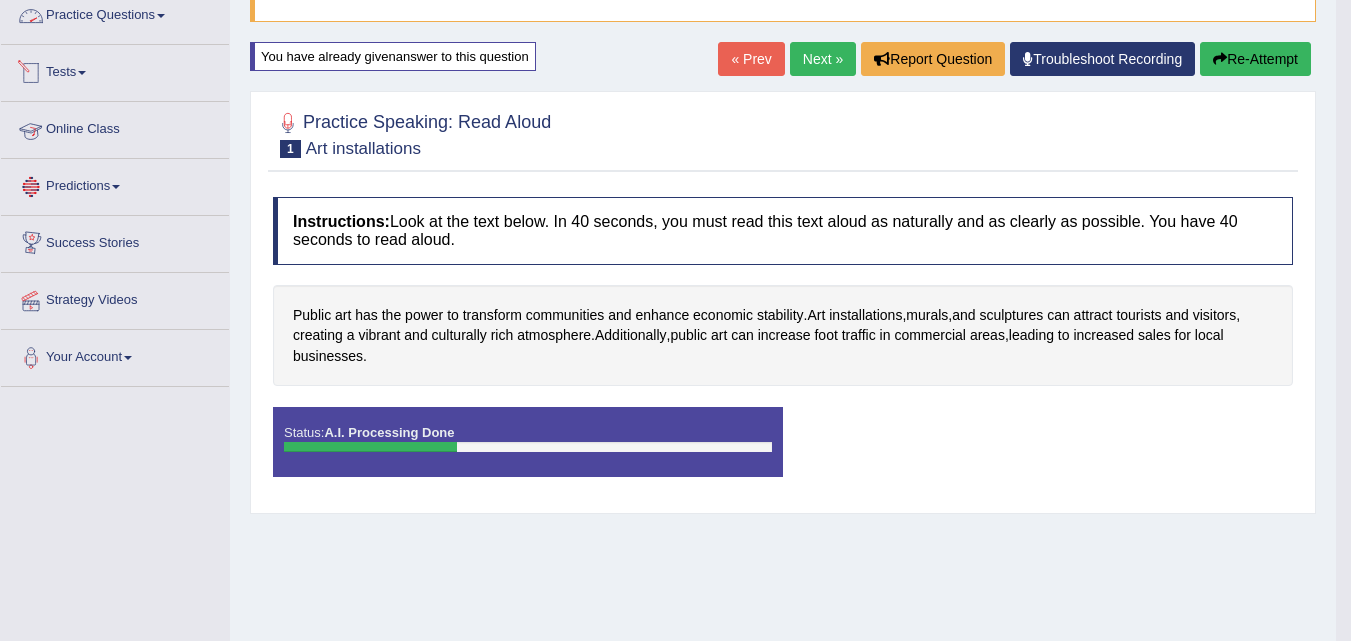 click on "Practice Questions" at bounding box center [115, 13] 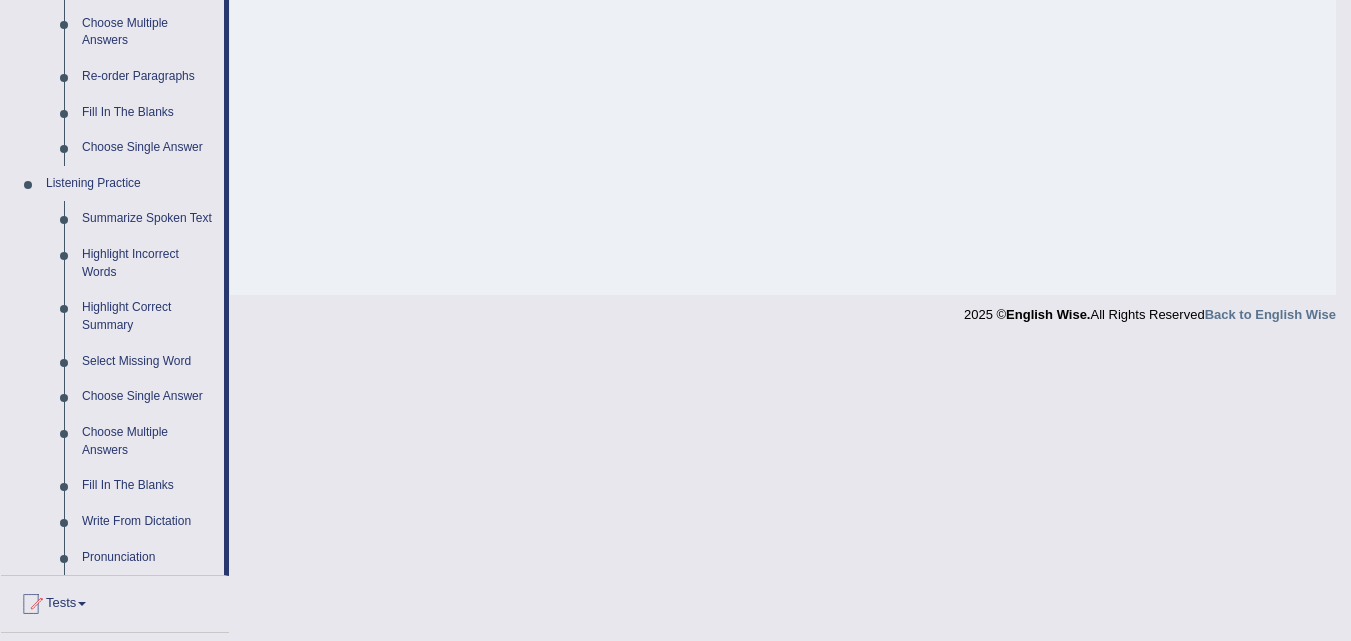 scroll, scrollTop: 708, scrollLeft: 0, axis: vertical 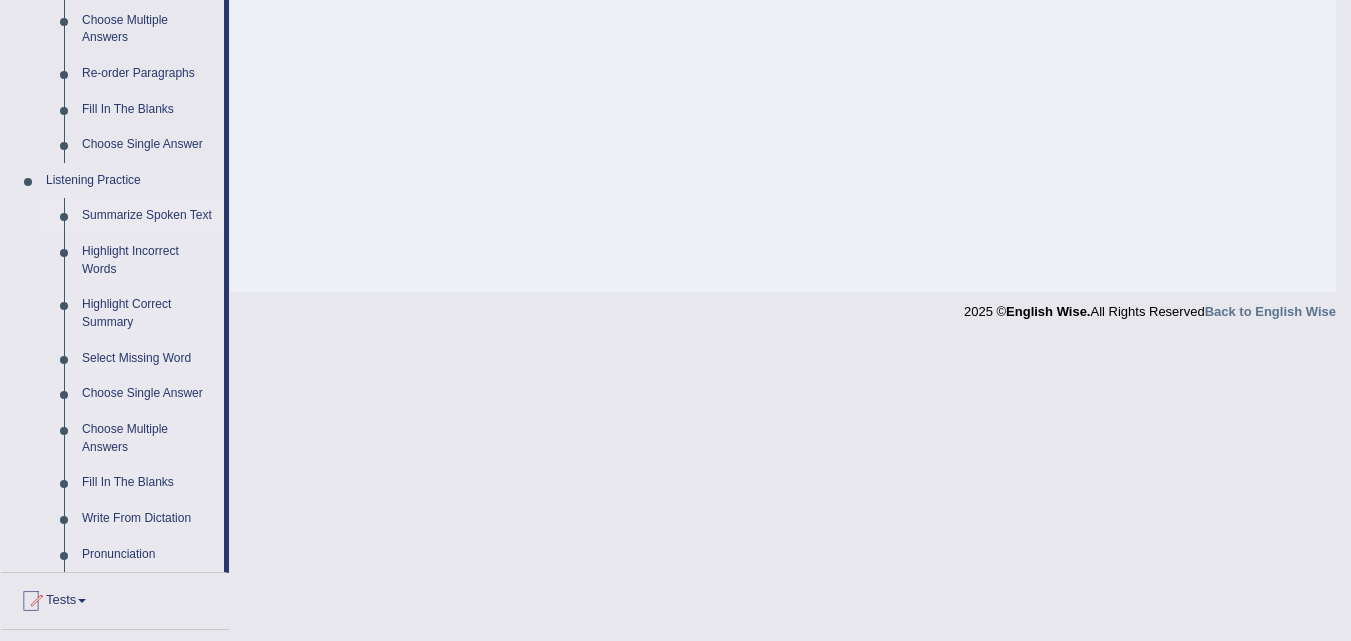click on "Summarize Spoken Text" at bounding box center [148, 216] 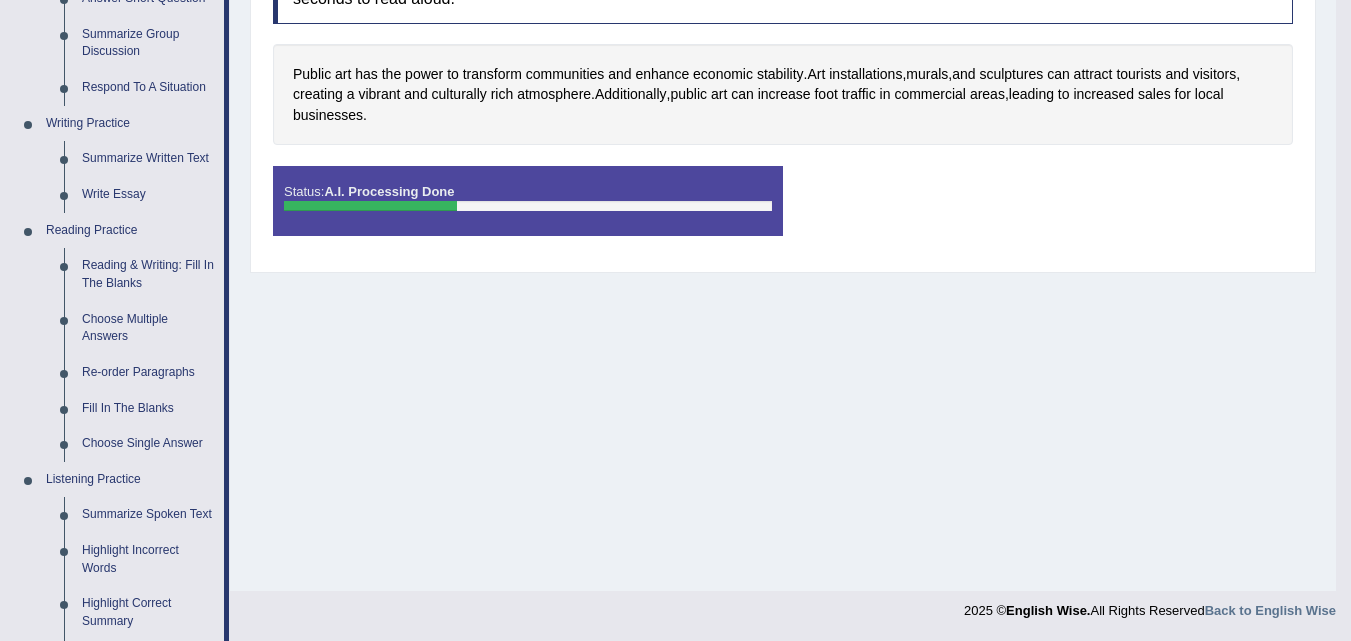 scroll, scrollTop: 831, scrollLeft: 0, axis: vertical 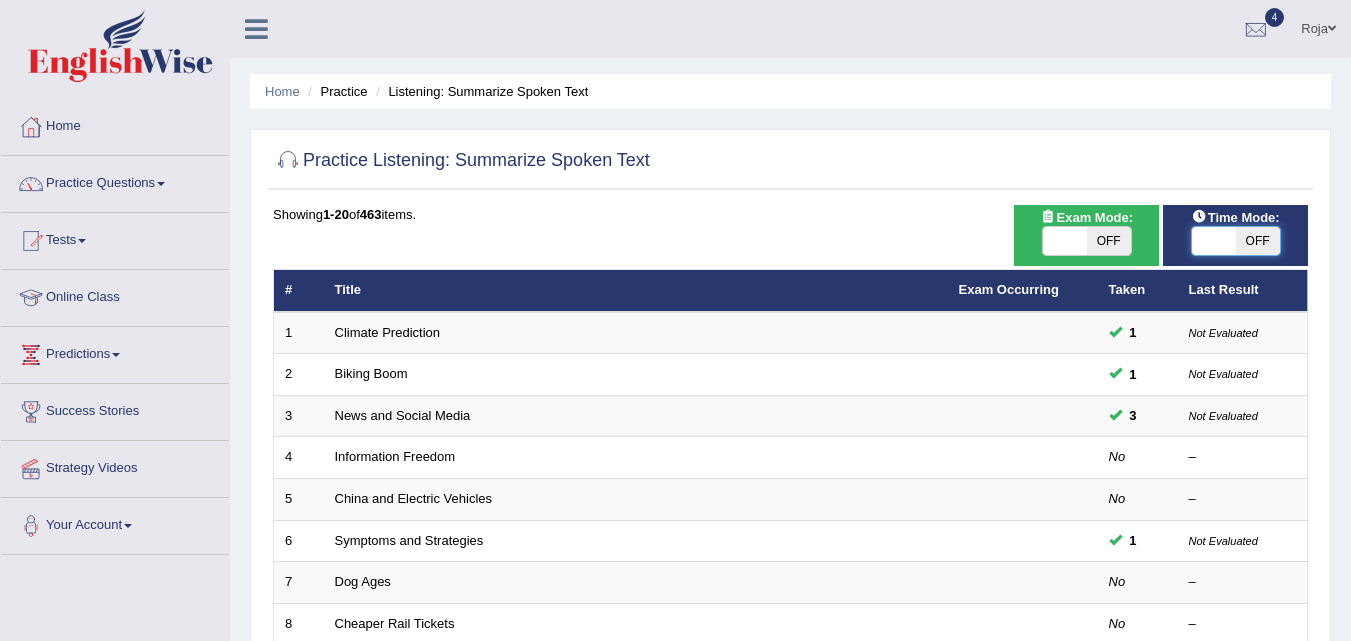 click at bounding box center [1214, 241] 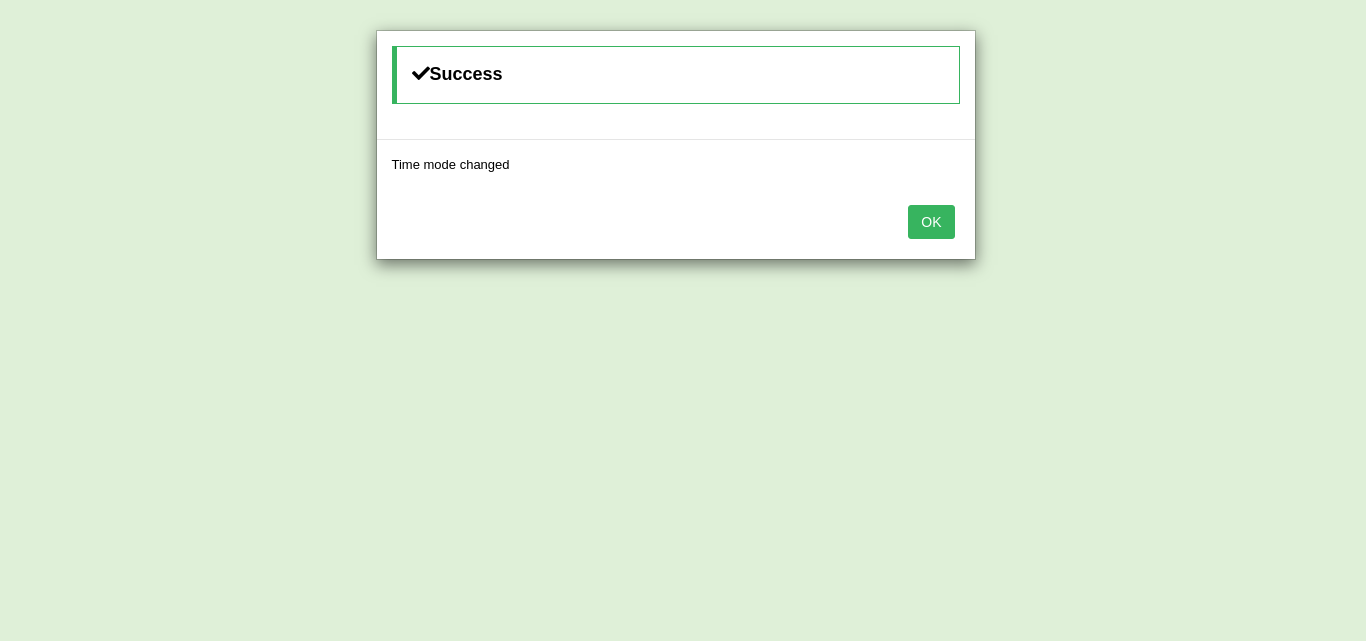 click on "Success Time mode changed OK" at bounding box center (683, 320) 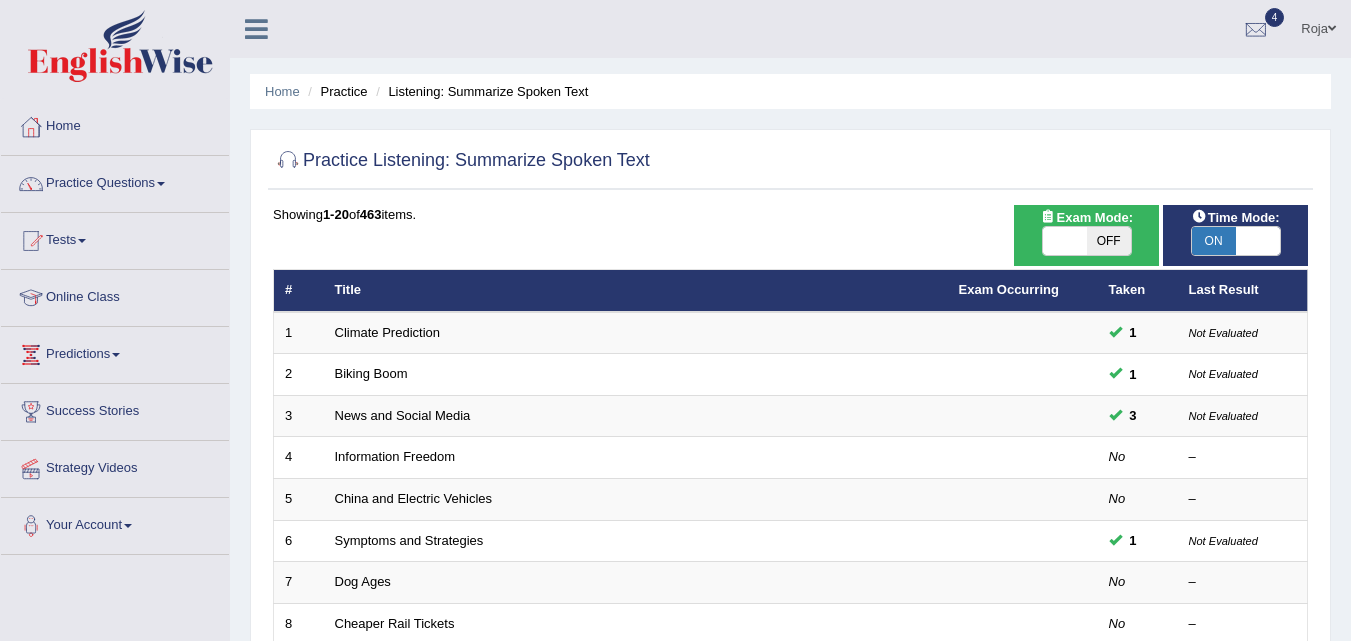 click on "OFF" at bounding box center (1109, 241) 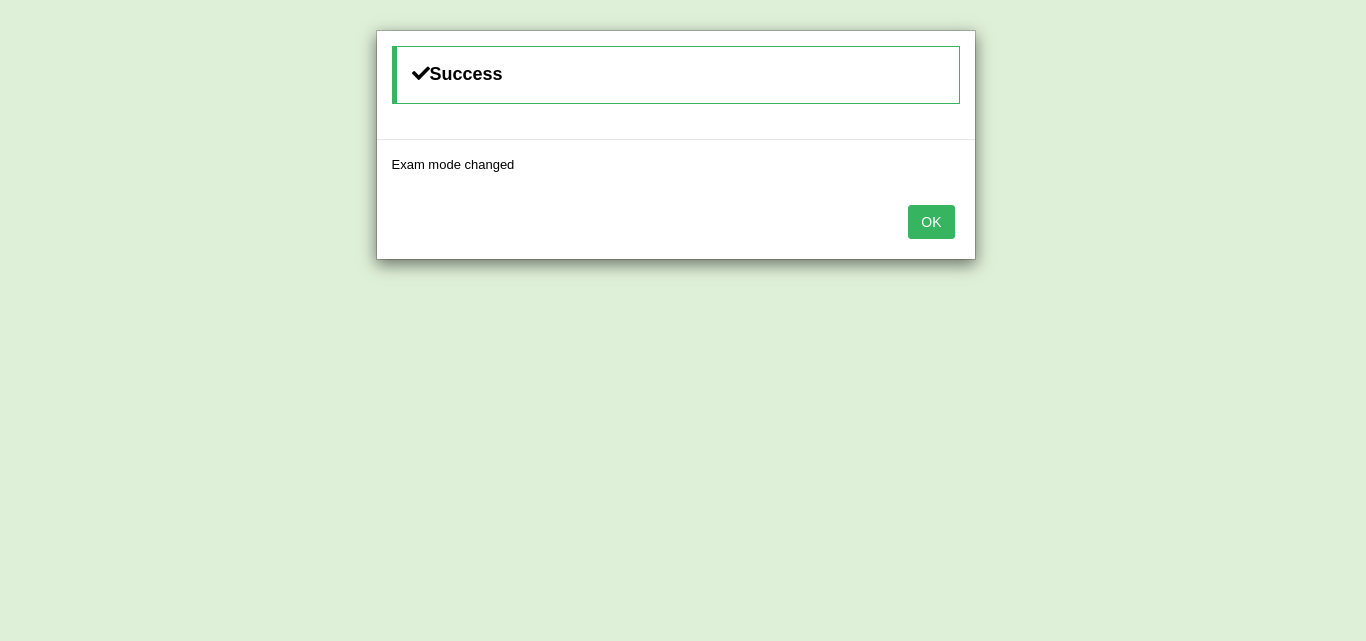 drag, startPoint x: 1365, startPoint y: 233, endPoint x: 936, endPoint y: 228, distance: 429.02914 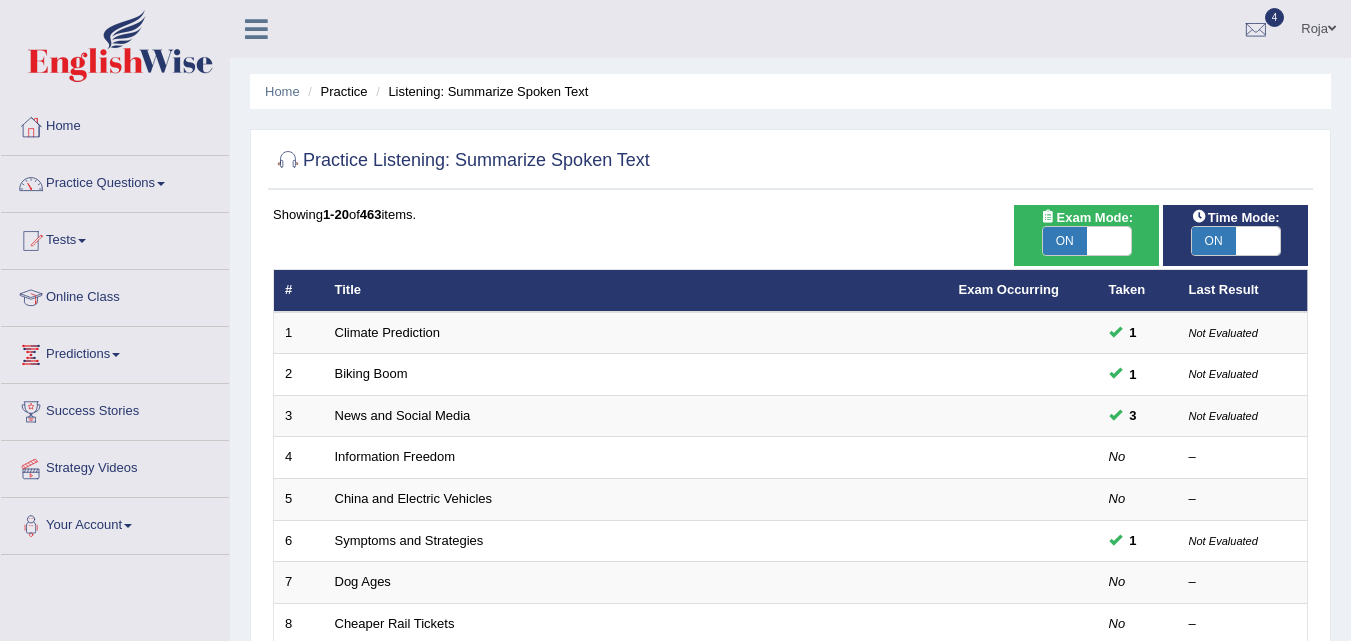 scroll, scrollTop: 221, scrollLeft: 0, axis: vertical 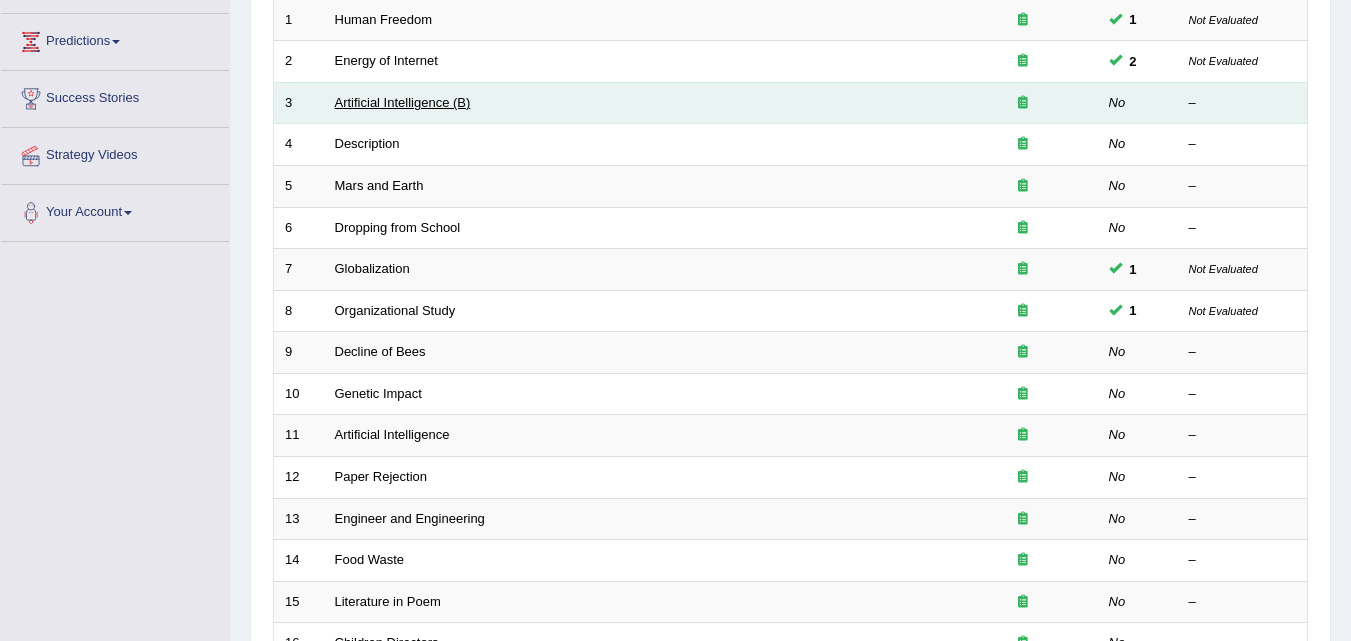 click on "Artificial Intelligence (B)" at bounding box center (403, 102) 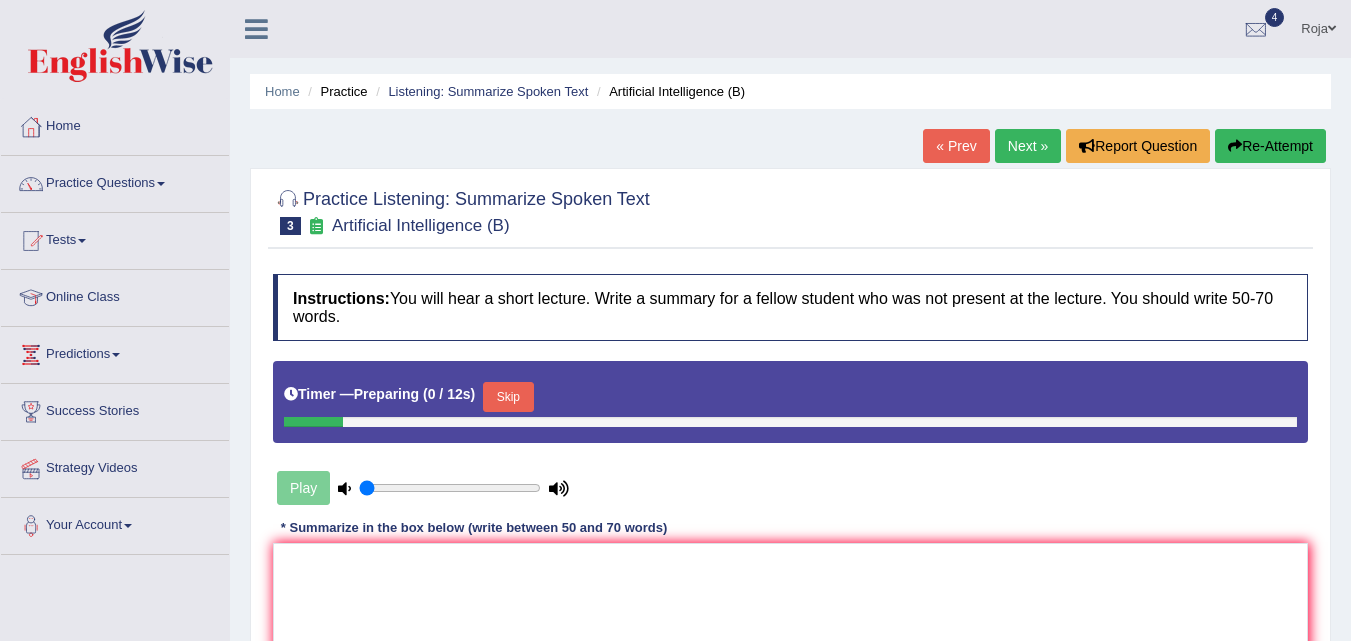 scroll, scrollTop: 0, scrollLeft: 0, axis: both 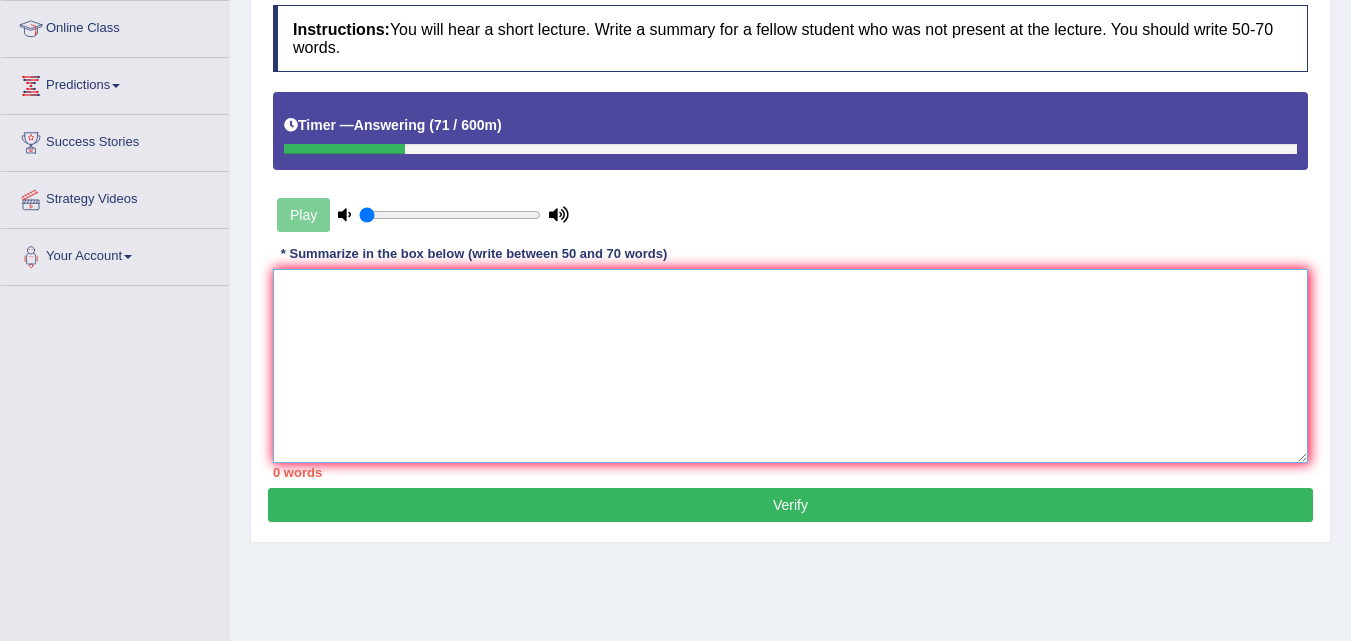 click at bounding box center (790, 366) 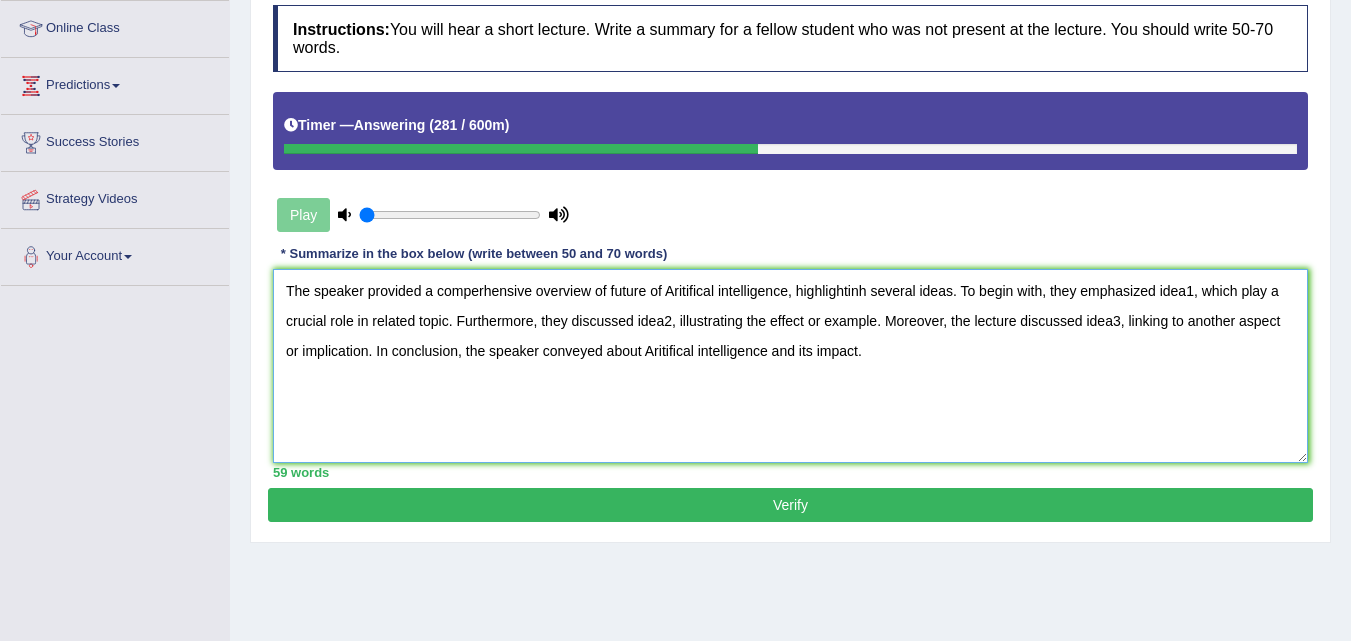 click on "The speaker provided a comperhensive overview of future of Aritifical intelligence, highlightinh several ideas. To begin with, they emphasized idea1, which play a crucial role in related topic. Furthermore, they discussed idea2, illustrating the effect or example. Moreover, the lecture discussed idea3, linking to another aspect or implication. In conclusion, the speaker conveyed about Aritifical intelligence and its impact." at bounding box center [790, 366] 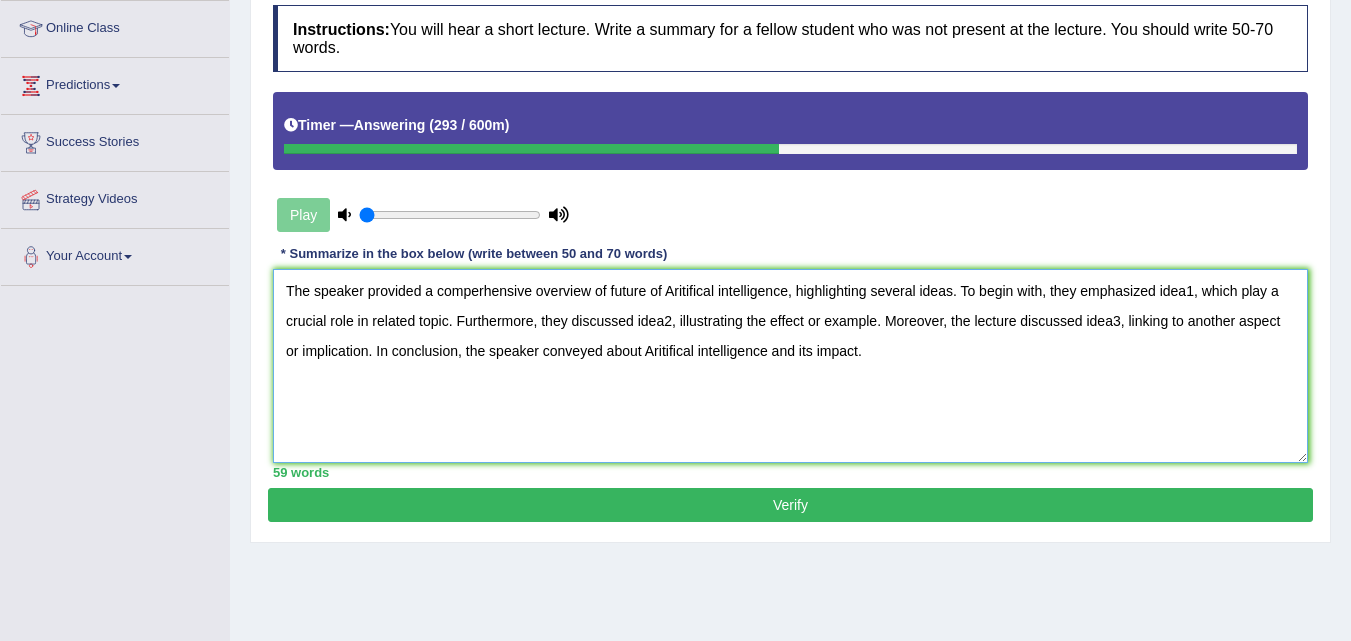 drag, startPoint x: 1161, startPoint y: 293, endPoint x: 1193, endPoint y: 293, distance: 32 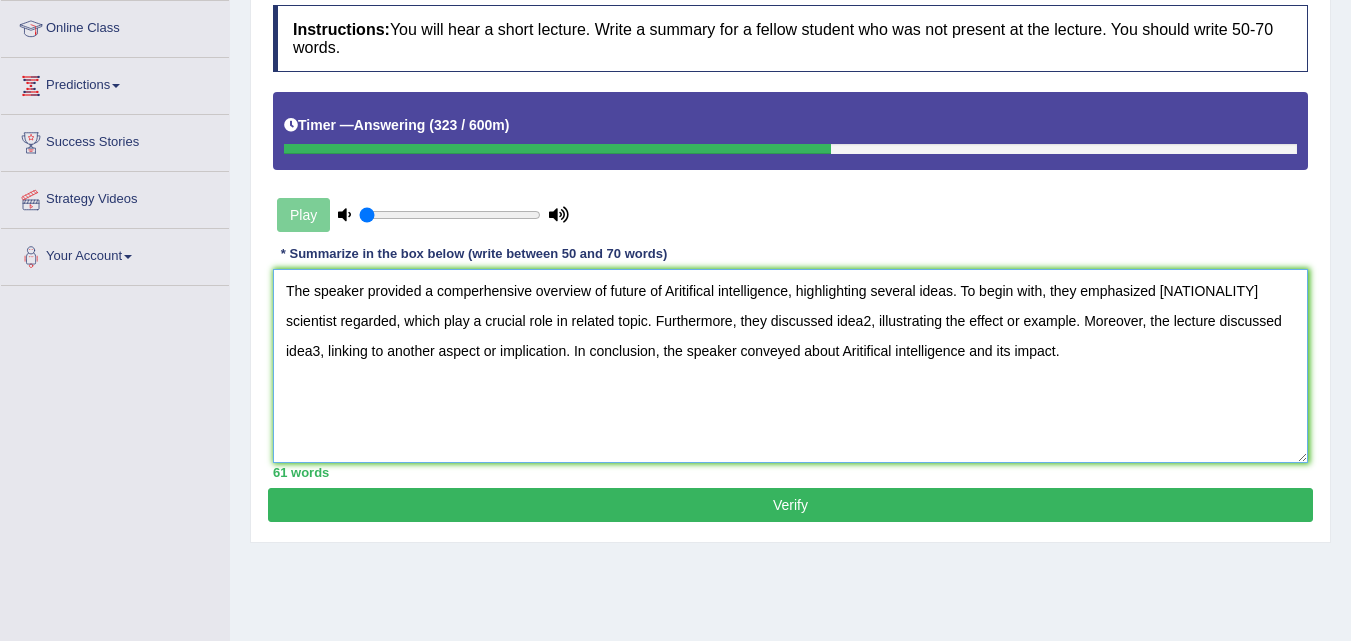 drag, startPoint x: 518, startPoint y: 325, endPoint x: 593, endPoint y: 322, distance: 75.059975 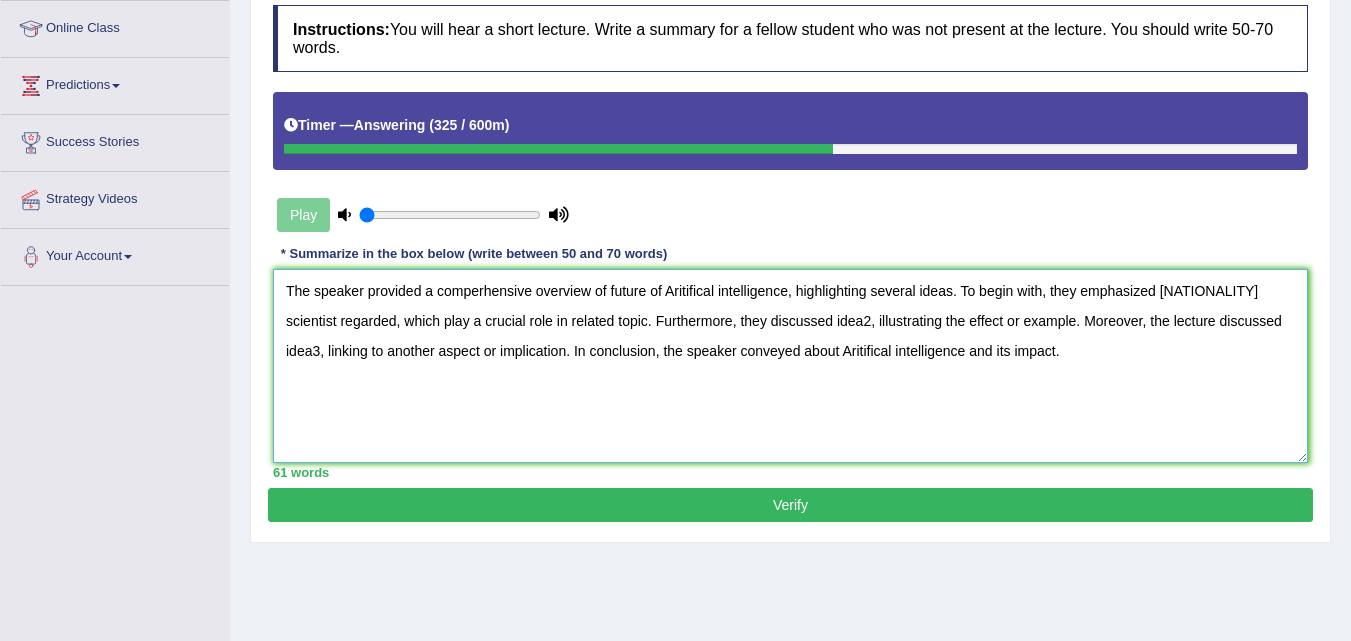 click on "The speaker provided a comperhensive overview of future of Aritifical intelligence, highlighting several ideas. To begin with, they emphasized [NATIONALITY] scientist regarded, which play a crucial role in related topic. Furthermore, they discussed idea2, illustrating the effect or example. Moreover, the lecture discussed idea3, linking to another aspect or implication. In conclusion, the speaker conveyed about Aritifical intelligence and its impact." at bounding box center [790, 366] 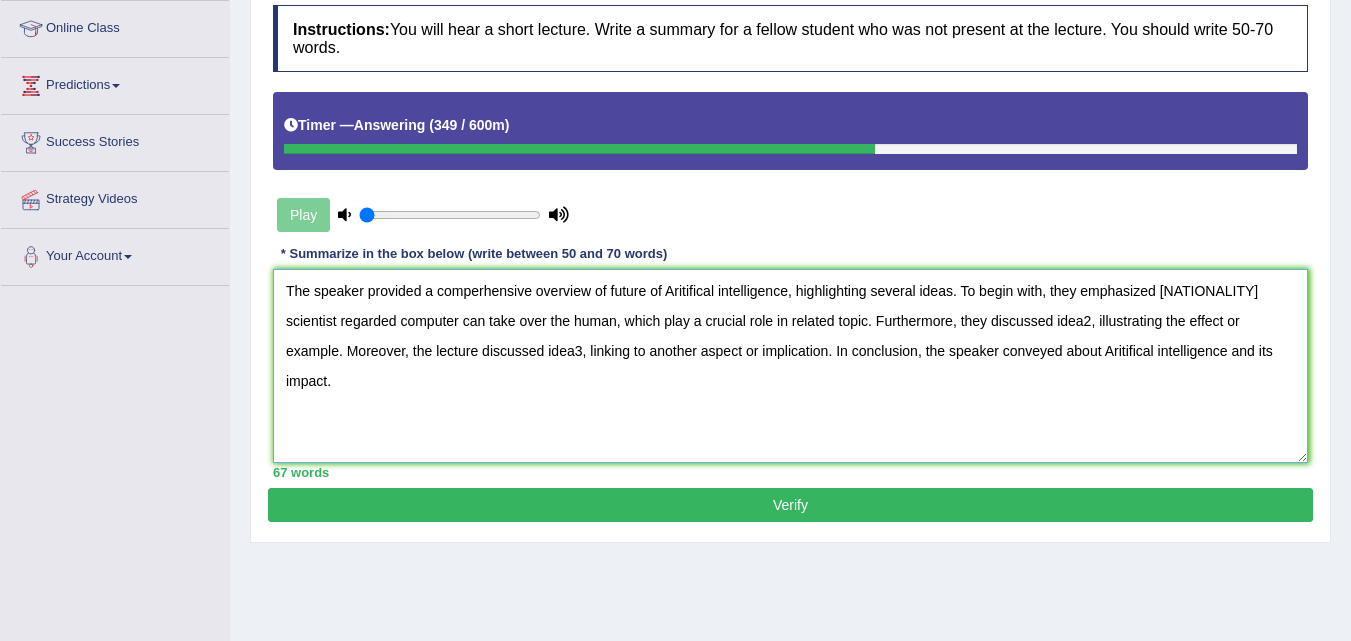 drag, startPoint x: 739, startPoint y: 324, endPoint x: 813, endPoint y: 325, distance: 74.00676 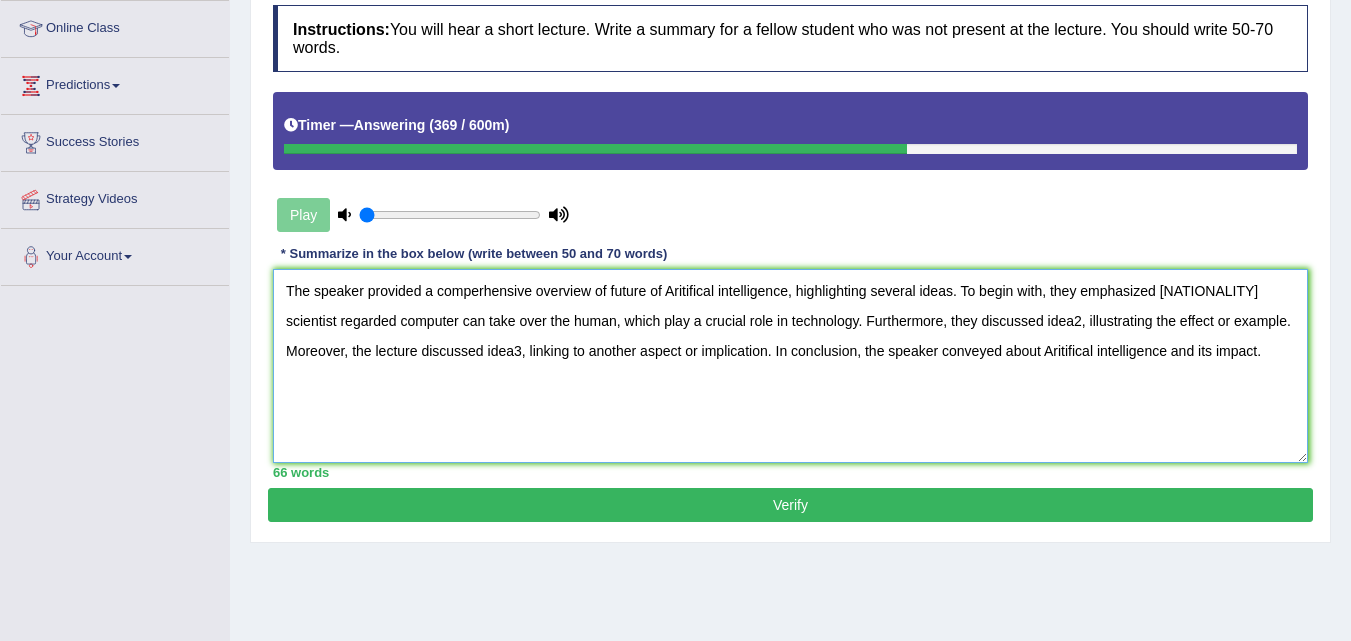 drag, startPoint x: 988, startPoint y: 326, endPoint x: 1022, endPoint y: 326, distance: 34 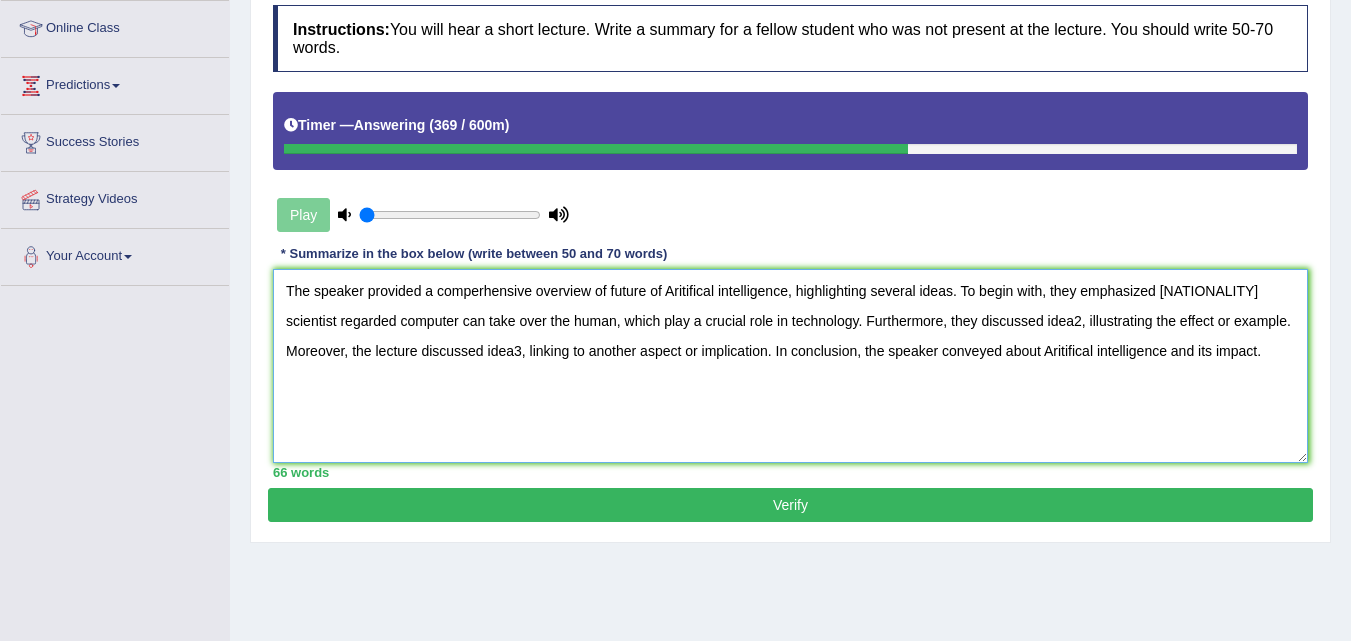 click on "The speaker provided a comperhensive overview of future of Aritifical intelligence, highlighting several ideas. To begin with, they emphasized british scientist regarded computer can take over the human, which play a crucial role in technology. Furthermore, they discussed idea2, illustrating the effect or example. Moreover, the lecture discussed idea3, linking to another aspect or implication. In conclusion, the speaker conveyed about Aritifical intelligence and its impact." at bounding box center (790, 366) 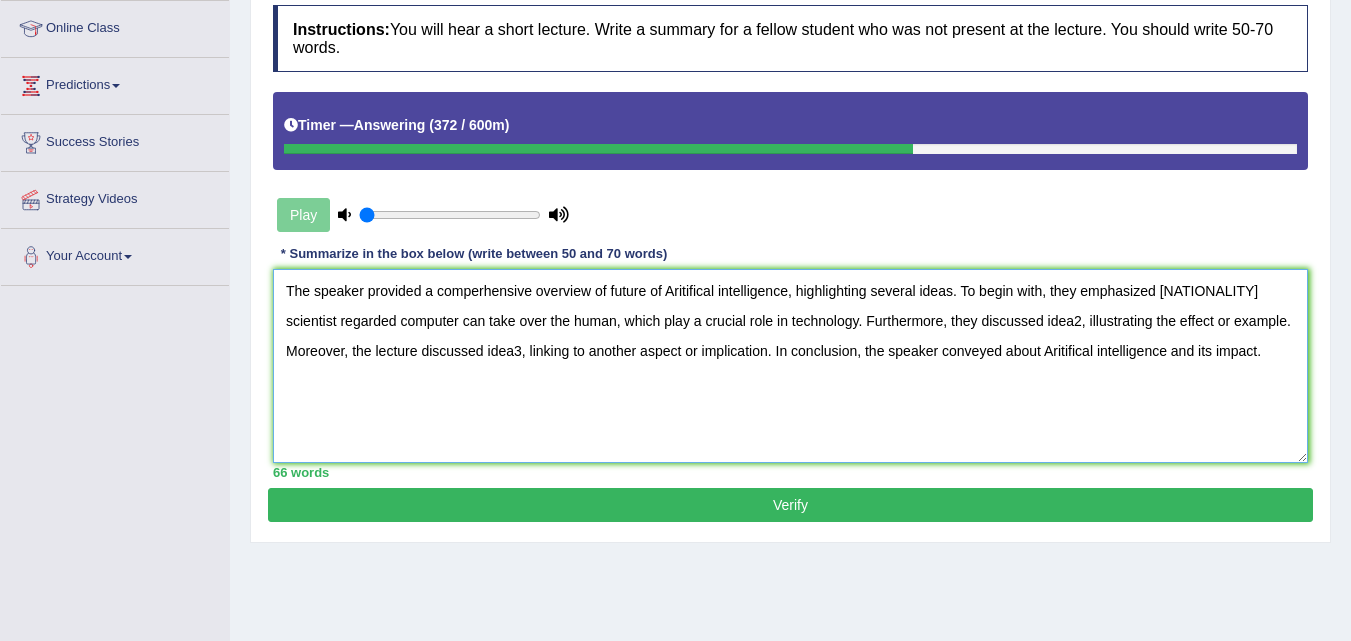 drag, startPoint x: 993, startPoint y: 326, endPoint x: 1028, endPoint y: 327, distance: 35.014282 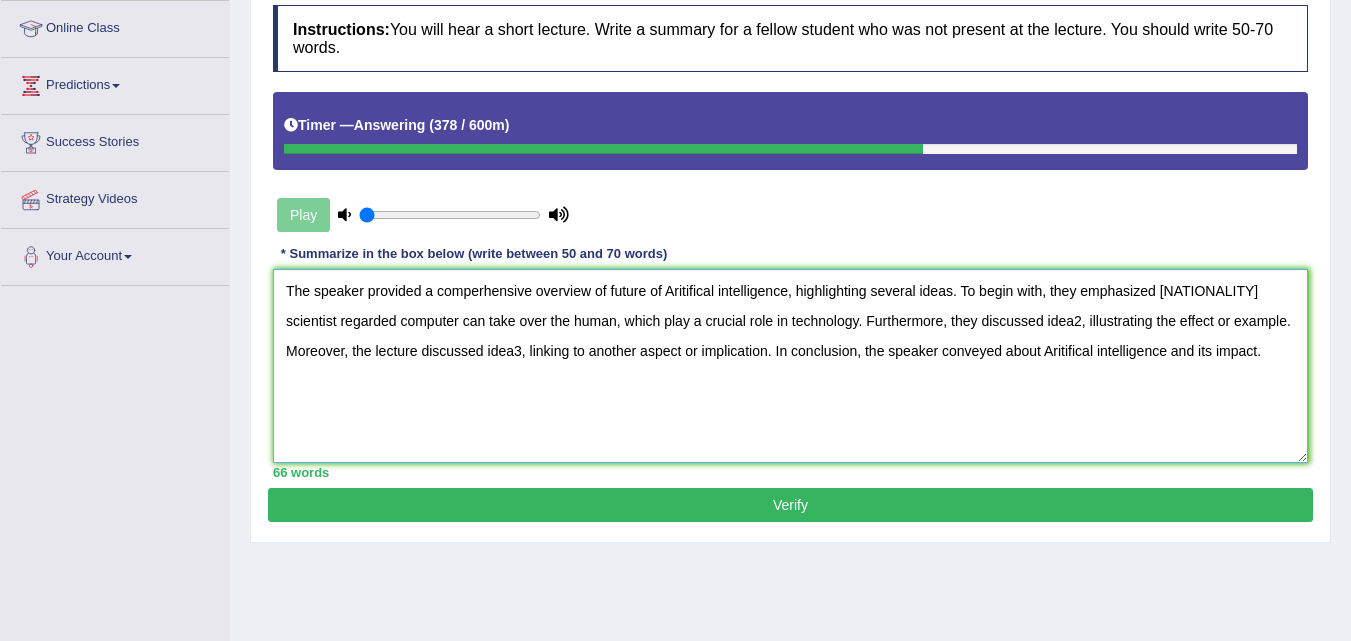 drag, startPoint x: 344, startPoint y: 324, endPoint x: 561, endPoint y: 324, distance: 217 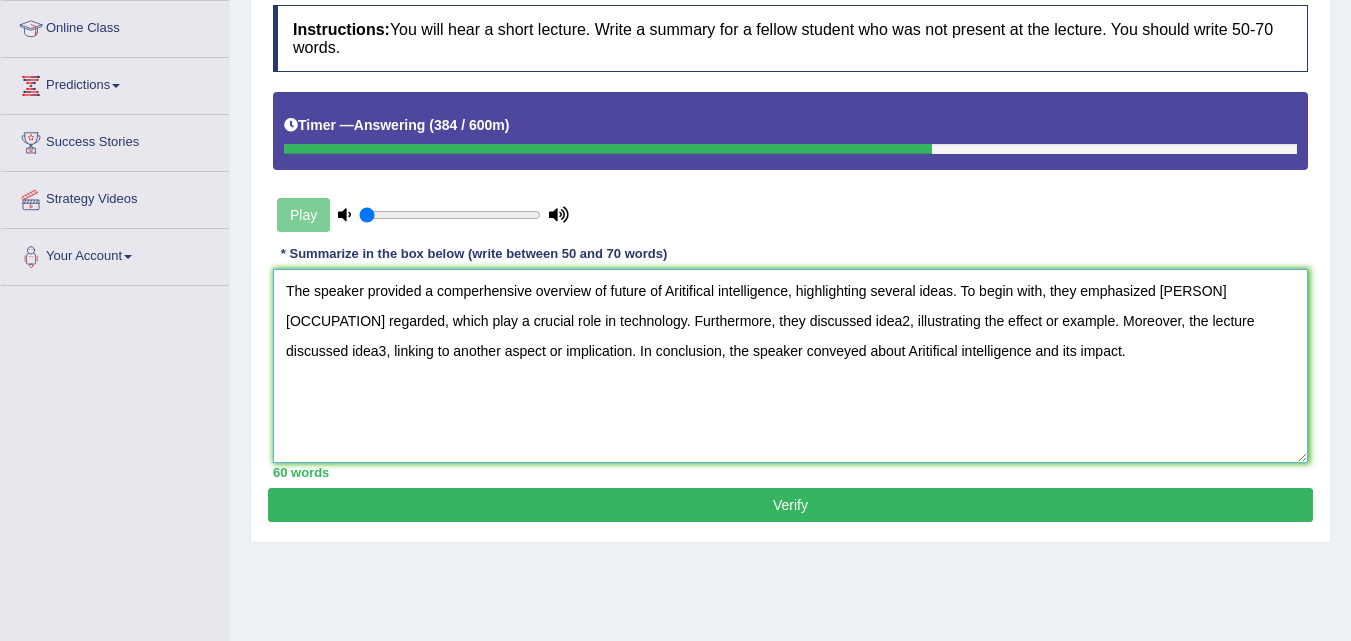 drag, startPoint x: 515, startPoint y: 326, endPoint x: 581, endPoint y: 326, distance: 66 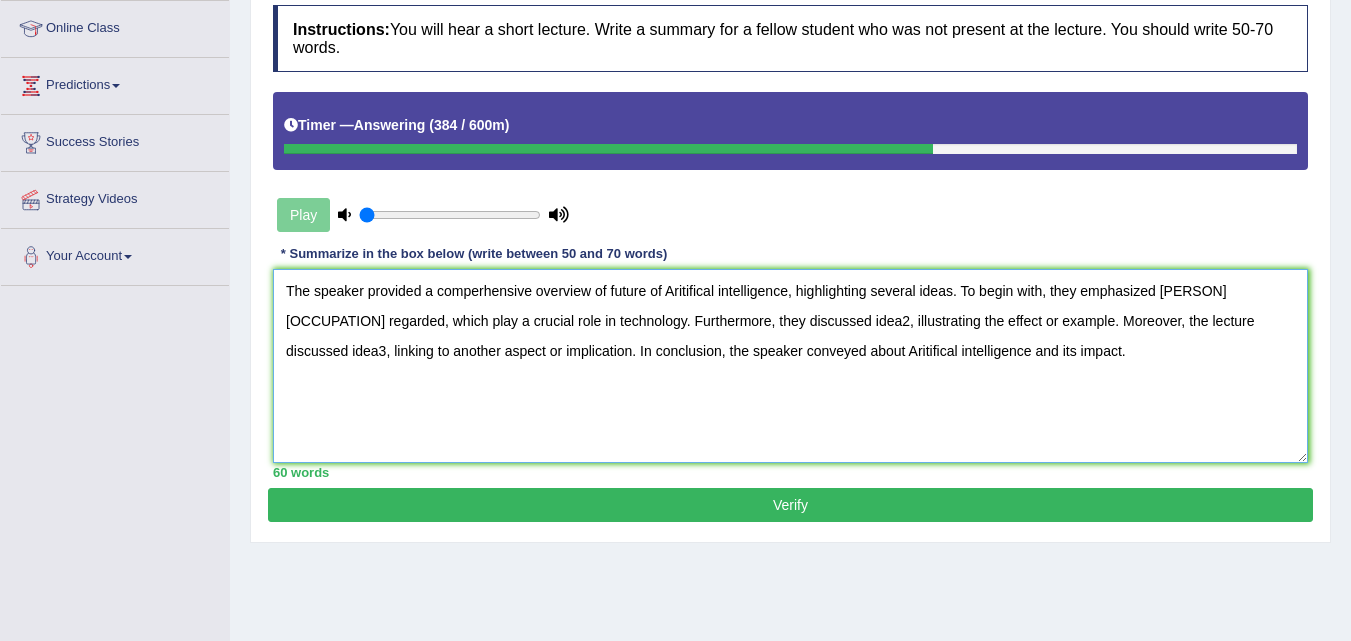 click on "The speaker provided a comperhensive overview of future of Aritifical intelligence, highlighting several ideas. To begin with, they emphasized british scientist regarded, which play a crucial role in technology. Furthermore, they discussed idea2, illustrating the effect or example. Moreover, the lecture discussed idea3, linking to another aspect or implication. In conclusion, the speaker conveyed about Aritifical intelligence and its impact." at bounding box center [790, 366] 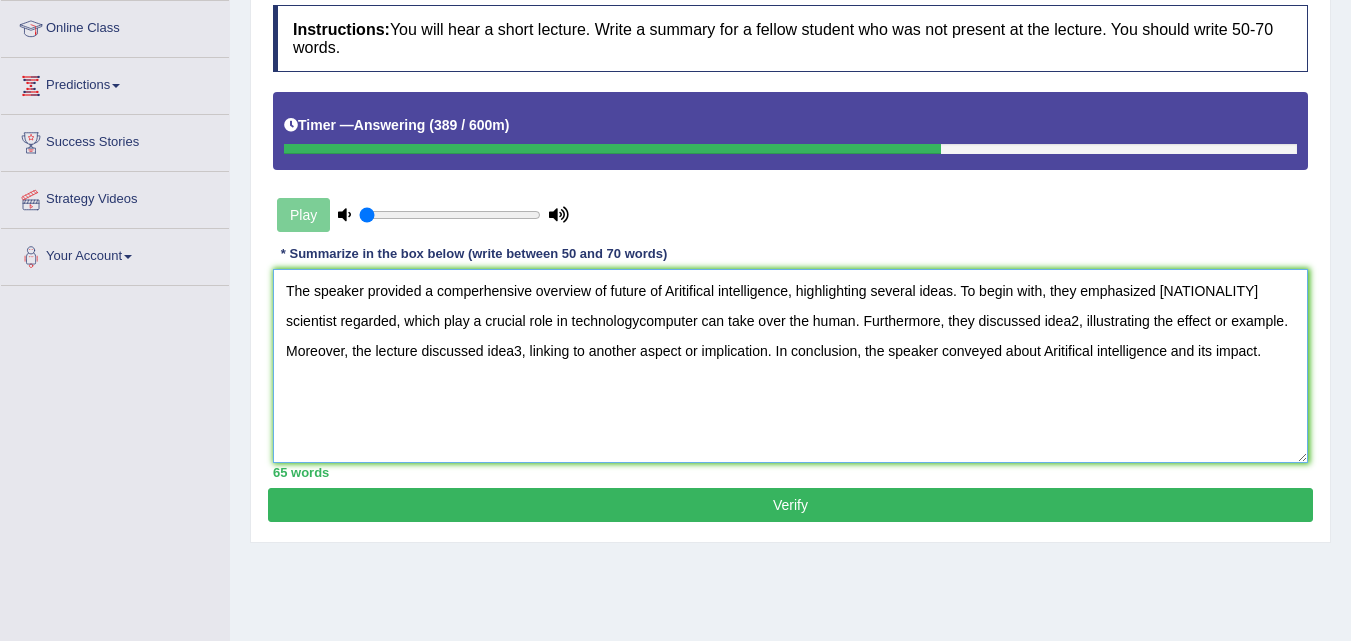 drag, startPoint x: 515, startPoint y: 325, endPoint x: 585, endPoint y: 330, distance: 70.178345 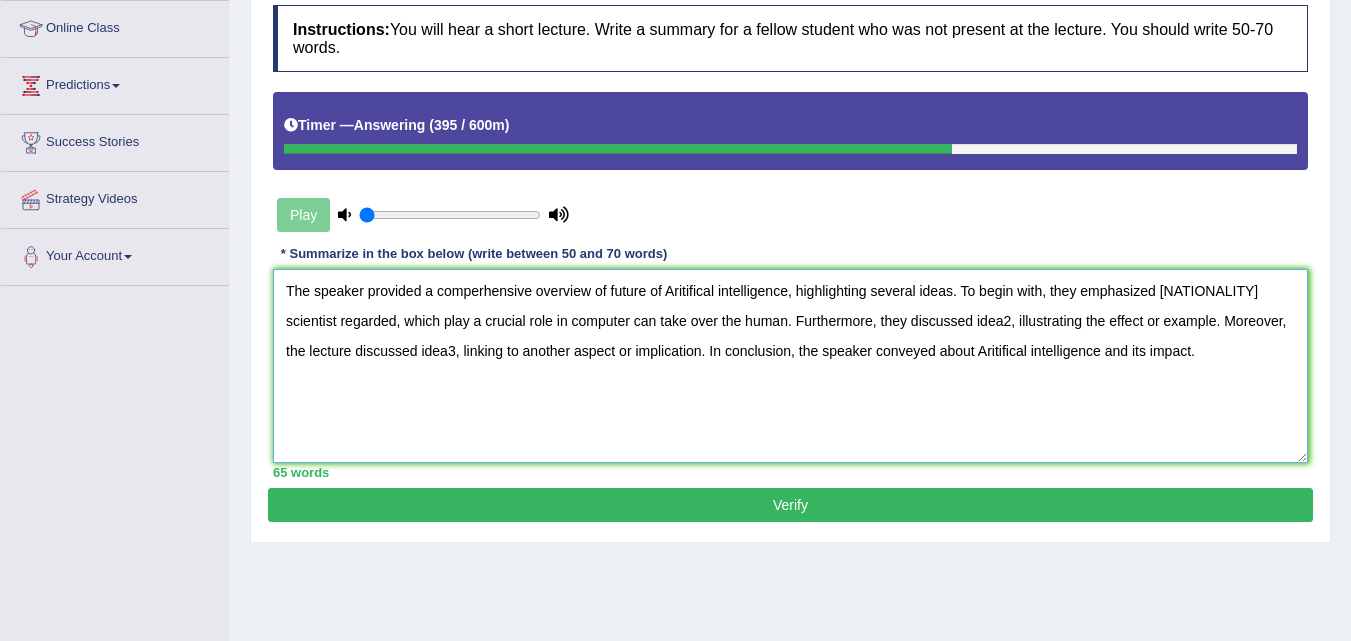 drag, startPoint x: 925, startPoint y: 328, endPoint x: 958, endPoint y: 327, distance: 33.01515 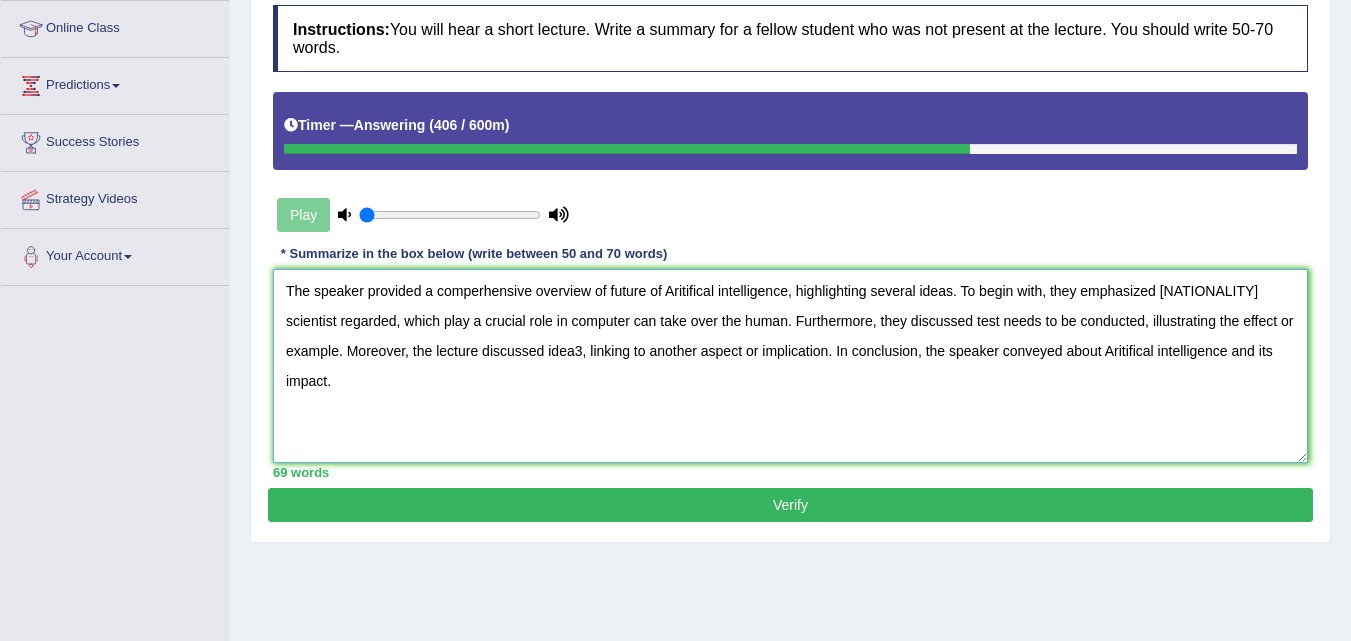 drag, startPoint x: 1101, startPoint y: 318, endPoint x: 1101, endPoint y: 333, distance: 15 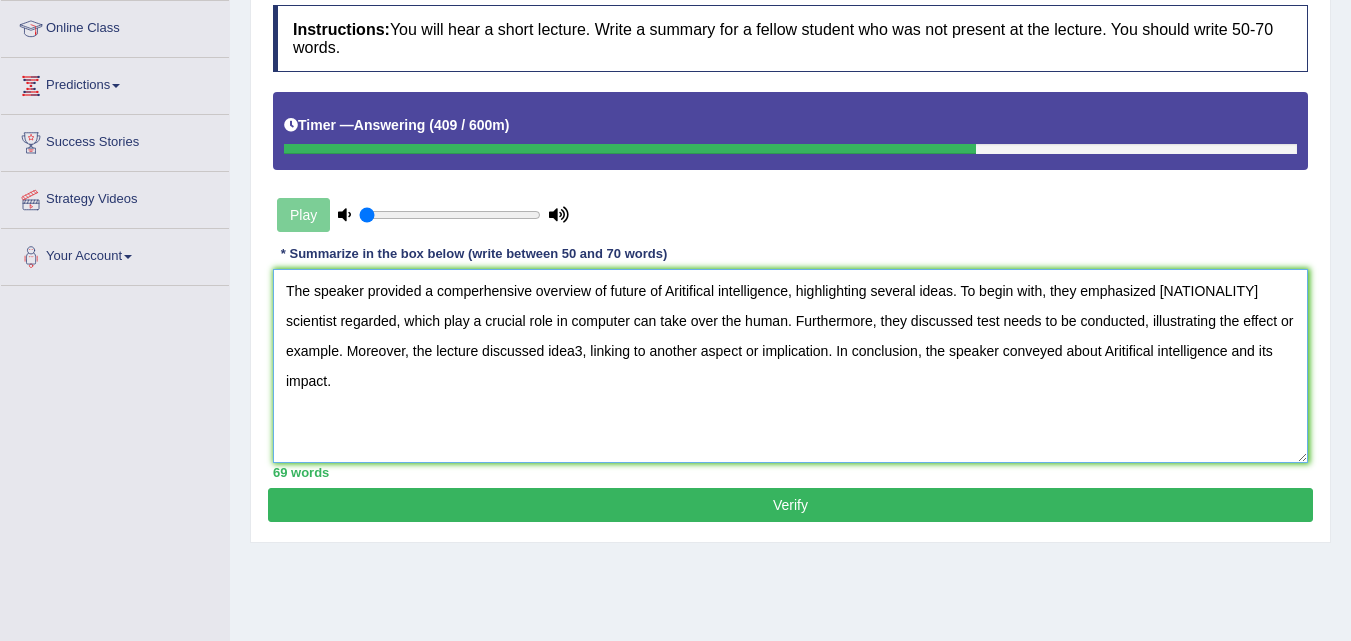 drag, startPoint x: 1097, startPoint y: 325, endPoint x: 338, endPoint y: 358, distance: 759.71704 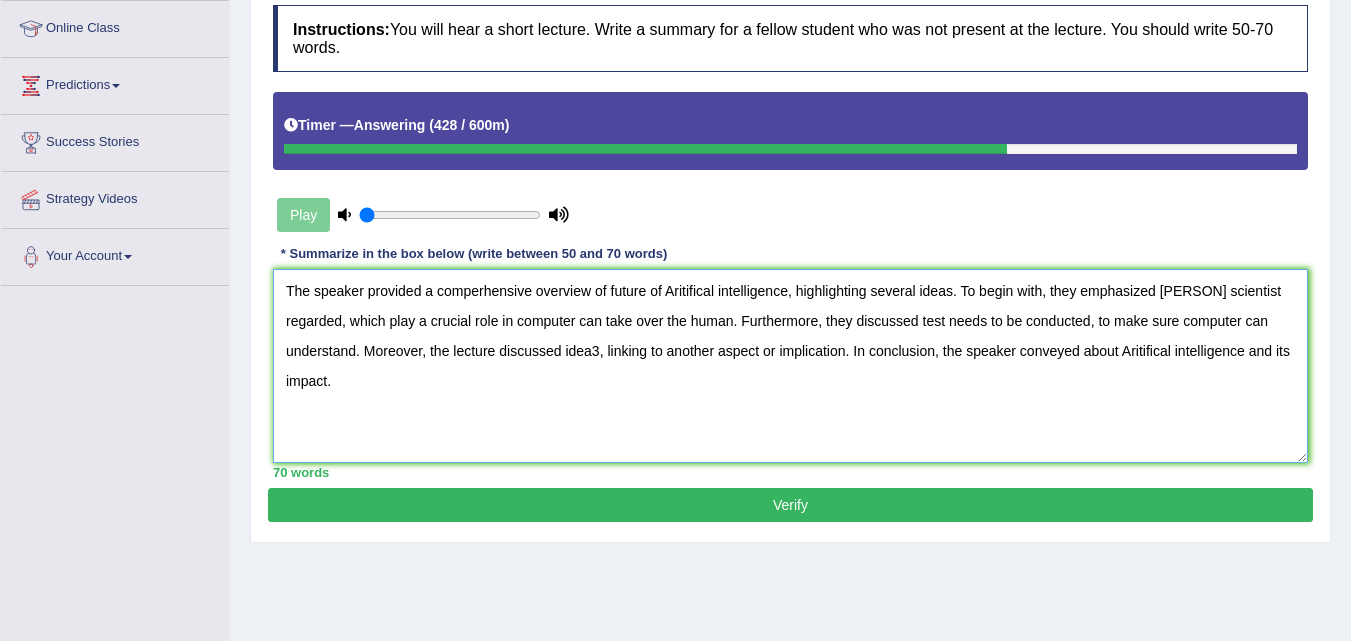 drag, startPoint x: 365, startPoint y: 353, endPoint x: 853, endPoint y: 354, distance: 488.00104 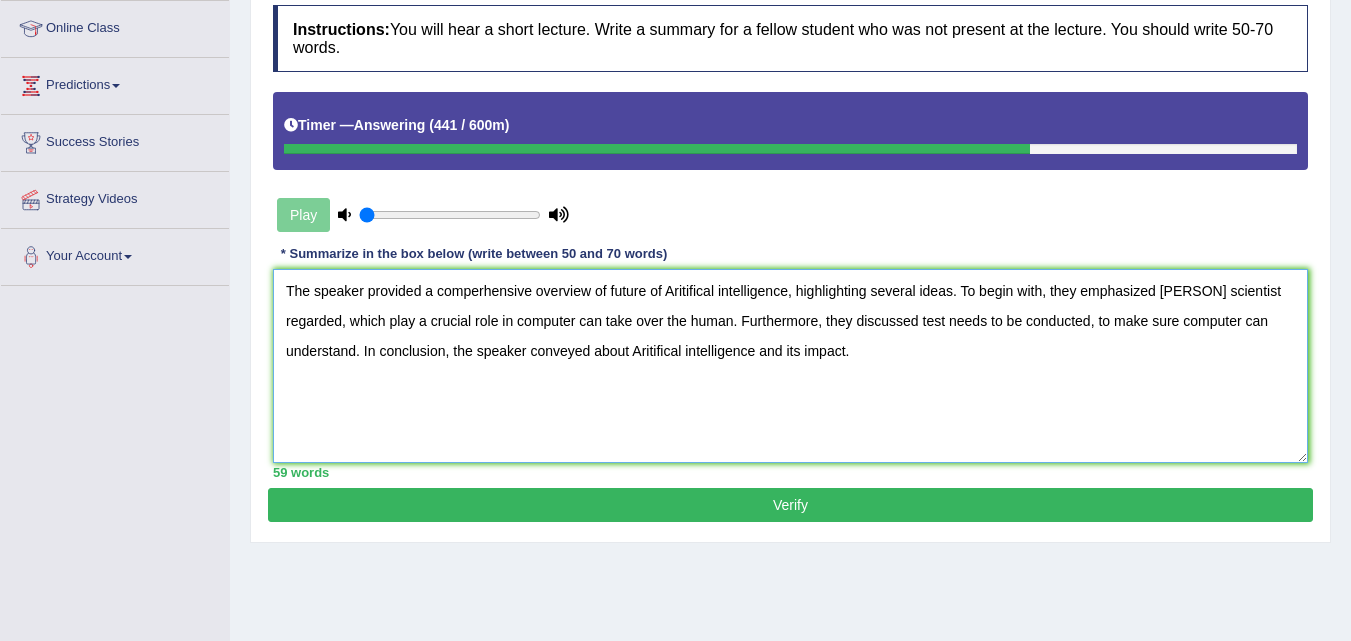 drag, startPoint x: 635, startPoint y: 354, endPoint x: 930, endPoint y: 341, distance: 295.28632 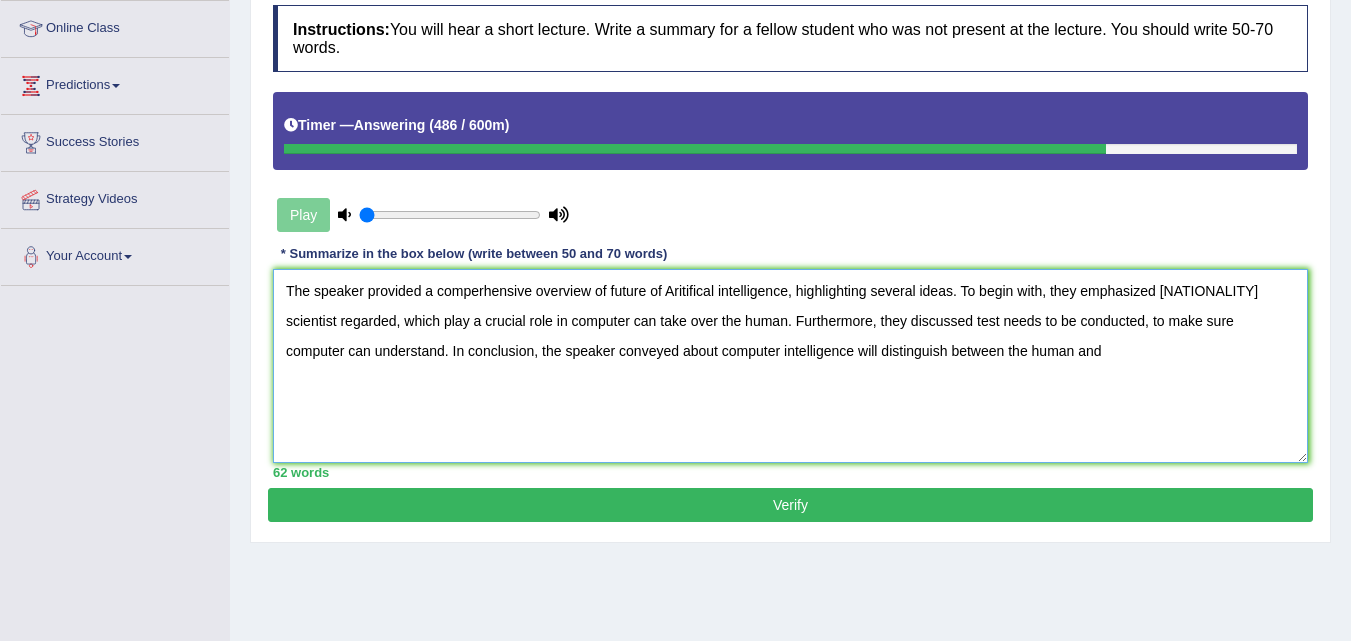 click on "The speaker provided a comperhensive overview of future of Aritifical intelligence, highlighting several ideas. To begin with, they emphasized british scientist regarded, which play a crucial role in computer can take over the human. Furthermore, they discussed test needs to be conducted, to make sure computer can understand. In conclusion, the speaker conveyed about computer intelligence will distinguish between the human and" at bounding box center [790, 366] 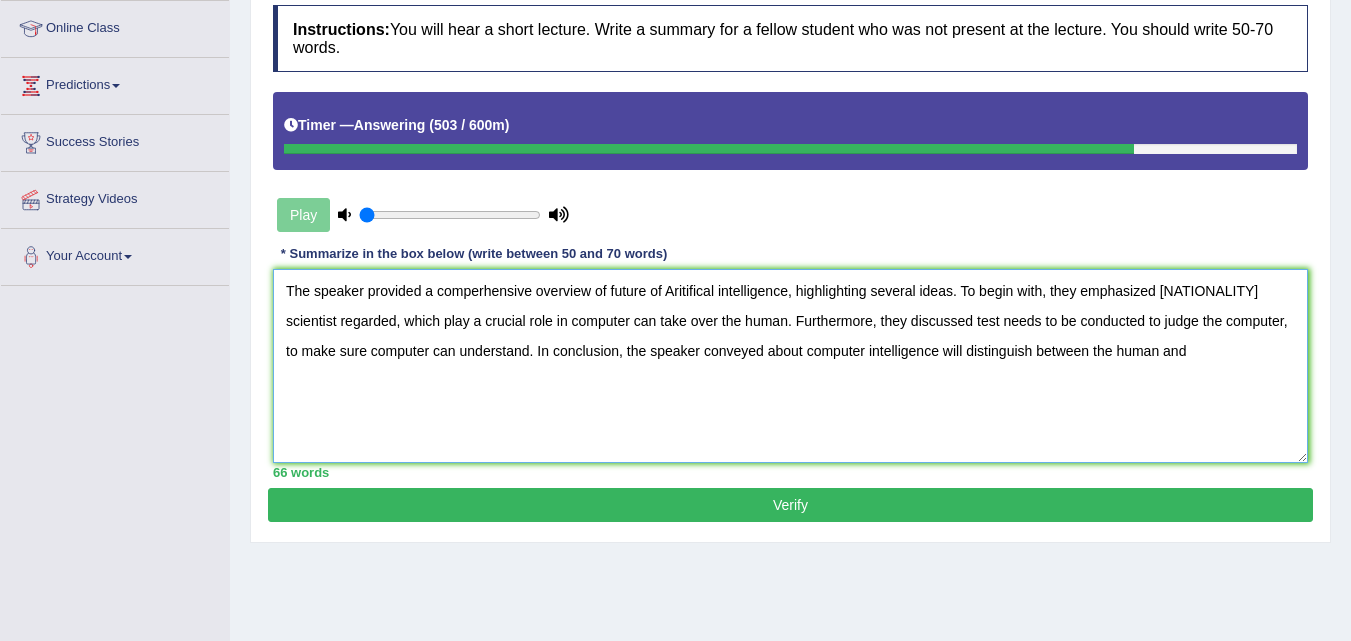 click on "The speaker provided a comperhensive overview of future of Aritifical intelligence, highlighting several ideas. To begin with, they emphasized british scientist regarded, which play a crucial role in computer can take over the human. Furthermore, they discussed test needs to be conducted to judge the computer, to make sure computer can understand. In conclusion, the speaker conveyed about computer intelligence will distinguish between the human and" at bounding box center (790, 366) 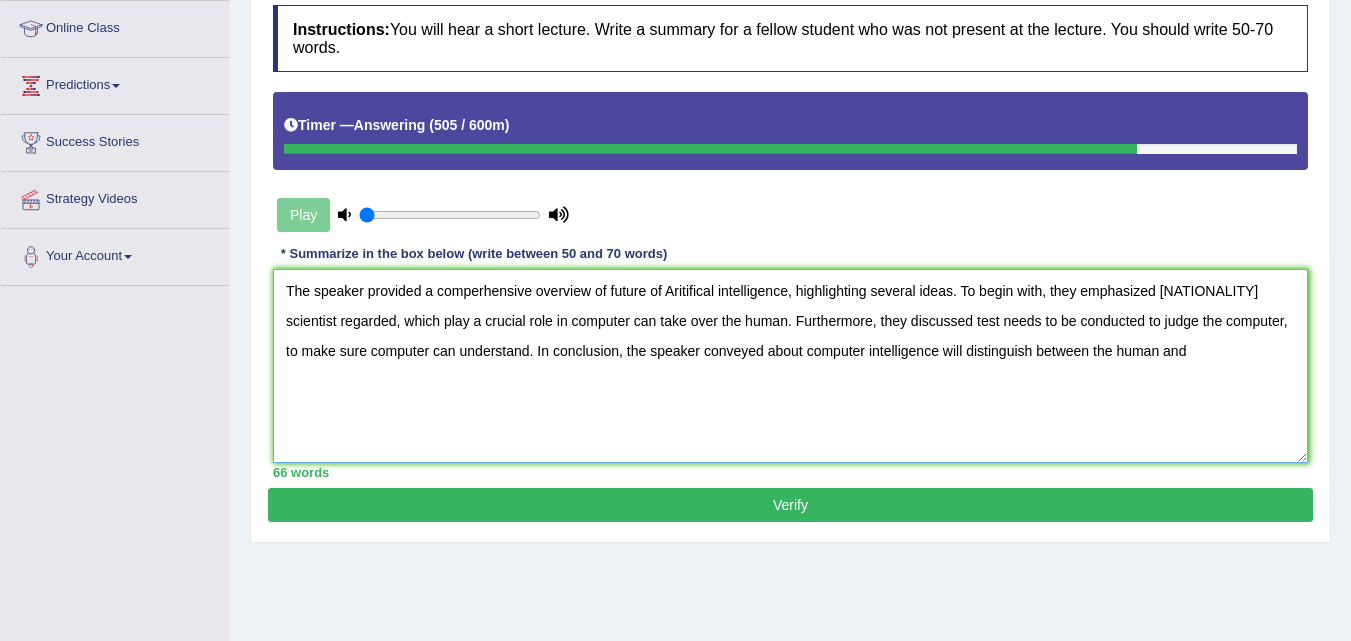 click on "The speaker provided a comperhensive overview of future of Aritifical intelligence, highlighting several ideas. To begin with, they emphasized british scientist regarded, which play a crucial role in computer can take over the human. Furthermore, they discussed test needs to be conducted to judge the computer, to make sure computer can understand. In conclusion, the speaker conveyed about computer intelligence will distinguish between the human and" at bounding box center (790, 366) 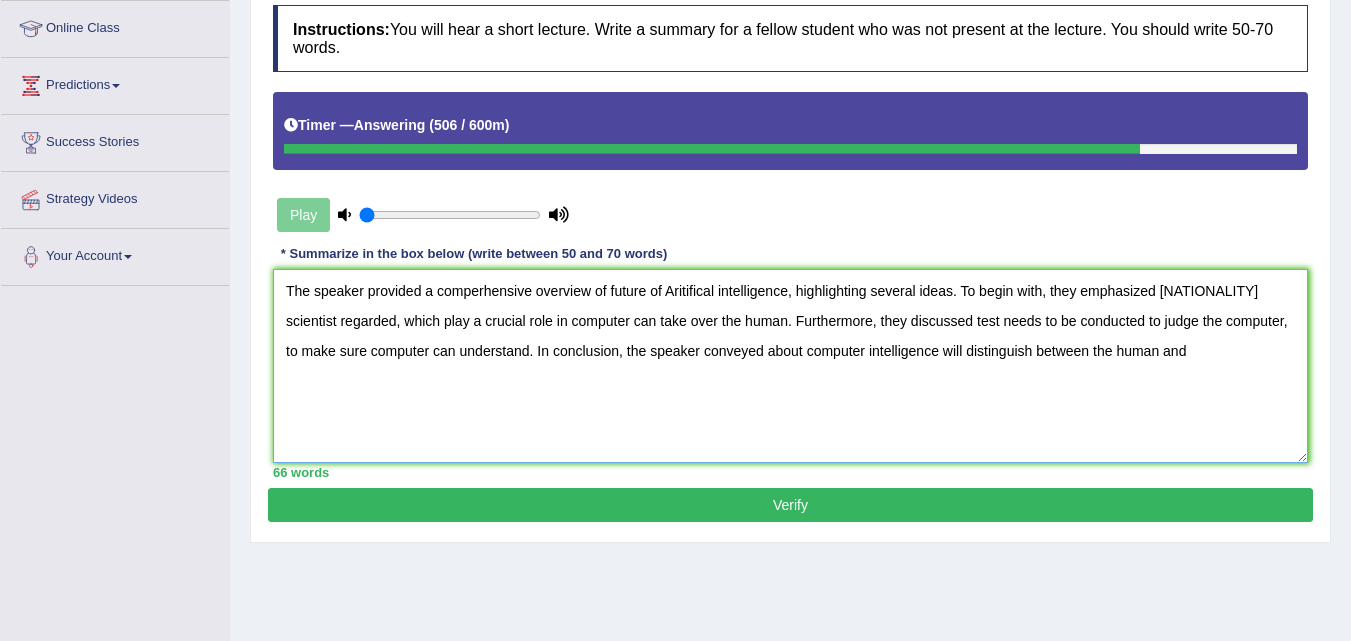 click on "The speaker provided a comperhensive overview of future of Aritifical intelligence, highlighting several ideas. To begin with, they emphasized british scientist regarded, which play a crucial role in computer can take over the human. Furthermore, they discussed test needs to be conducted to judge the computer, to make sure computer can understand. In conclusion, the speaker conveyed about computer intelligence will distinguish between the human and" at bounding box center (790, 366) 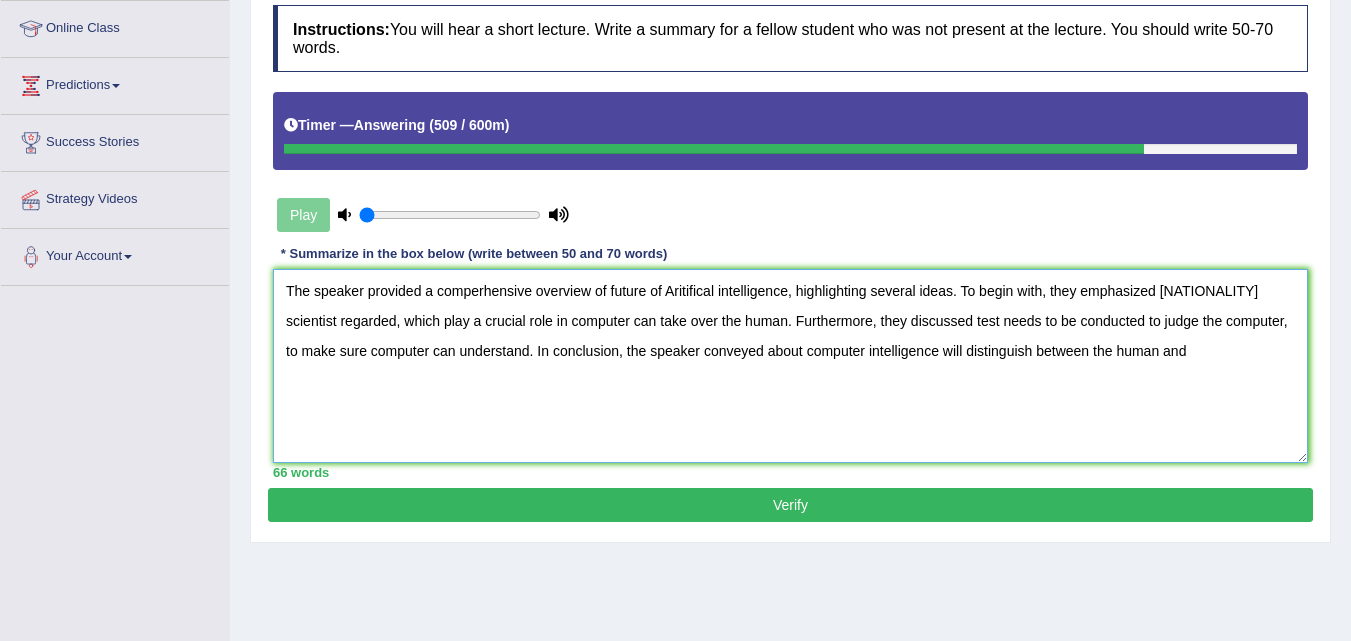 click on "The speaker provided a comperhensive overview of future of Aritifical intelligence, highlighting several ideas. To begin with, they emphasized british scientist regarded, which play a crucial role in computer can take over the human. Furthermore, they discussed test needs to be conducted to judge the computer, to make sure computer can understand. In conclusion, the speaker conveyed about computer intelligence will distinguish between the human and" at bounding box center (790, 366) 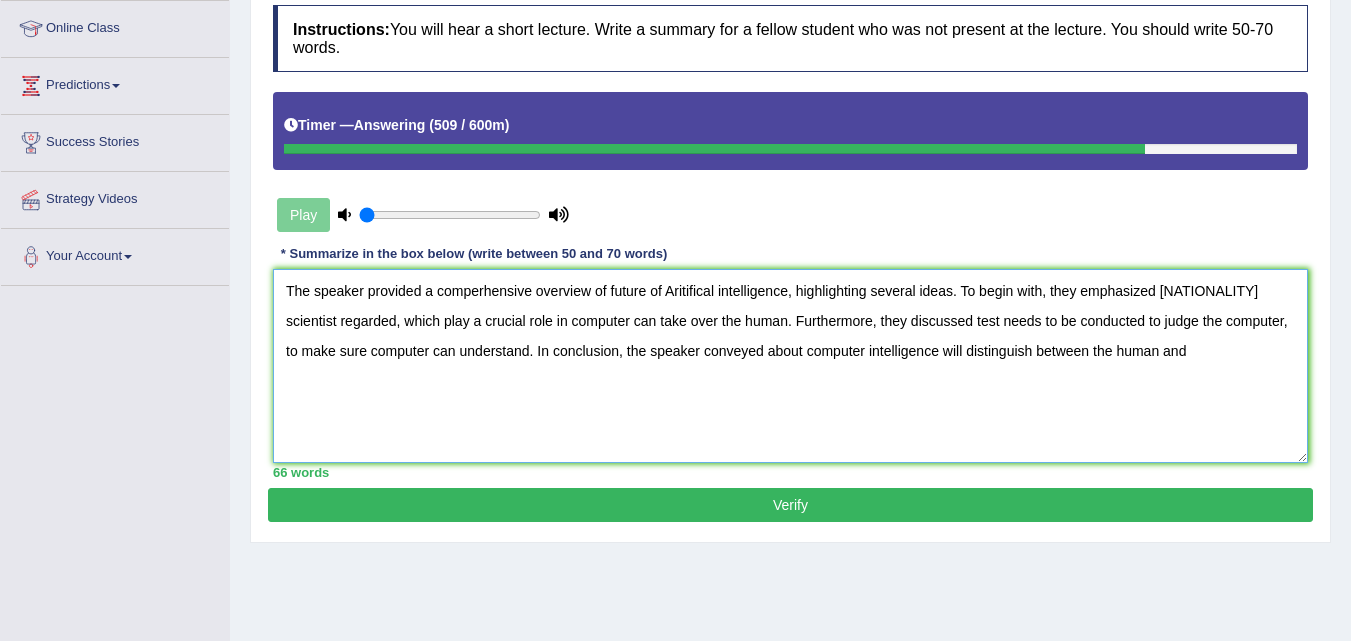 click on "The speaker provided a comperhensive overview of future of Aritifical intelligence, highlighting several ideas. To begin with, they emphasized british scientist regarded, which play a crucial role in computer can take over the human. Furthermore, they discussed test needs to be conducted to judge the computer, to make sure computer can understand. In conclusion, the speaker conveyed about computer intelligence will distinguish between the human and" at bounding box center (790, 366) 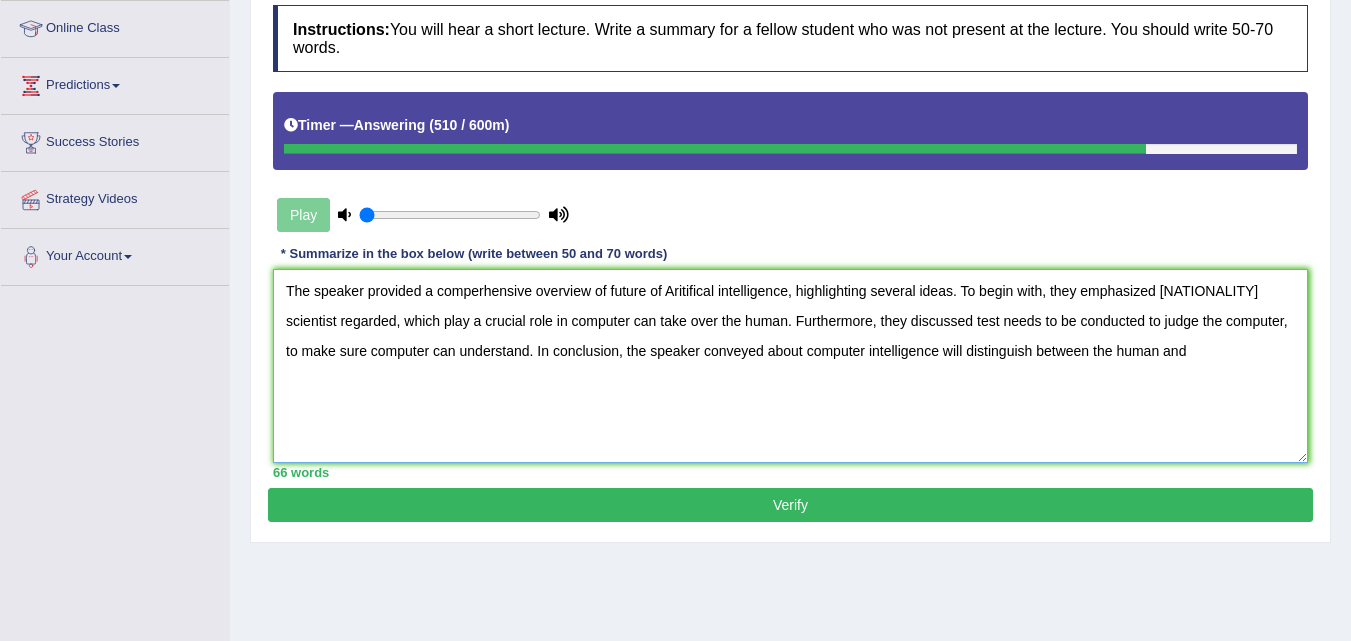 click on "The speaker provided a comperhensive overview of future of Aritifical intelligence, highlighting several ideas. To begin with, they emphasized british scientist regarded, which play a crucial role in computer can take over the human. Furthermore, they discussed test needs to be conducted to judge the computer, to make sure computer can understand. In conclusion, the speaker conveyed about computer intelligence will distinguish between the human and" at bounding box center (790, 366) 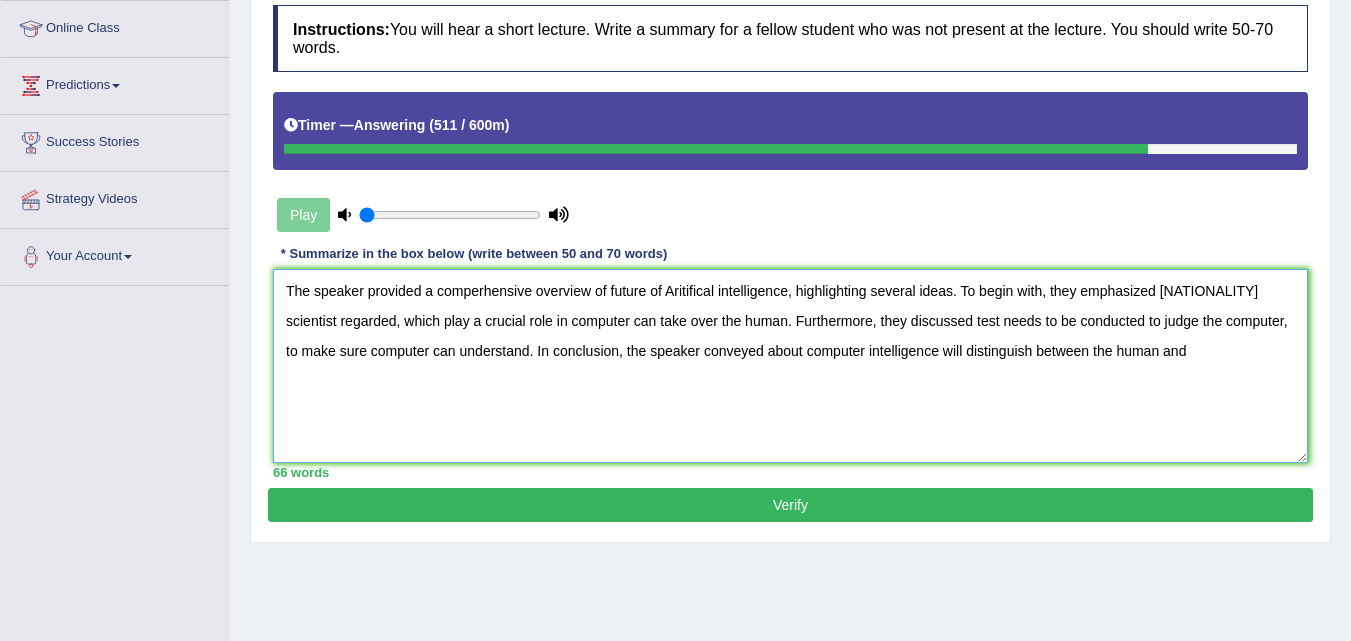 drag, startPoint x: 979, startPoint y: 355, endPoint x: 1211, endPoint y: 346, distance: 232.1745 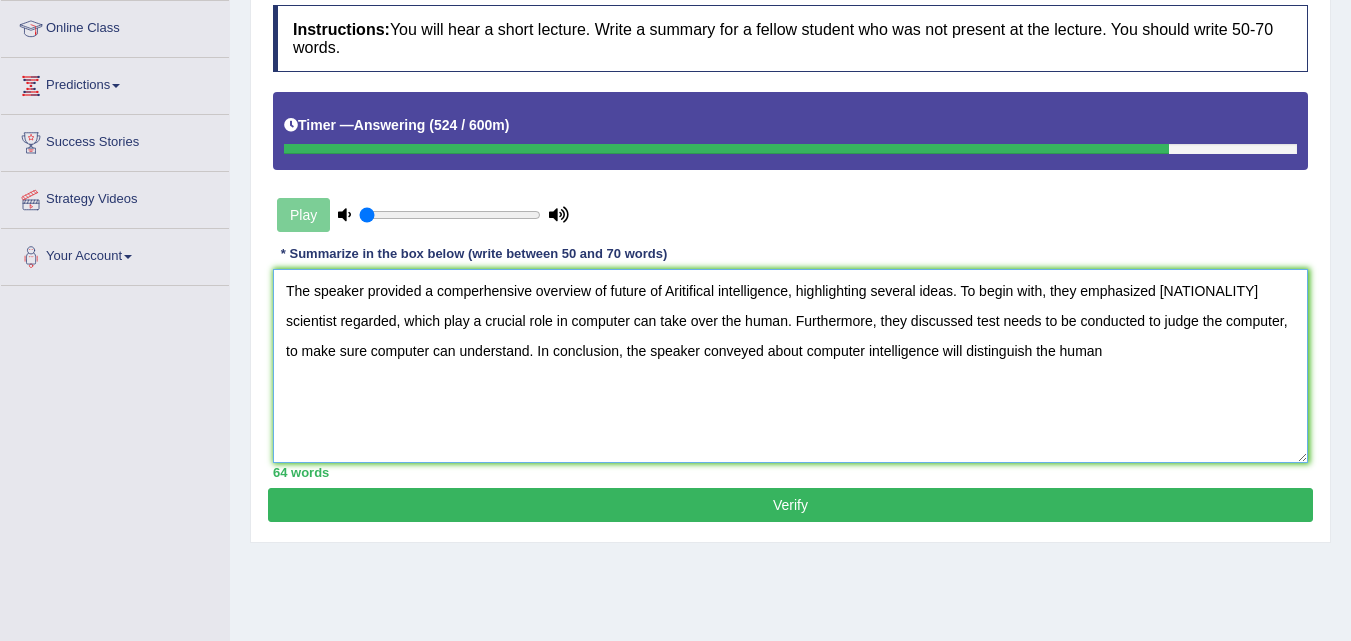 click on "The speaker provided a comperhensive overview of future of Aritifical intelligence, highlighting several ideas. To begin with, they emphasized british scientist regarded, which play a crucial role in computer can take over the human. Furthermore, they discussed test needs to be conducted to judge the computer, to make sure computer can understand. In conclusion, the speaker conveyed about computer intelligence will distinguish the human" at bounding box center (790, 366) 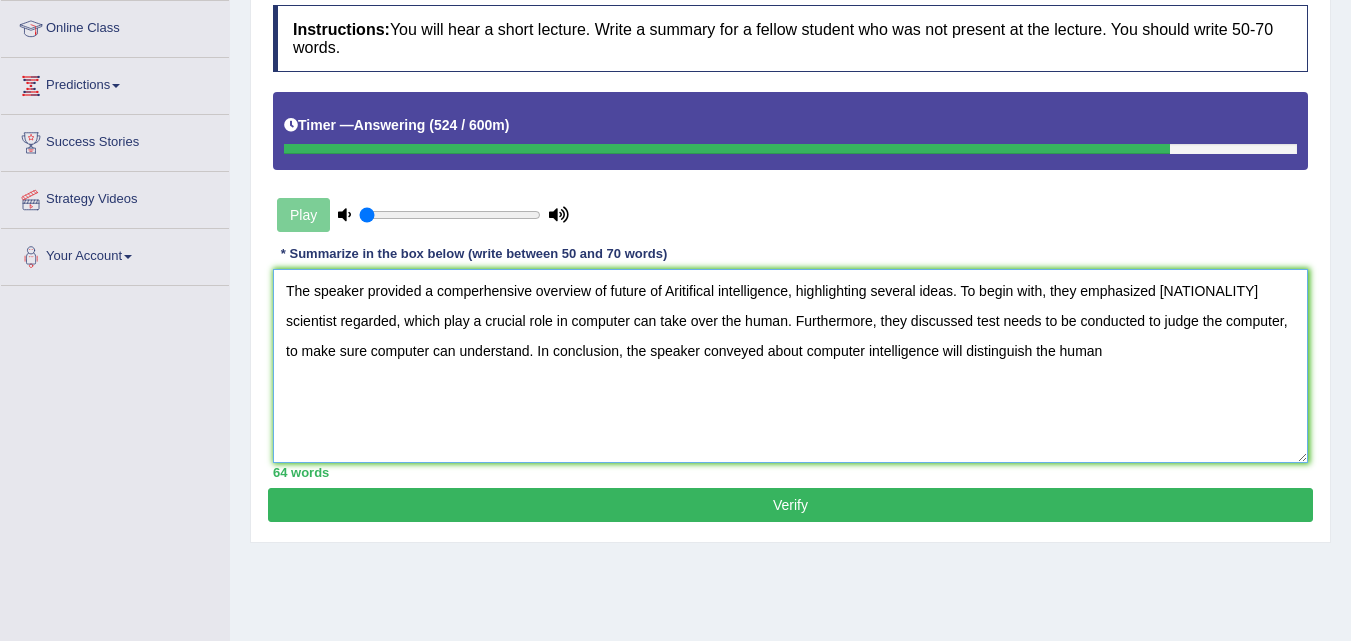 click on "The speaker provided a comperhensive overview of future of Aritifical intelligence, highlighting several ideas. To begin with, they emphasized british scientist regarded, which play a crucial role in computer can take over the human. Furthermore, they discussed test needs to be conducted to judge the computer, to make sure computer can understand. In conclusion, the speaker conveyed about computer intelligence will distinguish the human" at bounding box center [790, 366] 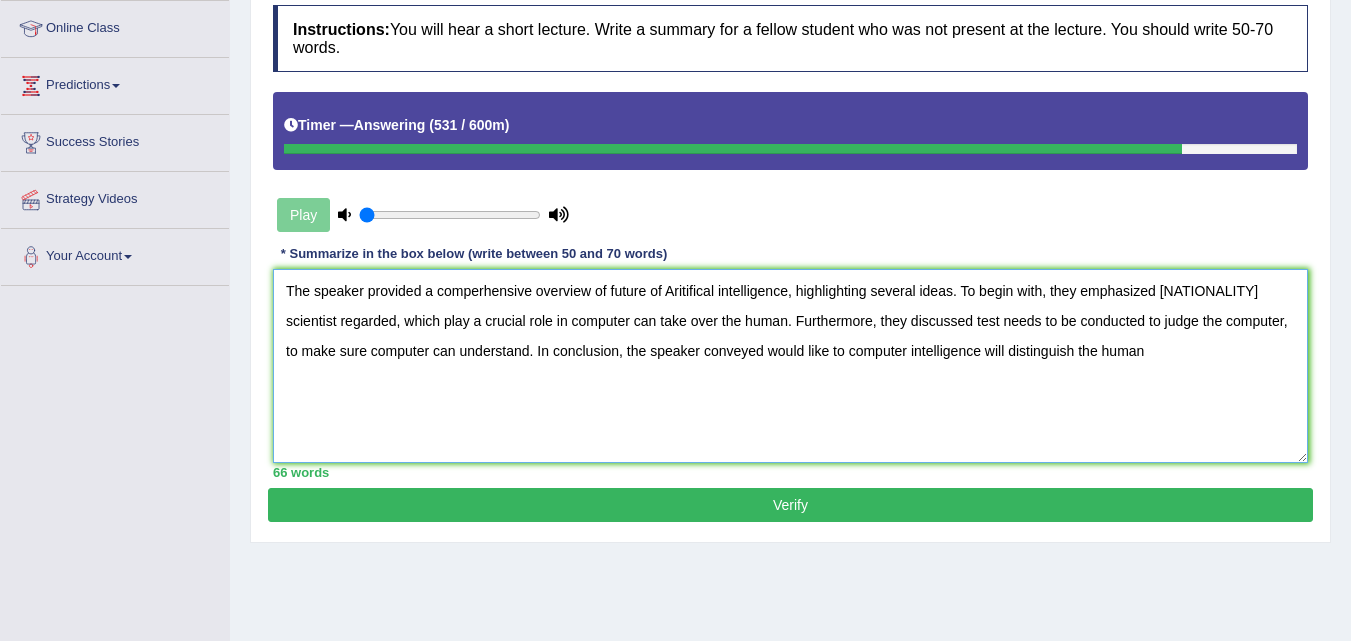 click on "The speaker provided a comperhensive overview of future of Aritifical intelligence, highlighting several ideas. To begin with, they emphasized british scientist regarded, which play a crucial role in computer can take over the human. Furthermore, they discussed test needs to be conducted to judge the computer, to make sure computer can understand. In conclusion, the speaker conveyed would like to computer intelligence will distinguish the human" at bounding box center [790, 366] 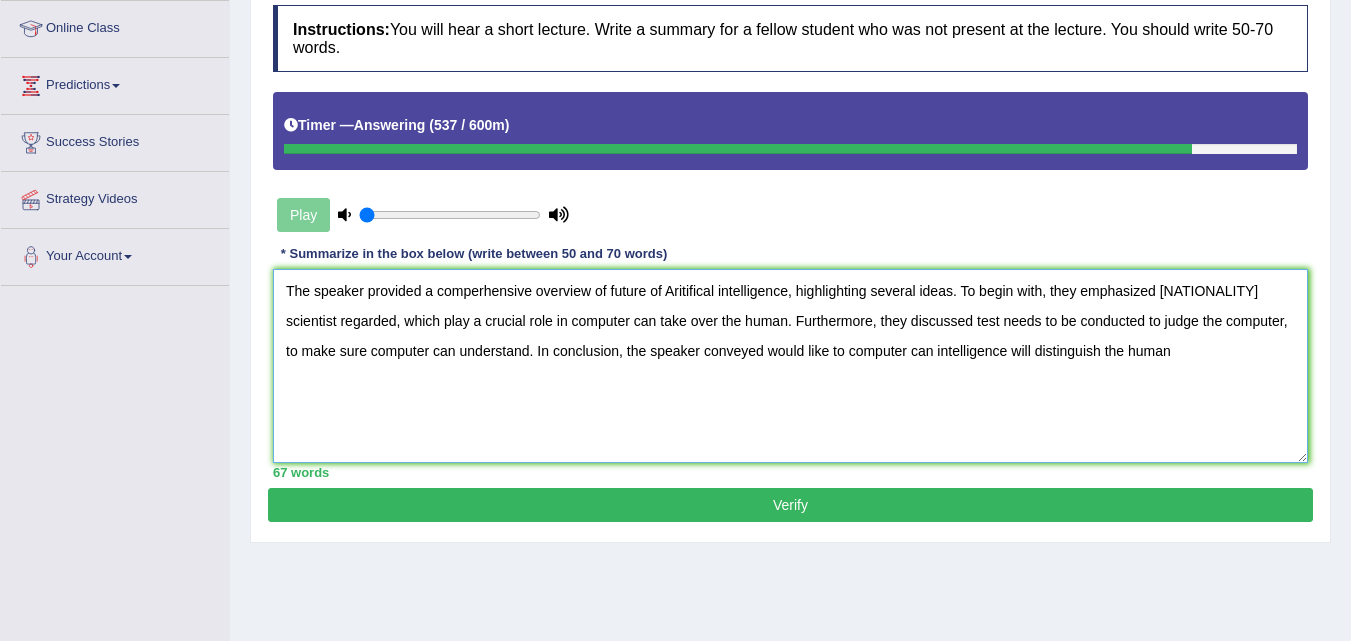 click on "The speaker provided a comperhensive overview of future of Aritifical intelligence, highlighting several ideas. To begin with, they emphasized british scientist regarded, which play a crucial role in computer can take over the human. Furthermore, they discussed test needs to be conducted to judge the computer, to make sure computer can understand. In conclusion, the speaker conveyed would like to computer can intelligence will distinguish the human" at bounding box center (790, 366) 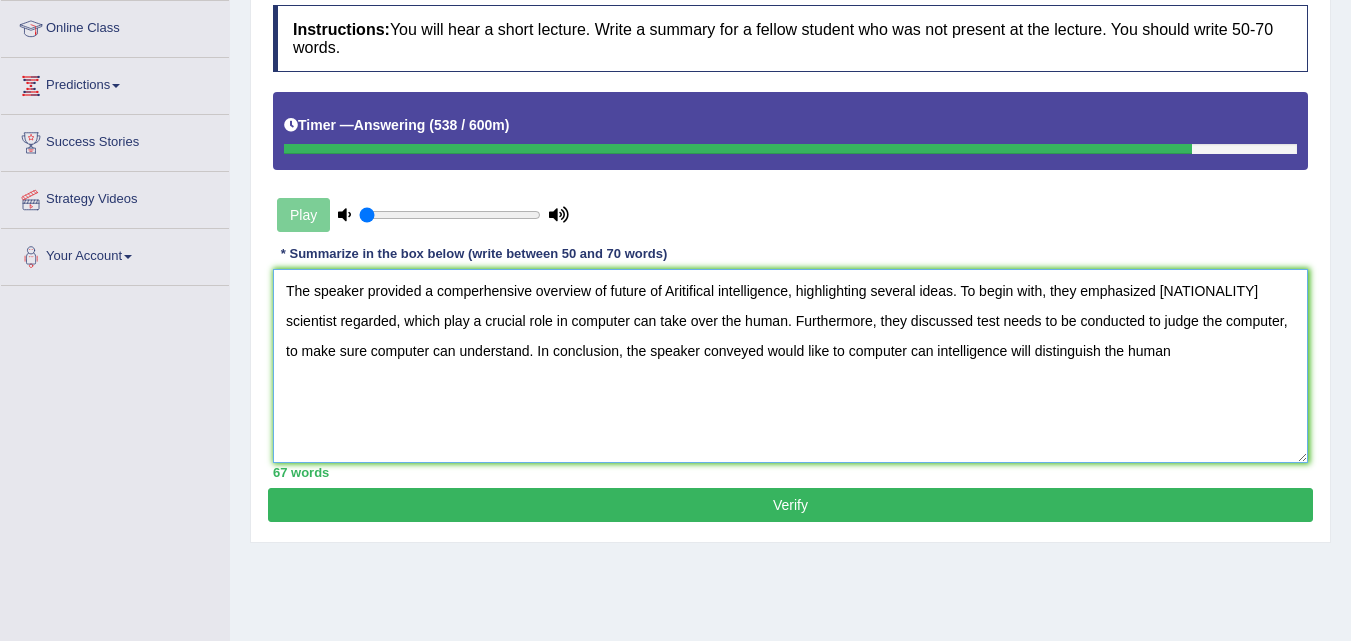 click on "The speaker provided a comperhensive overview of future of Aritifical intelligence, highlighting several ideas. To begin with, they emphasized british scientist regarded, which play a crucial role in computer can take over the human. Furthermore, they discussed test needs to be conducted to judge the computer, to make sure computer can understand. In conclusion, the speaker conveyed would like to computer can intelligence will distinguish the human" at bounding box center [790, 366] 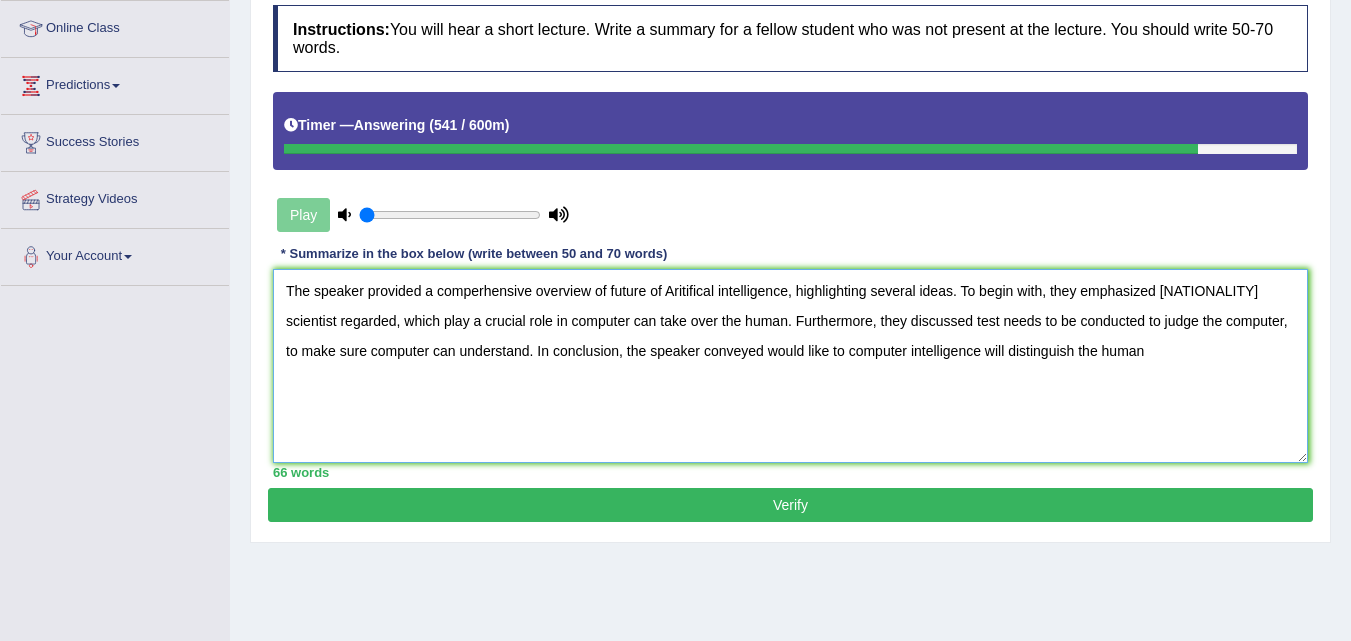 click on "The speaker provided a comperhensive overview of future of Aritifical intelligence, highlighting several ideas. To begin with, they emphasized british scientist regarded, which play a crucial role in computer can take over the human. Furthermore, they discussed test needs to be conducted to judge the computer, to make sure computer can understand. In conclusion, the speaker conveyed would like to computer intelligence will distinguish the human" at bounding box center [790, 366] 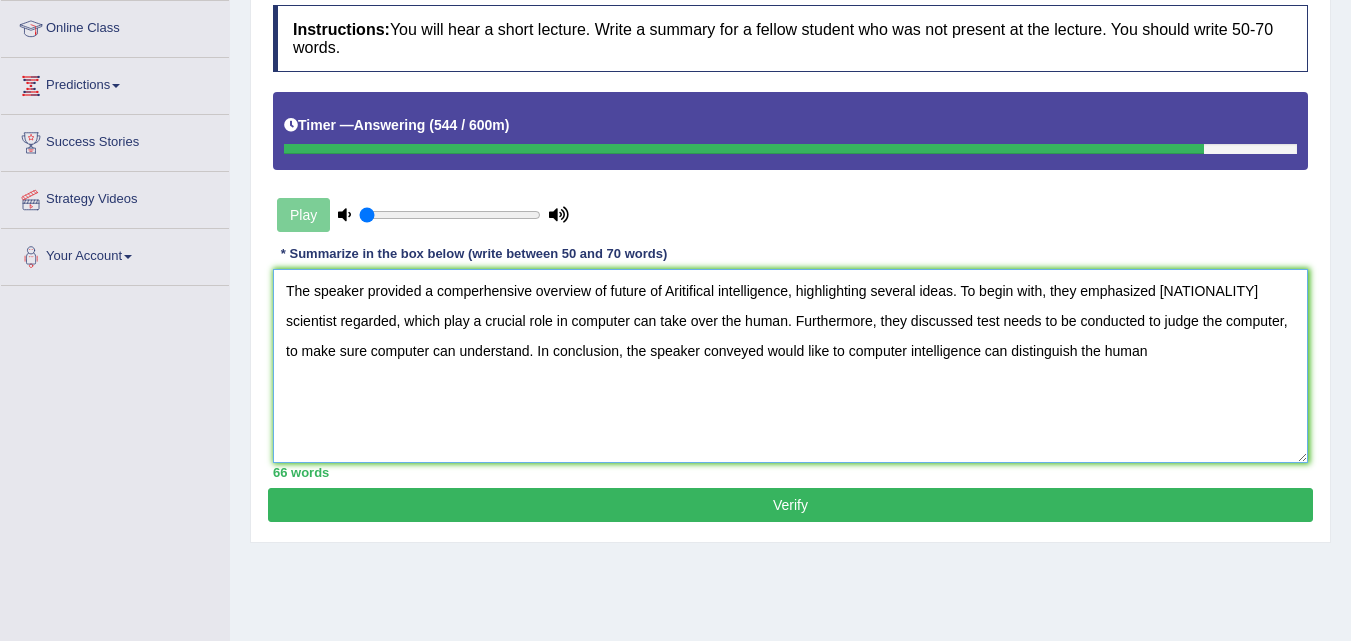 click on "The speaker provided a comperhensive overview of future of Aritifical intelligence, highlighting several ideas. To begin with, they emphasized british scientist regarded, which play a crucial role in computer can take over the human. Furthermore, they discussed test needs to be conducted to judge the computer, to make sure computer can understand. In conclusion, the speaker conveyed would like to computer intelligence can distinguish the human" at bounding box center (790, 366) 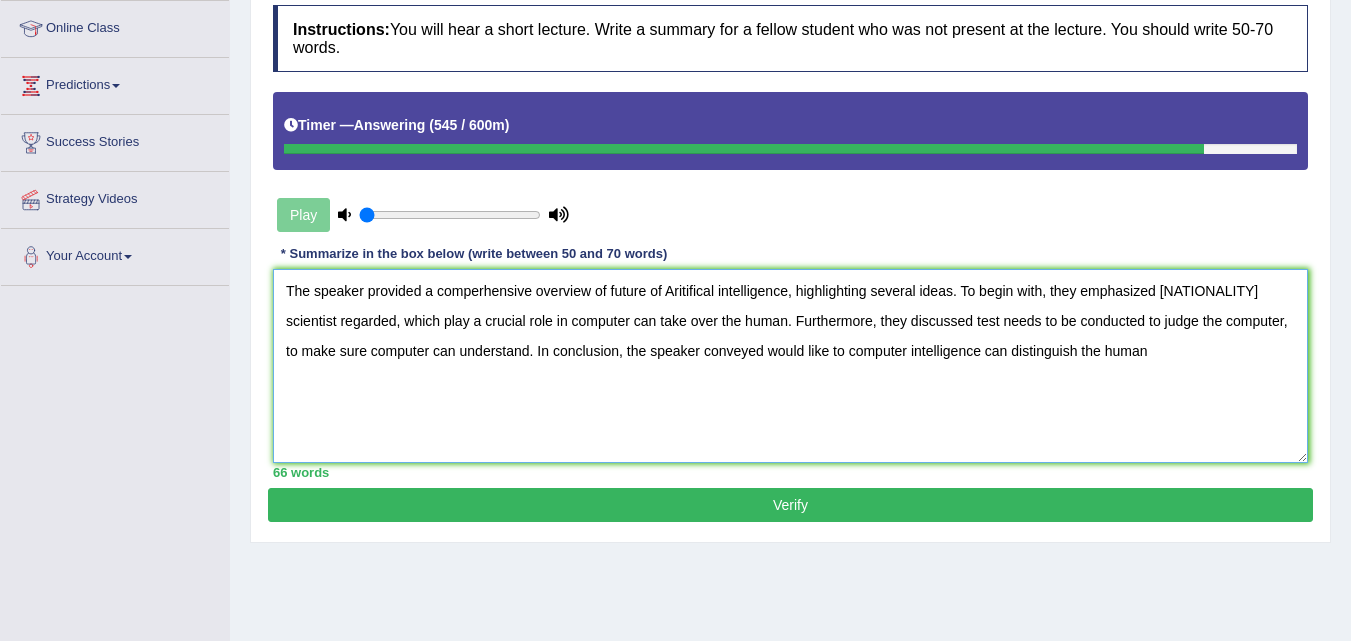 click on "The speaker provided a comperhensive overview of future of Aritifical intelligence, highlighting several ideas. To begin with, they emphasized british scientist regarded, which play a crucial role in computer can take over the human. Furthermore, they discussed test needs to be conducted to judge the computer, to make sure computer can understand. In conclusion, the speaker conveyed would like to computer intelligence can distinguish the human" at bounding box center [790, 366] 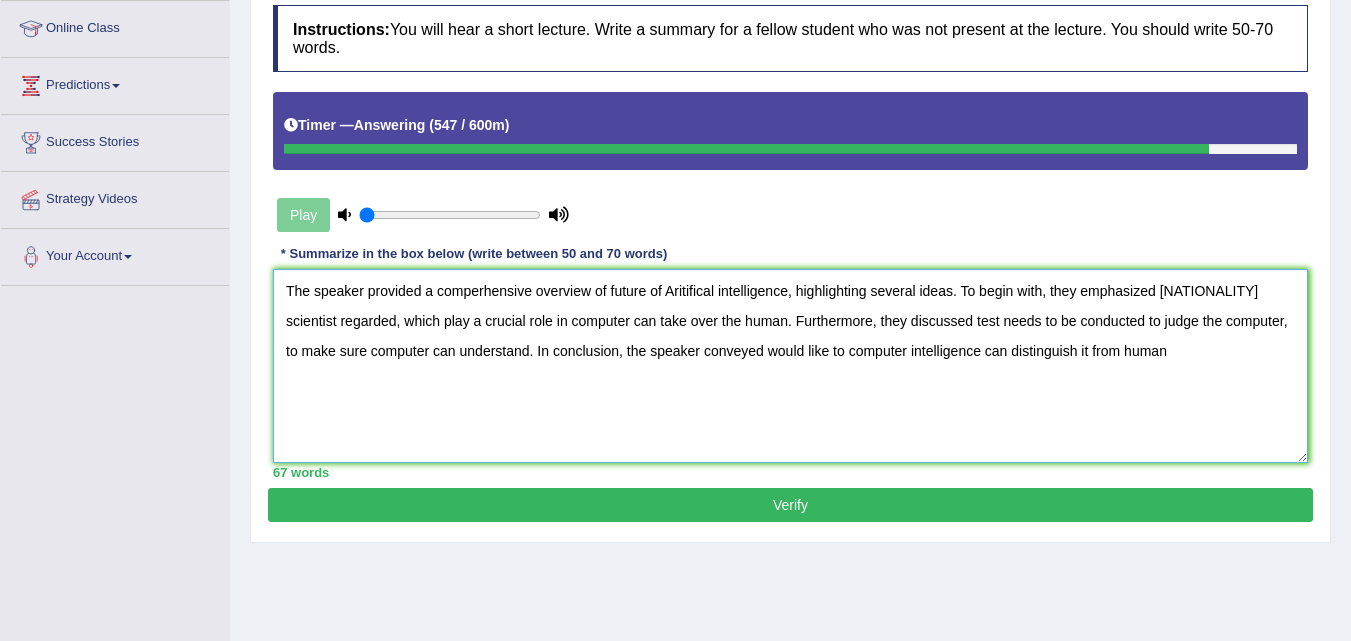 click on "The speaker provided a comperhensive overview of future of Aritifical intelligence, highlighting several ideas. To begin with, they emphasized british scientist regarded, which play a crucial role in computer can take over the human. Furthermore, they discussed test needs to be conducted to judge the computer, to make sure computer can understand. In conclusion, the speaker conveyed would like to computer intelligence can distinguish it from human" at bounding box center [790, 366] 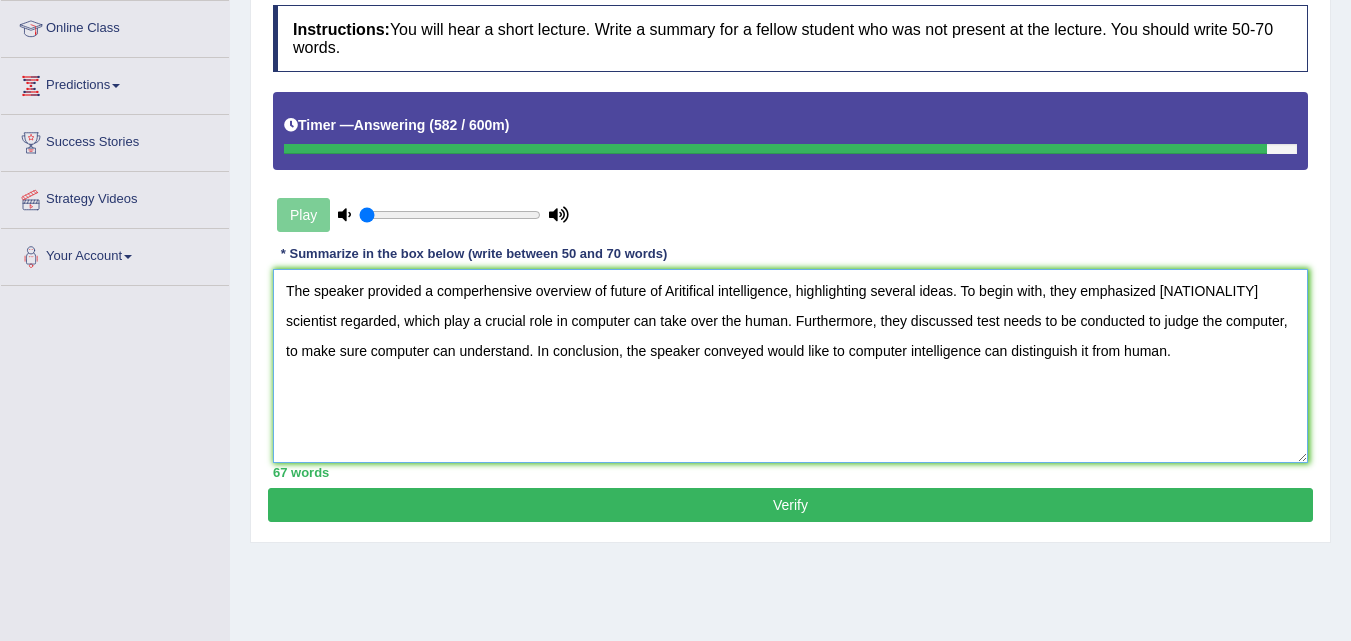 click on "The speaker provided a comperhensive overview of future of Aritifical intelligence, highlighting several ideas. To begin with, they emphasized british scientist regarded, which play a crucial role in computer can take over the human. Furthermore, they discussed test needs to be conducted to judge the computer, to make sure computer can understand. In conclusion, the speaker conveyed would like to computer intelligence can distinguish it from human." at bounding box center [790, 366] 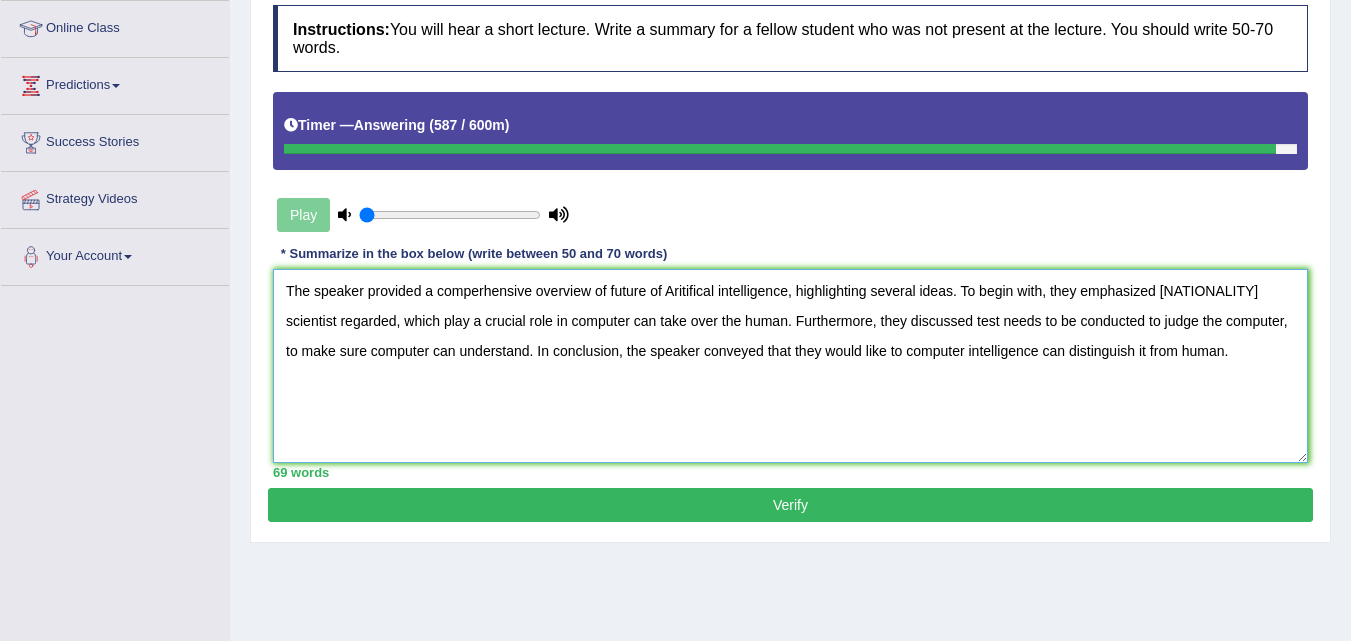 click on "The speaker provided a comperhensive overview of future of Aritifical intelligence, highlighting several ideas. To begin with, they emphasized british scientist regarded, which play a crucial role in computer can take over the human. Furthermore, they discussed test needs to be conducted to judge the computer, to make sure computer can understand. In conclusion, the speaker conveyed that they would like to computer intelligence can distinguish it from human." at bounding box center (790, 366) 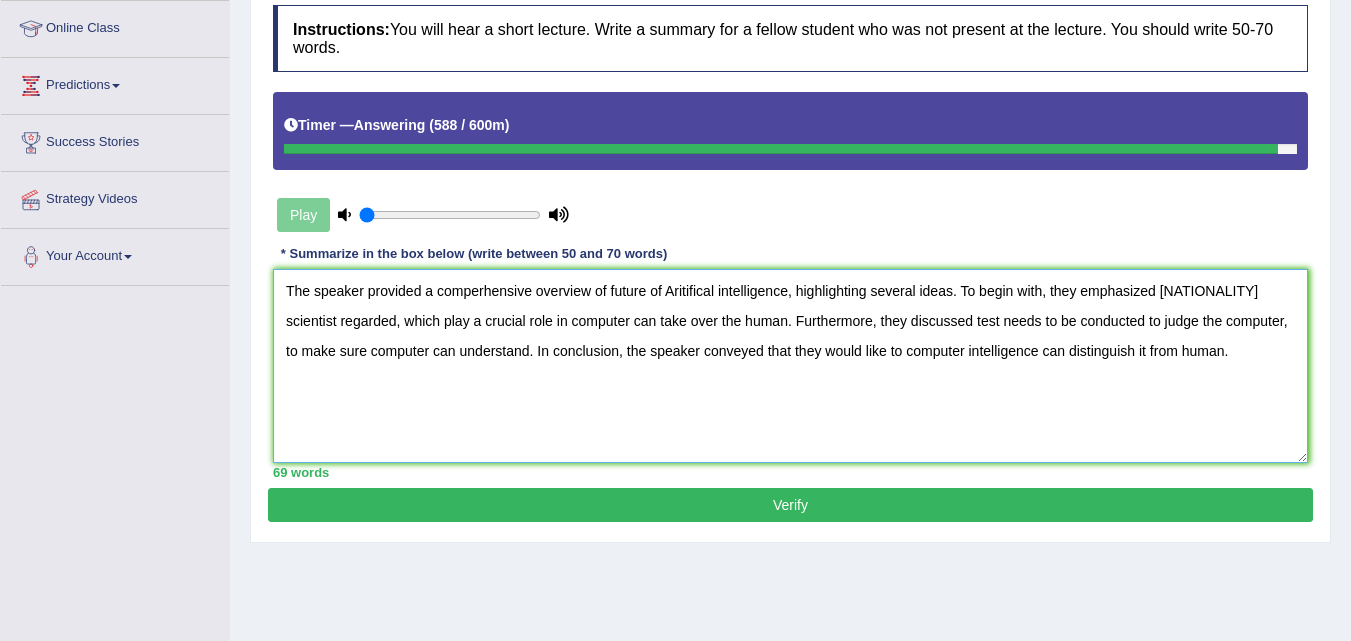 click on "The speaker provided a comperhensive overview of future of Aritifical intelligence, highlighting several ideas. To begin with, they emphasized british scientist regarded, which play a crucial role in computer can take over the human. Furthermore, they discussed test needs to be conducted to judge the computer, to make sure computer can understand. In conclusion, the speaker conveyed that they would like to computer intelligence can distinguish it from human." at bounding box center (790, 366) 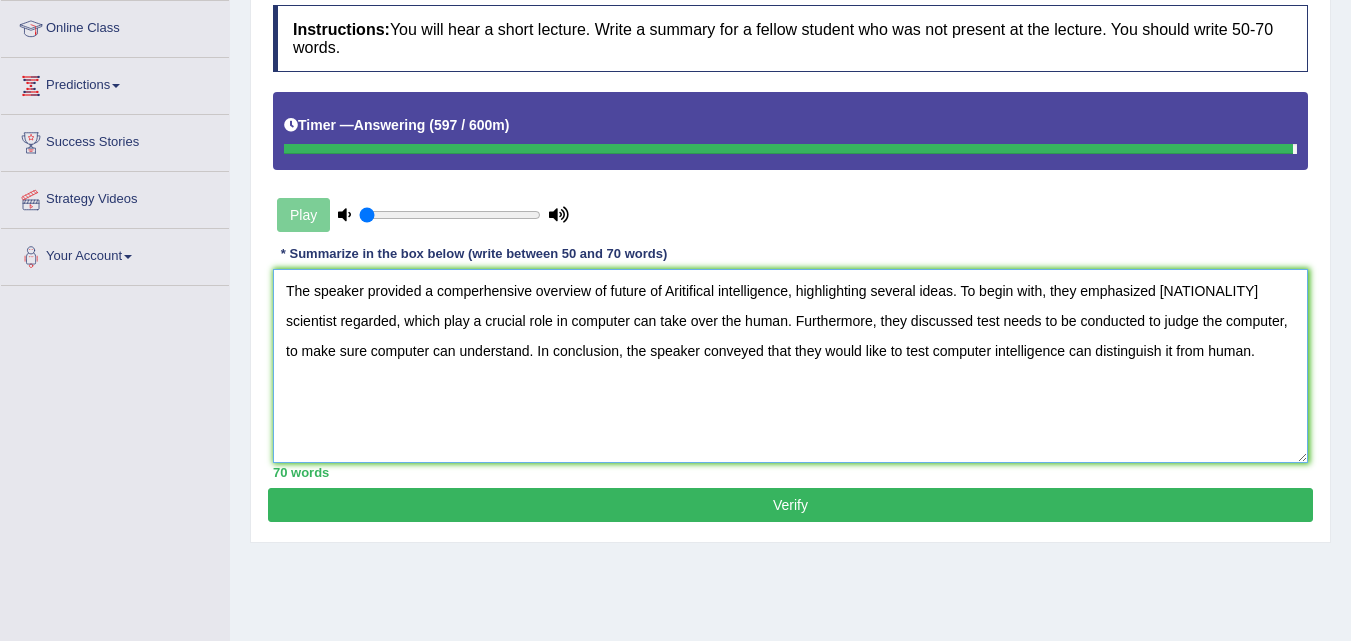 click on "The speaker provided a comperhensive overview of future of Aritifical intelligence, highlighting several ideas. To begin with, they emphasized british scientist regarded, which play a crucial role in computer can take over the human. Furthermore, they discussed test needs to be conducted to judge the computer, to make sure computer can understand. In conclusion, the speaker conveyed that they would like to test computer intelligence can distinguish it from human." at bounding box center [790, 366] 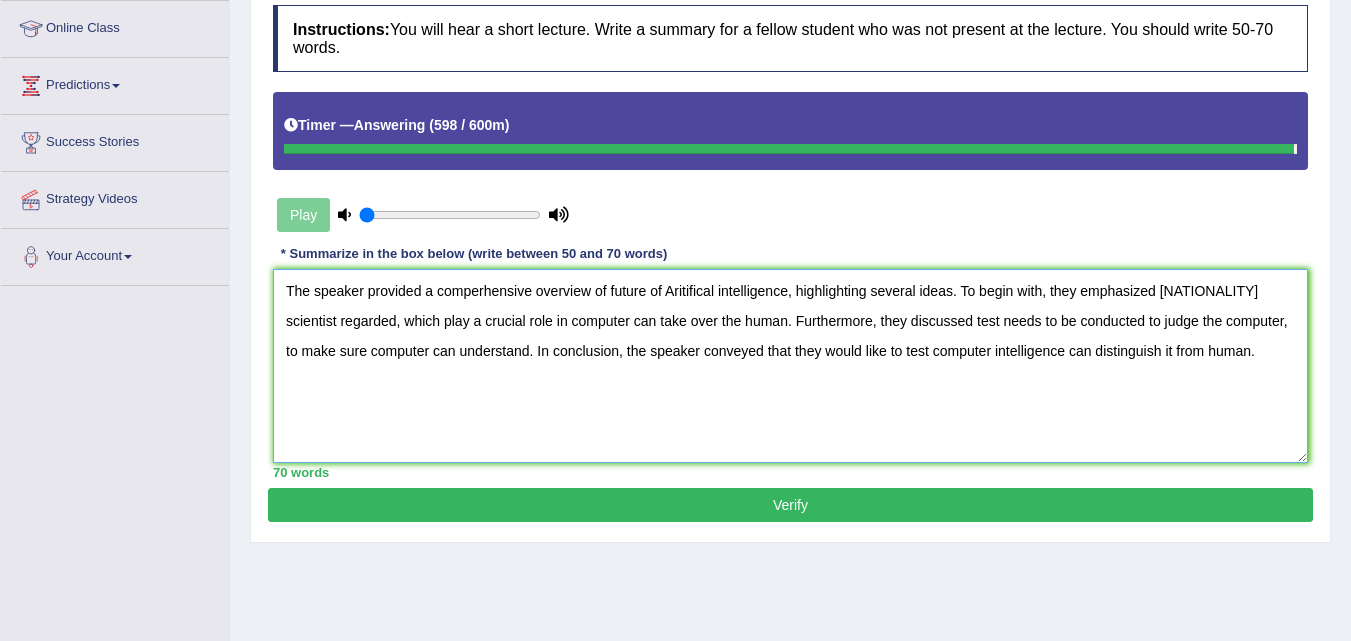 click on "The speaker provided a comperhensive overview of future of Aritifical intelligence, highlighting several ideas. To begin with, they emphasized british scientist regarded, which play a crucial role in computer can take over the human. Furthermore, they discussed test needs to be conducted to judge the computer, to make sure computer can understand. In conclusion, the speaker conveyed that they would like to test computer intelligence can distinguish it from human." at bounding box center (790, 366) 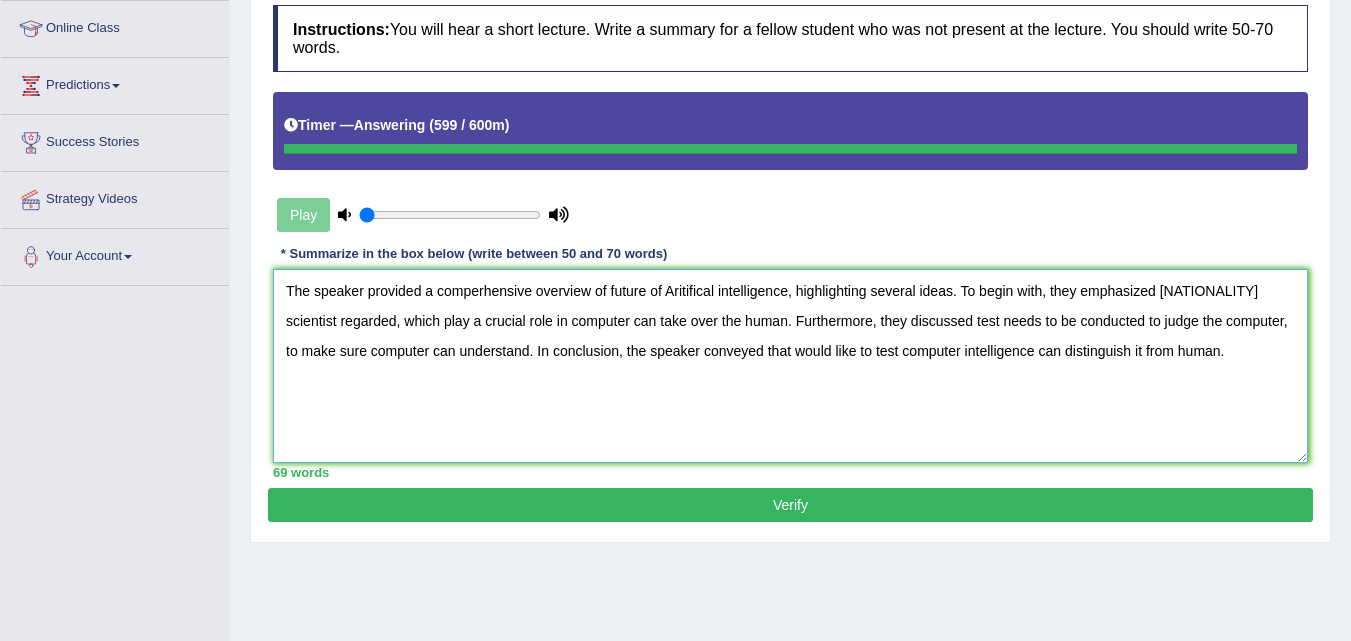 type on "The speaker provided a comperhensive overview of future of Aritifical intelligence, highlighting several ideas. To begin with, they emphasized british scientist regarded, which play a crucial role in computer can take over the human. Furthermore, they discussed test needs to be conducted to judge the computer, to make sure computer can understand. In conclusion, the speaker conveyed that would like to test computer intelligence can distinguish it from human." 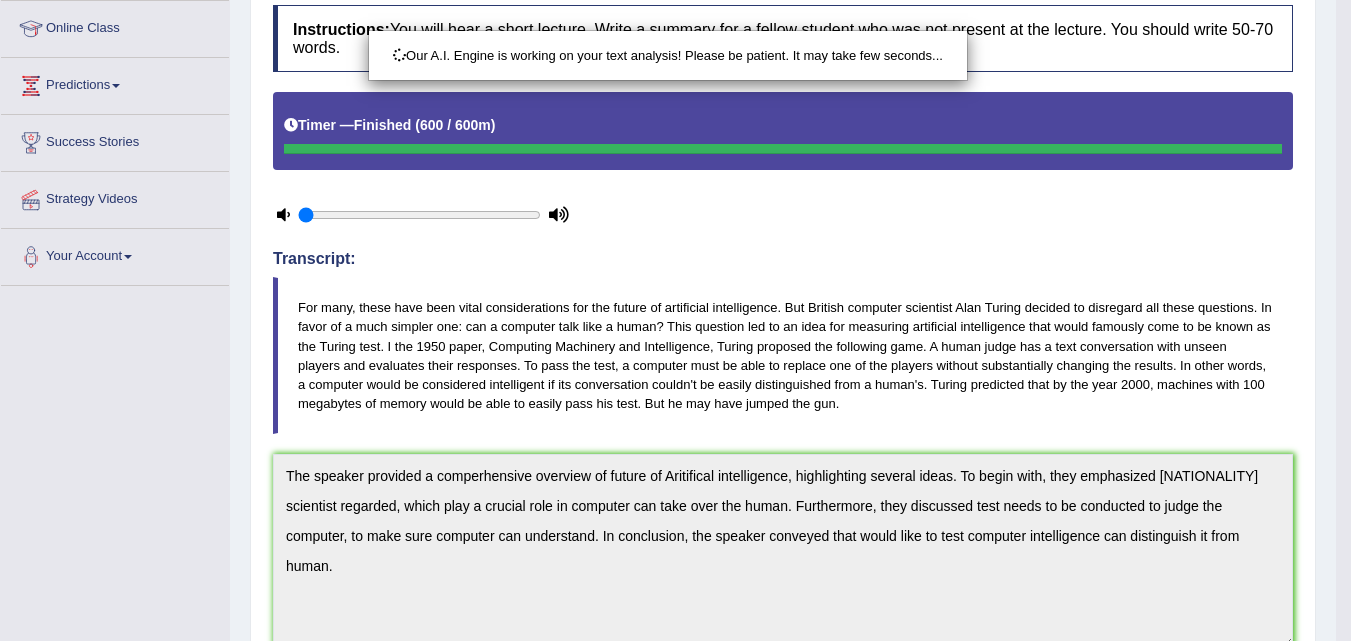 scroll, scrollTop: 607, scrollLeft: 0, axis: vertical 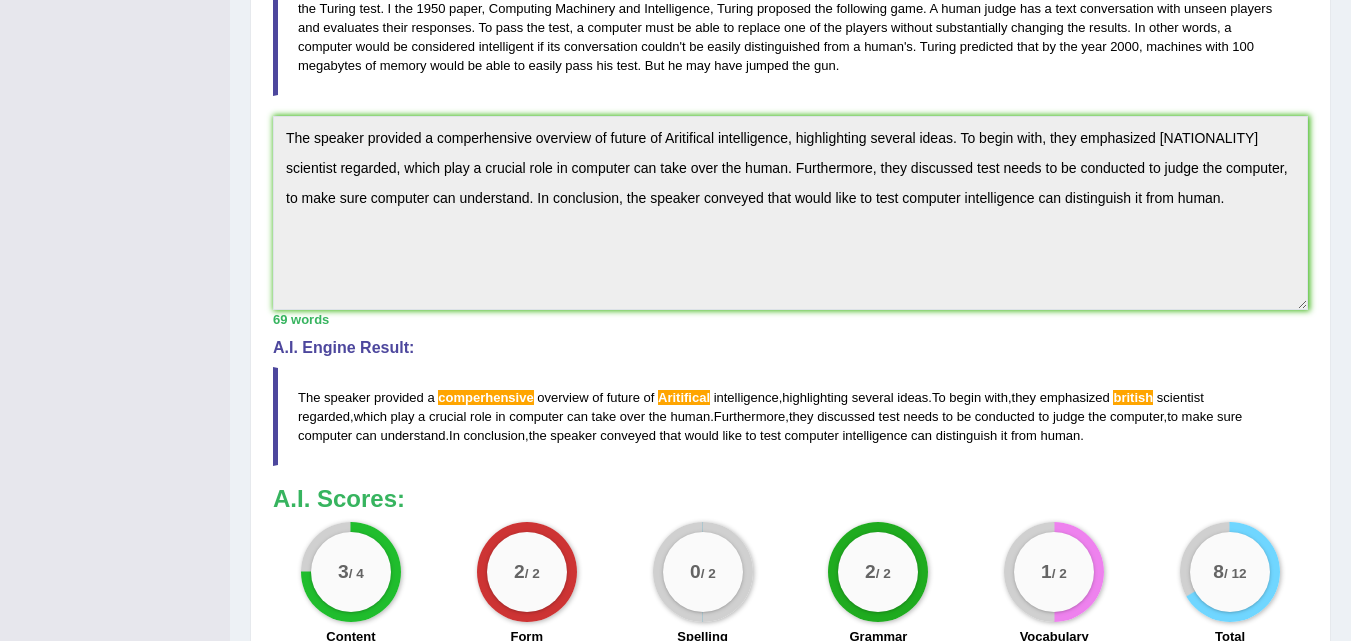 click on "Toggle navigation
Home
Practice Questions   Speaking Practice Read Aloud
Repeat Sentence
Describe Image
Re-tell Lecture
Answer Short Question
Summarize Group Discussion
Respond To A Situation
Writing Practice  Summarize Written Text
Write Essay
Reading Practice  Reading & Writing: Fill In The Blanks
Choose Multiple Answers
Re-order Paragraphs
Fill In The Blanks
Choose Single Answer
Listening Practice  Summarize Spoken Text
Highlight Incorrect Words
Highlight Correct Summary
Select Missing Word
Choose Single Answer
Choose Multiple Answers
Fill In The Blanks
Write From Dictation
Pronunciation
Tests
Take Mock Test" at bounding box center (675, -287) 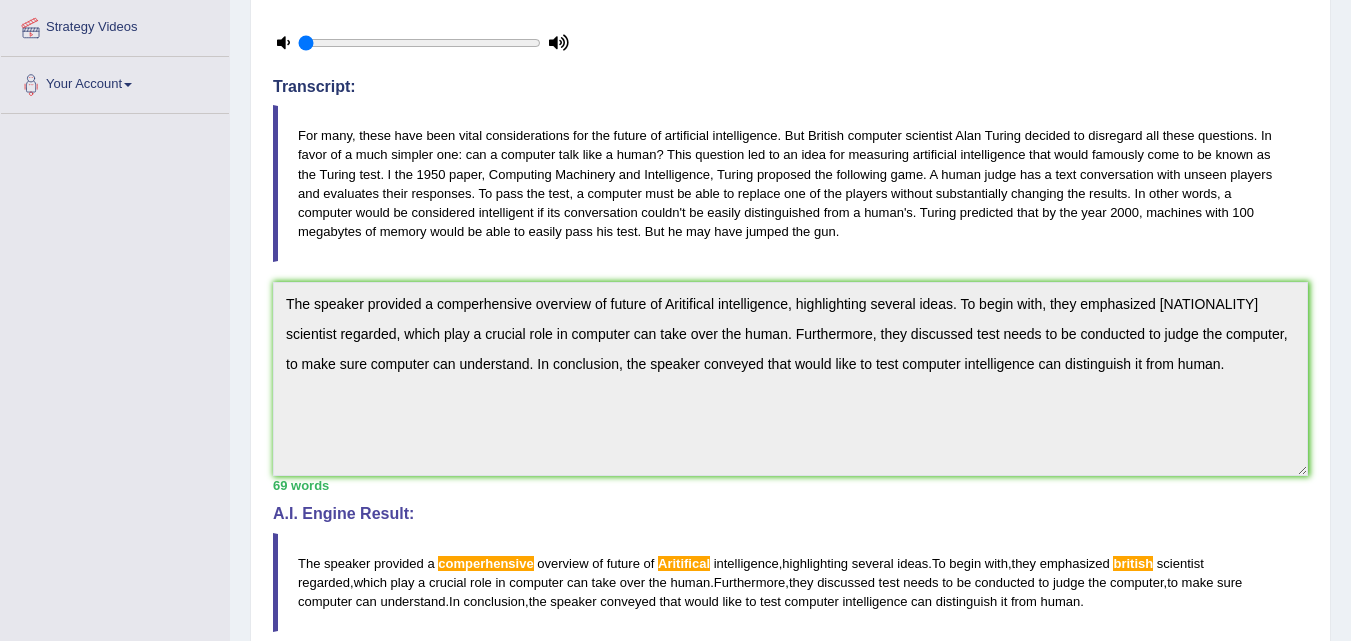 scroll, scrollTop: 458, scrollLeft: 0, axis: vertical 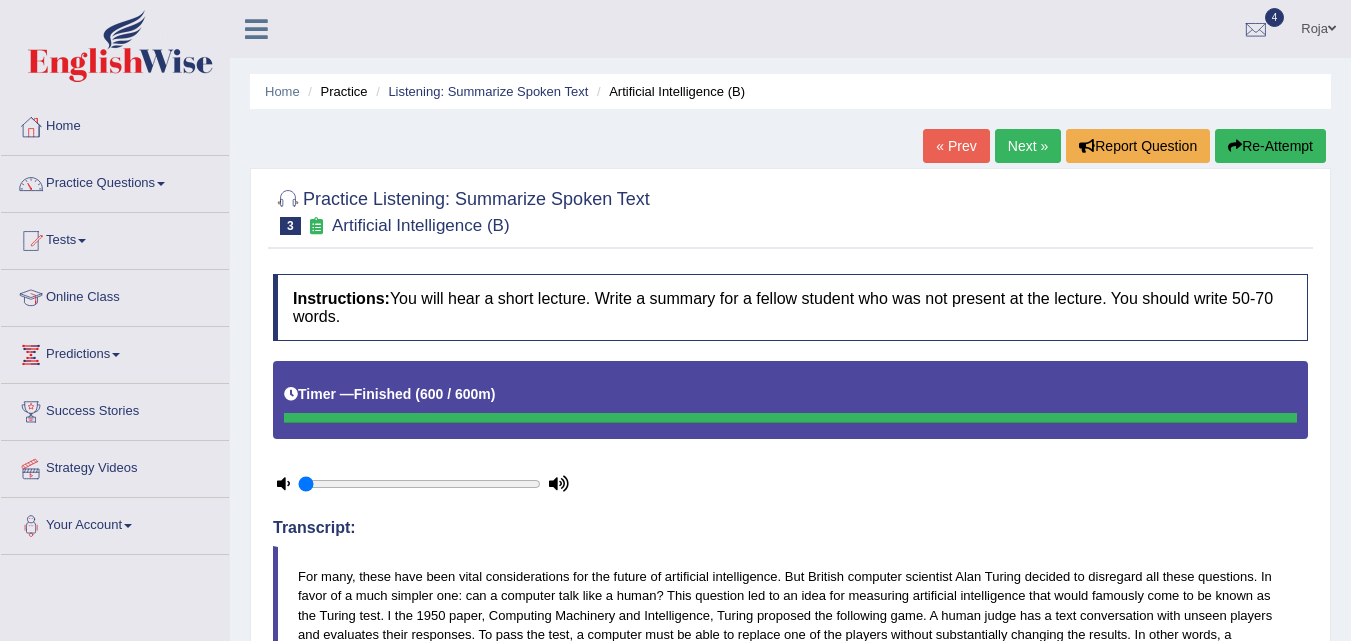 click on "Re-Attempt" at bounding box center [1270, 146] 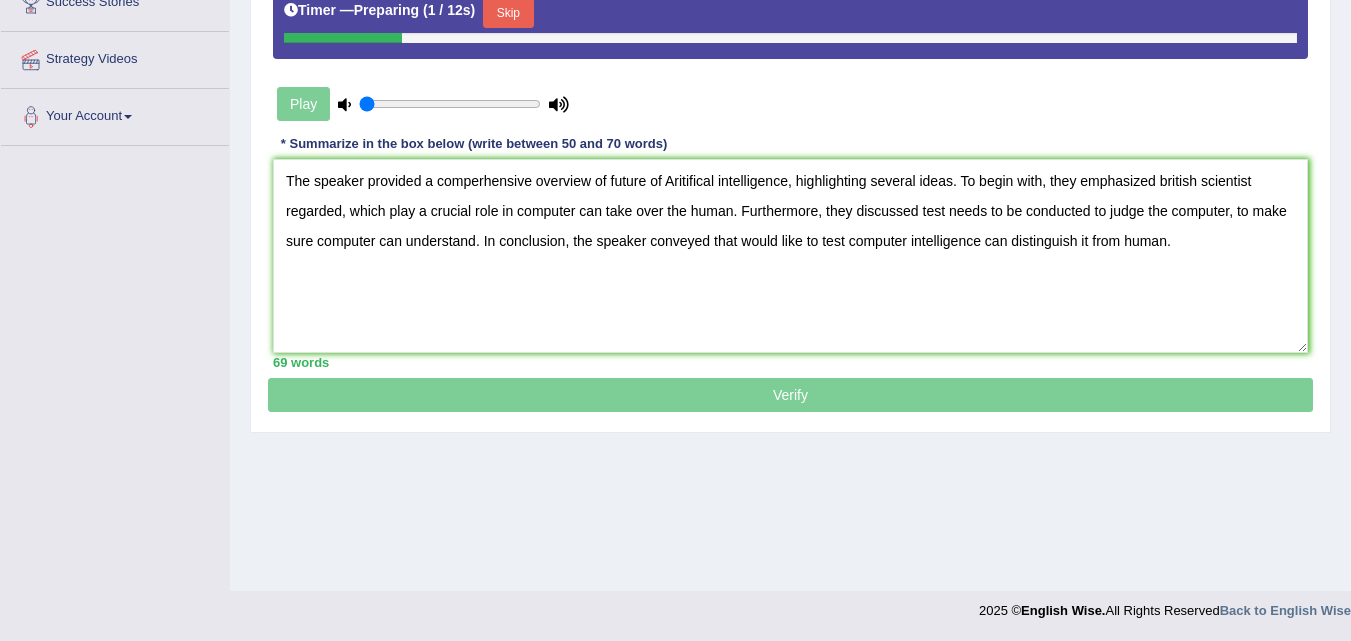 scroll, scrollTop: 409, scrollLeft: 0, axis: vertical 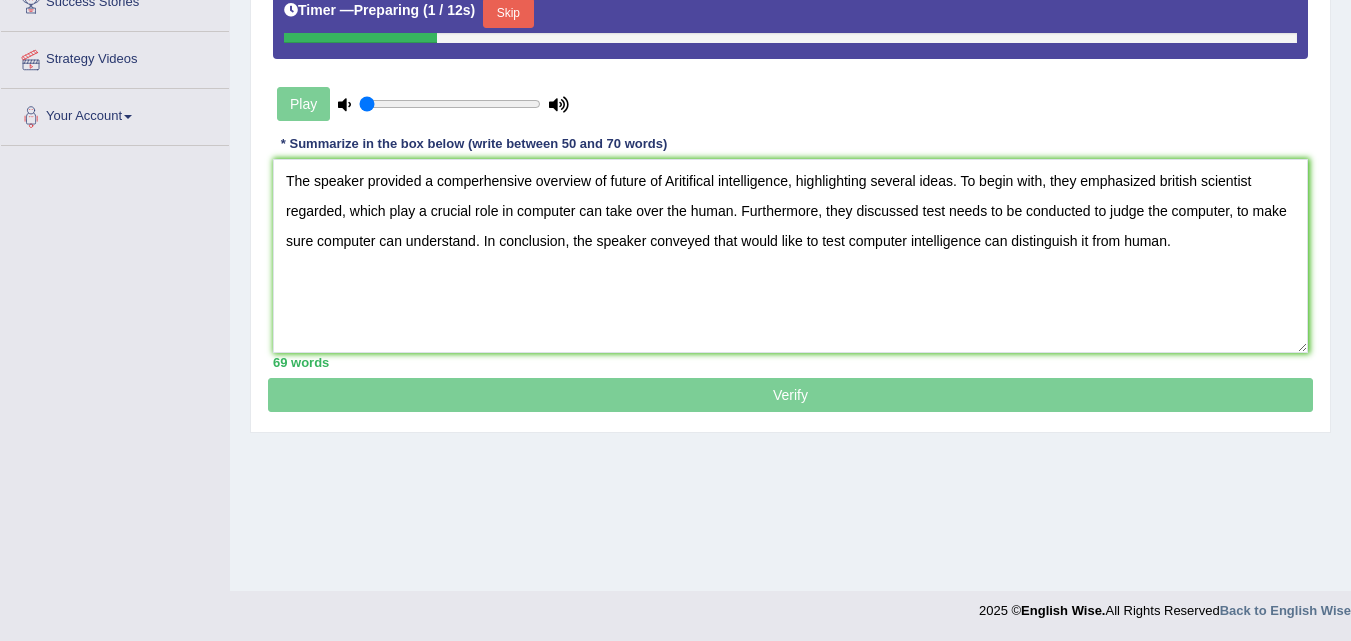 click on "The speaker provided a comperhensive overview of future of Aritifical intelligence, highlighting several ideas. To begin with, they emphasized british scientist regarded, which play a crucial role in computer can take over the human. Furthermore, they discussed test needs to be conducted to judge the computer, to make sure computer can understand. In conclusion, the speaker conveyed that would like to test computer intelligence can distinguish it from human." at bounding box center (790, 256) 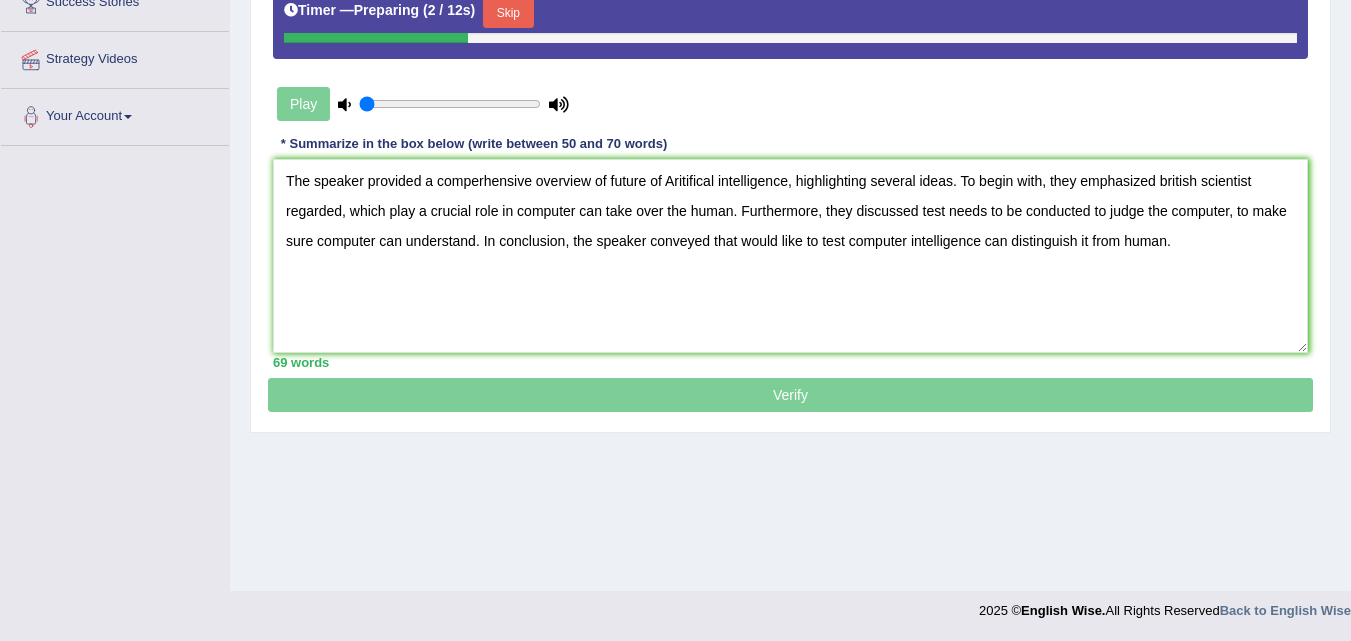 click on "The speaker provided a comperhensive overview of future of Aritifical intelligence, highlighting several ideas. To begin with, they emphasized british scientist regarded, which play a crucial role in computer can take over the human. Furthermore, they discussed test needs to be conducted to judge the computer, to make sure computer can understand. In conclusion, the speaker conveyed that would like to test computer intelligence can distinguish it from human." at bounding box center [790, 256] 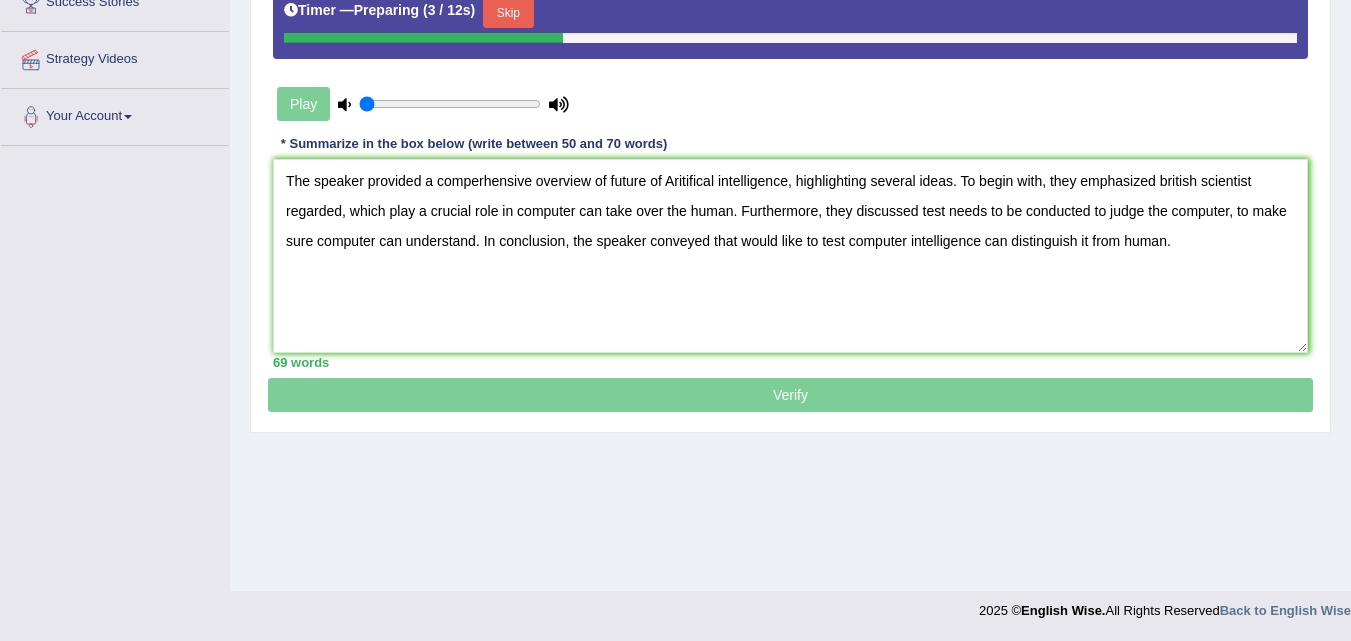 click on "The speaker provided a comperhensive overview of future of Aritifical intelligence, highlighting several ideas. To begin with, they emphasized british scientist regarded, which play a crucial role in computer can take over the human. Furthermore, they discussed test needs to be conducted to judge the computer, to make sure computer can understand. In conclusion, the speaker conveyed that would like to test computer intelligence can distinguish it from human." at bounding box center [790, 256] 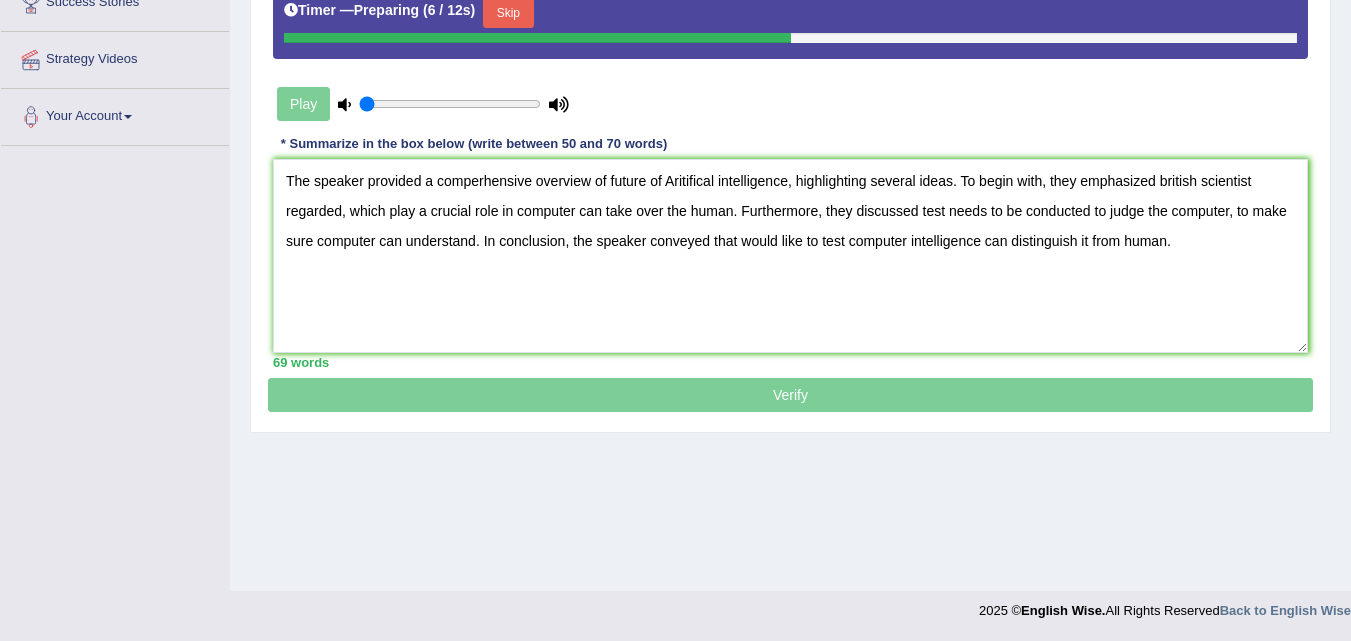 drag, startPoint x: 470, startPoint y: 180, endPoint x: 483, endPoint y: 184, distance: 13.601471 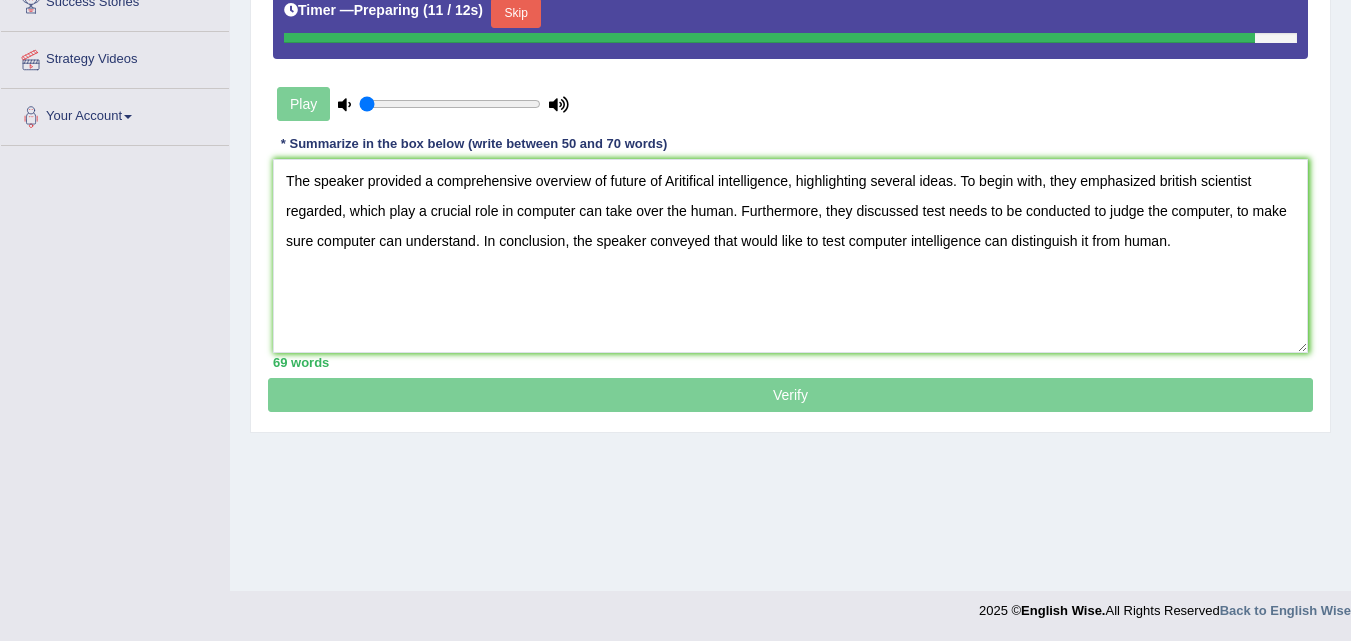 click on "The speaker provided a comprehensive overview of future of Aritifical intelligence, highlighting several ideas. To begin with, they emphasized british scientist regarded, which play a crucial role in computer can take over the human. Furthermore, they discussed test needs to be conducted to judge the computer, to make sure computer can understand. In conclusion, the speaker conveyed that would like to test computer intelligence can distinguish it from human." at bounding box center [790, 256] 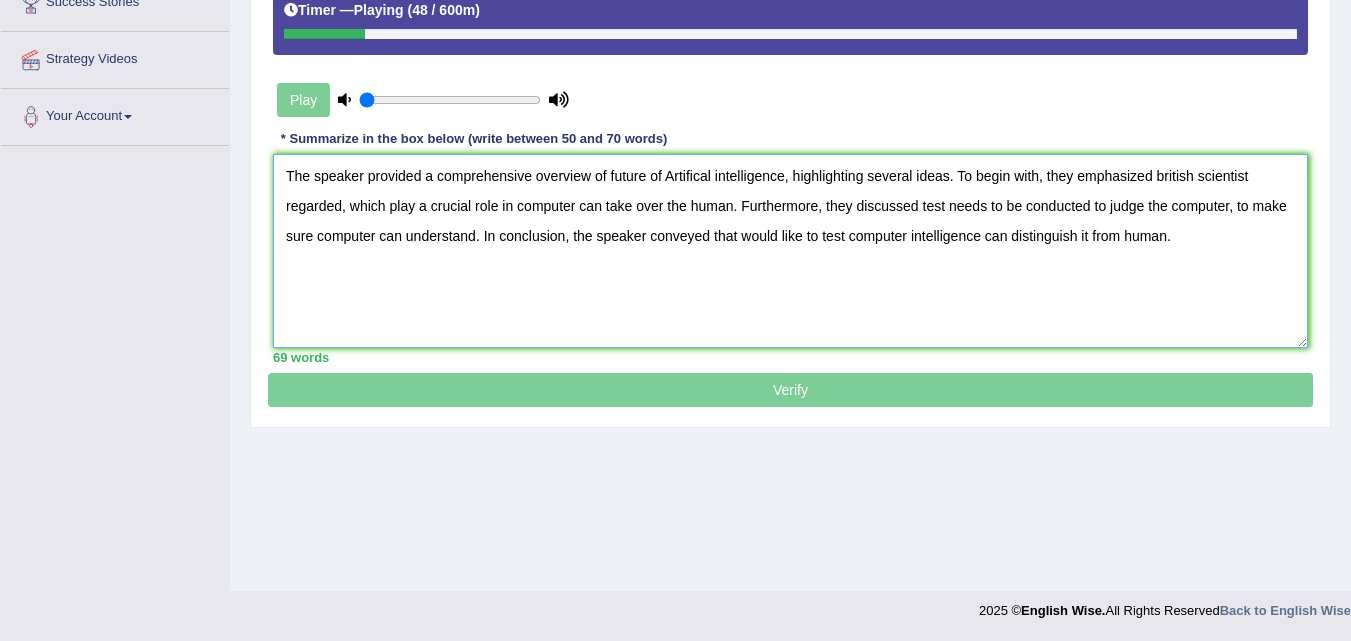 click on "The speaker provided a comprehensive overview of future of Artifical intelligence, highlighting several ideas. To begin with, they emphasized british scientist regarded, which play a crucial role in computer can take over the human. Furthermore, they discussed test needs to be conducted to judge the computer, to make sure computer can understand. In conclusion, the speaker conveyed that would like to test computer intelligence can distinguish it from human." at bounding box center (790, 251) 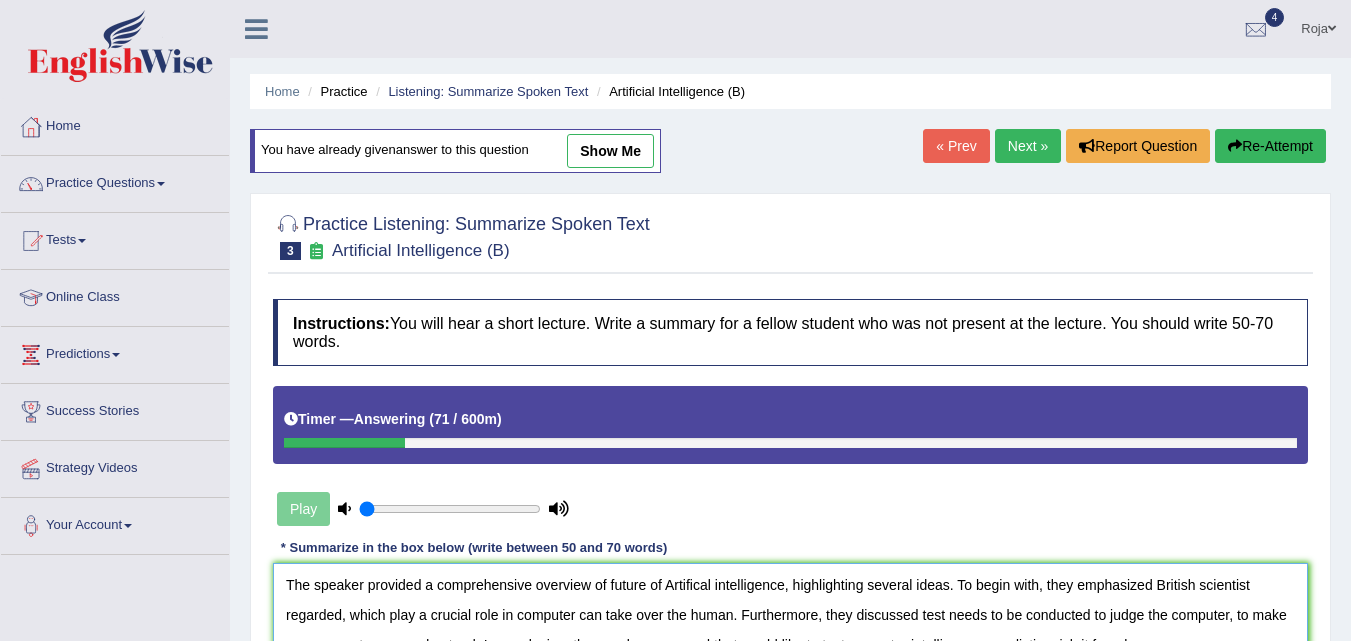 scroll, scrollTop: 409, scrollLeft: 0, axis: vertical 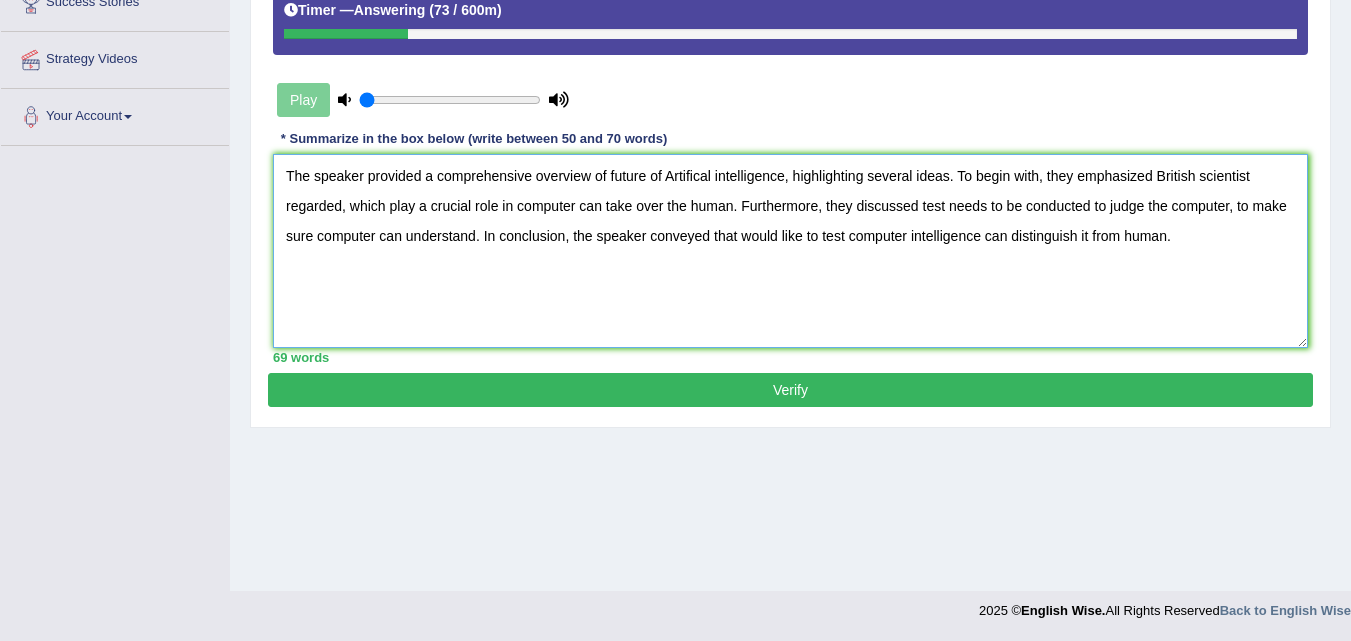 type on "The speaker provided a comprehensive overview of future of Artifical intelligence, highlighting several ideas. To begin with, they emphasized British scientist regarded, which play a crucial role in computer can take over the human. Furthermore, they discussed test needs to be conducted to judge the computer, to make sure computer can understand. In conclusion, the speaker conveyed that would like to test computer intelligence can distinguish it from human." 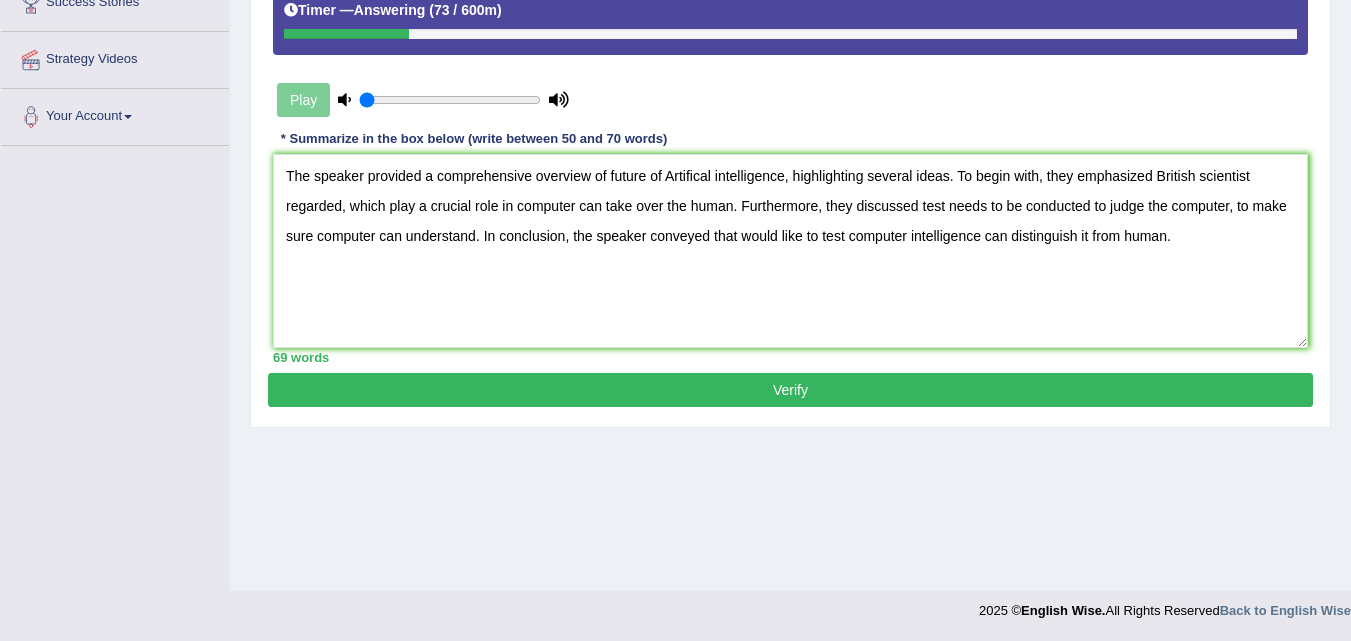 click on "Verify" at bounding box center [790, 390] 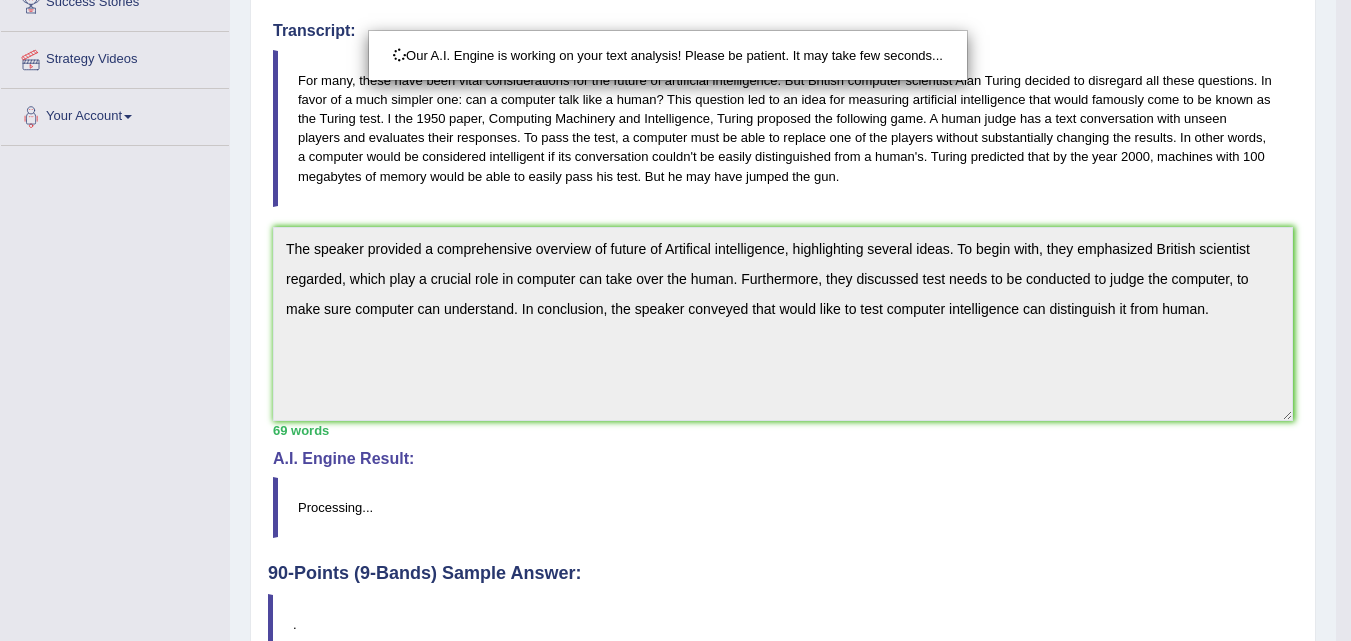 scroll, scrollTop: 519, scrollLeft: 0, axis: vertical 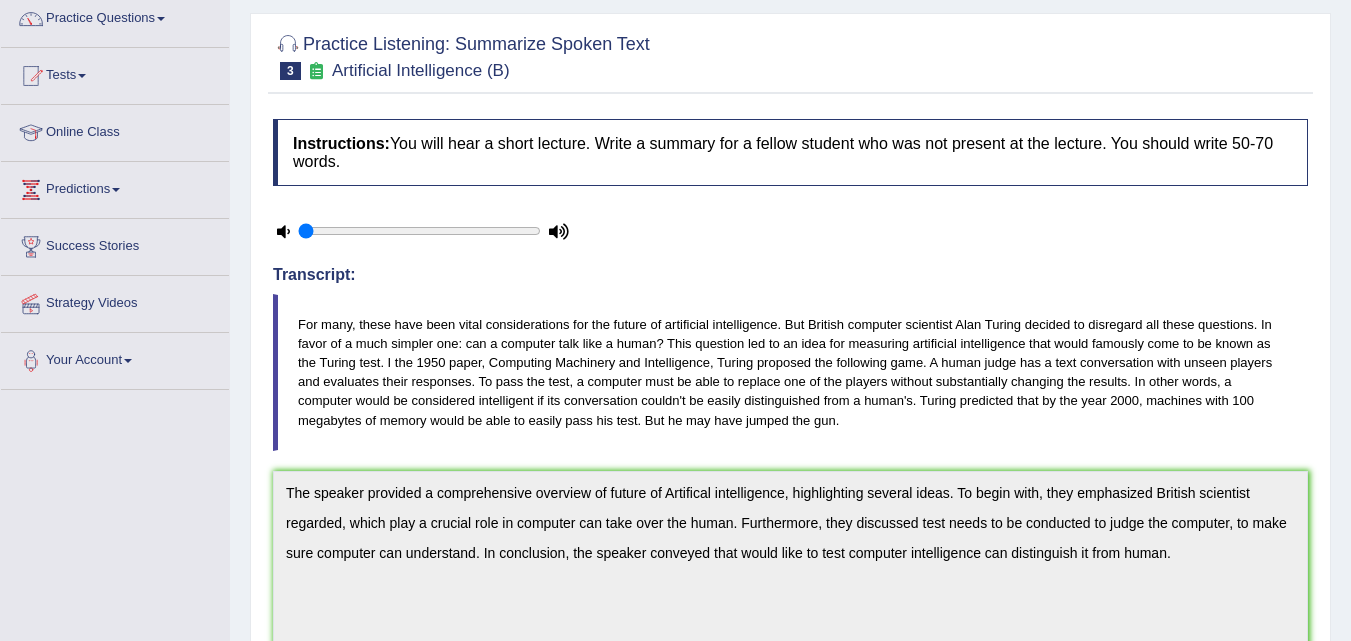 drag, startPoint x: 1365, startPoint y: 336, endPoint x: 1365, endPoint y: 384, distance: 48 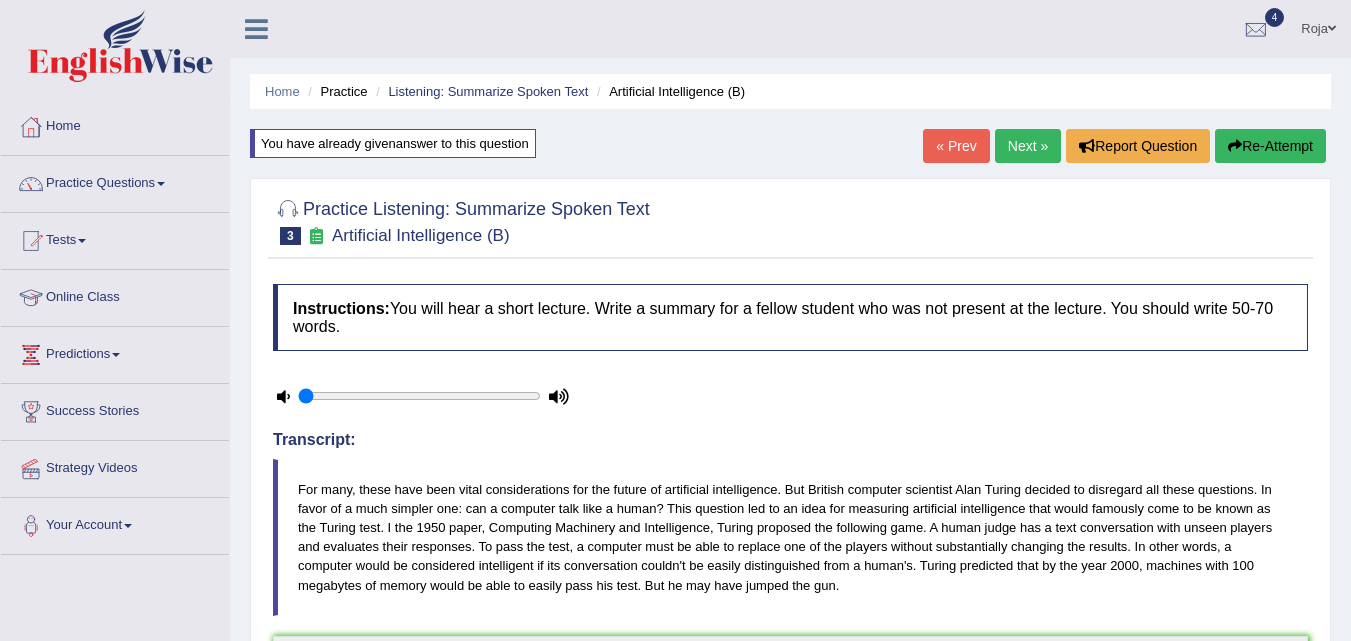 click on "Re-Attempt" at bounding box center (1270, 146) 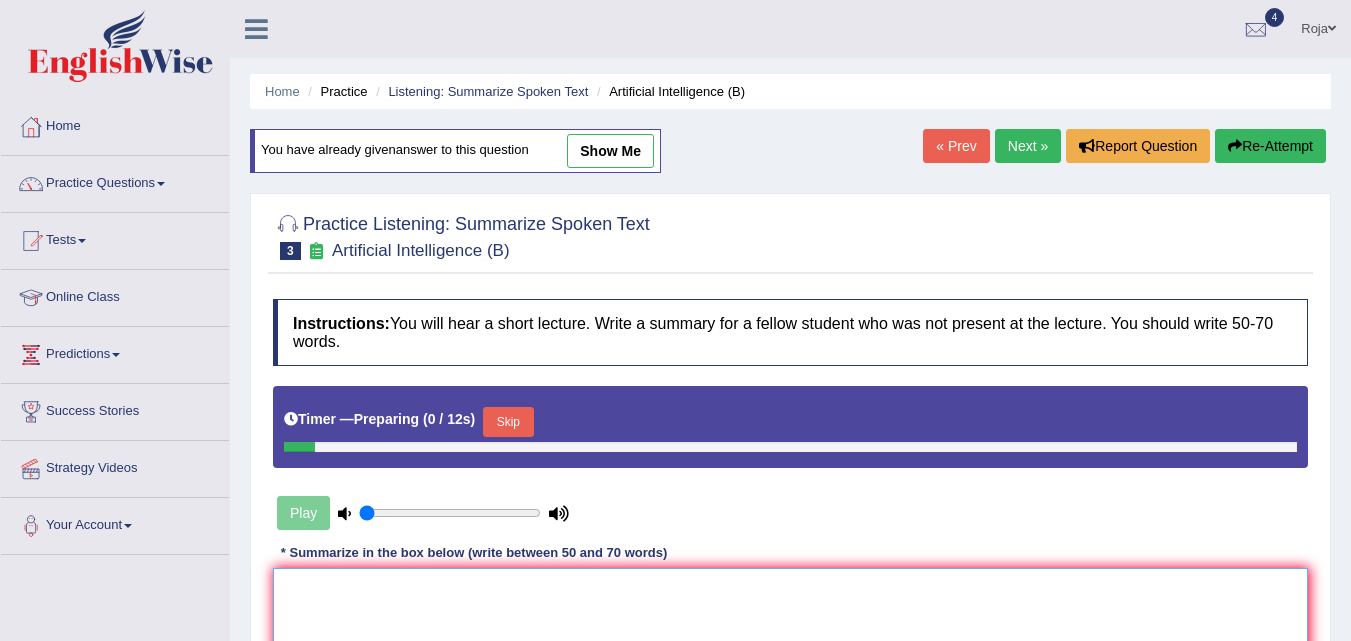 scroll, scrollTop: 409, scrollLeft: 0, axis: vertical 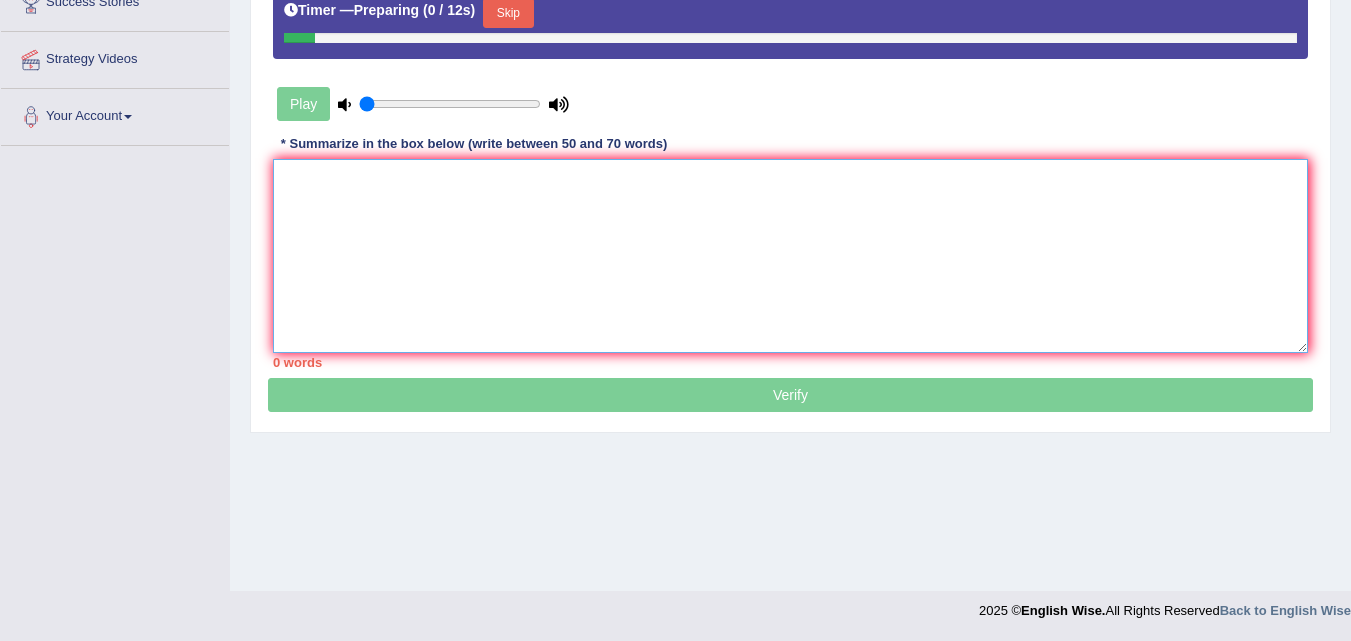 paste on "The speaker provided a comprehensive overview of future of Artifical intelligence, highlighting several ideas. To begin with, they emphasized British scientist regarded, which play a crucial role in computer can take over the human. Furthermore, they discussed test needs to be conducted to judge the computer, to make sure computer can understand. In conclusion, the speaker conveyed that would like to test computer intelligence can distinguish it from human." 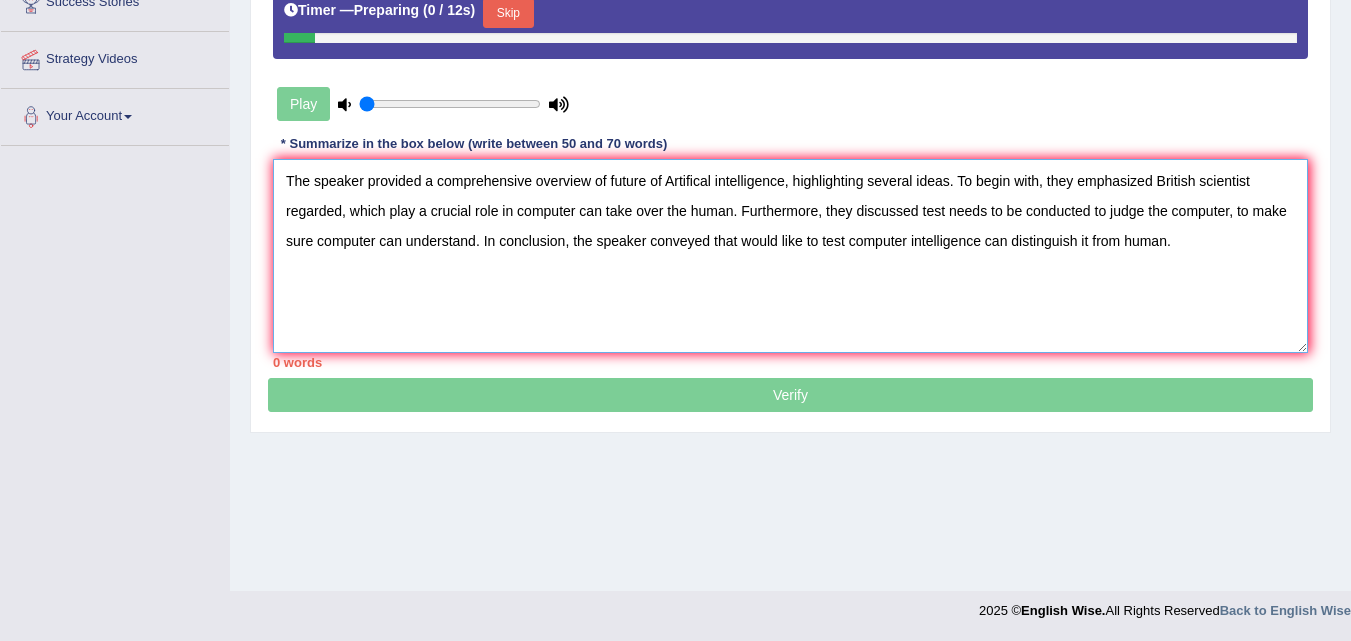 scroll, scrollTop: 0, scrollLeft: 0, axis: both 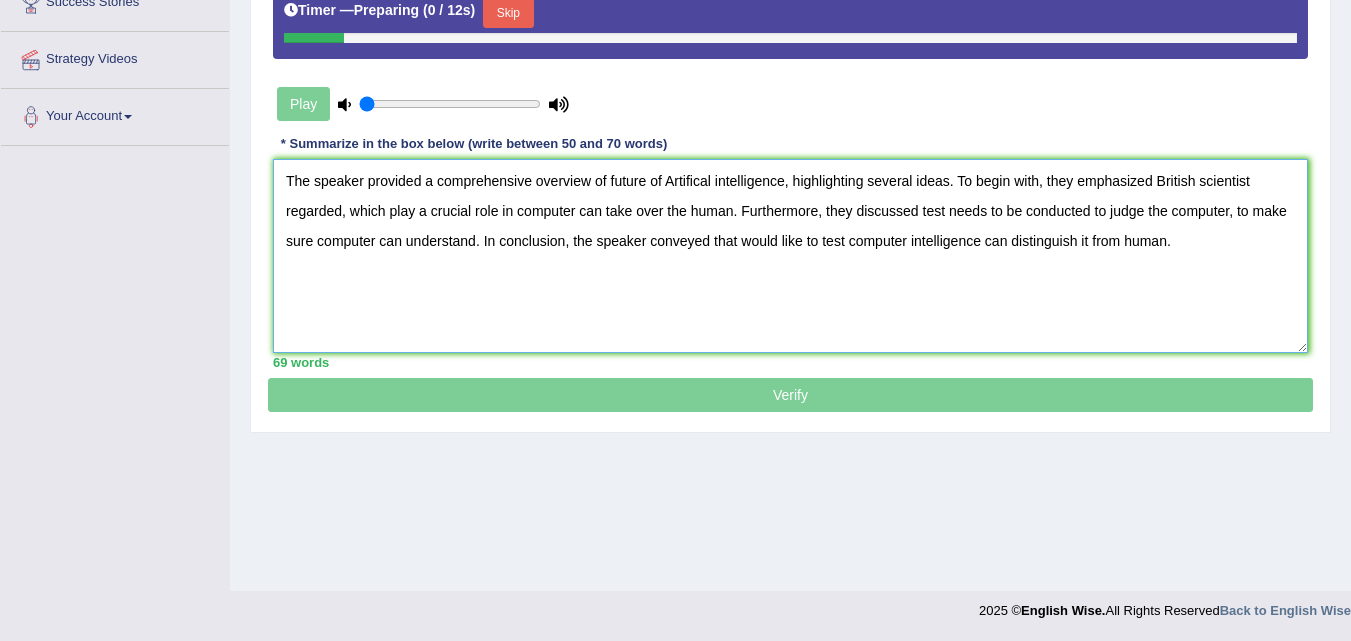 click on "The speaker provided a comprehensive overview of future of Artifical intelligence, highlighting several ideas. To begin with, they emphasized British scientist regarded, which play a crucial role in computer can take over the human. Furthermore, they discussed test needs to be conducted to judge the computer, to make sure computer can understand. In conclusion, the speaker conveyed that would like to test computer intelligence can distinguish it from human." at bounding box center (790, 256) 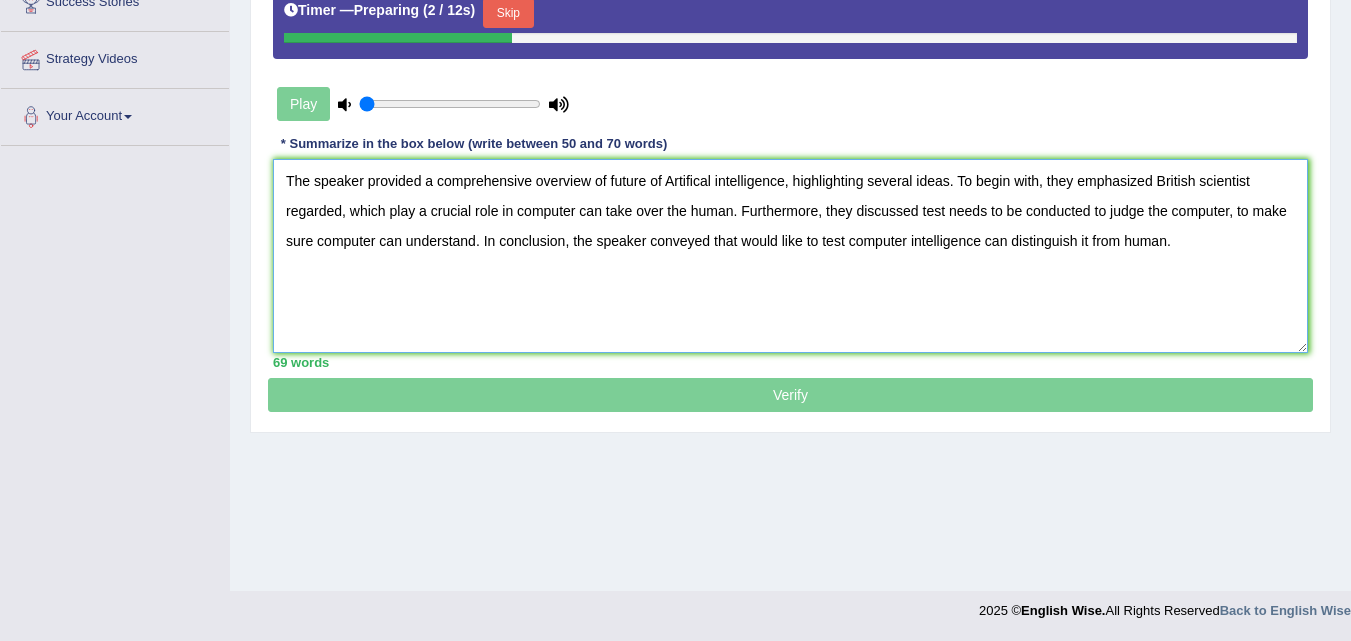 click on "The speaker provided a comprehensive overview of future of Artifical intelligence, highlighting several ideas. To begin with, they emphasized British scientist regarded, which play a crucial role in computer can take over the human. Furthermore, they discussed test needs to be conducted to judge the computer, to make sure computer can understand. In conclusion, the speaker conveyed that would like to test computer intelligence can distinguish it from human." at bounding box center (790, 256) 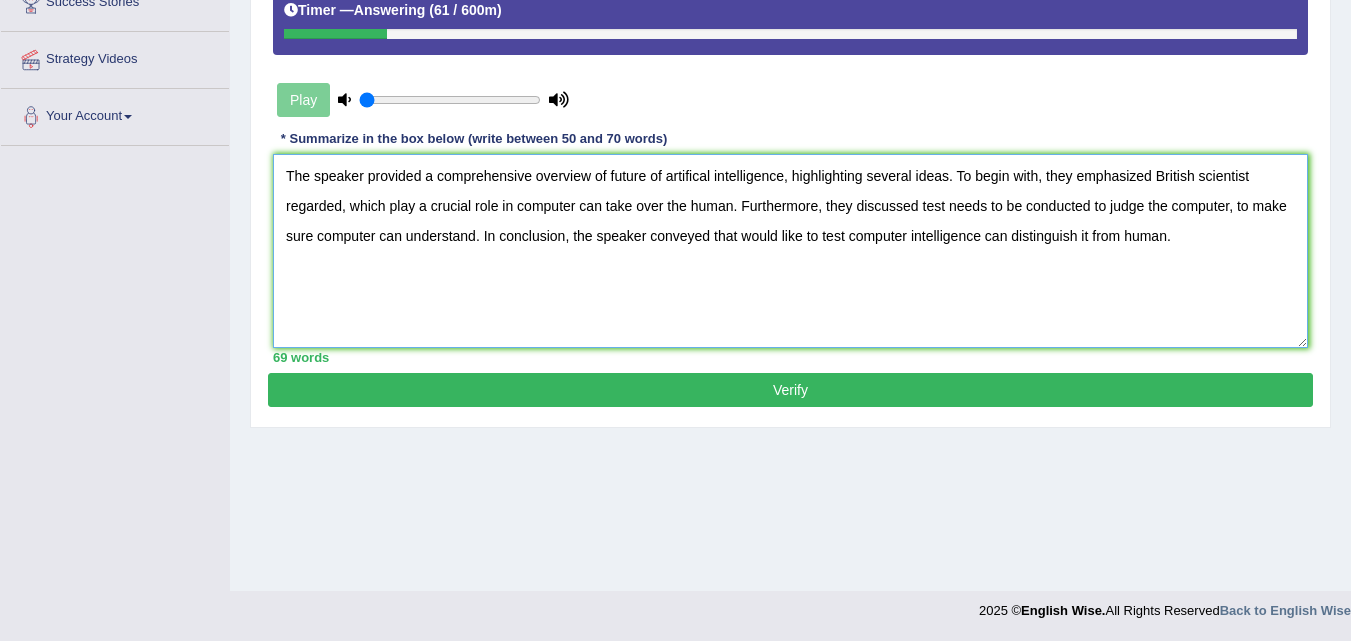 type on "The speaker provided a comprehensive overview of future of artifical intelligence, highlighting several ideas. To begin with, they emphasized British scientist regarded, which play a crucial role in computer can take over the human. Furthermore, they discussed test needs to be conducted to judge the computer, to make sure computer can understand. In conclusion, the speaker conveyed that would like to test computer intelligence can distinguish it from human." 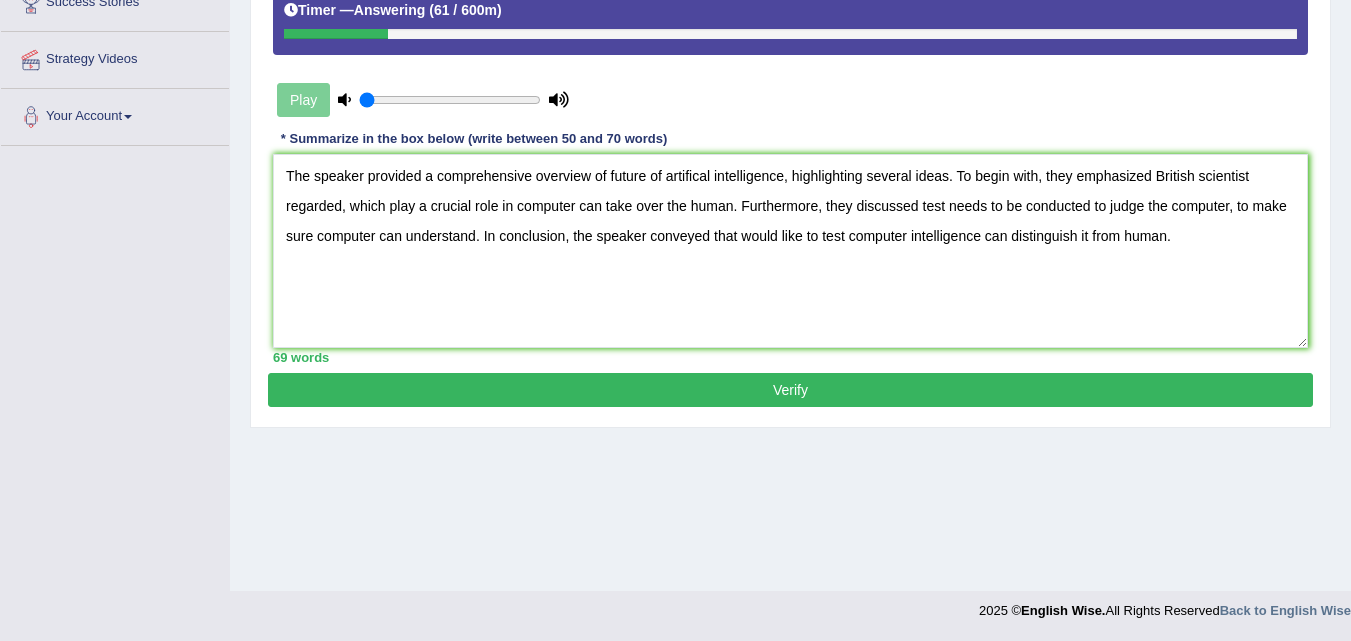 click on "Verify" at bounding box center [790, 390] 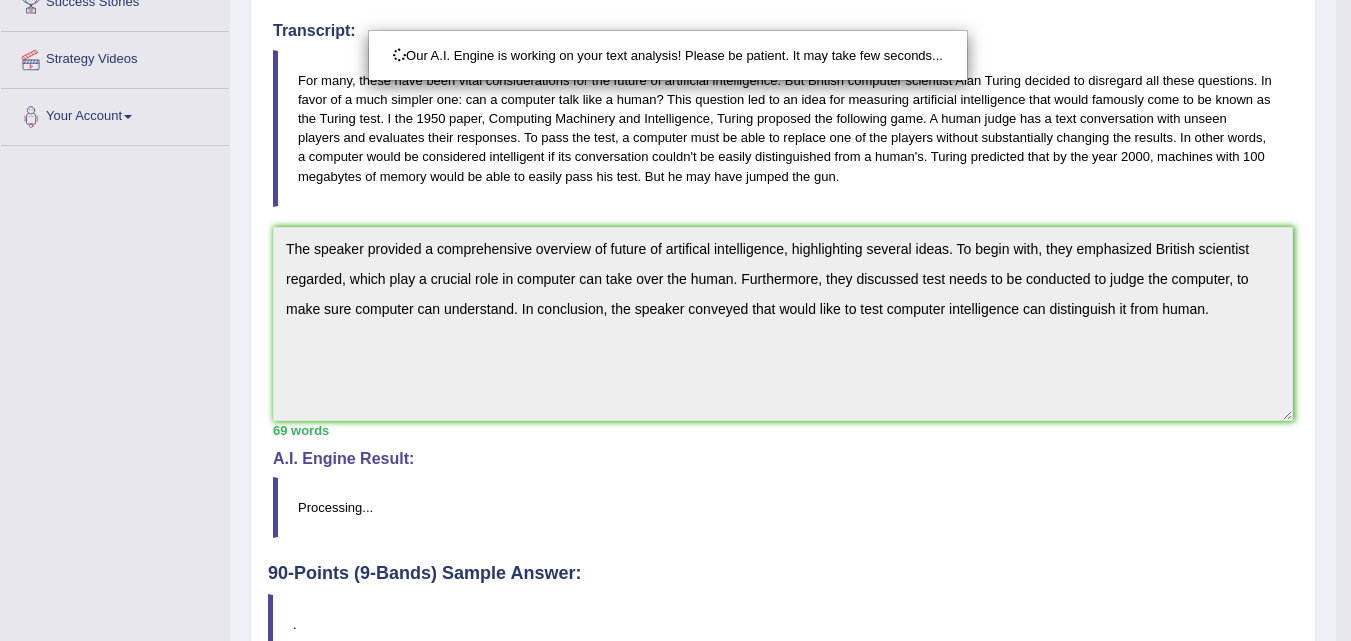 scroll, scrollTop: 519, scrollLeft: 0, axis: vertical 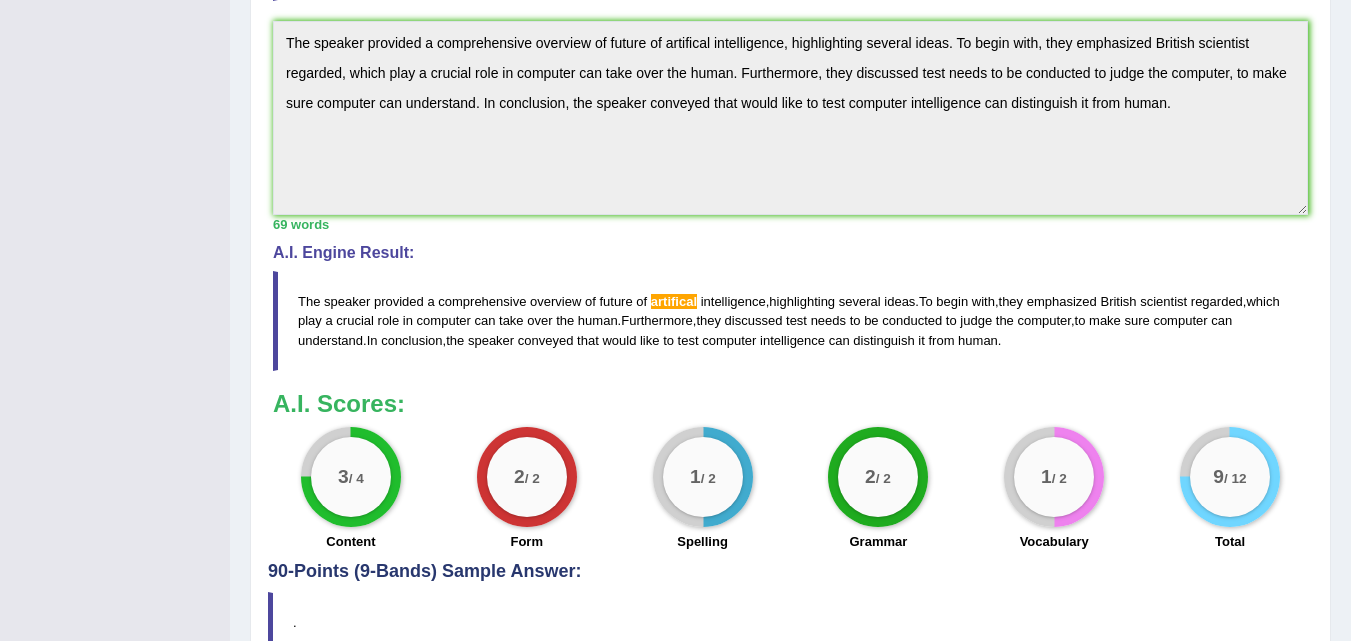 drag, startPoint x: 1359, startPoint y: 501, endPoint x: 1364, endPoint y: 628, distance: 127.09839 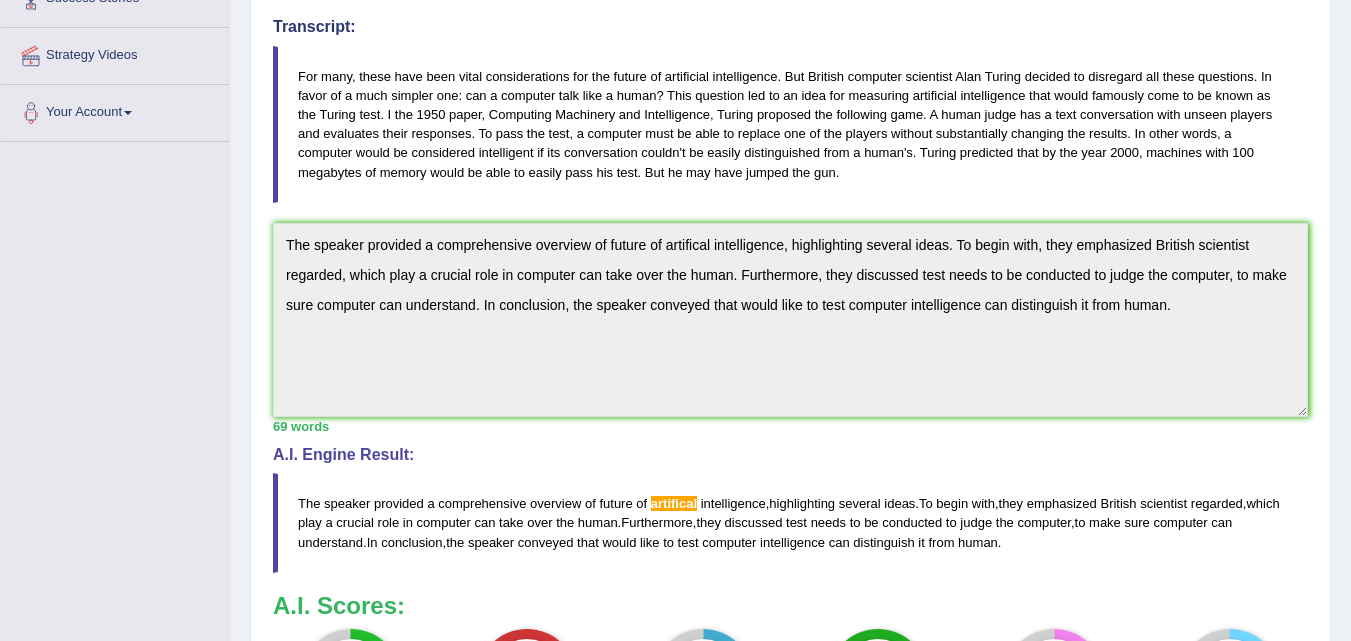 scroll, scrollTop: 408, scrollLeft: 0, axis: vertical 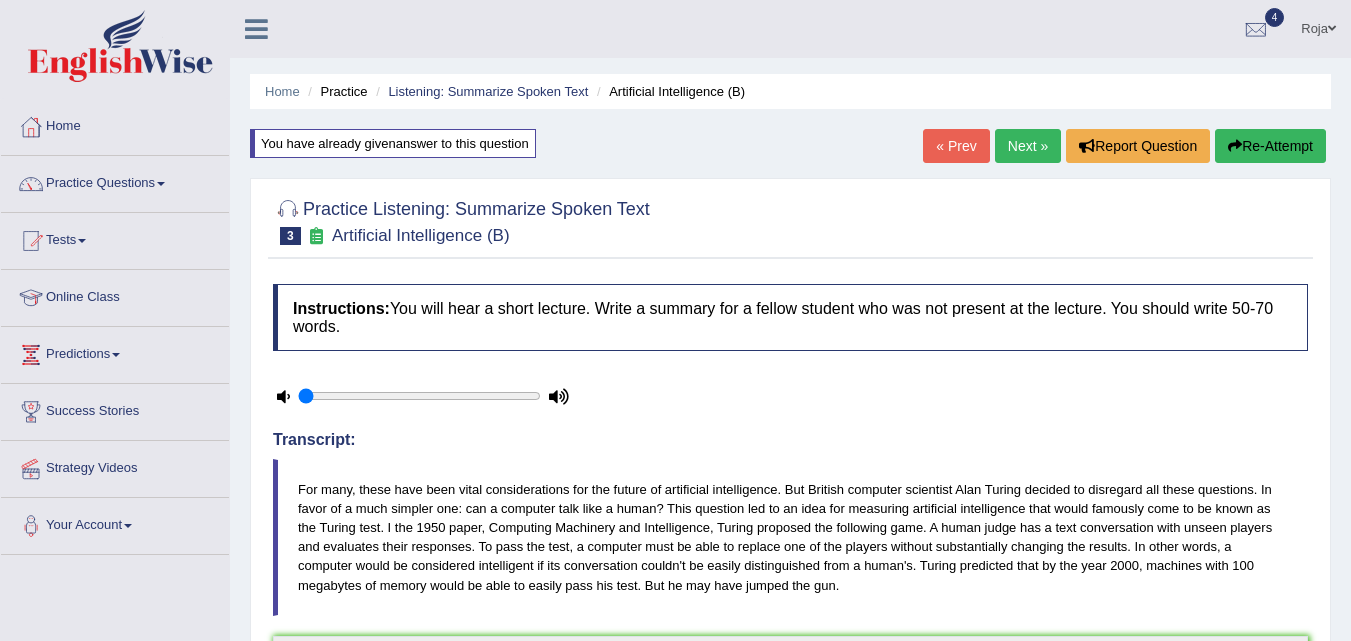 click on "Re-Attempt" at bounding box center [1270, 146] 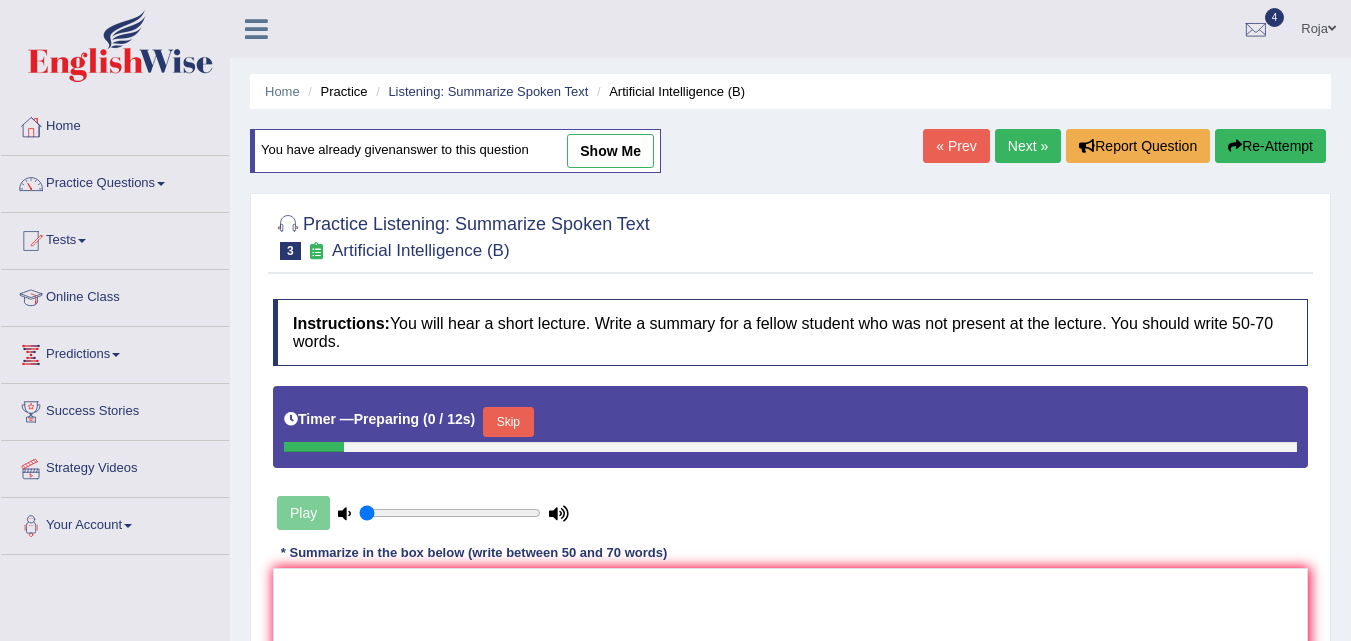 scroll, scrollTop: 295, scrollLeft: 0, axis: vertical 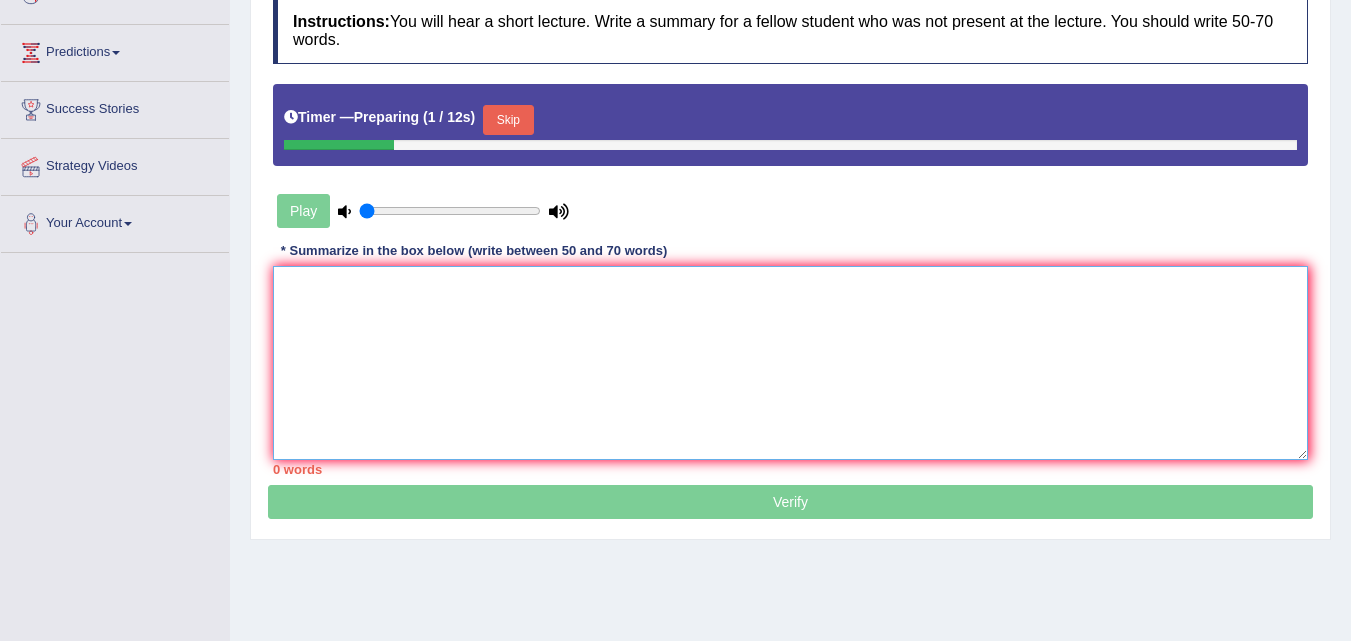paste on "The speaker provided a comprehensive overview of future of artifical intelligence, highlighting several ideas. To begin with, they emphasized British scientist regarded, which play a crucial role in computer can take over the human. Furthermore, they discussed test needs to be conducted to judge the computer, to make sure computer can understand. In conclusion, the speaker conveyed that would like to test computer intelligence can distinguish it from human." 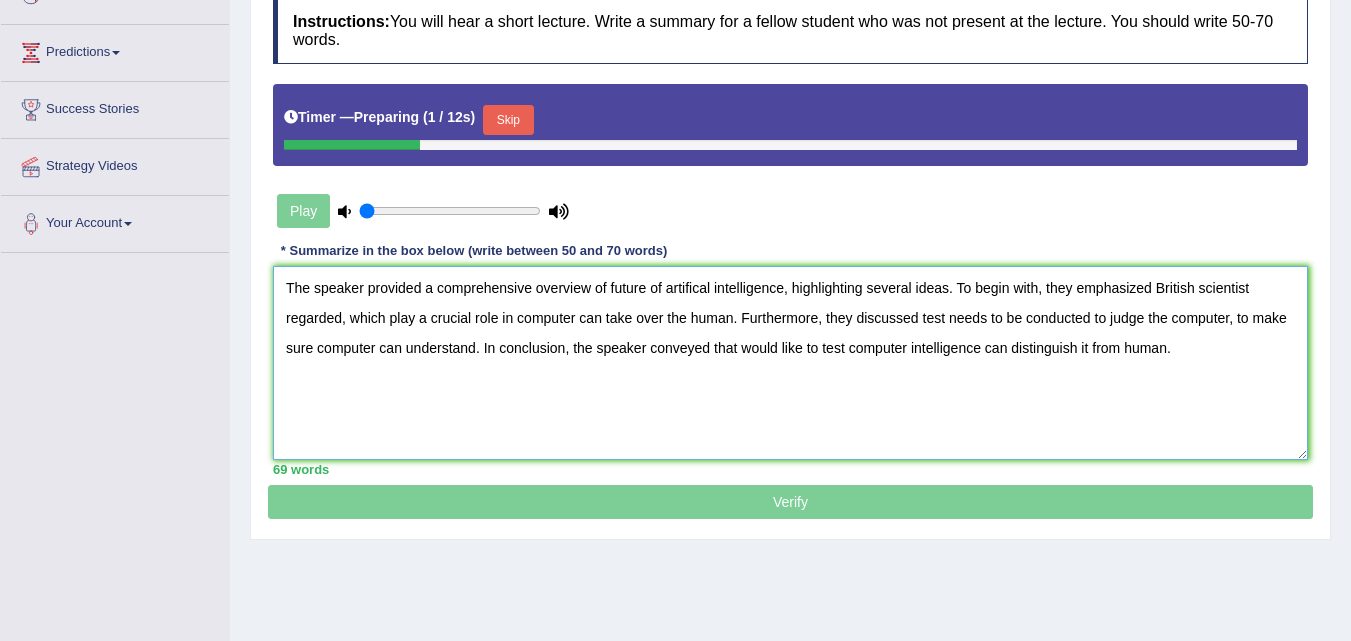click on "The speaker provided a comprehensive overview of future of artifical intelligence, highlighting several ideas. To begin with, they emphasized British scientist regarded, which play a crucial role in computer can take over the human. Furthermore, they discussed test needs to be conducted to judge the computer, to make sure computer can understand. In conclusion, the speaker conveyed that would like to test computer intelligence can distinguish it from human." at bounding box center [790, 363] 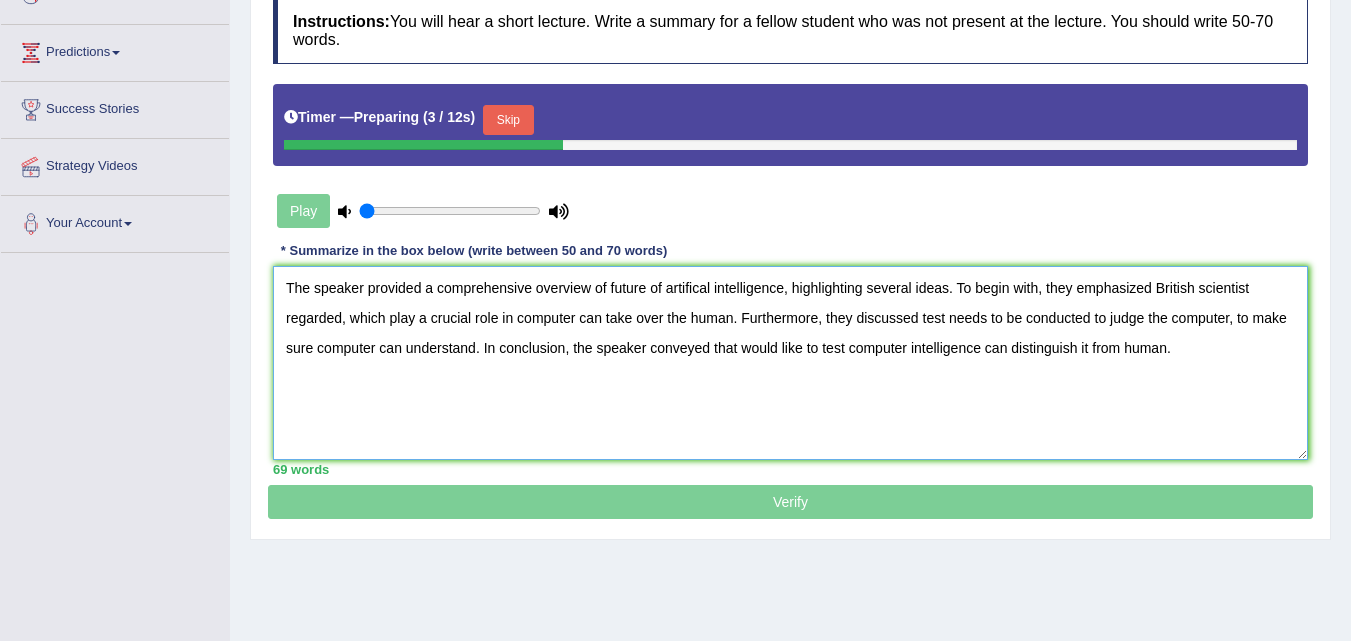 click on "The speaker provided a comprehensive overview of future of artifical intelligence, highlighting several ideas. To begin with, they emphasized British scientist regarded, which play a crucial role in computer can take over the human. Furthermore, they discussed test needs to be conducted to judge the computer, to make sure computer can understand. In conclusion, the speaker conveyed that would like to test computer intelligence can distinguish it from human." at bounding box center (790, 363) 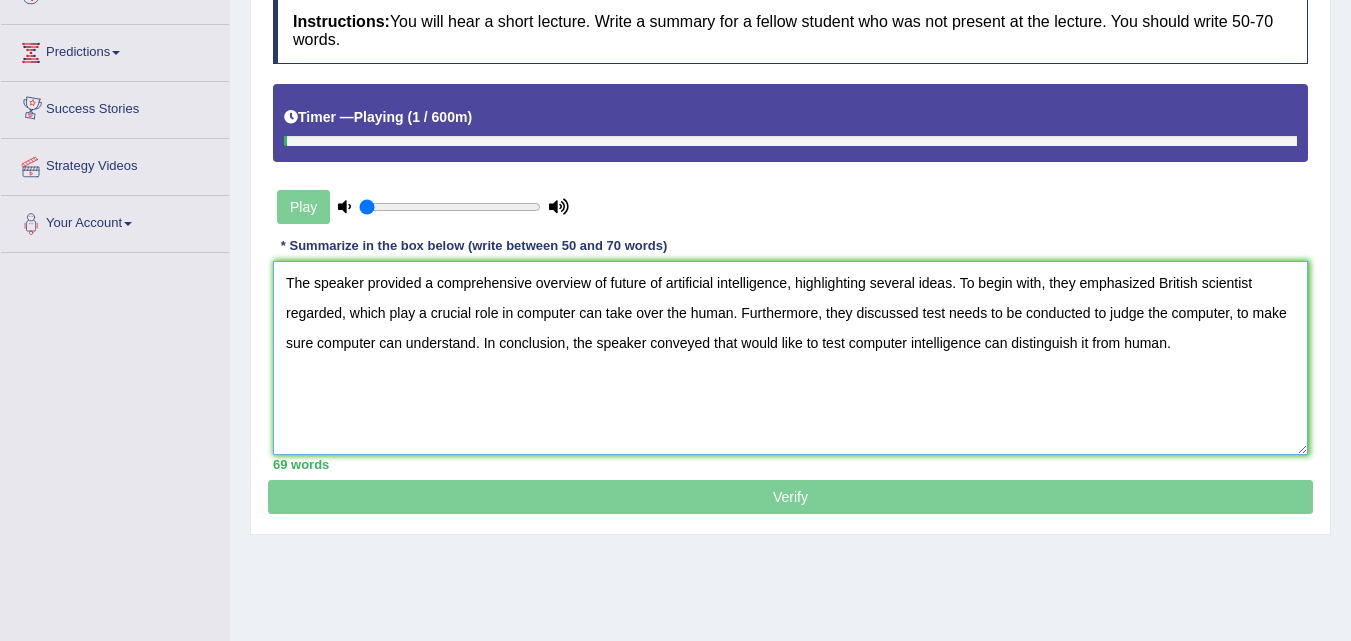 type on "The speaker provided a comprehensive overview of future of artificial intelligence, highlighting several ideas. To begin with, they emphasized British scientist regarded, which play a crucial role in computer can take over the human. Furthermore, they discussed test needs to be conducted to judge the computer, to make sure computer can understand. In conclusion, the speaker conveyed that would like to test computer intelligence can distinguish it from human." 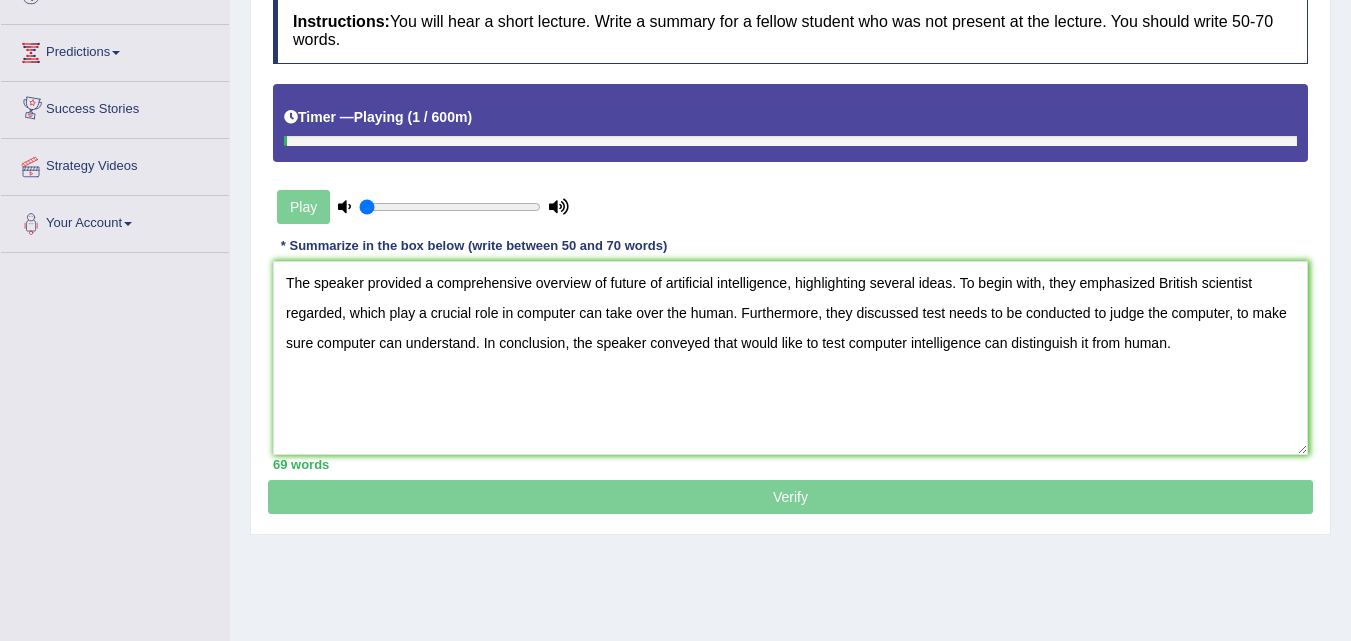 click on "Timer —  Playing   ( 1 / 600m )" at bounding box center (790, 122) 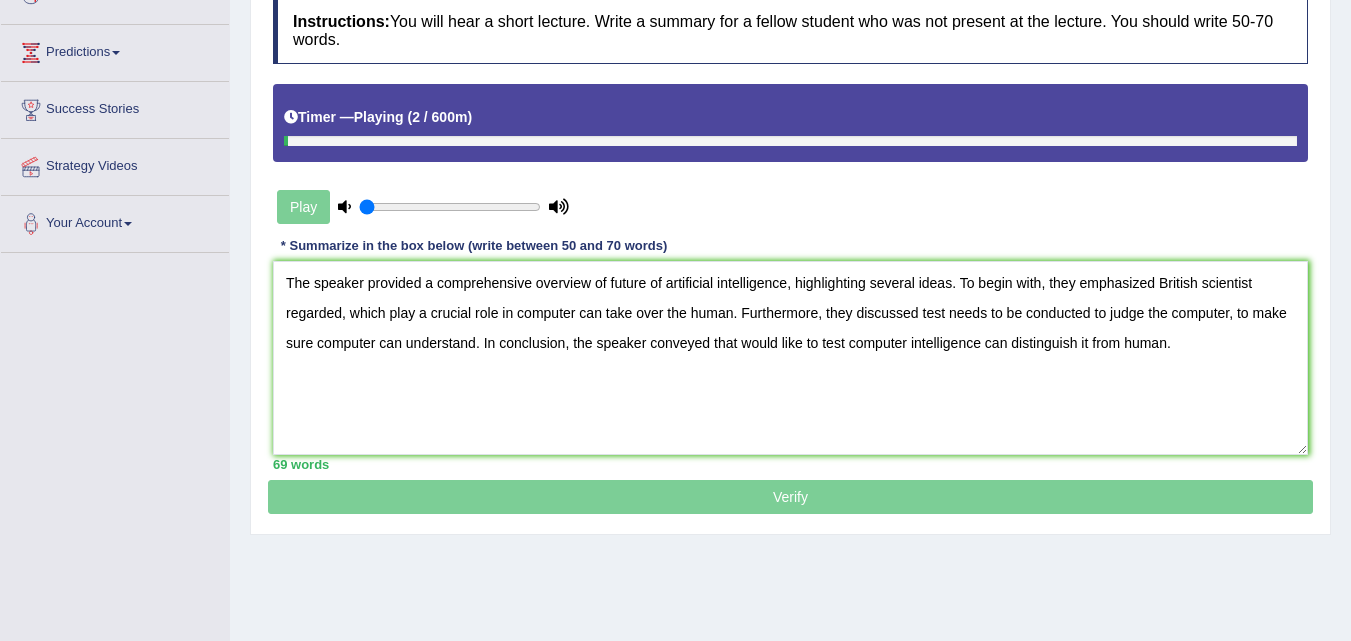drag, startPoint x: 286, startPoint y: 149, endPoint x: 346, endPoint y: 150, distance: 60.00833 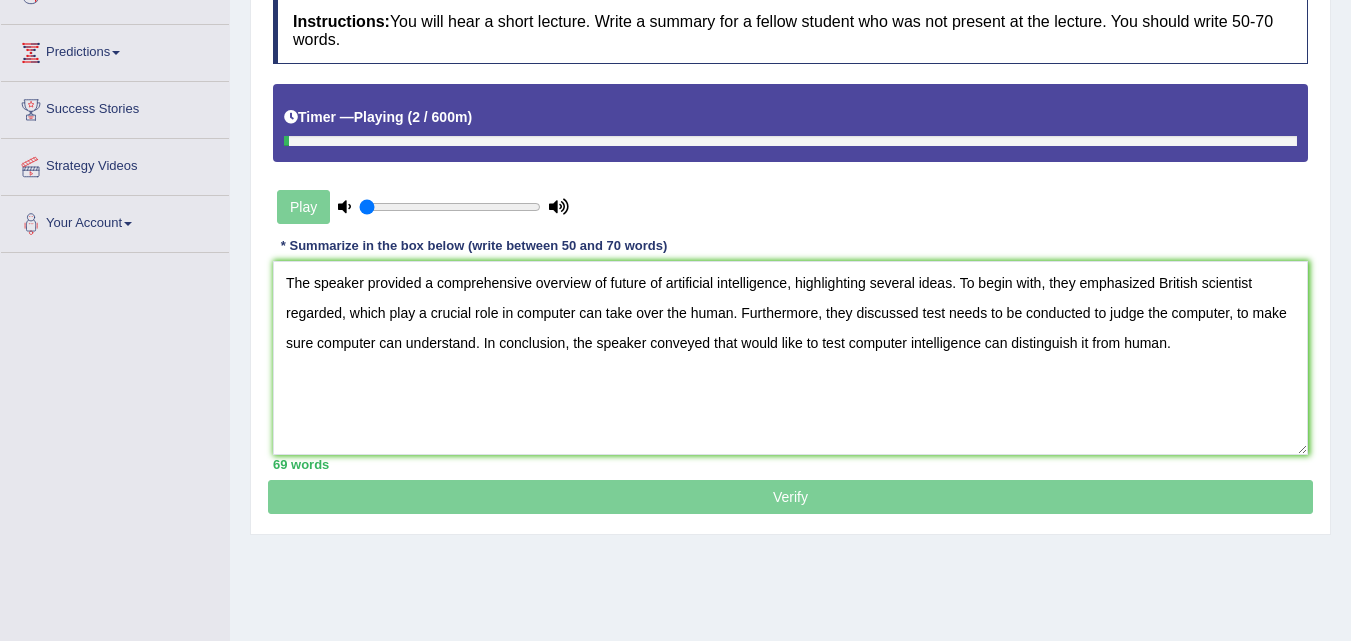 click on "Timer —  Playing   ( 2 / 600m )" at bounding box center [790, 122] 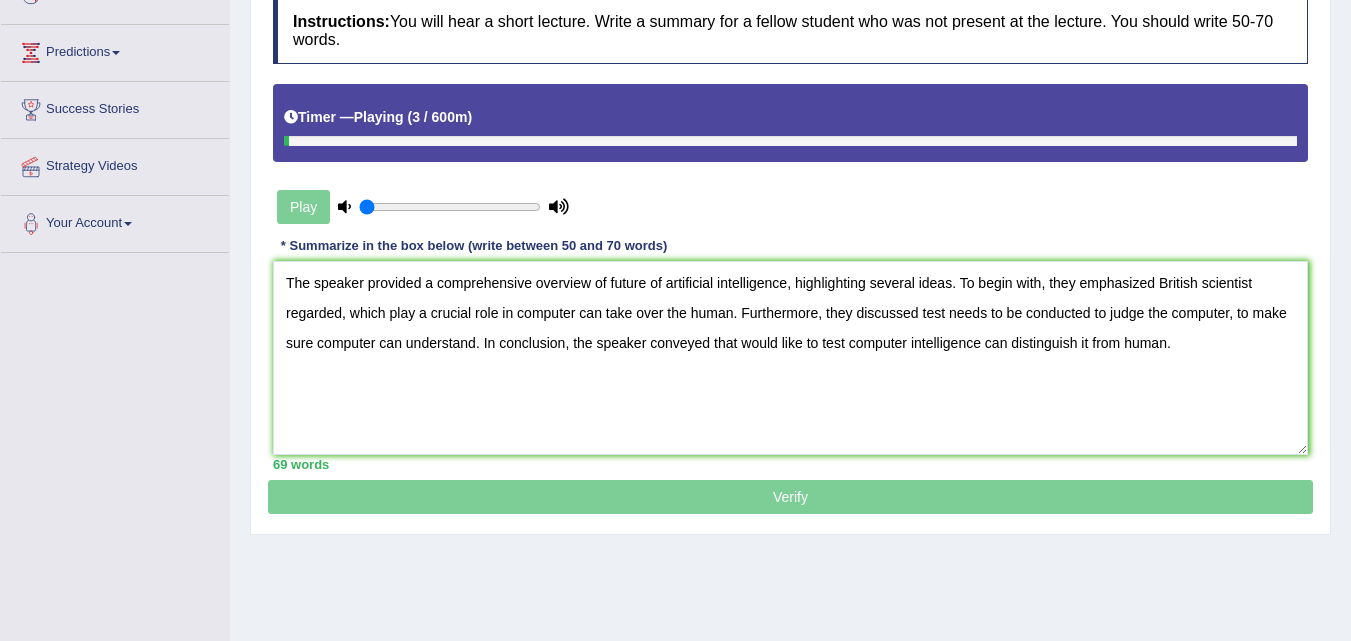 click on "Timer —  Playing   ( 3 / 600m )" at bounding box center [790, 122] 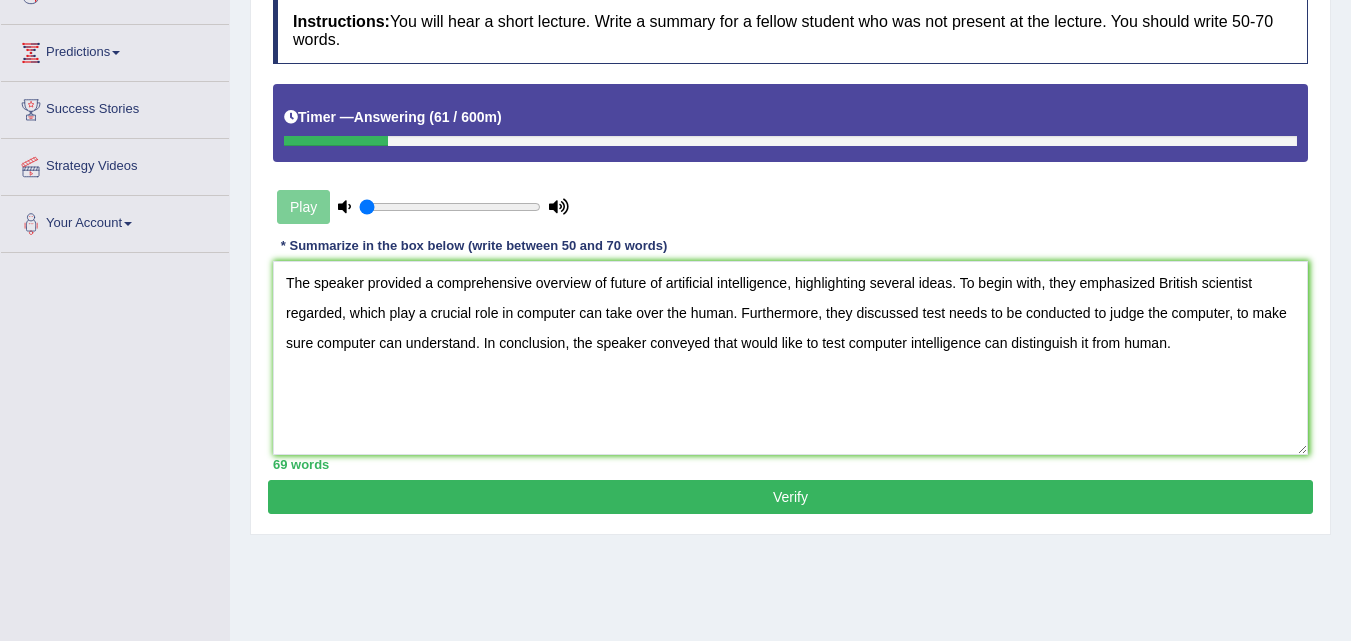 drag, startPoint x: 845, startPoint y: 479, endPoint x: 832, endPoint y: 491, distance: 17.691807 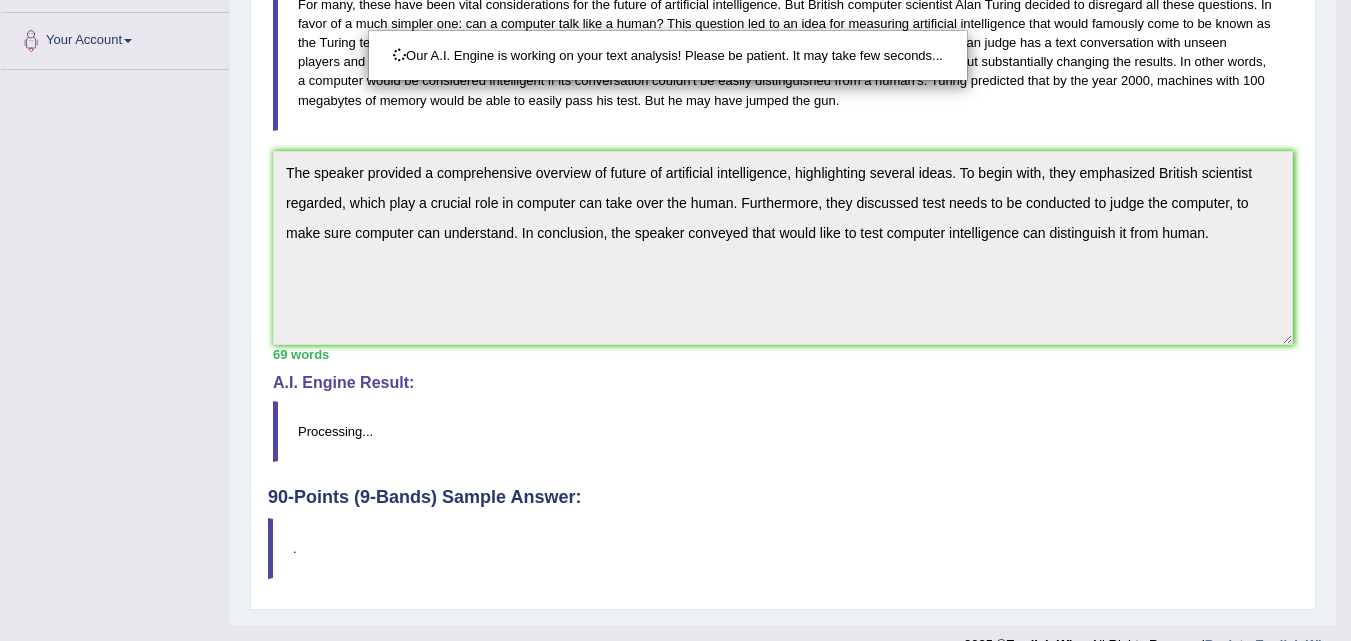 scroll, scrollTop: 519, scrollLeft: 0, axis: vertical 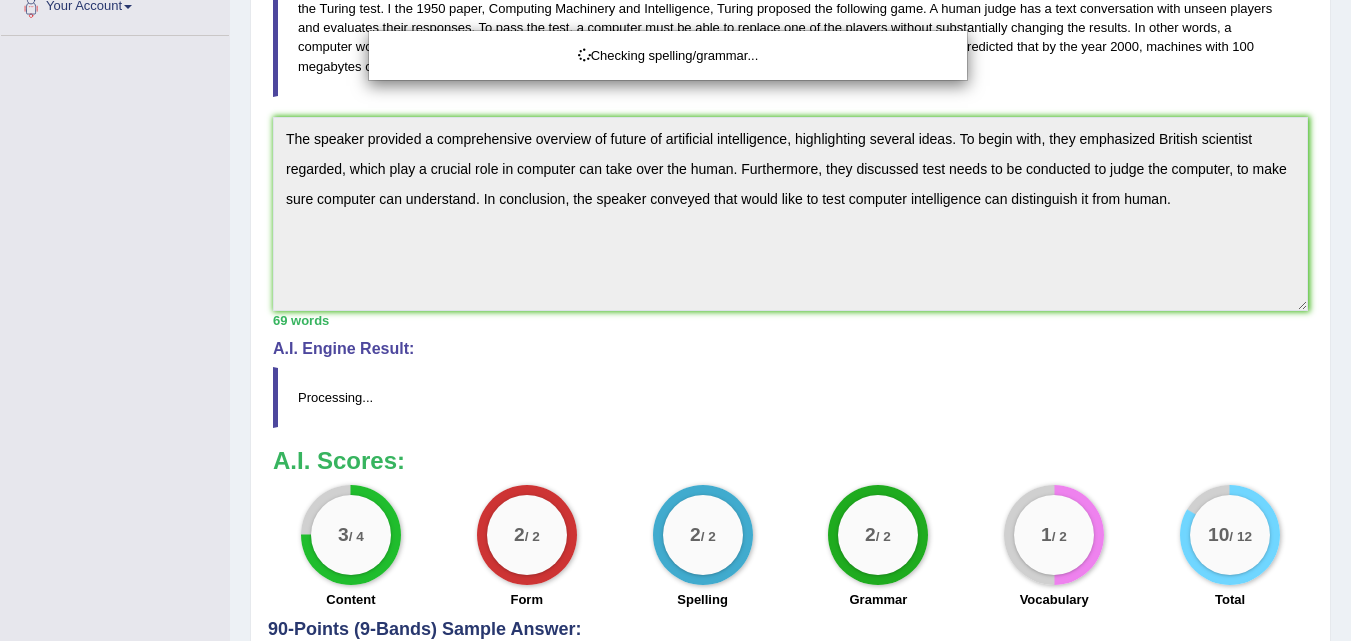 drag, startPoint x: 1360, startPoint y: 308, endPoint x: 1362, endPoint y: 680, distance: 372.00537 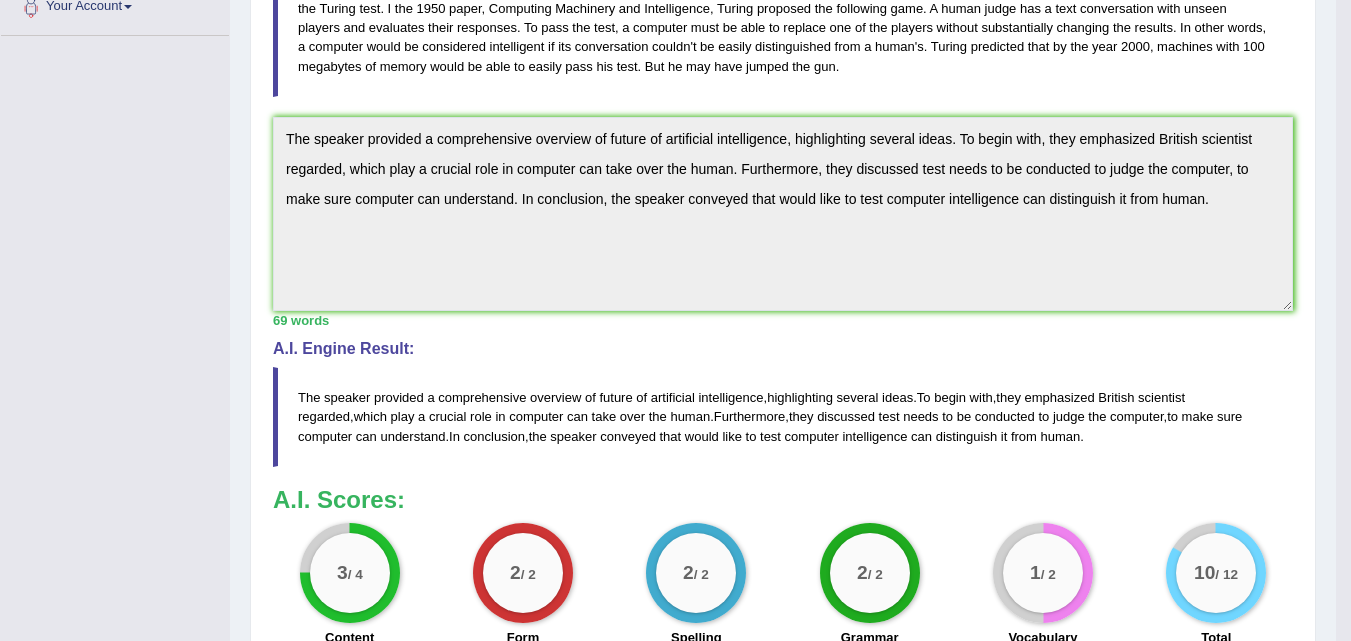 scroll, scrollTop: 723, scrollLeft: 0, axis: vertical 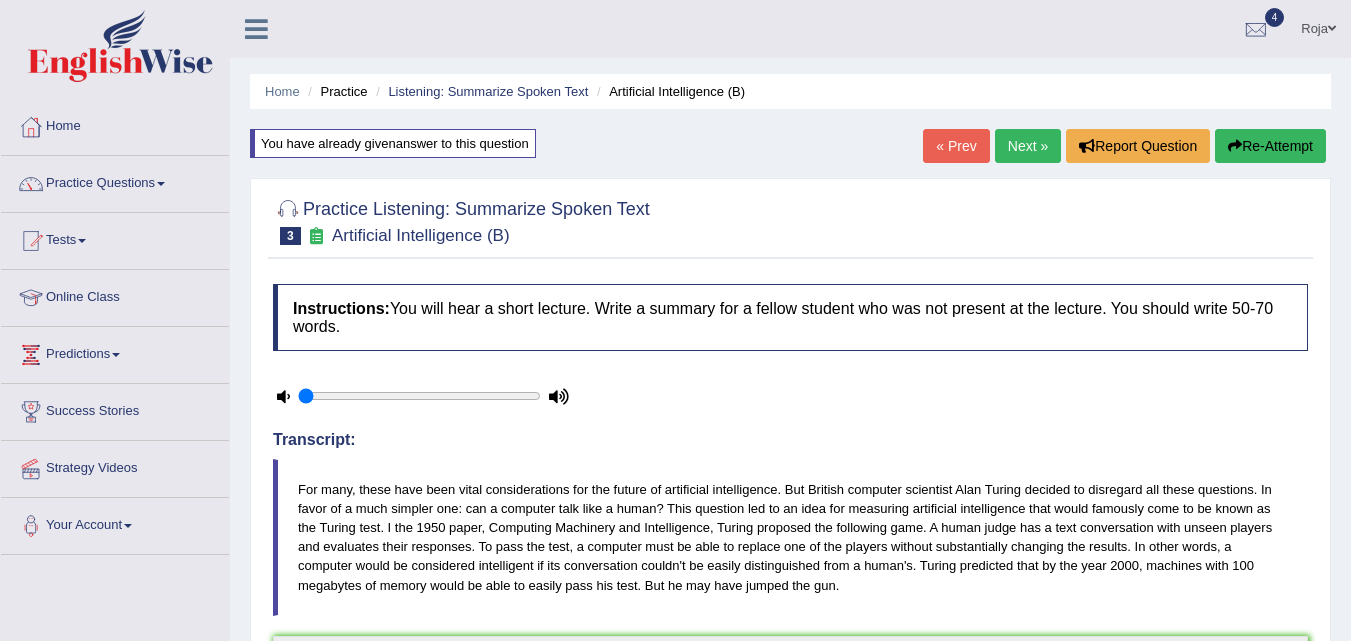 click on "Next »" at bounding box center (1028, 146) 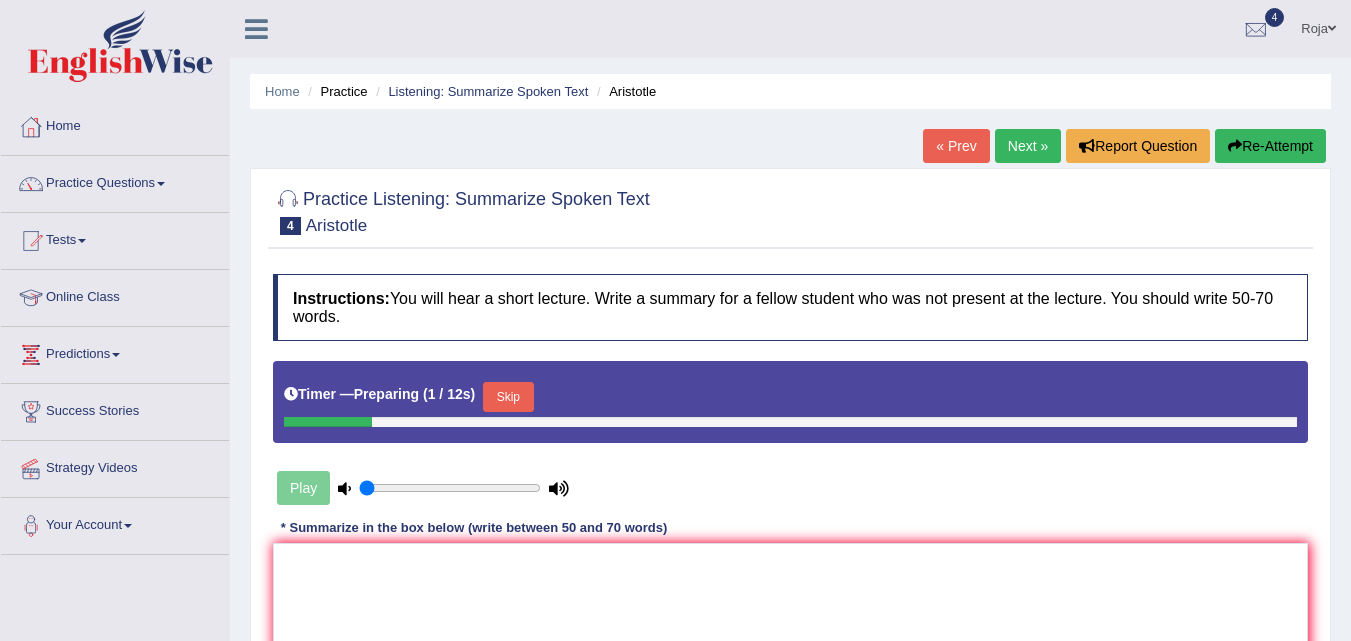 scroll, scrollTop: 409, scrollLeft: 0, axis: vertical 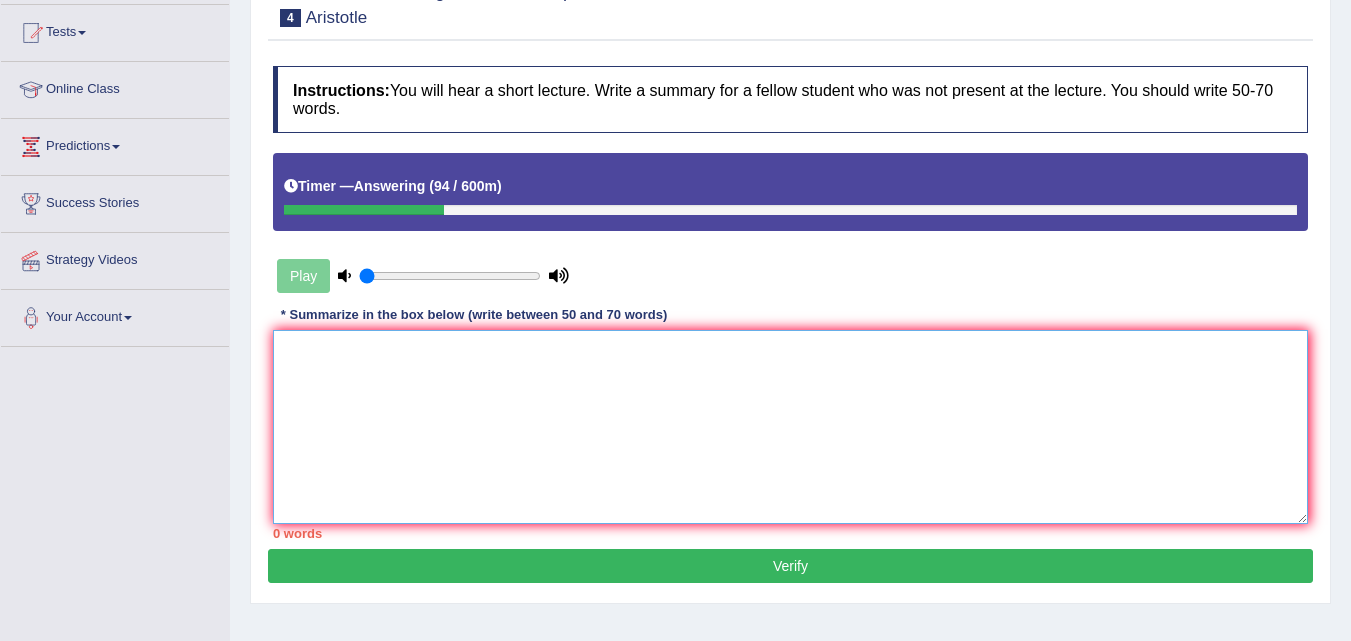 click at bounding box center (790, 427) 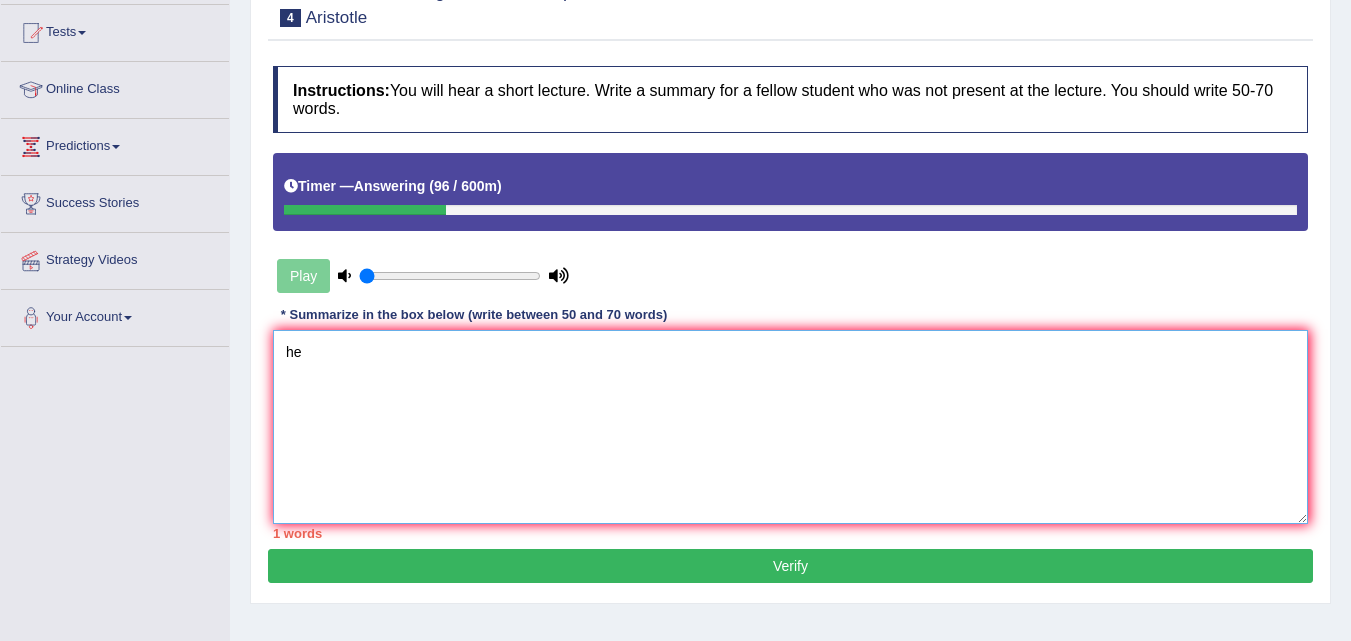 type on "h" 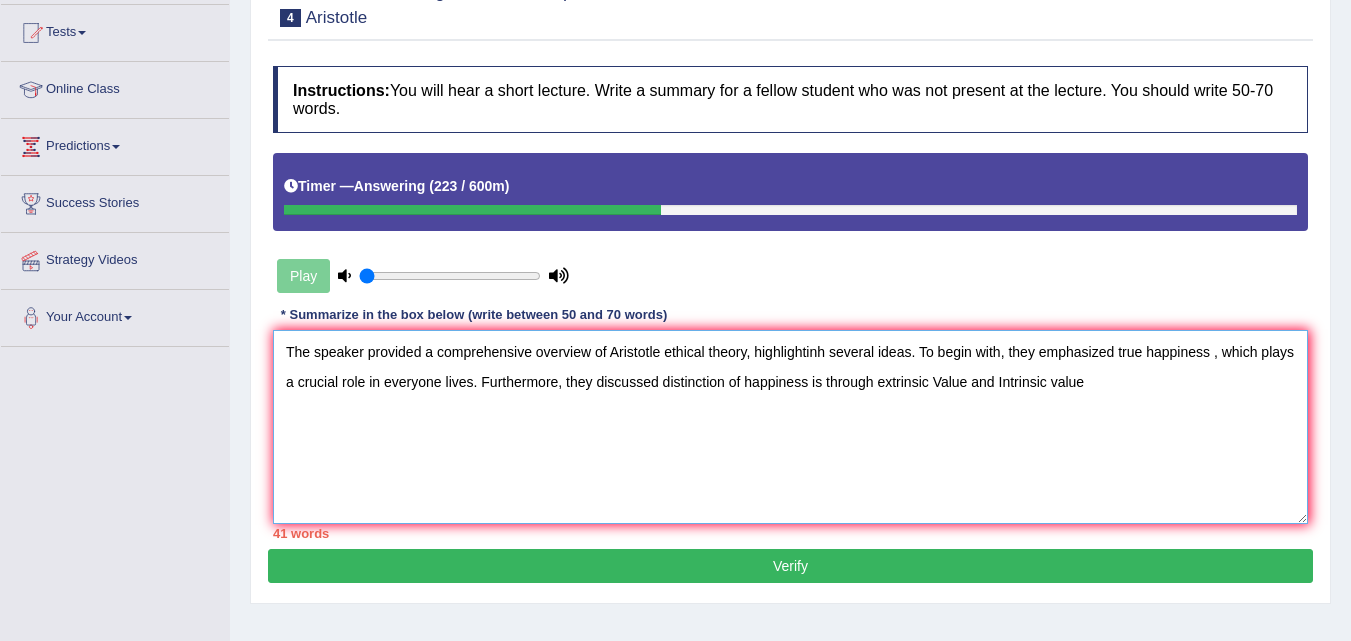 click on "The speaker provided a comprehensive overview of Aristotle ethical theory, highlightinh several ideas. To begin with, they emphasized true happiness , which plays a crucial role in everyone lives. Furthermore, they discussed distinction of happiness is through extrinsic Value and Intrinsic value" at bounding box center (790, 427) 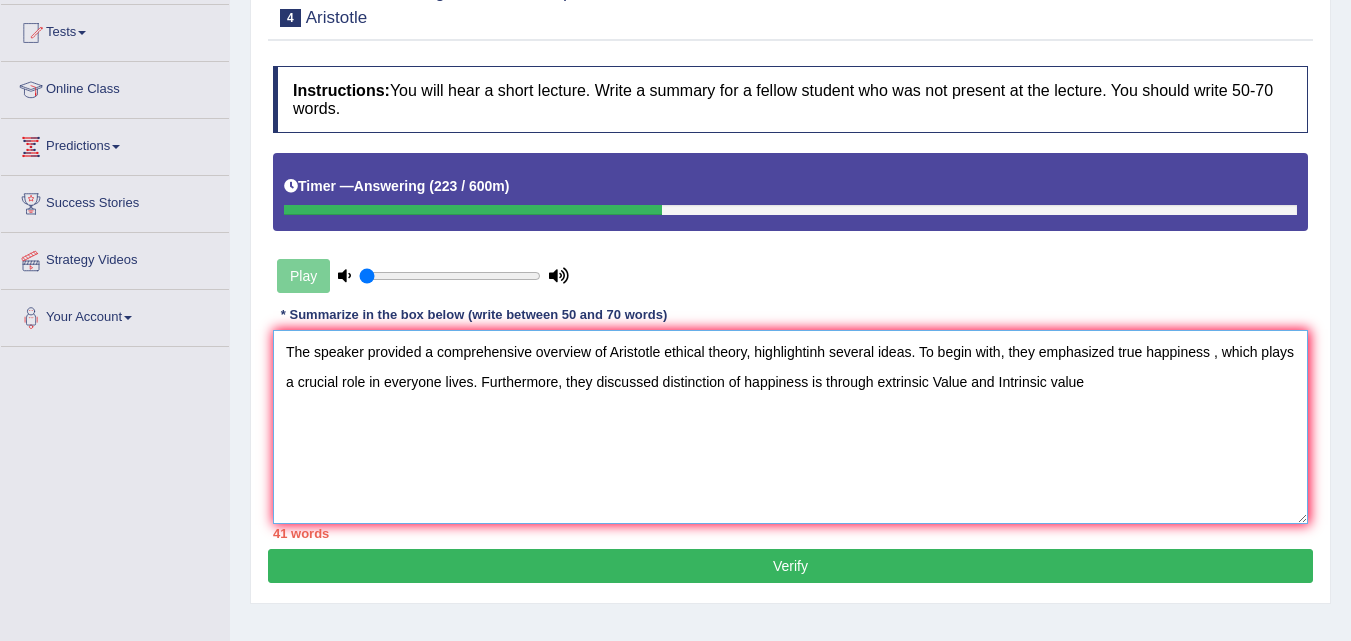 click on "The speaker provided a comprehensive overview of Aristotle ethical theory, highlightinh several ideas. To begin with, they emphasized true happiness , which plays a crucial role in everyone lives. Furthermore, they discussed distinction of happiness is through extrinsic Value and Intrinsic value" at bounding box center [790, 427] 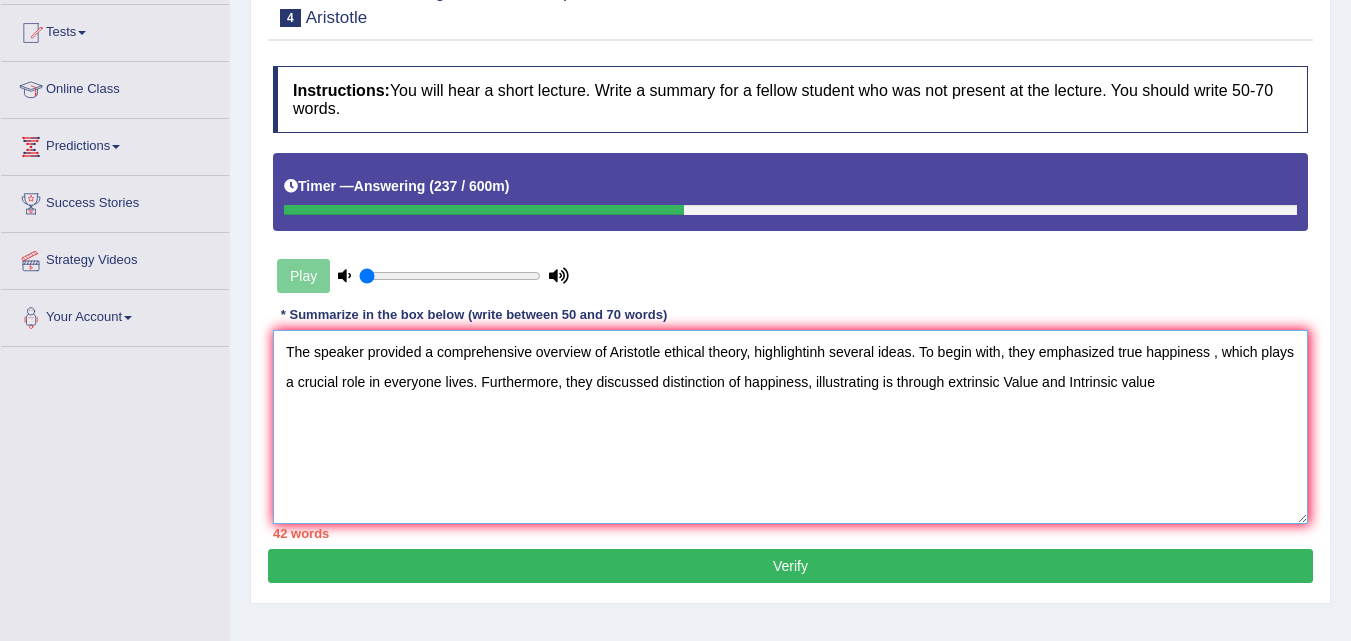 click on "The speaker provided a comprehensive overview of Aristotle ethical theory, highlightinh several ideas. To begin with, they emphasized true happiness , which plays a crucial role in everyone lives. Furthermore, they discussed distinction of happiness, illustrating  is through extrinsic Value and Intrinsic value" at bounding box center [790, 427] 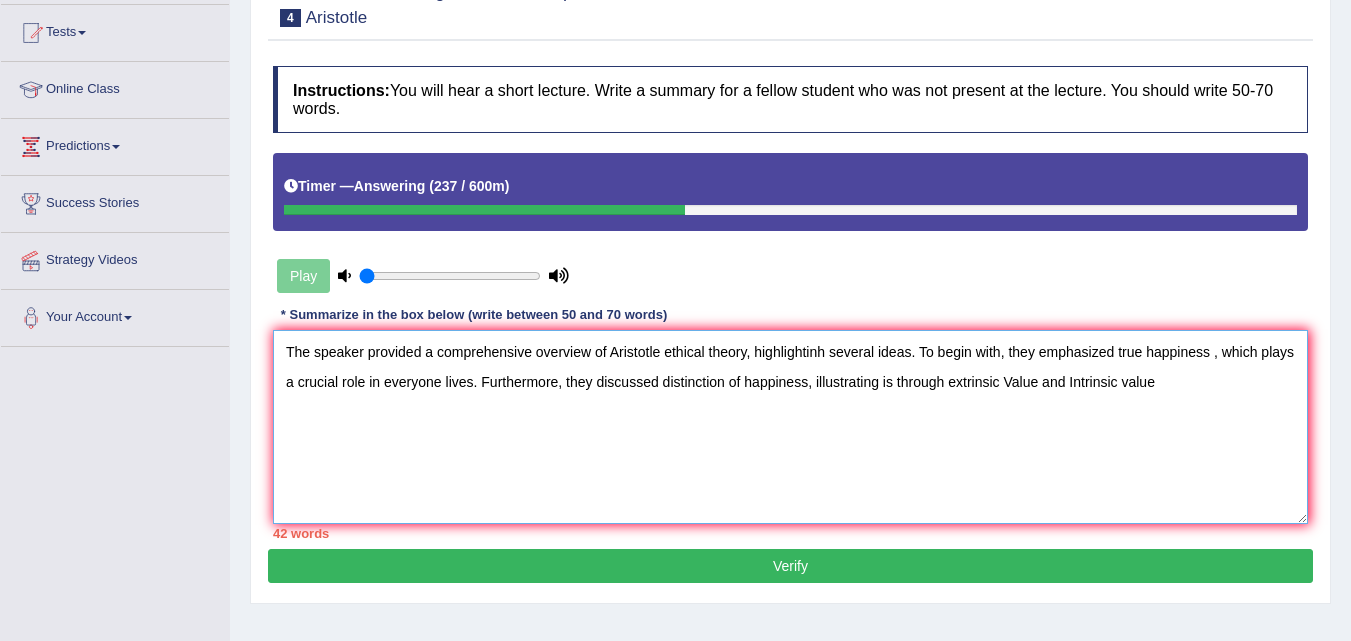click on "The speaker provided a comprehensive overview of Aristotle ethical theory, highlightinh several ideas. To begin with, they emphasized true happiness , which plays a crucial role in everyone lives. Furthermore, they discussed distinction of happiness, illustrating  is through extrinsic Value and Intrinsic value" at bounding box center [790, 427] 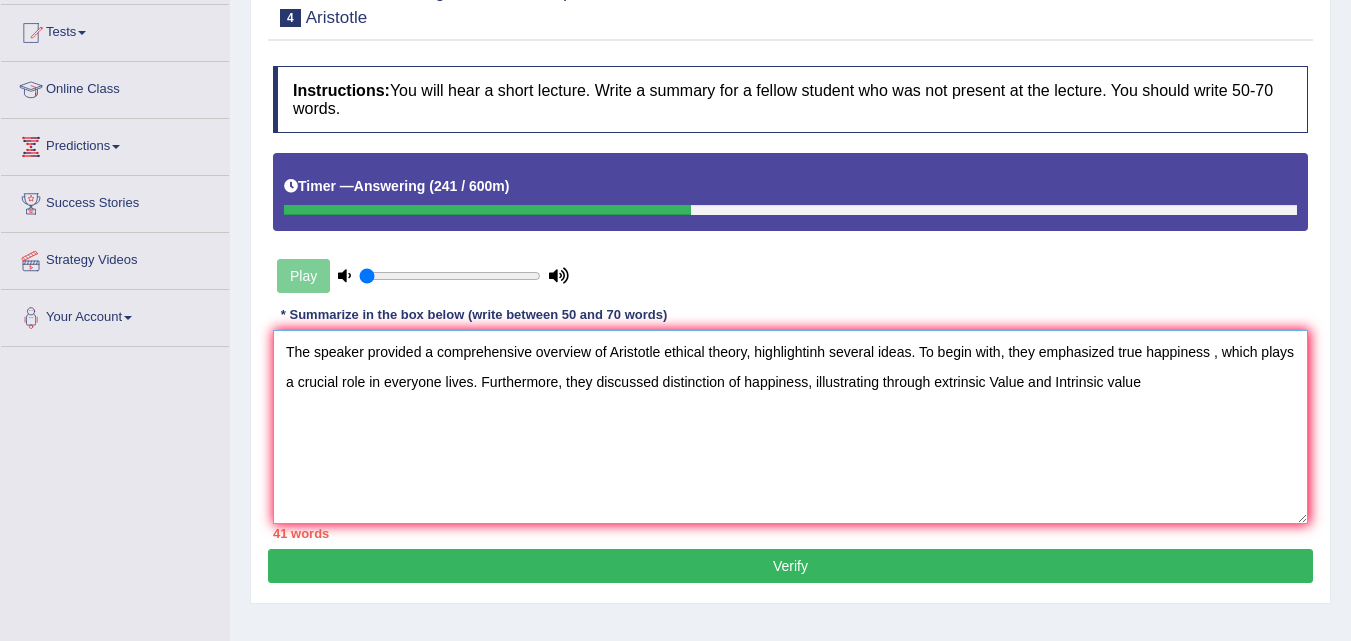 click on "The speaker provided a comprehensive overview of Aristotle ethical theory, highlightinh several ideas. To begin with, they emphasized true happiness , which plays a crucial role in everyone lives. Furthermore, they discussed distinction of happiness, illustrating through extrinsic Value and Intrinsic value" at bounding box center (790, 427) 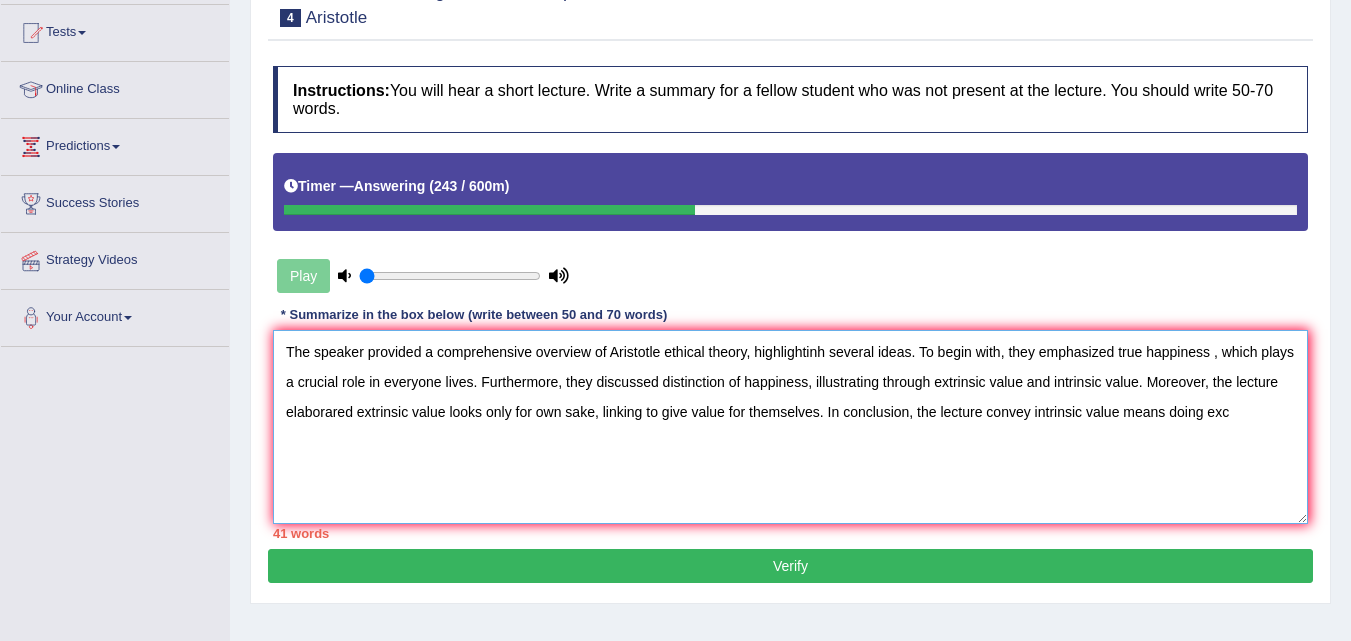 click on "The speaker provided a comprehensive overview of Aristotle ethical theory, highlightinh several ideas. To begin with, they emphasized true happiness , which plays a crucial role in everyone lives. Furthermore, they discussed distinction of happiness, illustrating through extrinsic value and Intrinsic value" at bounding box center (790, 427) 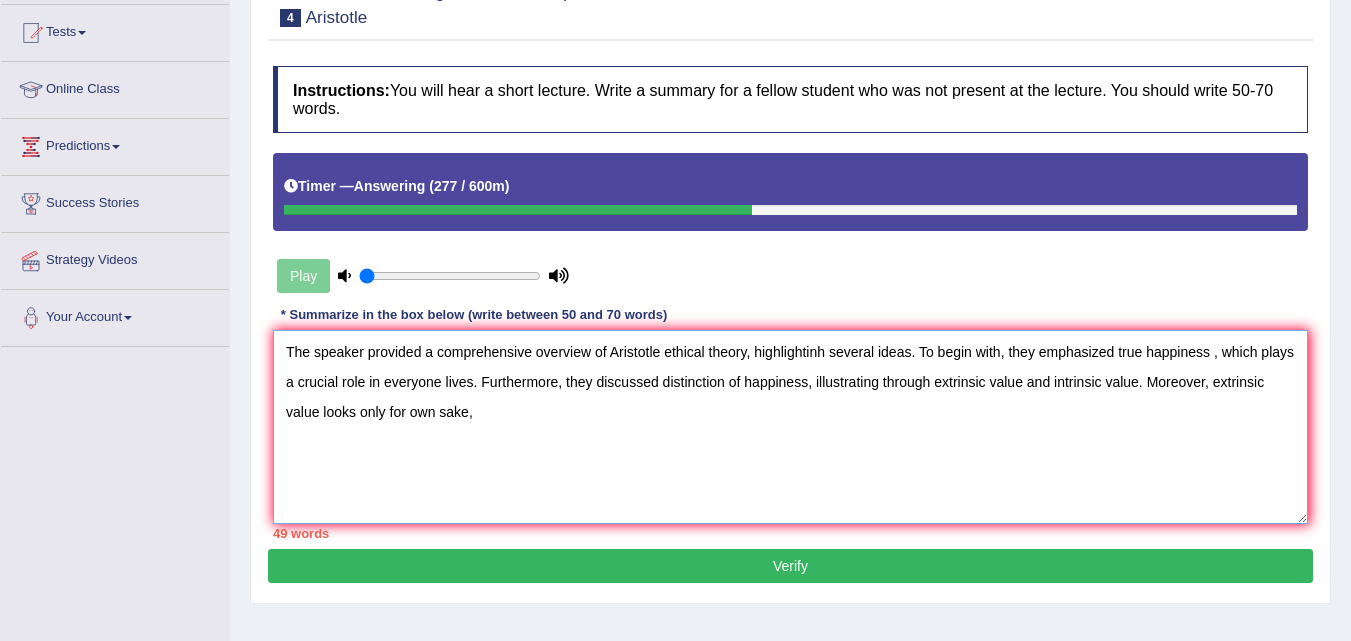 click on "The speaker provided a comprehensive overview of Aristotle ethical theory, highlightinh several ideas. To begin with, they emphasized true happiness , which plays a crucial role in everyone lives. Furthermore, they discussed distinction of happiness, illustrating through extrinsic value and intrinsic value. Moreover, extrinsic value looks only for own sake," at bounding box center (790, 427) 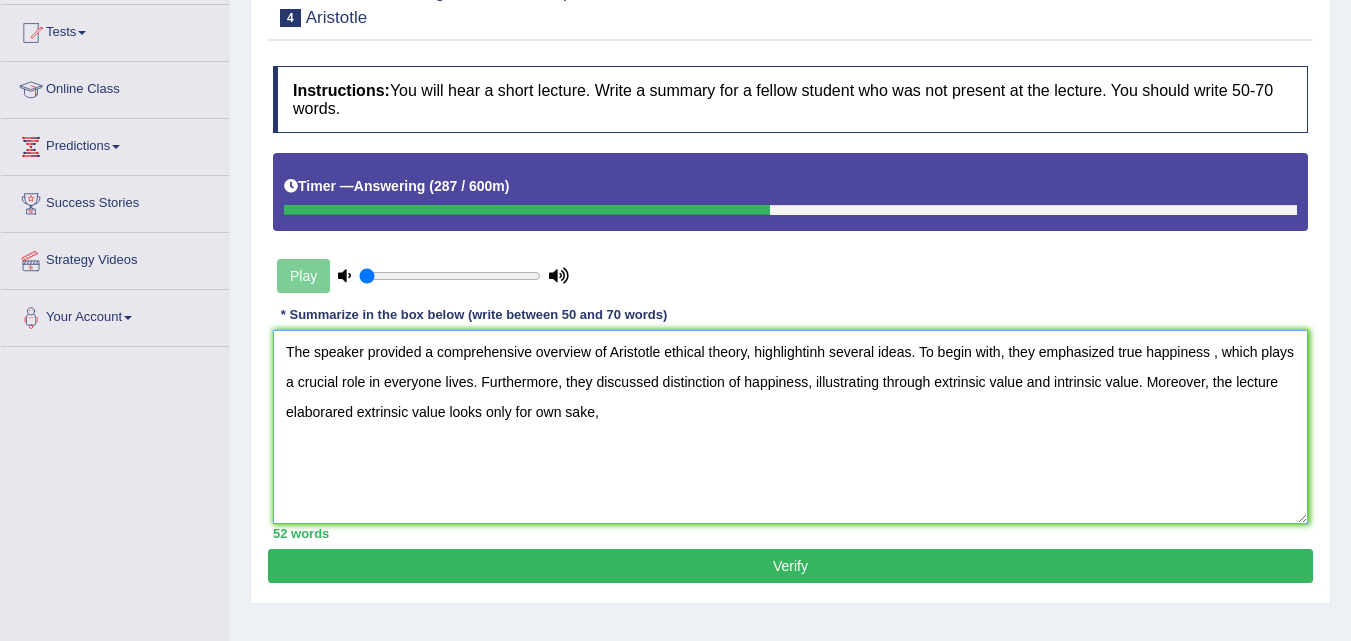click on "The speaker provided a comprehensive overview of Aristotle ethical theory, highlightinh several ideas. To begin with, they emphasized true happiness , which plays a crucial role in everyone lives. Furthermore, they discussed distinction of happiness, illustrating through extrinsic value and intrinsic value. Moreover, the lecture elaborared extrinsic value looks only for own sake," at bounding box center [790, 427] 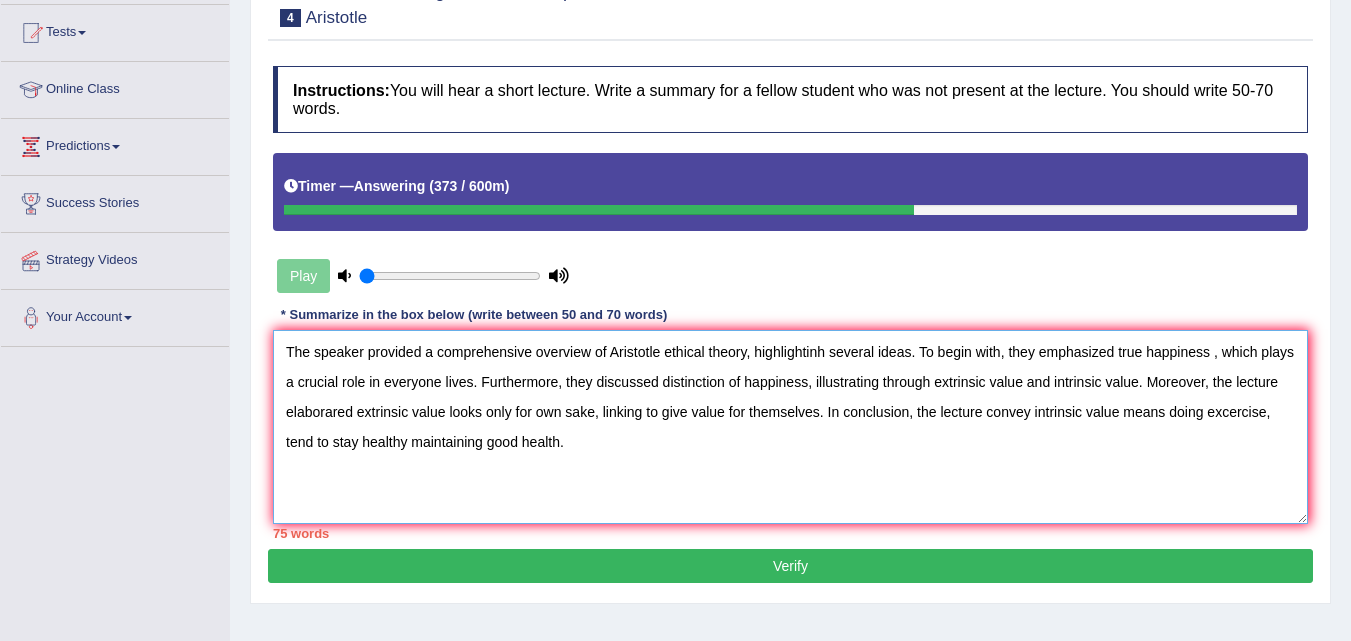 click on "The speaker provided a comprehensive overview of Aristotle ethical theory, highlightinh several ideas. To begin with, they emphasized true happiness , which plays a crucial role in everyone lives. Furthermore, they discussed distinction of happiness, illustrating through extrinsic value and intrinsic value. Moreover, the lecture elaborared extrinsic value looks only for own sake, linking to give value for themselves. In conclusion, the lecture convey intrinsic value means doing excercise, tend to stay healthy maintaining good health." at bounding box center (790, 427) 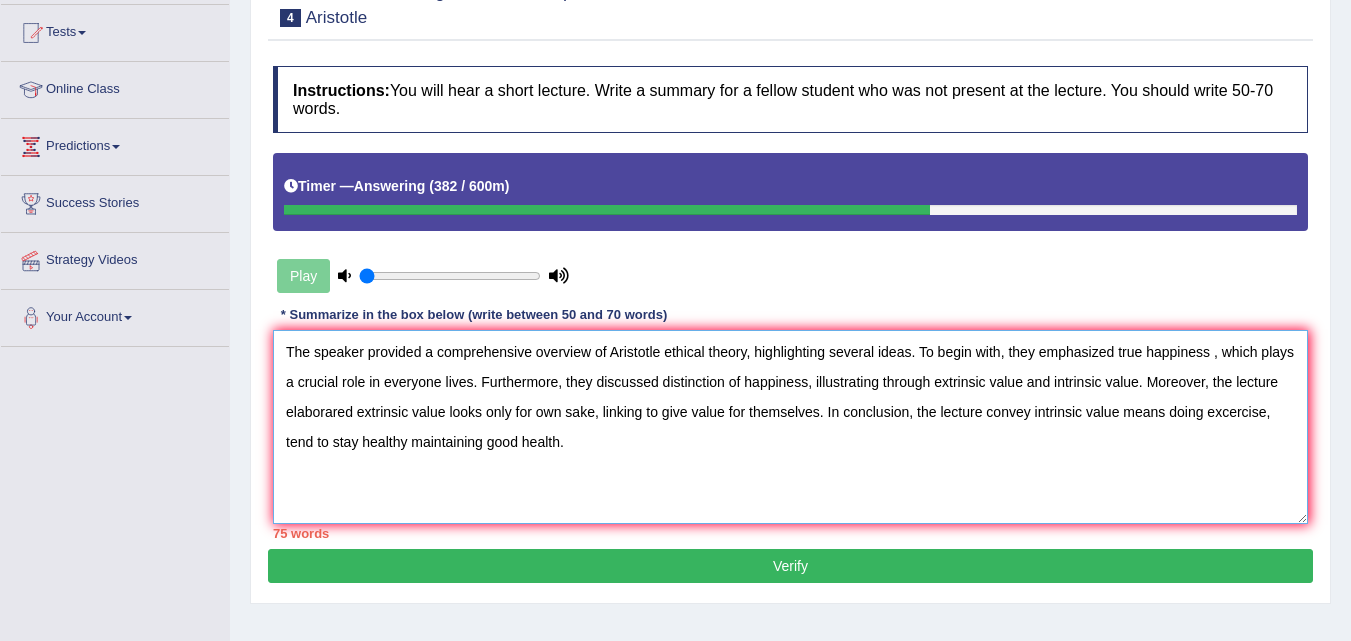 click on "The speaker provided a comprehensive overview of Aristotle ethical theory, highlighting several ideas. To begin with, they emphasized true happiness , which plays a crucial role in everyone lives. Furthermore, they discussed distinction of happiness, illustrating through extrinsic value and intrinsic value. Moreover, the lecture elaborared extrinsic value looks only for own sake, linking to give value for themselves. In conclusion, the lecture convey intrinsic value means doing excercise, tend to stay healthy maintaining good health." at bounding box center (790, 427) 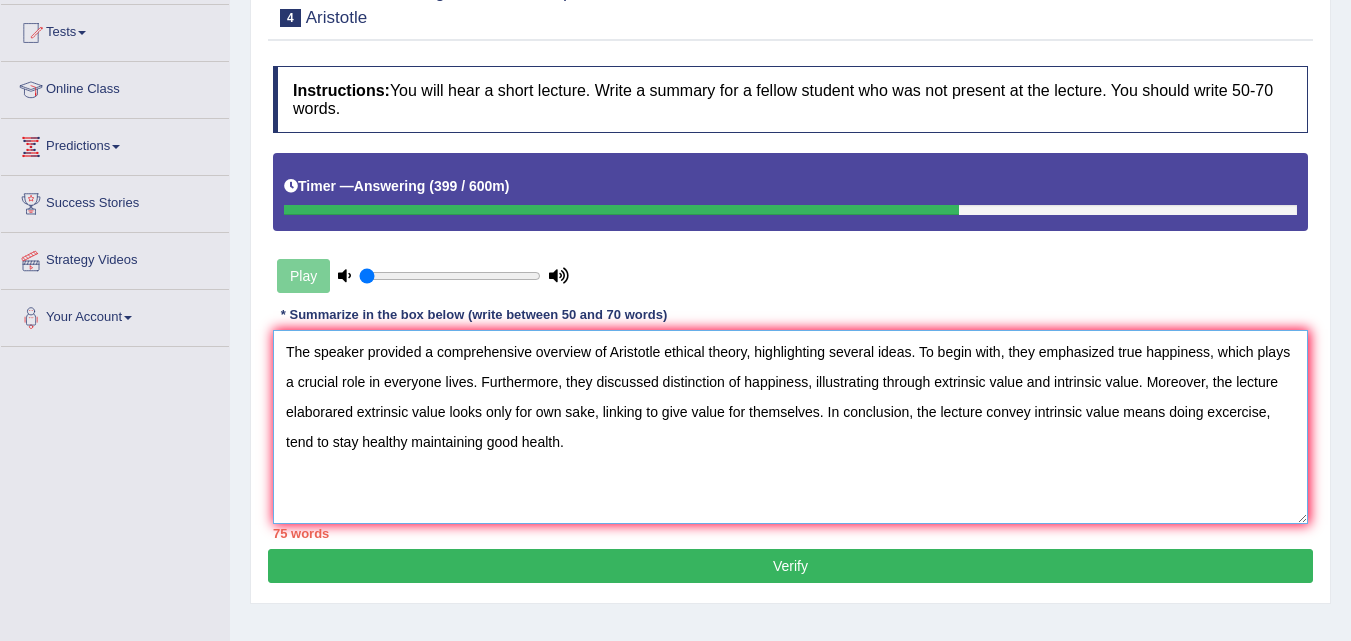 click on "The speaker provided a comprehensive overview of Aristotle ethical theory, highlighting several ideas. To begin with, they emphasized true happiness, which plays a crucial role in everyone lives. Furthermore, they discussed distinction of happiness, illustrating through extrinsic value and intrinsic value. Moreover, the lecture elaborared extrinsic value looks only for own sake, linking to give value for themselves. In conclusion, the lecture convey intrinsic value means doing excercise, tend to stay healthy maintaining good health." at bounding box center (790, 427) 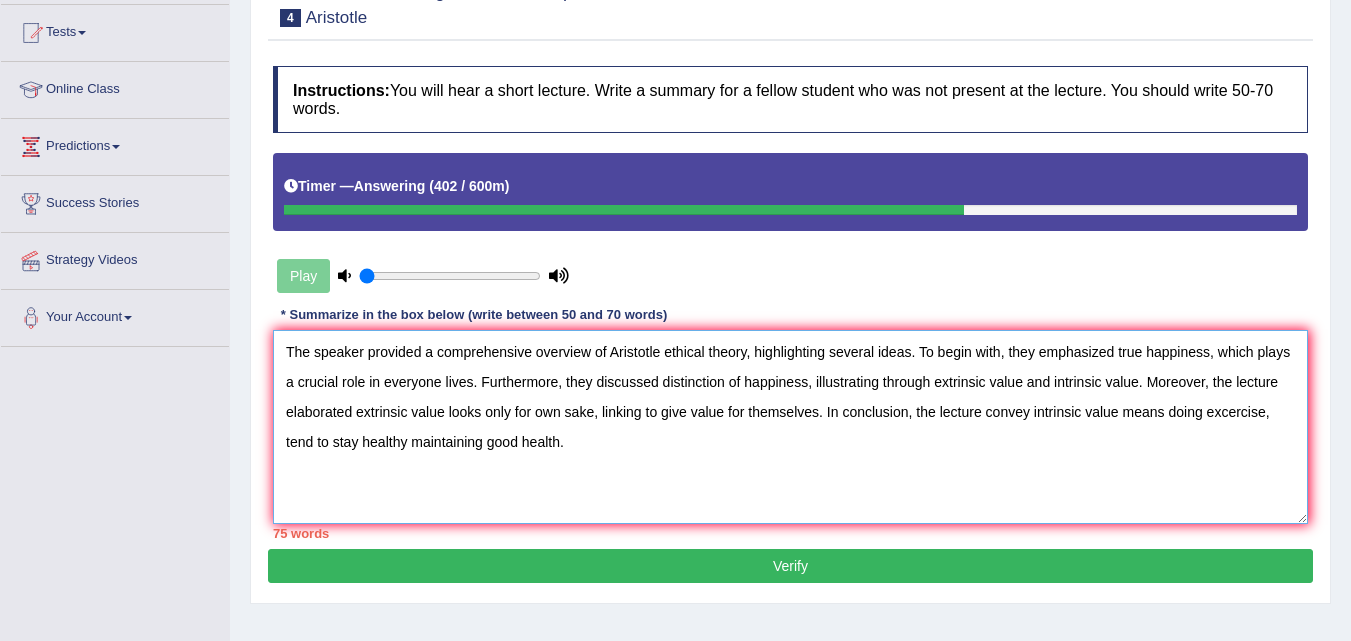 click on "The speaker provided a comprehensive overview of Aristotle ethical theory, highlighting several ideas. To begin with, they emphasized true happiness, which plays a crucial role in everyone lives. Furthermore, they discussed distinction of happiness, illustrating through extrinsic value and intrinsic value. Moreover, the lecture elaborated extrinsic value looks only for own sake, linking to give value for themselves. In conclusion, the lecture convey intrinsic value means doing excercise, tend to stay healthy maintaining good health." at bounding box center [790, 427] 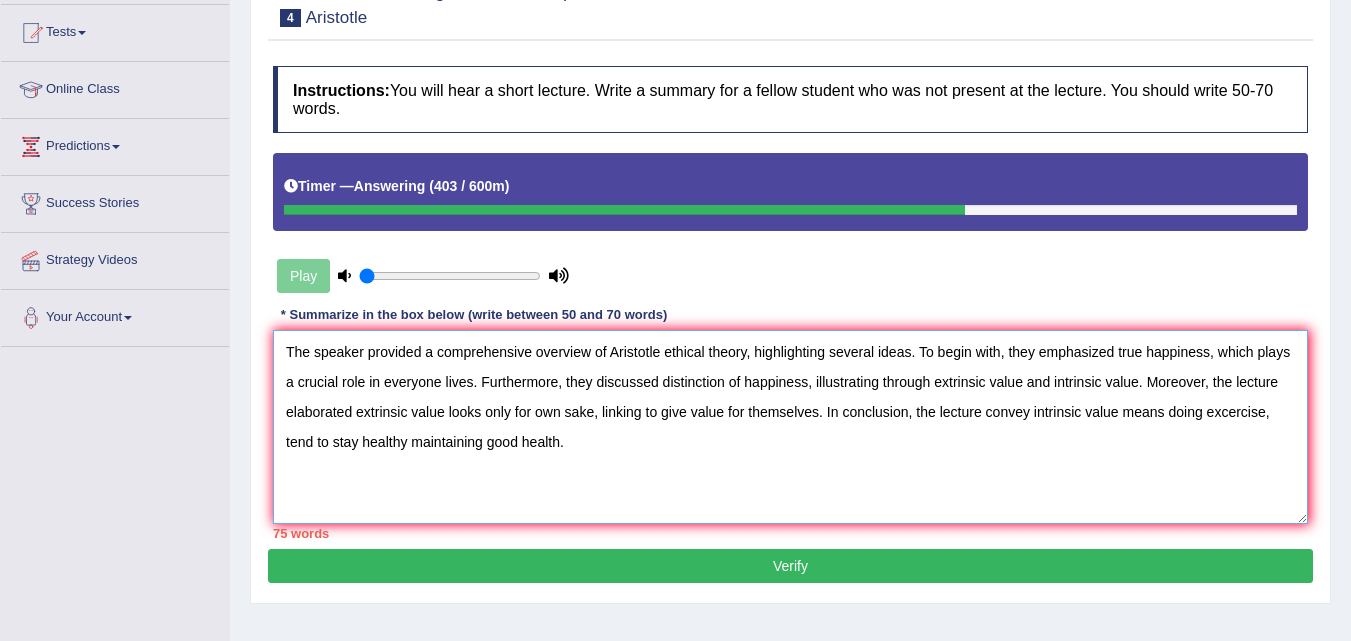 click on "The speaker provided a comprehensive overview of Aristotle ethical theory, highlighting several ideas. To begin with, they emphasized true happiness, which plays a crucial role in everyone lives. Furthermore, they discussed distinction of happiness, illustrating through extrinsic value and intrinsic value. Moreover, the lecture elaborated extrinsic value looks only for own sake, linking to give value for themselves. In conclusion, the lecture convey intrinsic value means doing excercise, tend to stay healthy maintaining good health." at bounding box center (790, 427) 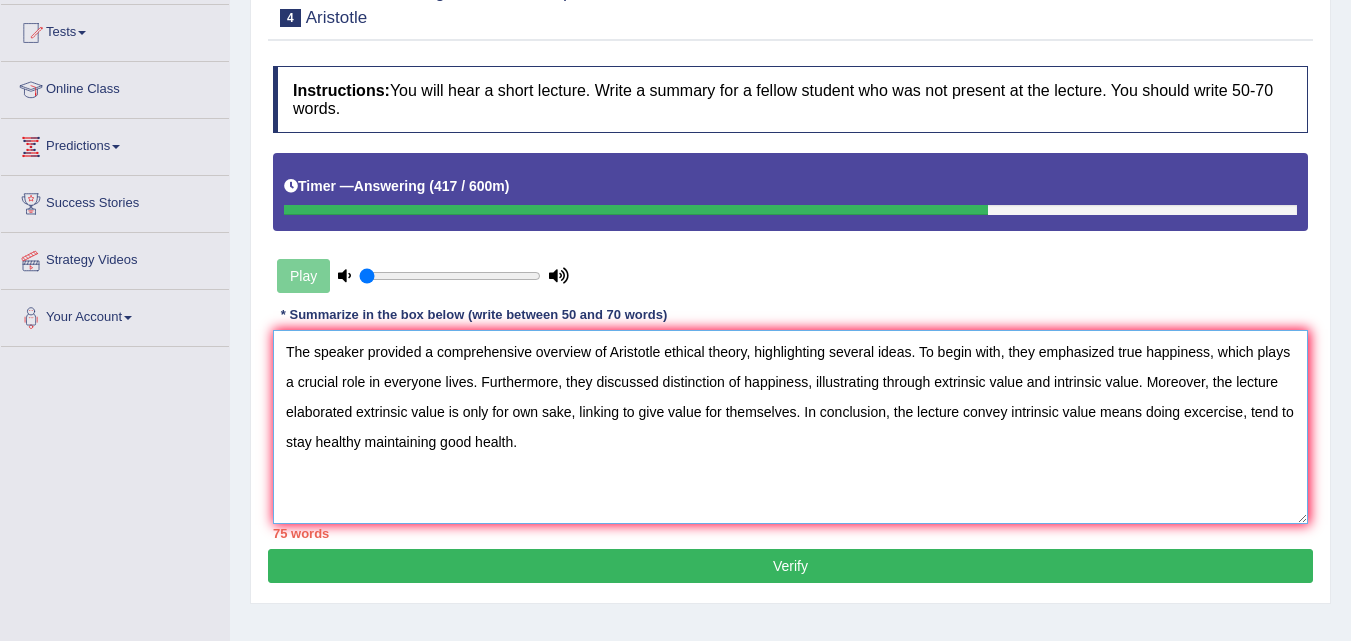 click on "The speaker provided a comprehensive overview of Aristotle ethical theory, highlighting several ideas. To begin with, they emphasized true happiness, which plays a crucial role in everyone lives. Furthermore, they discussed distinction of happiness, illustrating through extrinsic value and intrinsic value. Moreover, the lecture elaborated extrinsic value is only for own sake, linking to give value for themselves. In conclusion, the lecture convey intrinsic value means doing excercise, tend to stay healthy maintaining good health." at bounding box center (790, 427) 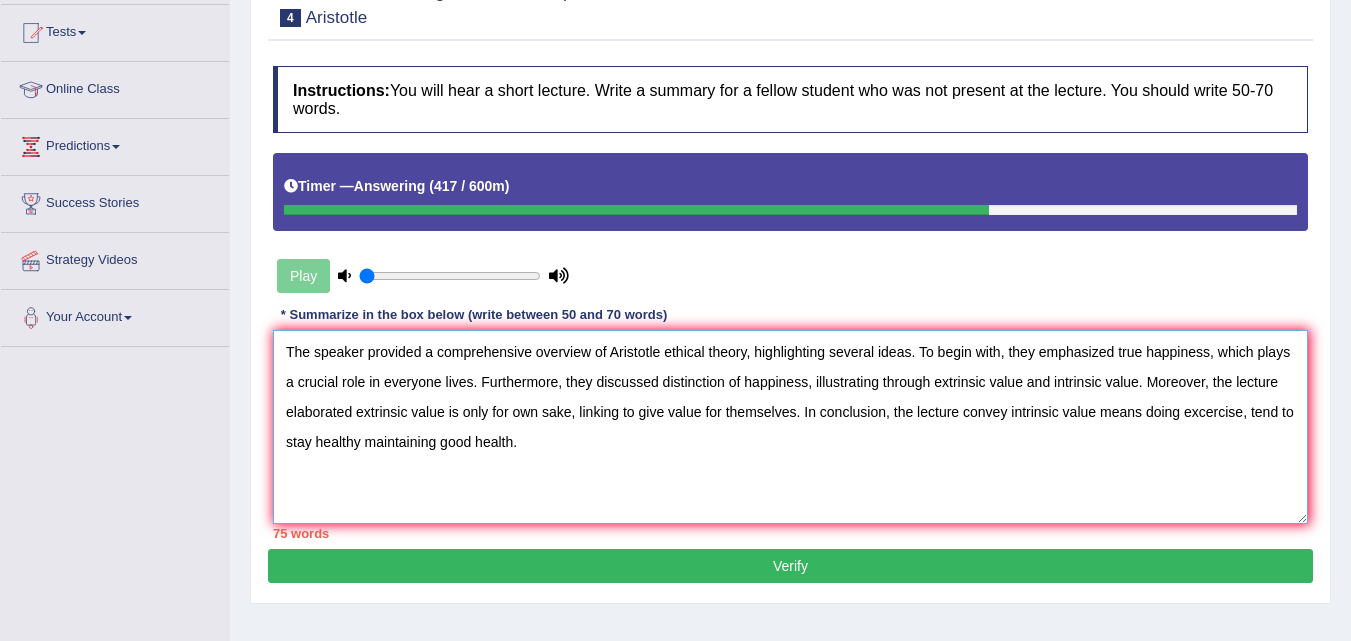 click on "The speaker provided a comprehensive overview of Aristotle ethical theory, highlighting several ideas. To begin with, they emphasized true happiness, which plays a crucial role in everyone lives. Furthermore, they discussed distinction of happiness, illustrating through extrinsic value and intrinsic value. Moreover, the lecture elaborated extrinsic value is only for own sake, linking to give value for themselves. In conclusion, the lecture convey intrinsic value means doing excercise, tend to stay healthy maintaining good health." at bounding box center (790, 427) 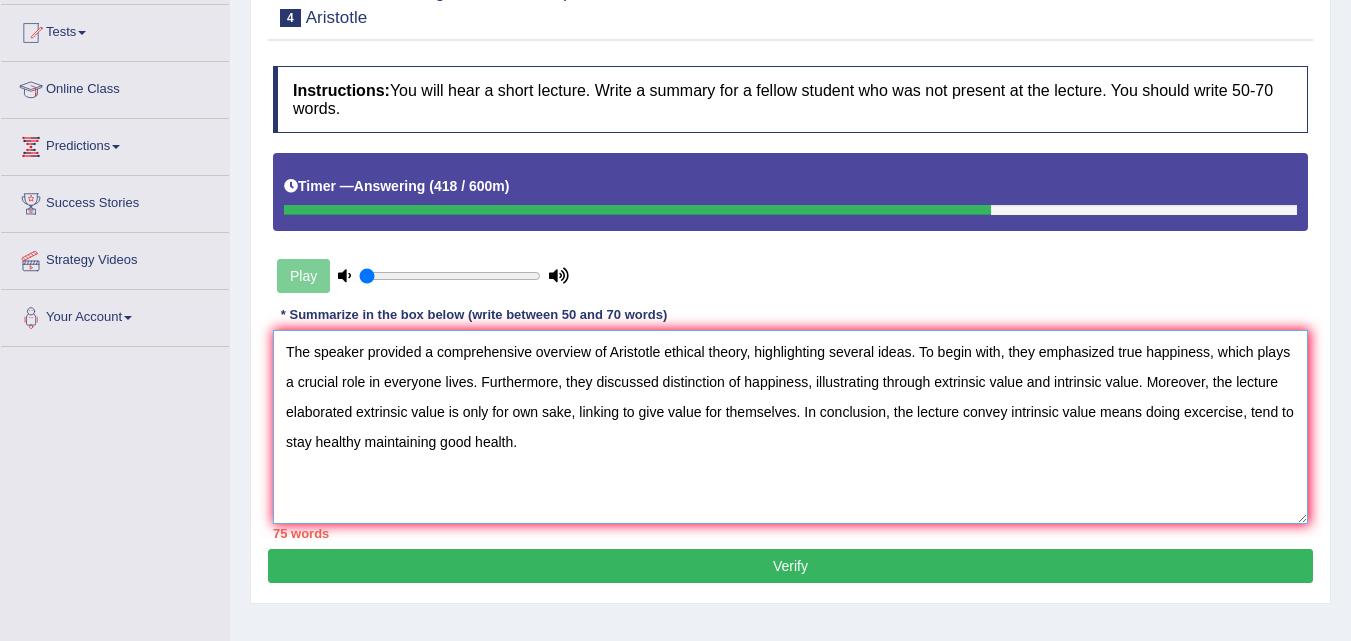 drag, startPoint x: 573, startPoint y: 417, endPoint x: 634, endPoint y: 412, distance: 61.204575 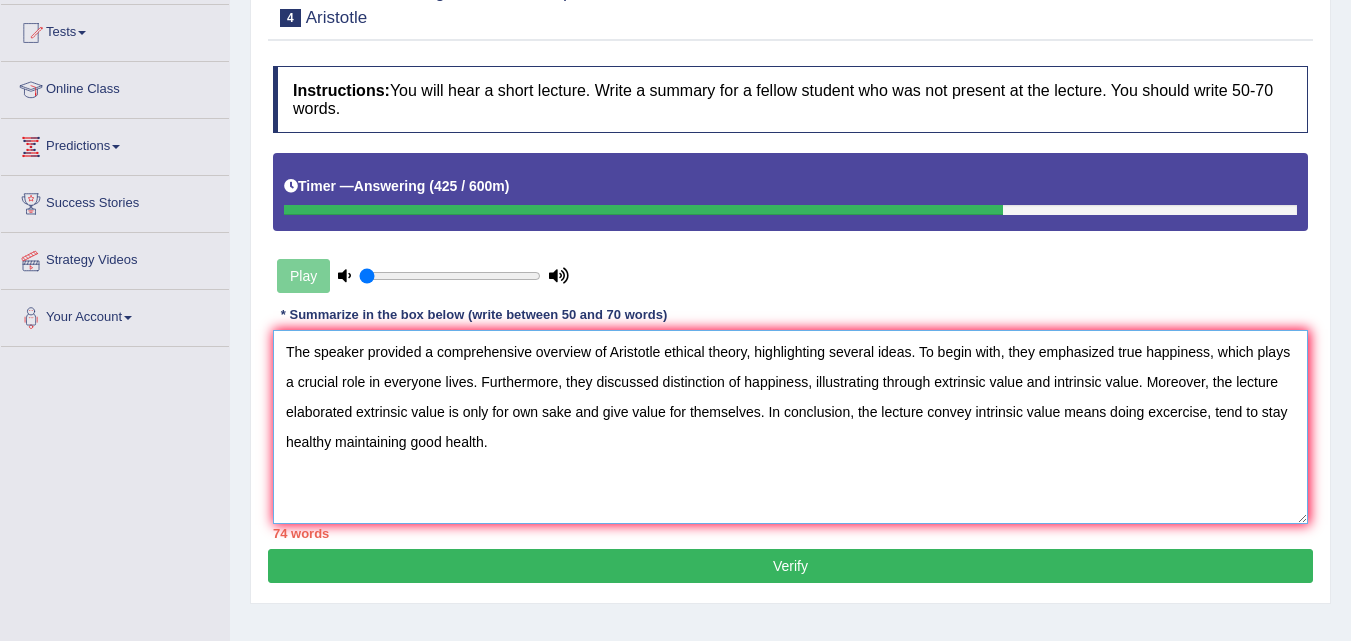 click on "The speaker provided a comprehensive overview of Aristotle ethical theory, highlighting several ideas. To begin with, they emphasized true happiness, which plays a crucial role in everyone lives. Furthermore, they discussed distinction of happiness, illustrating through extrinsic value and intrinsic value. Moreover, the lecture elaborated extrinsic value is only for own sake and give value for themselves. In conclusion, the lecture convey intrinsic value means doing excercise, tend to stay healthy maintaining good health." at bounding box center [790, 427] 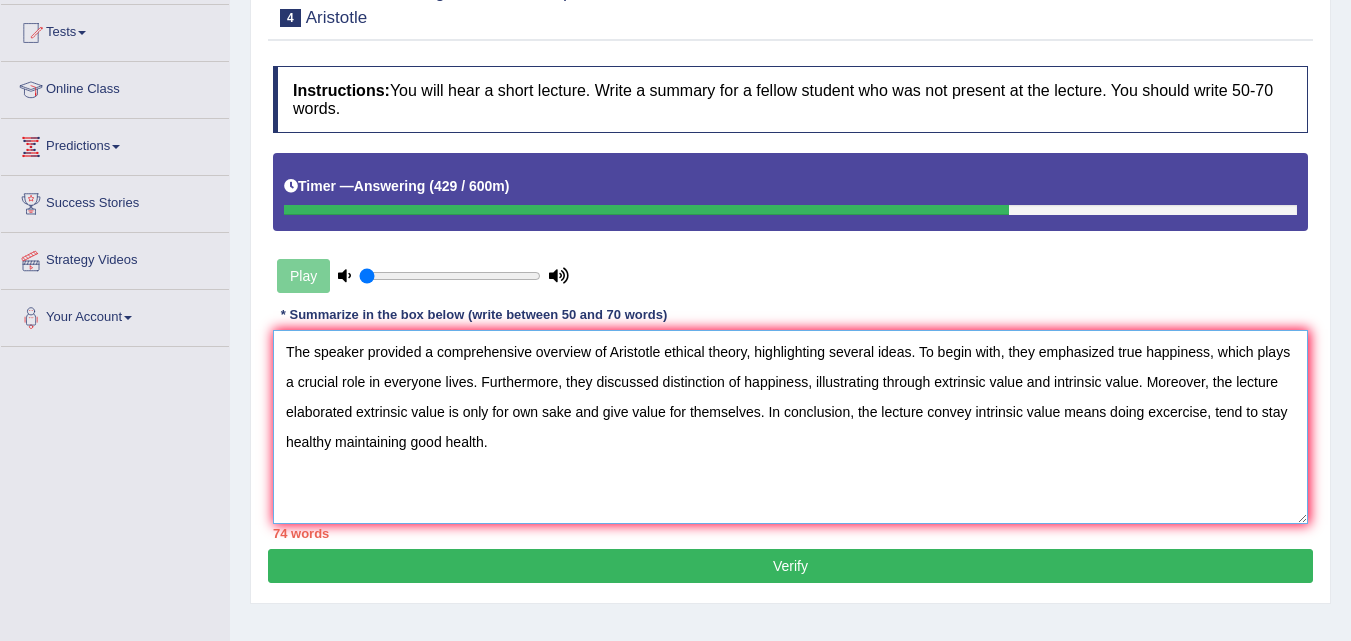 drag, startPoint x: 572, startPoint y: 414, endPoint x: 759, endPoint y: 413, distance: 187.00267 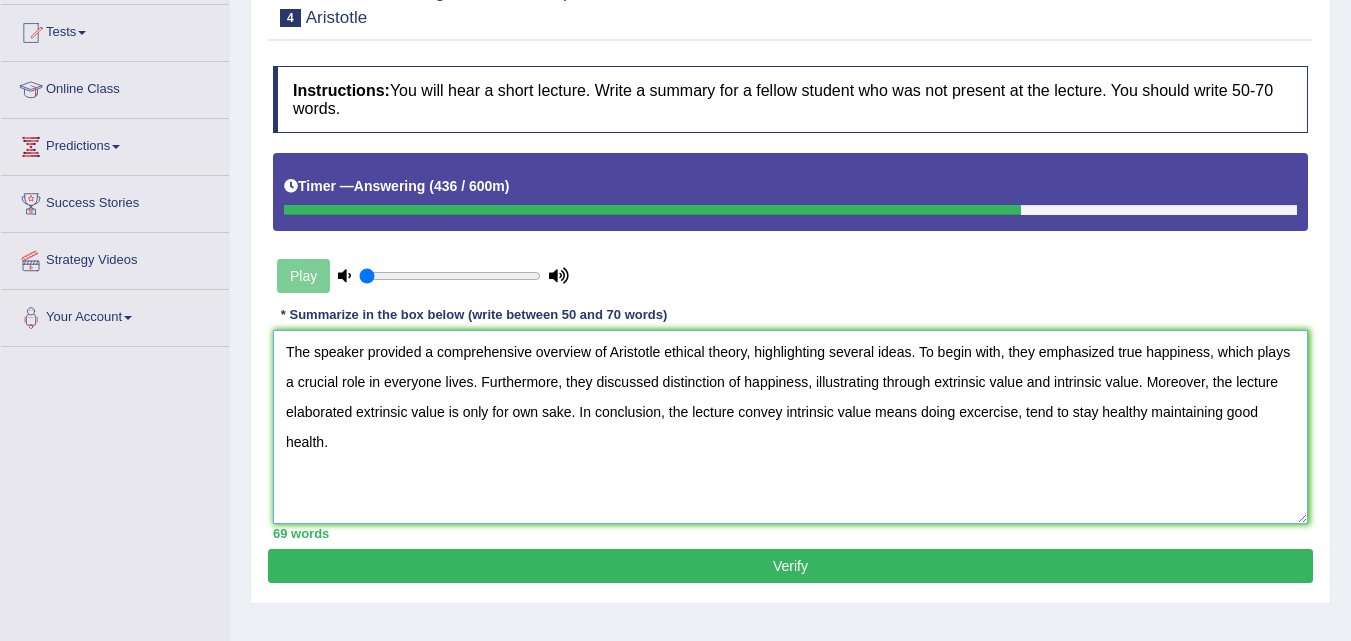click on "The speaker provided a comprehensive overview of Aristotle ethical theory, highlighting several ideas. To begin with, they emphasized true happiness, which plays a crucial role in everyone lives. Furthermore, they discussed distinction of happiness, illustrating through extrinsic value and intrinsic value. Moreover, the lecture elaborated extrinsic value is only for own sake. In conclusion, the lecture convey intrinsic value means doing excercise, tend to stay healthy maintaining good health." at bounding box center (790, 427) 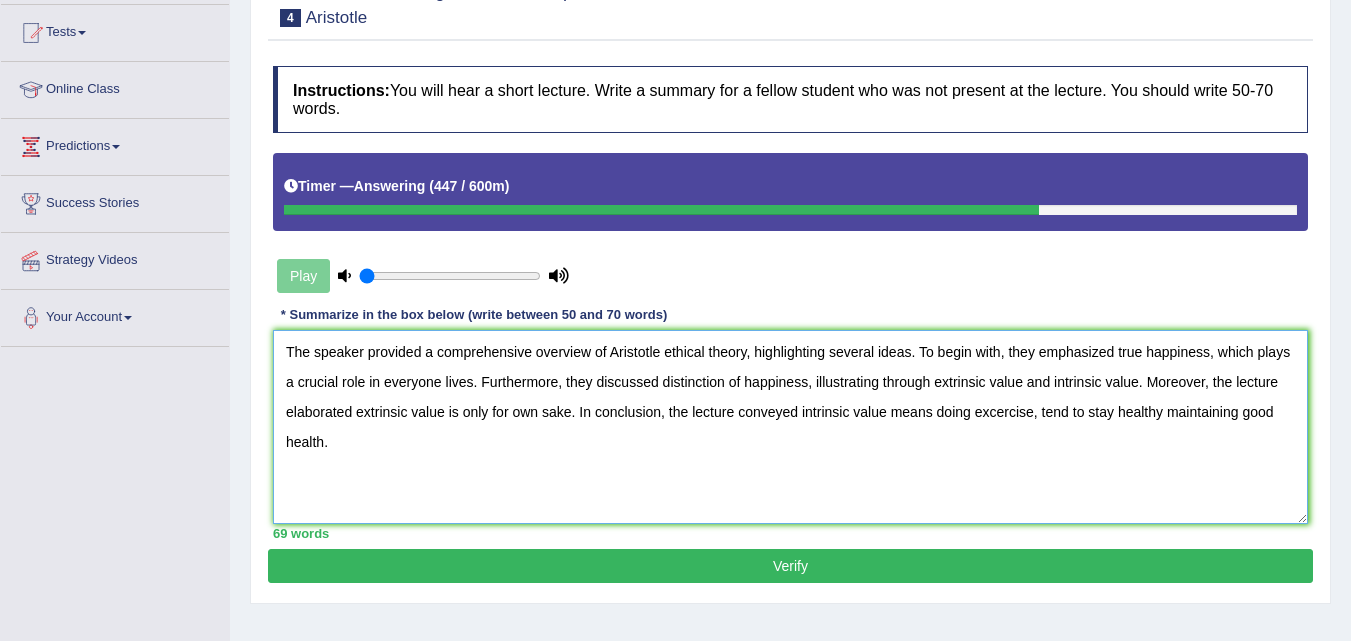 click on "The speaker provided a comprehensive overview of Aristotle ethical theory, highlighting several ideas. To begin with, they emphasized true happiness, which plays a crucial role in everyone lives. Furthermore, they discussed distinction of happiness, illustrating through extrinsic value and intrinsic value. Moreover, the lecture elaborated extrinsic value is only for own sake. In conclusion, the lecture conveyed intrinsic value means doing excercise, tend to stay healthy maintaining good health." at bounding box center (790, 427) 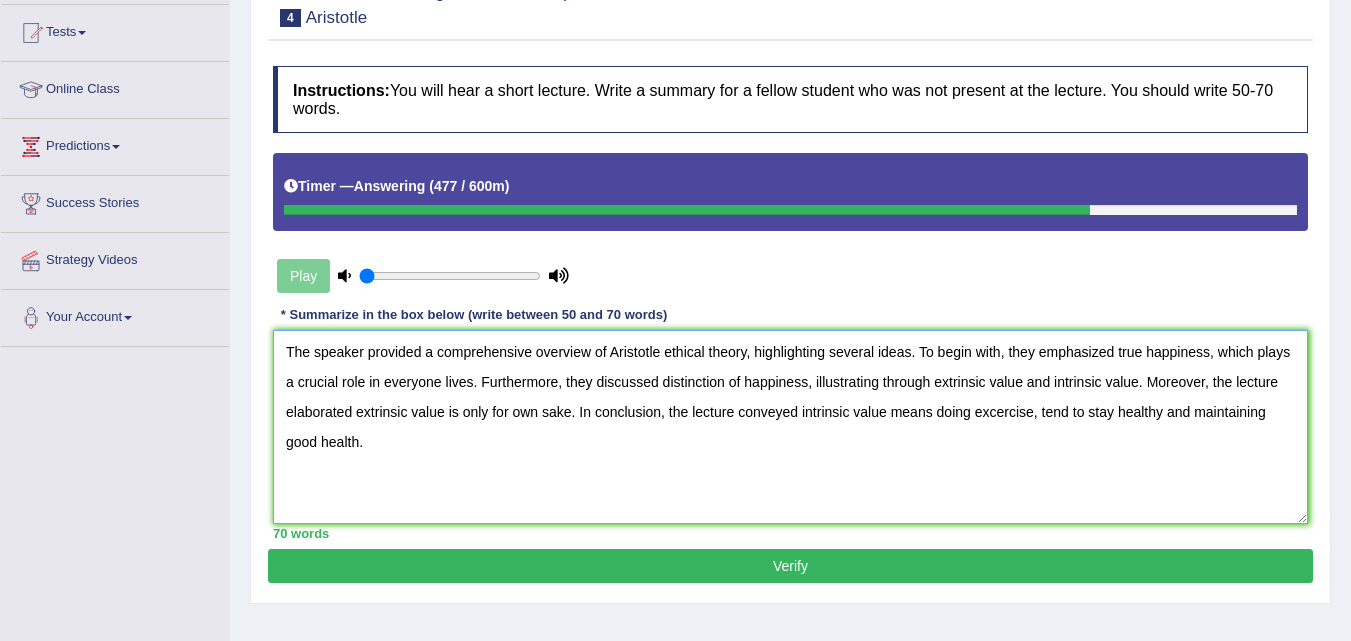 click on "The speaker provided a comprehensive overview of Aristotle ethical theory, highlighting several ideas. To begin with, they emphasized true happiness, which plays a crucial role in everyone lives. Furthermore, they discussed distinction of happiness, illustrating through extrinsic value and intrinsic value. Moreover, the lecture elaborated extrinsic value is only for own sake. In conclusion, the lecture conveyed intrinsic value means doing excercise, tend to stay healthy and maintaining good health." at bounding box center (790, 427) 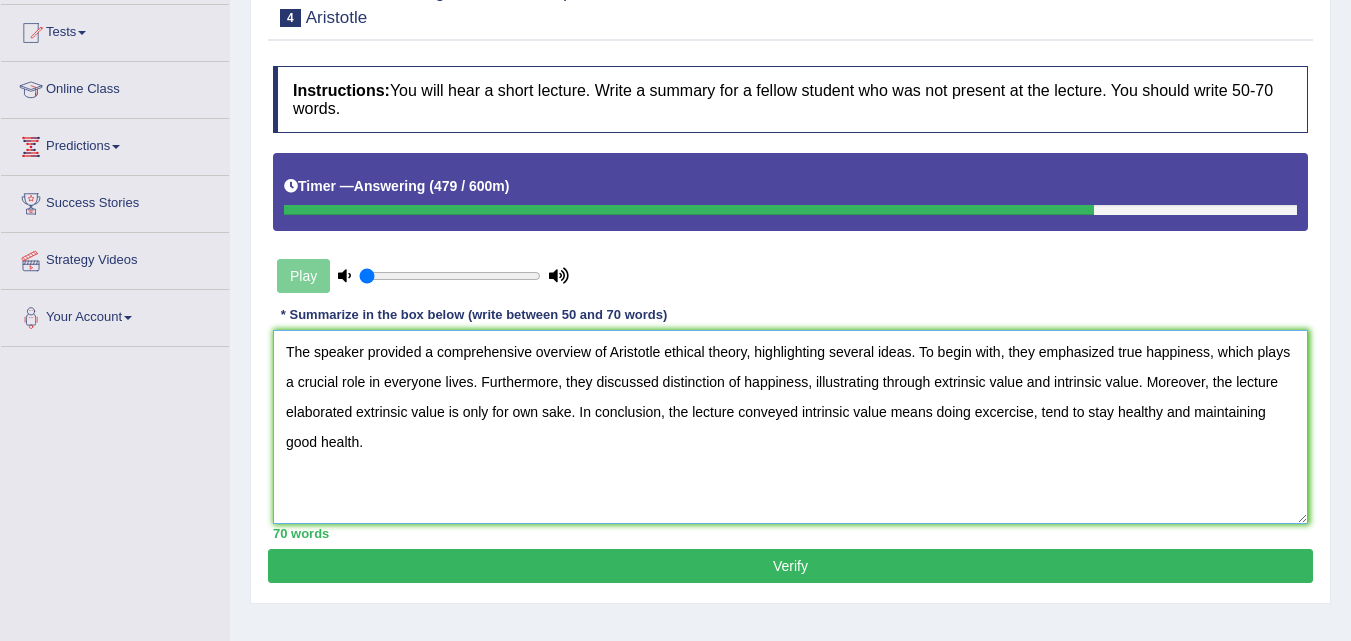 click on "The speaker provided a comprehensive overview of Aristotle ethical theory, highlighting several ideas. To begin with, they emphasized true happiness, which plays a crucial role in everyone lives. Furthermore, they discussed distinction of happiness, illustrating through extrinsic value and intrinsic value. Moreover, the lecture elaborated extrinsic value is only for own sake. In conclusion, the lecture conveyed intrinsic value means doing excercise, tend to stay healthy and maintaining good health." at bounding box center (790, 427) 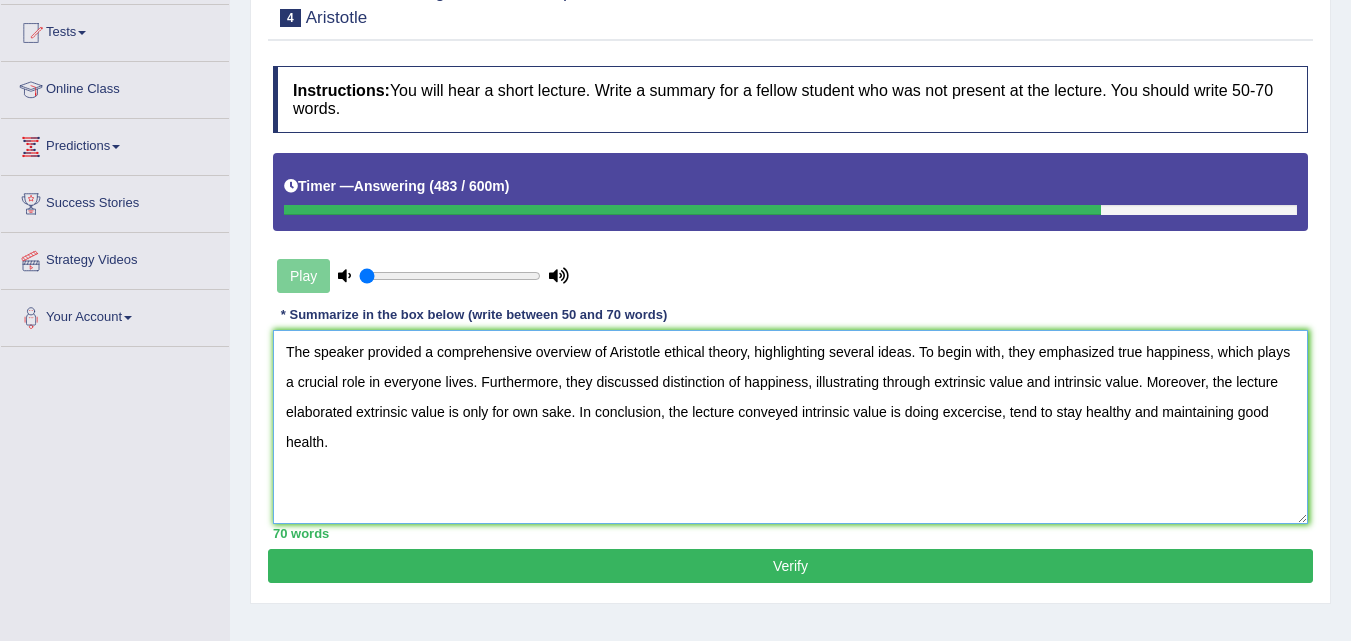 click on "The speaker provided a comprehensive overview of Aristotle ethical theory, highlighting several ideas. To begin with, they emphasized true happiness, which plays a crucial role in everyone lives. Furthermore, they discussed distinction of happiness, illustrating through extrinsic value and intrinsic value. Moreover, the lecture elaborated extrinsic value is only for own sake. In conclusion, the lecture conveyed intrinsic value is doing excercise, tend to stay healthy and maintaining good health." at bounding box center (790, 427) 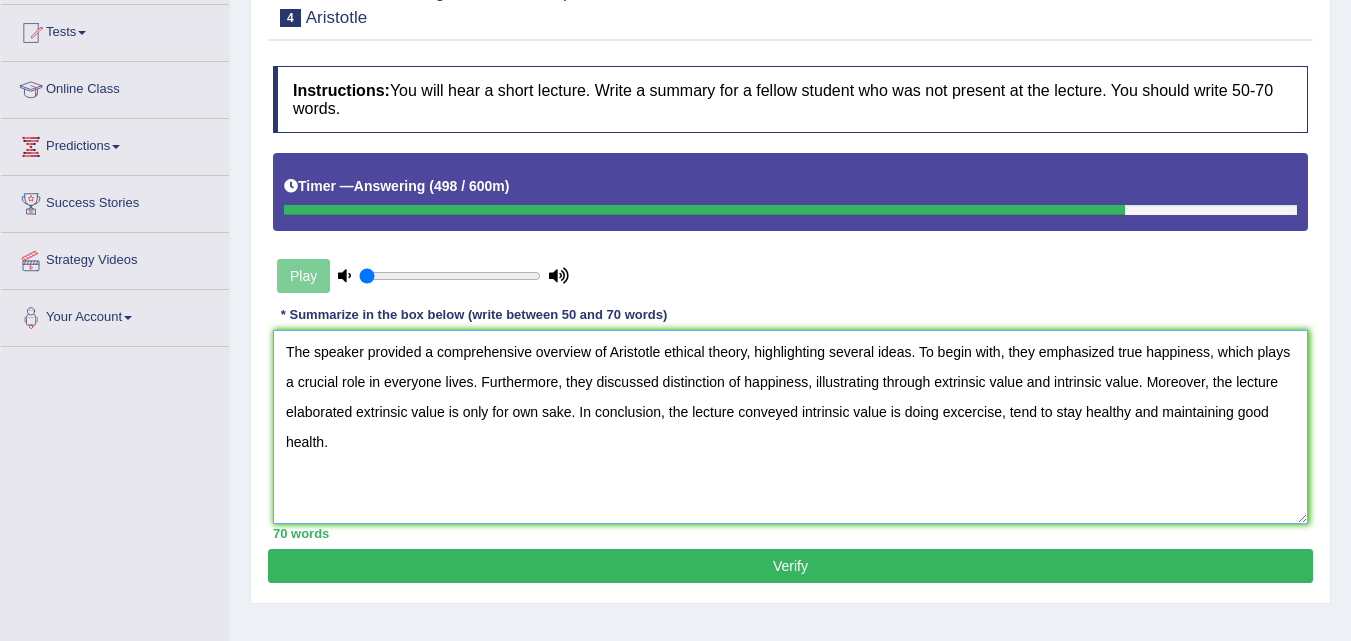 type on "The speaker provided a comprehensive overview of Aristotle ethical theory, highlighting several ideas. To begin with, they emphasized true happiness, which plays a crucial role in everyone lives. Furthermore, they discussed distinction of happiness, illustrating through extrinsic value and intrinsic value. Moreover, the lecture elaborated extrinsic value is only for own sake. In conclusion, the lecture conveyed intrinsic value is doing excercise, tend to stay healthy and maintaining good health." 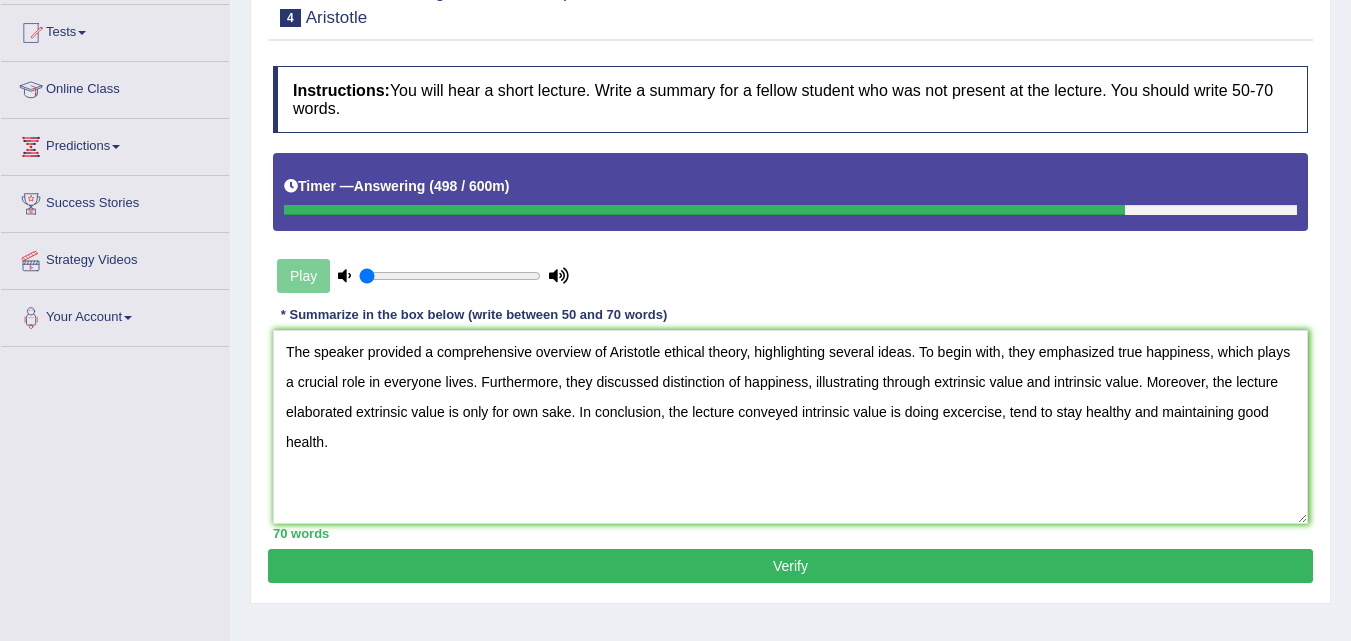 click on "Verify" at bounding box center [790, 566] 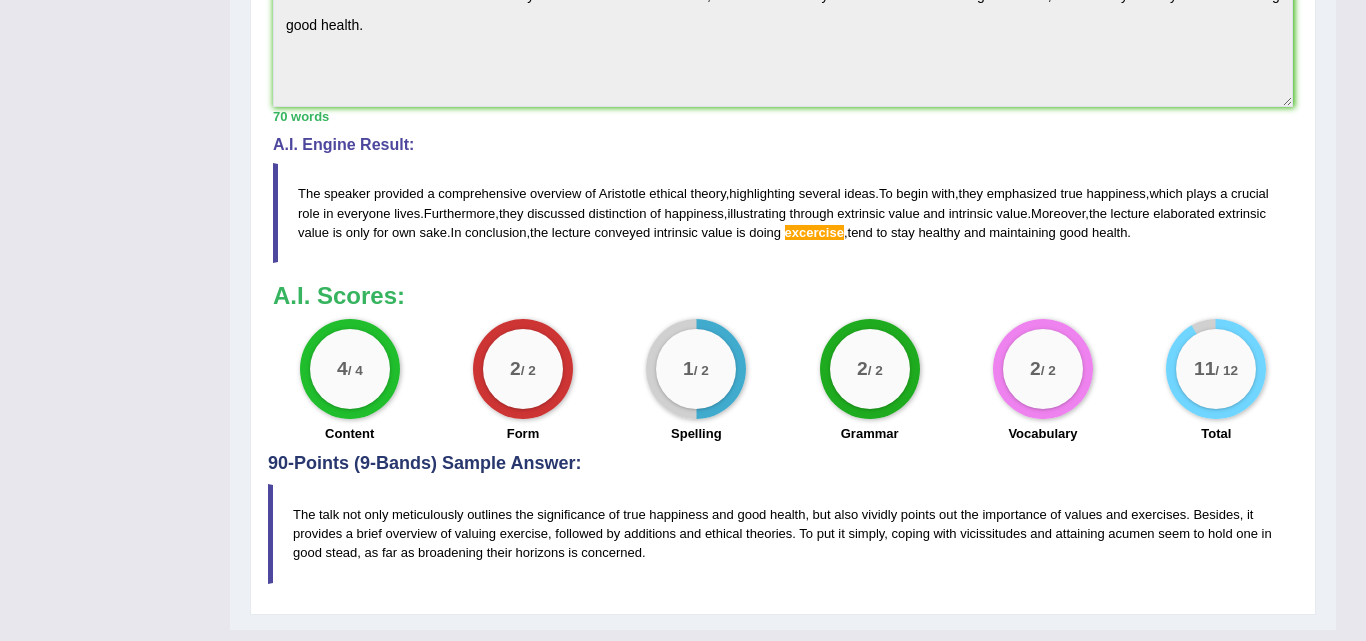 click on "Toggle navigation
Home
Practice Questions   Speaking Practice Read Aloud
Repeat Sentence
Describe Image
Re-tell Lecture
Answer Short Question
Summarize Group Discussion
Respond To A Situation
Writing Practice  Summarize Written Text
Write Essay
Reading Practice  Reading & Writing: Fill In The Blanks
Choose Multiple Answers
Re-order Paragraphs
Fill In The Blanks
Choose Single Answer
Listening Practice  Summarize Spoken Text
Highlight Incorrect Words
Highlight Correct Summary
Select Missing Word
Choose Single Answer
Choose Multiple Answers
Fill In The Blanks
Write From Dictation
Pronunciation
Tests  Take Practice Sectional Test" at bounding box center (683, -431) 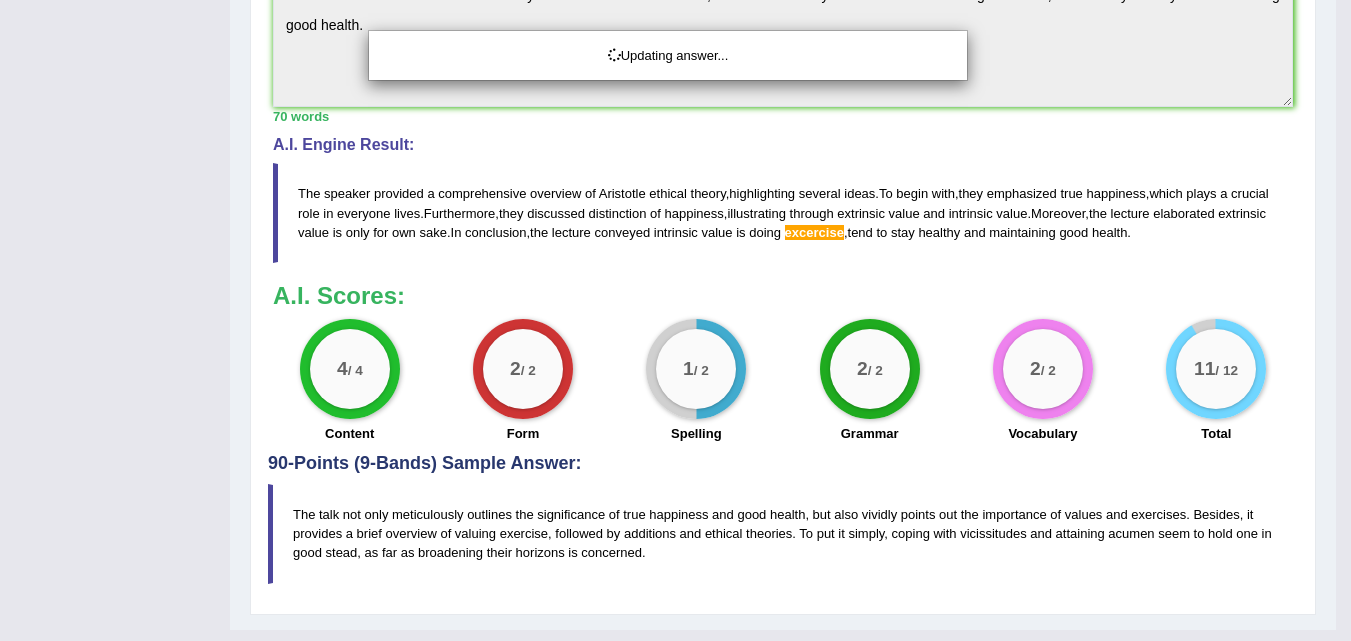 click on "Toggle navigation
Home
Practice Questions   Speaking Practice Read Aloud
Repeat Sentence
Describe Image
Re-tell Lecture
Answer Short Question
Summarize Group Discussion
Respond To A Situation
Writing Practice  Summarize Written Text
Write Essay
Reading Practice  Reading & Writing: Fill In The Blanks
Choose Multiple Answers
Re-order Paragraphs
Fill In The Blanks
Choose Single Answer
Listening Practice  Summarize Spoken Text
Highlight Incorrect Words
Highlight Correct Summary
Select Missing Word
Choose Single Answer
Choose Multiple Answers
Fill In The Blanks
Write From Dictation
Pronunciation
Tests
Take Mock Test" at bounding box center (675, -431) 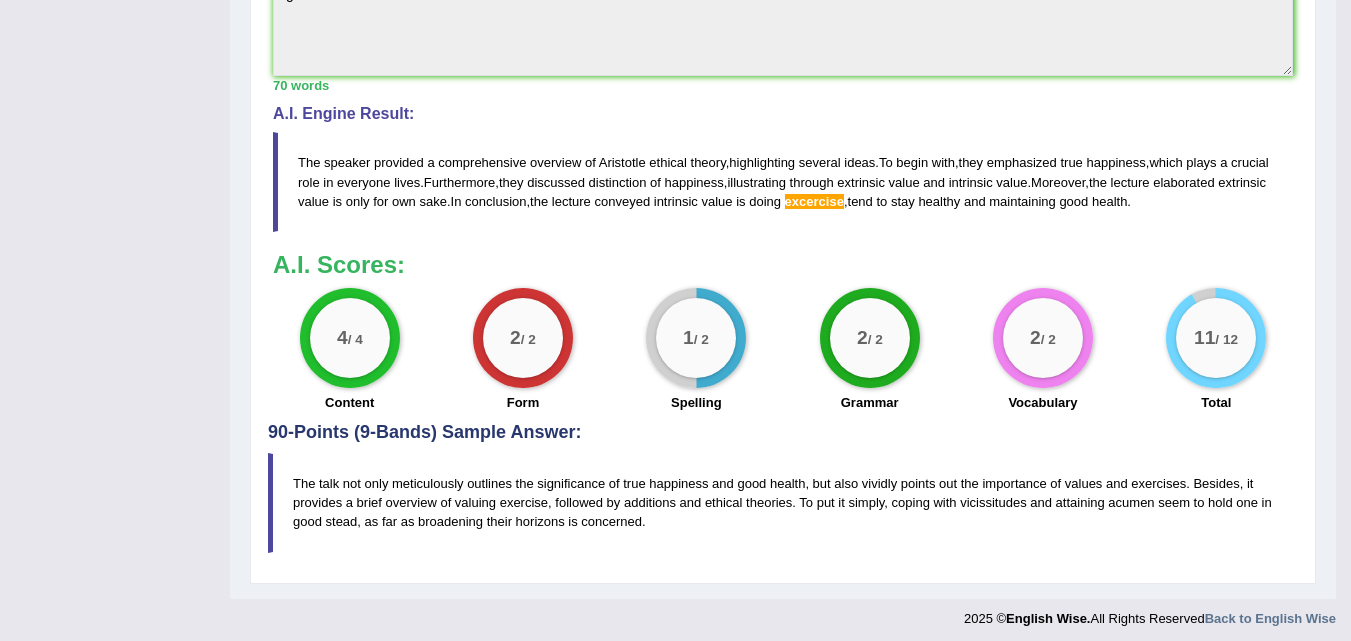 scroll, scrollTop: 784, scrollLeft: 0, axis: vertical 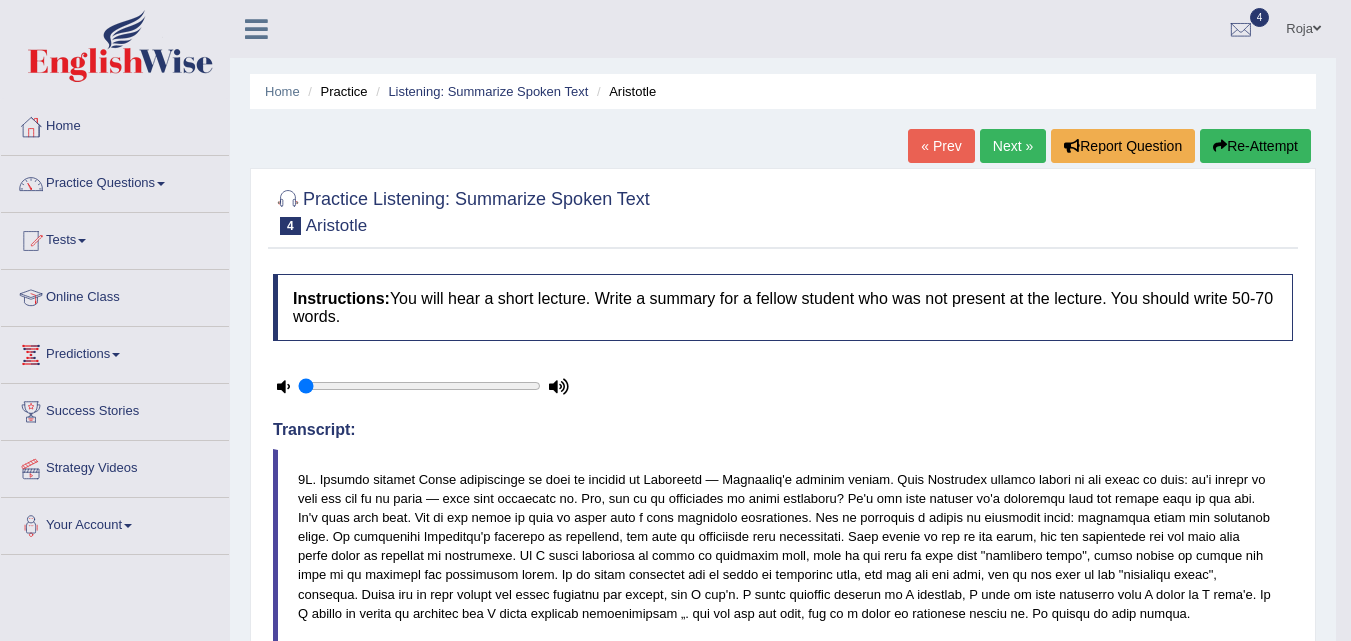 click on "Re-Attempt" at bounding box center (1255, 146) 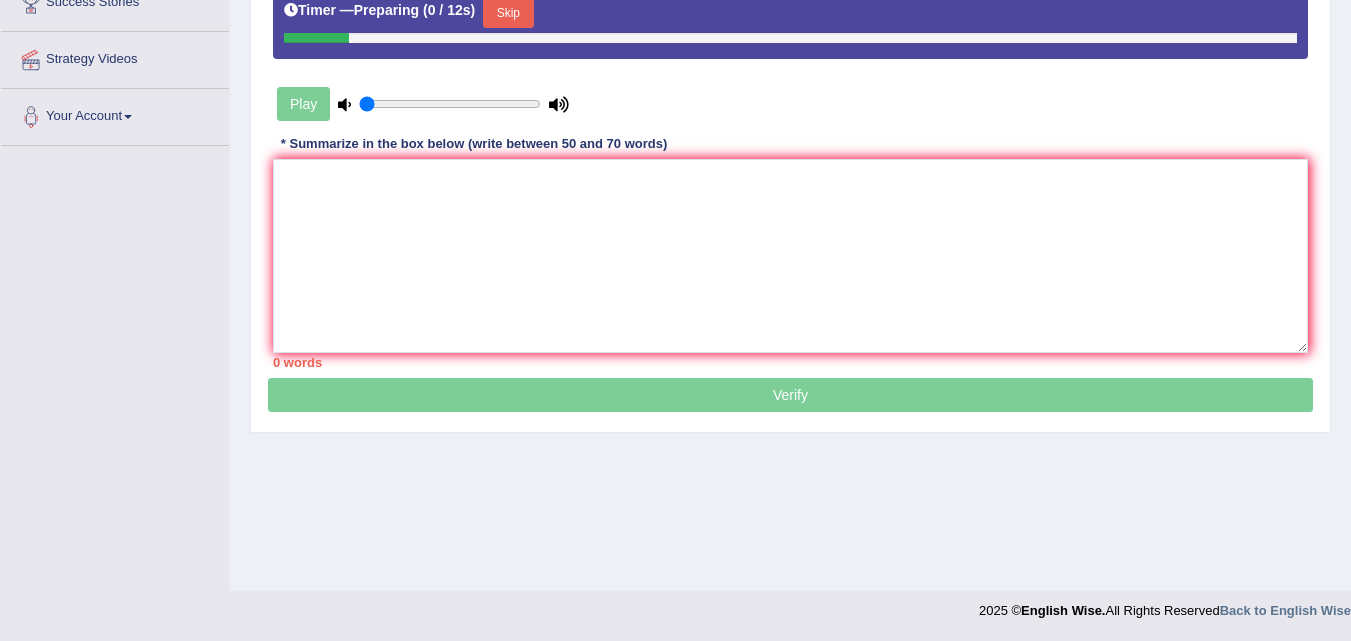 scroll, scrollTop: 409, scrollLeft: 0, axis: vertical 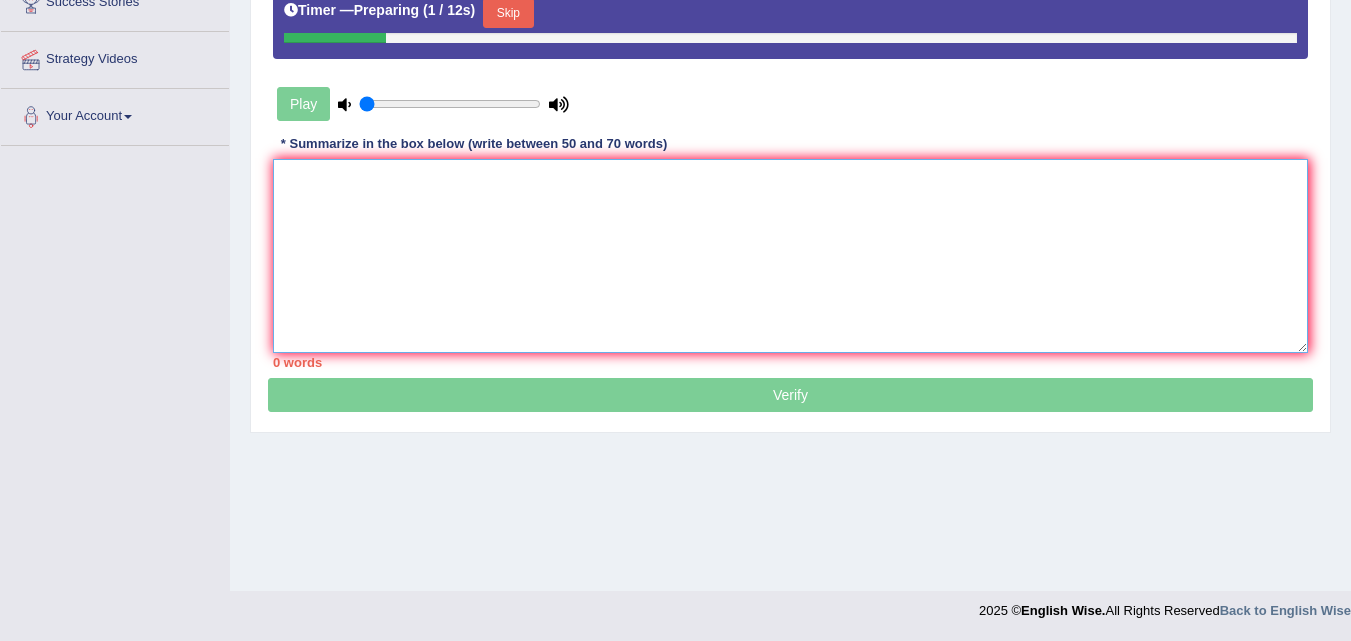 click at bounding box center (790, 256) 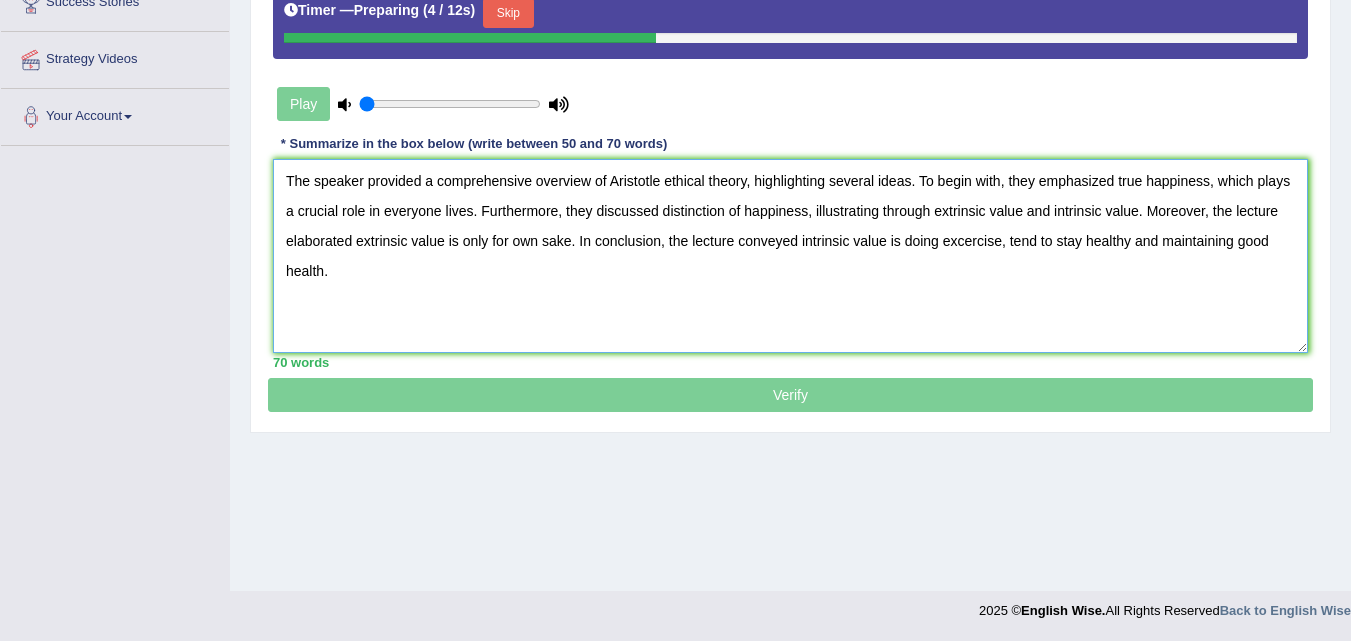 click on "The speaker provided a comprehensive overview of Aristotle ethical theory, highlighting several ideas. To begin with, they emphasized true happiness, which plays a crucial role in everyone lives. Furthermore, they discussed distinction of happiness, illustrating through extrinsic value and intrinsic value. Moreover, the lecture elaborated extrinsic value is only for own sake. In conclusion, the lecture conveyed intrinsic value is doing excercise, tend to stay healthy and maintaining good health." at bounding box center [790, 256] 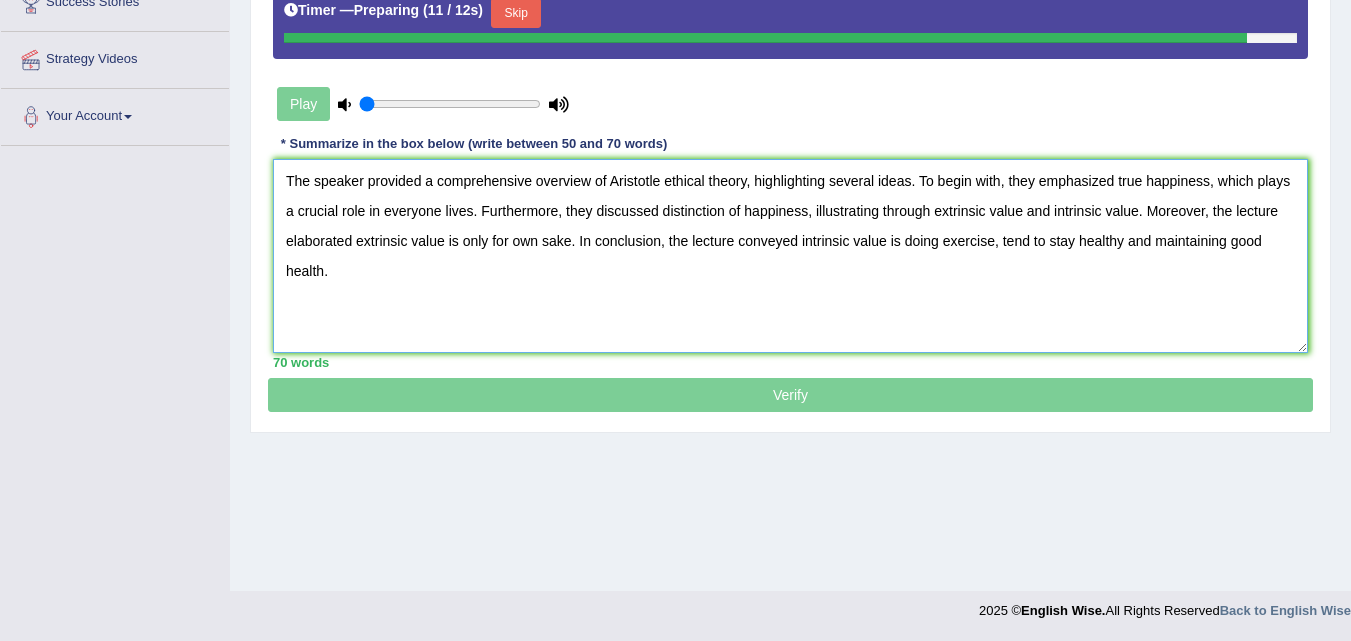 type on "The speaker provided a comprehensive overview of Aristotle ethical theory, highlighting several ideas. To begin with, they emphasized true happiness, which plays a crucial role in everyone lives. Furthermore, they discussed distinction of happiness, illustrating through extrinsic value and intrinsic value. Moreover, the lecture elaborated extrinsic value is only for own sake. In conclusion, the lecture conveyed intrinsic value is doing exercise, tend to stay healthy and maintaining good health." 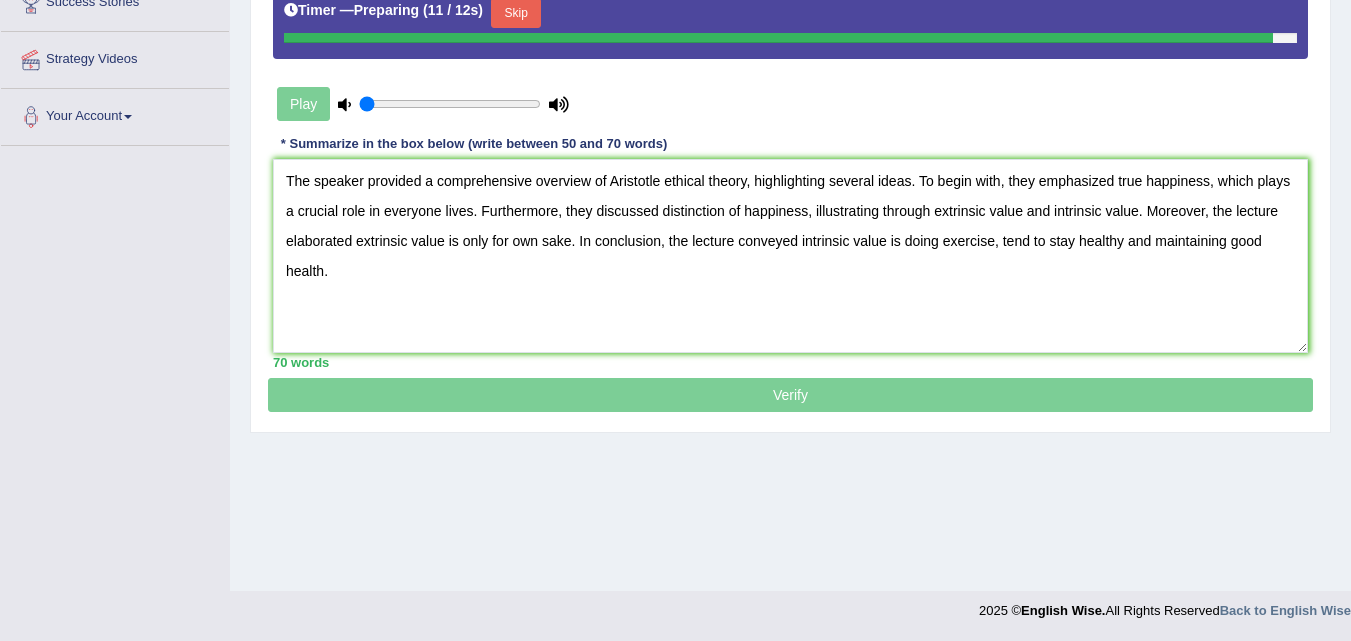 click on "Skip" at bounding box center [516, 13] 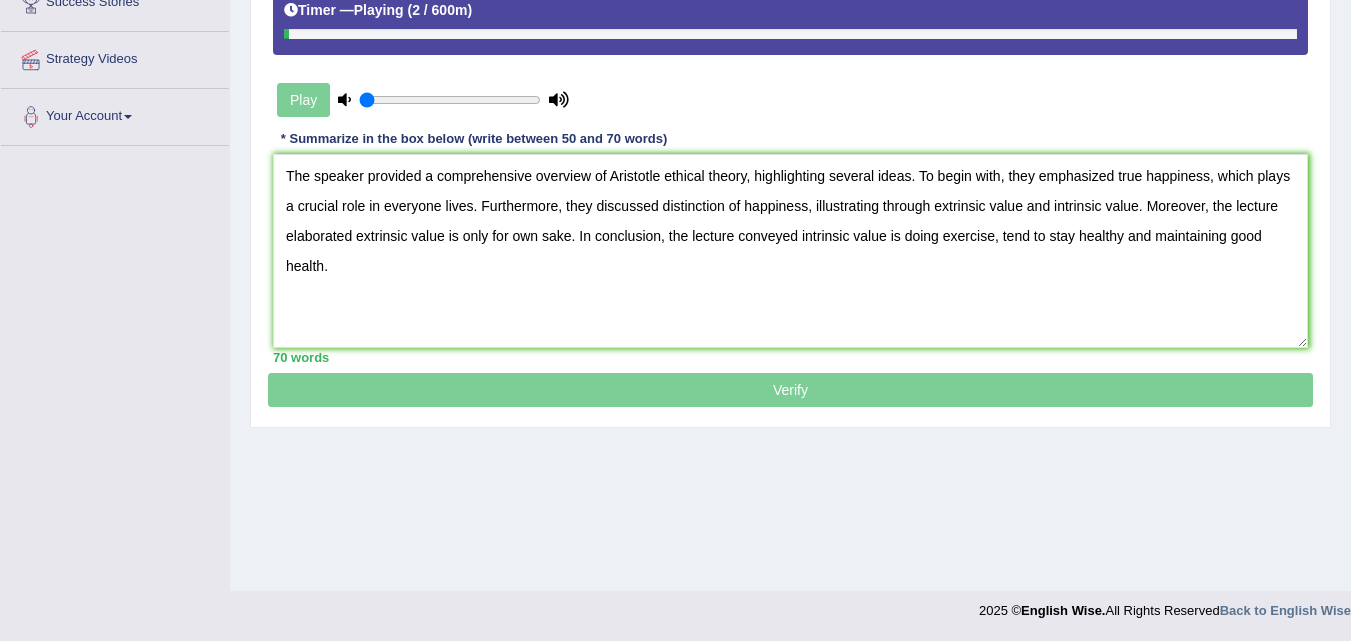drag, startPoint x: 290, startPoint y: 39, endPoint x: 376, endPoint y: 37, distance: 86.023254 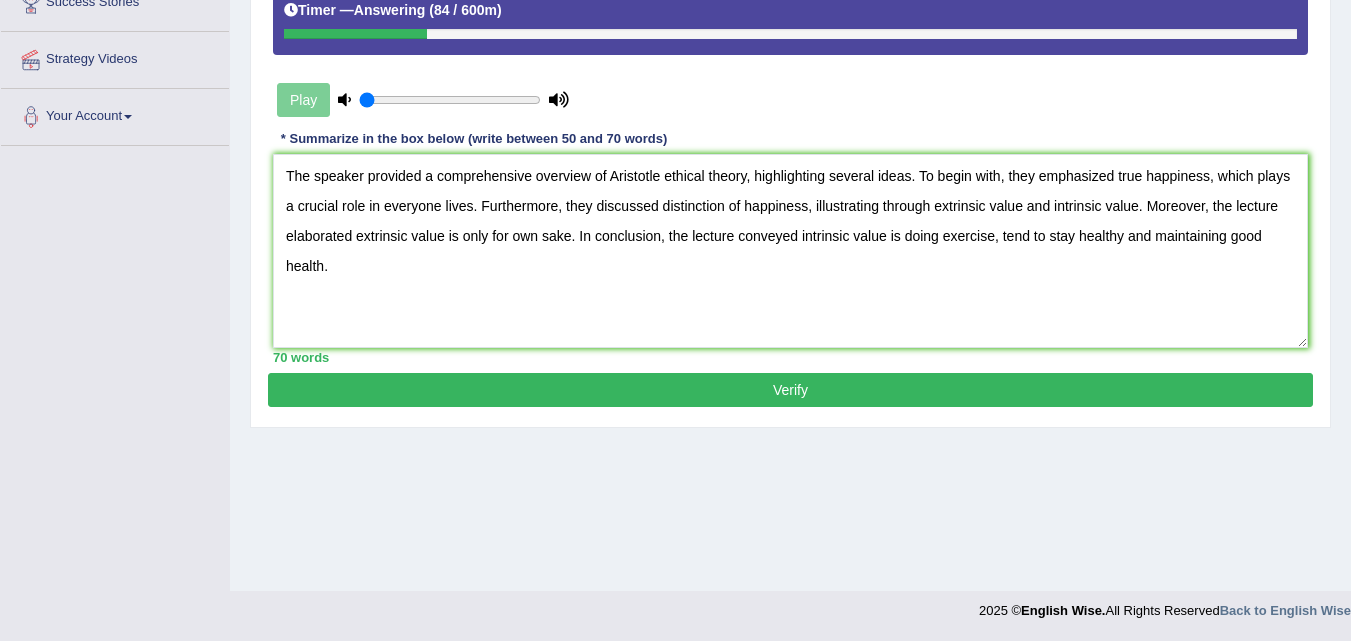 click on "Verify" at bounding box center (790, 390) 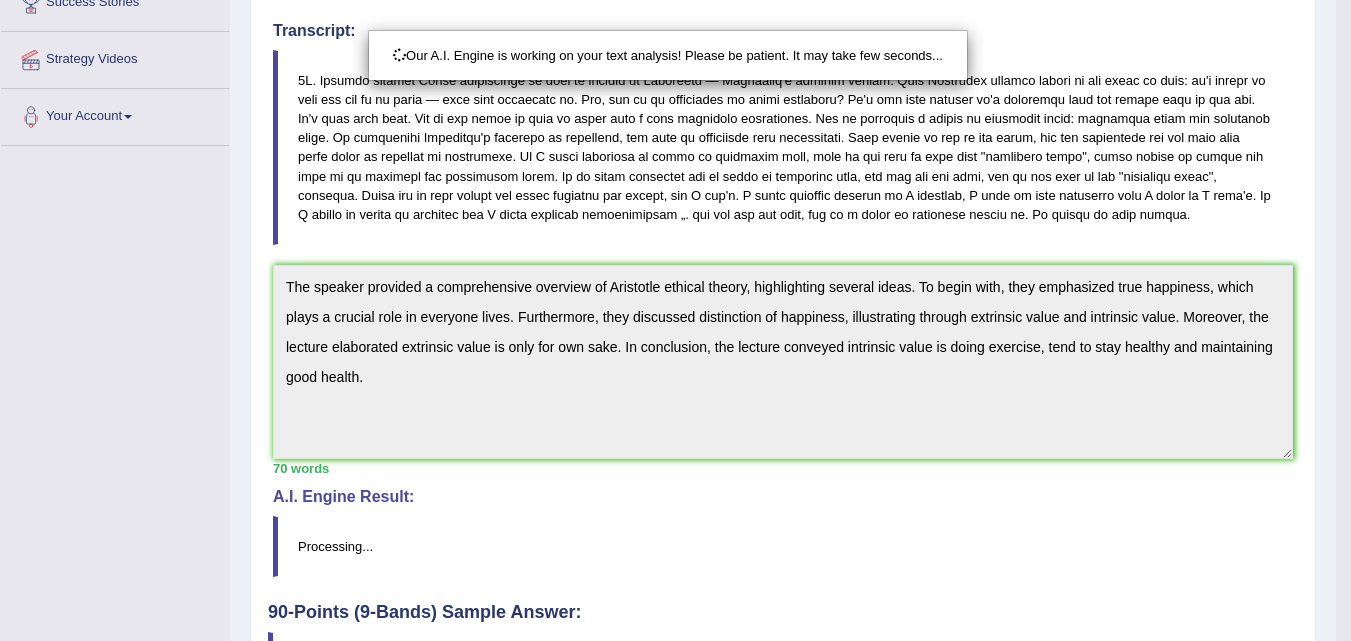 scroll, scrollTop: 596, scrollLeft: 0, axis: vertical 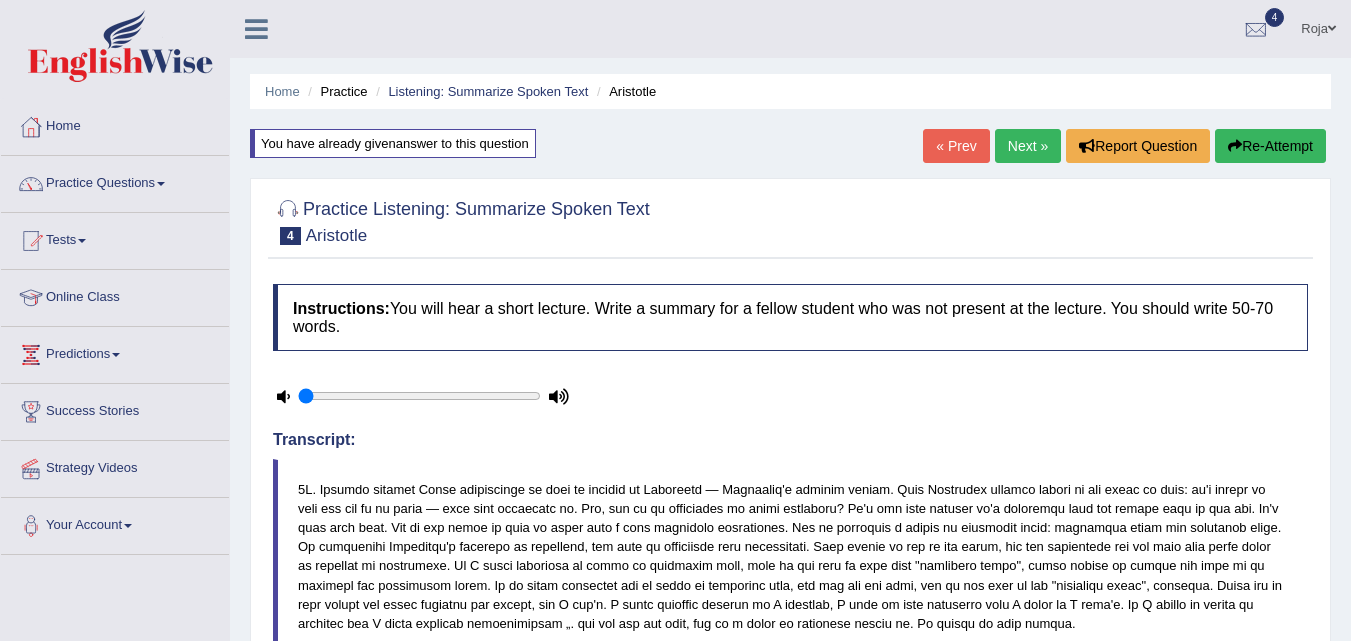 drag, startPoint x: 1365, startPoint y: 315, endPoint x: 1365, endPoint y: 89, distance: 226 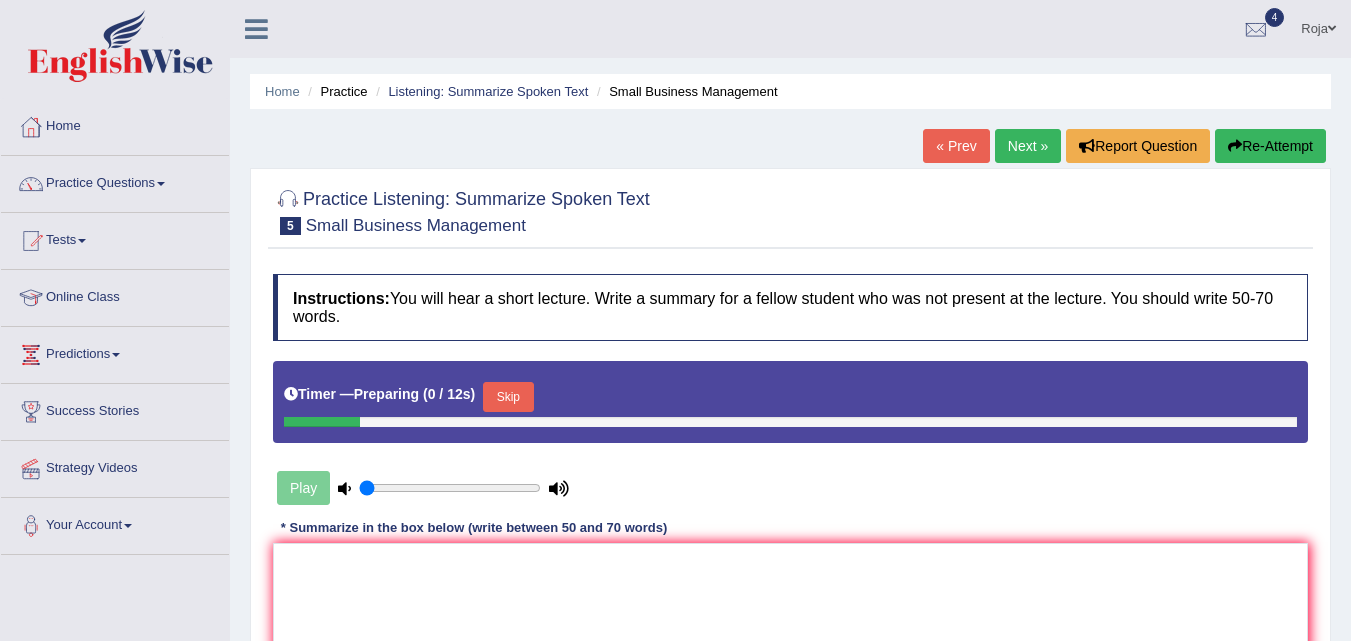 scroll, scrollTop: 0, scrollLeft: 0, axis: both 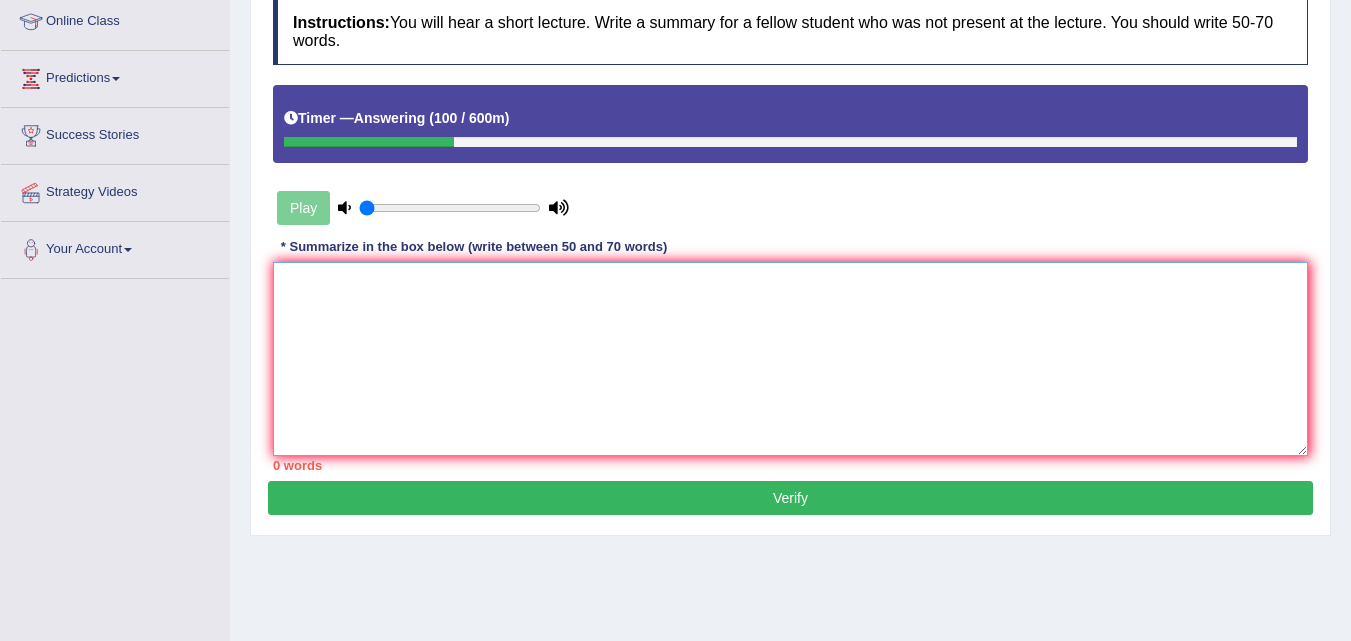 click at bounding box center [790, 359] 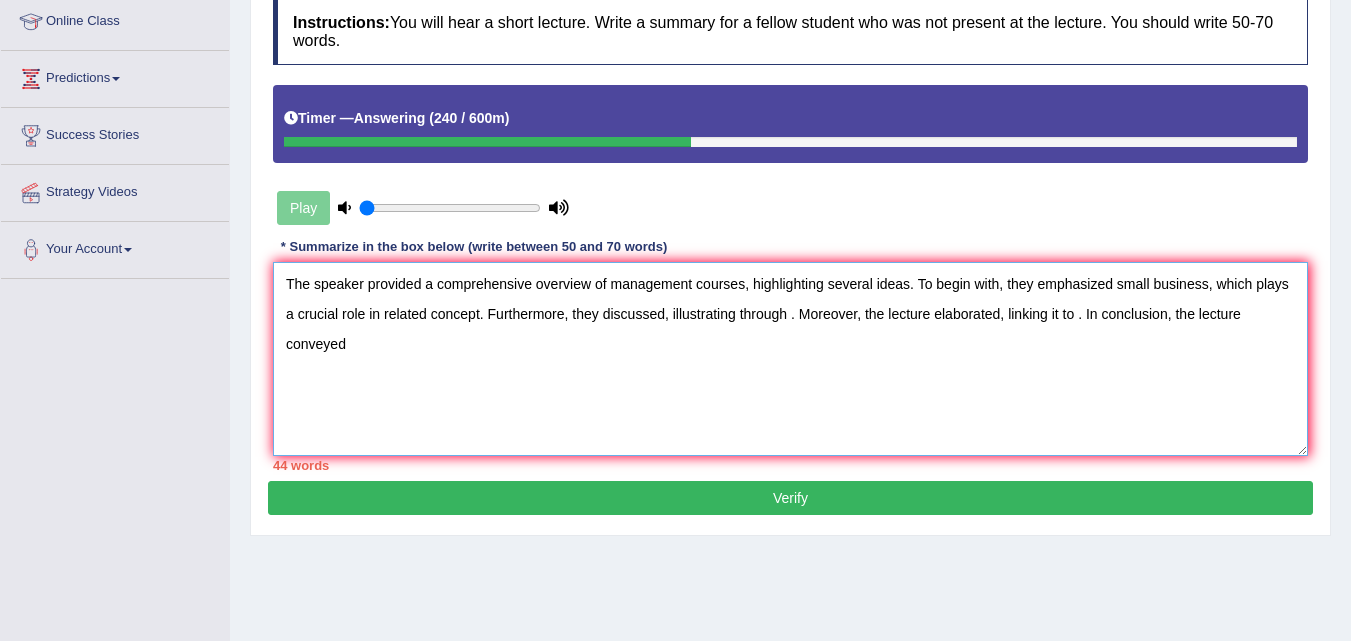 click on "The speaker provided a comprehensive overview of management courses, highlighting several ideas. To begin with, they emphasized small business, which plays a crucial role in related concept. Furthermore, they discussed, illustrating through . Moreover, the lecture elaborated, linking it to . In conclusion, the lecture conveyed" at bounding box center (790, 359) 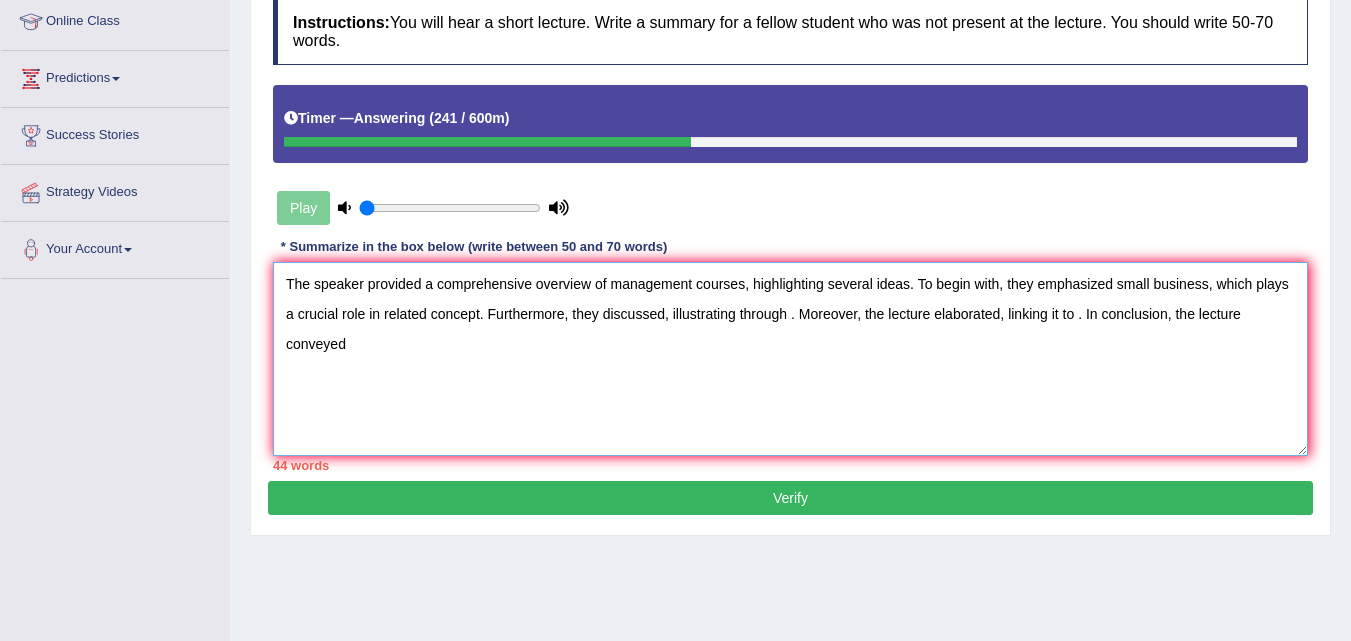 click on "The speaker provided a comprehensive overview of management courses, highlighting several ideas. To begin with, they emphasized small business, which plays a crucial role in related concept. Furthermore, they discussed, illustrating through . Moreover, the lecture elaborated, linking it to . In conclusion, the lecture conveyed" at bounding box center (790, 359) 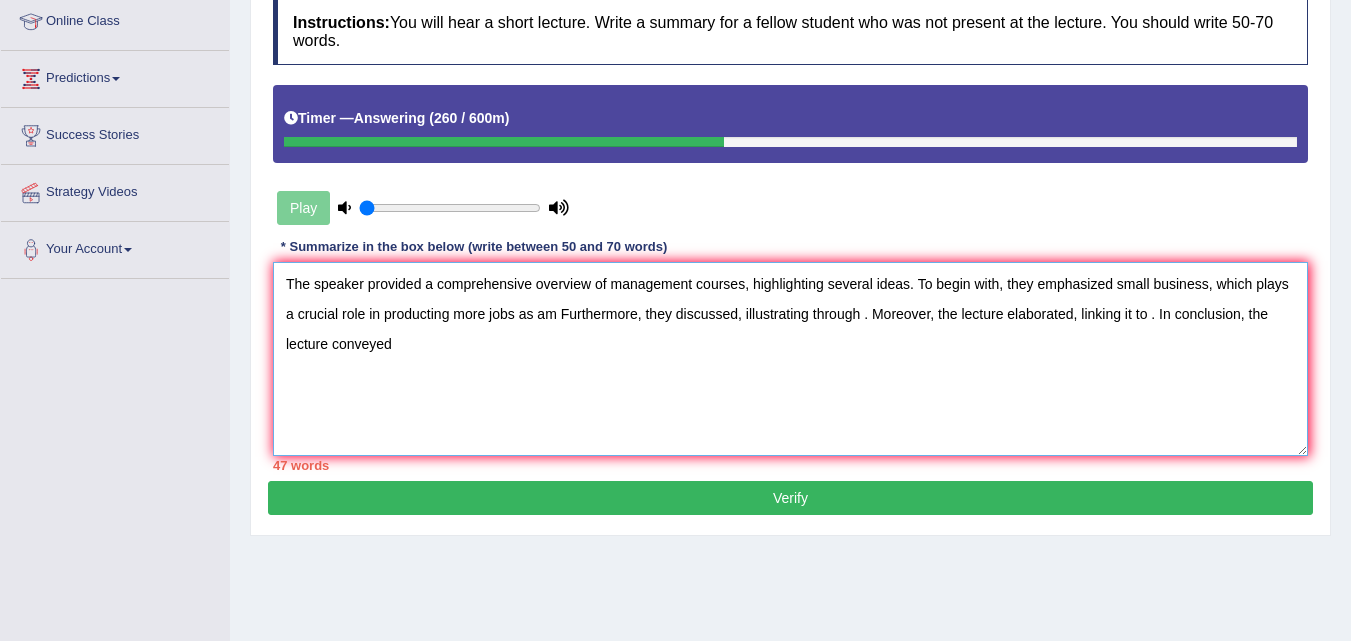 click on "The speaker provided a comprehensive overview of management courses, highlighting several ideas. To begin with, they emphasized small business, which plays a crucial role in producting more jobs as am Furthermore, they discussed, illustrating through . Moreover, the lecture elaborated, linking it to . In conclusion, the lecture conveyed" at bounding box center [790, 359] 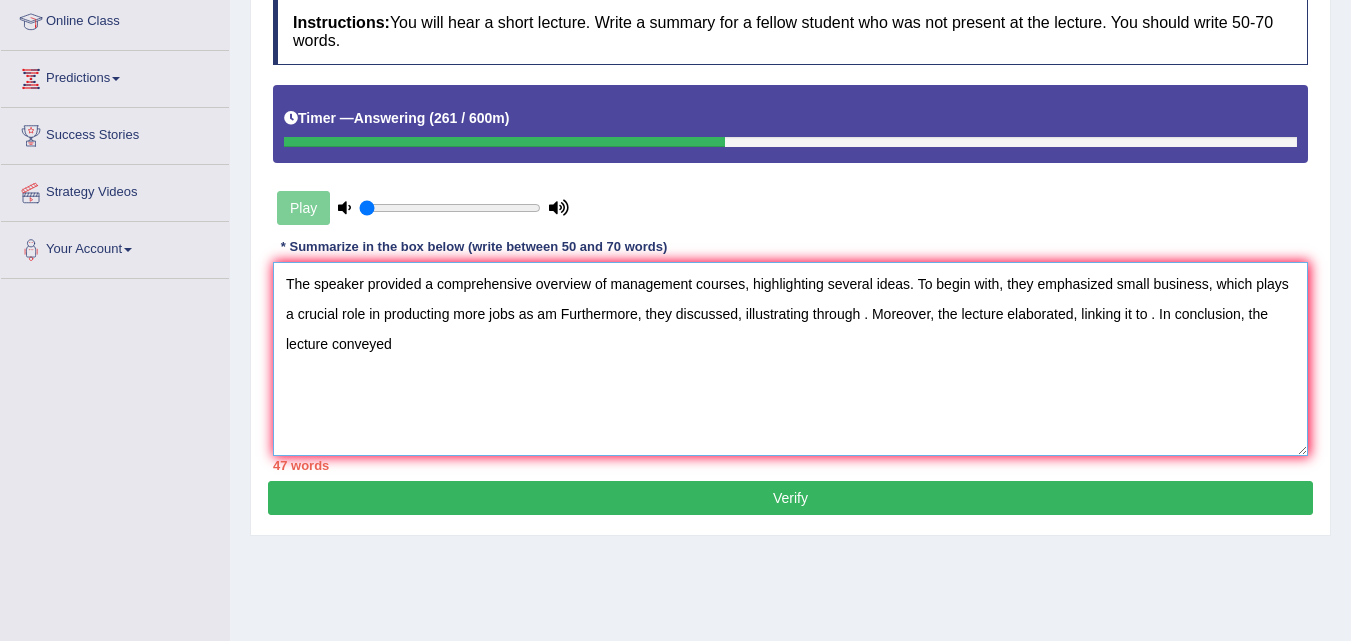 click on "The speaker provided a comprehensive overview of management courses, highlighting several ideas. To begin with, they emphasized small business, which plays a crucial role in producting more jobs as am Furthermore, they discussed, illustrating through . Moreover, the lecture elaborated, linking it to . In conclusion, the lecture conveyed" at bounding box center [790, 359] 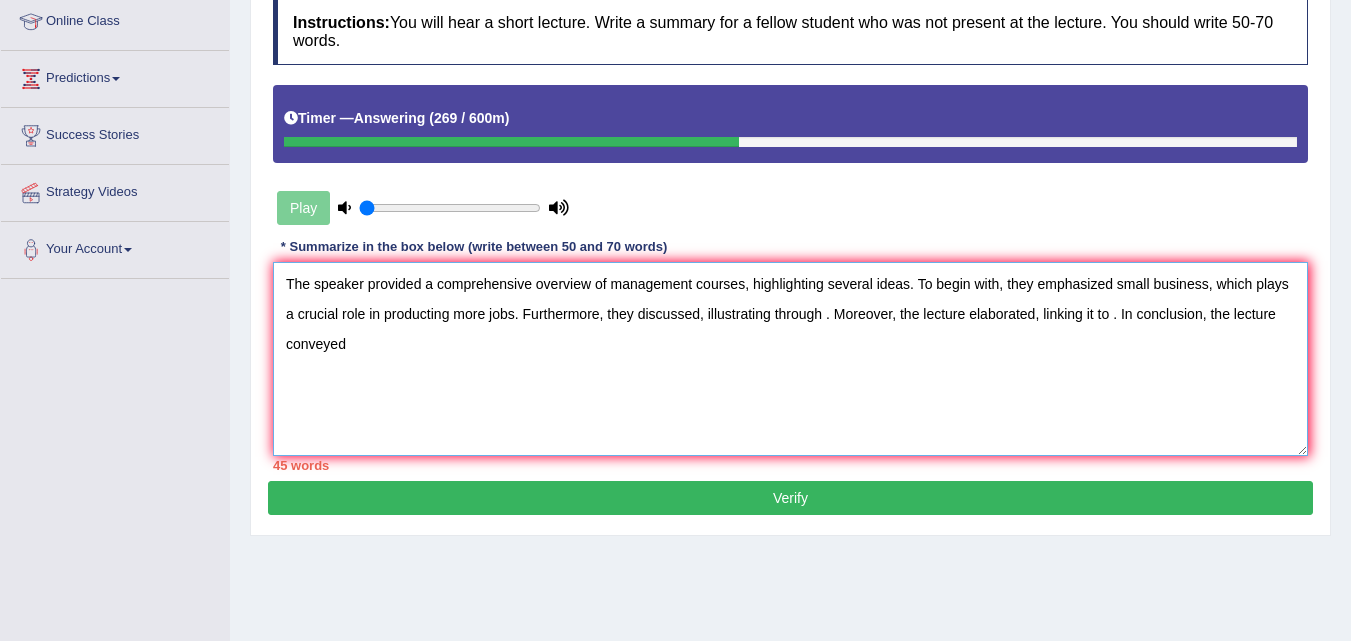 click on "The speaker provided a comprehensive overview of management courses, highlighting several ideas. To begin with, they emphasized small business, which plays a crucial role in producting more jobs. Furthermore, they discussed, illustrating through . Moreover, the lecture elaborated, linking it to . In conclusion, the lecture conveyed" at bounding box center [790, 359] 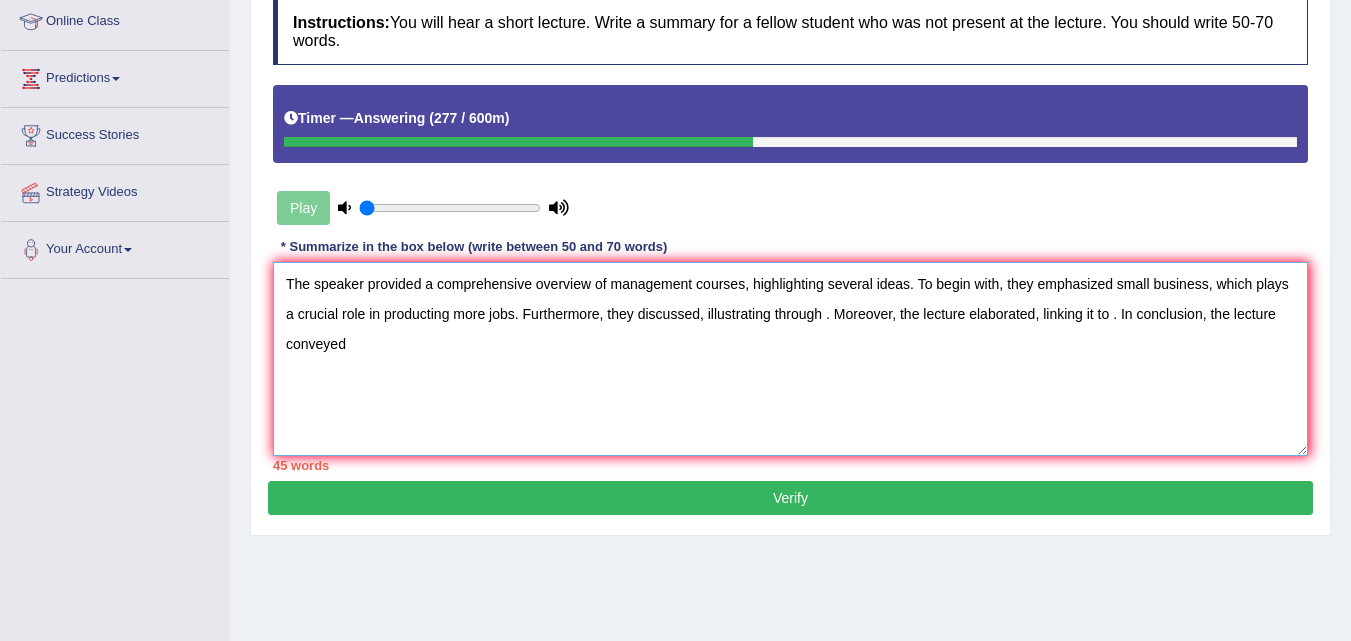 click on "The speaker provided a comprehensive overview of management courses, highlighting several ideas. To begin with, they emphasized small business, which plays a crucial role in producting more jobs. Furthermore, they discussed, illustrating through . Moreover, the lecture elaborated, linking it to . In conclusion, the lecture conveyed" at bounding box center (790, 359) 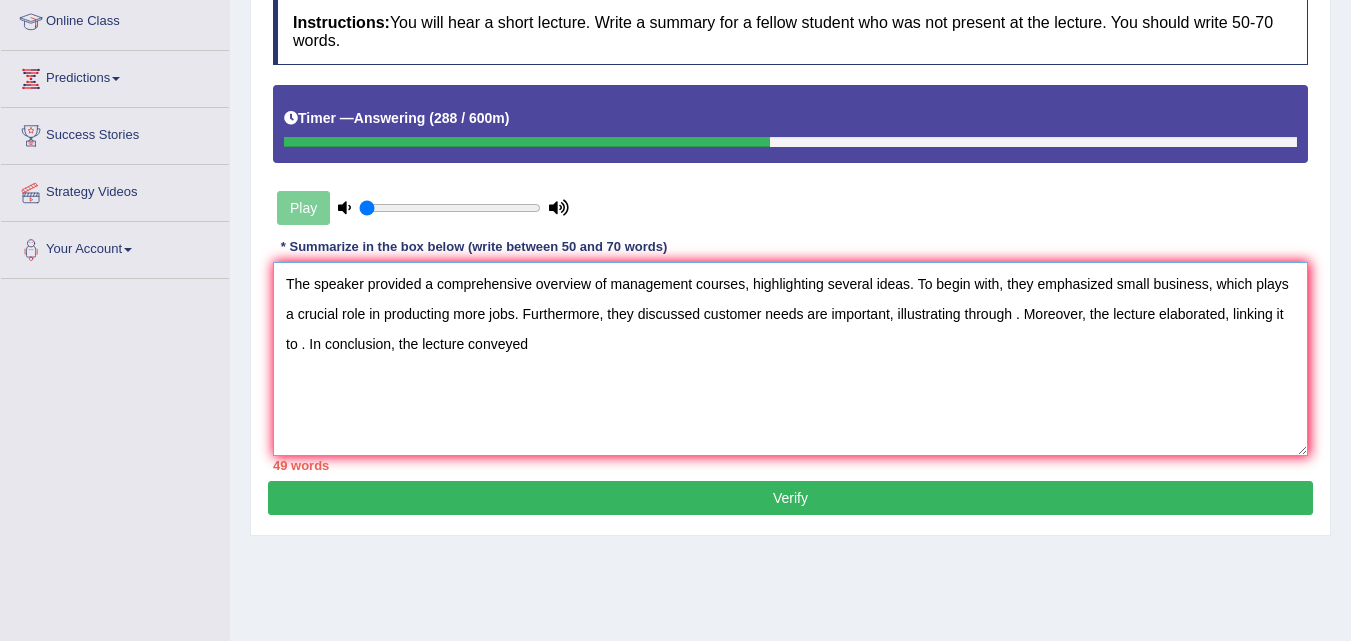click on "The speaker provided a comprehensive overview of management courses, highlighting several ideas. To begin with, they emphasized small business, which plays a crucial role in producting more jobs. Furthermore, they discussed customer needs are important, illustrating through . Moreover, the lecture elaborated, linking it to . In conclusion, the lecture conveyed" at bounding box center (790, 359) 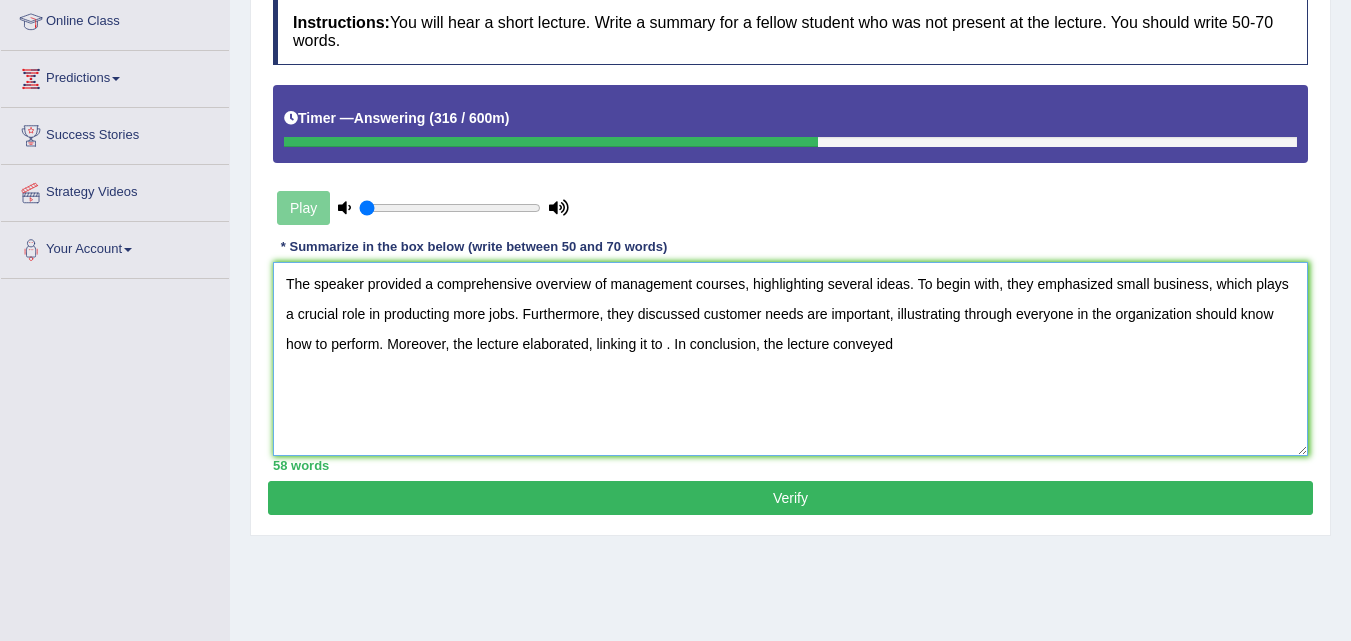 click on "The speaker provided a comprehensive overview of management courses, highlighting several ideas. To begin with, they emphasized small business, which plays a crucial role in producting more jobs. Furthermore, they discussed customer needs are important, illustrating through everyone in the organization should know how to perform. Moreover, the lecture elaborated, linking it to . In conclusion, the lecture conveyed" at bounding box center [790, 359] 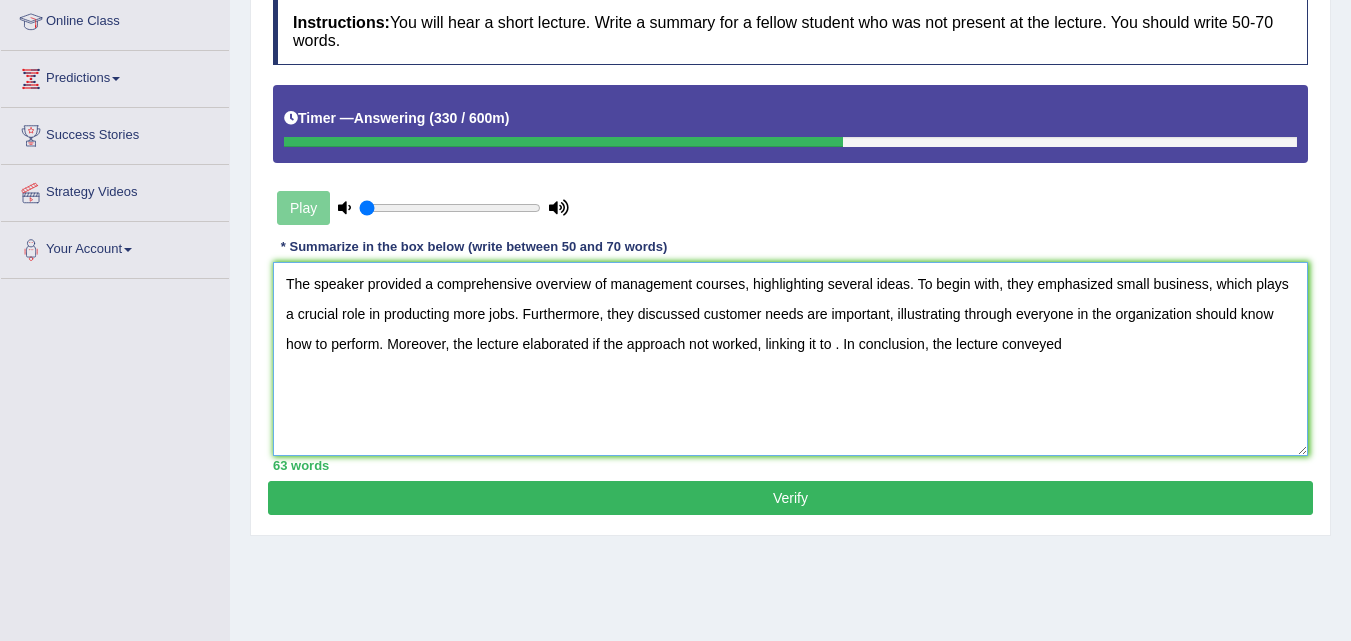 click on "The speaker provided a comprehensive overview of management courses, highlighting several ideas. To begin with, they emphasized small business, which plays a crucial role in producting more jobs. Furthermore, they discussed customer needs are important, illustrating through everyone in the organization should know how to perform. Moreover, the lecture elaborated if the approach not worked, linking it to . In conclusion, the lecture conveyed" at bounding box center [790, 359] 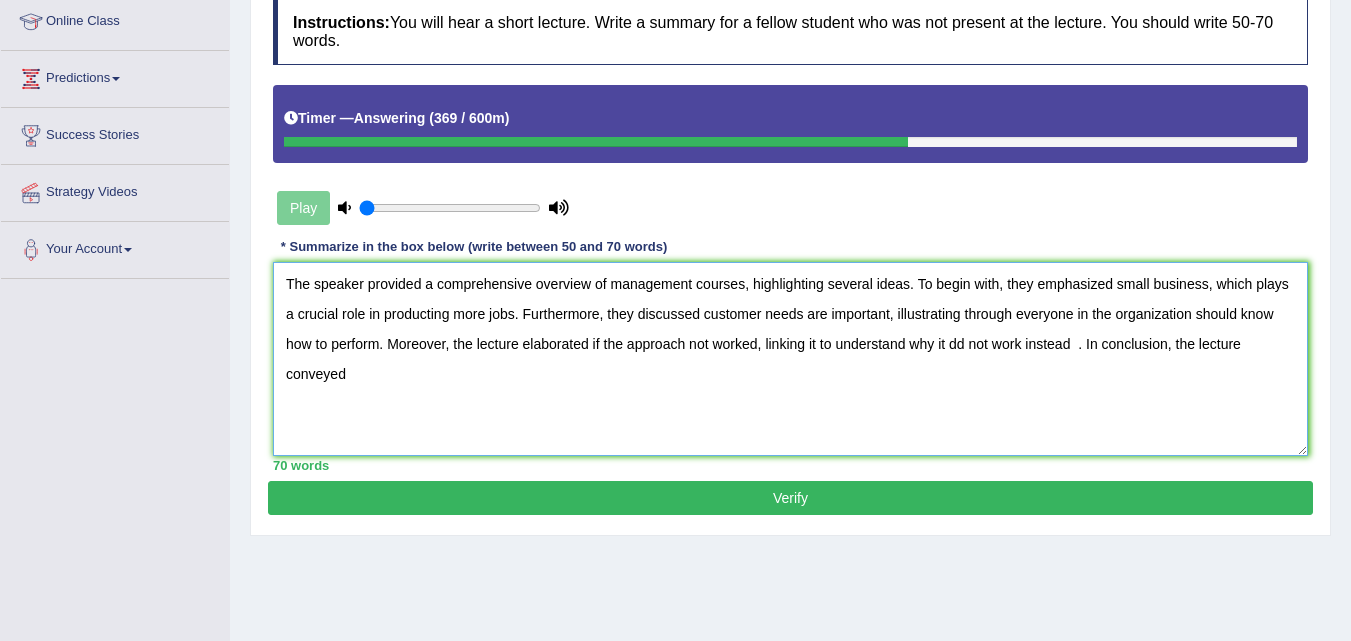 click on "The speaker provided a comprehensive overview of management courses, highlighting several ideas. To begin with, they emphasized small business, which plays a crucial role in producting more jobs. Furthermore, they discussed customer needs are important, illustrating through everyone in the organization should know how to perform. Moreover, the lecture elaborated if the approach not worked, linking it to understand why it dd not work instead  . In conclusion, the lecture conveyed" at bounding box center [790, 359] 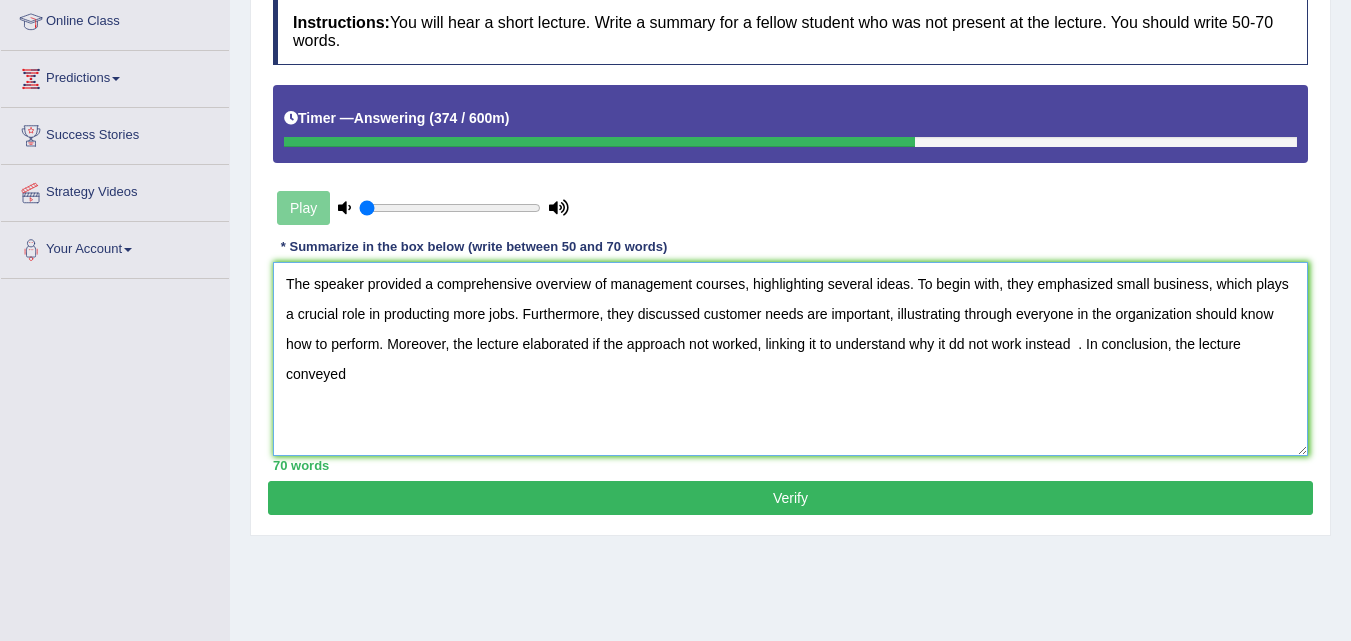 click on "The speaker provided a comprehensive overview of management courses, highlighting several ideas. To begin with, they emphasized small business, which plays a crucial role in producting more jobs. Furthermore, they discussed customer needs are important, illustrating through everyone in the organization should know how to perform. Moreover, the lecture elaborated if the approach not worked, linking it to understand why it dd not work instead  . In conclusion, the lecture conveyed" at bounding box center (790, 359) 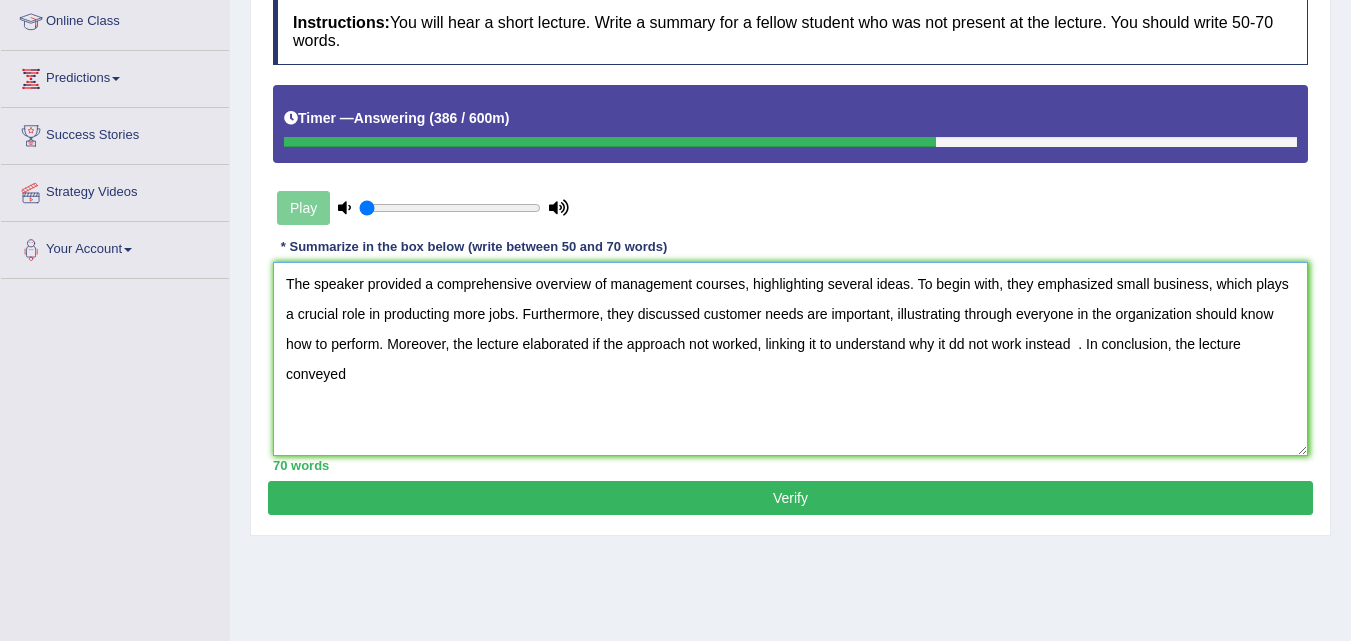click on "The speaker provided a comprehensive overview of management courses, highlighting several ideas. To begin with, they emphasized small business, which plays a crucial role in producting more jobs. Furthermore, they discussed customer needs are important, illustrating through everyone in the organization should know how to perform. Moreover, the lecture elaborated if the approach not worked, linking it to understand why it dd not work instead  . In conclusion, the lecture conveyed" at bounding box center [790, 359] 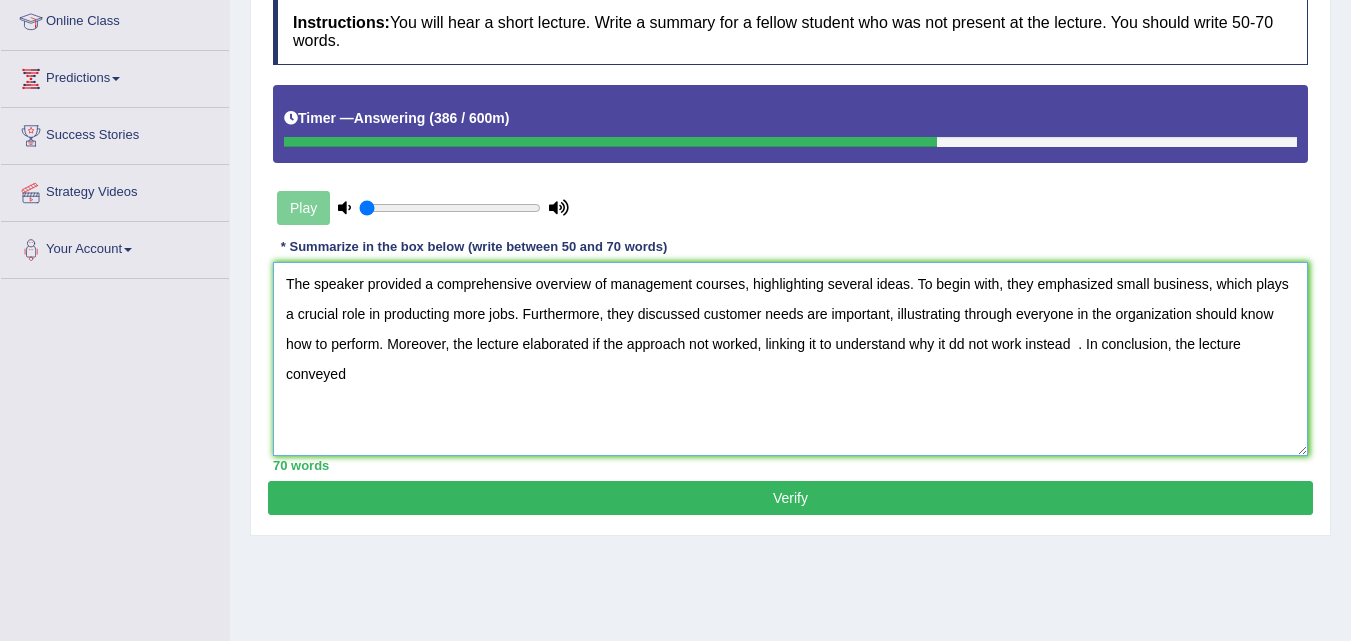 click on "The speaker provided a comprehensive overview of management courses, highlighting several ideas. To begin with, they emphasized small business, which plays a crucial role in producting more jobs. Furthermore, they discussed customer needs are important, illustrating through everyone in the organization should know how to perform. Moreover, the lecture elaborated if the approach not worked, linking it to understand why it dd not work instead  . In conclusion, the lecture conveyed" at bounding box center [790, 359] 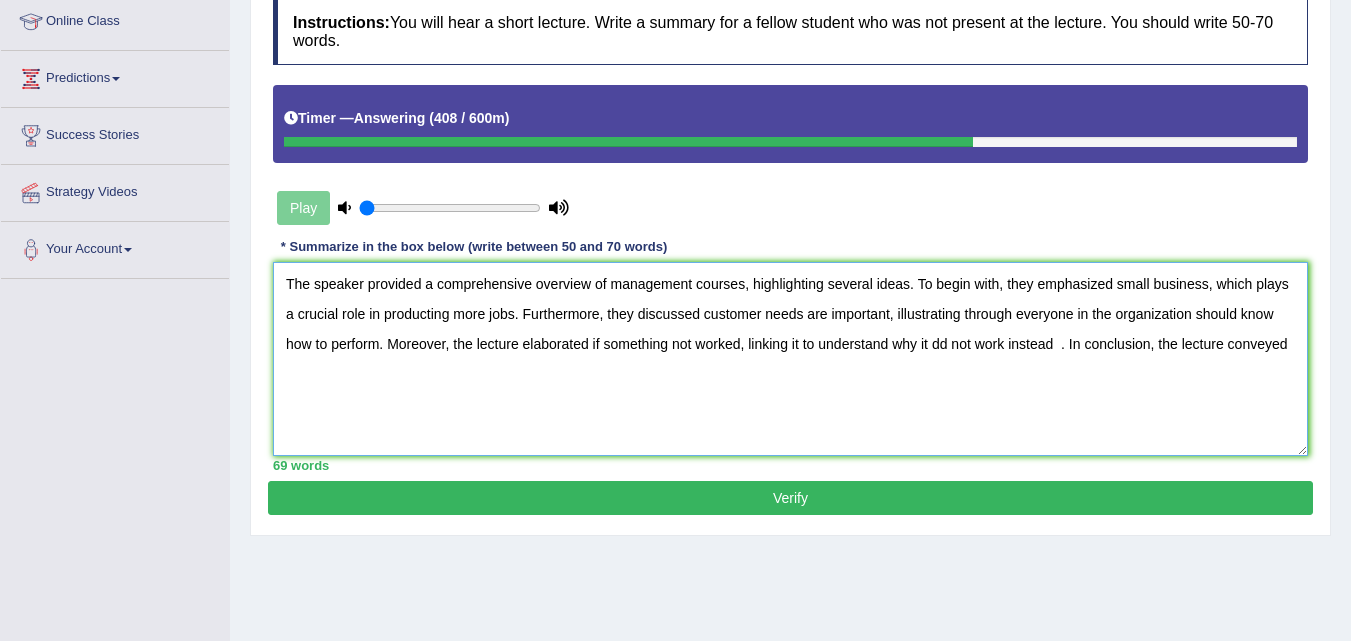 click on "The speaker provided a comprehensive overview of management courses, highlighting several ideas. To begin with, they emphasized small business, which plays a crucial role in producting more jobs. Furthermore, they discussed customer needs are important, illustrating through everyone in the organization should know how to perform. Moreover, the lecture elaborated if something not worked, linking it to understand why it dd not work instead  . In conclusion, the lecture conveyed" at bounding box center [790, 359] 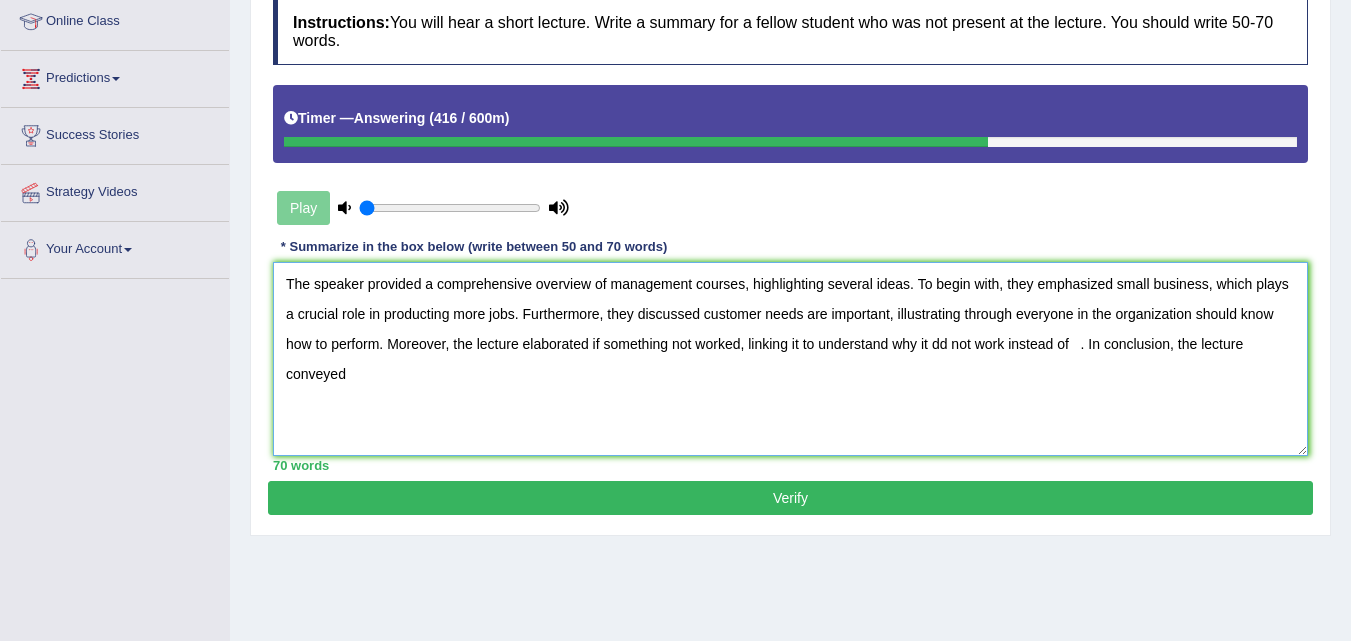 drag, startPoint x: 594, startPoint y: 345, endPoint x: 740, endPoint y: 350, distance: 146.08559 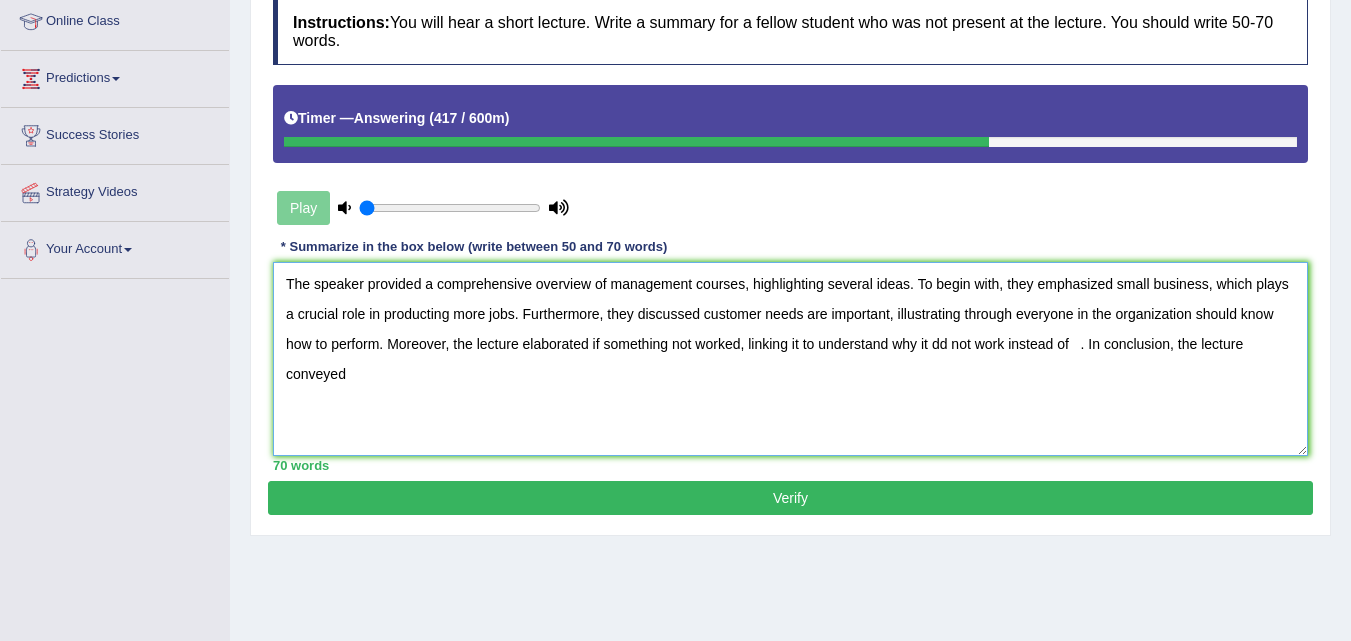 click on "The speaker provided a comprehensive overview of management courses, highlighting several ideas. To begin with, they emphasized small business, which plays a crucial role in producting more jobs. Furthermore, they discussed customer needs are important, illustrating through everyone in the organization should know how to perform. Moreover, the lecture elaborated if something not worked, linking it to understand why it dd not work instead of   . In conclusion, the lecture conveyed" at bounding box center [790, 359] 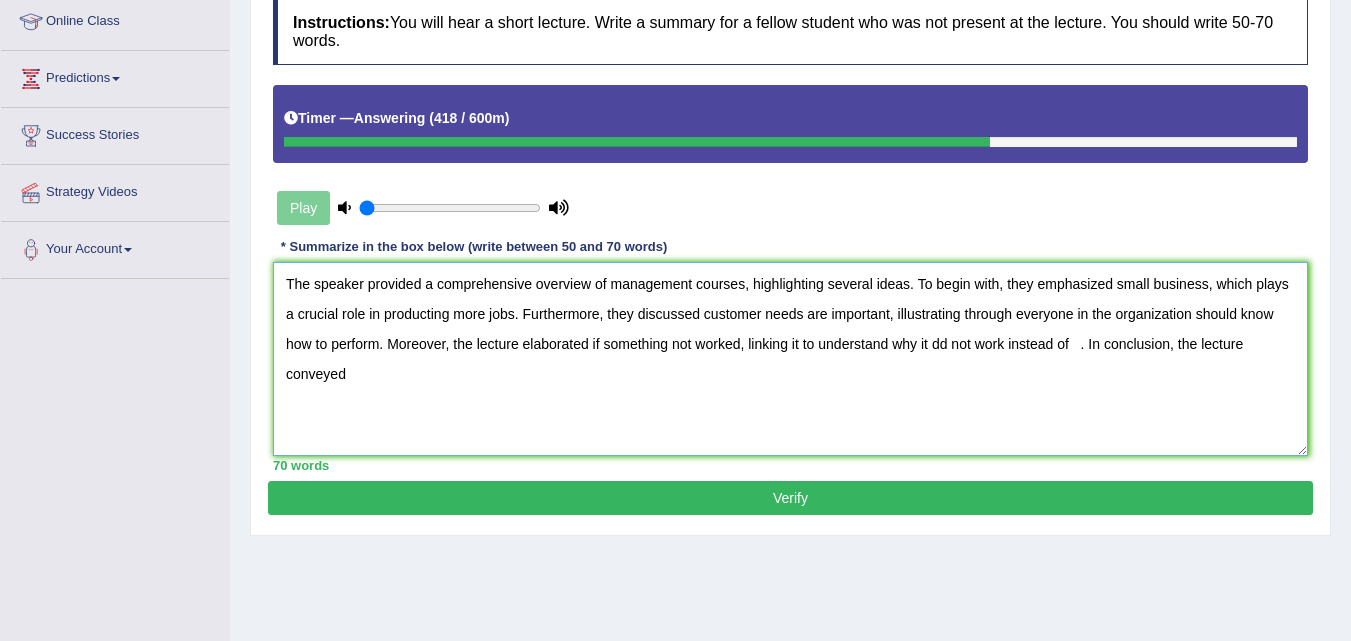 paste on "if something not worked" 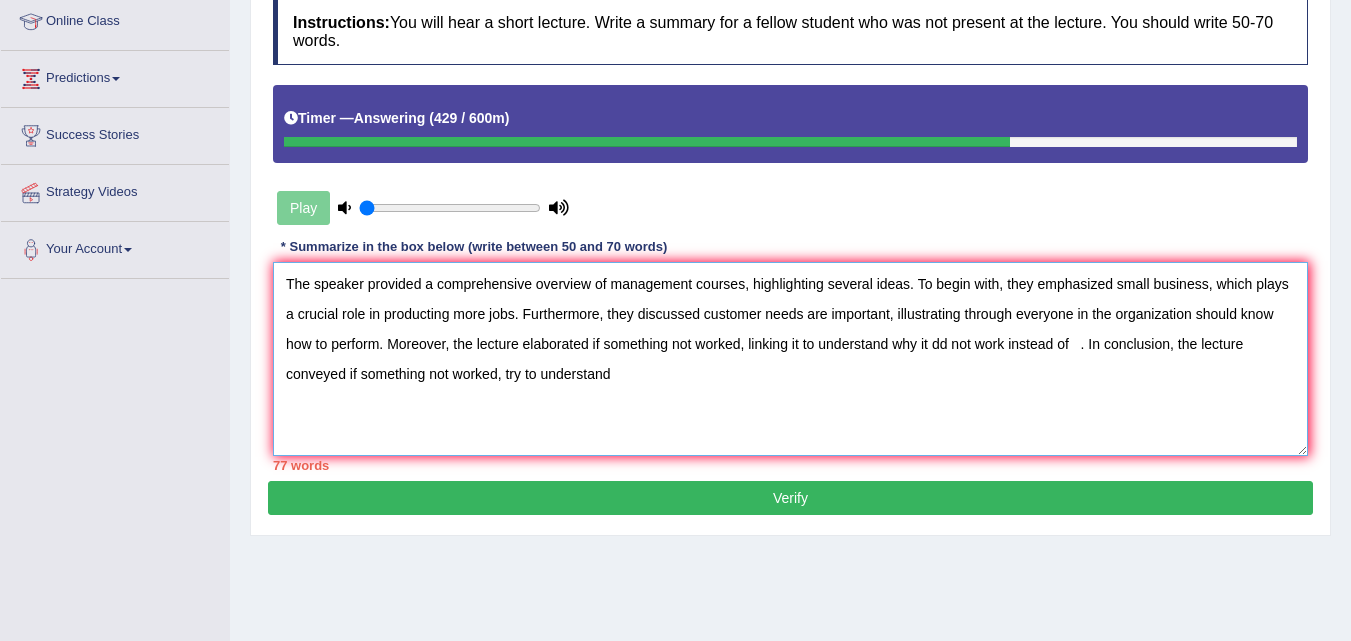 drag, startPoint x: 894, startPoint y: 344, endPoint x: 1072, endPoint y: 348, distance: 178.04494 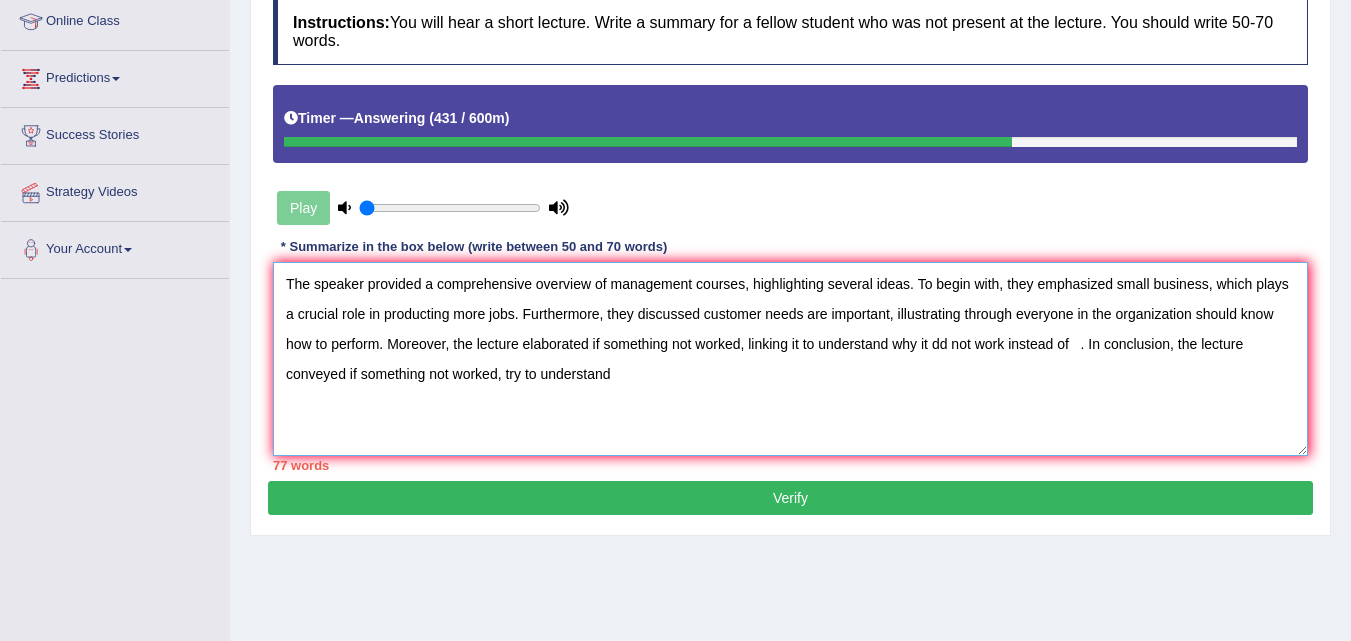 click on "The speaker provided a comprehensive overview of management courses, highlighting several ideas. To begin with, they emphasized small business, which plays a crucial role in producting more jobs. Furthermore, they discussed customer needs are important, illustrating through everyone in the organization should know how to perform. Moreover, the lecture elaborated if something not worked, linking it to understand why it dd not work instead of   . In conclusion, the lecture conveyed if something not worked, try to understand" at bounding box center [790, 359] 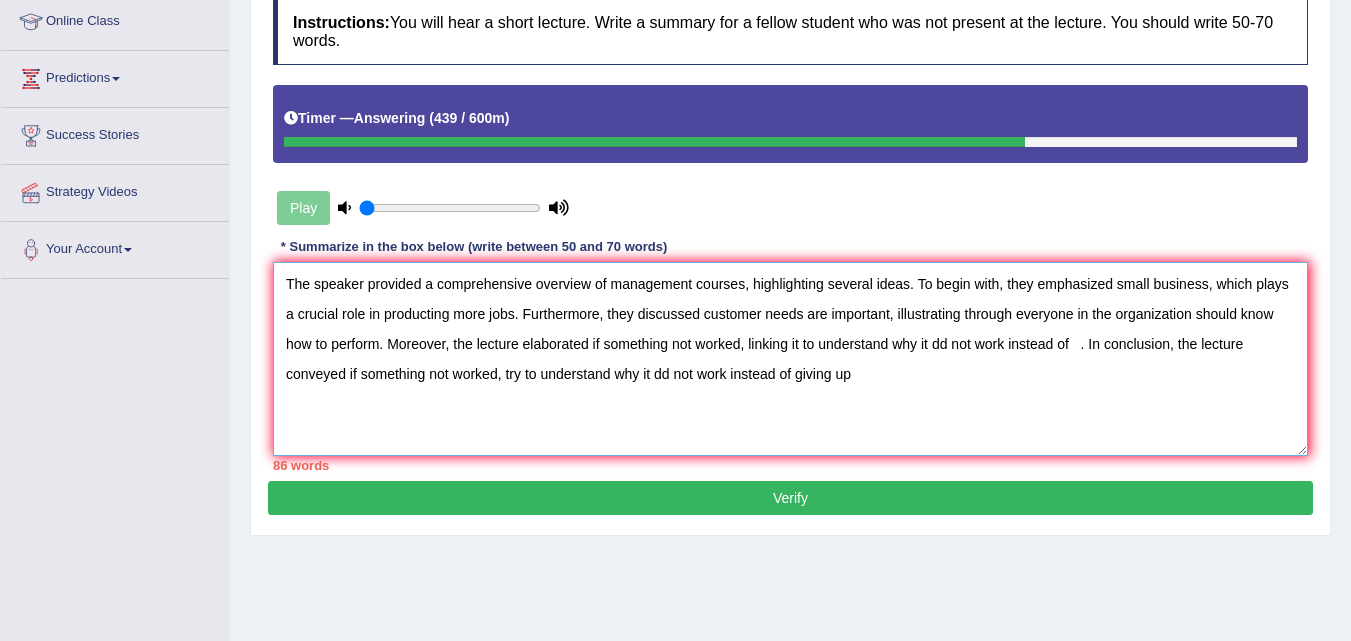click on "The speaker provided a comprehensive overview of management courses, highlighting several ideas. To begin with, they emphasized small business, which plays a crucial role in producting more jobs. Furthermore, they discussed customer needs are important, illustrating through everyone in the organization should know how to perform. Moreover, the lecture elaborated if something not worked, linking it to understand why it dd not work instead of   . In conclusion, the lecture conveyed if something not worked, try to understand why it dd not work instead of giving up" at bounding box center (790, 359) 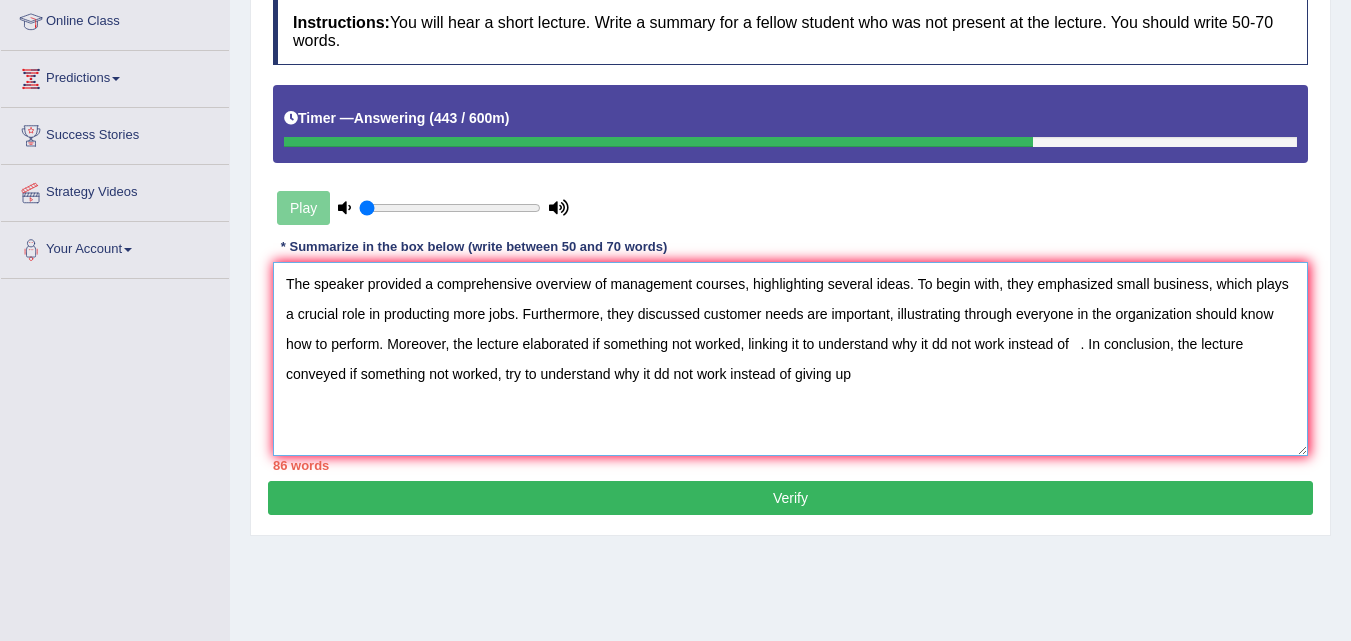 drag, startPoint x: 388, startPoint y: 346, endPoint x: 1088, endPoint y: 353, distance: 700.035 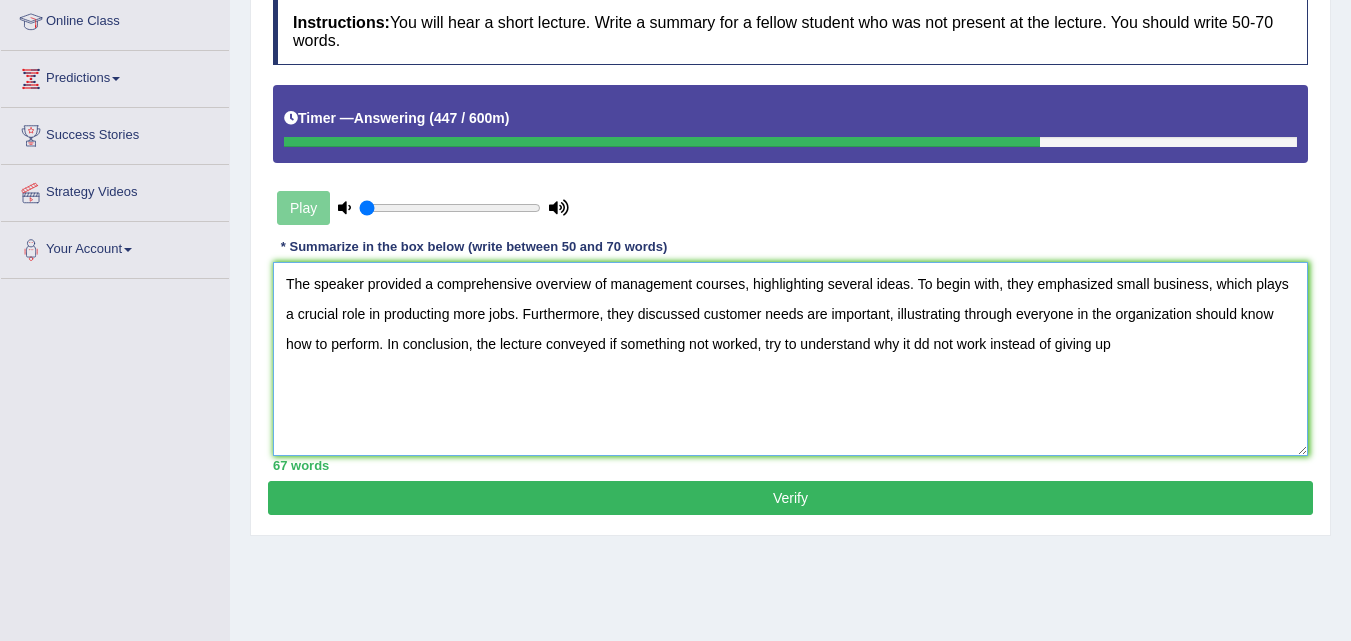 click on "The speaker provided a comprehensive overview of management courses, highlighting several ideas. To begin with, they emphasized small business, which plays a crucial role in producting more jobs. Furthermore, they discussed customer needs are important, illustrating through everyone in the organization should know how to perform. In conclusion, the lecture conveyed if something not worked, try to understand why it dd not work instead of giving up" at bounding box center (790, 359) 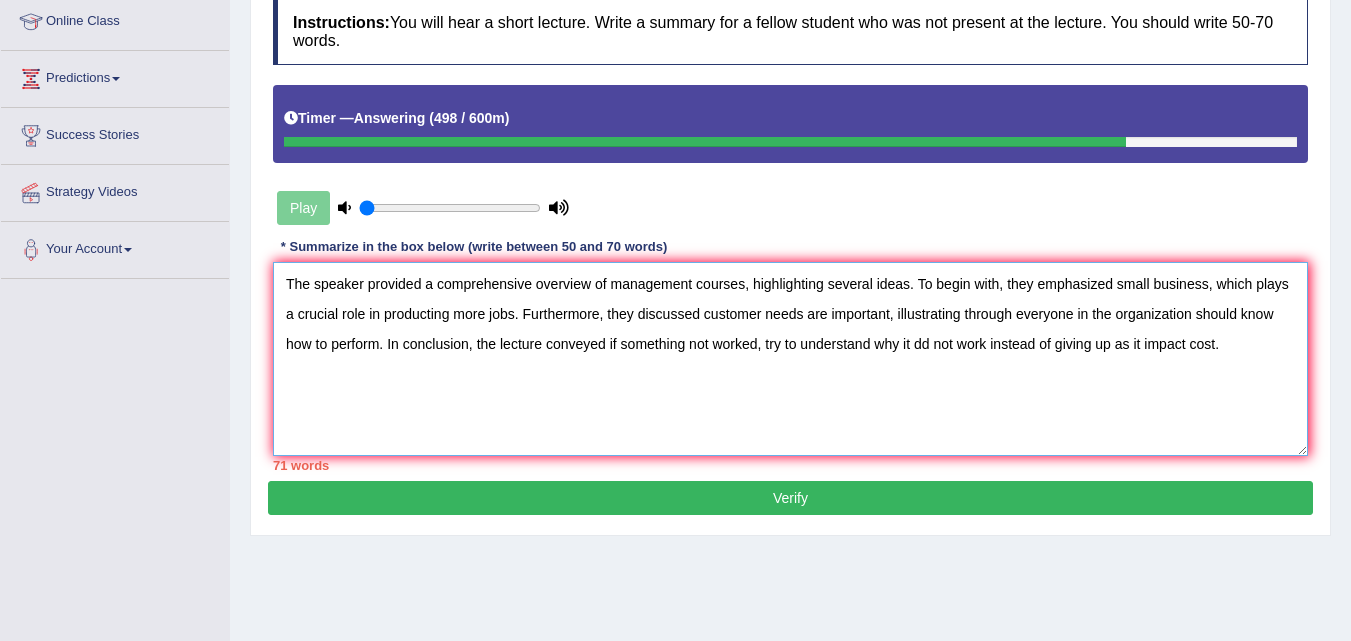 drag, startPoint x: 876, startPoint y: 348, endPoint x: 984, endPoint y: 353, distance: 108.11568 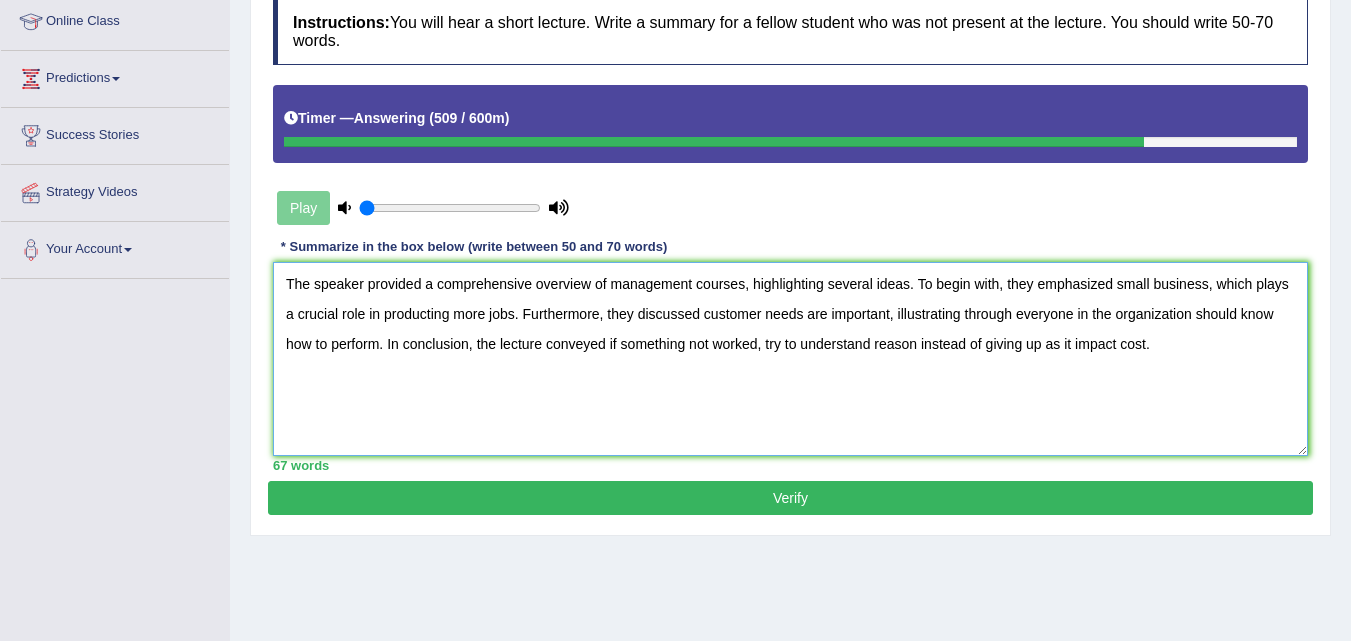 click on "The speaker provided a comprehensive overview of management courses, highlighting several ideas. To begin with, they emphasized small business, which plays a crucial role in producting more jobs. Furthermore, they discussed customer needs are important, illustrating through everyone in the organization should know how to perform. In conclusion, the lecture conveyed if something not worked, try to understand reason instead of giving up as it impact cost." at bounding box center [790, 359] 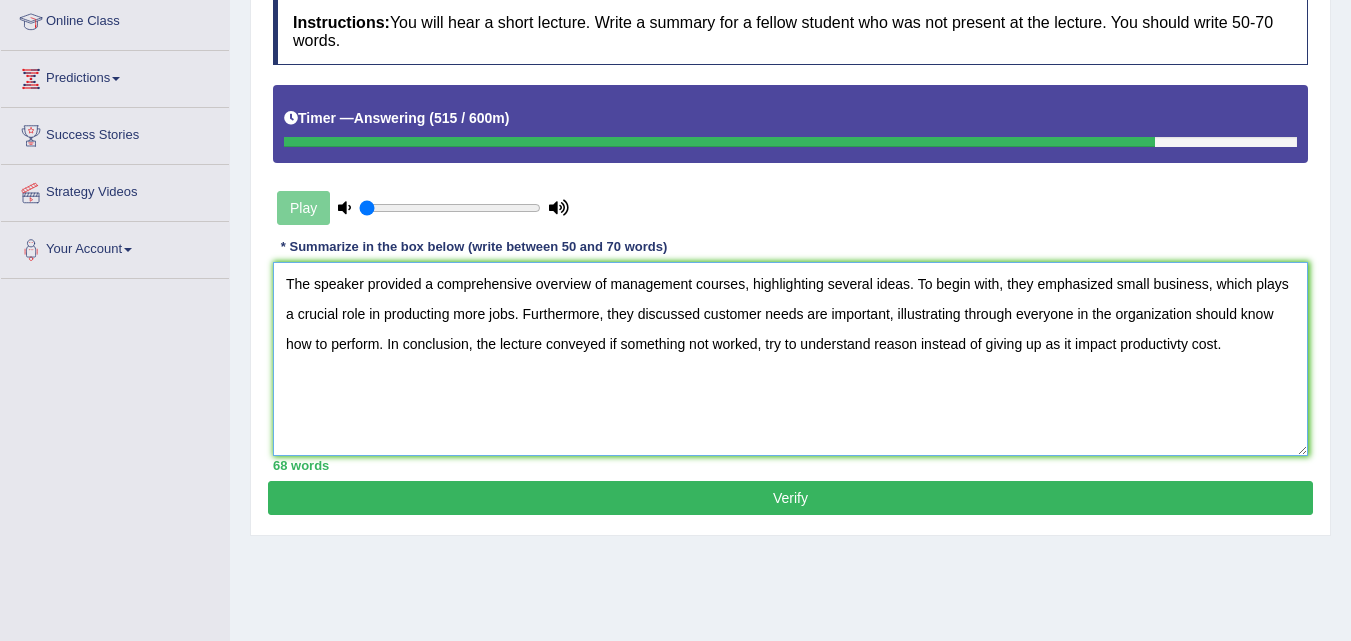 click on "The speaker provided a comprehensive overview of management courses, highlighting several ideas. To begin with, they emphasized small business, which plays a crucial role in producting more jobs. Furthermore, they discussed customer needs are important, illustrating through everyone in the organization should know how to perform. In conclusion, the lecture conveyed if something not worked, try to understand reason instead of giving up as it impact productivty cost." at bounding box center [790, 359] 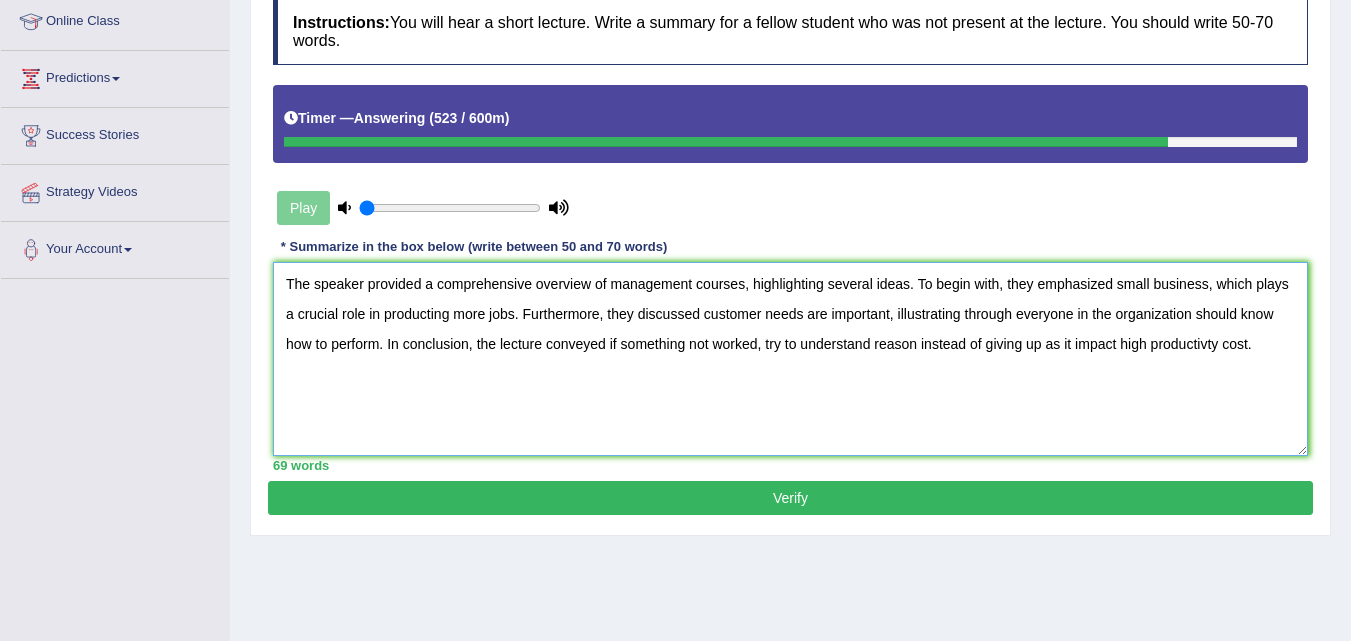 click on "The speaker provided a comprehensive overview of management courses, highlighting several ideas. To begin with, they emphasized small business, which plays a crucial role in producting more jobs. Furthermore, they discussed customer needs are important, illustrating through everyone in the organization should know how to perform. In conclusion, the lecture conveyed if something not worked, try to understand reason instead of giving up as it impact high productivty cost." at bounding box center [790, 359] 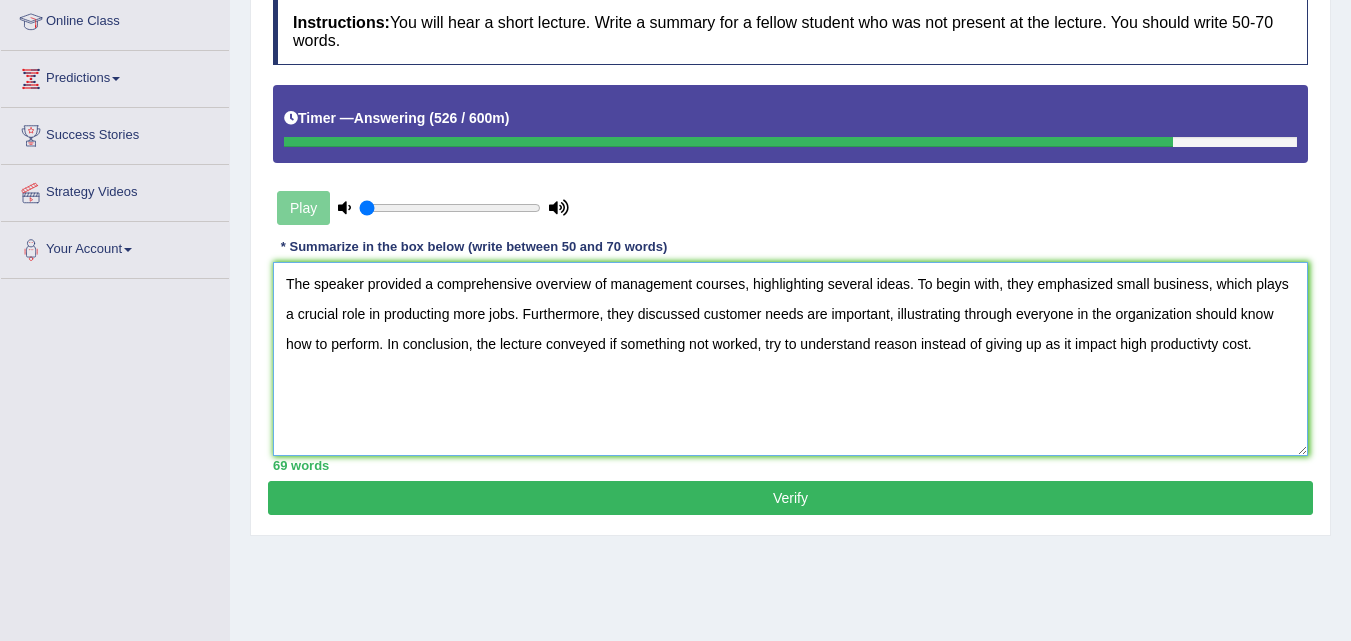click on "The speaker provided a comprehensive overview of management courses, highlighting several ideas. To begin with, they emphasized small business, which plays a crucial role in producting more jobs. Furthermore, they discussed customer needs are important, illustrating through everyone in the organization should know how to perform. In conclusion, the lecture conveyed if something not worked, try to understand reason instead of giving up as it impact high productivty cost." at bounding box center [790, 359] 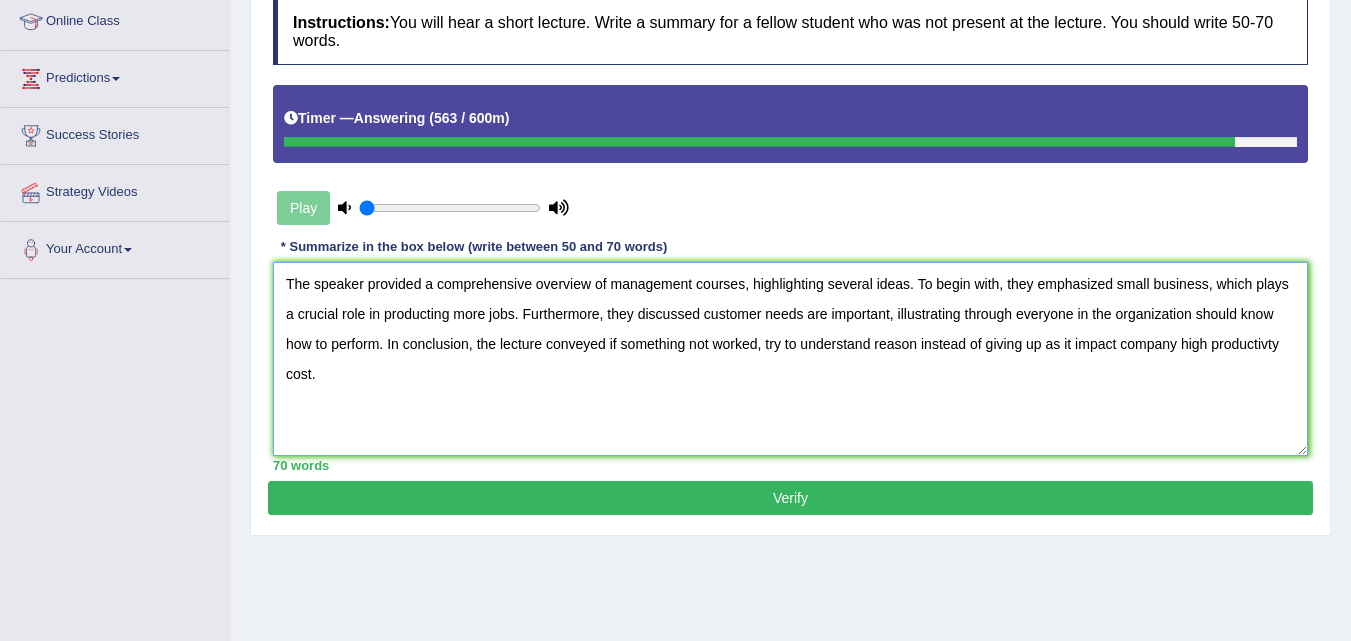 click on "The speaker provided a comprehensive overview of management courses, highlighting several ideas. To begin with, they emphasized small business, which plays a crucial role in producting more jobs. Furthermore, they discussed customer needs are important, illustrating through everyone in the organization should know how to perform. In conclusion, the lecture conveyed if something not worked, try to understand reason instead of giving up as it impact company high productivty cost." at bounding box center [790, 359] 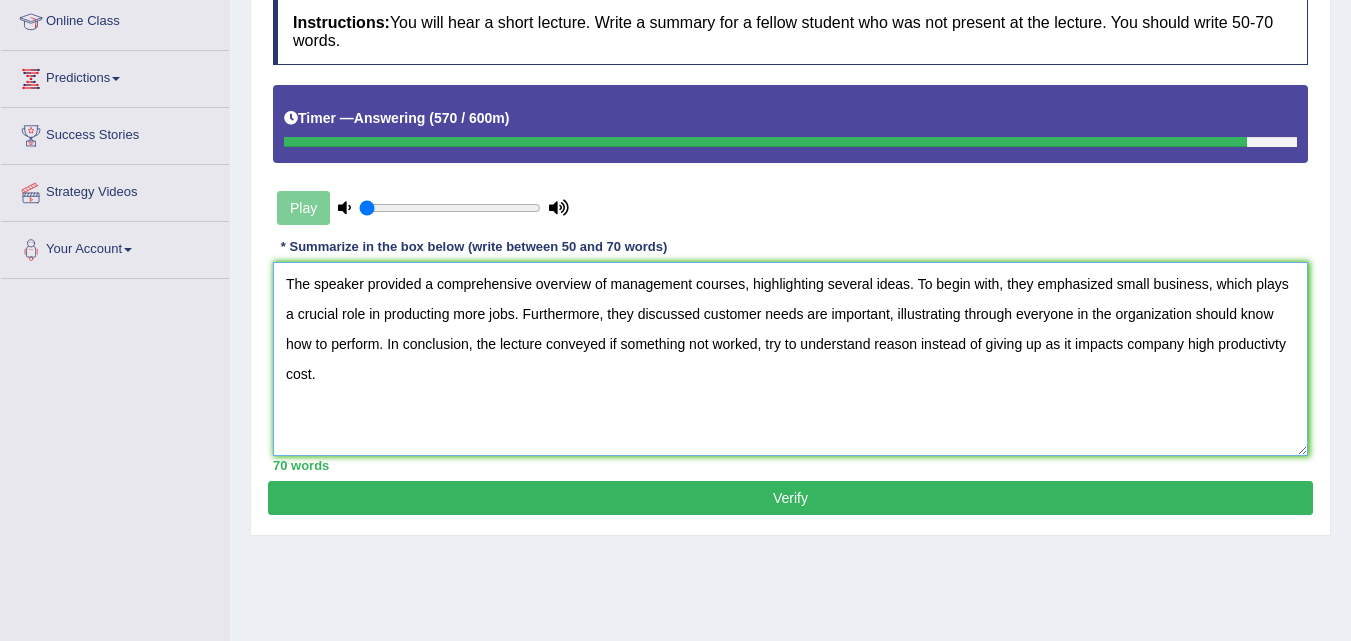 click on "The speaker provided a comprehensive overview of management courses, highlighting several ideas. To begin with, they emphasized small business, which plays a crucial role in producting more jobs. Furthermore, they discussed customer needs are important, illustrating through everyone in the organization should know how to perform. In conclusion, the lecture conveyed if something not worked, try to understand reason instead of giving up as it impacts company high productivty cost." at bounding box center [790, 359] 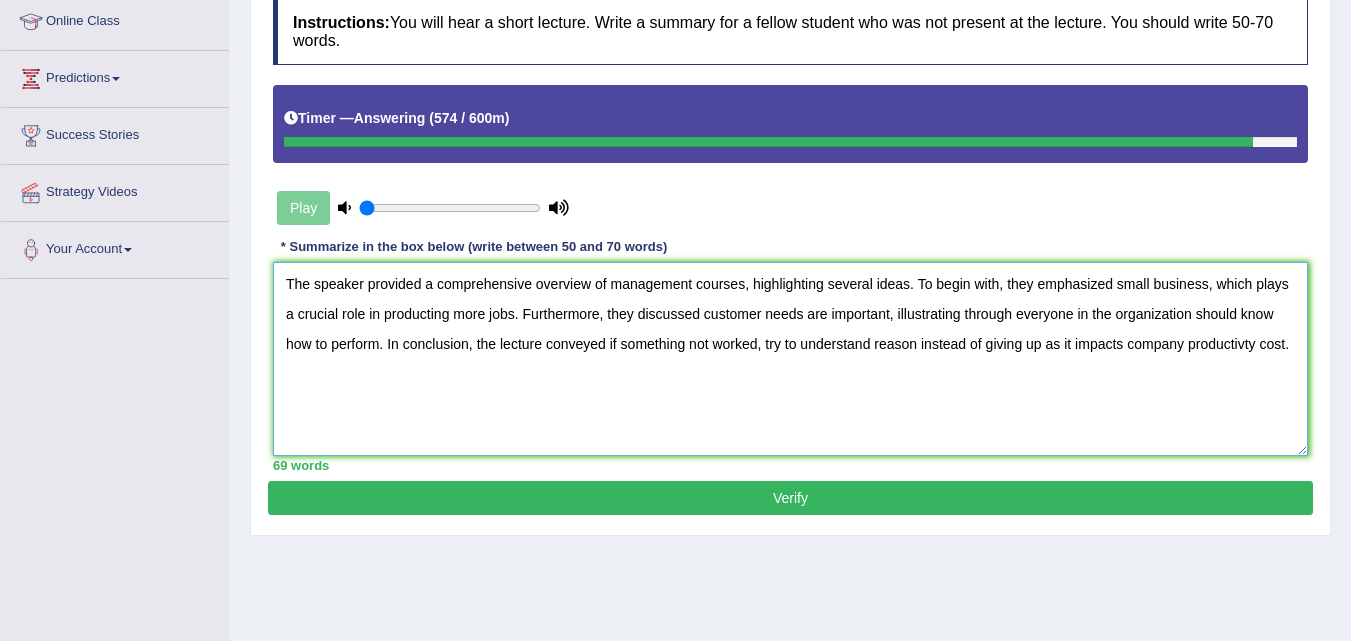 click on "The speaker provided a comprehensive overview of management courses, highlighting several ideas. To begin with, they emphasized small business, which plays a crucial role in producting more jobs. Furthermore, they discussed customer needs are important, illustrating through everyone in the organization should know how to perform. In conclusion, the lecture conveyed if something not worked, try to understand reason instead of giving up as it impacts company productivty cost." at bounding box center [790, 359] 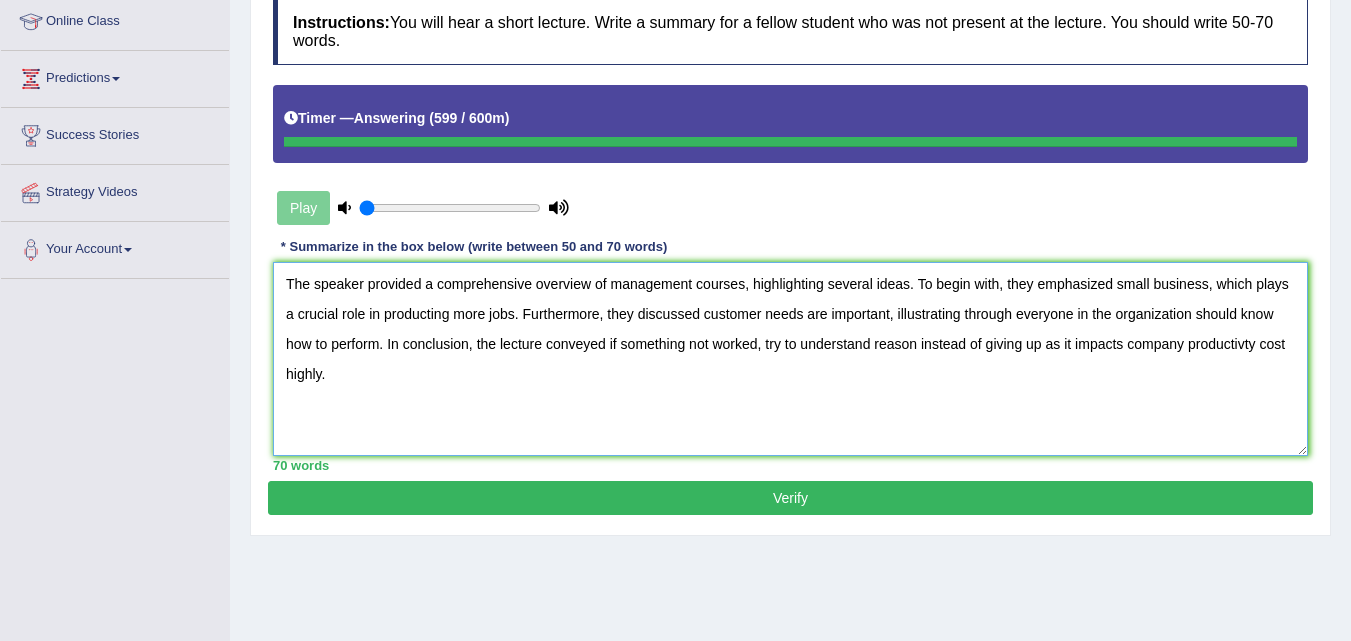 type on "The speaker provided a comprehensive overview of management courses, highlighting several ideas. To begin with, they emphasized small business, which plays a crucial role in producting more jobs. Furthermore, they discussed customer needs are important, illustrating through everyone in the organization should know how to perform. In conclusion, the lecture conveyed if something not worked, try to understand reason instead of giving up as it impacts company productivty cost highly." 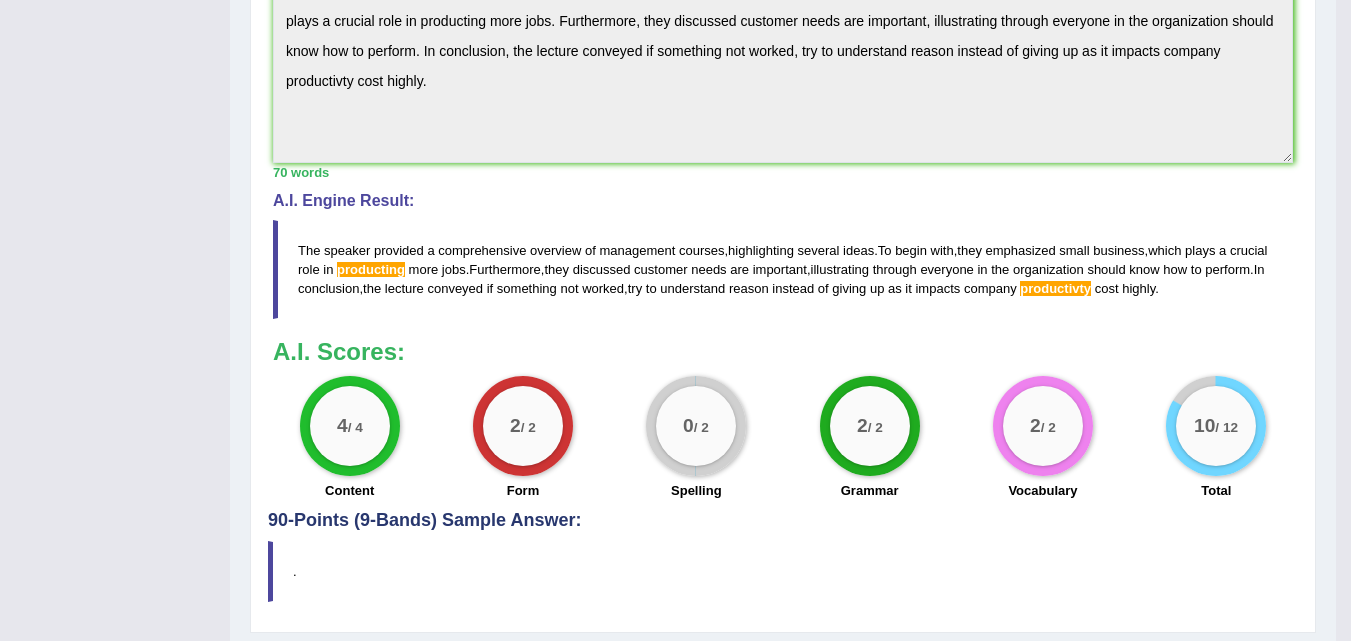 click on "Toggle navigation
Home
Practice Questions   Speaking Practice Read Aloud
Repeat Sentence
Describe Image
Re-tell Lecture
Answer Short Question
Summarize Group Discussion
Respond To A Situation
Writing Practice  Summarize Written Text
Write Essay
Reading Practice  Reading & Writing: Fill In The Blanks
Choose Multiple Answers
Re-order Paragraphs
Fill In The Blanks
Choose Single Answer
Listening Practice  Summarize Spoken Text
Highlight Incorrect Words
Highlight Correct Summary
Select Missing Word
Choose Single Answer
Choose Multiple Answers
Fill In The Blanks
Write From Dictation
Pronunciation
Tests
Take Mock Test" at bounding box center (675, -491) 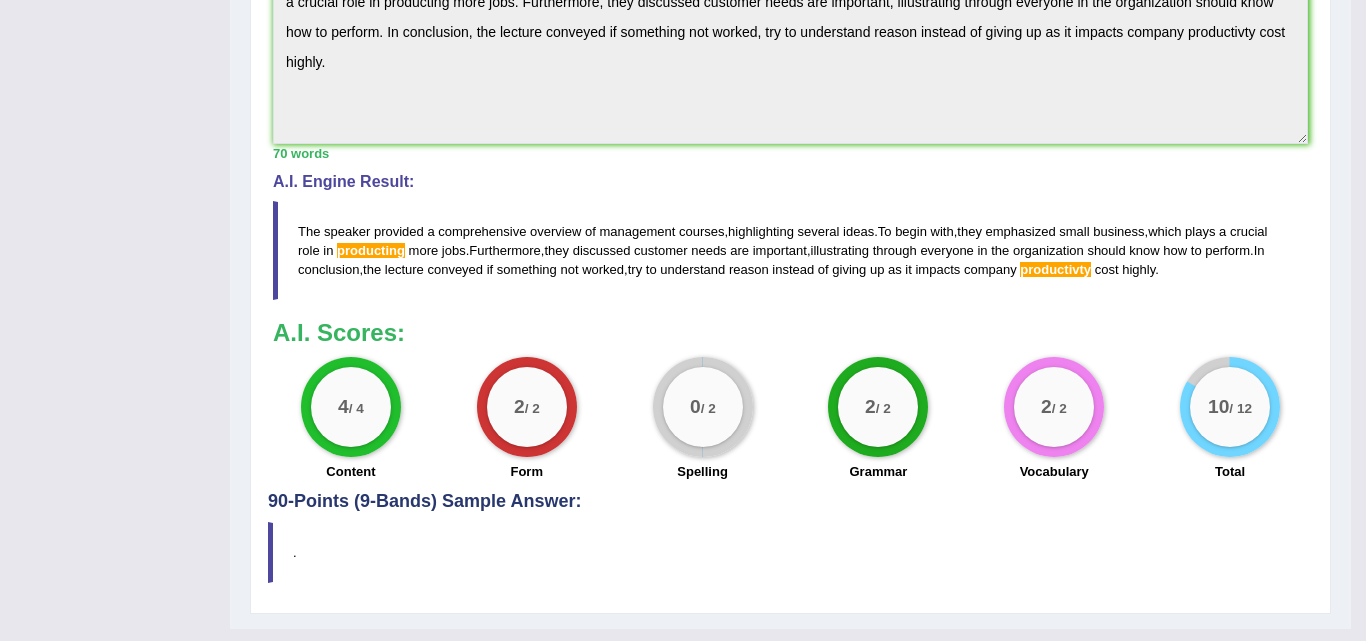 click on "Toggle navigation
Home
Practice Questions   Speaking Practice Read Aloud
Repeat Sentence
Describe Image
Re-tell Lecture
Answer Short Question
Summarize Group Discussion
Respond To A Situation
Writing Practice  Summarize Written Text
Write Essay
Reading Practice  Reading & Writing: Fill In The Blanks
Choose Multiple Answers
Re-order Paragraphs
Fill In The Blanks
Choose Single Answer
Listening Practice  Summarize Spoken Text
Highlight Incorrect Words
Highlight Correct Summary
Select Missing Word
Choose Single Answer
Choose Multiple Answers
Fill In The Blanks
Write From Dictation
Pronunciation
Tests  Take Practice Sectional Test" at bounding box center (683, -491) 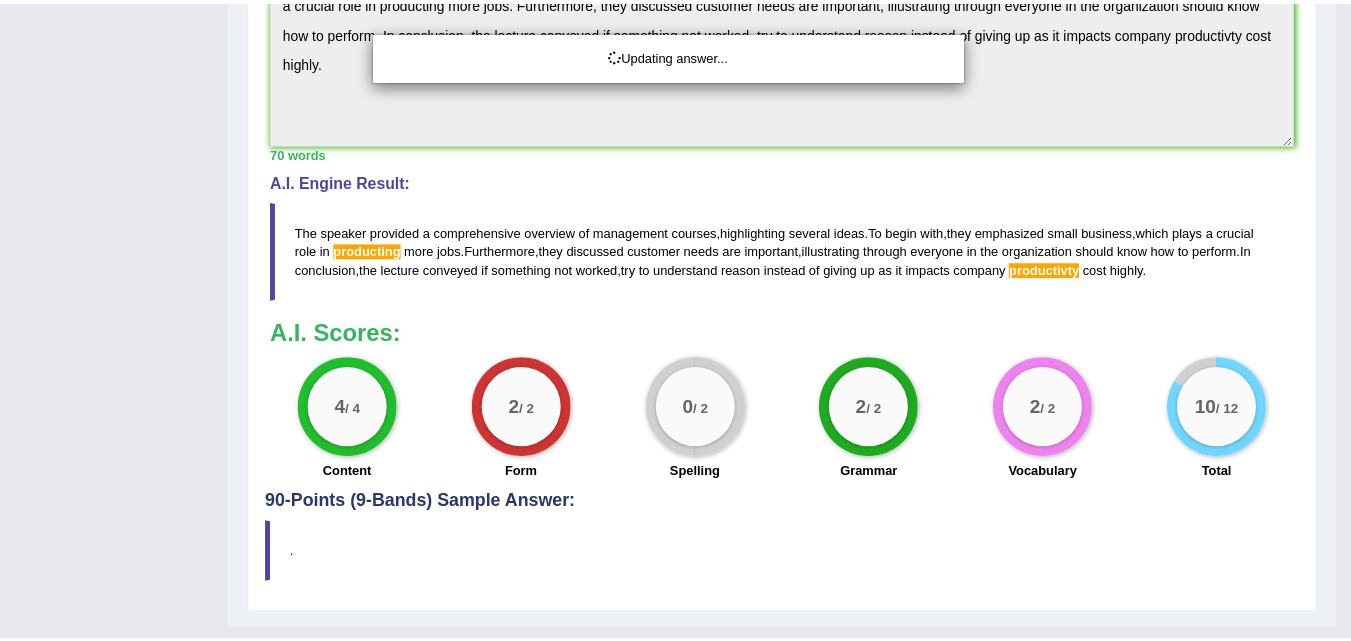 scroll, scrollTop: 830, scrollLeft: 0, axis: vertical 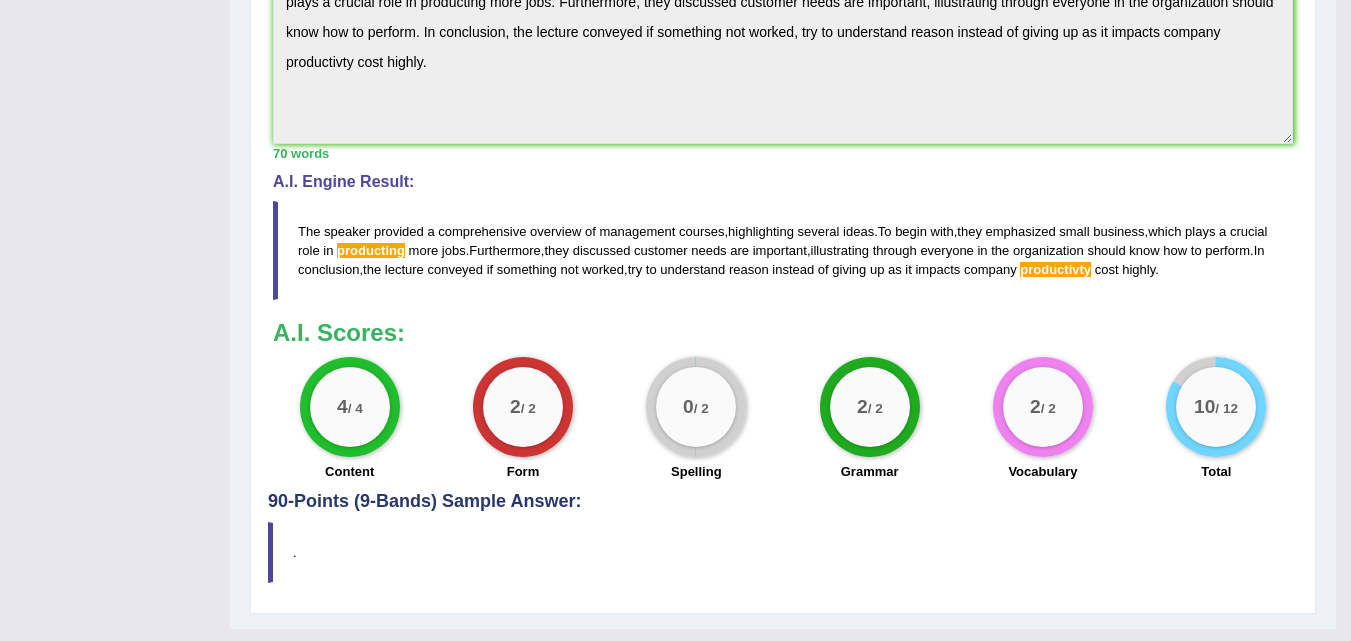 drag, startPoint x: 1360, startPoint y: 453, endPoint x: 1360, endPoint y: 474, distance: 21 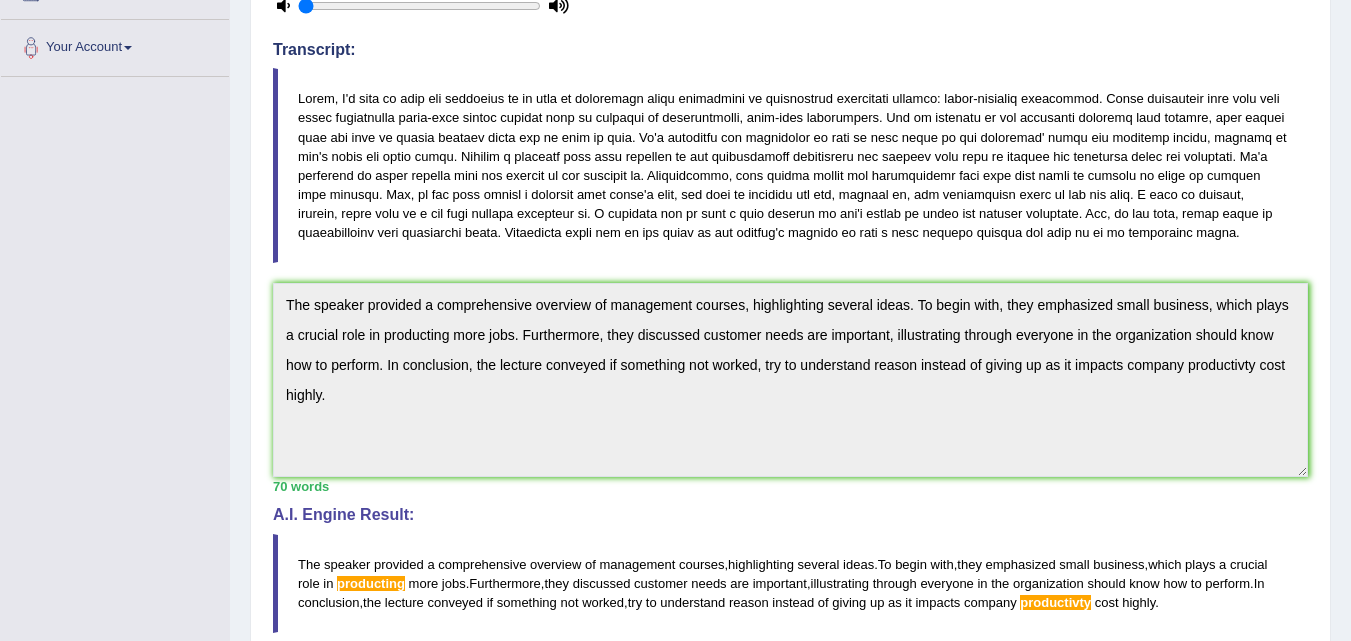 scroll, scrollTop: 476, scrollLeft: 0, axis: vertical 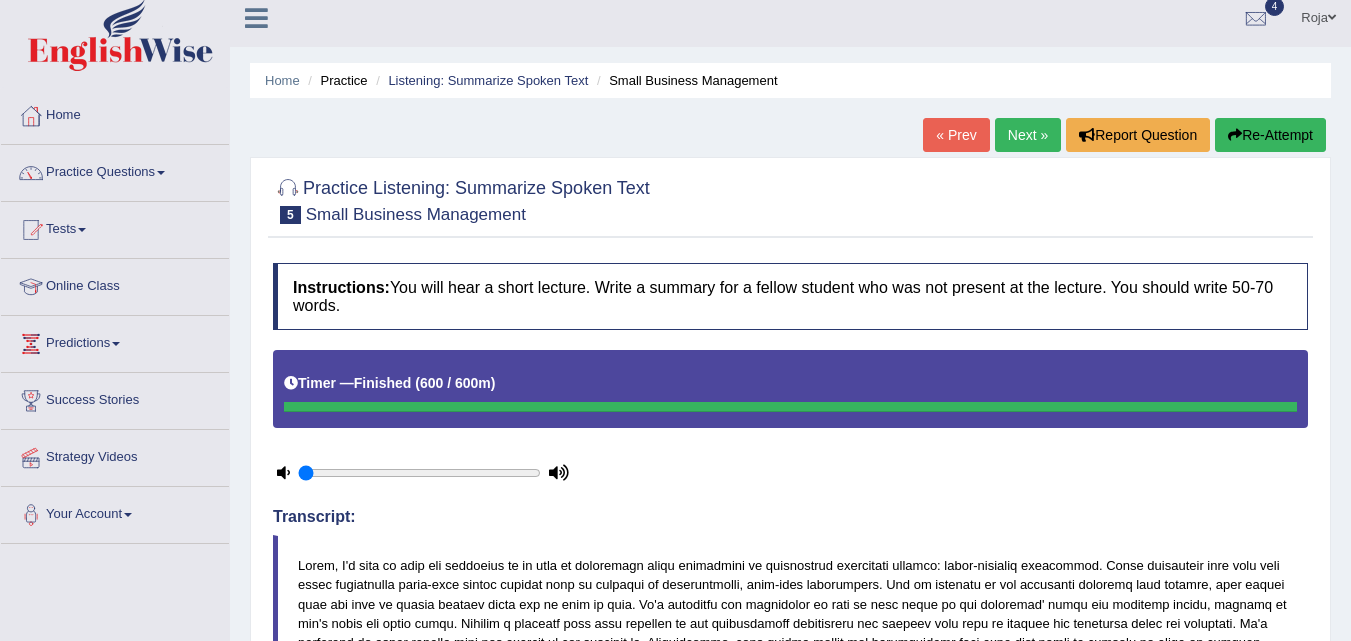 click on "Re-Attempt" at bounding box center (1270, 135) 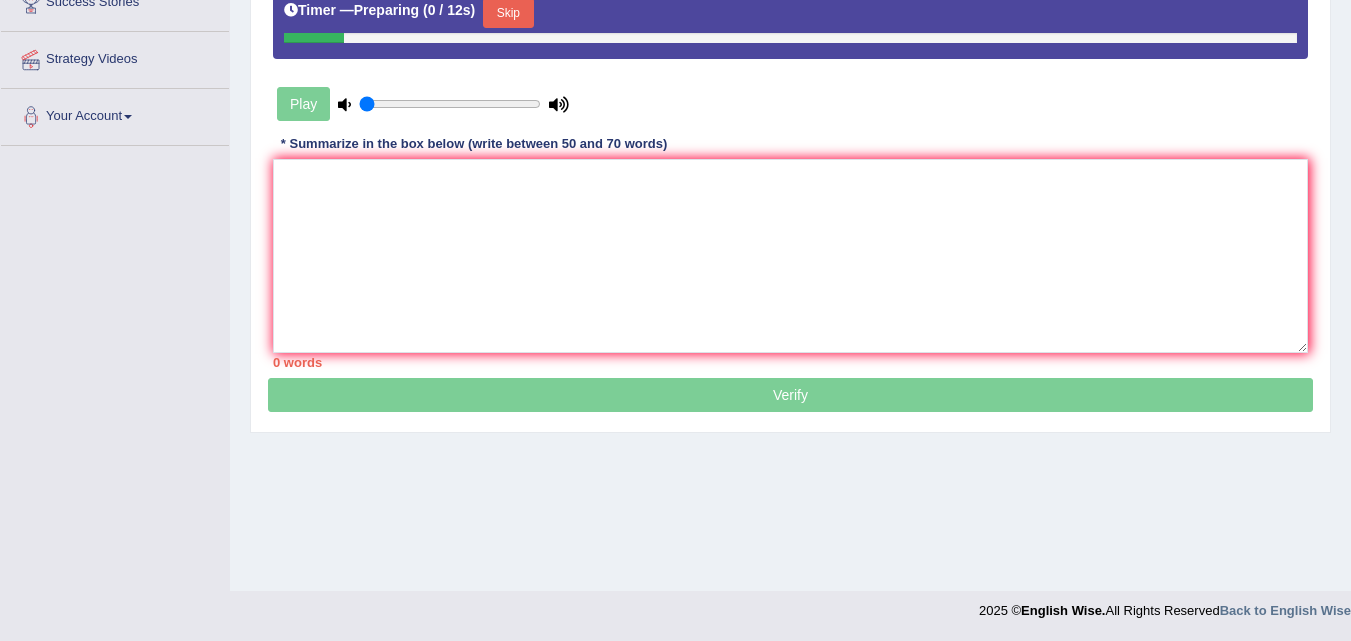 scroll, scrollTop: 409, scrollLeft: 0, axis: vertical 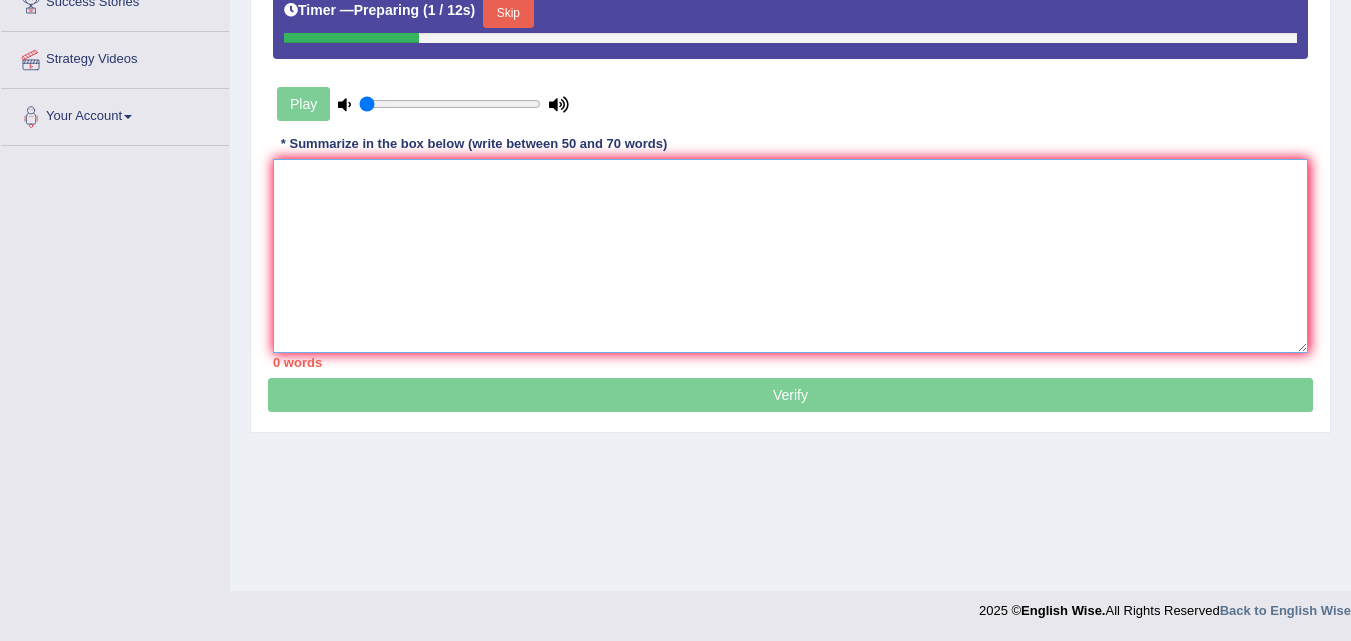 click at bounding box center (790, 256) 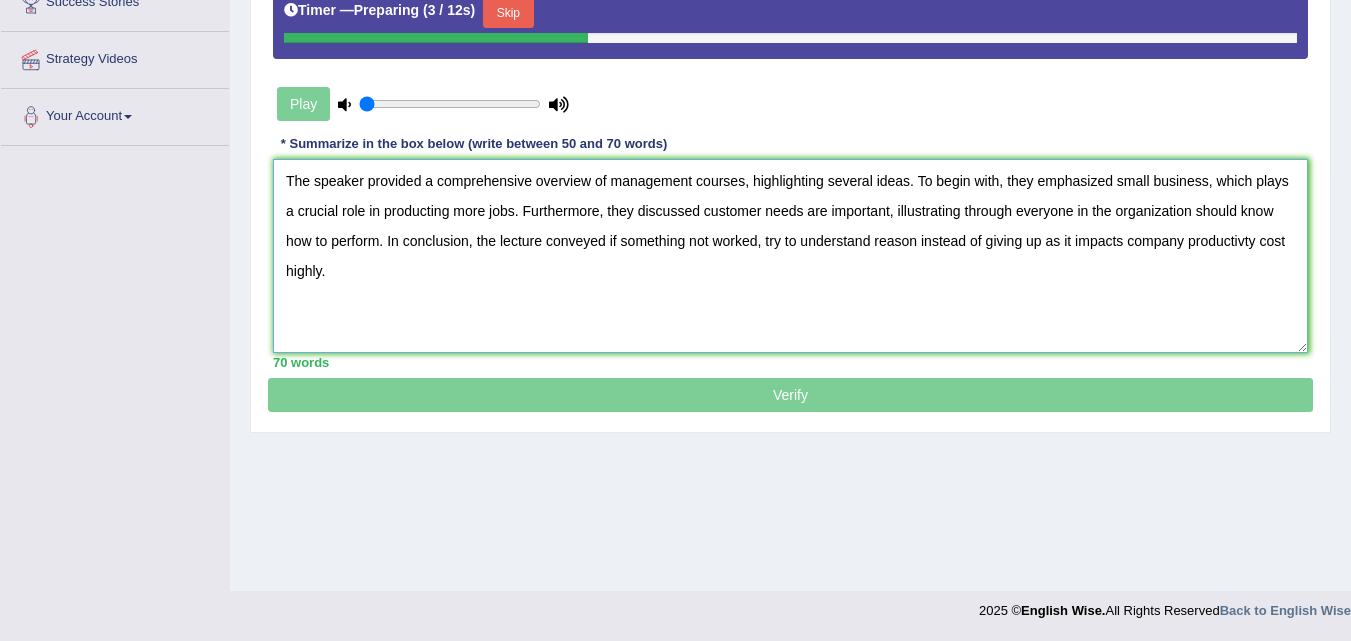 click on "The speaker provided a comprehensive overview of management courses, highlighting several ideas. To begin with, they emphasized small business, which plays a crucial role in producting more jobs. Furthermore, they discussed customer needs are important, illustrating through everyone in the organization should know how to perform. In conclusion, the lecture conveyed if something not worked, try to understand reason instead of giving up as it impacts company productivty cost highly." at bounding box center [790, 256] 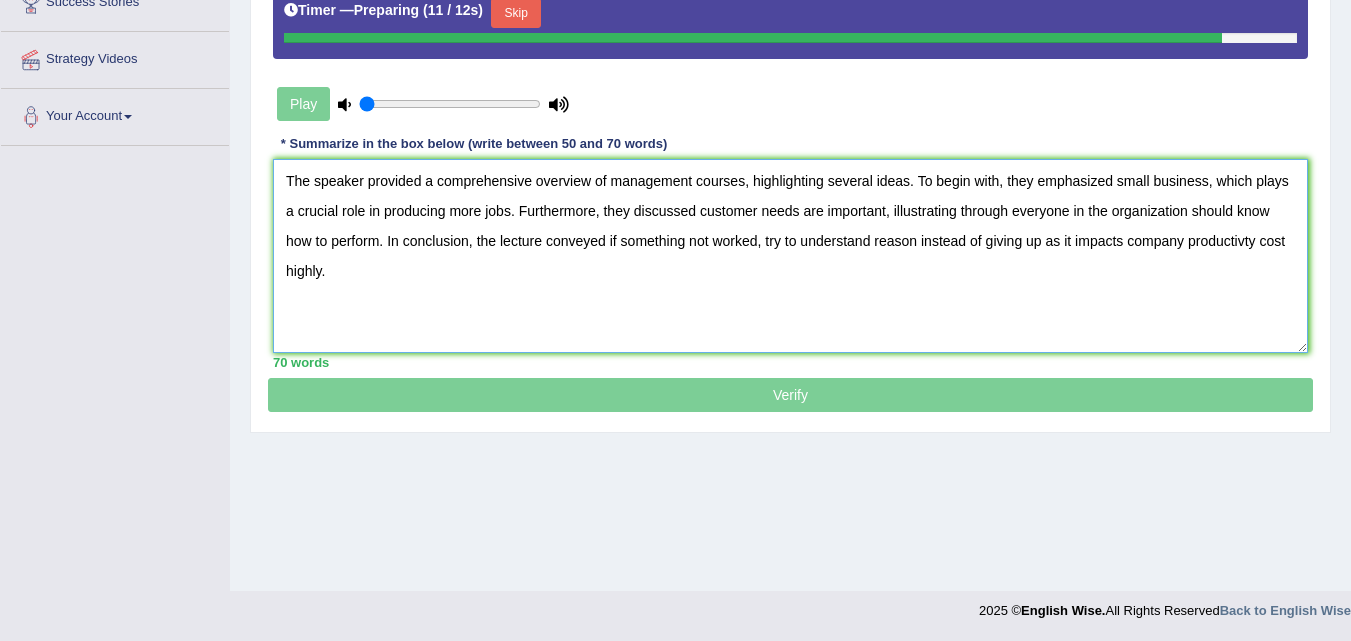 click on "The speaker provided a comprehensive overview of management courses, highlighting several ideas. To begin with, they emphasized small business, which plays a crucial role in producing more jobs. Furthermore, they discussed customer needs are important, illustrating through everyone in the organization should know how to perform. In conclusion, the lecture conveyed if something not worked, try to understand reason instead of giving up as it impacts company productivty cost highly." at bounding box center (790, 256) 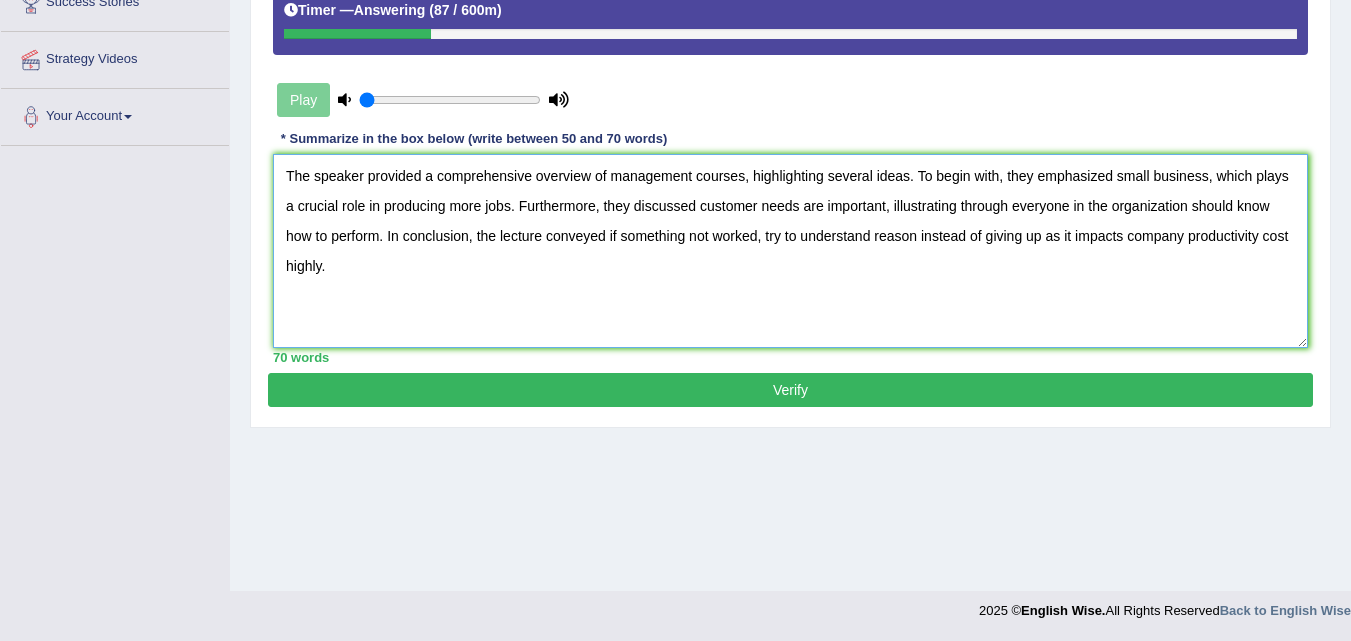 type on "The speaker provided a comprehensive overview of management courses, highlighting several ideas. To begin with, they emphasized small business, which plays a crucial role in producing more jobs. Furthermore, they discussed customer needs are important, illustrating through everyone in the organization should know how to perform. In conclusion, the lecture conveyed if something not worked, try to understand reason instead of giving up as it impacts company productivity cost highly." 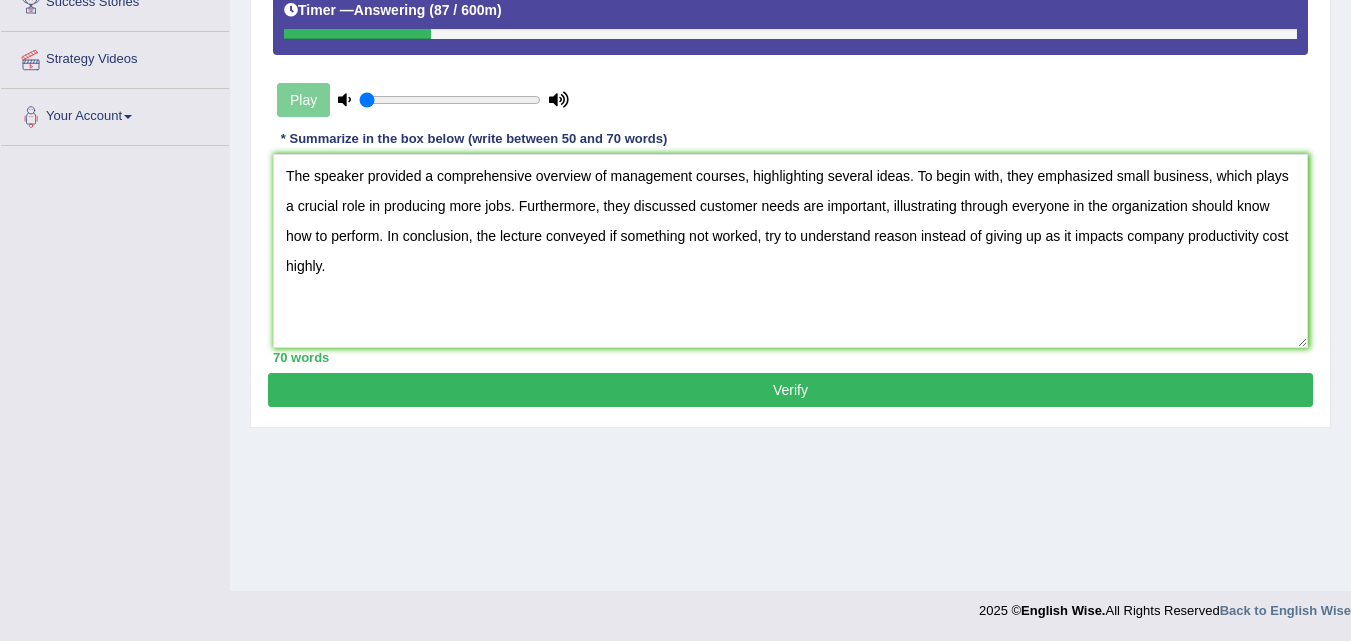 click on "Verify" at bounding box center (790, 390) 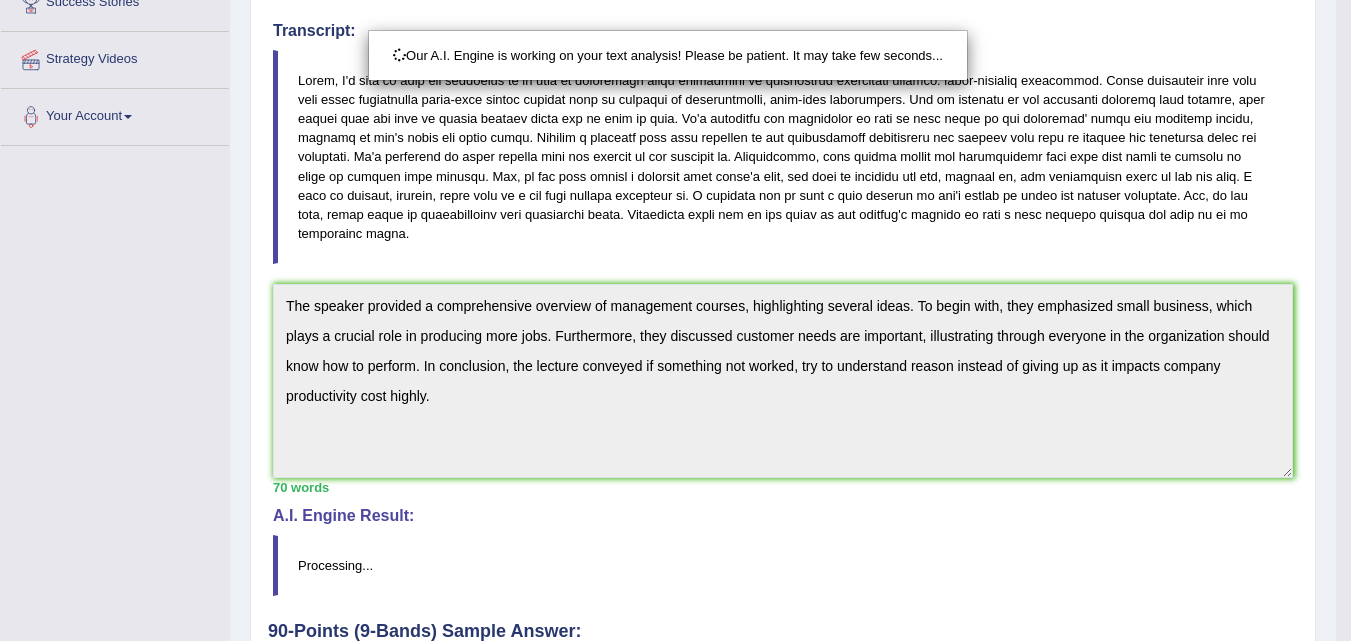 scroll, scrollTop: 577, scrollLeft: 0, axis: vertical 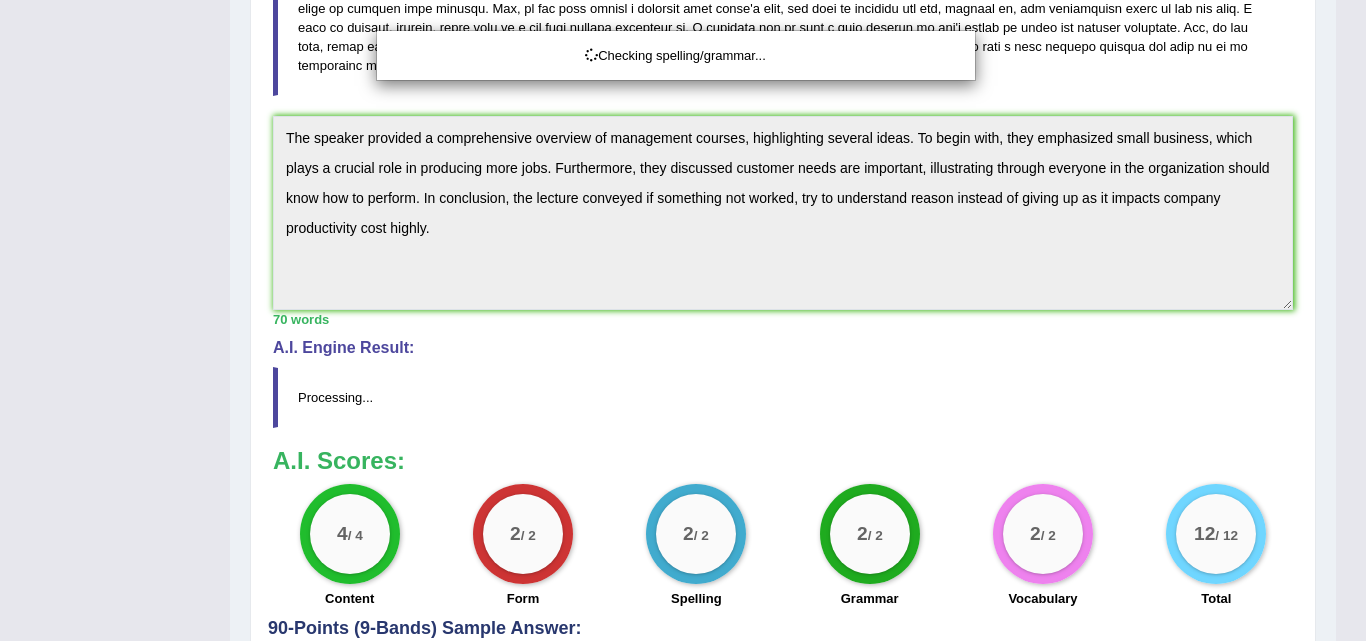 drag, startPoint x: 1365, startPoint y: 391, endPoint x: 1365, endPoint y: 602, distance: 211 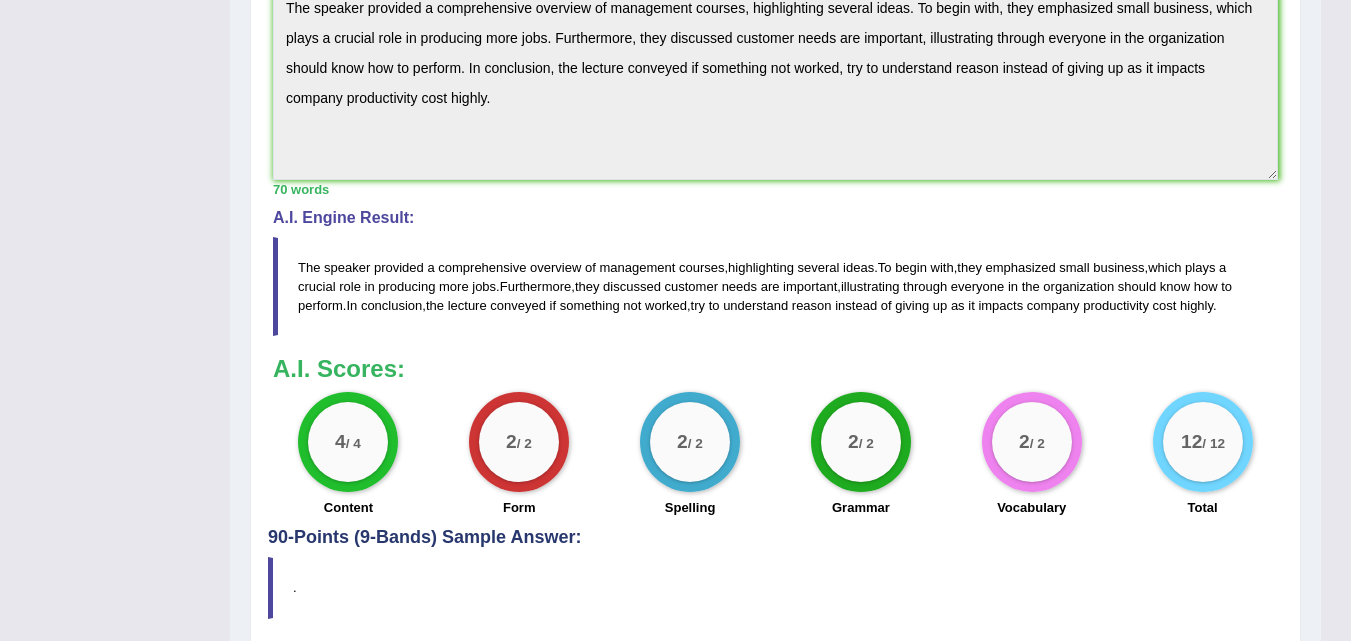 scroll, scrollTop: 781, scrollLeft: 0, axis: vertical 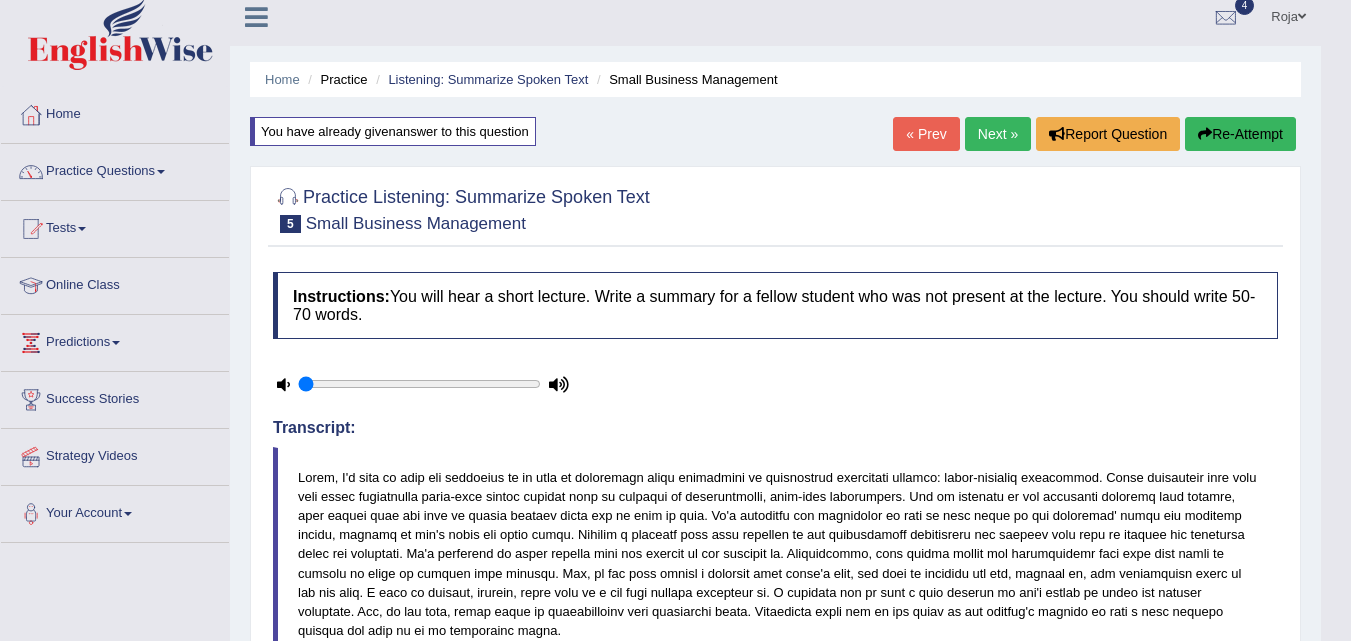 click on "Tests" at bounding box center [115, 226] 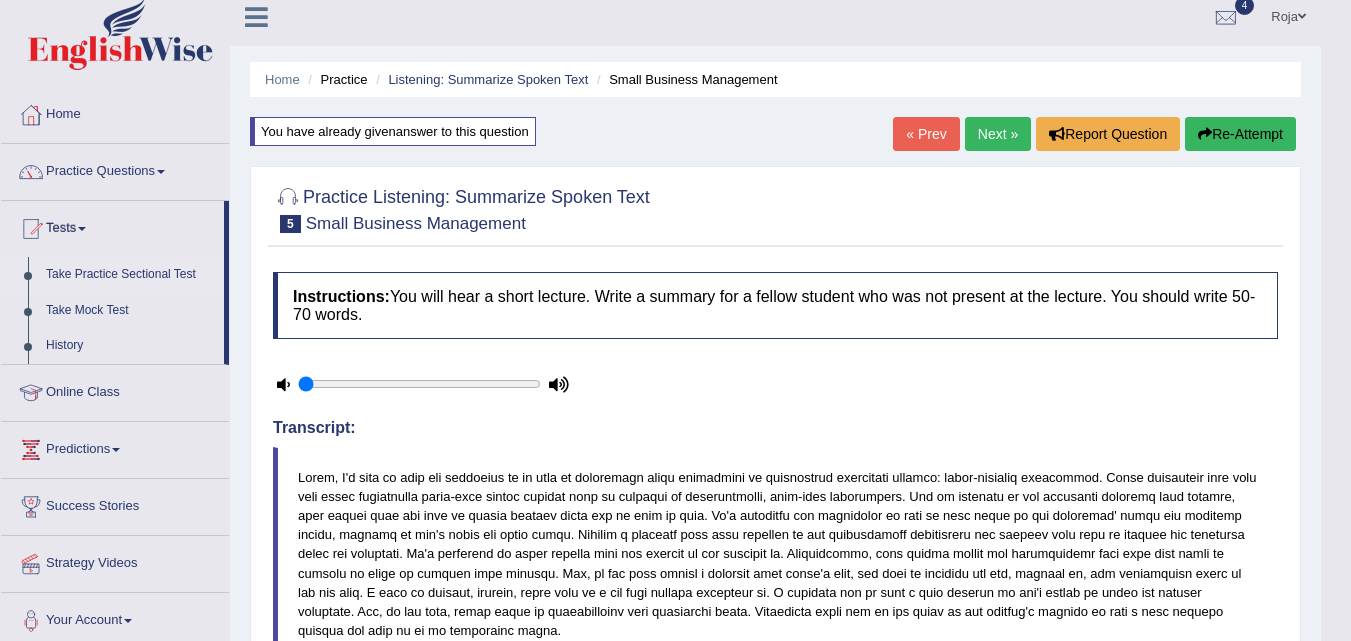 click on "Take Practice Sectional Test" at bounding box center (130, 275) 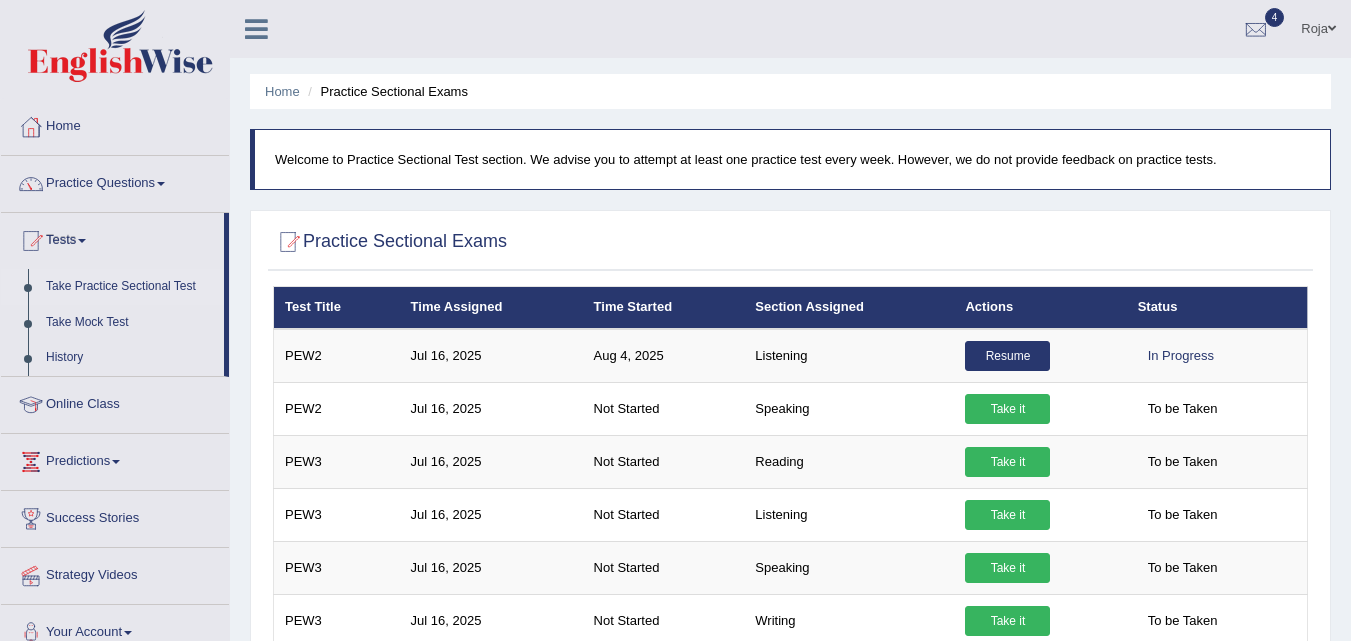 scroll, scrollTop: 0, scrollLeft: 0, axis: both 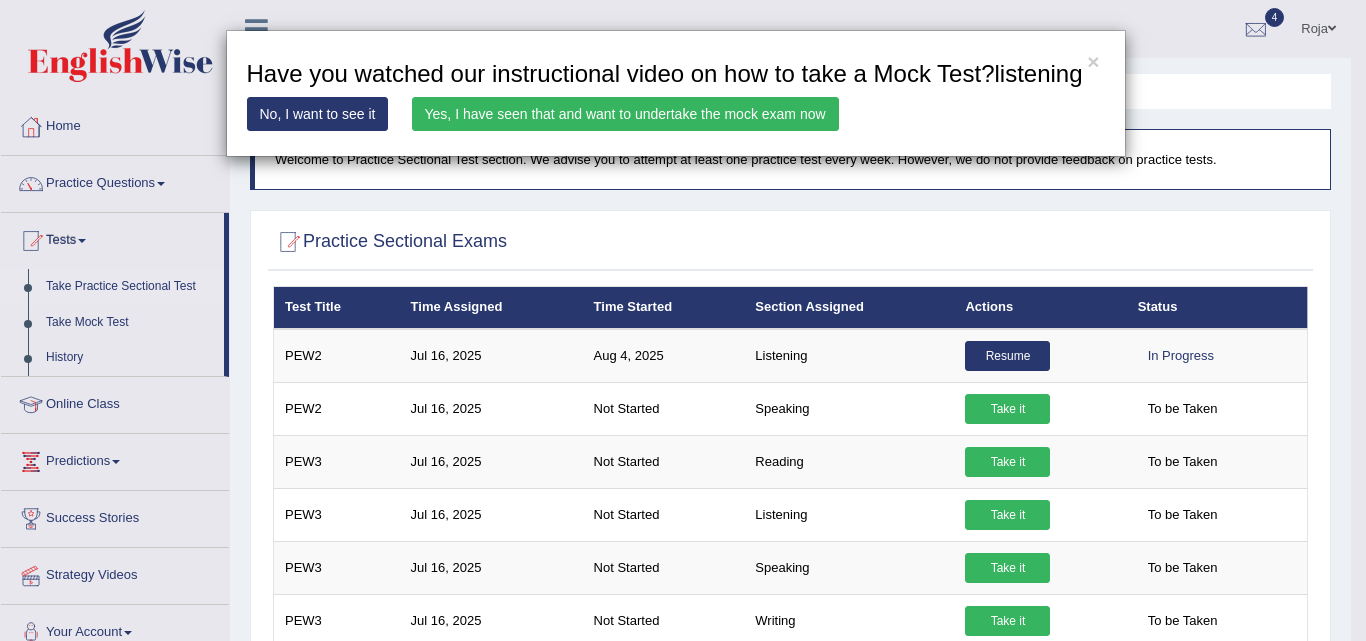 click on "Yes, I have seen that and want to undertake the mock exam now" at bounding box center [625, 114] 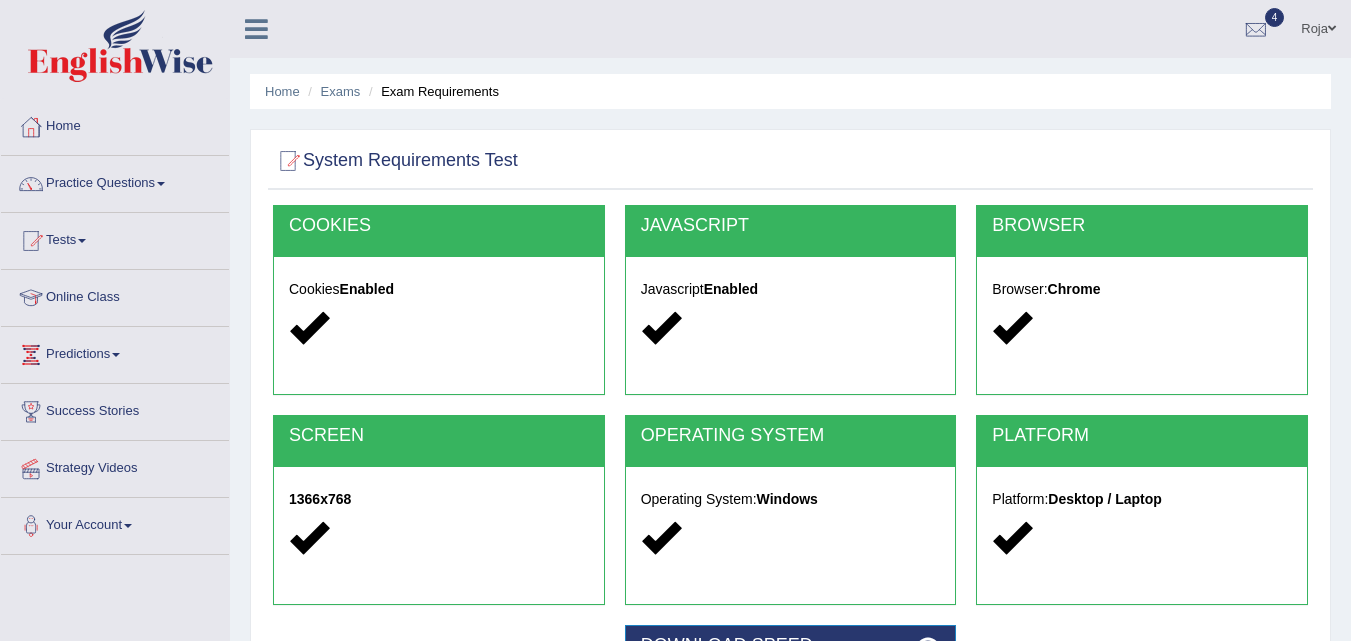 scroll, scrollTop: 0, scrollLeft: 0, axis: both 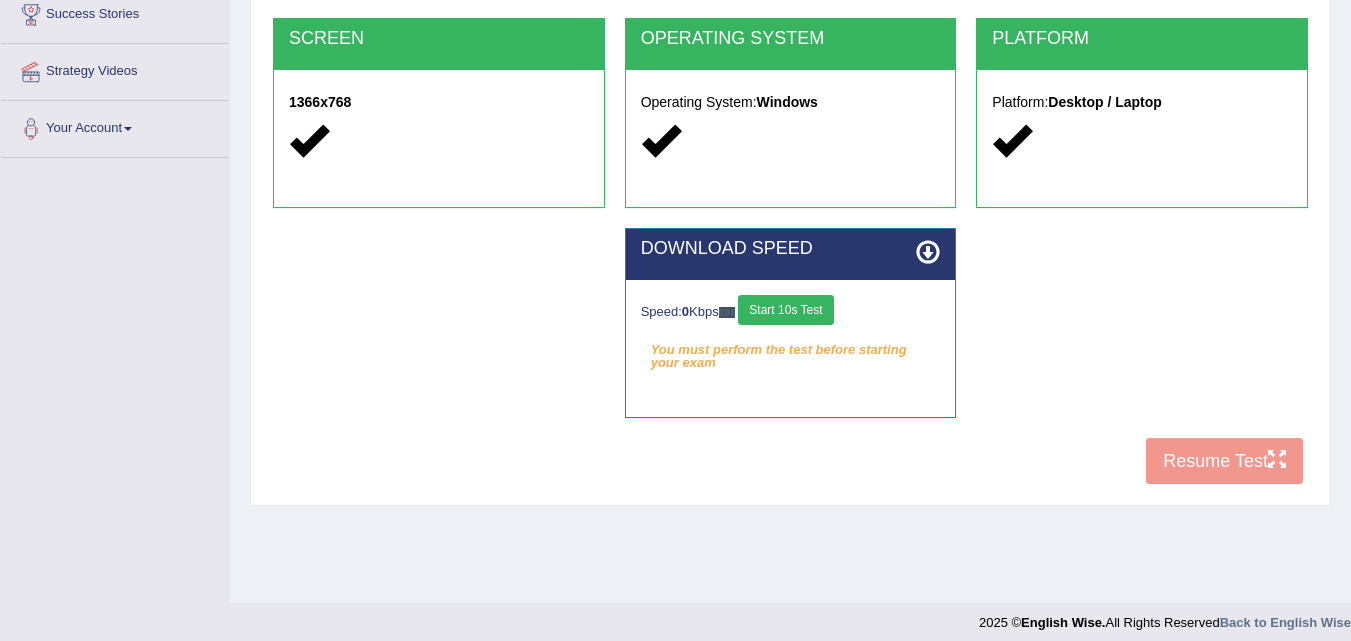 click on "Start 10s Test" at bounding box center [785, 310] 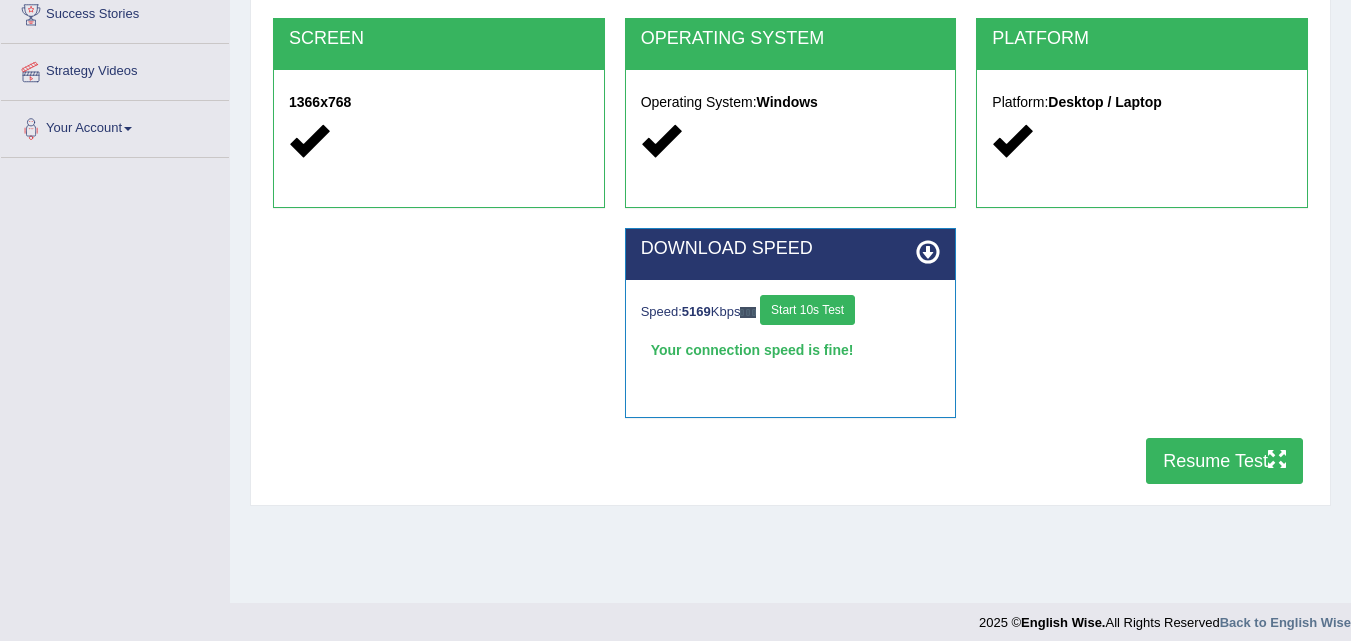 click on "Resume Test" at bounding box center (1224, 461) 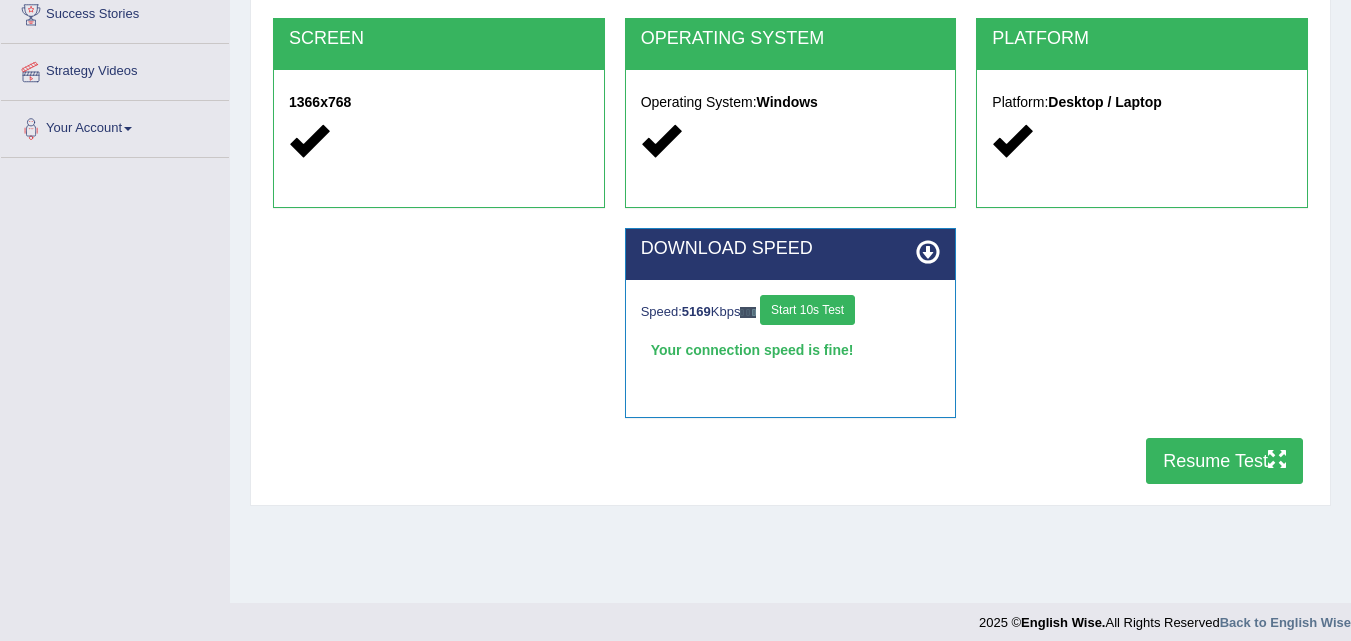 scroll, scrollTop: 12, scrollLeft: 0, axis: vertical 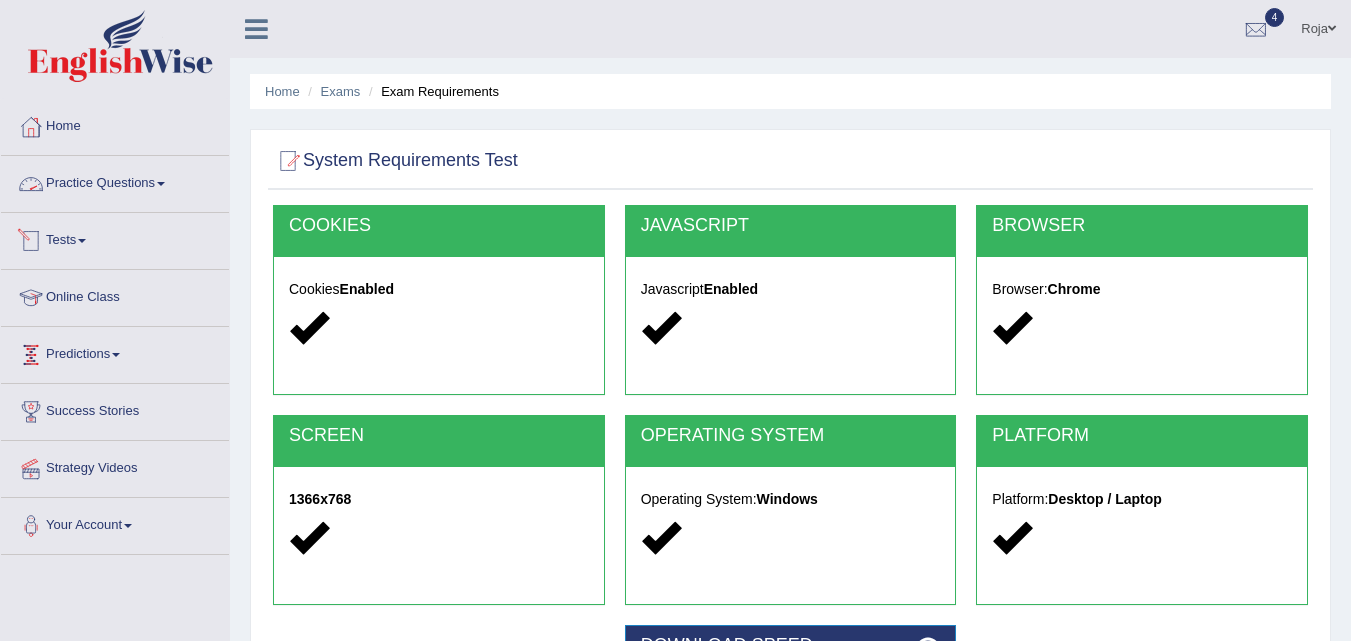 click on "Practice Questions" at bounding box center [115, 181] 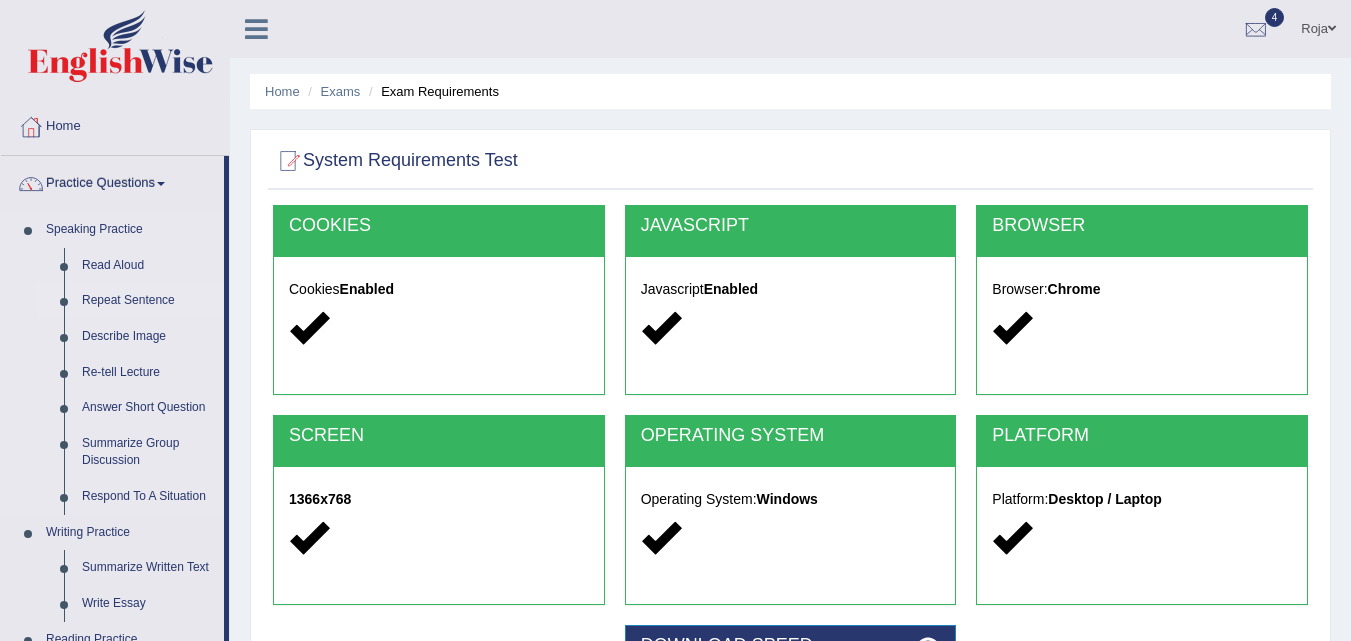 click on "Repeat Sentence" at bounding box center (148, 301) 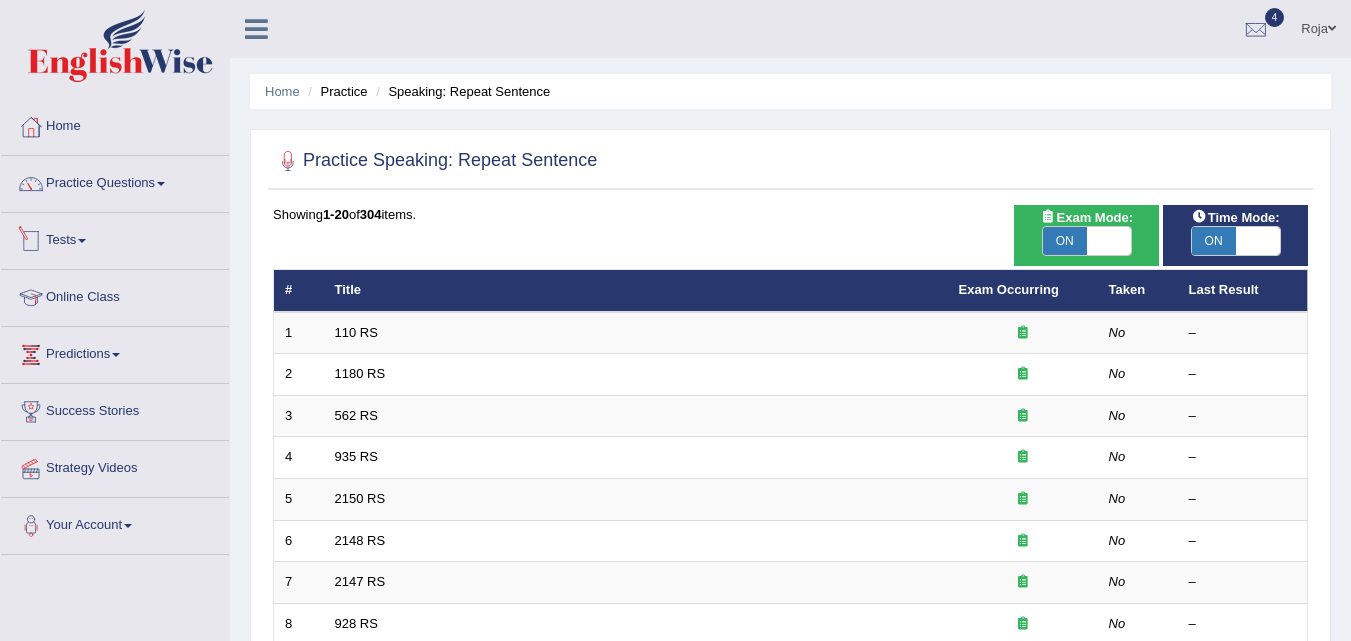 scroll, scrollTop: 0, scrollLeft: 0, axis: both 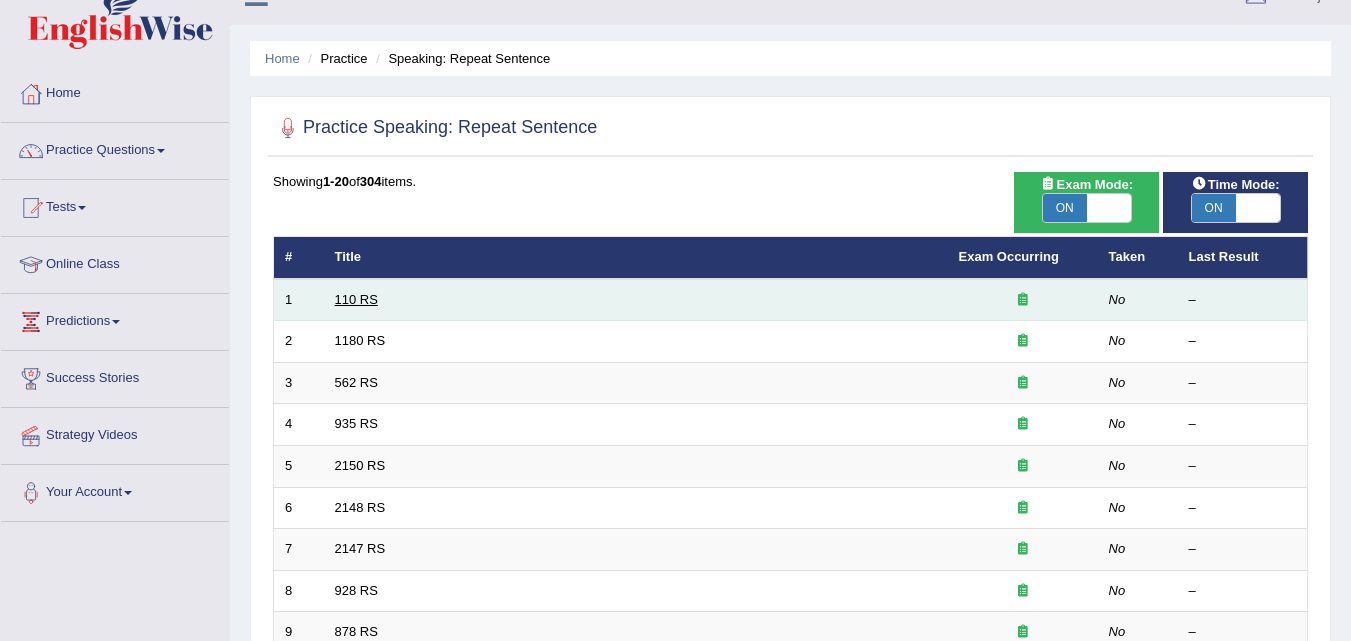 click on "110 RS" at bounding box center [356, 299] 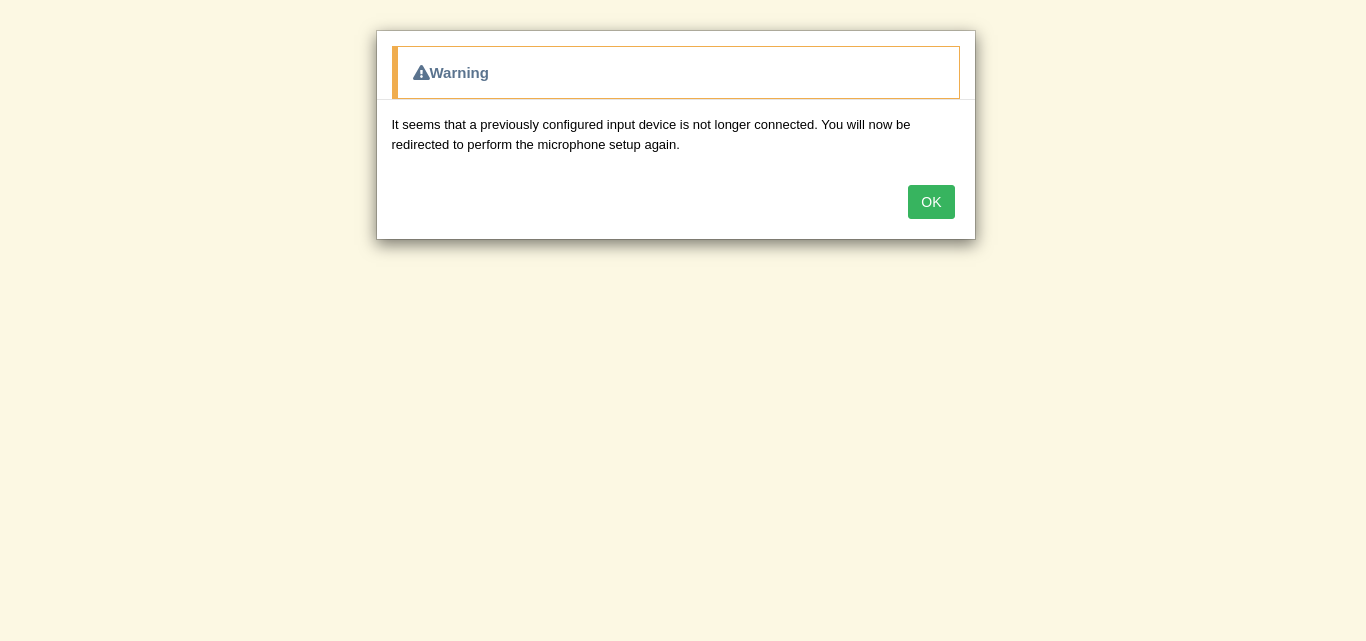 scroll, scrollTop: 0, scrollLeft: 0, axis: both 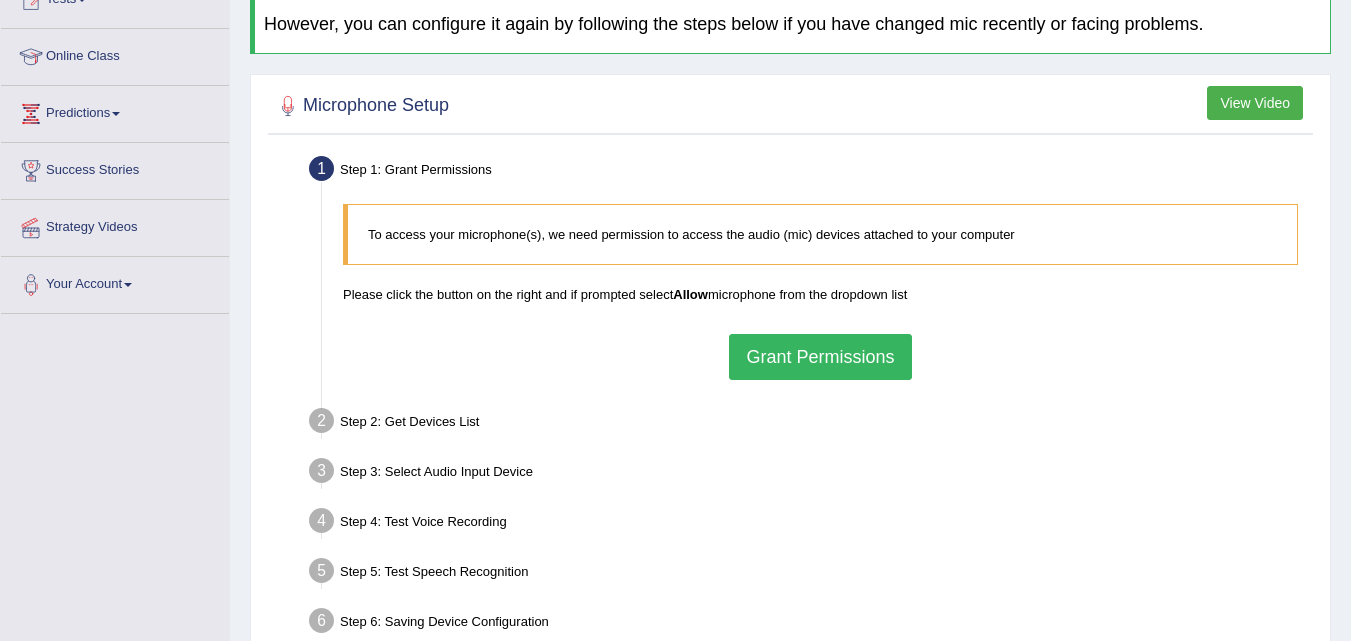 click on "Grant Permissions" at bounding box center [820, 357] 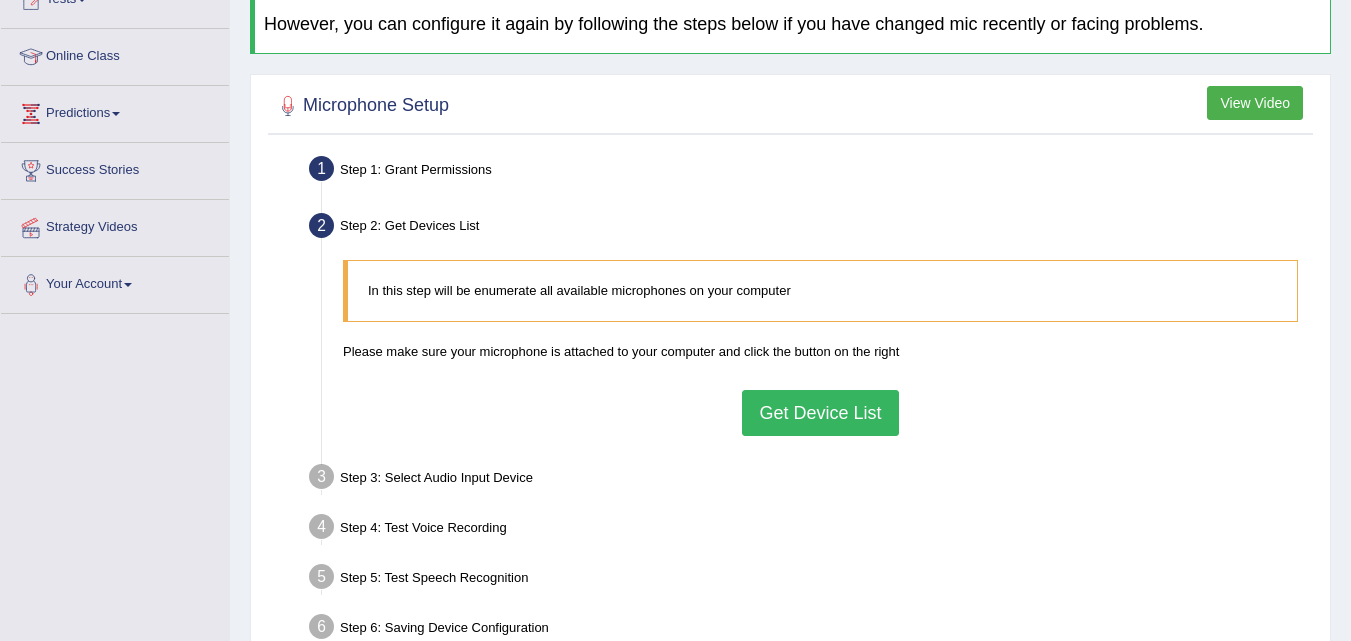 click on "Get Device List" at bounding box center (820, 413) 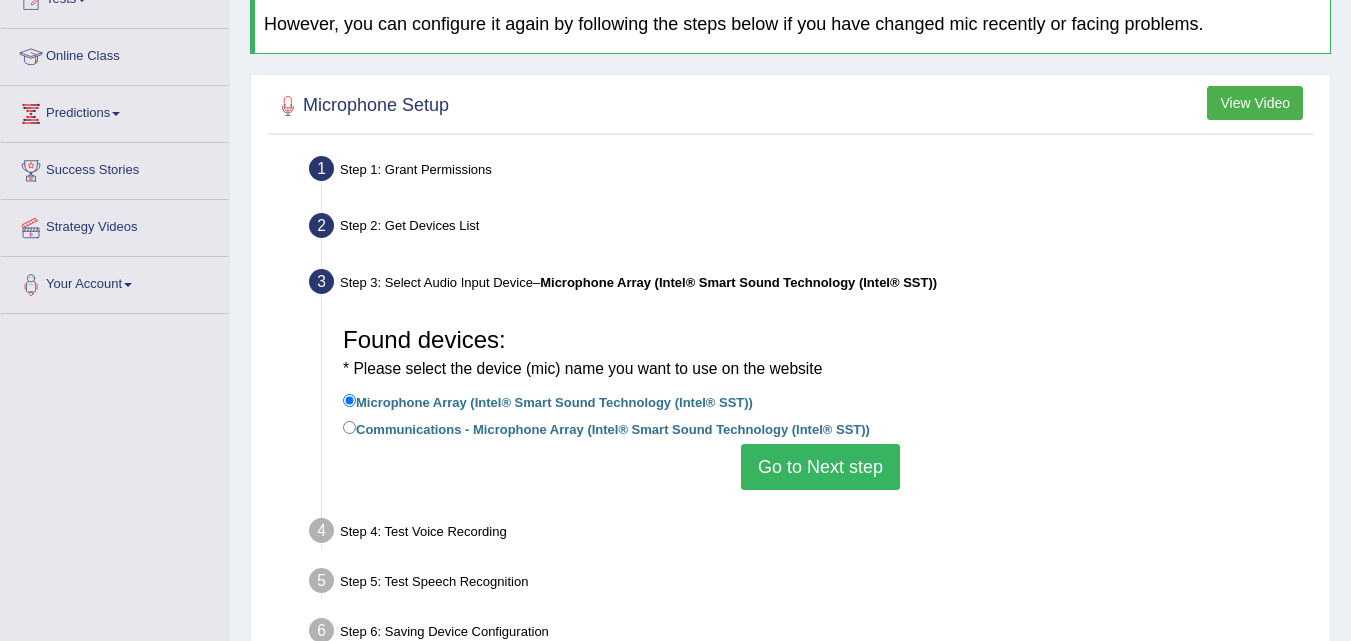 scroll, scrollTop: 409, scrollLeft: 0, axis: vertical 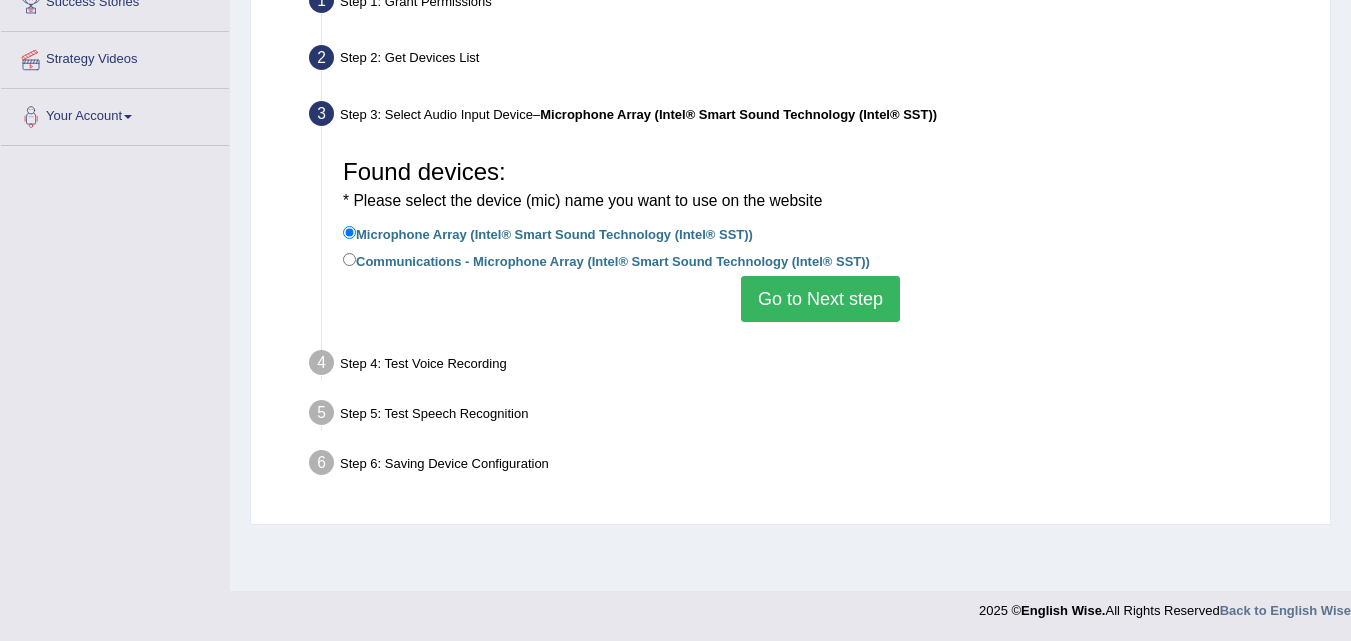 click on "Communications - Microphone Array (Intel® Smart Sound Technology (Intel® SST))" at bounding box center [606, 260] 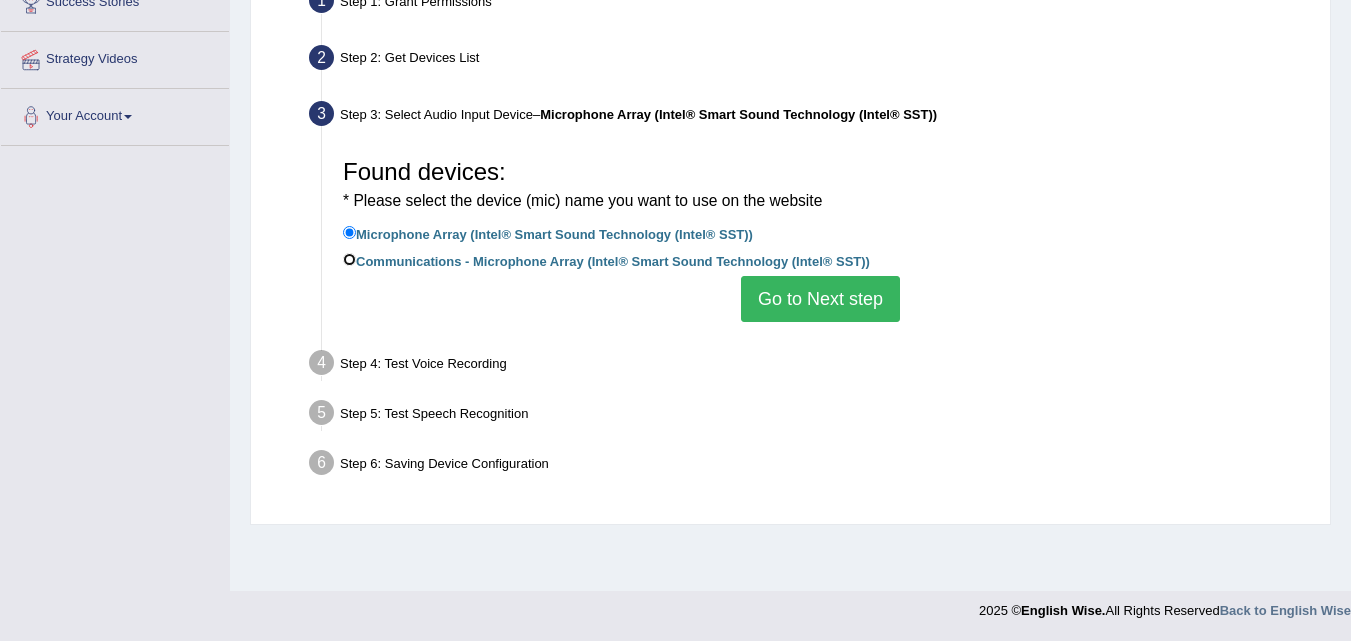 click on "Communications - Microphone Array (Intel® Smart Sound Technology (Intel® SST))" at bounding box center (349, 259) 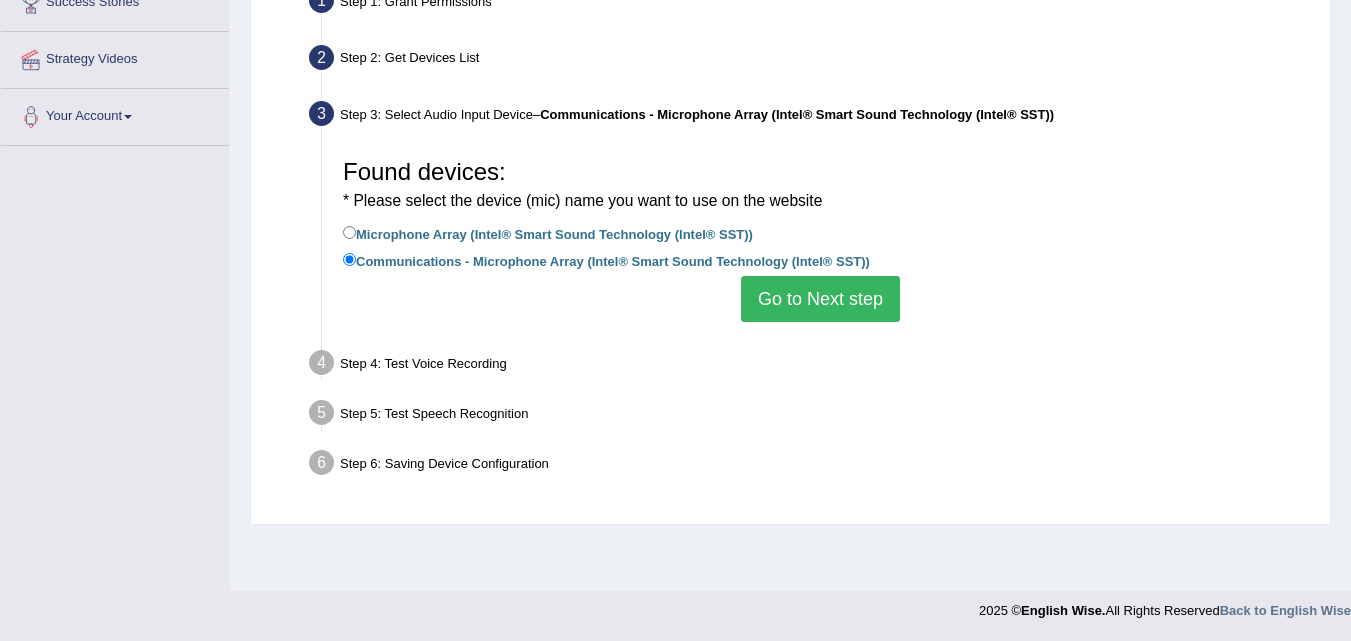click on "Go to Next step" at bounding box center (820, 299) 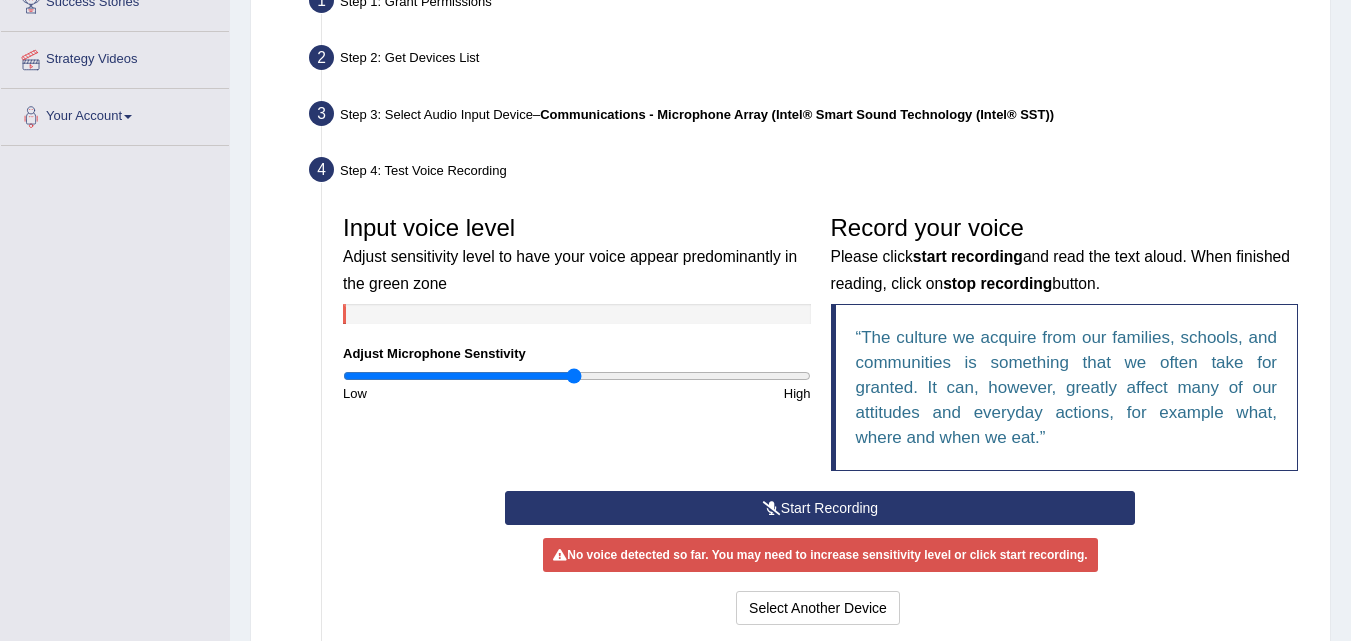scroll, scrollTop: 617, scrollLeft: 0, axis: vertical 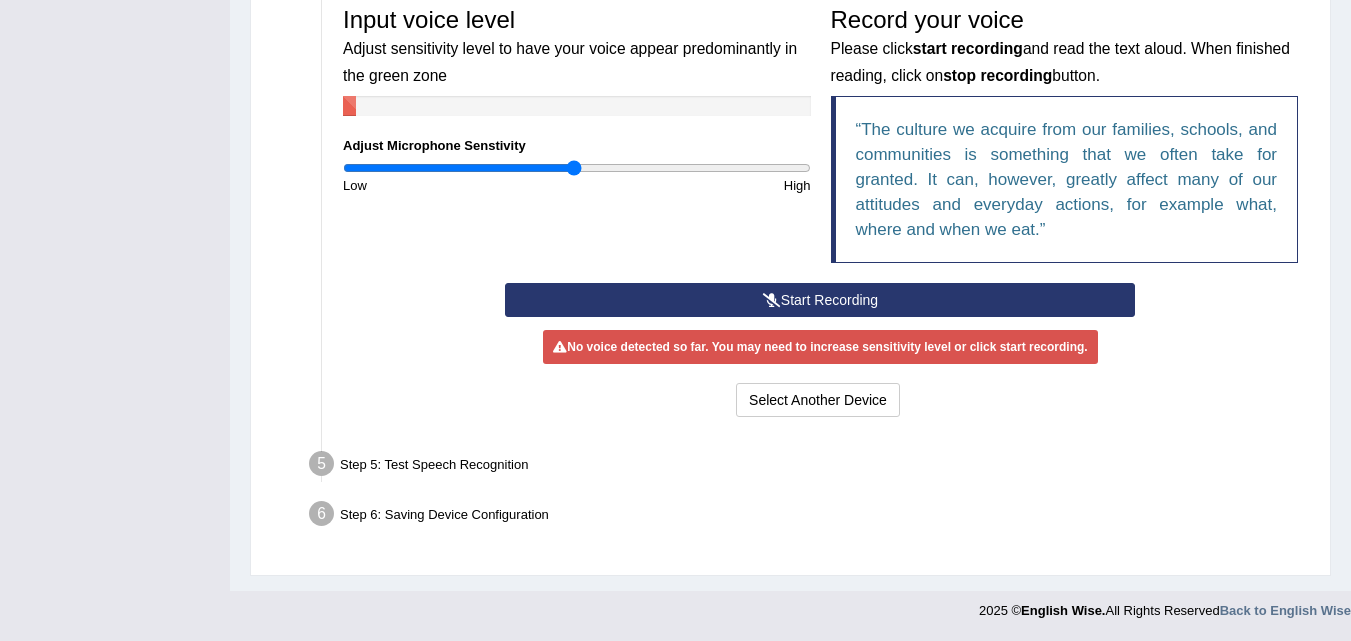 click on "Start Recording" at bounding box center [820, 300] 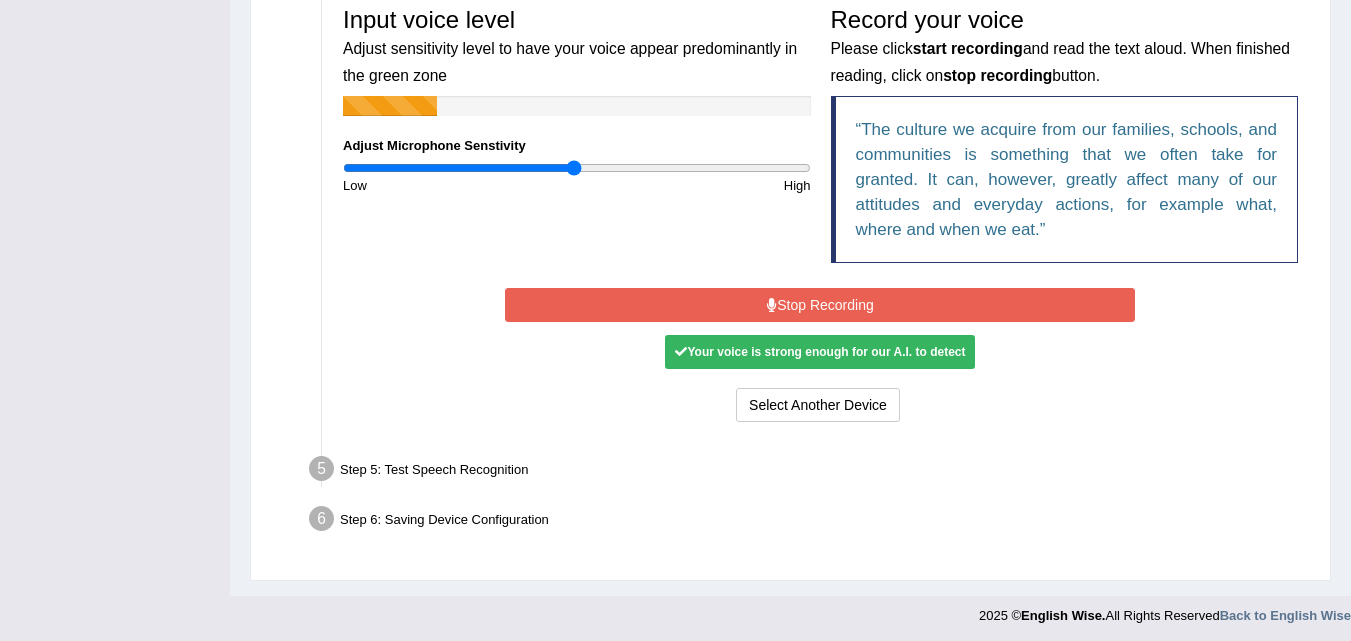 click on "Stop Recording" at bounding box center (820, 305) 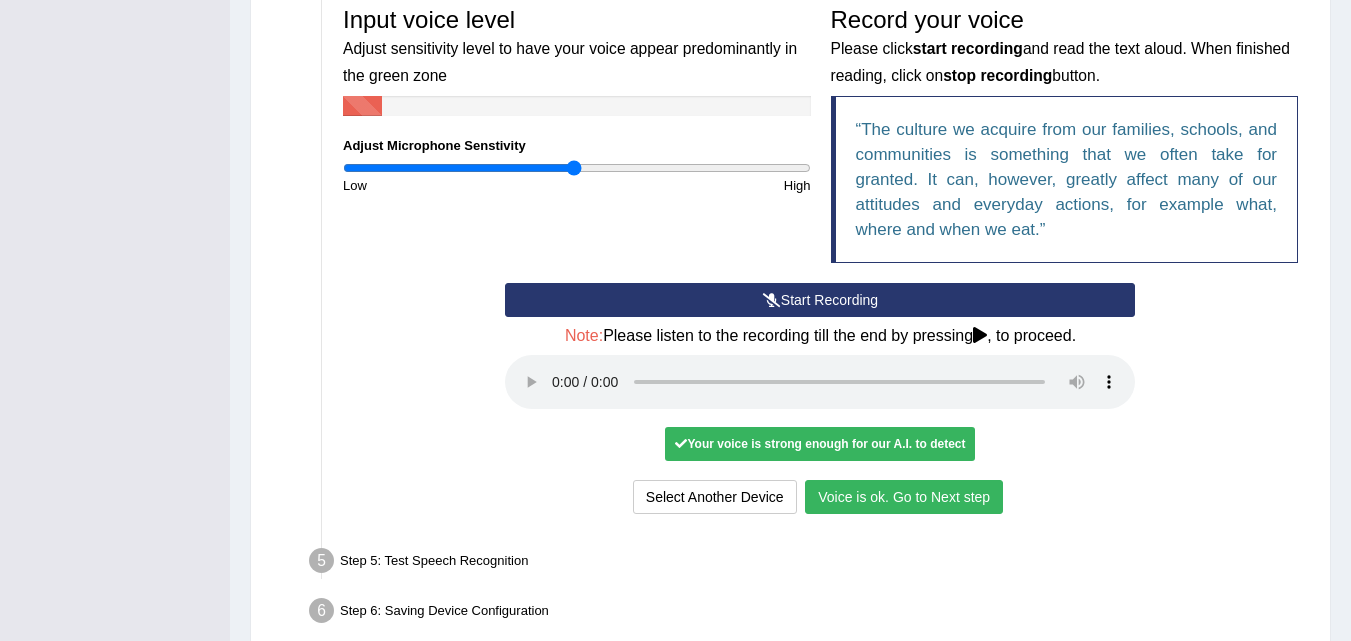 click on "Voice is ok. Go to Next step" at bounding box center [904, 497] 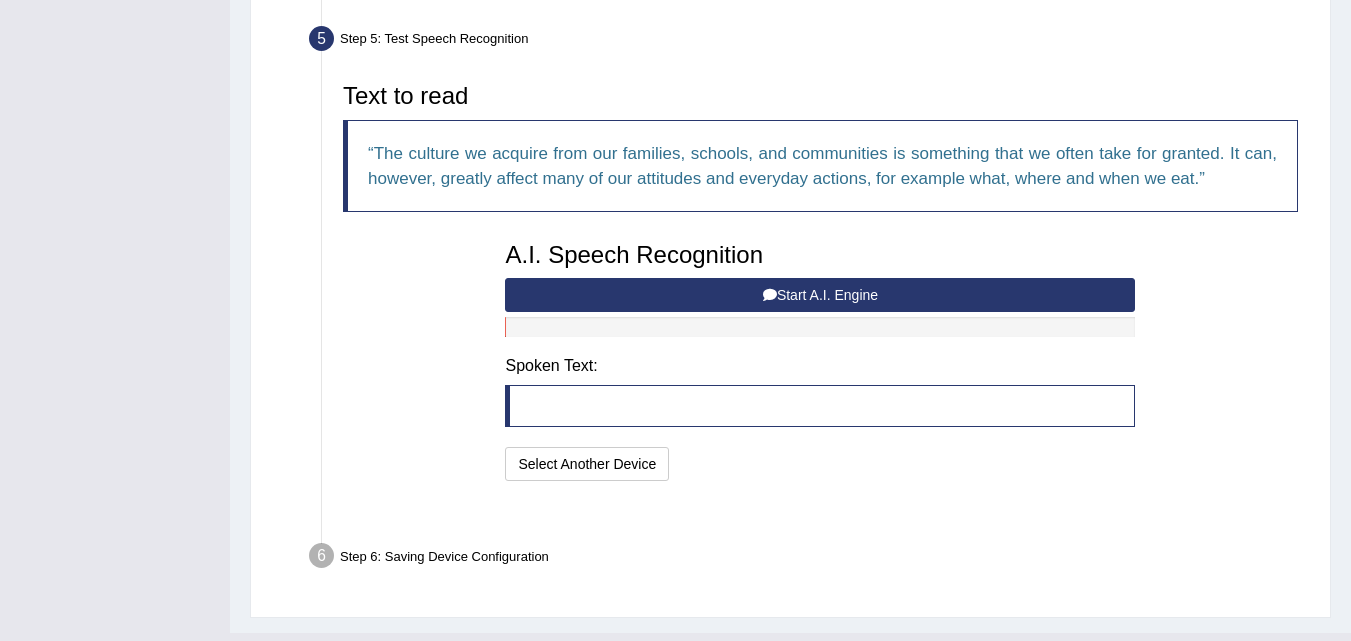 scroll, scrollTop: 610, scrollLeft: 0, axis: vertical 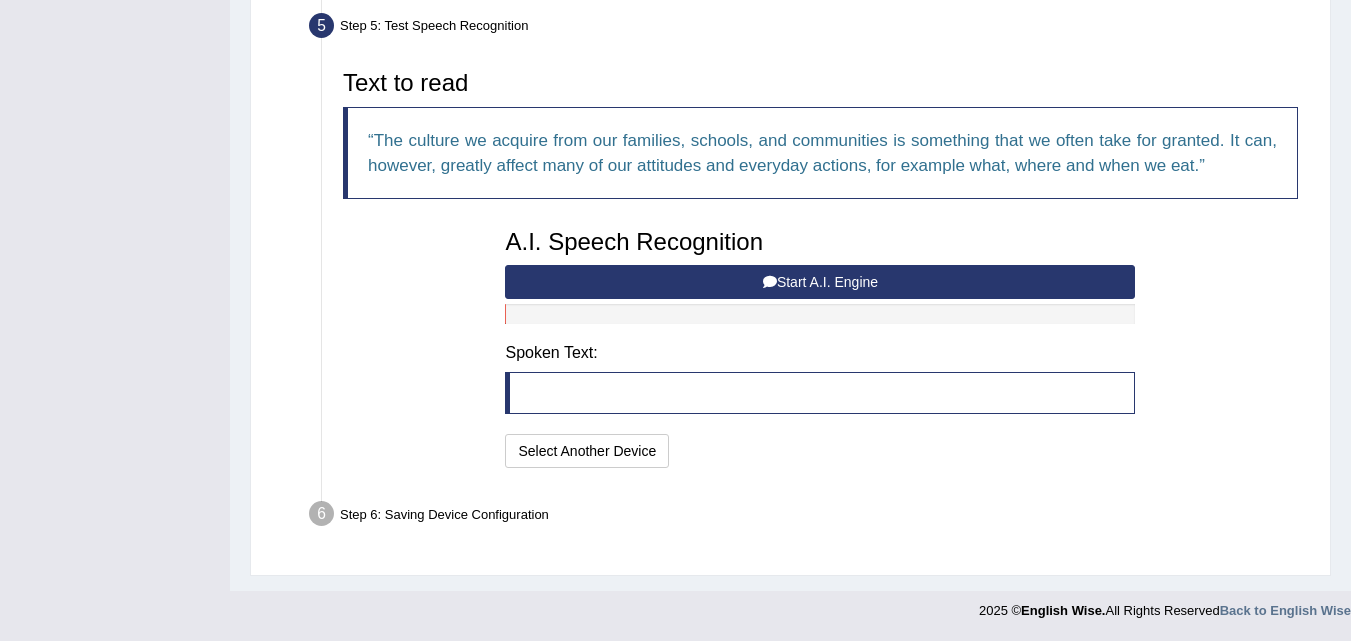 click on "Start A.I. Engine" at bounding box center [820, 282] 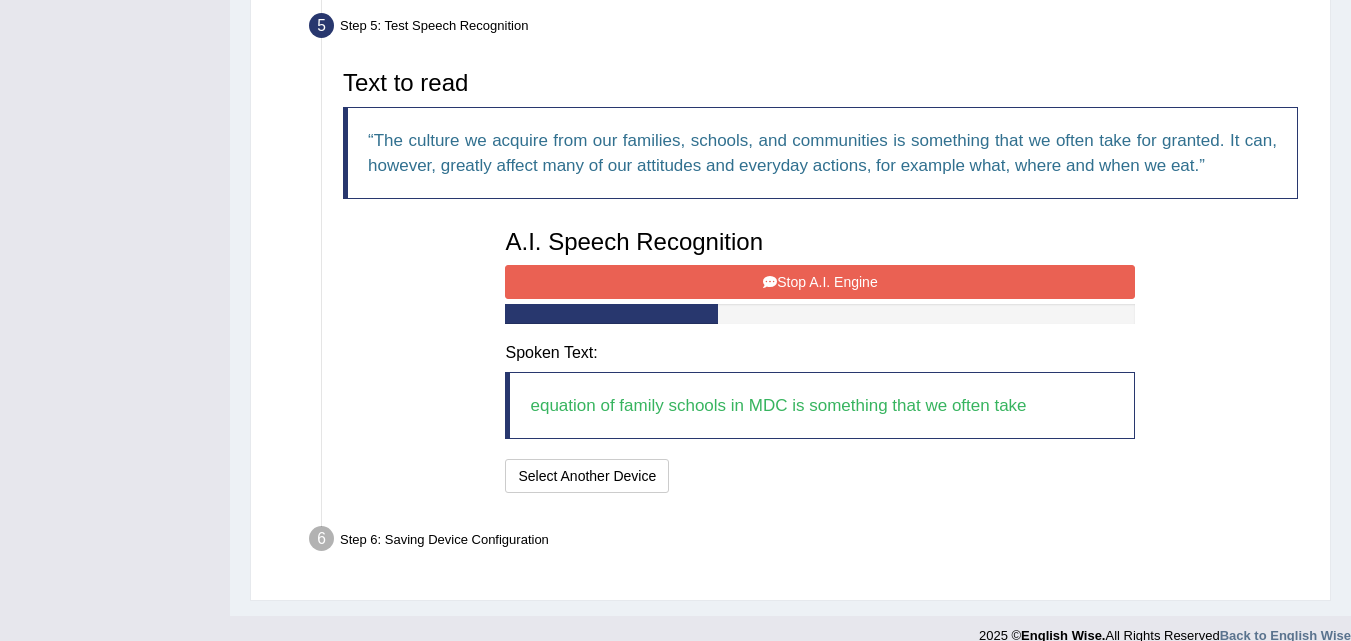 click at bounding box center [770, 282] 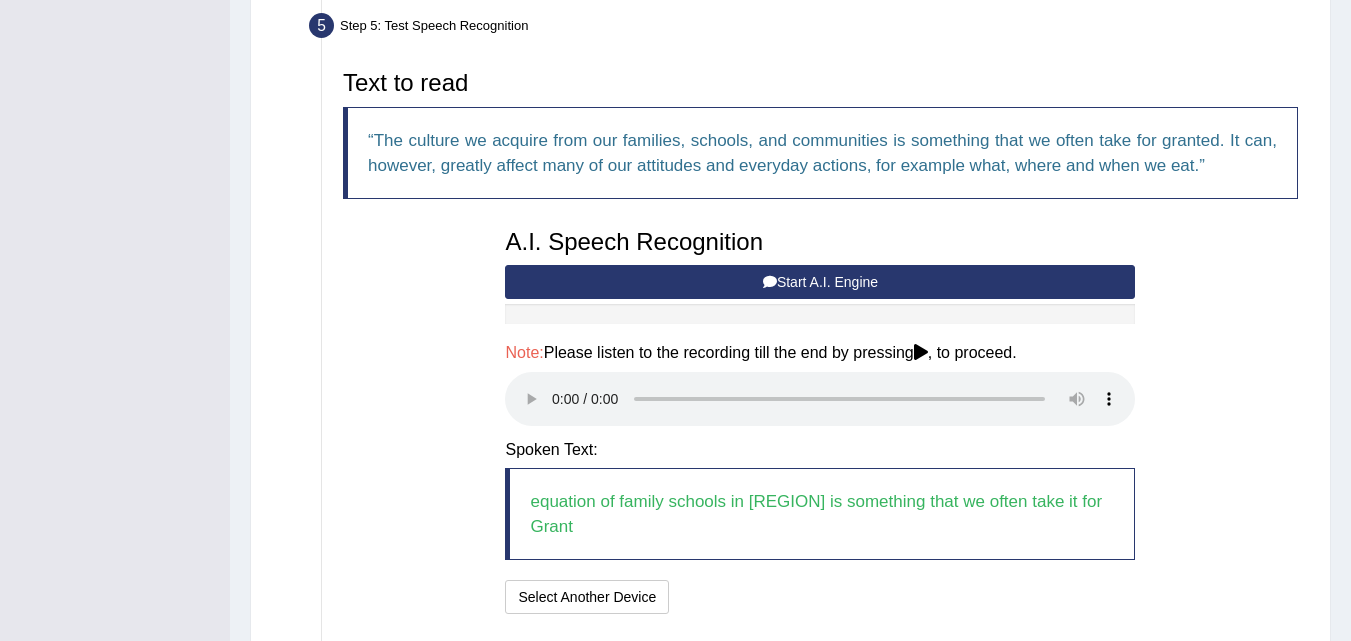 scroll, scrollTop: 732, scrollLeft: 0, axis: vertical 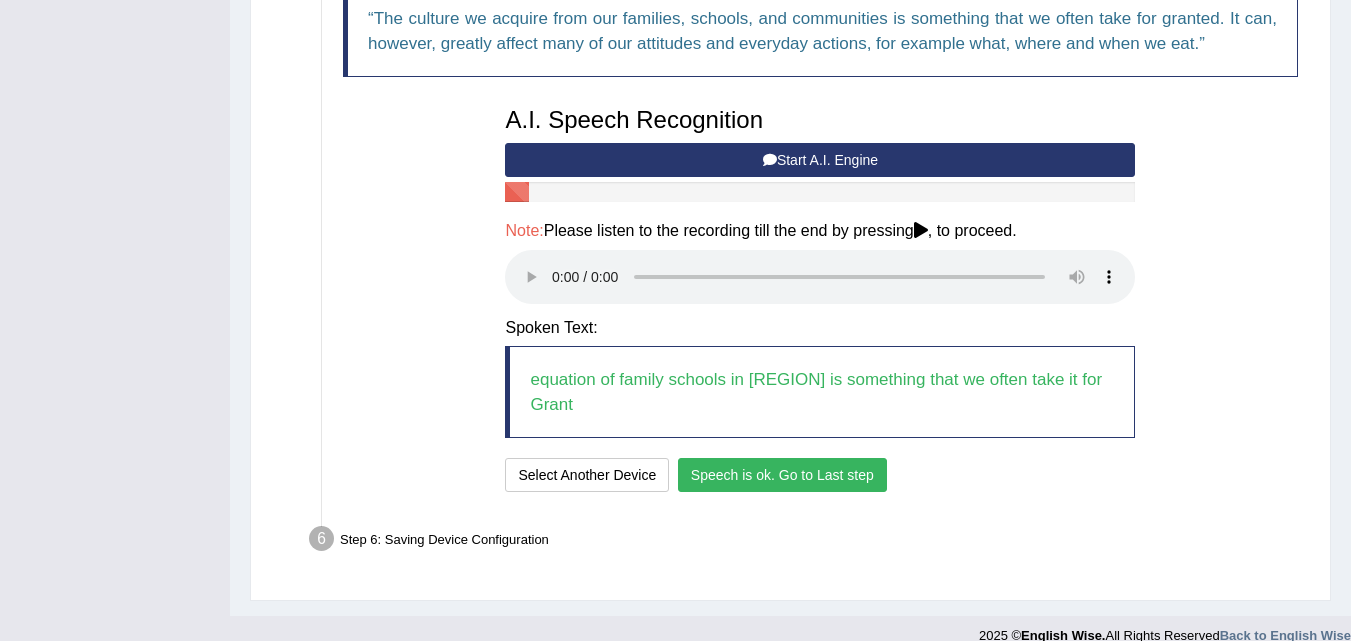 click on "Speech is ok. Go to Last step" at bounding box center (782, 475) 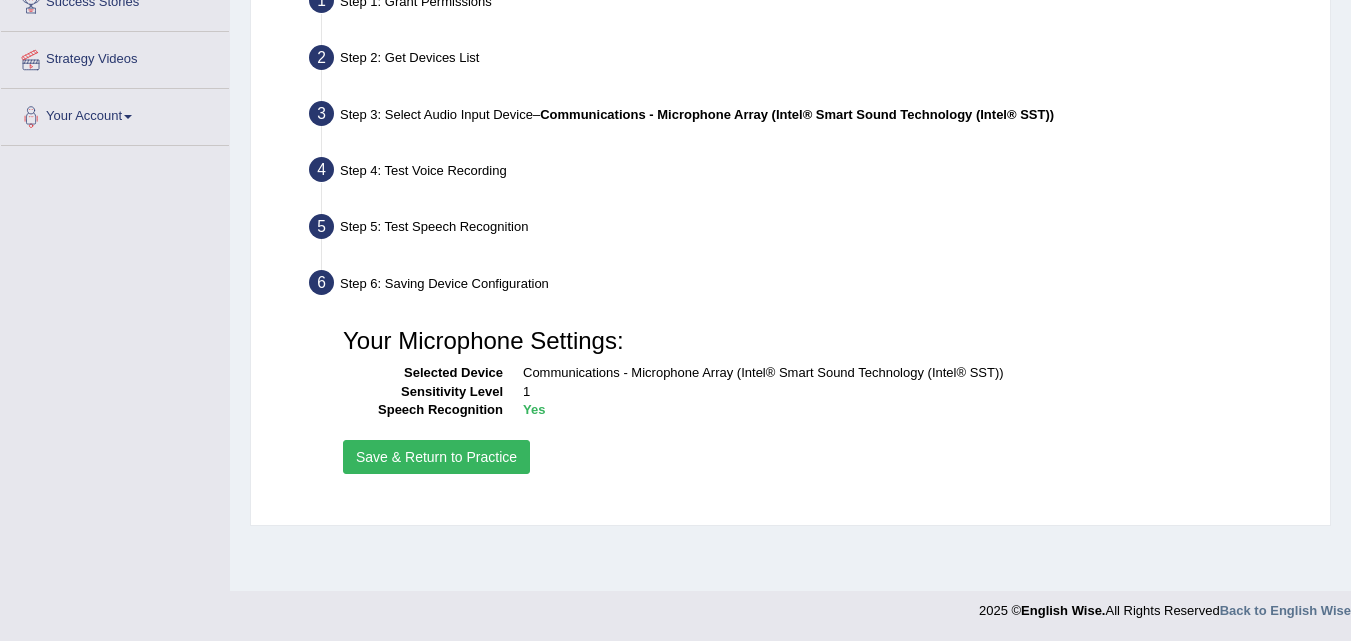 scroll, scrollTop: 409, scrollLeft: 0, axis: vertical 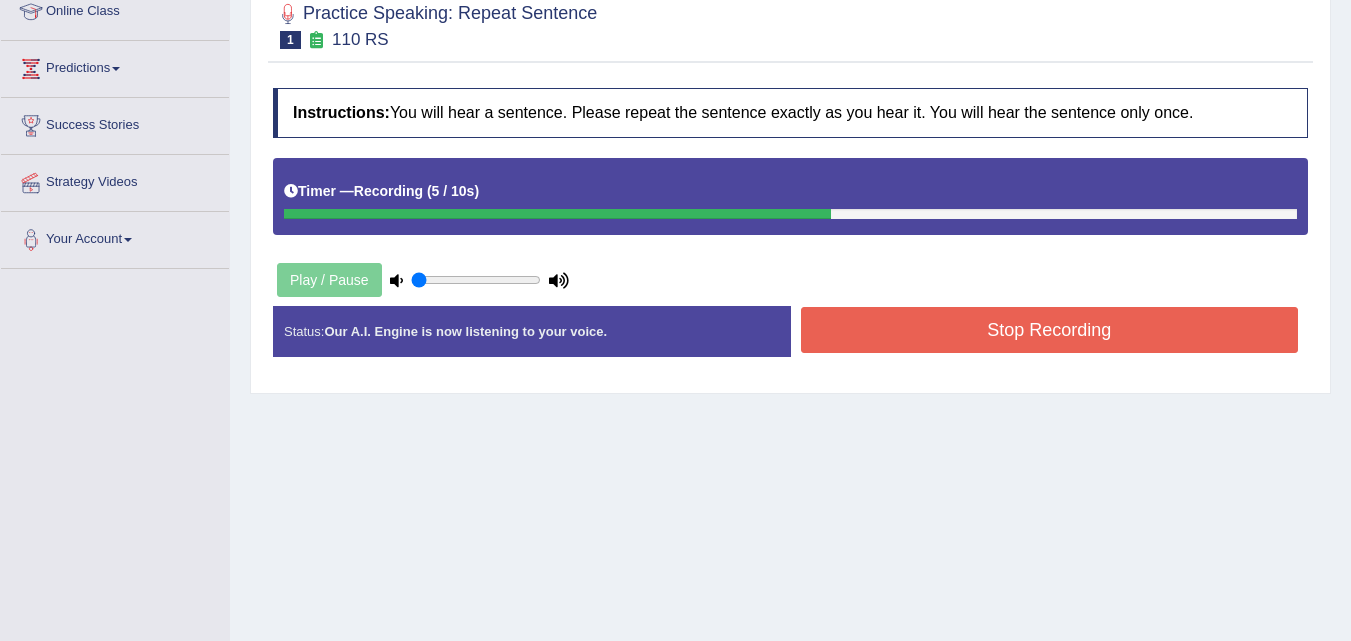 click on "Stop Recording" at bounding box center [1050, 330] 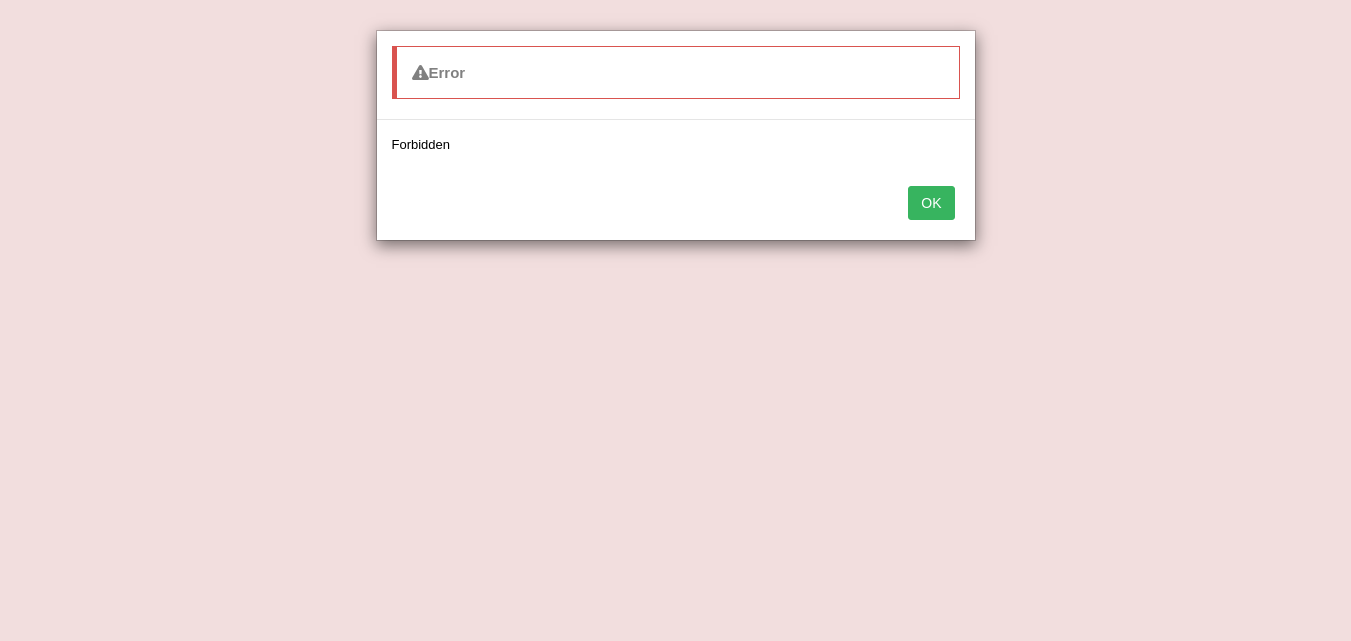 click on "OK" at bounding box center [931, 203] 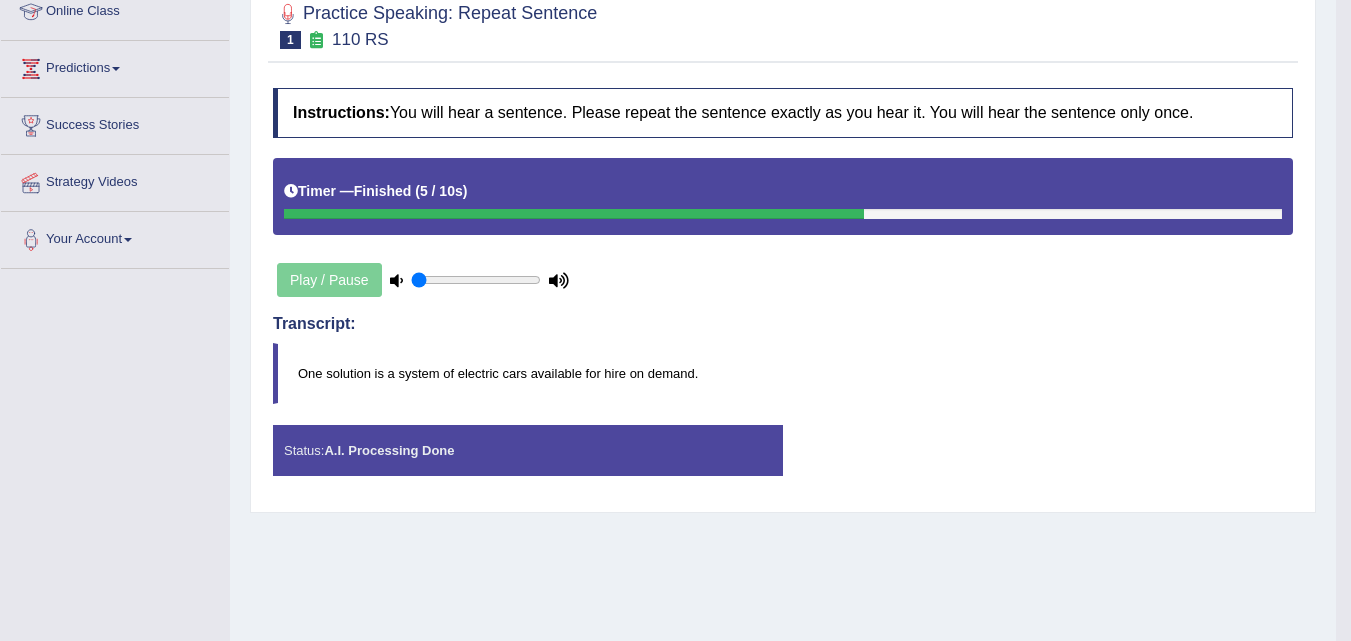 scroll, scrollTop: 0, scrollLeft: 0, axis: both 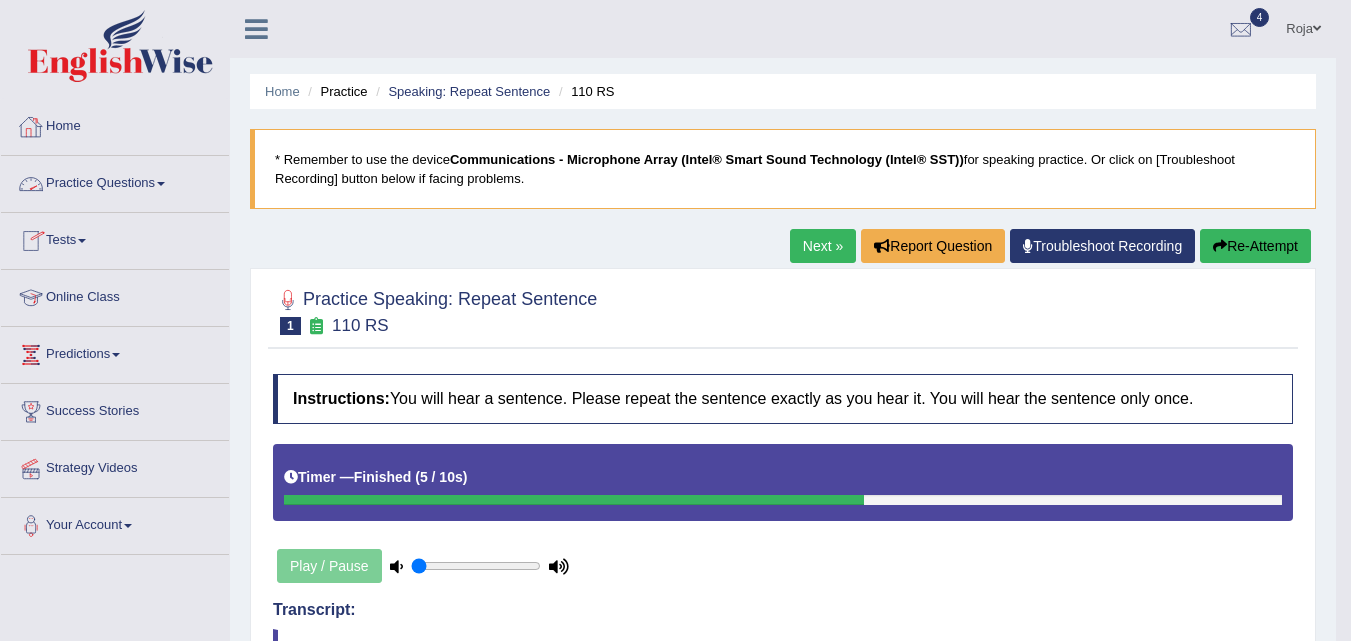 click on "Practice Questions" at bounding box center [115, 181] 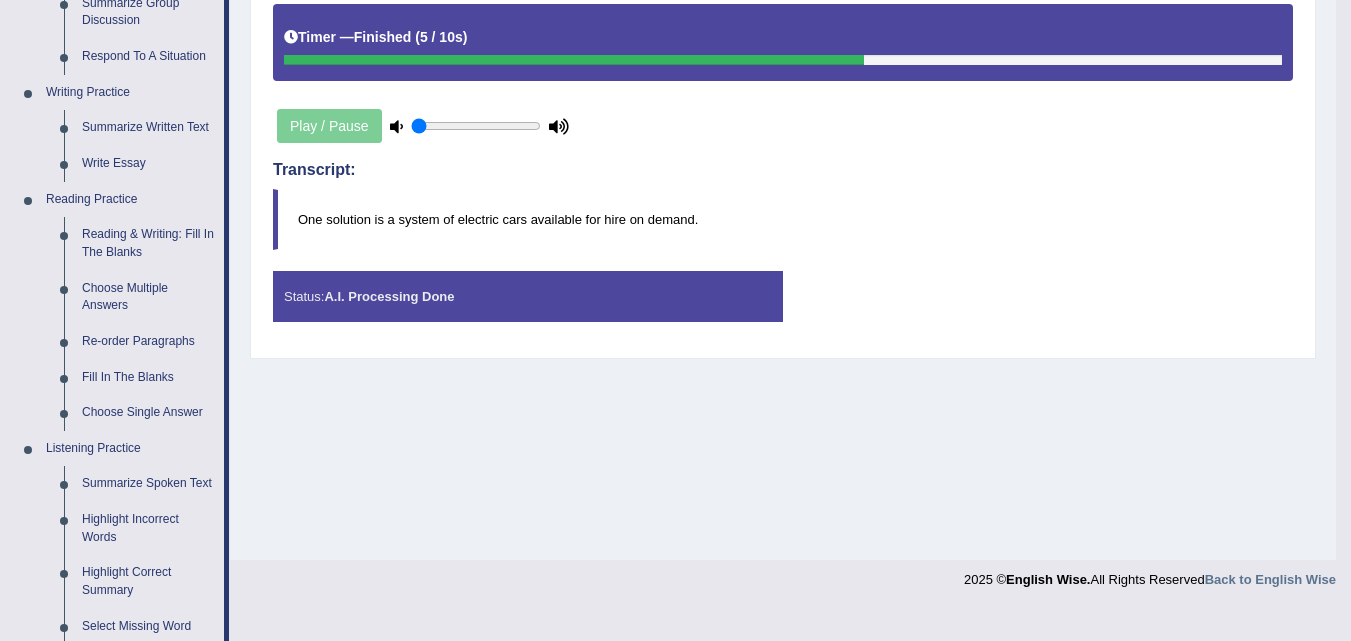 scroll, scrollTop: 443, scrollLeft: 0, axis: vertical 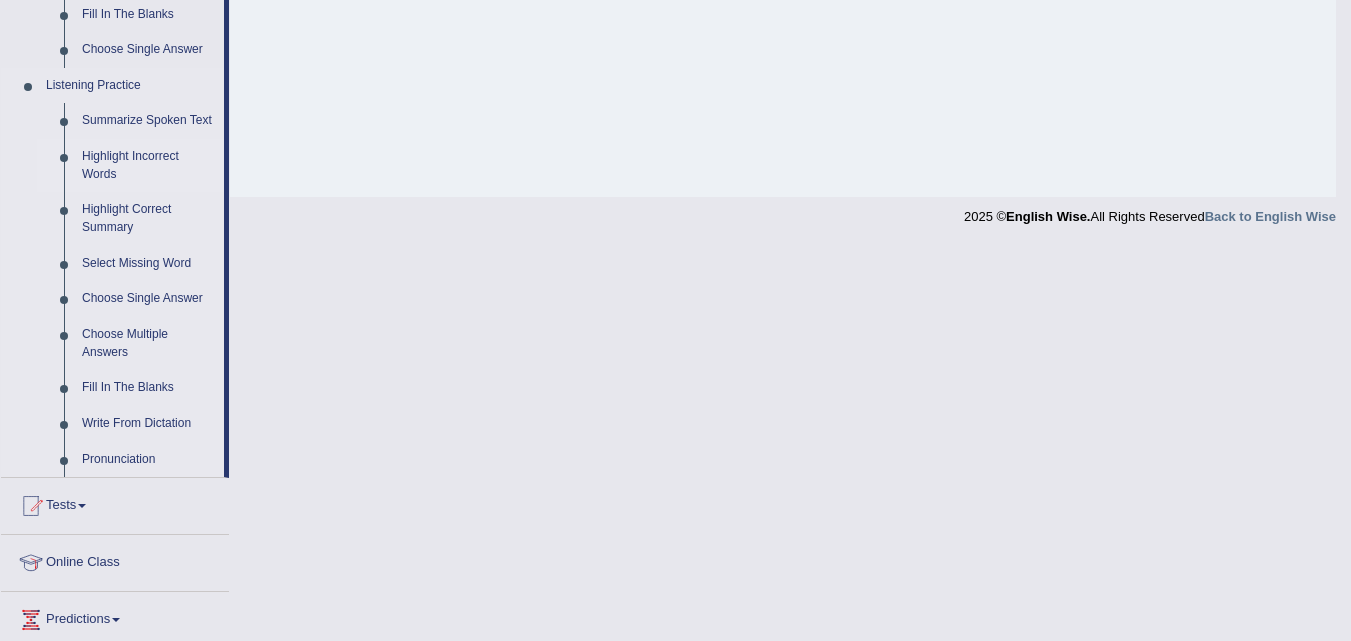 click on "Highlight Incorrect Words" at bounding box center (148, 165) 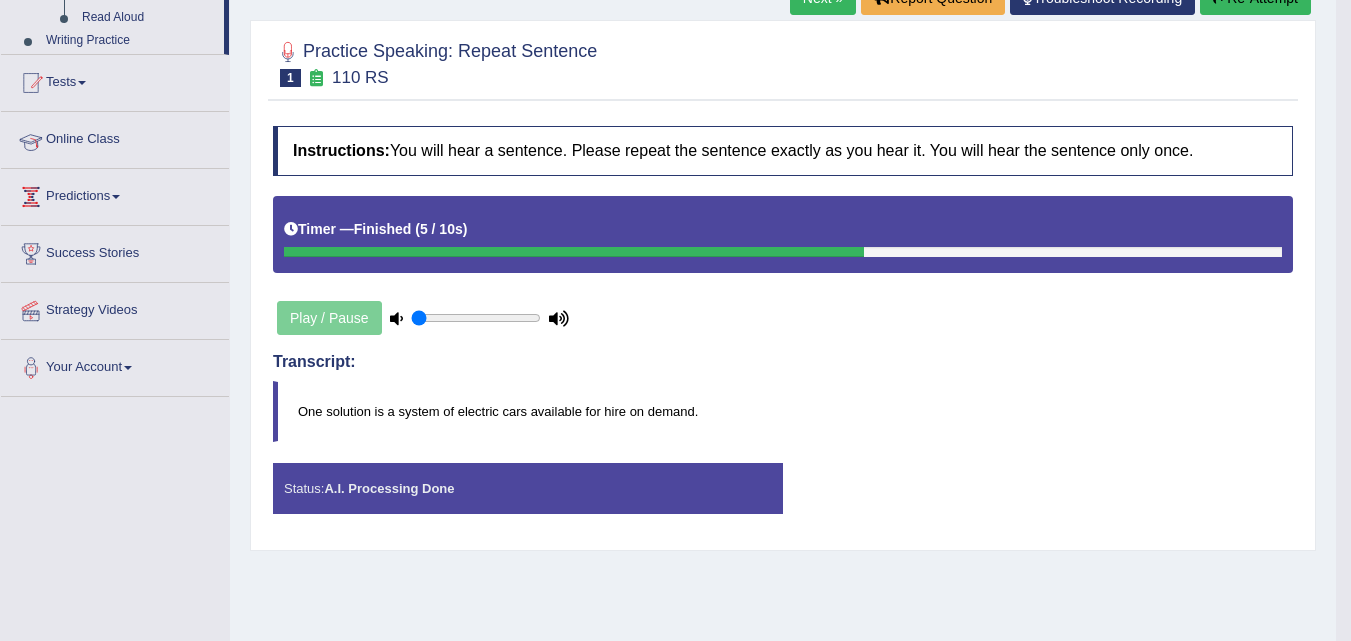 scroll, scrollTop: 409, scrollLeft: 0, axis: vertical 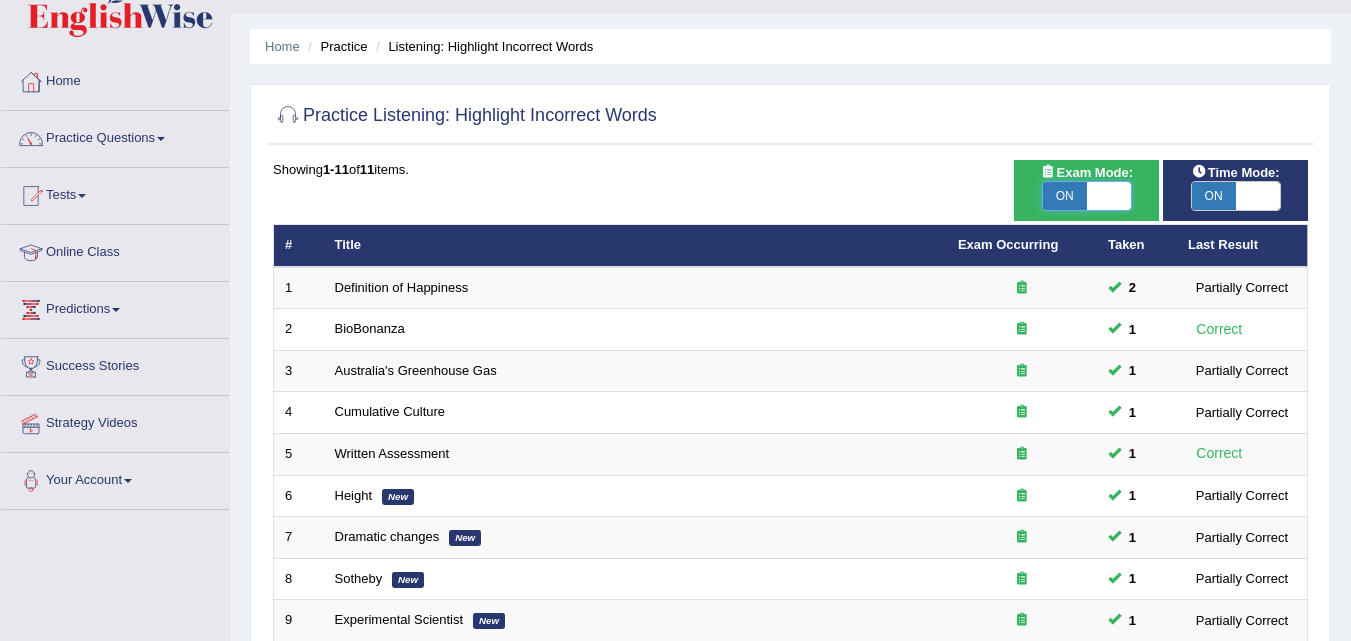 click at bounding box center (1109, 196) 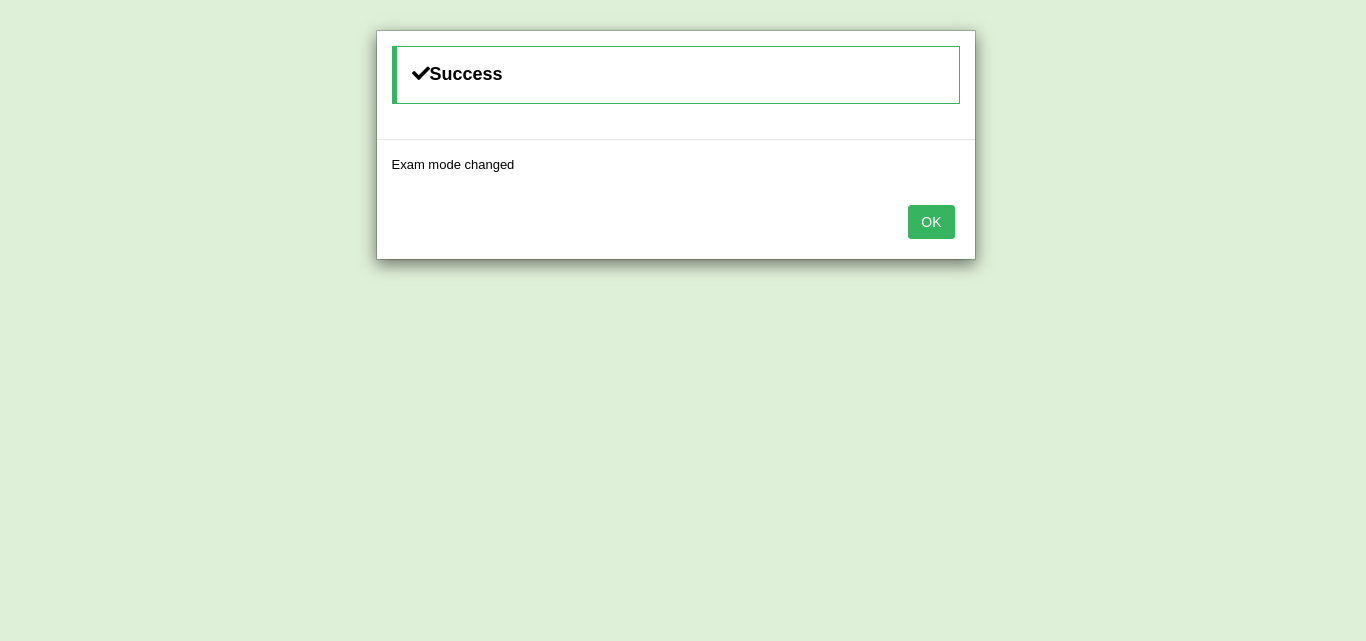 click on "OK" at bounding box center [931, 222] 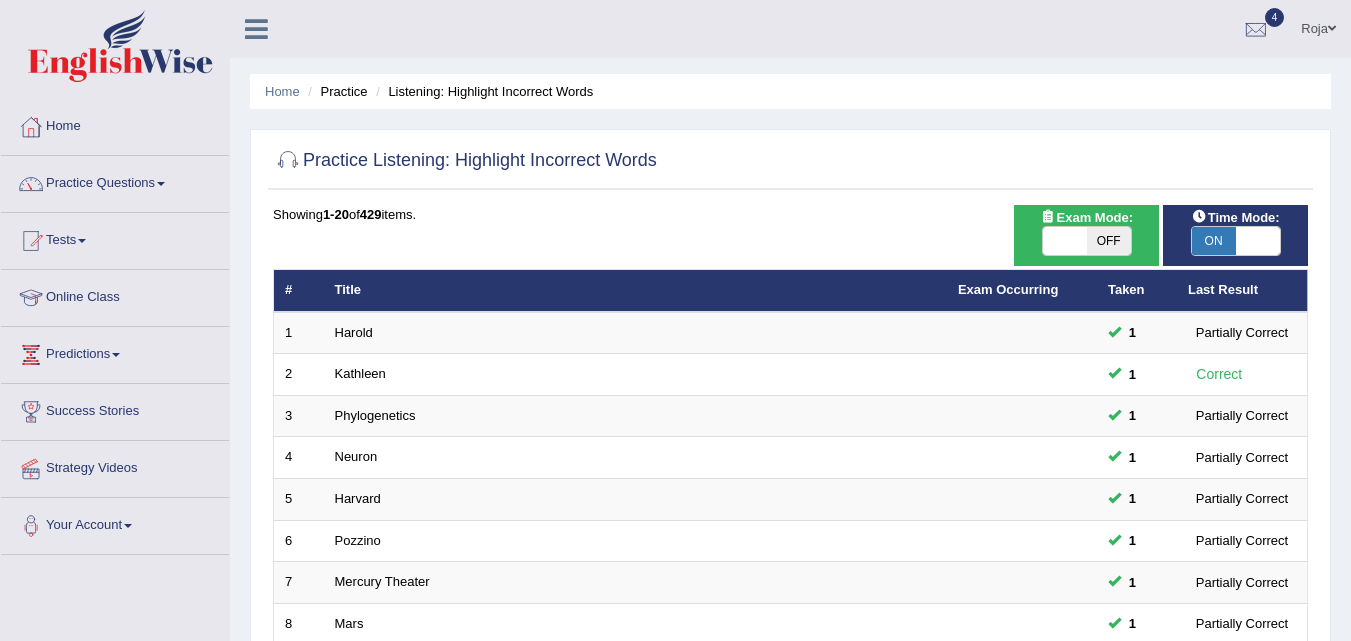 scroll, scrollTop: 78, scrollLeft: 0, axis: vertical 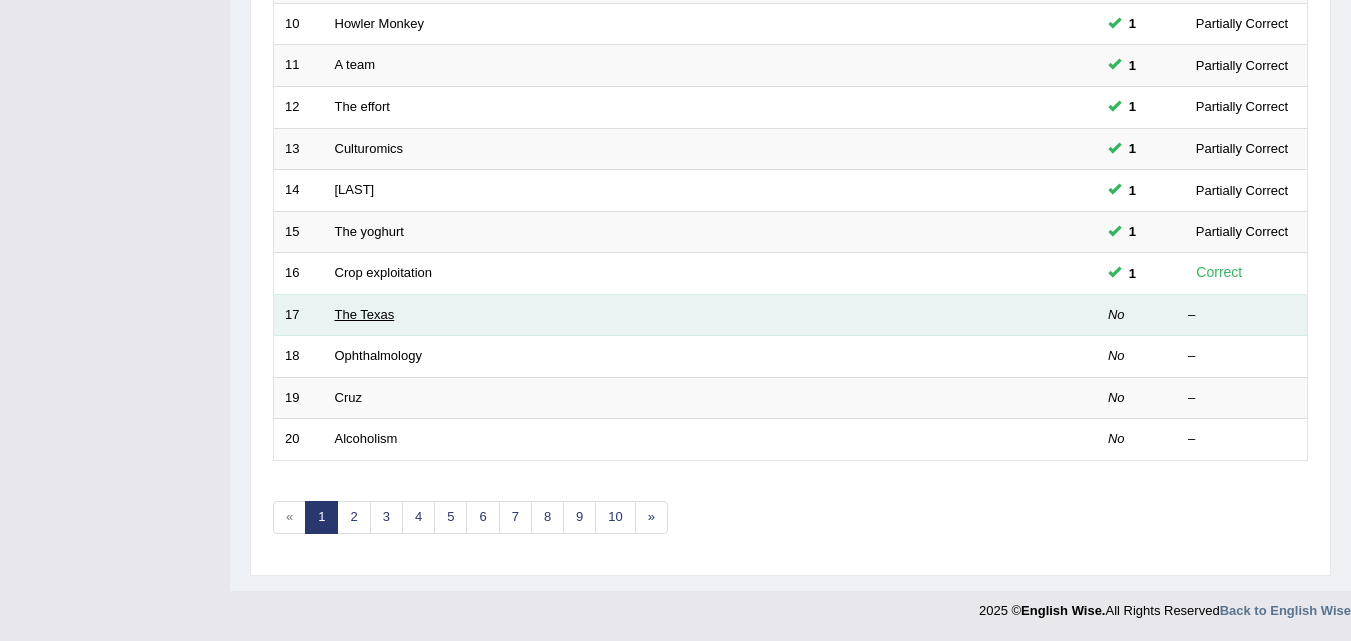 click on "The Texas" at bounding box center [365, 314] 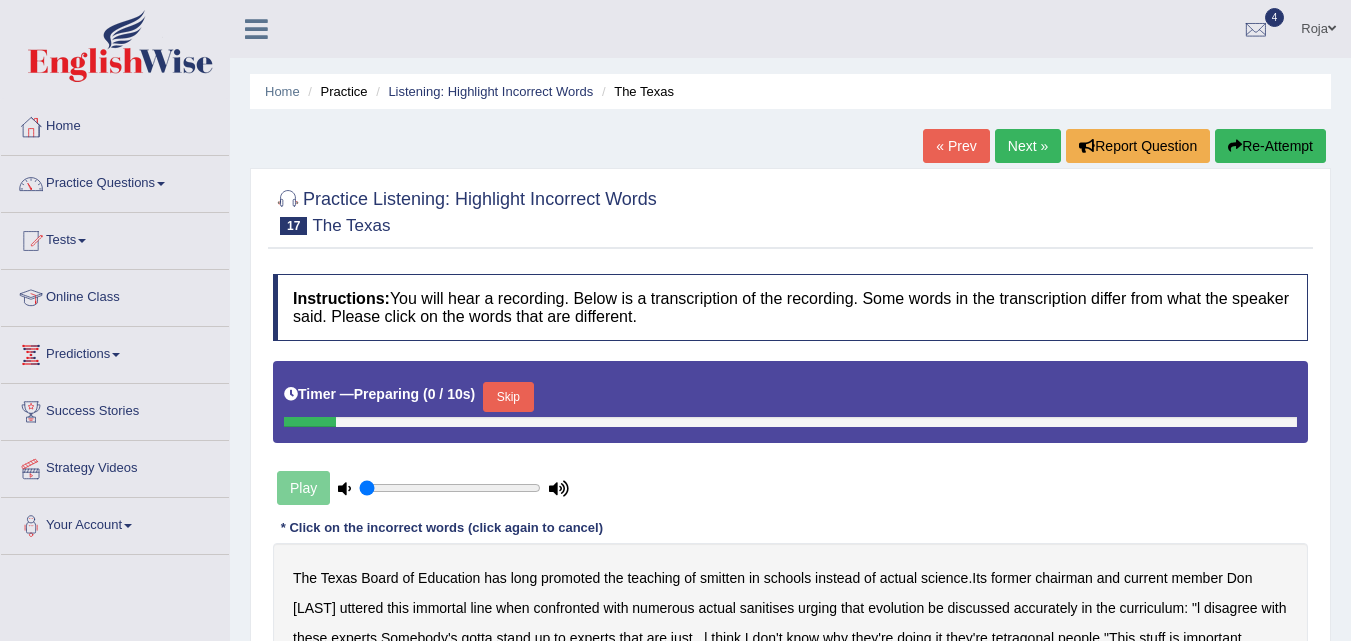 scroll, scrollTop: 0, scrollLeft: 0, axis: both 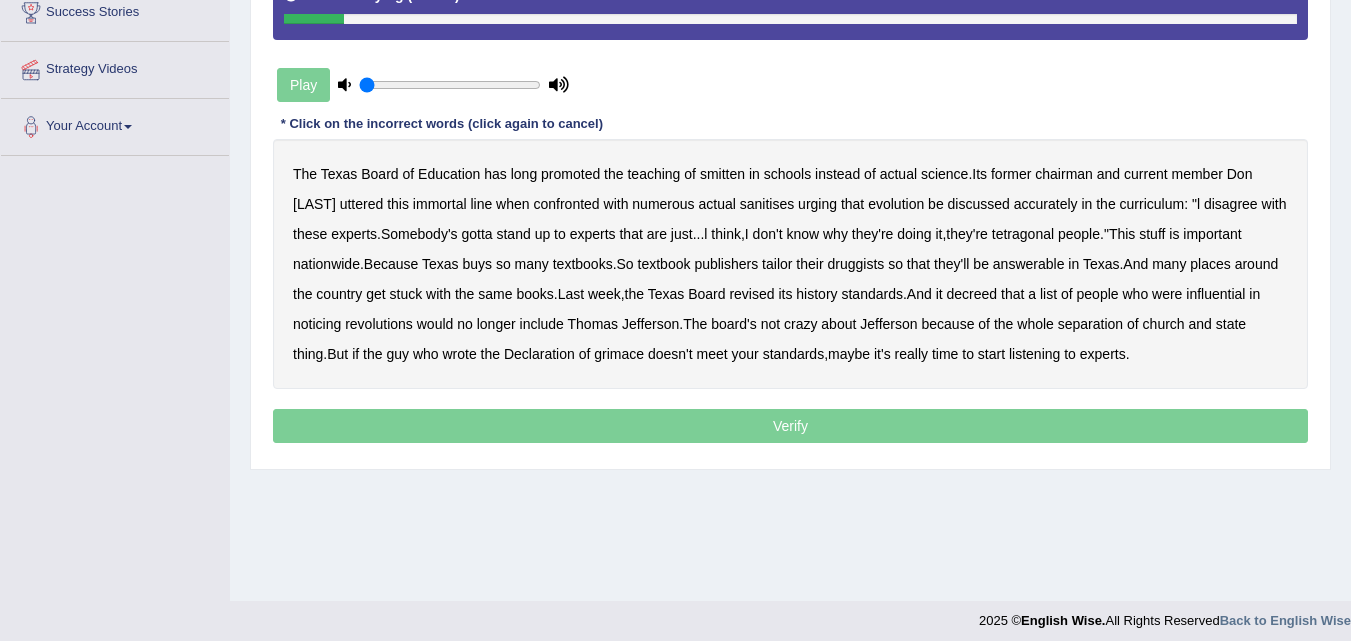 click on "smitten" at bounding box center (722, 174) 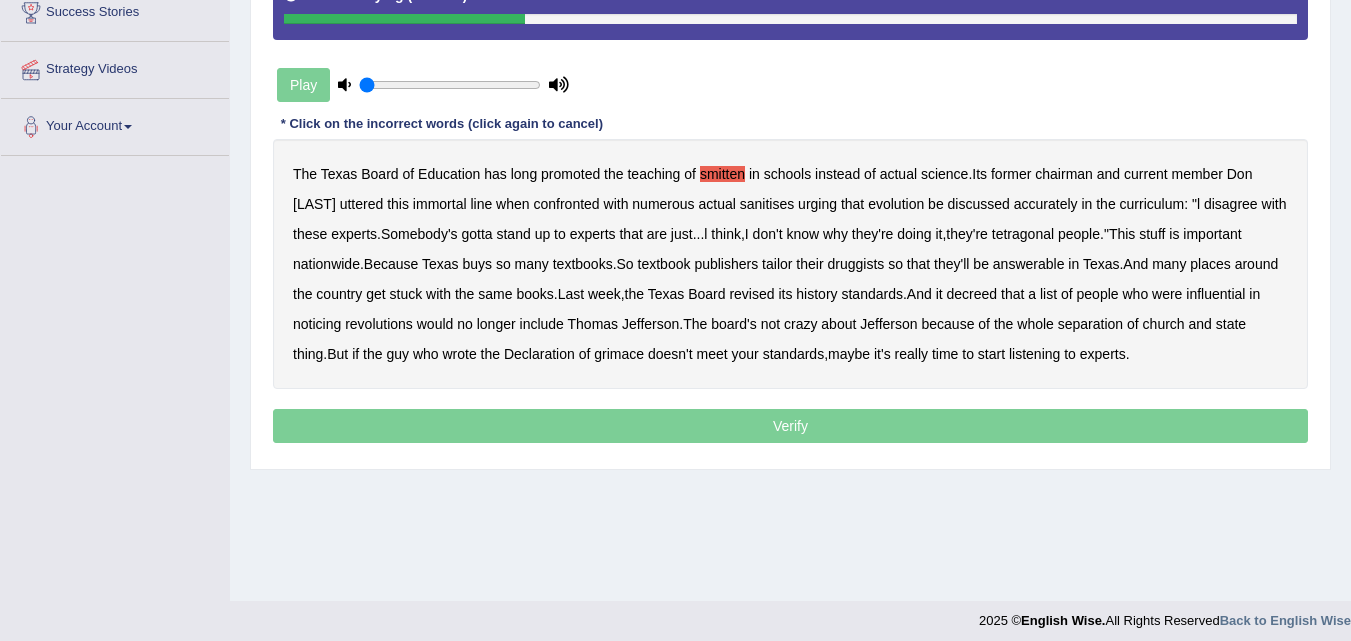 drag, startPoint x: 825, startPoint y: 208, endPoint x: 948, endPoint y: 211, distance: 123.03658 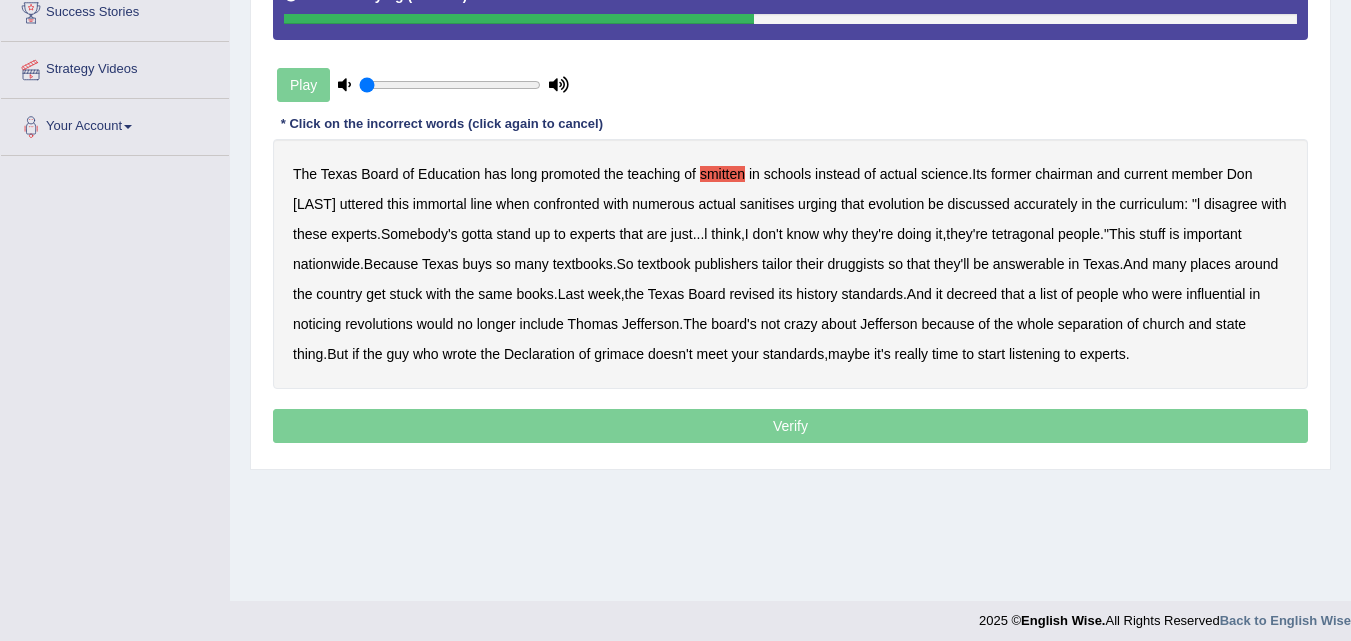 click on "tetragonal" at bounding box center (1023, 234) 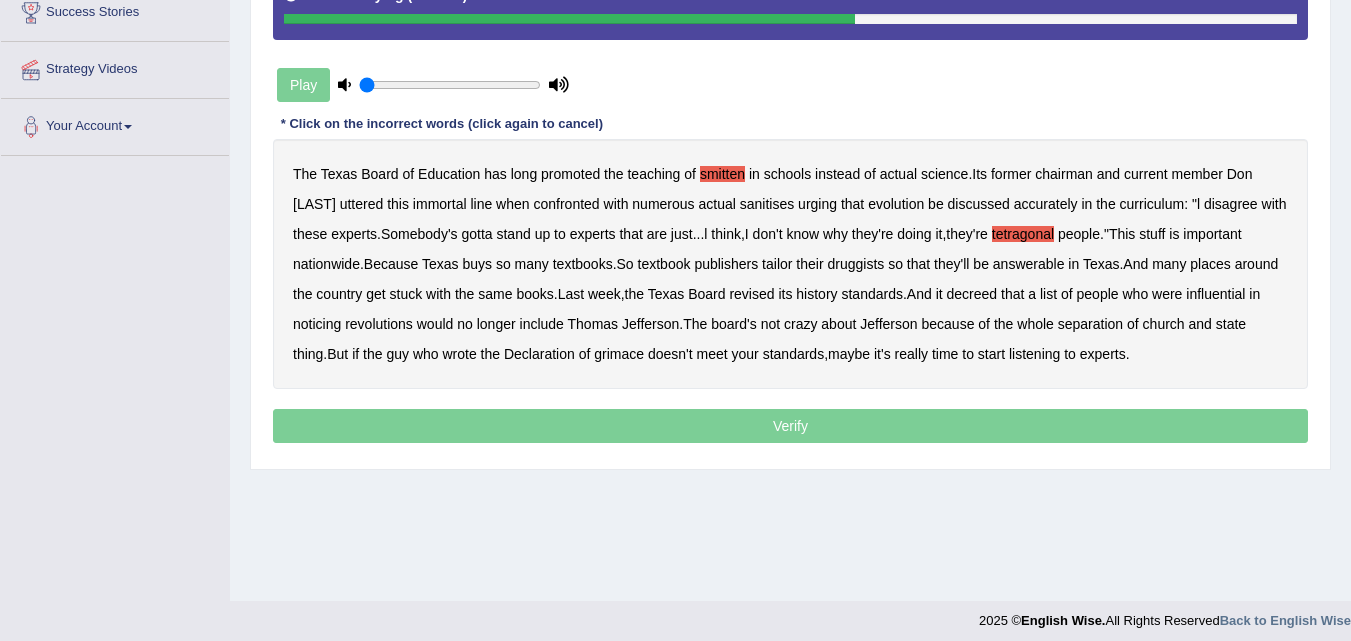 click on "druggists" at bounding box center (855, 264) 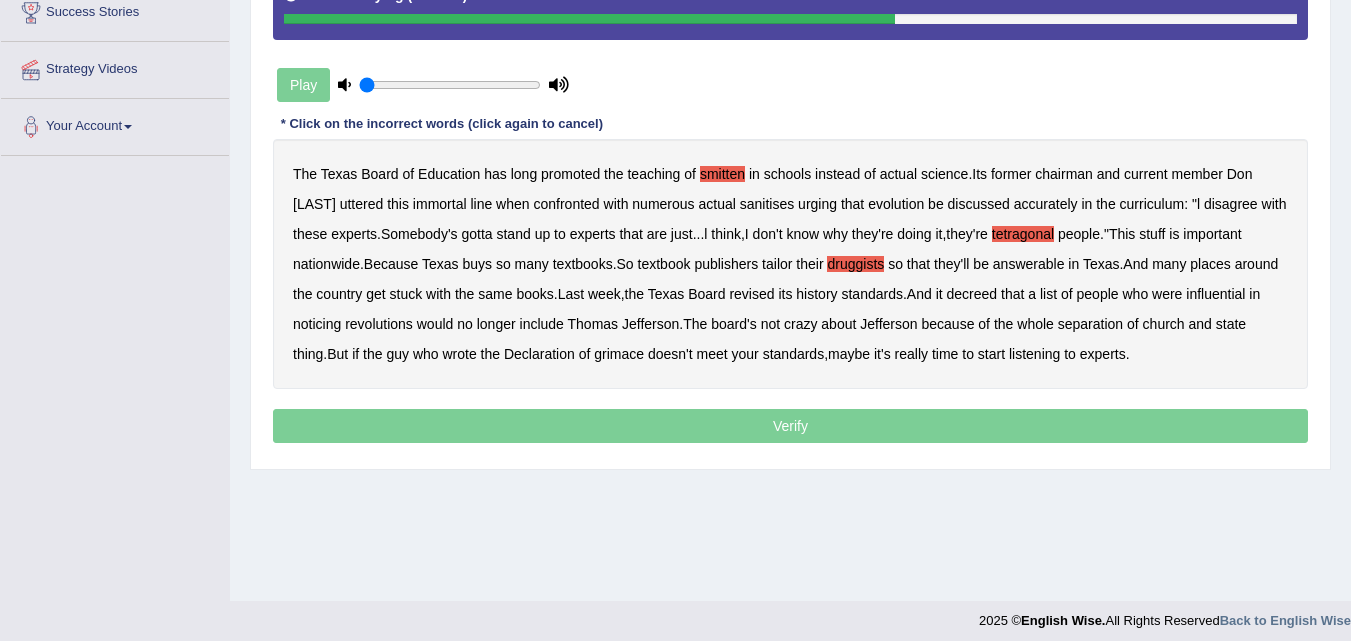 click on "answerable" at bounding box center (1029, 264) 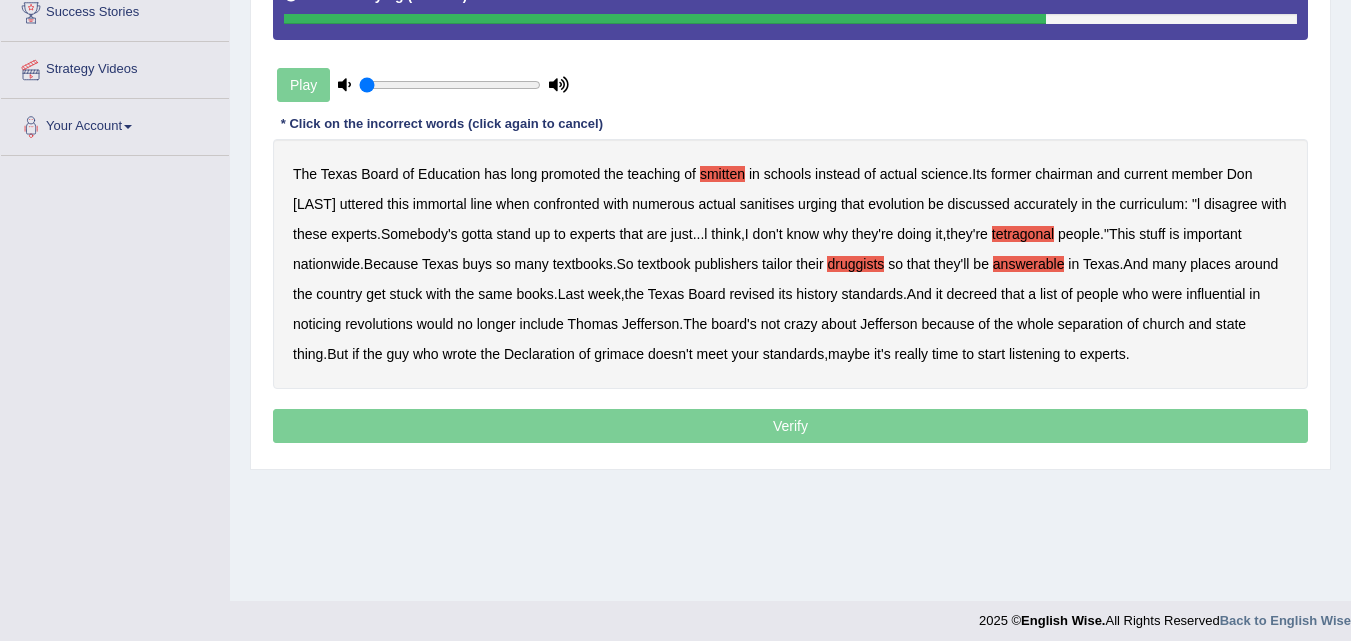 click on "noticing" at bounding box center (317, 324) 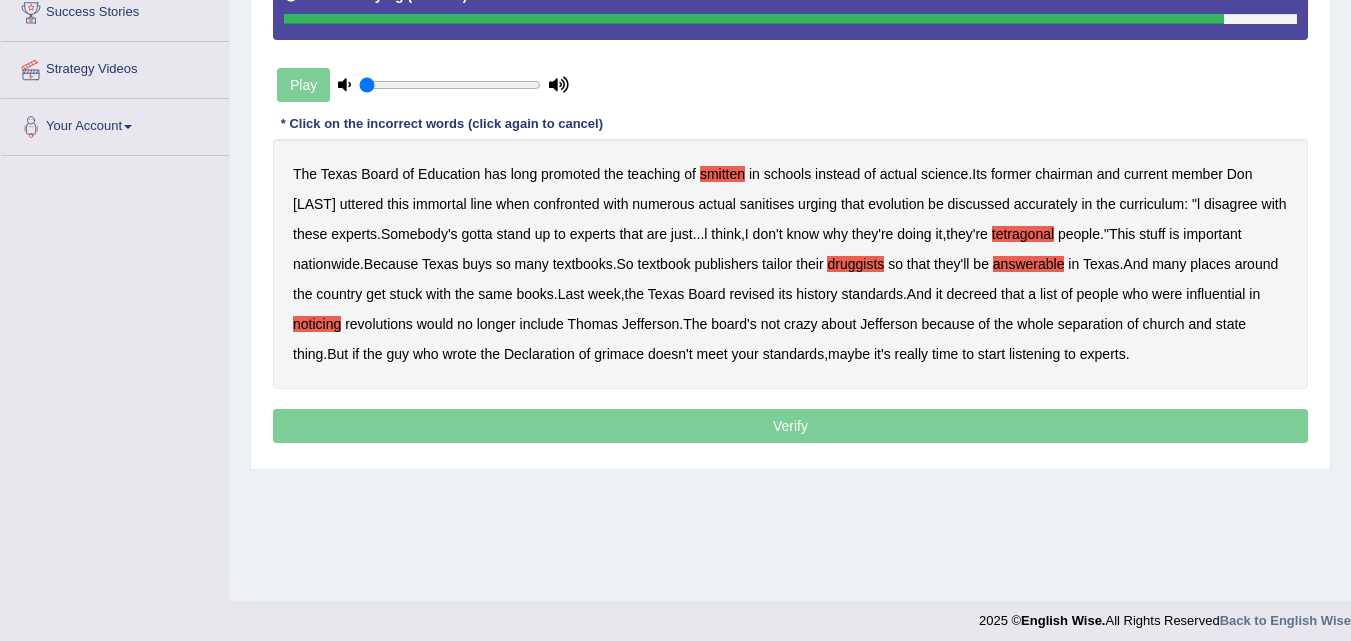 click on "grimace" at bounding box center [619, 354] 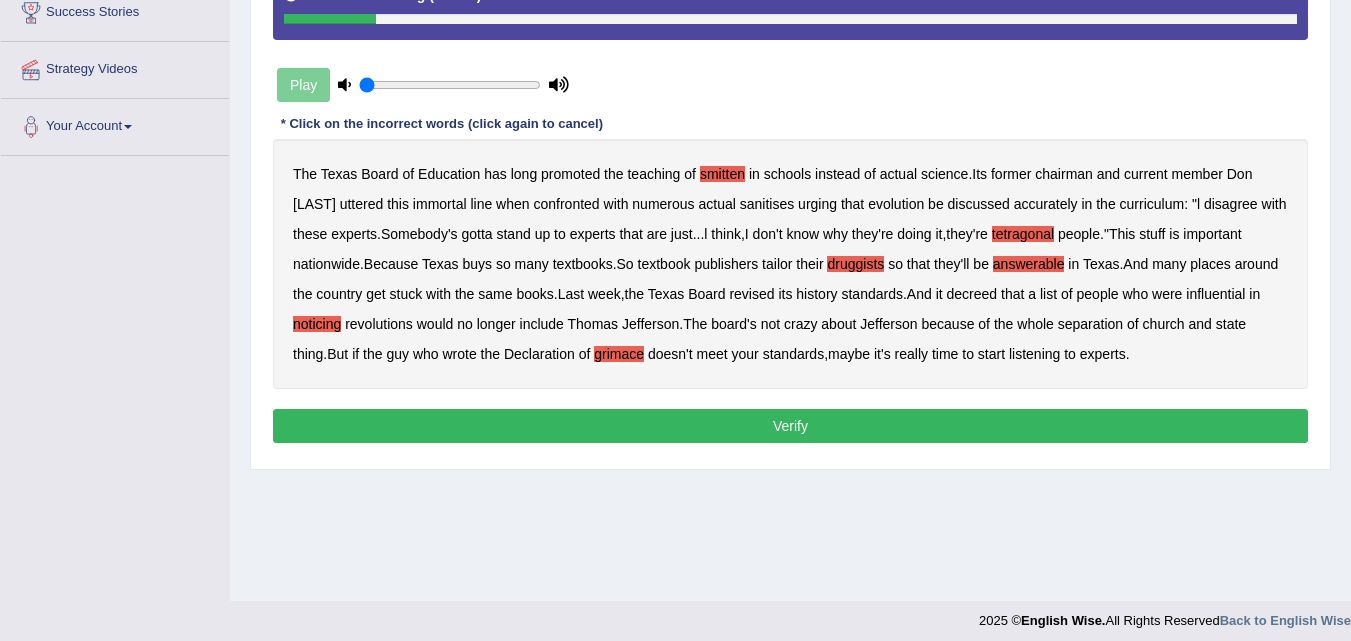 click on "Verify" at bounding box center (790, 426) 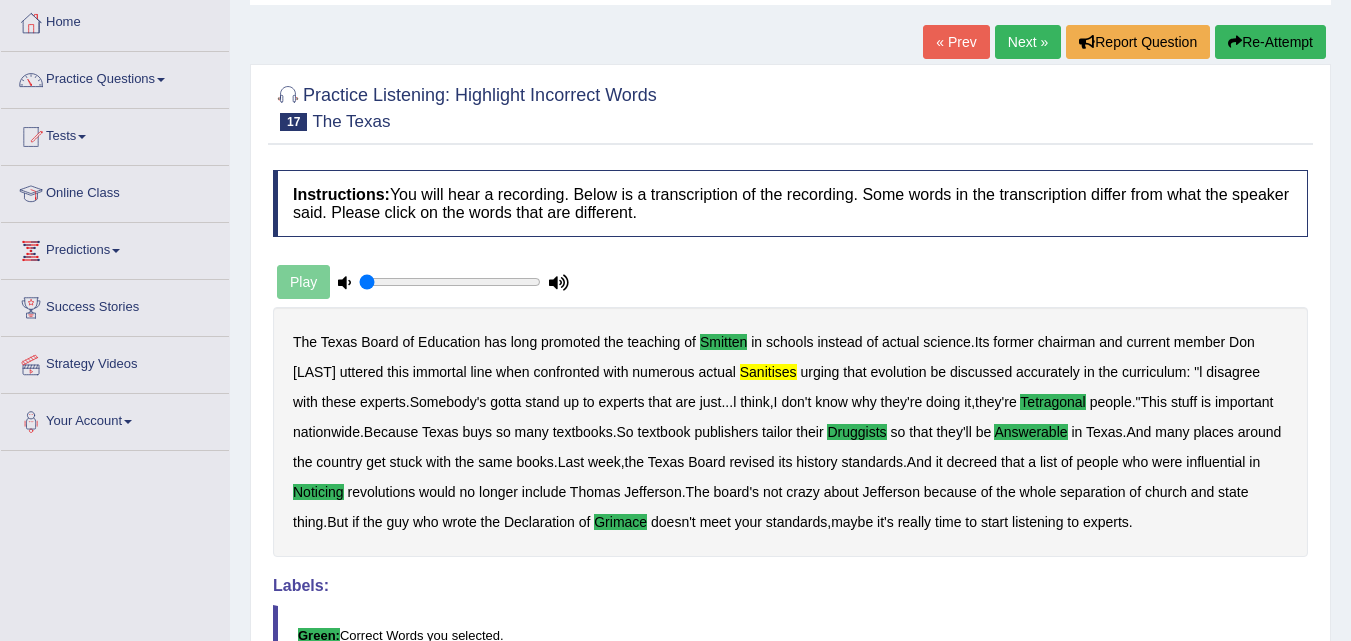 scroll, scrollTop: 106, scrollLeft: 0, axis: vertical 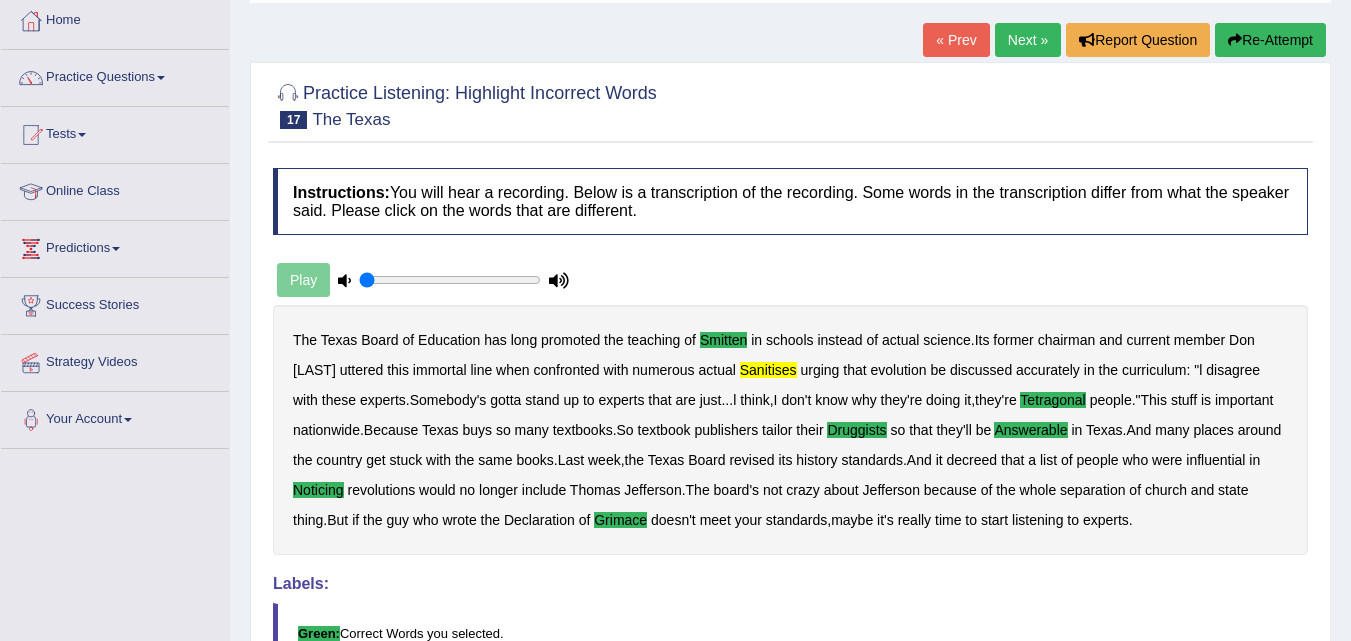 click on "Next »" at bounding box center (1028, 40) 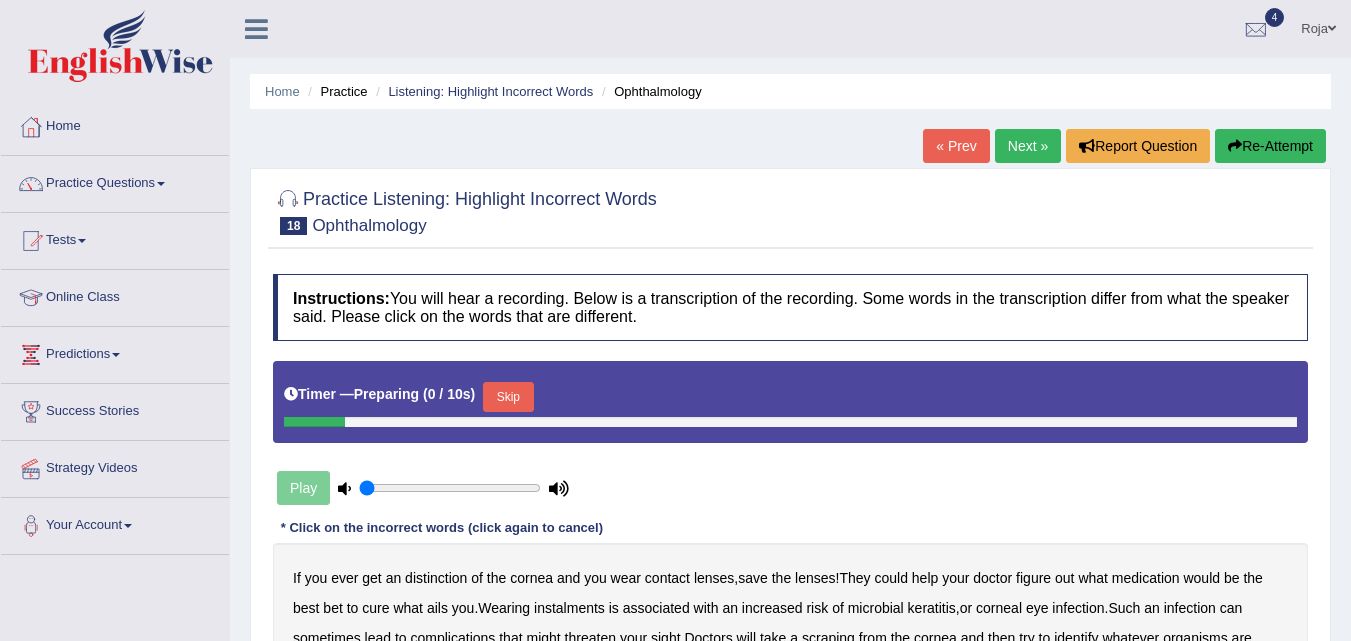 scroll, scrollTop: 0, scrollLeft: 0, axis: both 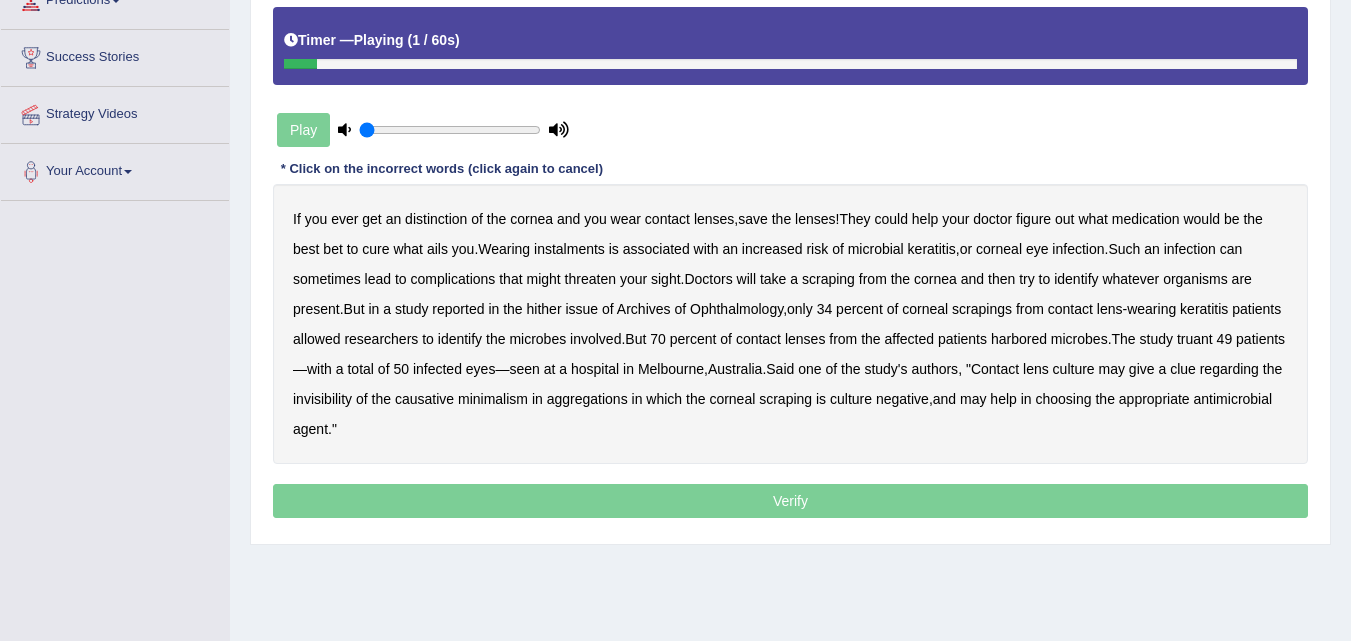 click on "distinction" at bounding box center [436, 219] 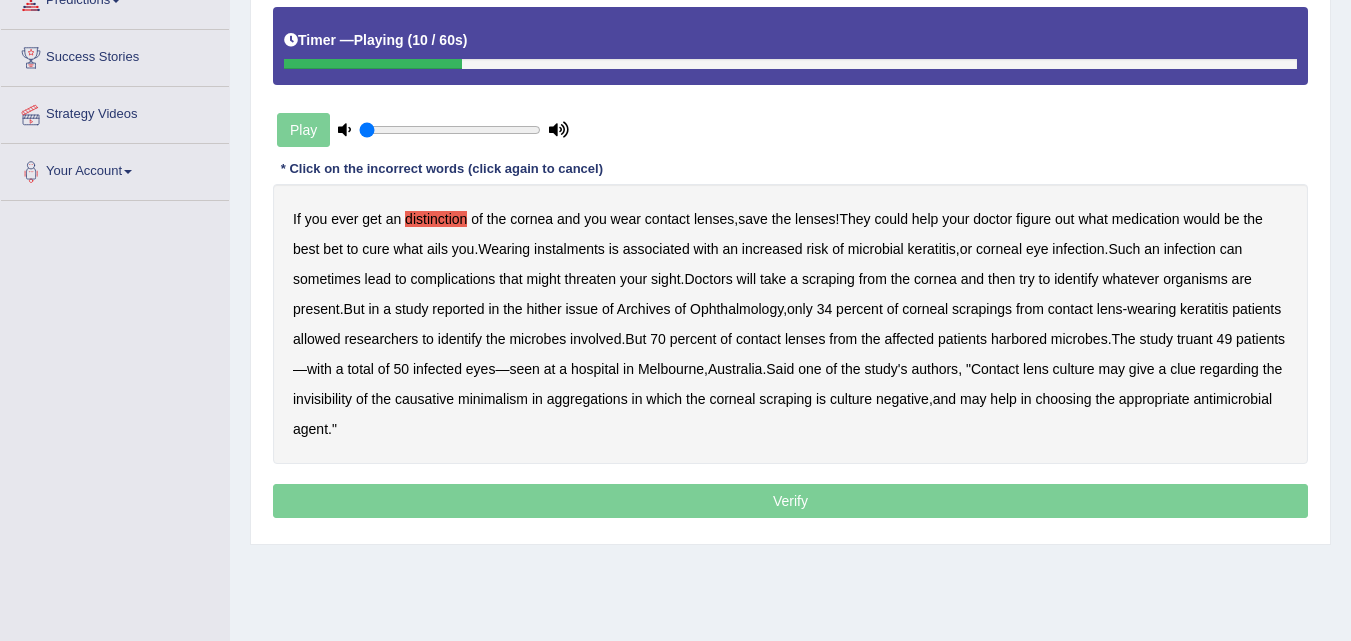 click on "instalments" at bounding box center [569, 249] 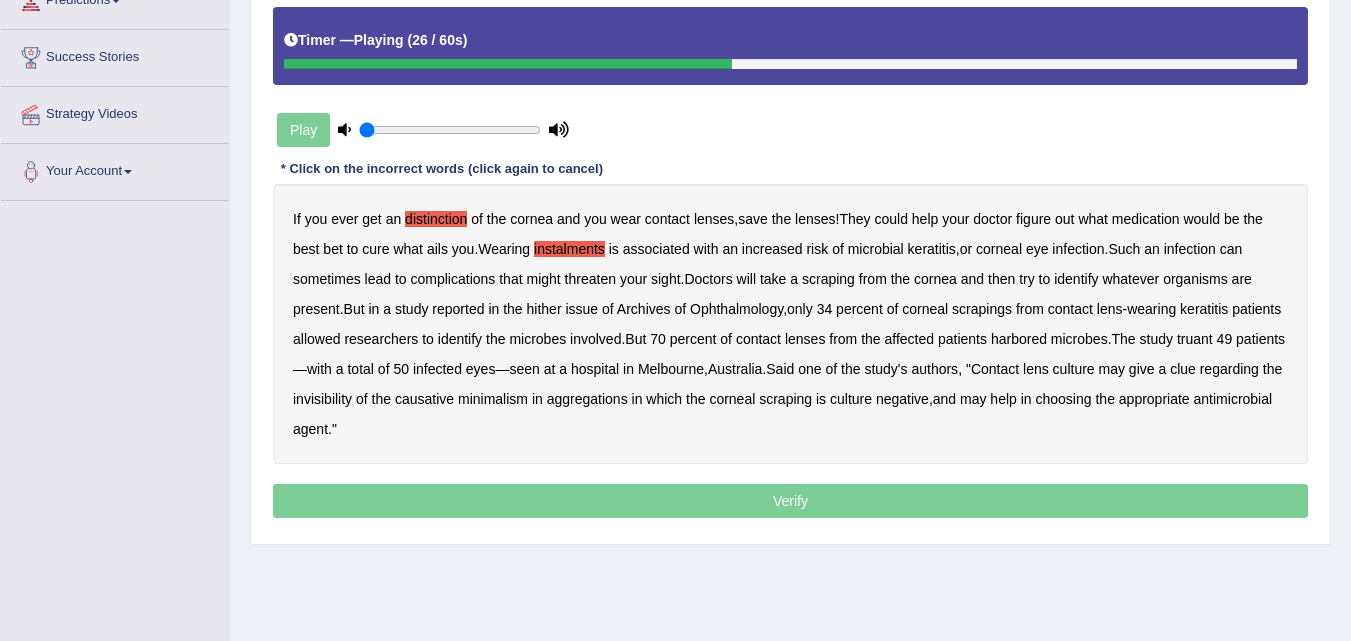 click on "hither" at bounding box center (544, 309) 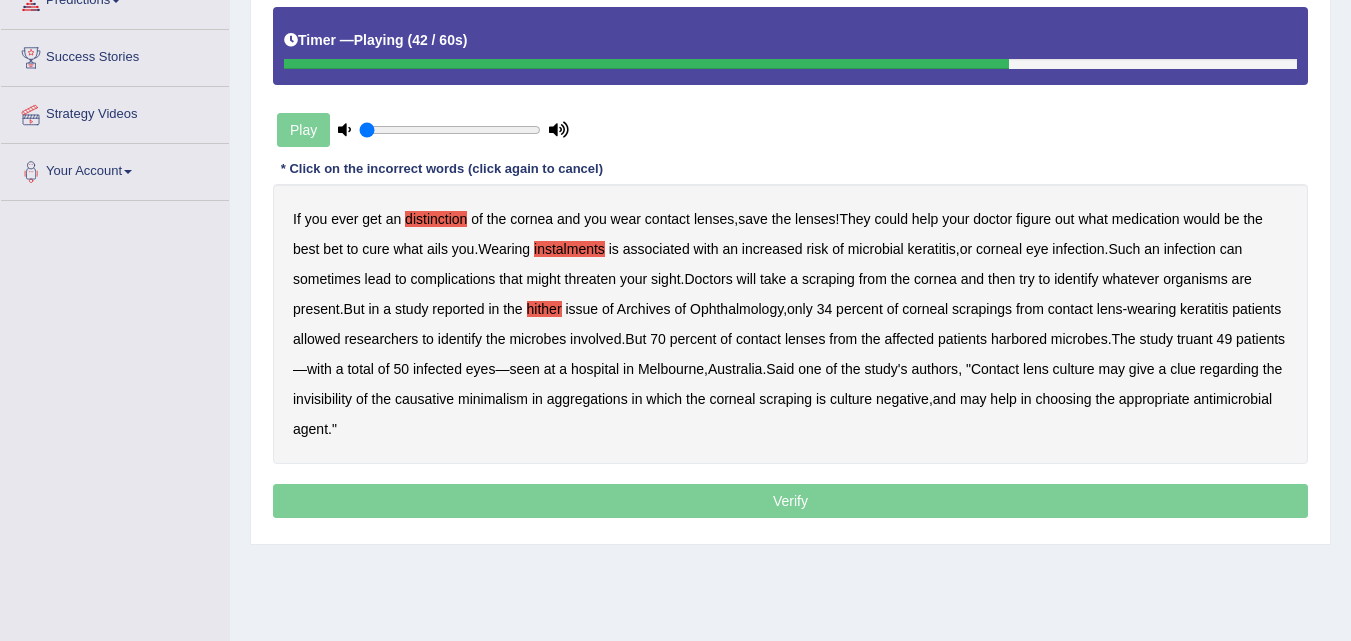 click on "truant" at bounding box center (1195, 339) 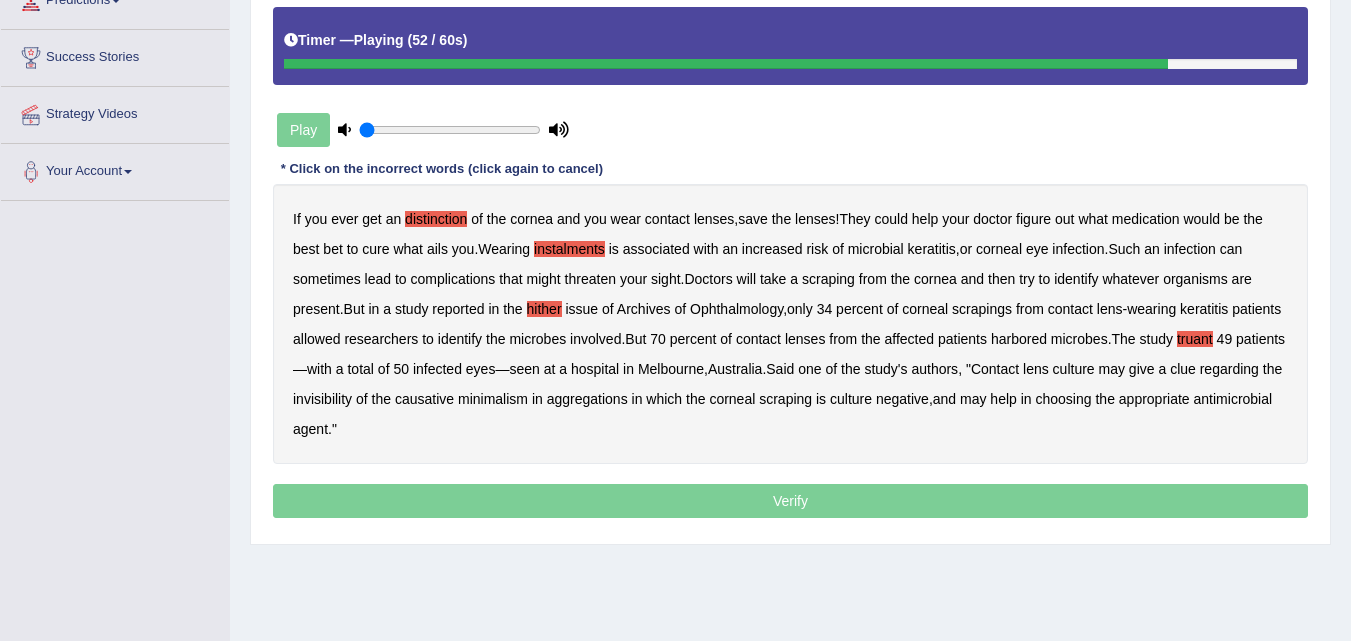 click on "invisibility" at bounding box center [322, 399] 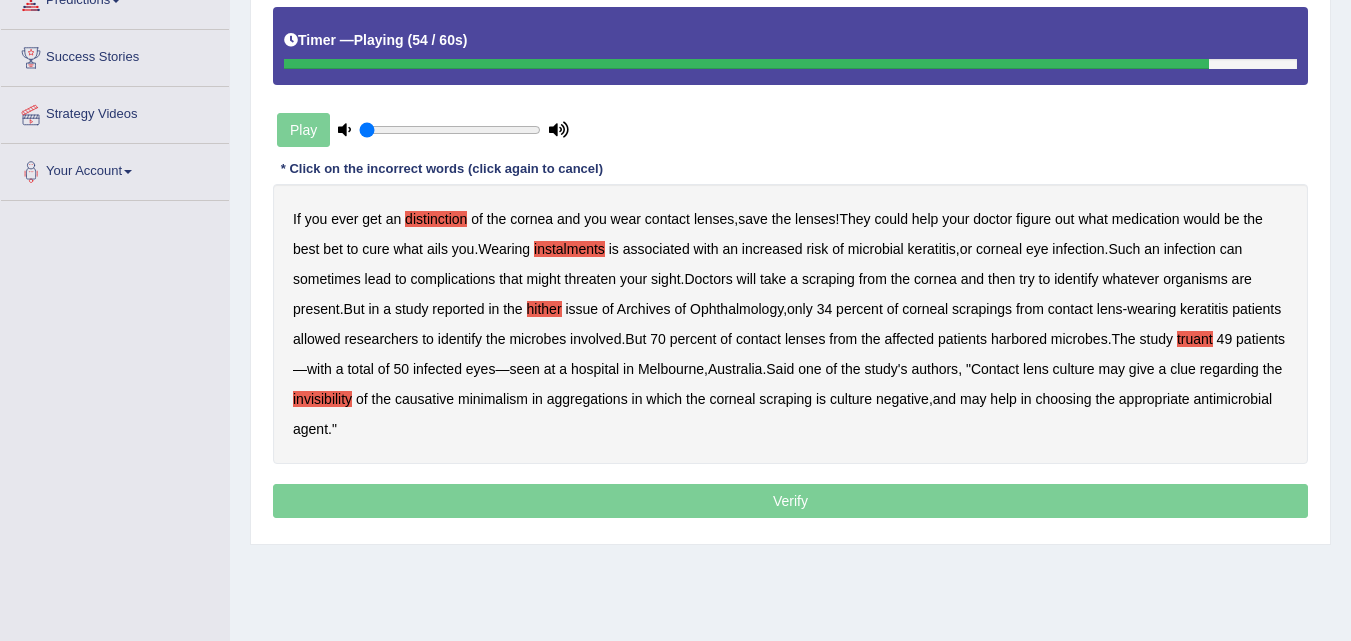 click on "minimalism" at bounding box center (493, 399) 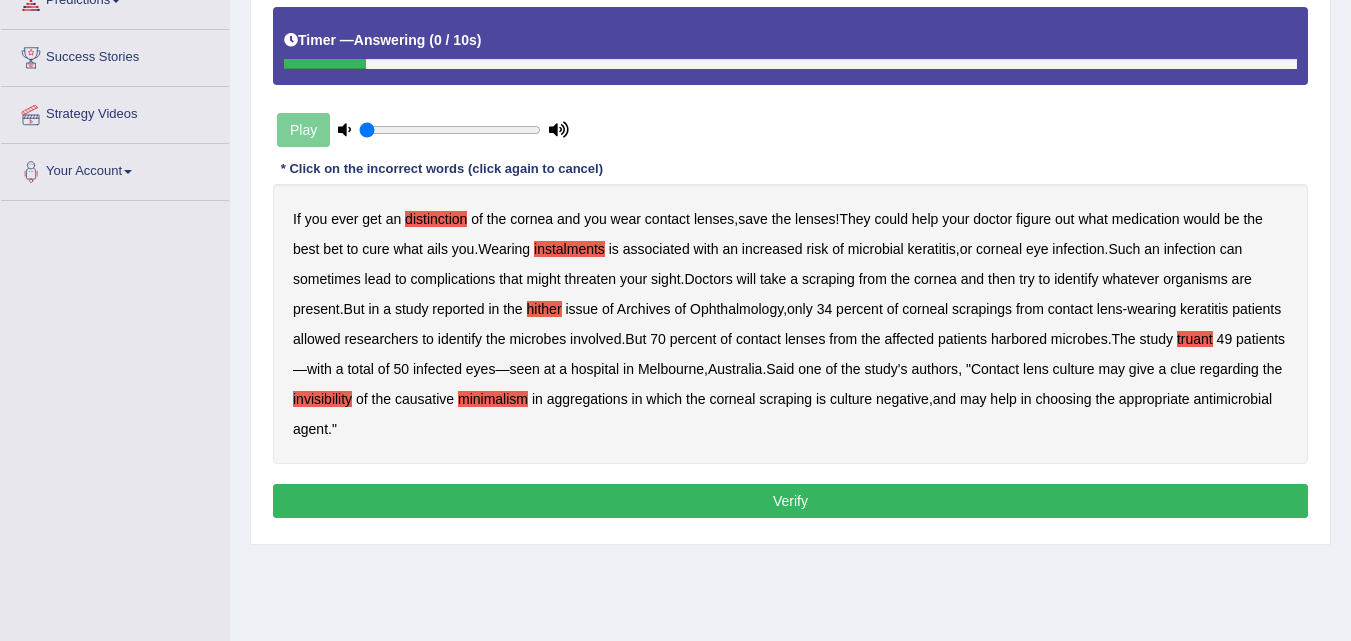 click on "Verify" at bounding box center [790, 501] 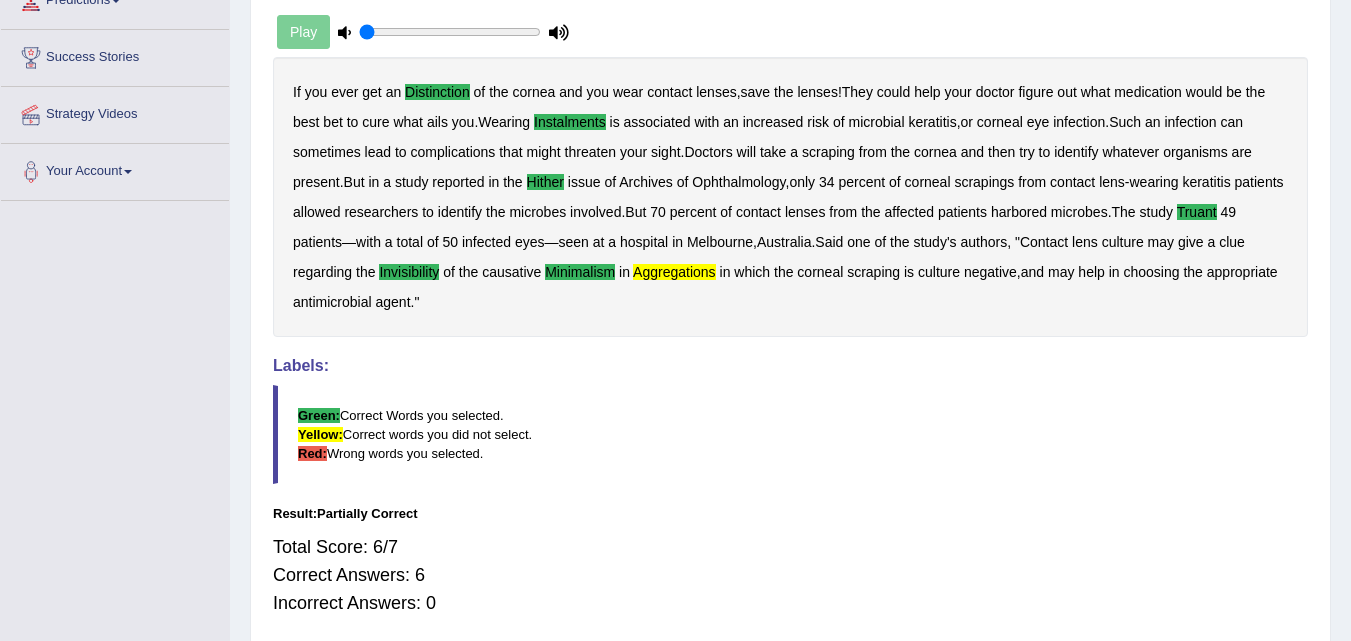 scroll, scrollTop: 0, scrollLeft: 0, axis: both 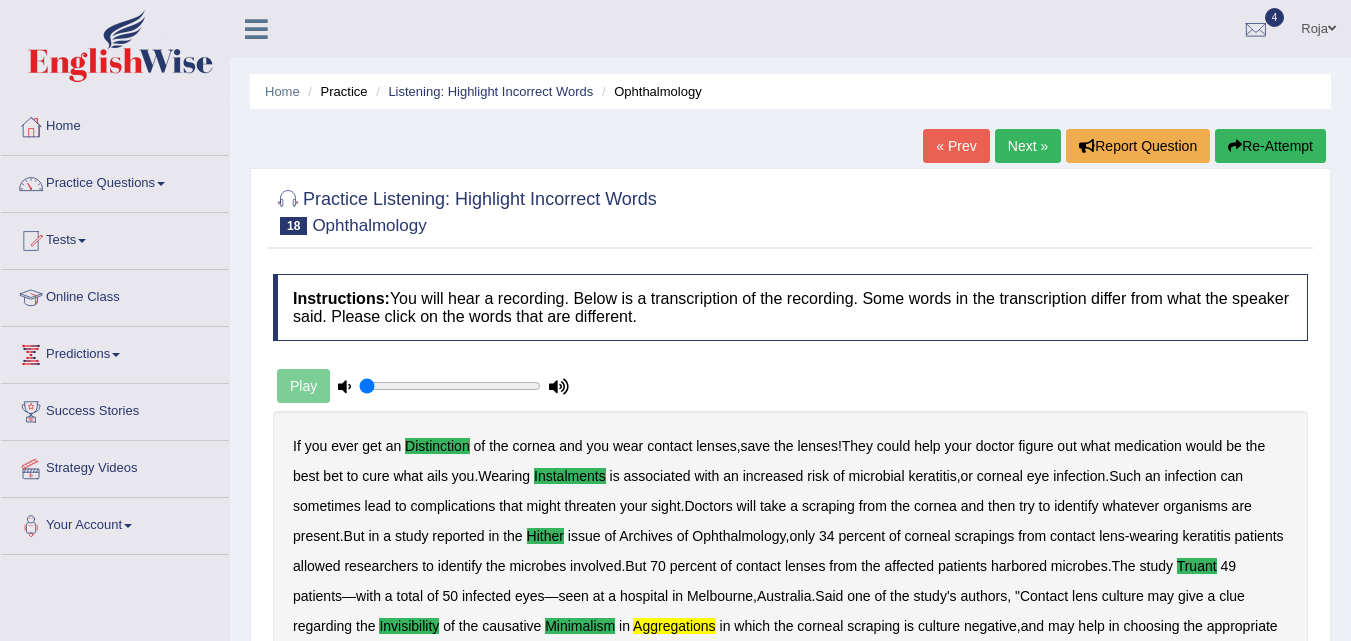 click on "Next »" at bounding box center (1028, 146) 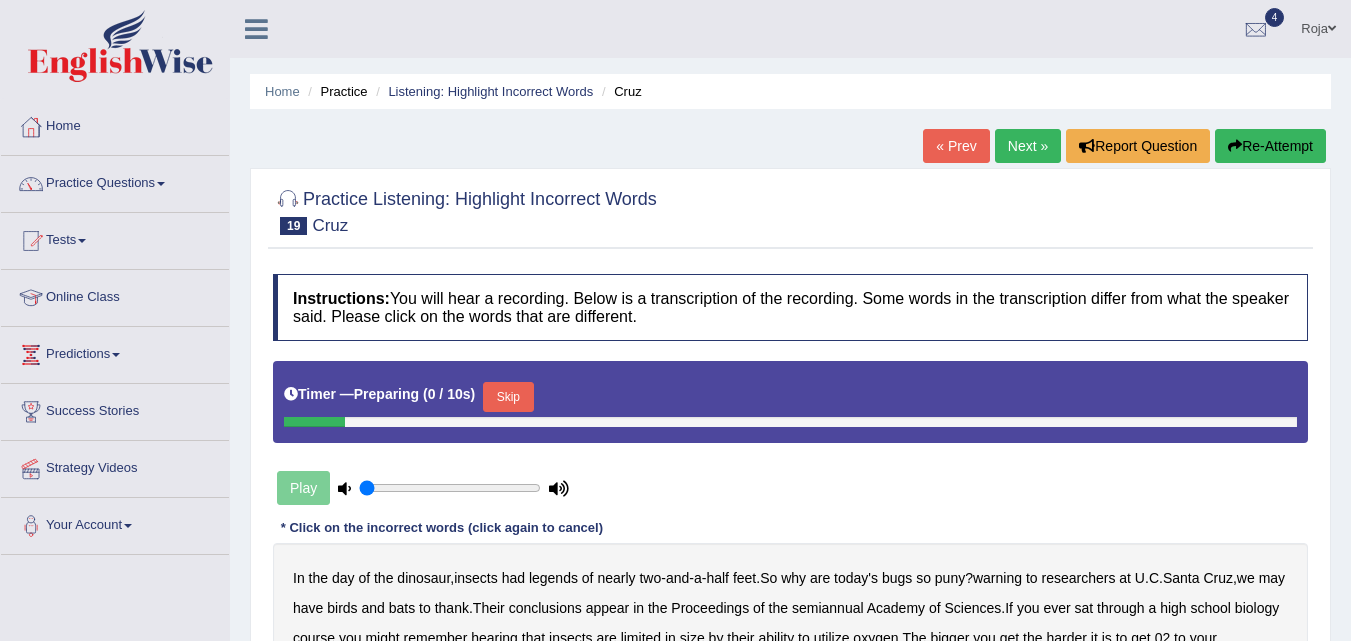 scroll, scrollTop: 0, scrollLeft: 0, axis: both 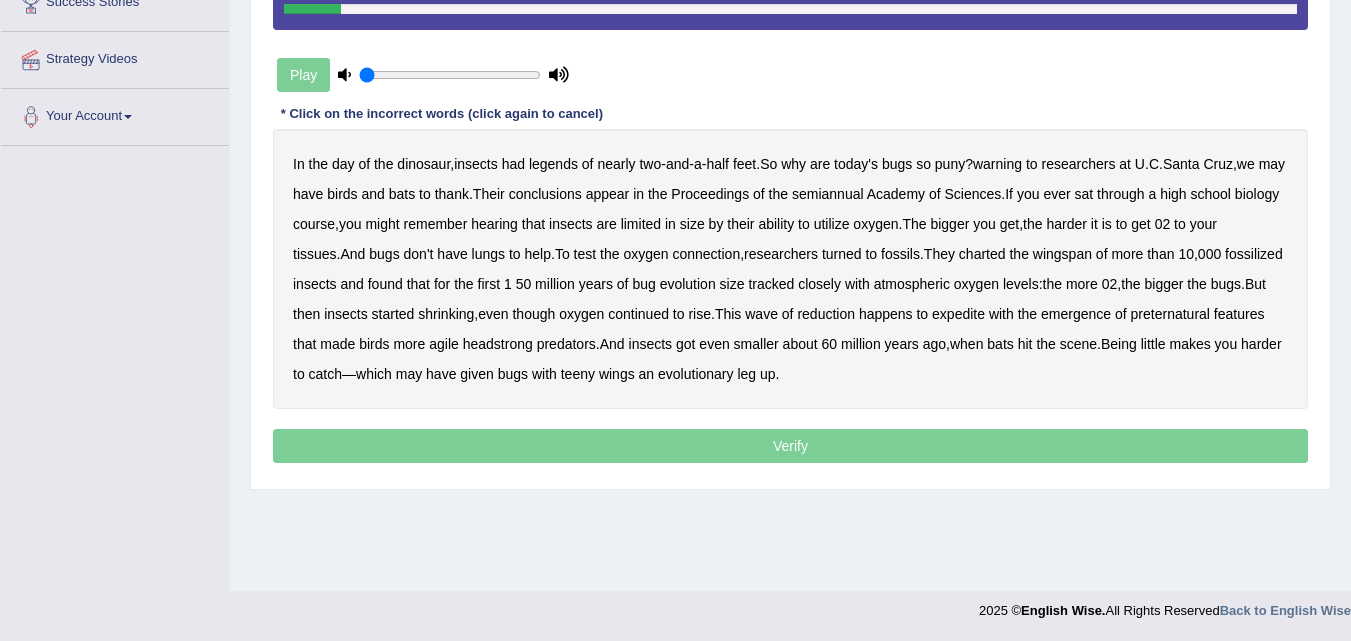 click on "In   the   day   of   the   dinosaur ,  insects   had   legends   of   nearly   two - and - a - half   feet .  So   why   are   today's   bugs   so   puny ?  warning   to   researchers   at   U . C .  [CITY],  we   may   have   birds   and   bats   to   thank .  Their   conclusions   appear   in   the   Proceedings   of   the   semiannual   Academy   of   Sciences .  If   you   ever   sat   through   a   high   school   biology   course ,  you   might   remember   hearing   that   insects   are   limited   in   size   by   their   ability   to   utilize   oxygen .  The   bigger   you   get ,  the   harder   it   is   to   get   02   to   your   tissues .  And   bugs   don't   have   lungs   to   help .  To   test   the   oxygen   connection ,  researchers   turned   to   fossils .  They   charted   the   wingspan   of   more   than   10 , 000   fossilized   insects   and   found   that   for   the   first   1   50   million   years   of   bug   evolution   size   tracked   closely   with   atmospheric" at bounding box center [790, 269] 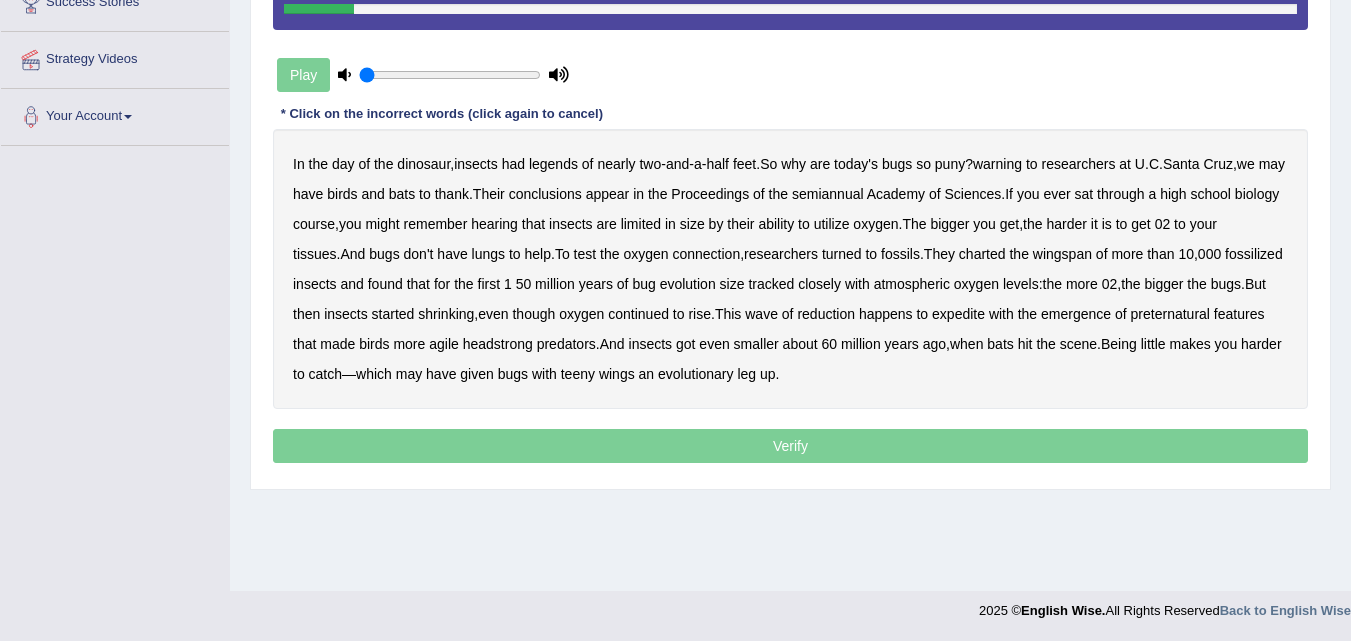 click on "In   the   day   of   the   dinosaur ,  insects   had   legends   of   nearly   two - and - a - half   feet .  So   why   are   today's   bugs   so   puny ?  warning   to   researchers   at   U . C .  [CITY],  we   may   have   birds   and   bats   to   thank .  Their   conclusions   appear   in   the   Proceedings   of   the   semiannual   Academy   of   Sciences .  If   you   ever   sat   through   a   high   school   biology   course ,  you   might   remember   hearing   that   insects   are   limited   in   size   by   their   ability   to   utilize   oxygen .  The   bigger   you   get ,  the   harder   it   is   to   get   02   to   your   tissues .  And   bugs   don't   have   lungs   to   help .  To   test   the   oxygen   connection ,  researchers   turned   to   fossils .  They   charted   the   wingspan   of   more   than   10 , 000   fossilized   insects   and   found   that   for   the   first   1   50   million   years   of   bug   evolution   size   tracked   closely   with   atmospheric" at bounding box center [790, 269] 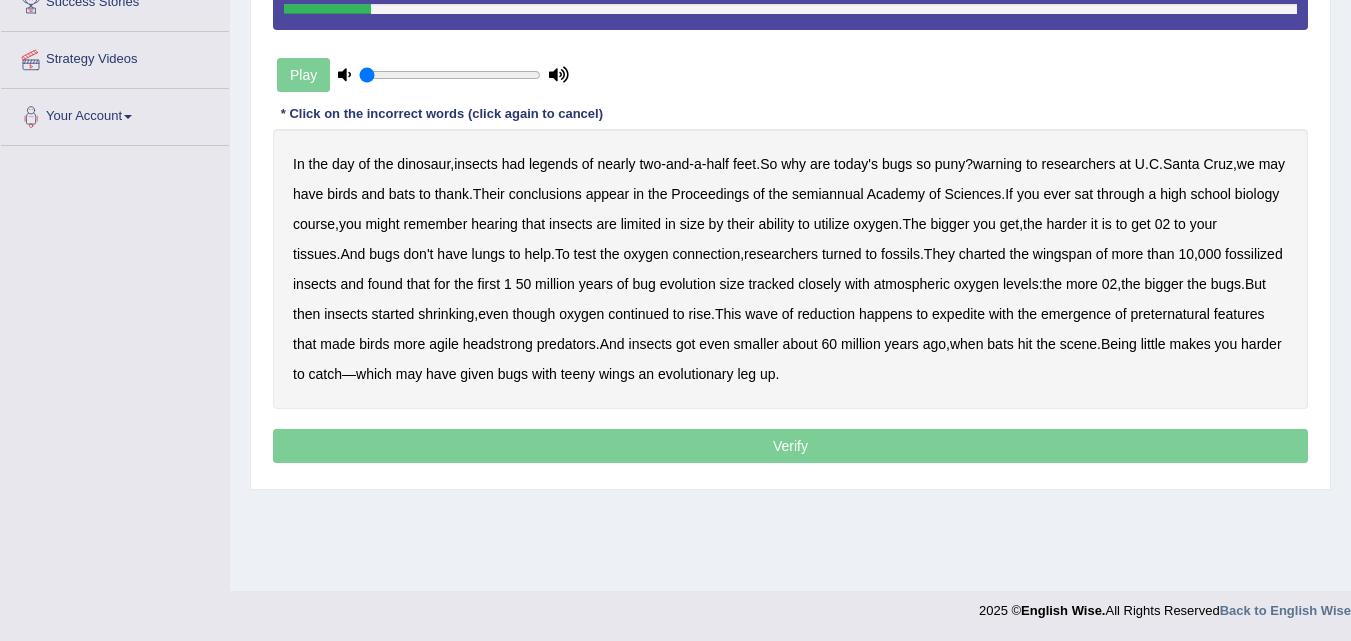 click on "day" at bounding box center [343, 164] 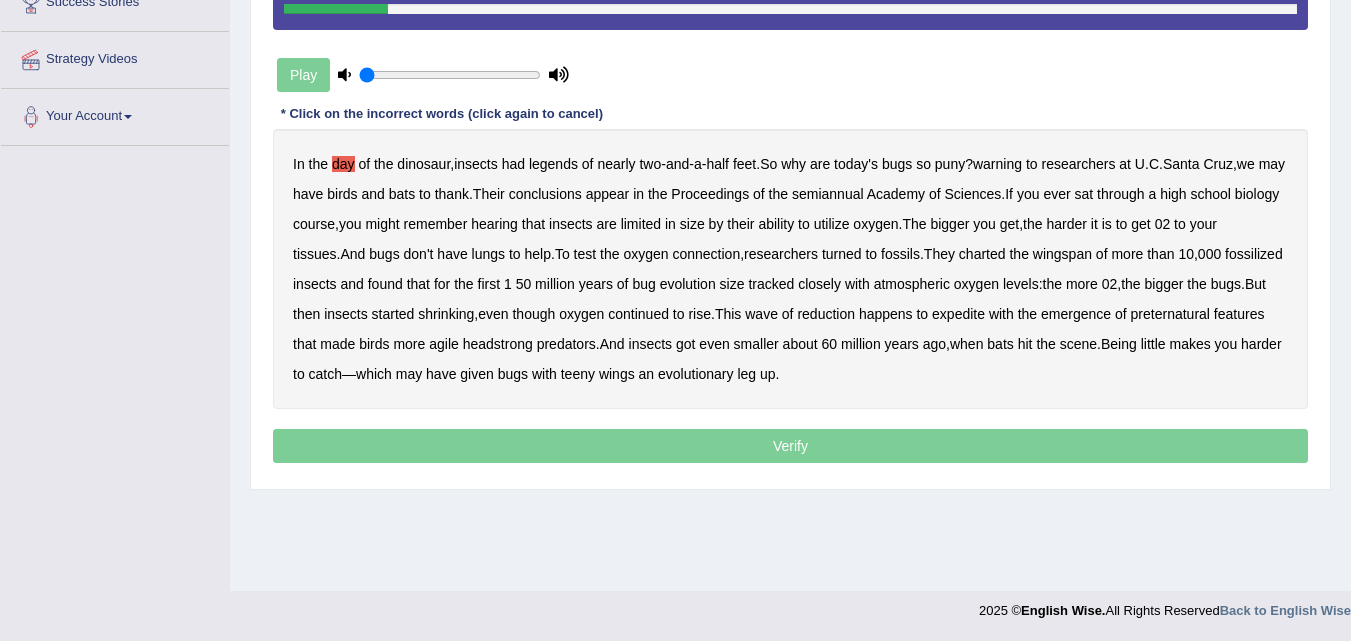 click on "In   the   day   of   the   dinosaur ,  insects   had   legends   of   nearly   two - and - a - half   feet .  So   why   are   today's   bugs   so   puny ?  warning   to   researchers   at   U . C .  [CITY],  we   may   have   birds   and   bats   to   thank .  Their   conclusions   appear   in   the   Proceedings   of   the   semiannual   Academy   of   Sciences .  If   you   ever   sat   through   a   high   school   biology   course ,  you   might   remember   hearing   that   insects   are   limited   in   size   by   their   ability   to   utilize   oxygen .  The   bigger   you   get ,  the   harder   it   is   to   get   02   to   your   tissues .  And   bugs   don't   have   lungs   to   help .  To   test   the   oxygen   connection ,  researchers   turned   to   fossils .  They   charted   the   wingspan   of   more   than   10 , 000   fossilized   insects   and   found   that   for   the   first   1   50   million   years   of   bug   evolution   size   tracked   closely   with   atmospheric" at bounding box center [790, 269] 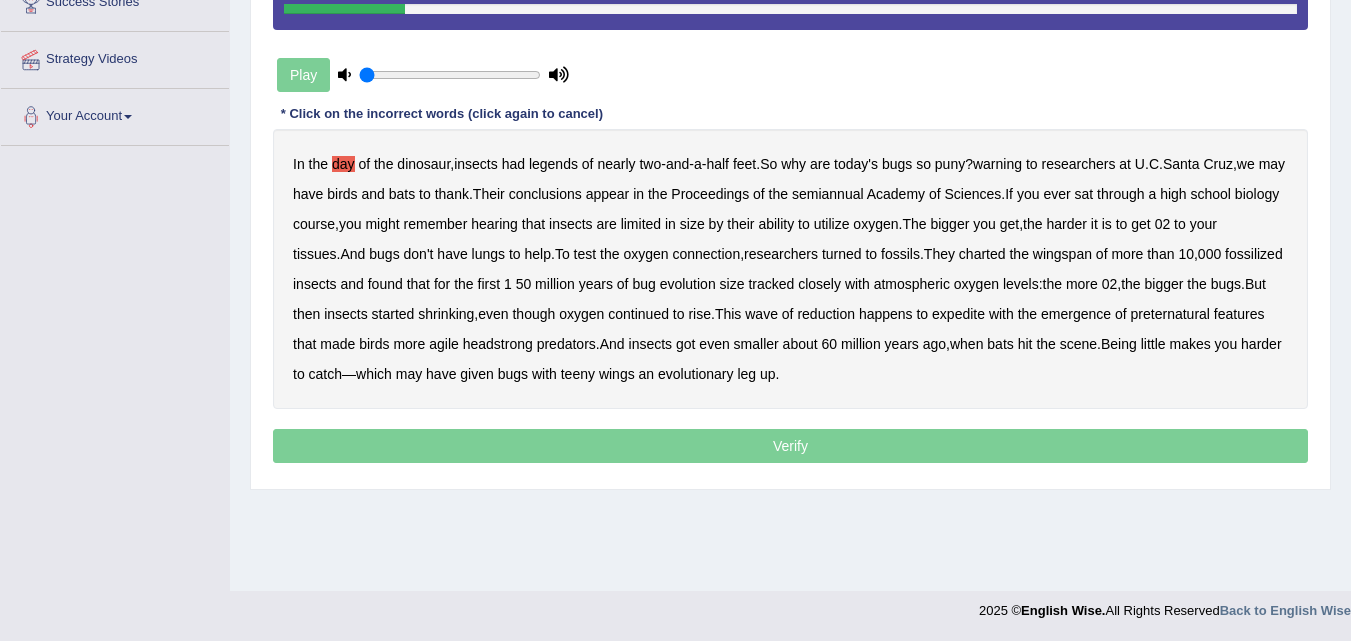 click on "of" at bounding box center [364, 164] 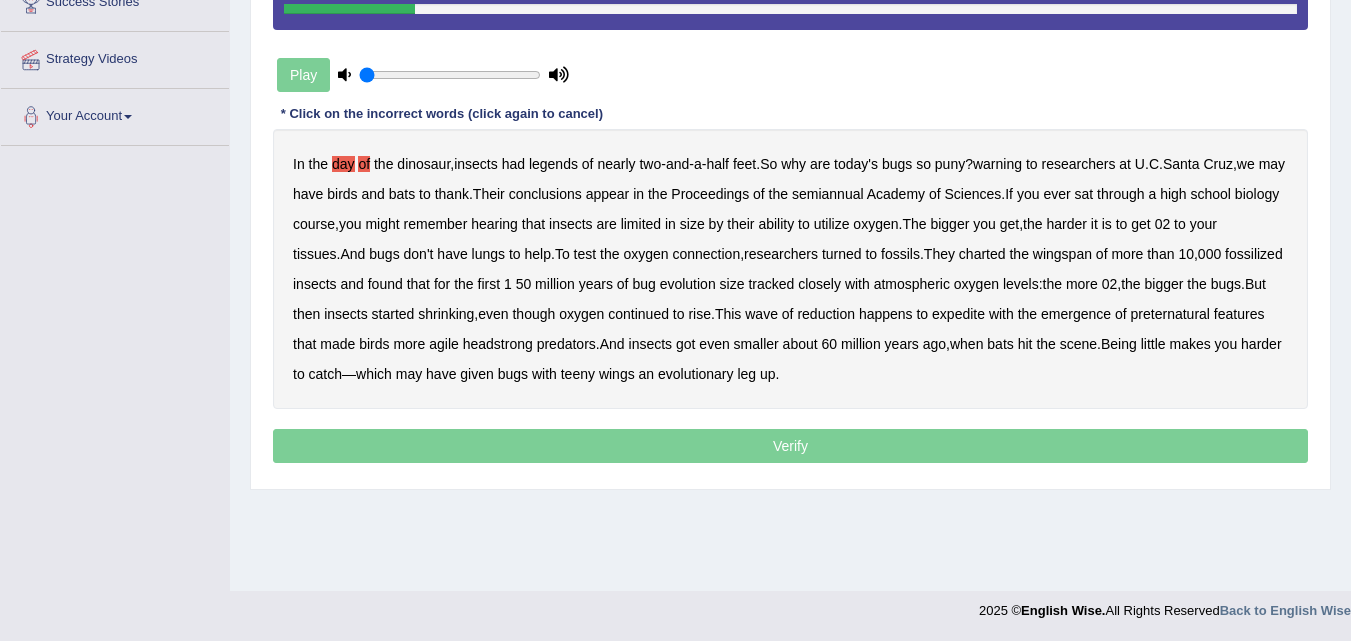 click on "In   the   day   of   the   dinosaur ,  insects   had   legends   of   nearly   two - and - a - half   feet .  So   why   are   today's   bugs   so   puny ?  warning   to   researchers   at   U . C .  [CITY],  we   may   have   birds   and   bats   to   thank .  Their   conclusions   appear   in   the   Proceedings   of   the   semiannual   Academy   of   Sciences .  If   you   ever   sat   through   a   high   school   biology   course ,  you   might   remember   hearing   that   insects   are   limited   in   size   by   their   ability   to   utilize   oxygen .  The   bigger   you   get ,  the   harder   it   is   to   get   02   to   your   tissues .  And   bugs   don't   have   lungs   to   help .  To   test   the   oxygen   connection ,  researchers   turned   to   fossils .  They   charted   the   wingspan   of   more   than   10 , 000   fossilized   insects   and   found   that   for   the   first   1   50   million   years   of   bug   evolution   size   tracked   closely   with   atmospheric" at bounding box center (790, 269) 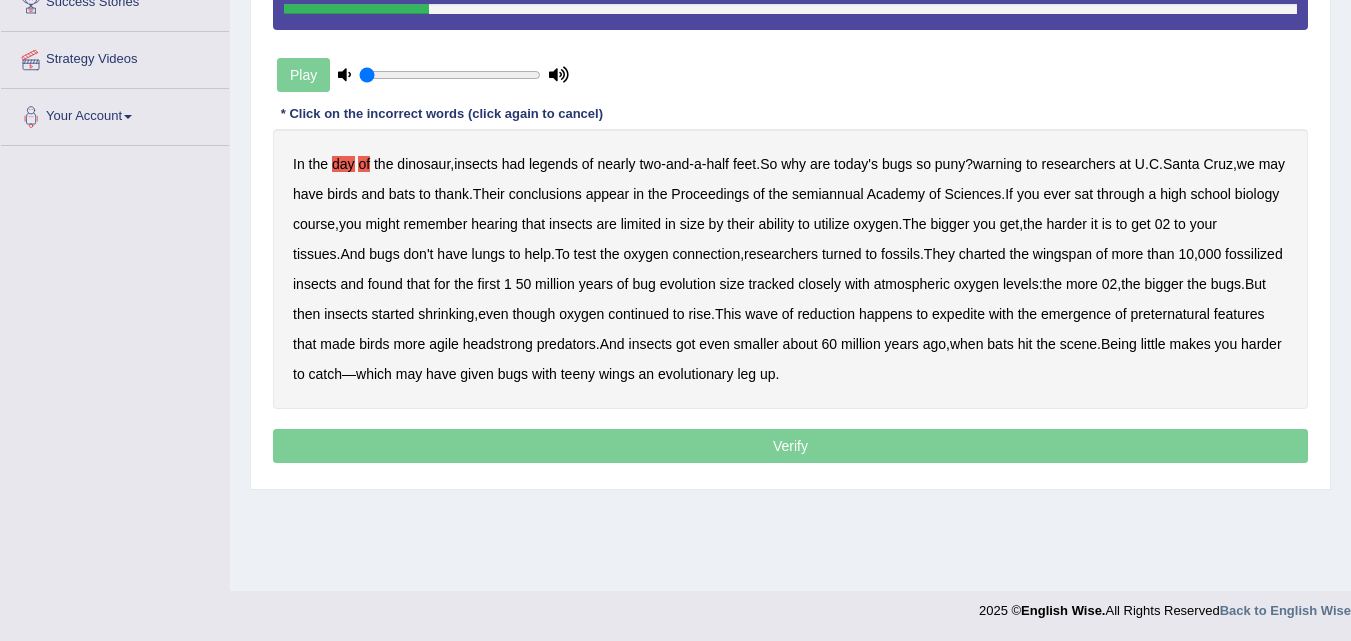 click on "the" at bounding box center (383, 164) 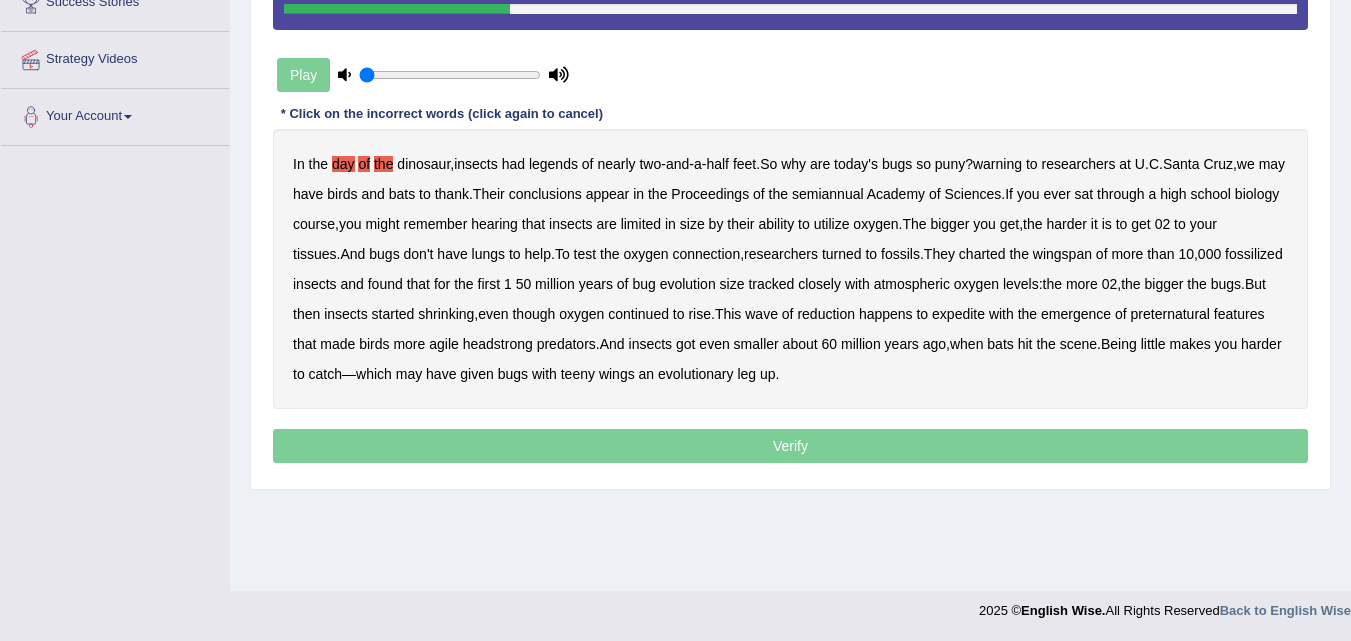 click on "semiannual" at bounding box center [828, 194] 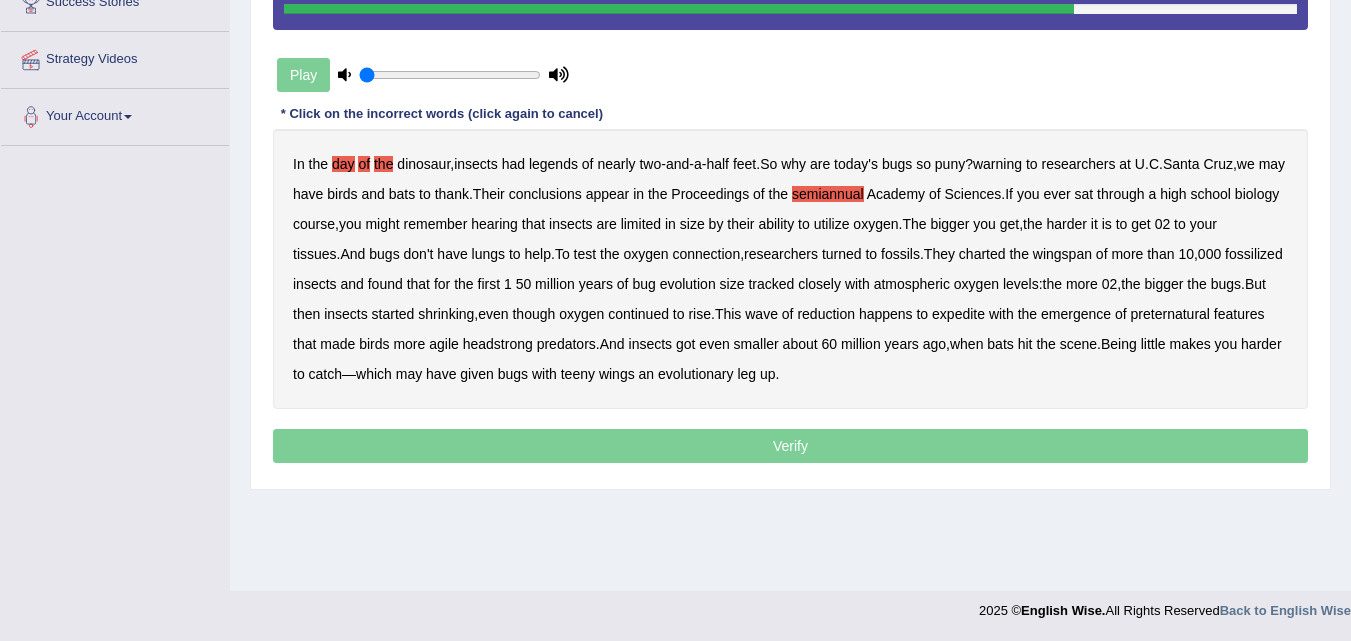 click on "expedite" at bounding box center (958, 314) 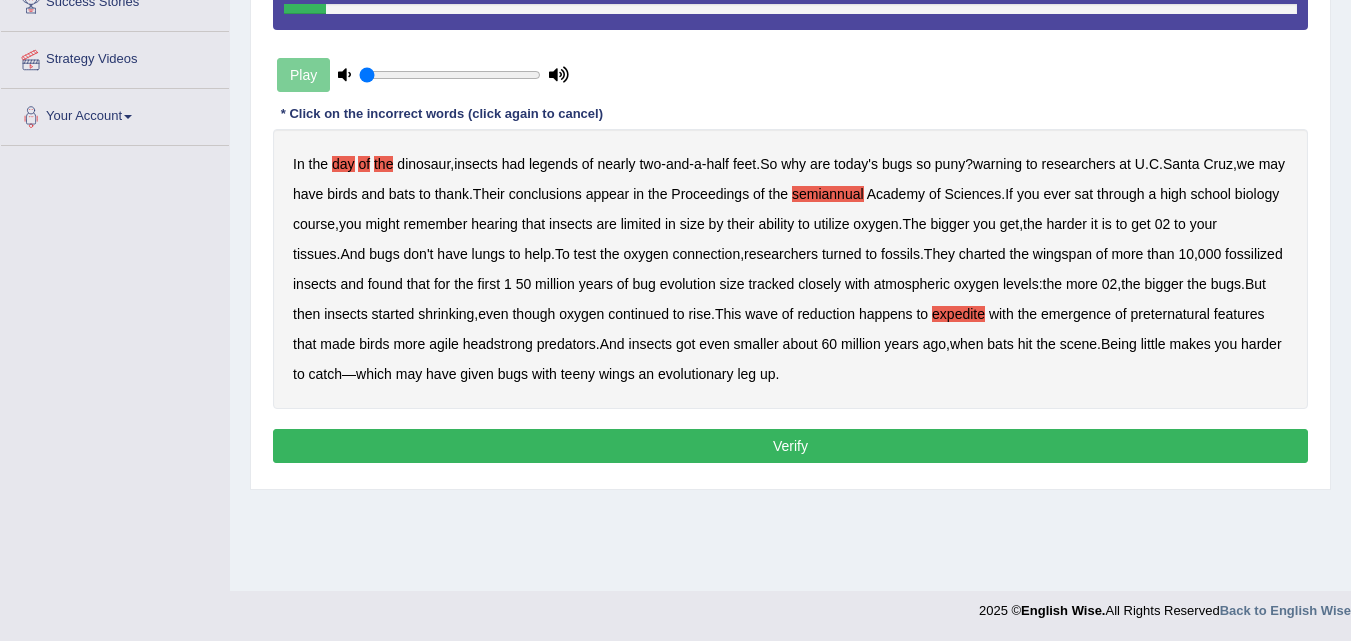 click on "Verify" at bounding box center [790, 446] 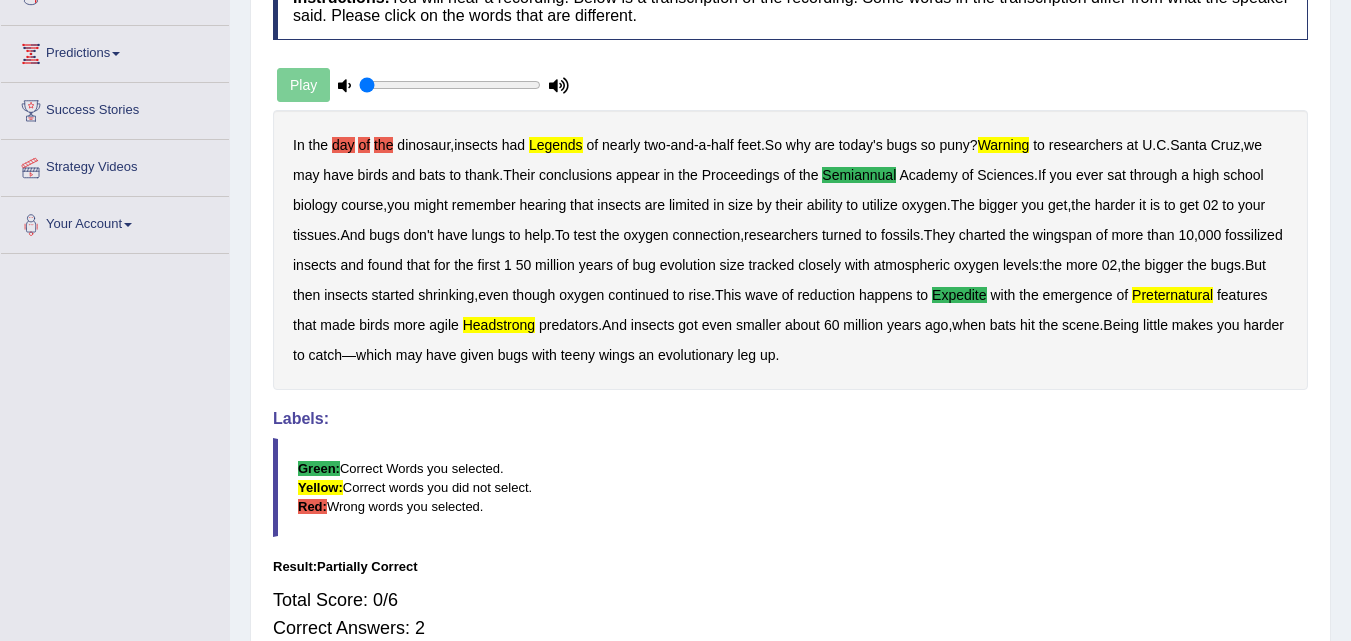 scroll, scrollTop: 299, scrollLeft: 0, axis: vertical 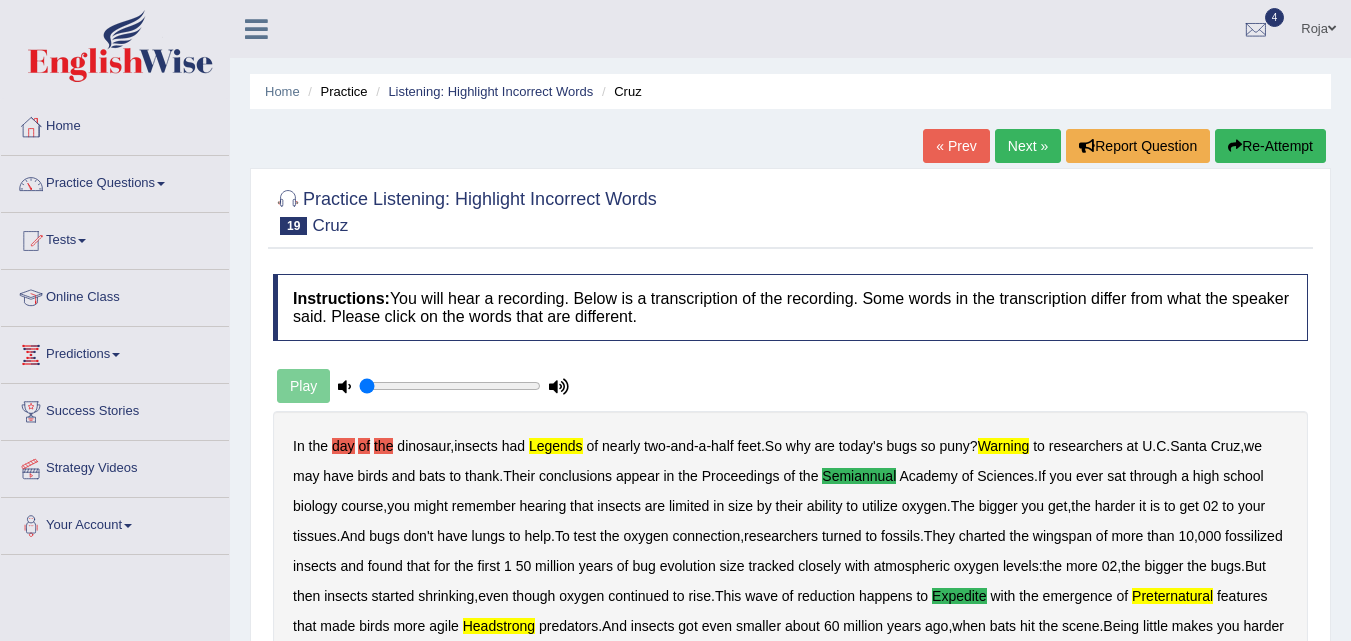 click on "Next »" at bounding box center [1028, 146] 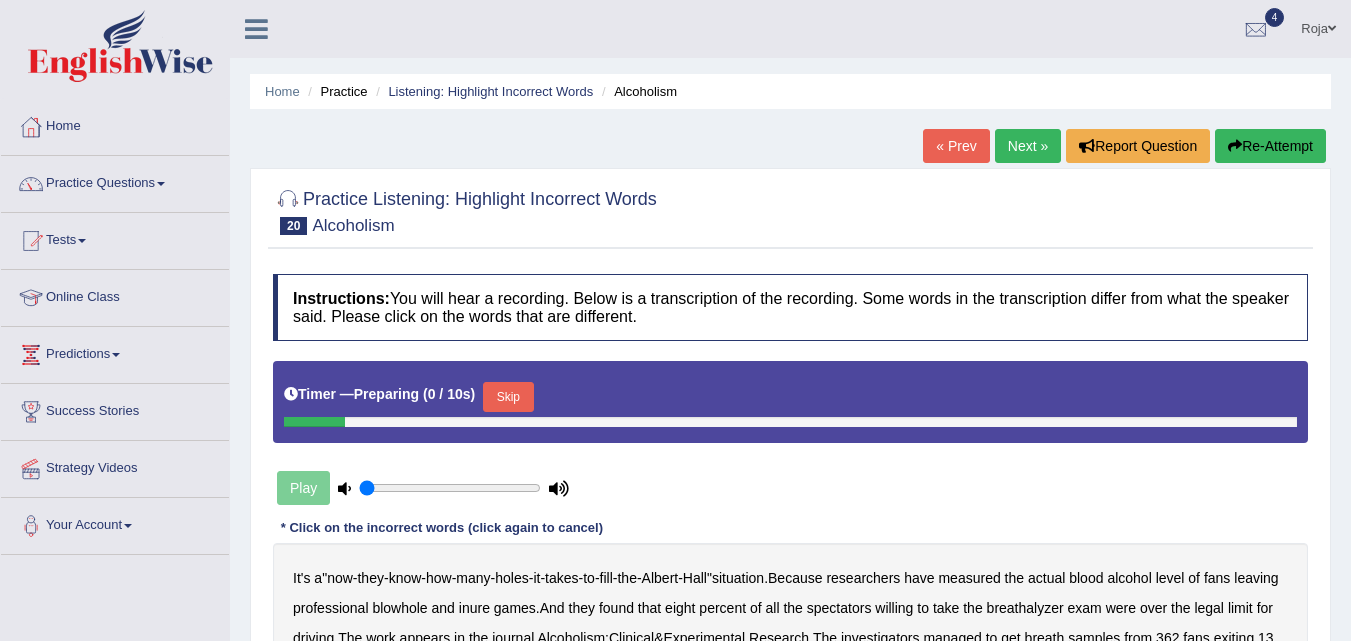 scroll, scrollTop: 331, scrollLeft: 0, axis: vertical 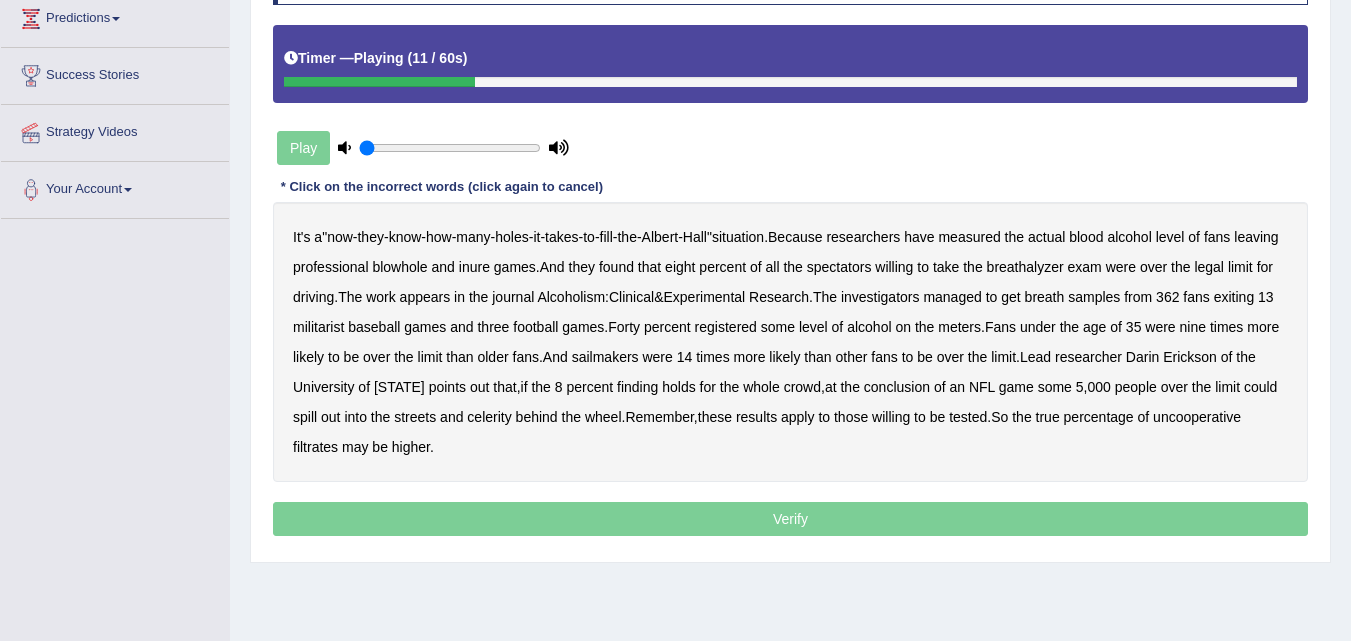 click on "inure" at bounding box center [474, 267] 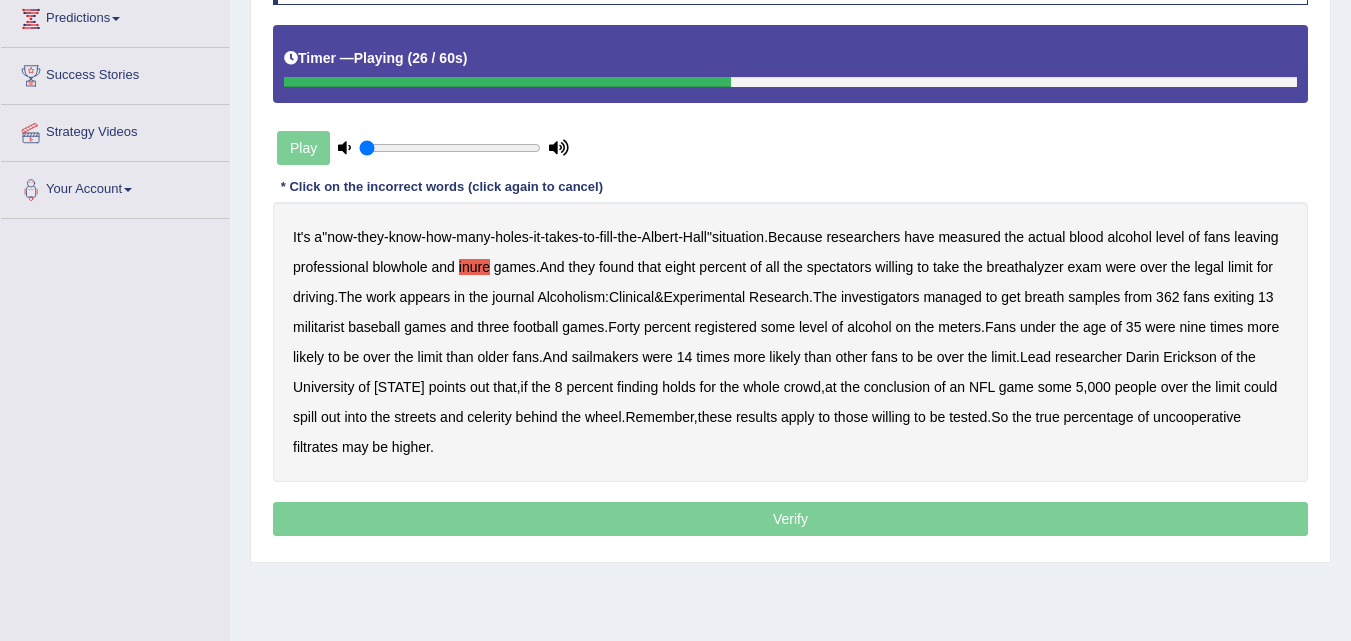 click on "militarist" at bounding box center (318, 327) 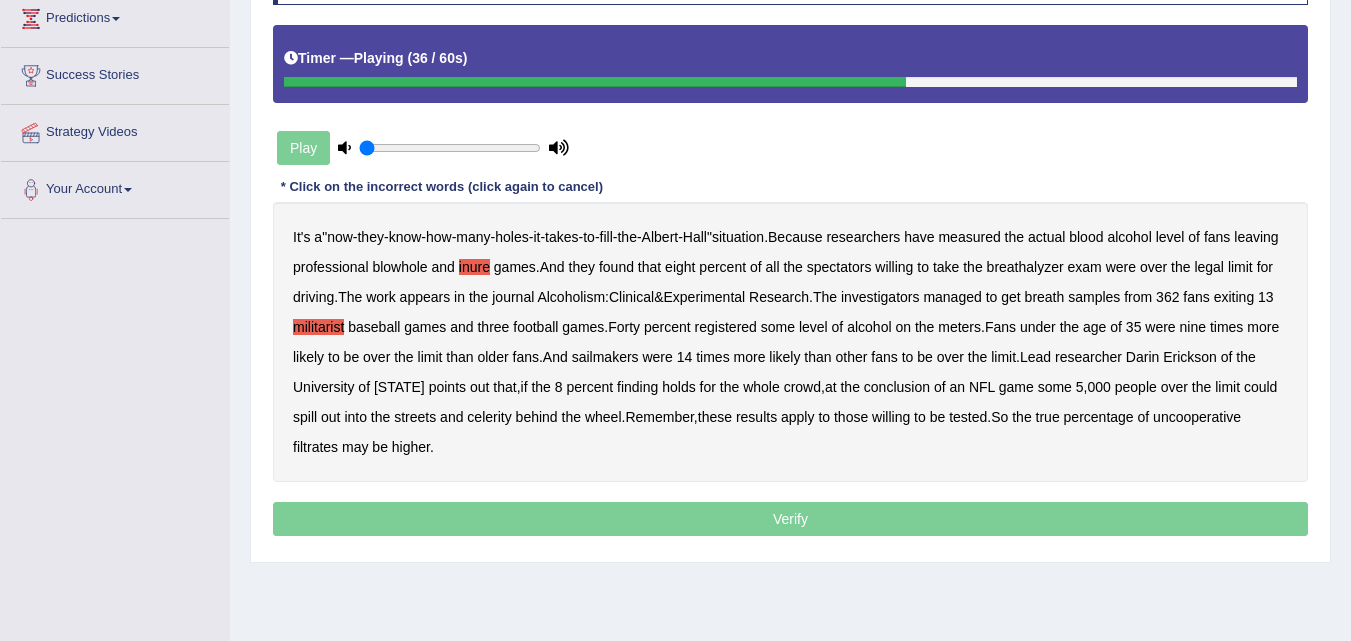 click on "sailmakers" at bounding box center [605, 357] 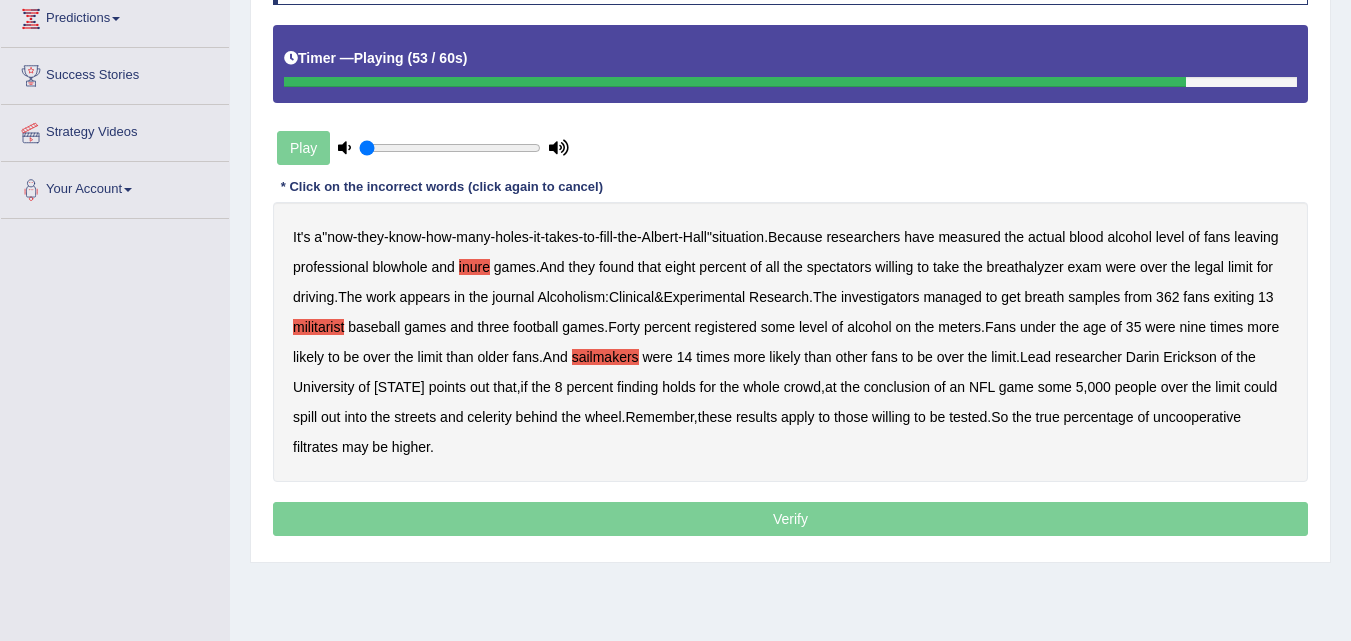click on "celerity" at bounding box center (489, 417) 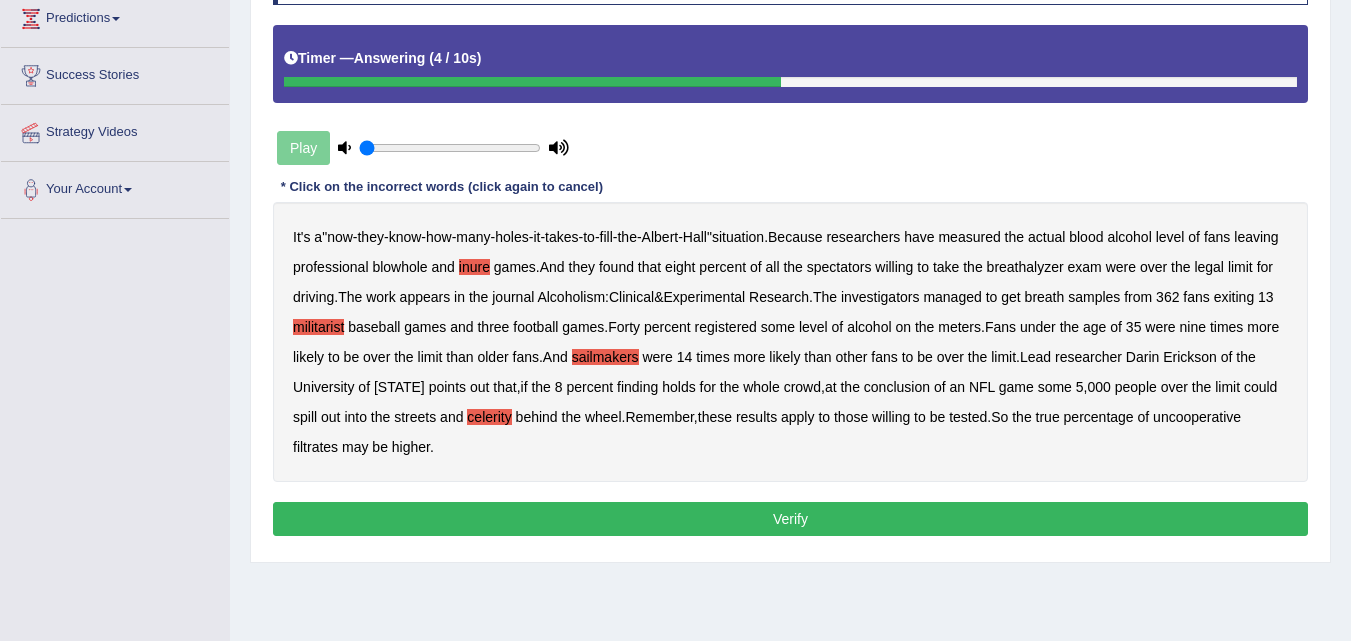 click on "filtrates" at bounding box center [315, 447] 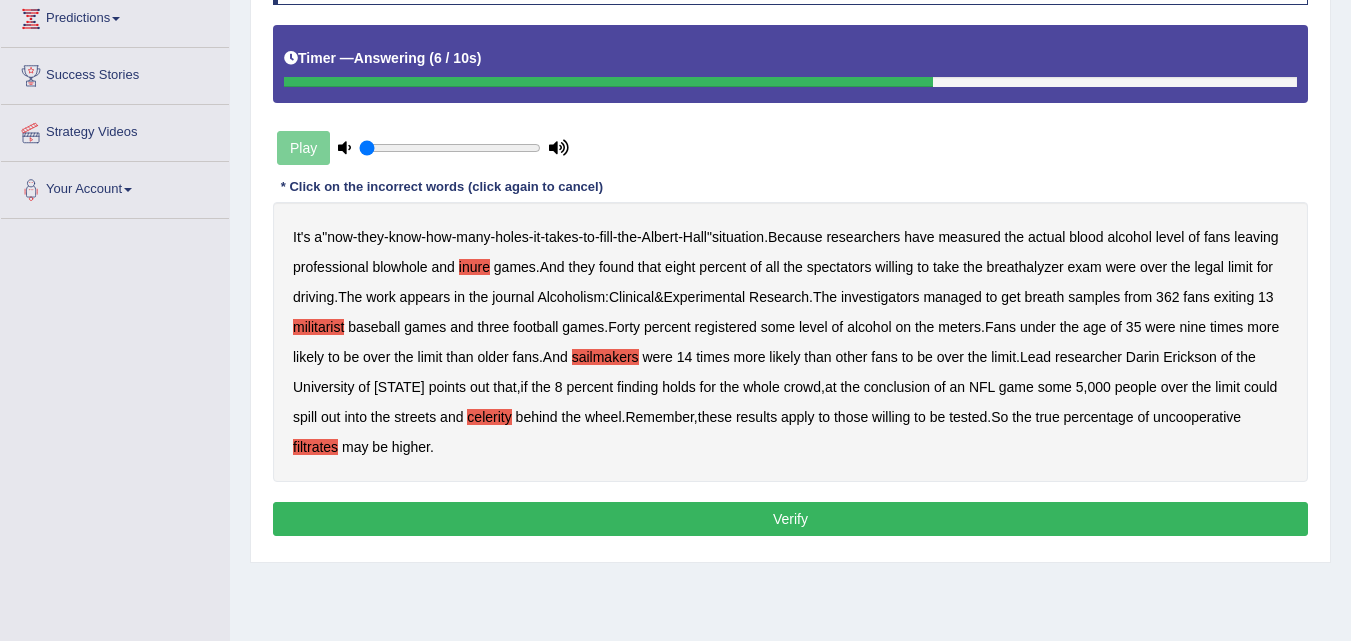 click on "uncooperative" at bounding box center (1197, 417) 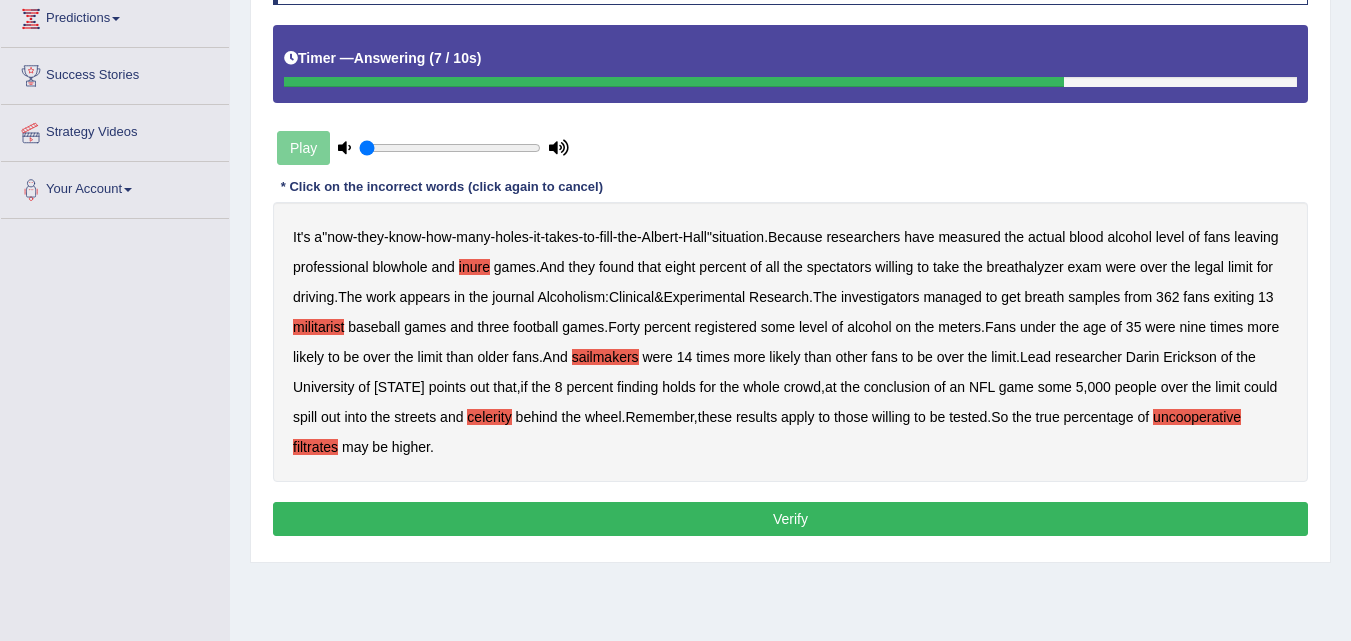 click on "filtrates" at bounding box center (315, 447) 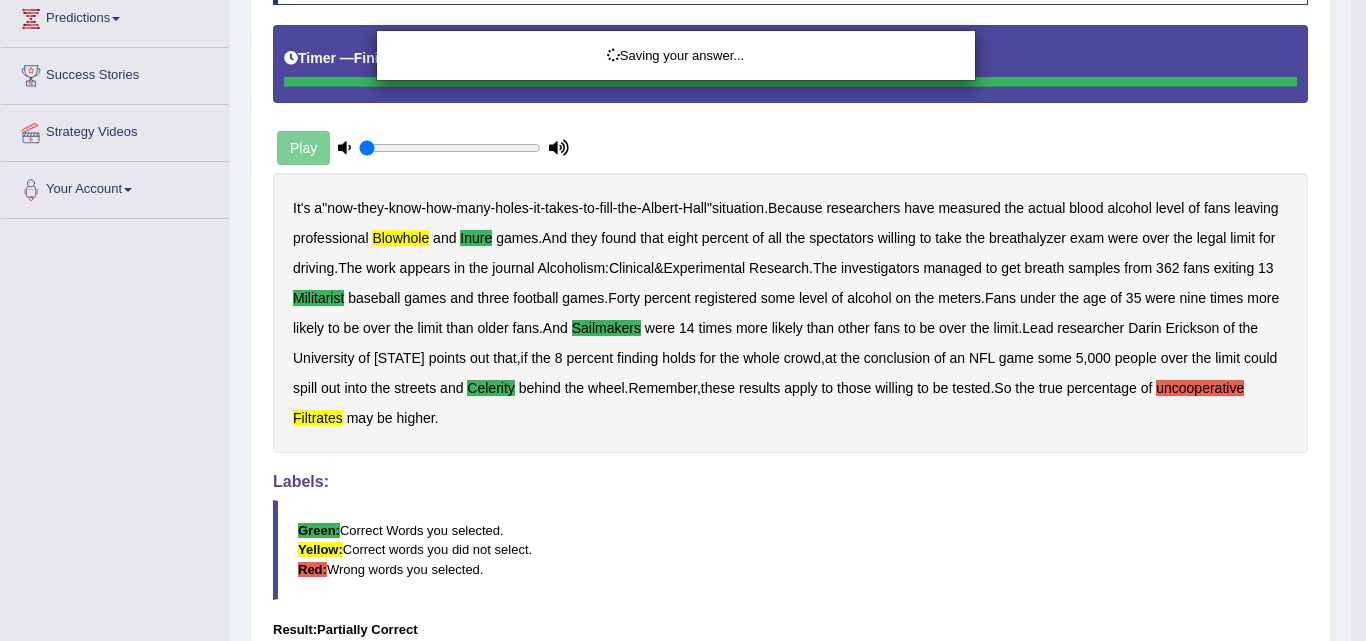 click on "Saving your answer..." at bounding box center [683, 320] 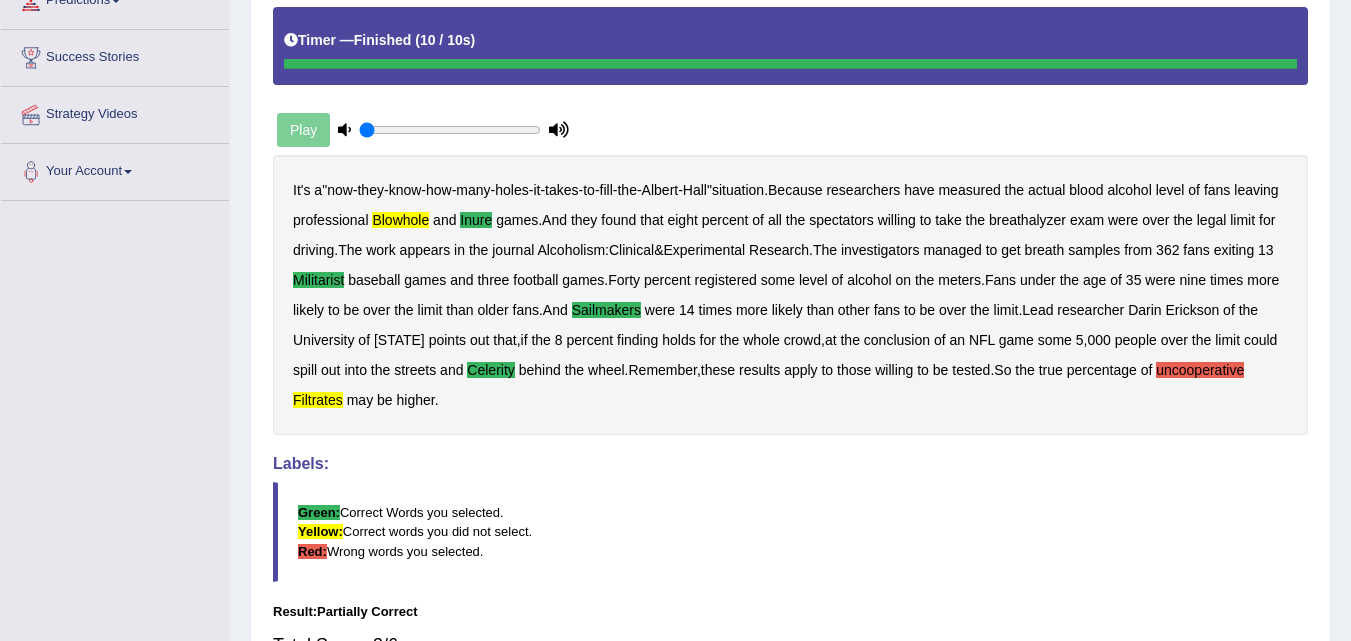 scroll, scrollTop: 356, scrollLeft: 0, axis: vertical 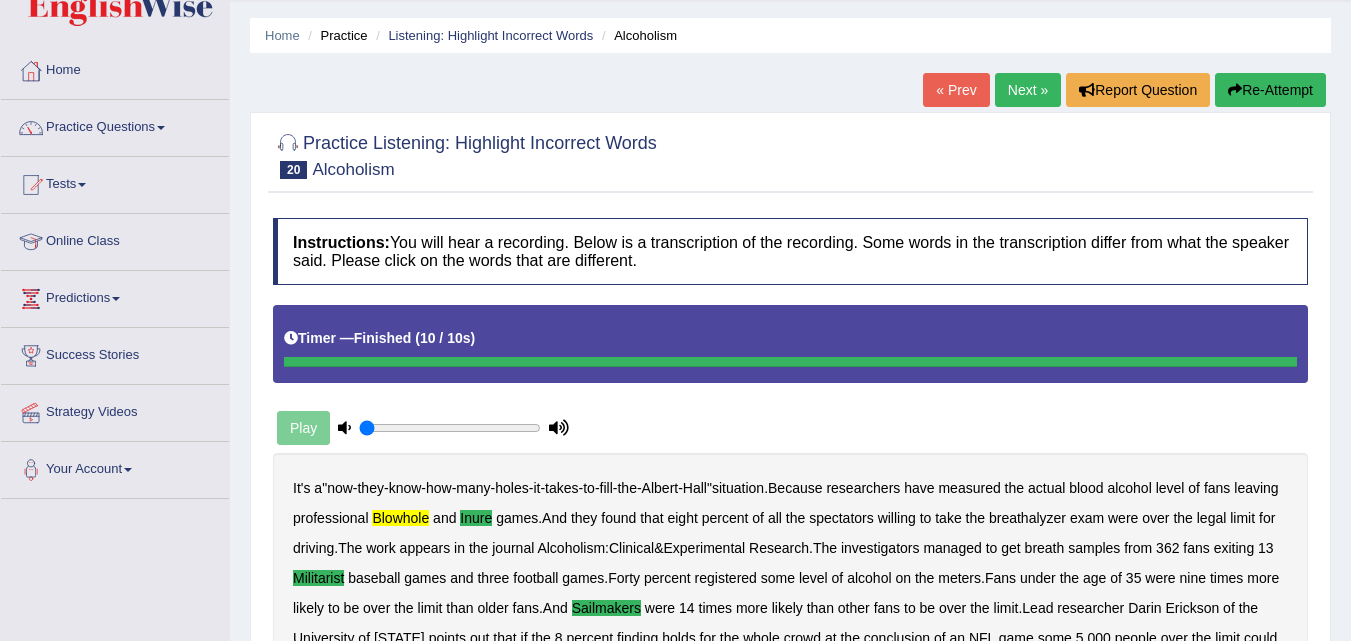 click on "Next »" at bounding box center [1028, 90] 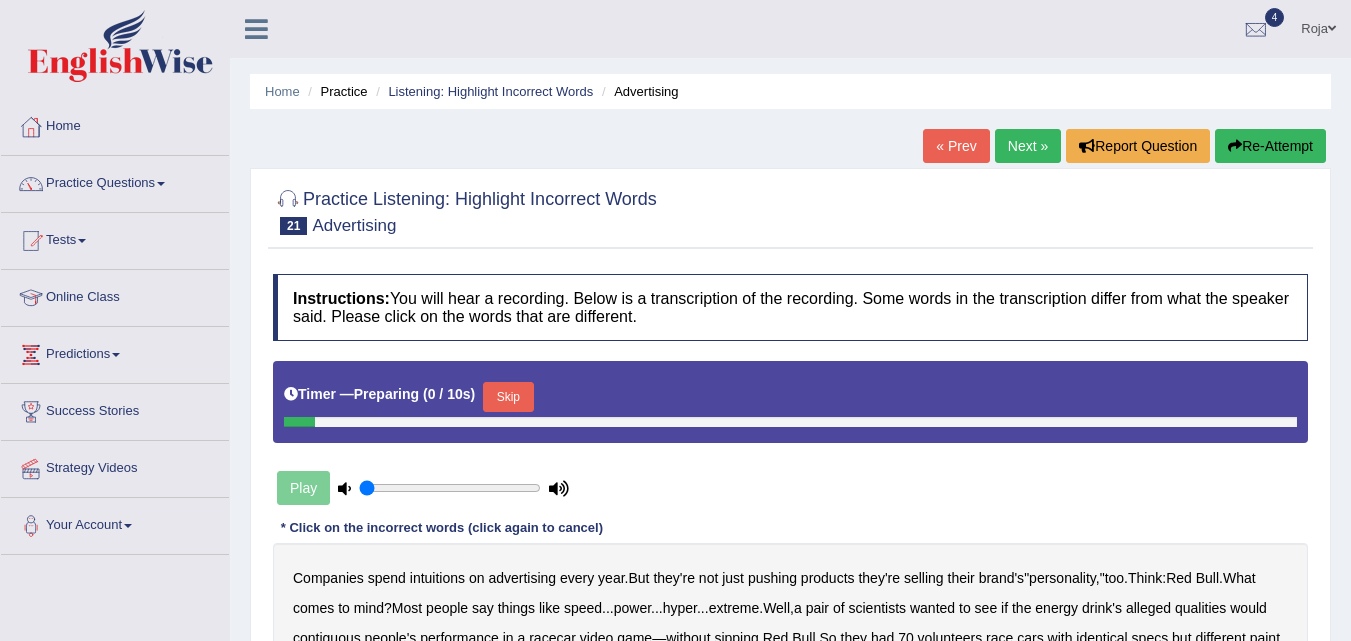 scroll, scrollTop: 0, scrollLeft: 0, axis: both 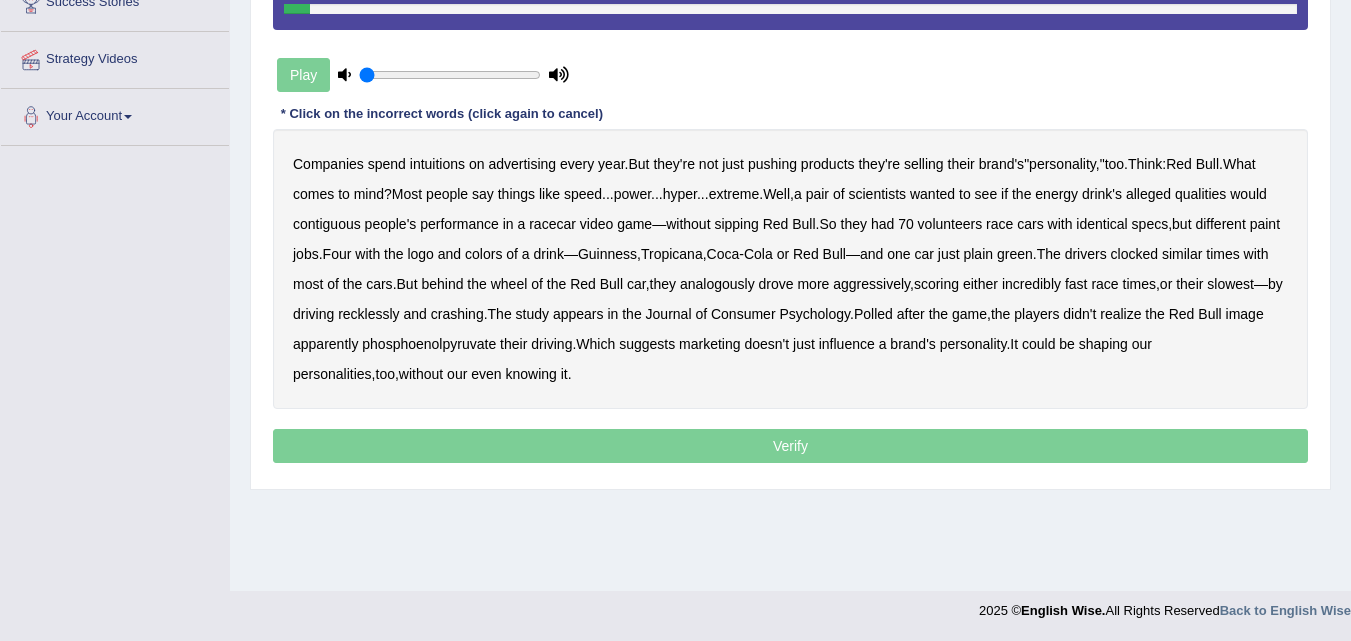 click on "Companies   spend   intuitions   on   advertising   every   year .  But   they're   not   just   pushing   products   they're   selling   their   brand's  " personality ,"  too .  Think :  Red   Bull .  What   comes   to   mind ?  Most   people   say   things   like   speed ... power ... hyper ... extreme .  Well ,  a   pair   of   scientists   wanted   to   see   if   the   energy   drink's   alleged   qualities   would   contiguous   people's   performance   in   a   racecar   video   game — without   sipping   Red   Bull .  So   they   had   70   volunteers   race   cars   with   identical   specs ,  but   different   paint   jobs .  Four   with   the   logo   and   colors   of   a   drink — Guinness ,  Tropicana ,  Coca - Cola   or   Red   Bull — and   one   car   just   plain   green .  The   drivers   clocked   similar   times   with   most   of   the   cars .  But   behind   the   wheel   of   the   Red   Bull   car ,  they   analogously   drove   more   aggressively ,  scoring   either     fast" at bounding box center (790, 269) 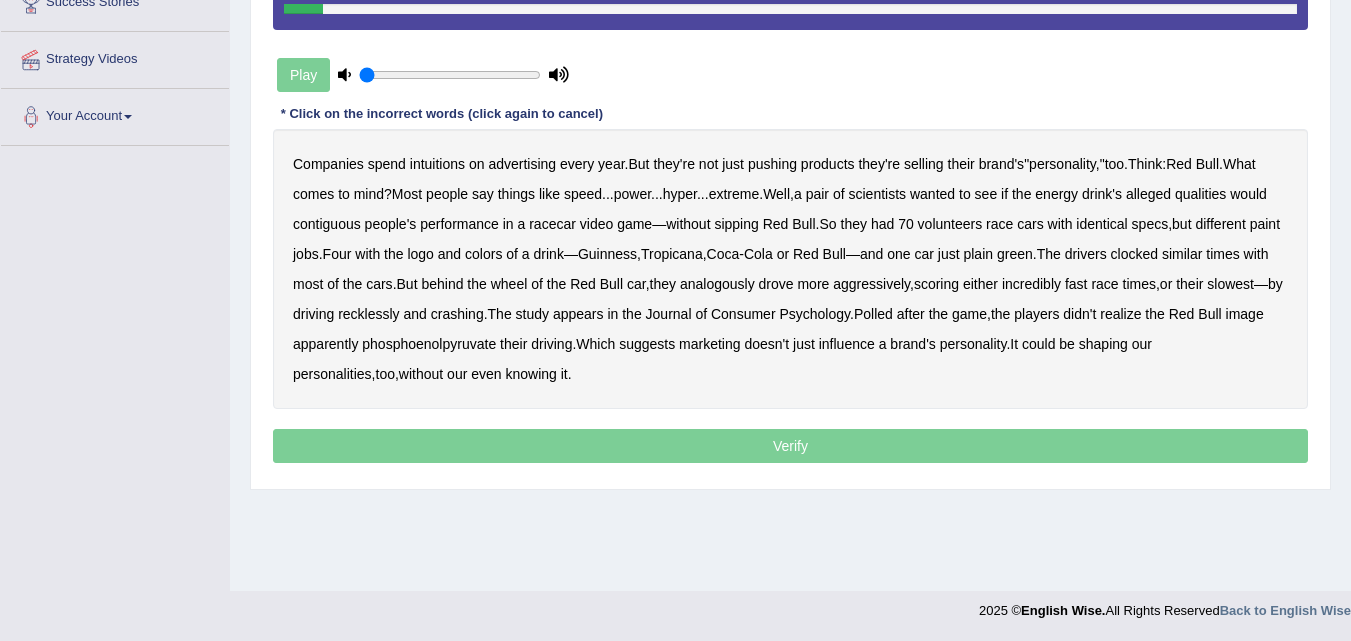 click on "intuitions" at bounding box center [437, 164] 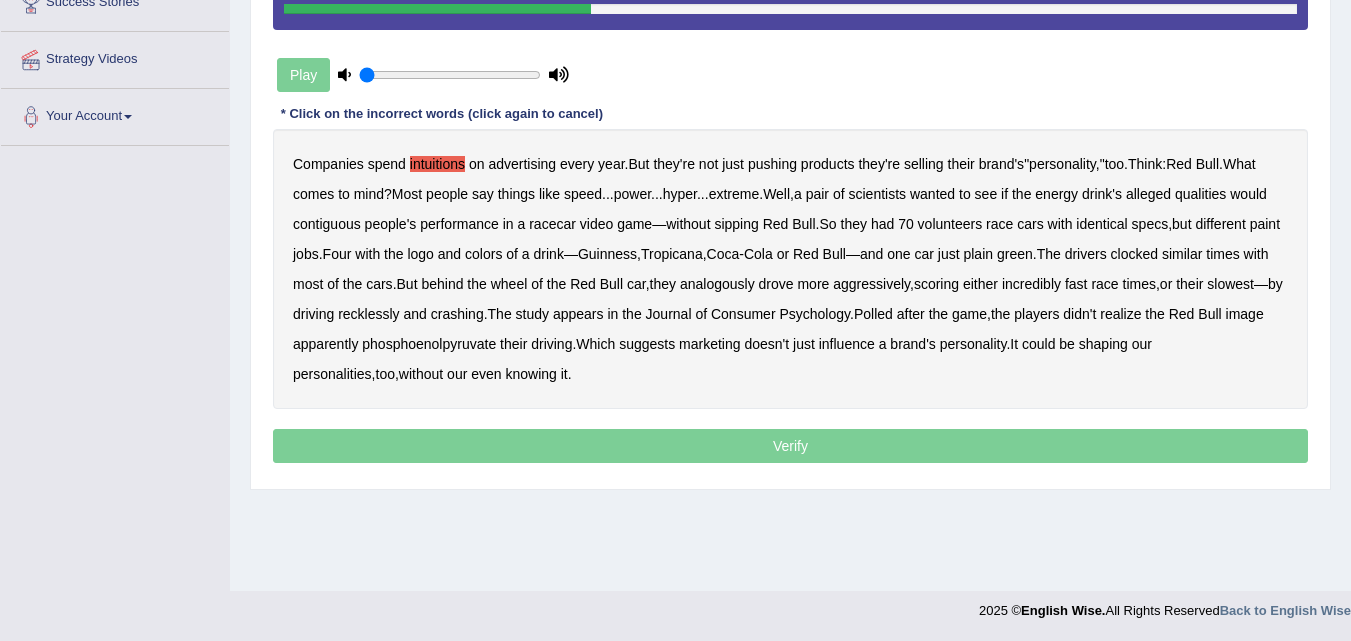 click on "contiguous" at bounding box center [327, 224] 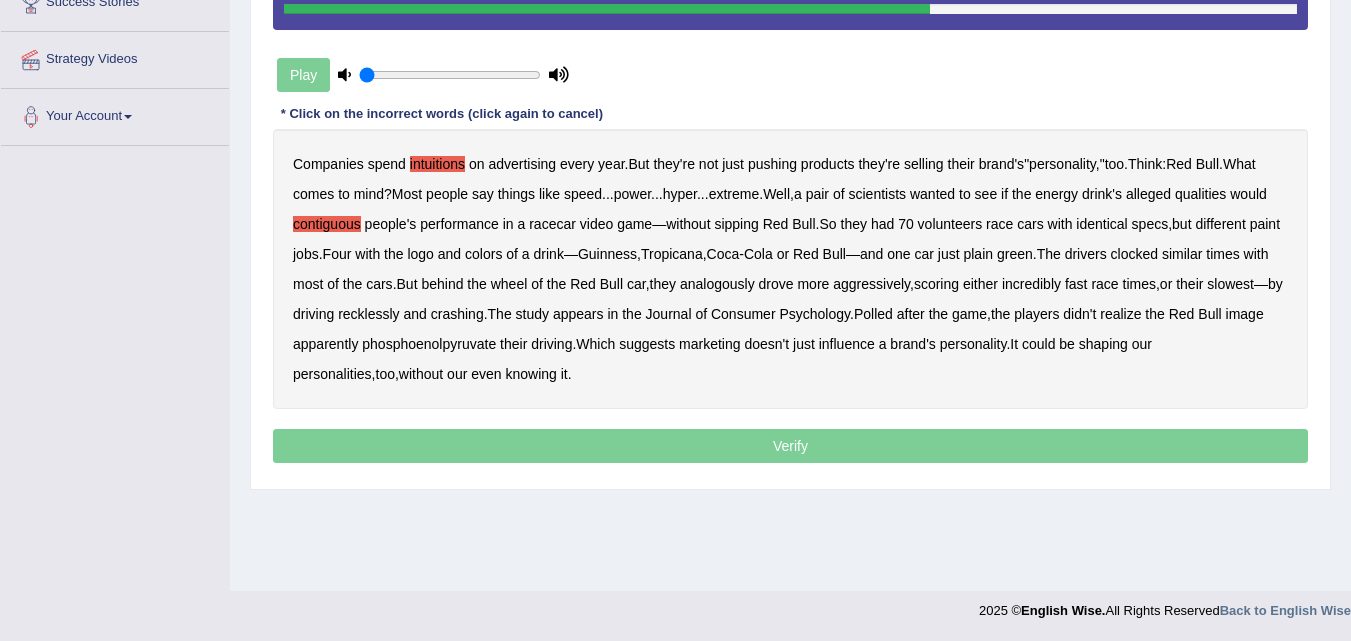 click on "analogously" at bounding box center [717, 284] 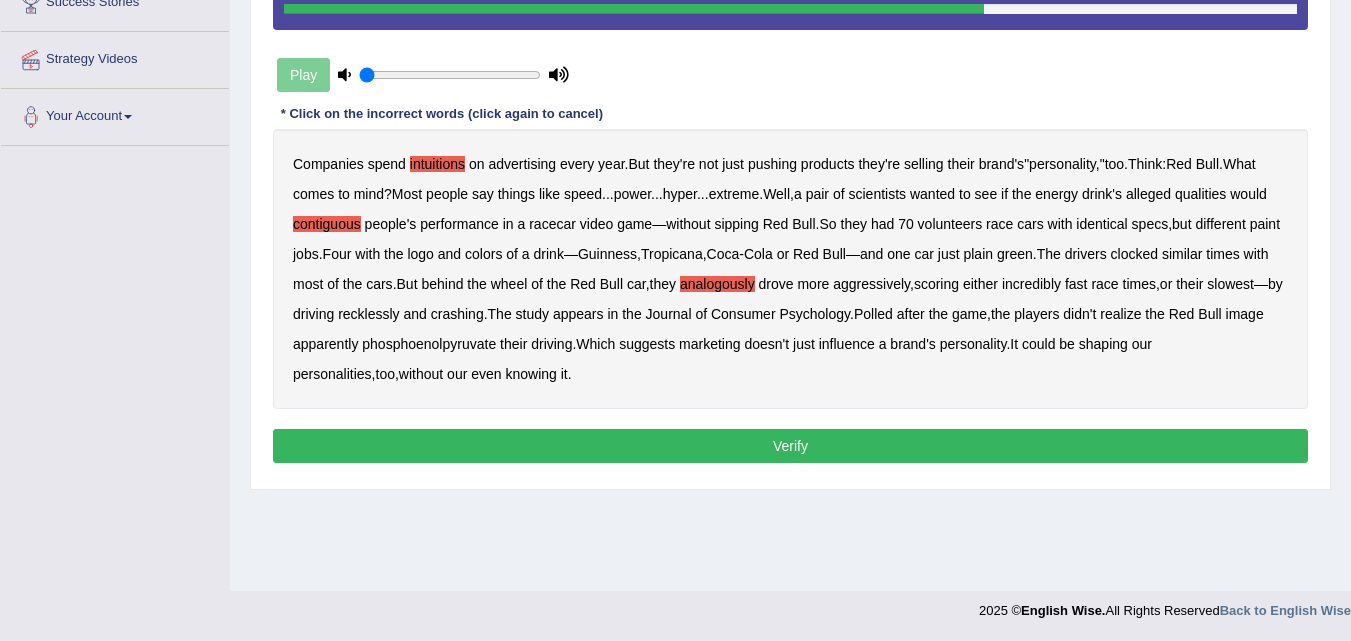 click on "Verify" at bounding box center [790, 446] 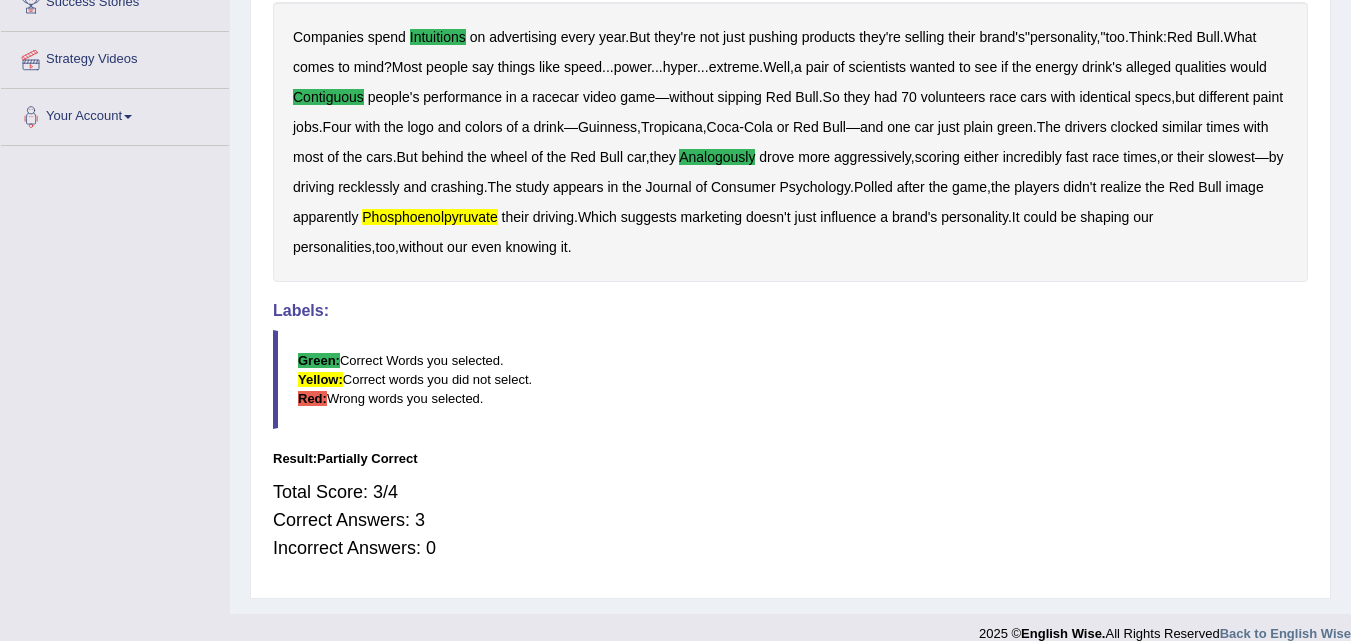 drag, startPoint x: 1327, startPoint y: 336, endPoint x: 1365, endPoint y: 381, distance: 58.898216 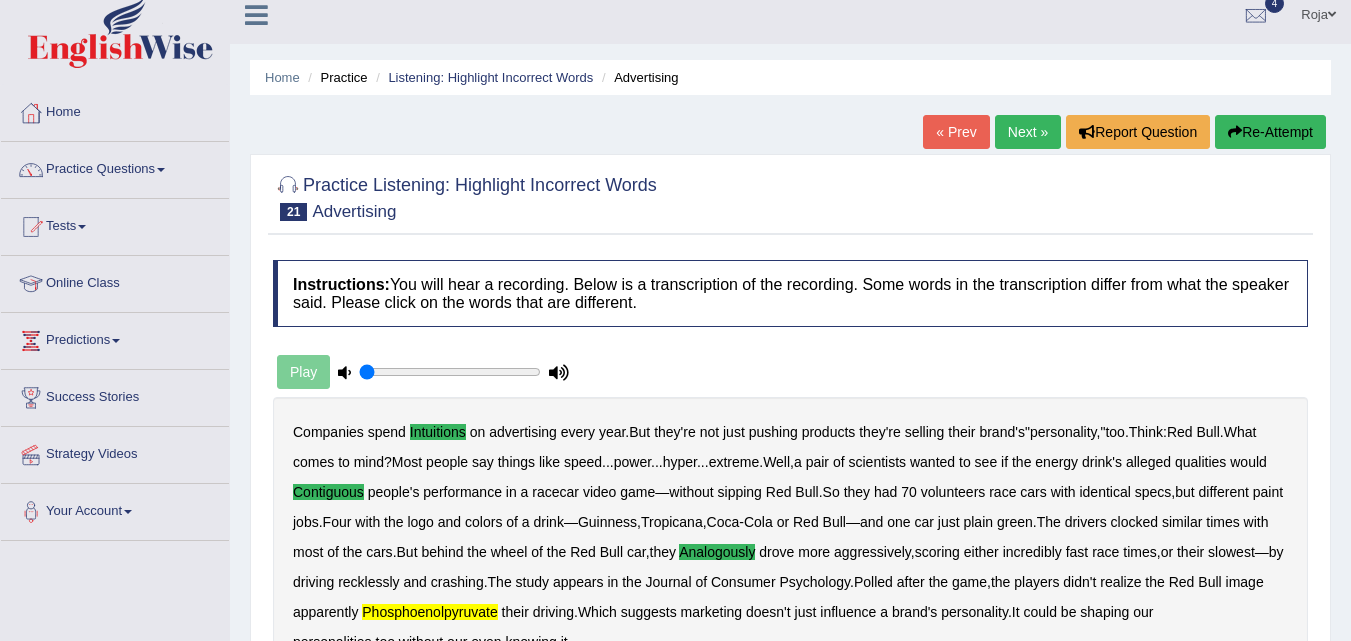 scroll, scrollTop: 12, scrollLeft: 0, axis: vertical 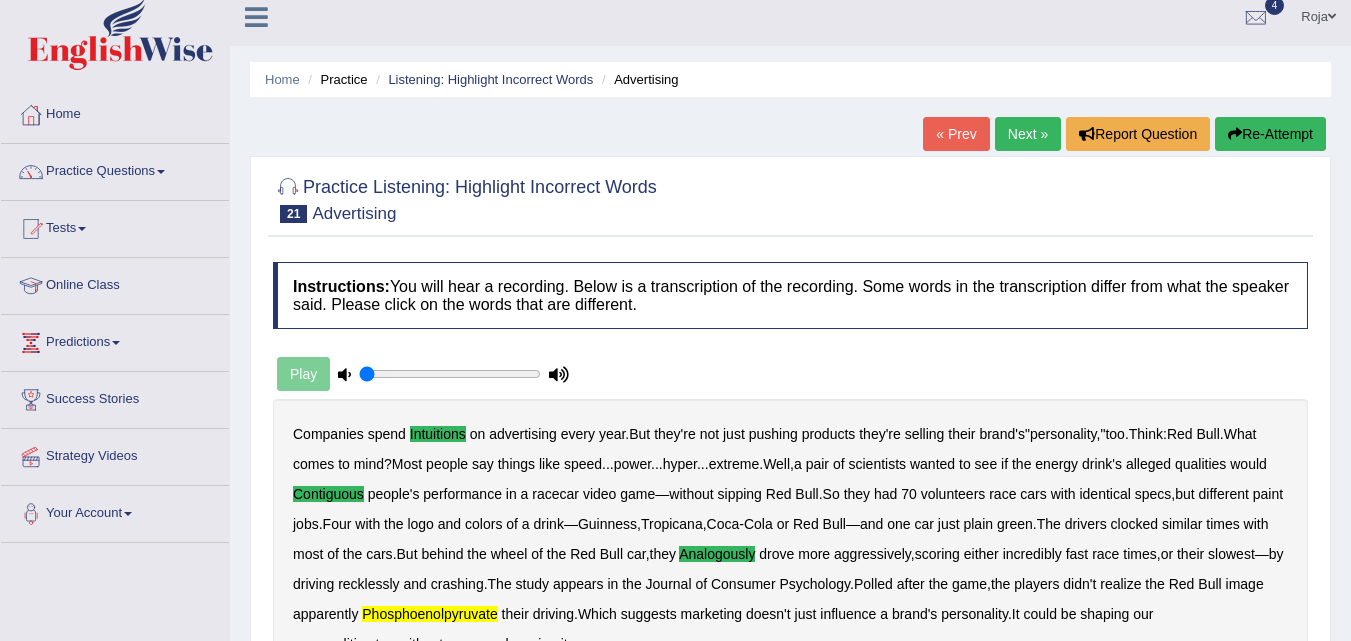 click on "Next »" at bounding box center [1028, 134] 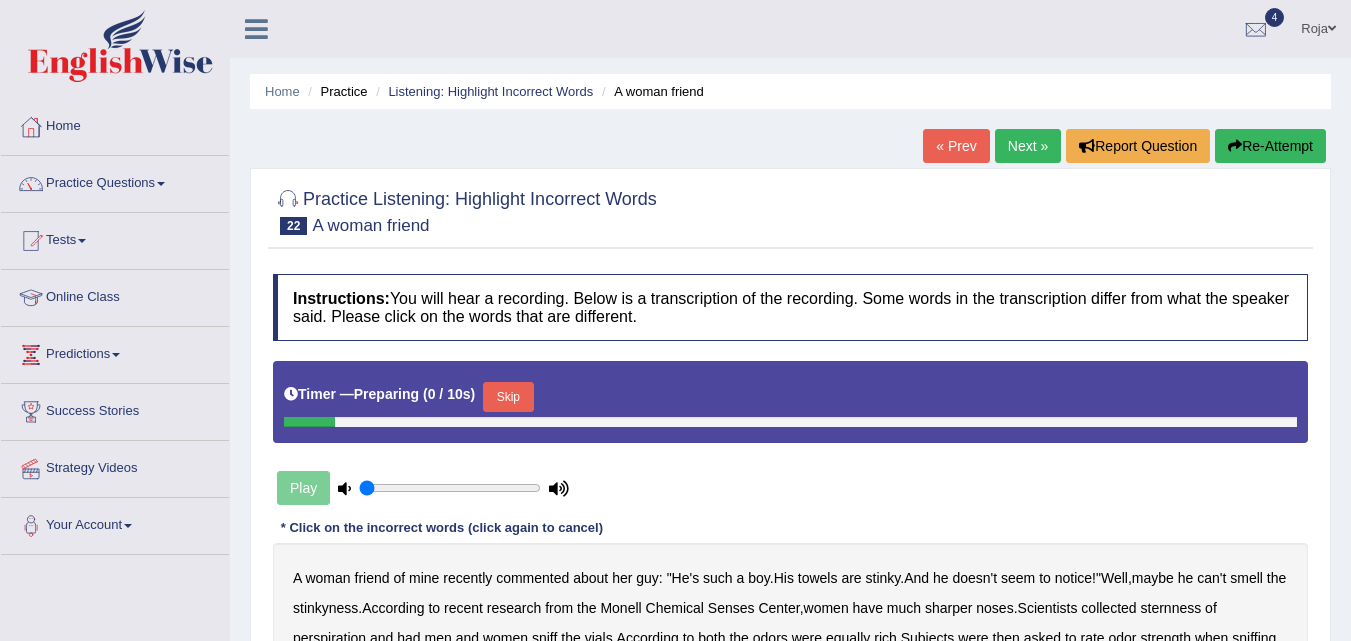 scroll, scrollTop: 0, scrollLeft: 0, axis: both 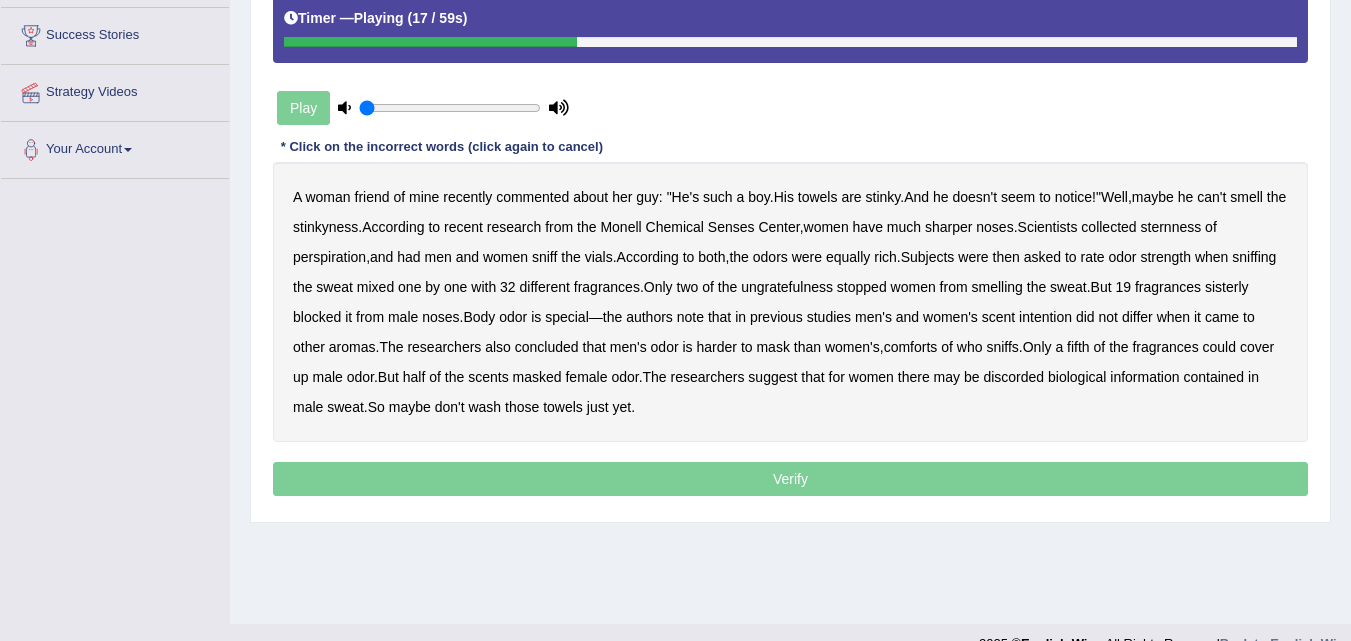 click on "sternness" at bounding box center [1171, 227] 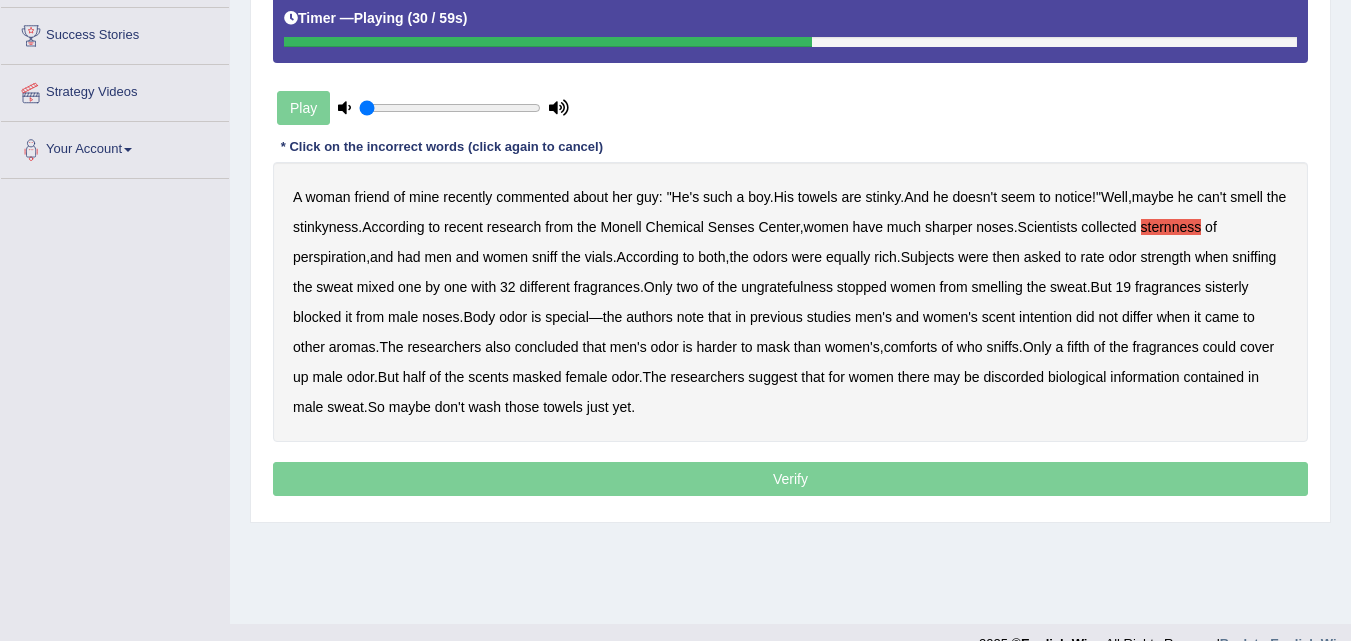 click on "ungratefulness" at bounding box center (787, 287) 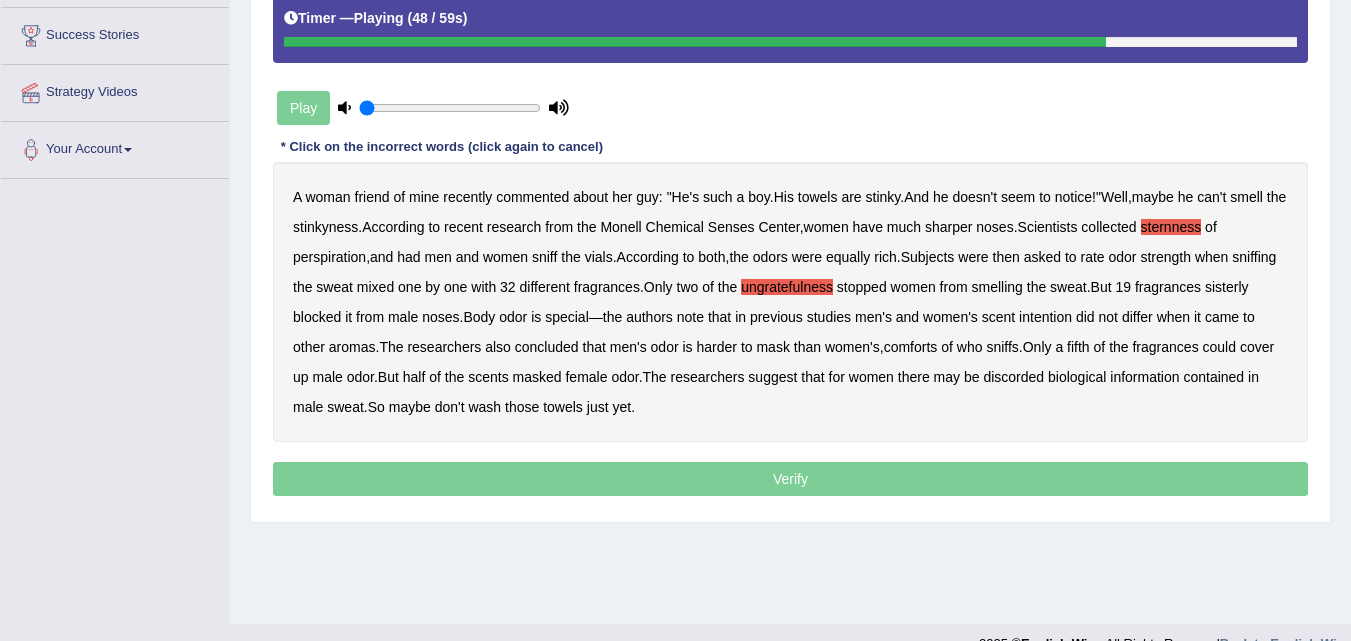click on "comforts" at bounding box center [911, 347] 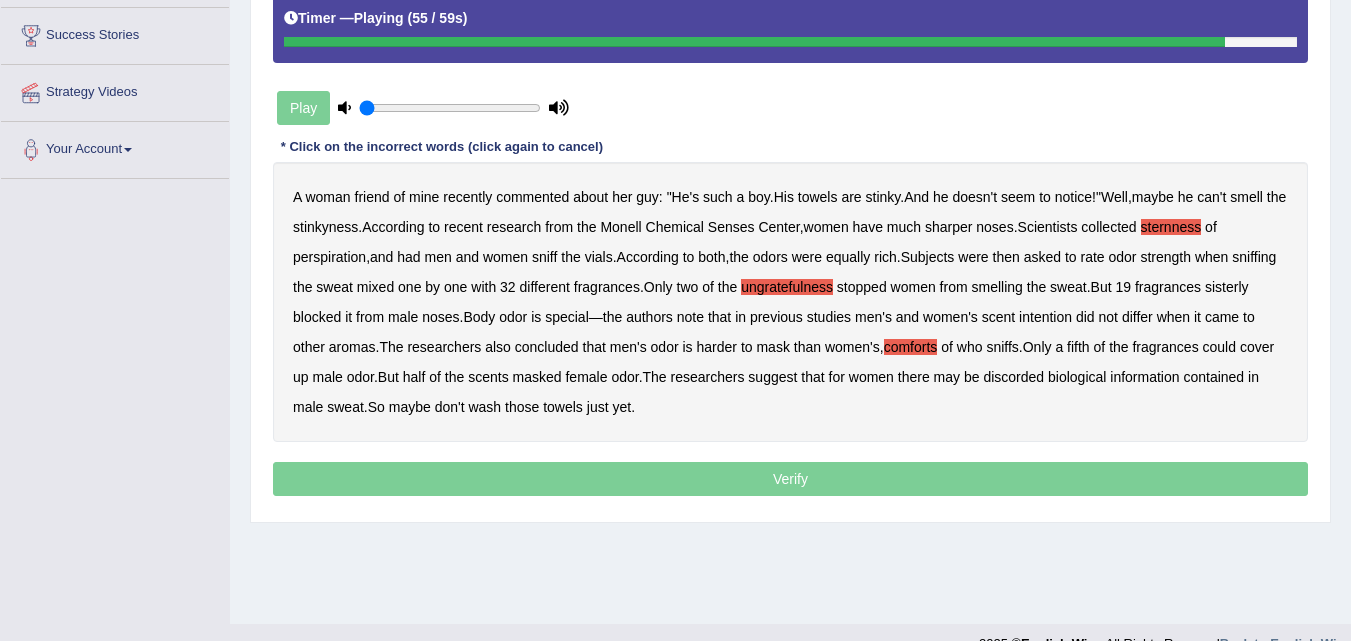 click on "discorded" at bounding box center (1013, 377) 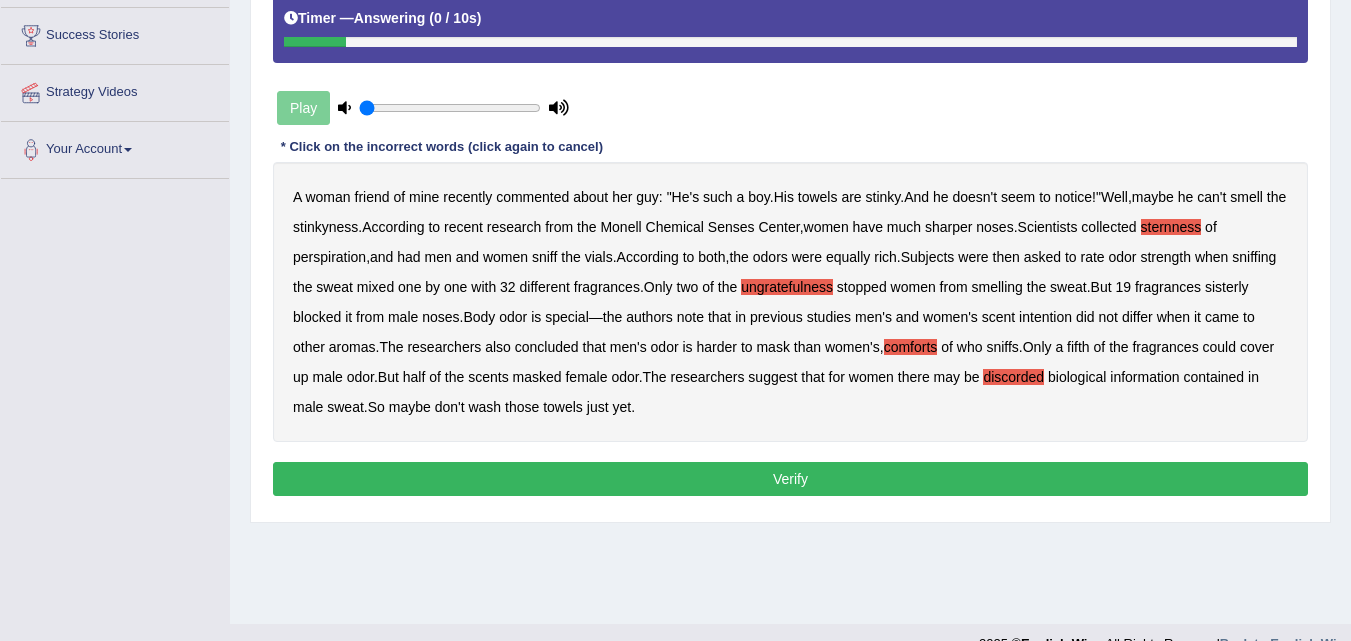 click on "Verify" at bounding box center [790, 479] 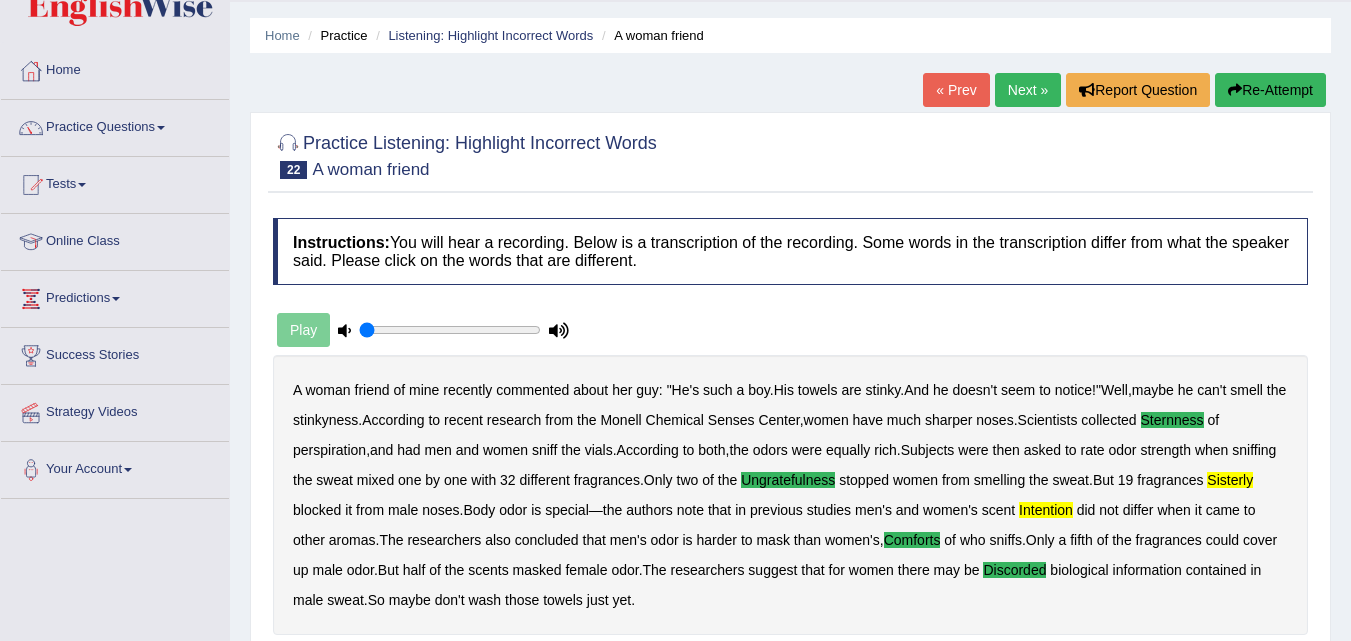 scroll, scrollTop: 54, scrollLeft: 0, axis: vertical 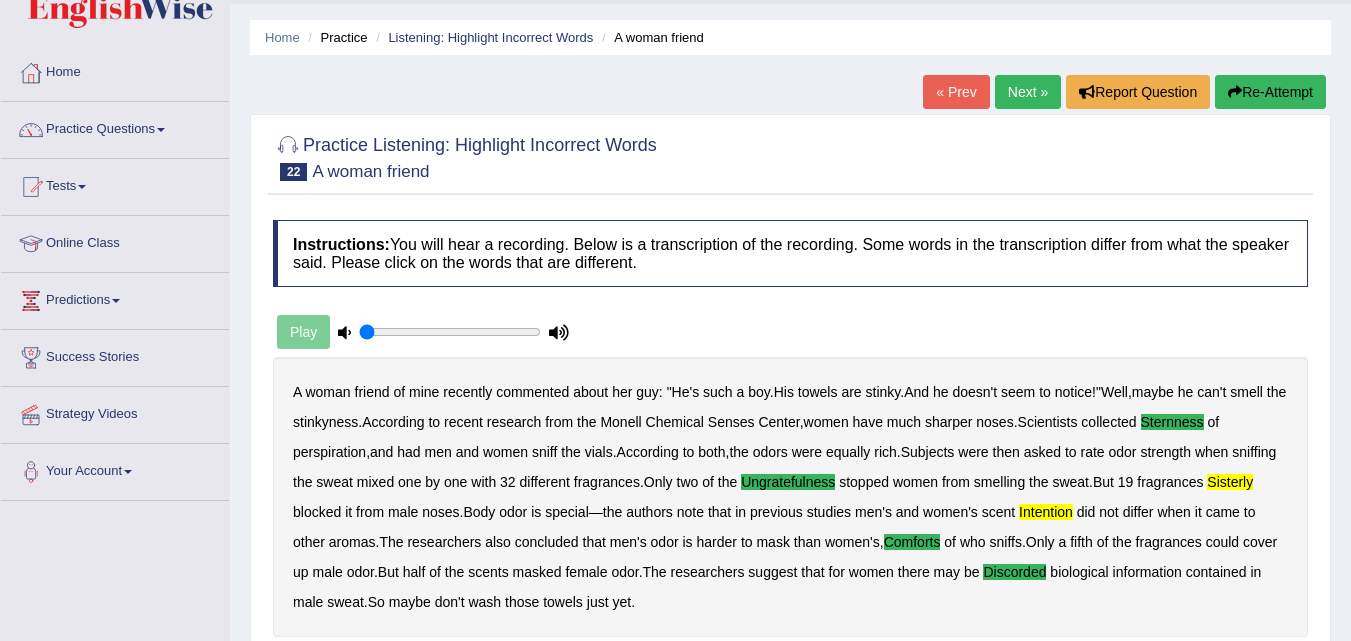 click on "Next »" at bounding box center [1028, 92] 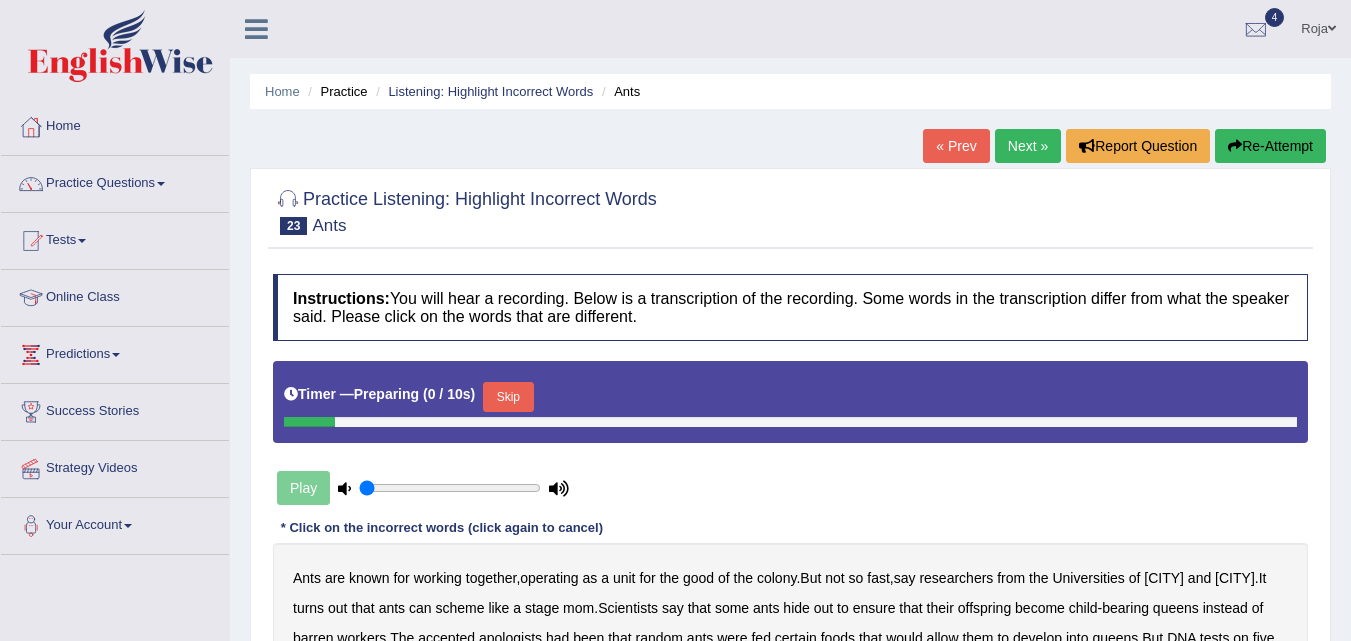 scroll, scrollTop: 0, scrollLeft: 0, axis: both 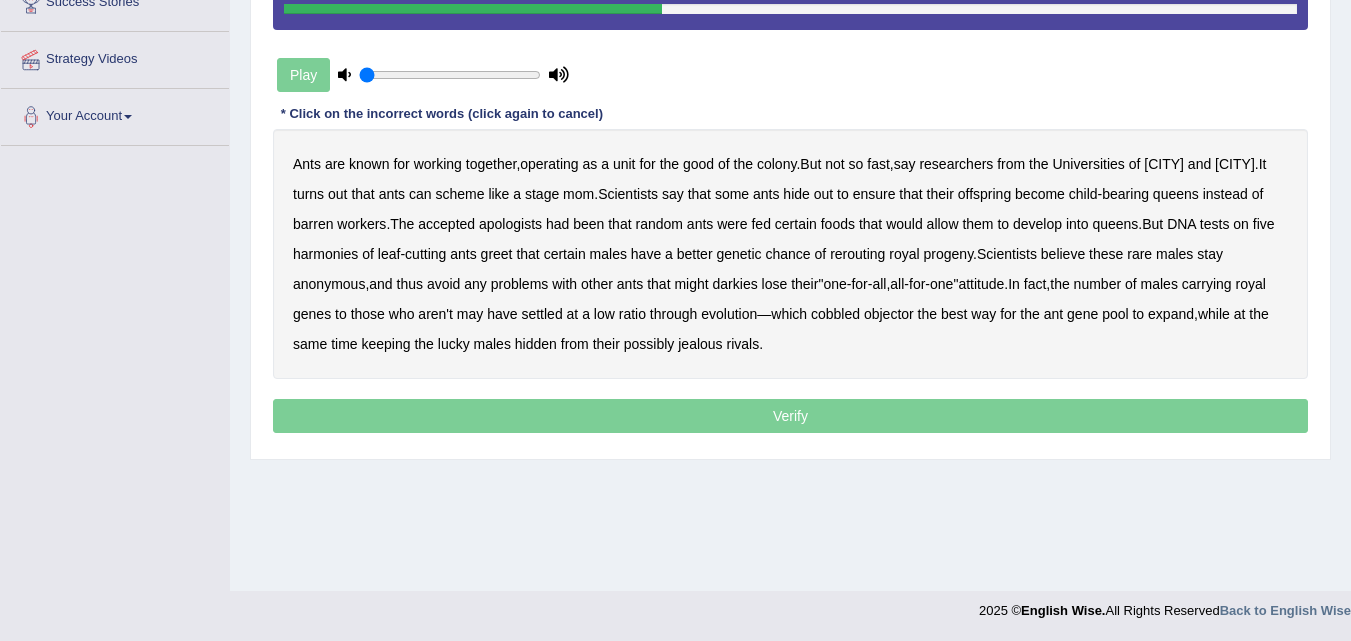 click on "apologists" at bounding box center (510, 224) 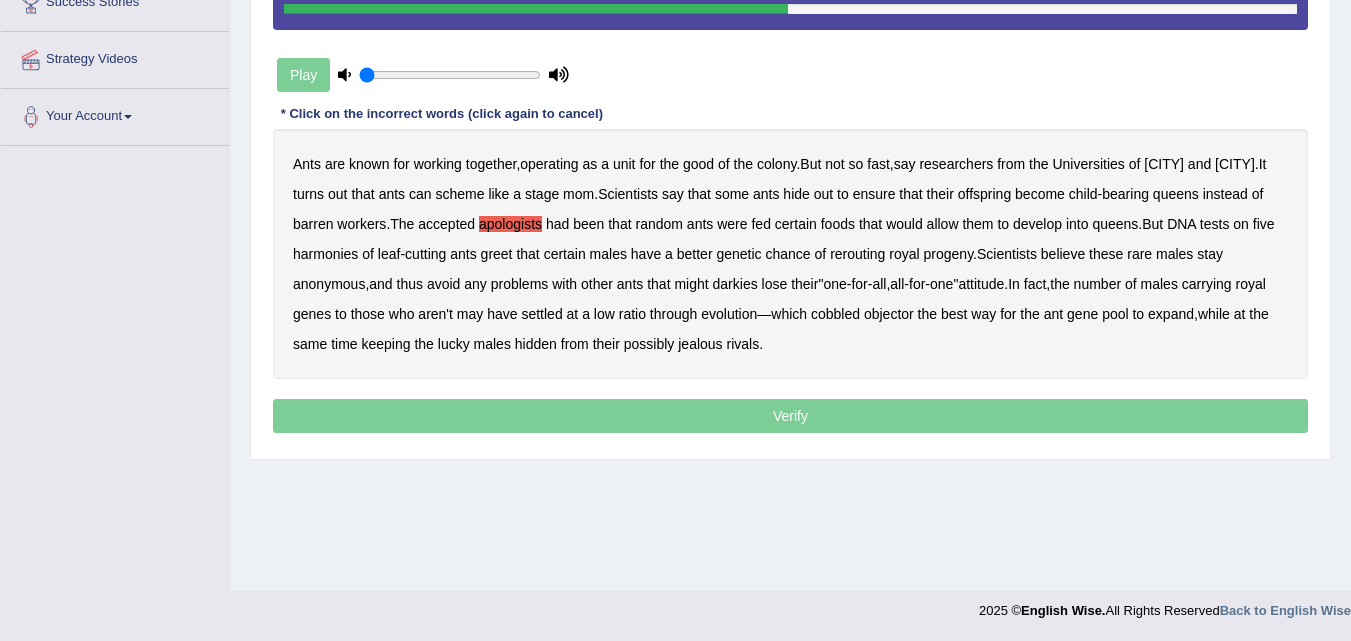 click on "harmonies" at bounding box center (325, 254) 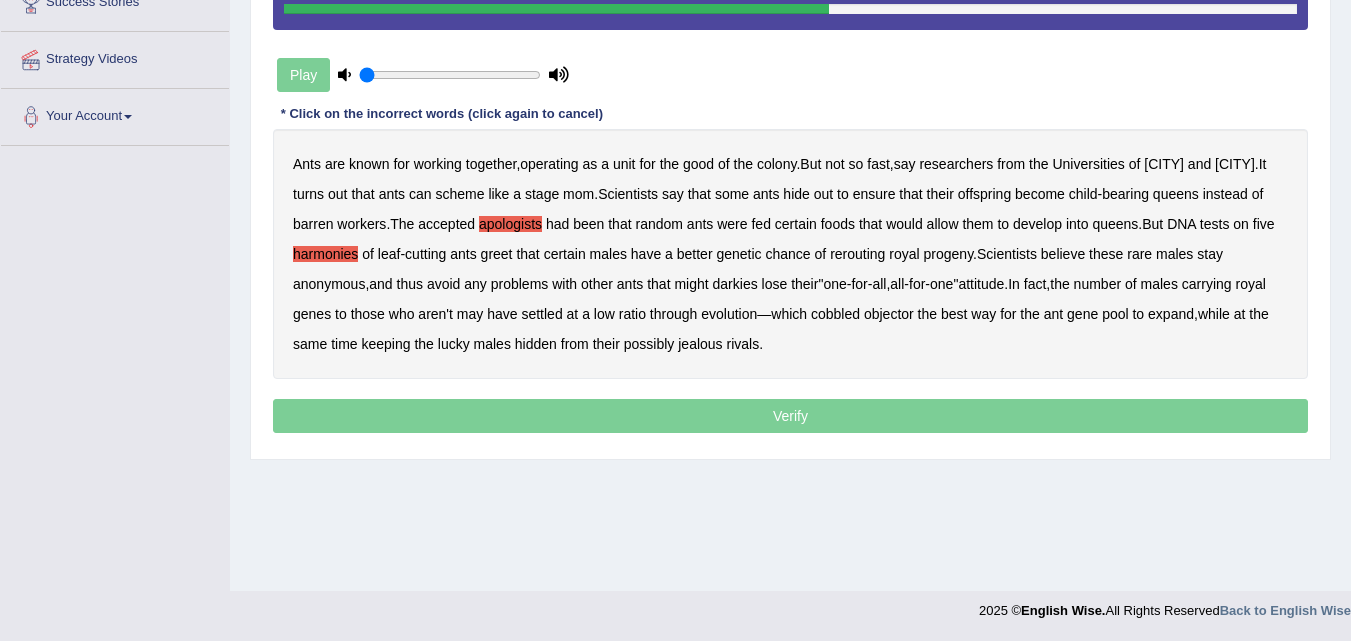 click on "greet" at bounding box center [497, 254] 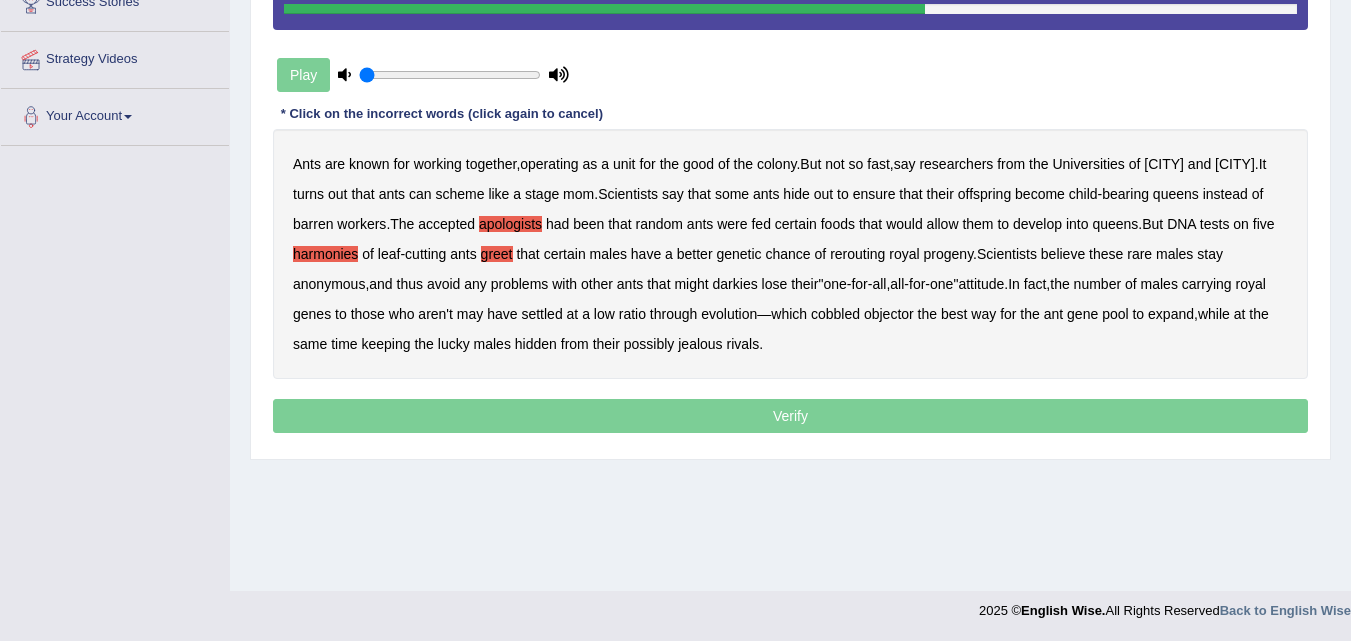 click on "rerouting" at bounding box center [857, 254] 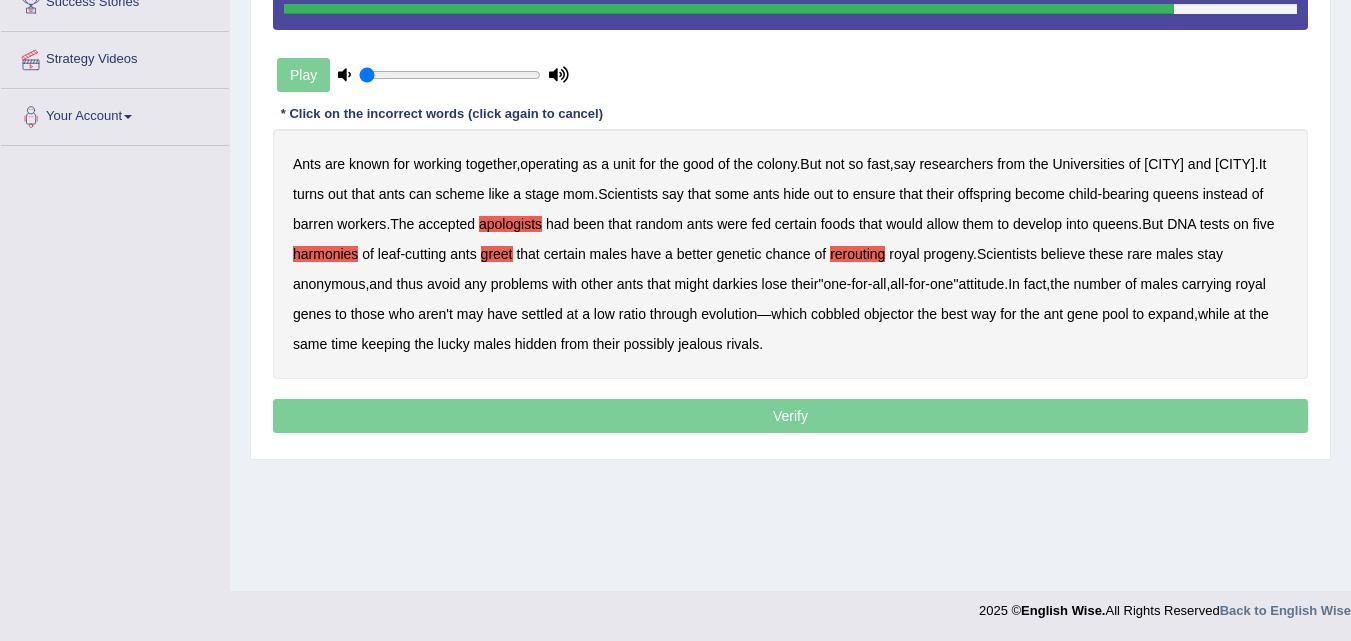 click on "objector" at bounding box center (889, 314) 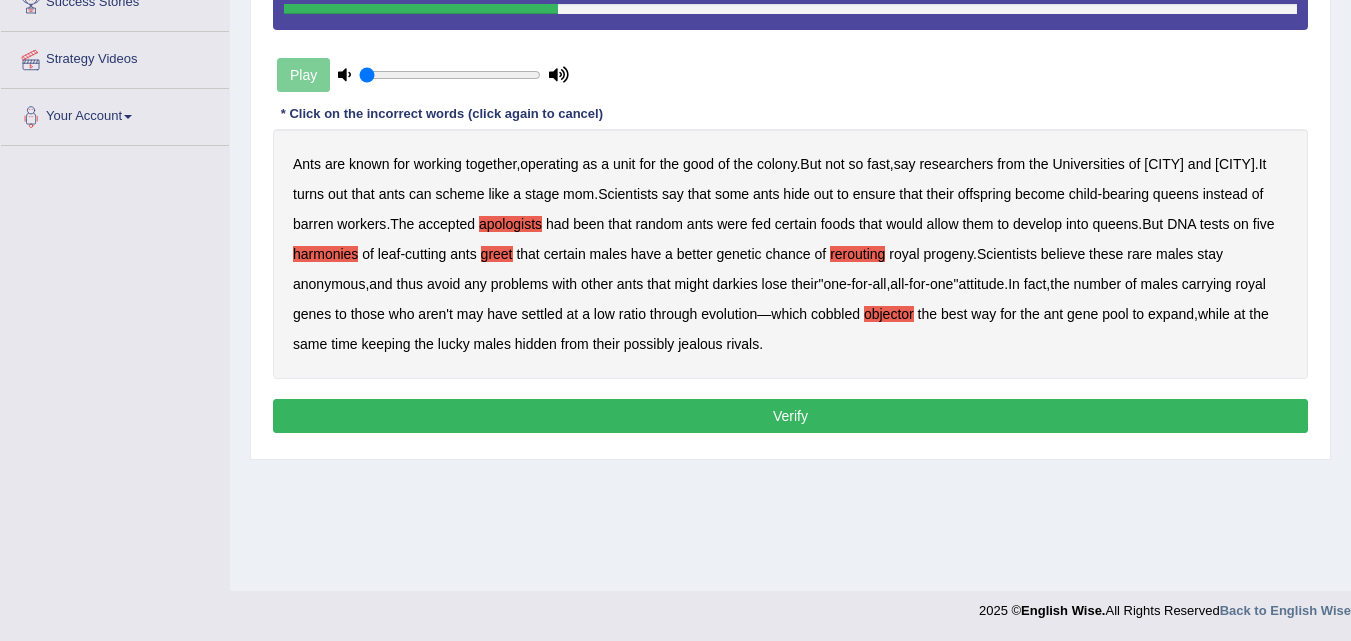 click on "Verify" at bounding box center (790, 416) 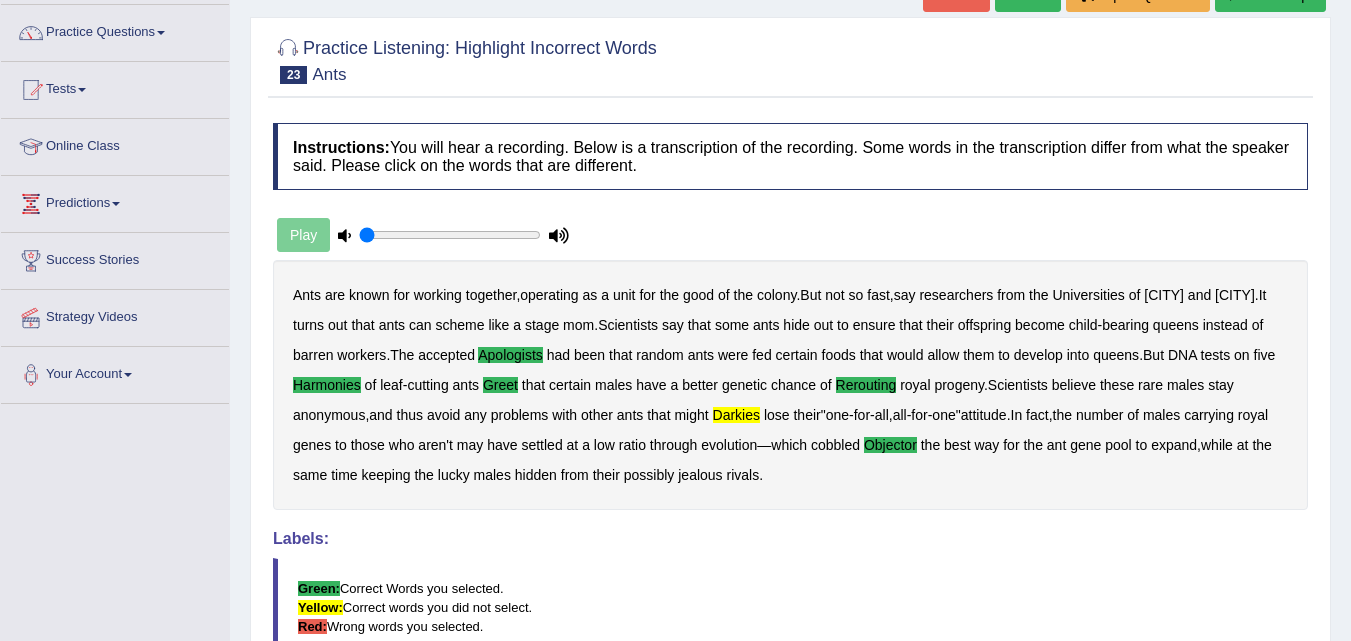scroll, scrollTop: 135, scrollLeft: 0, axis: vertical 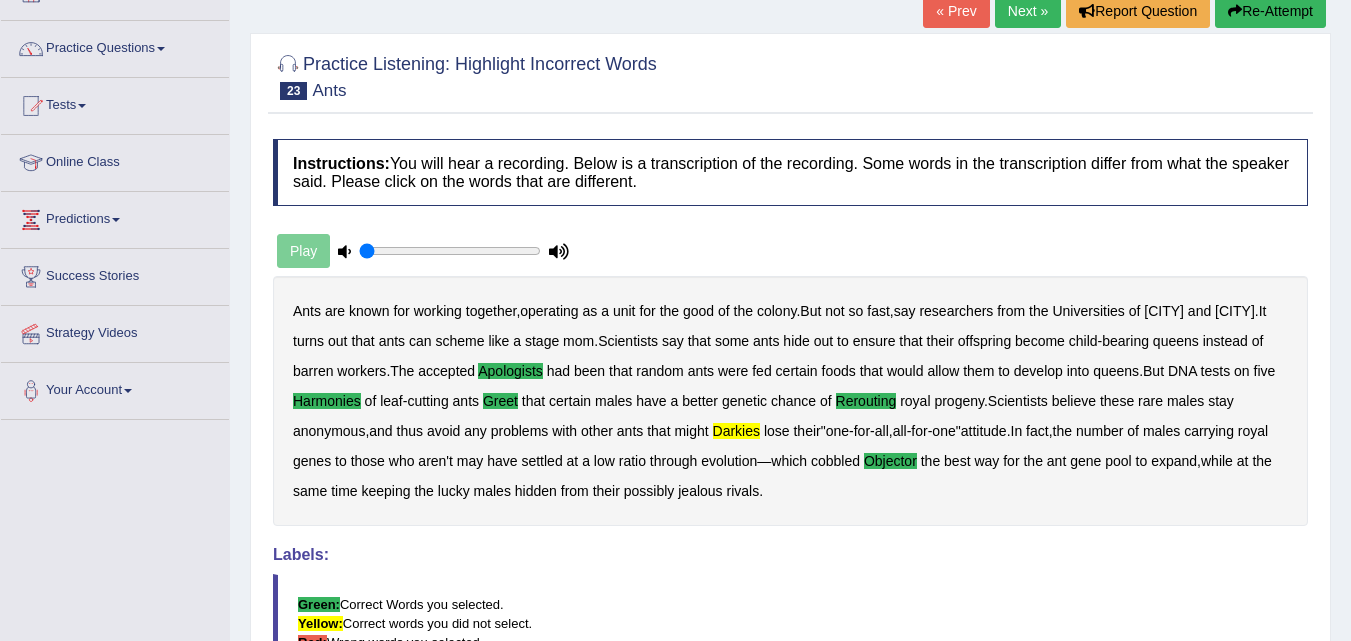 click on "Next »" at bounding box center [1028, 11] 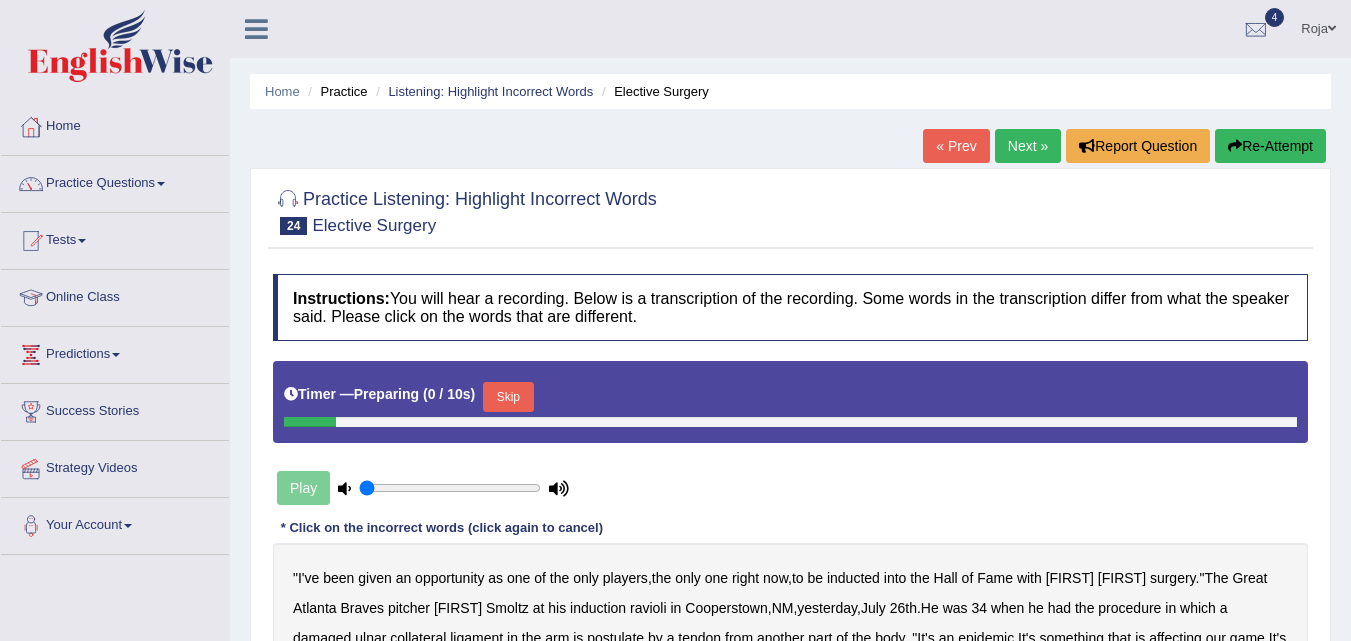 scroll, scrollTop: 0, scrollLeft: 0, axis: both 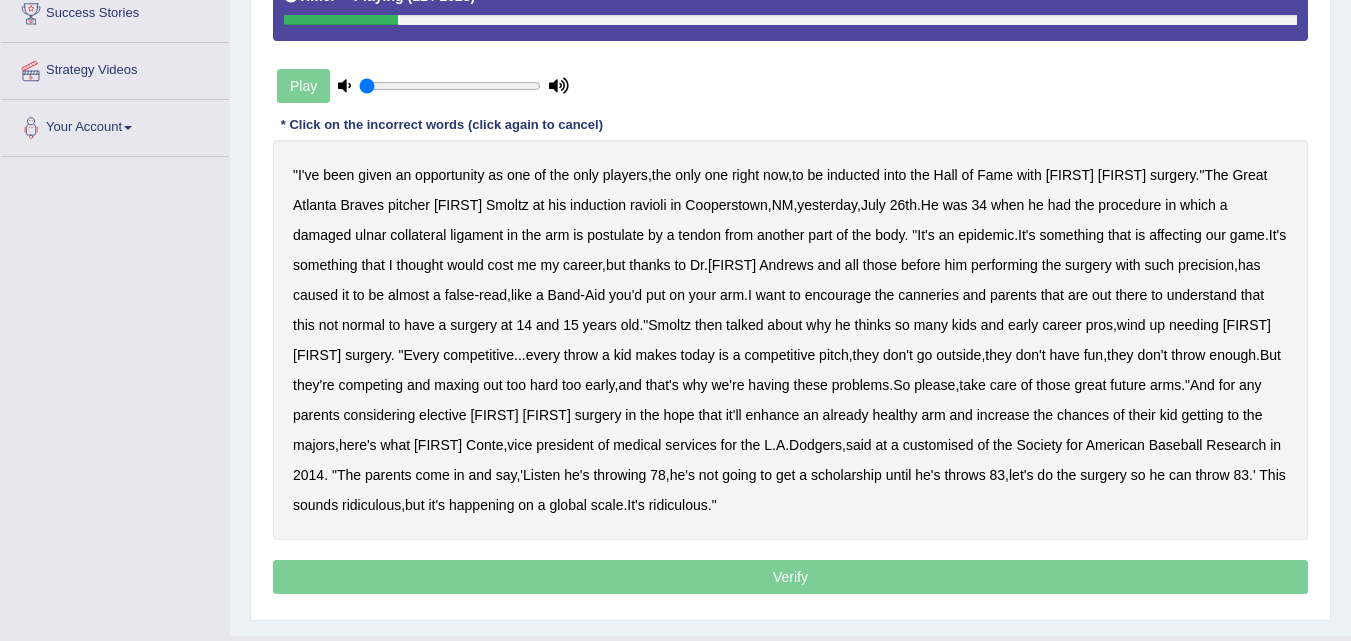 click on "ravioli" at bounding box center [648, 205] 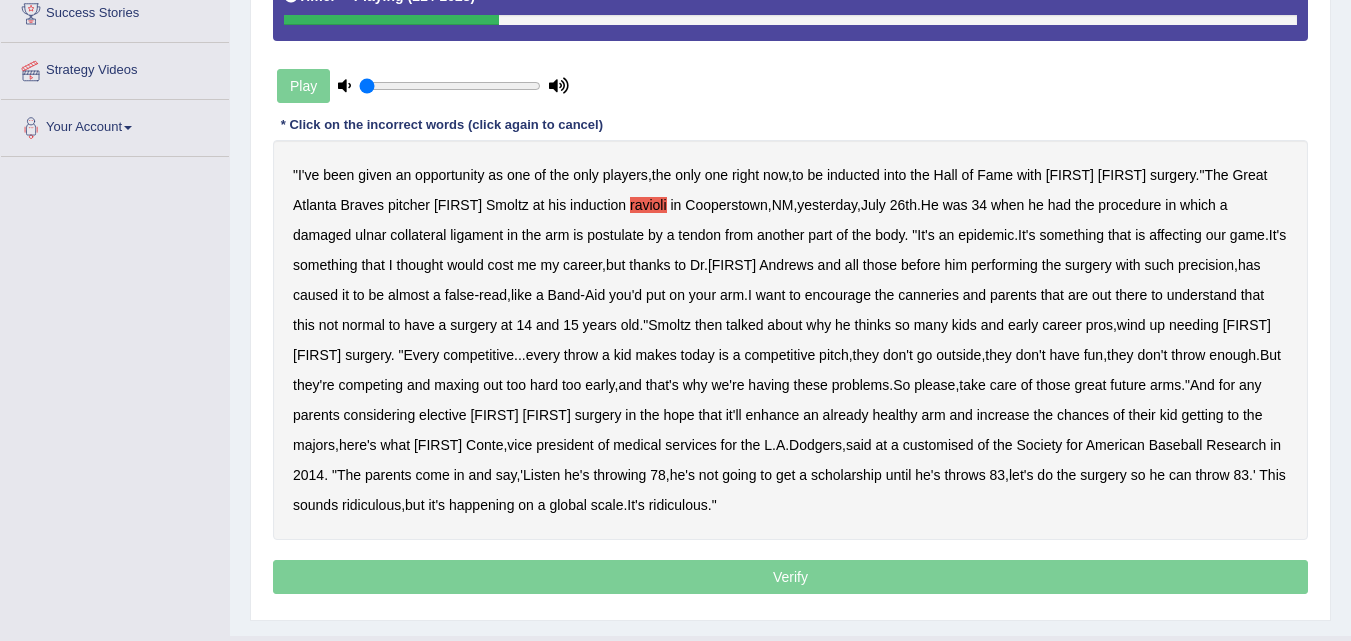 click on "postulate" at bounding box center (615, 235) 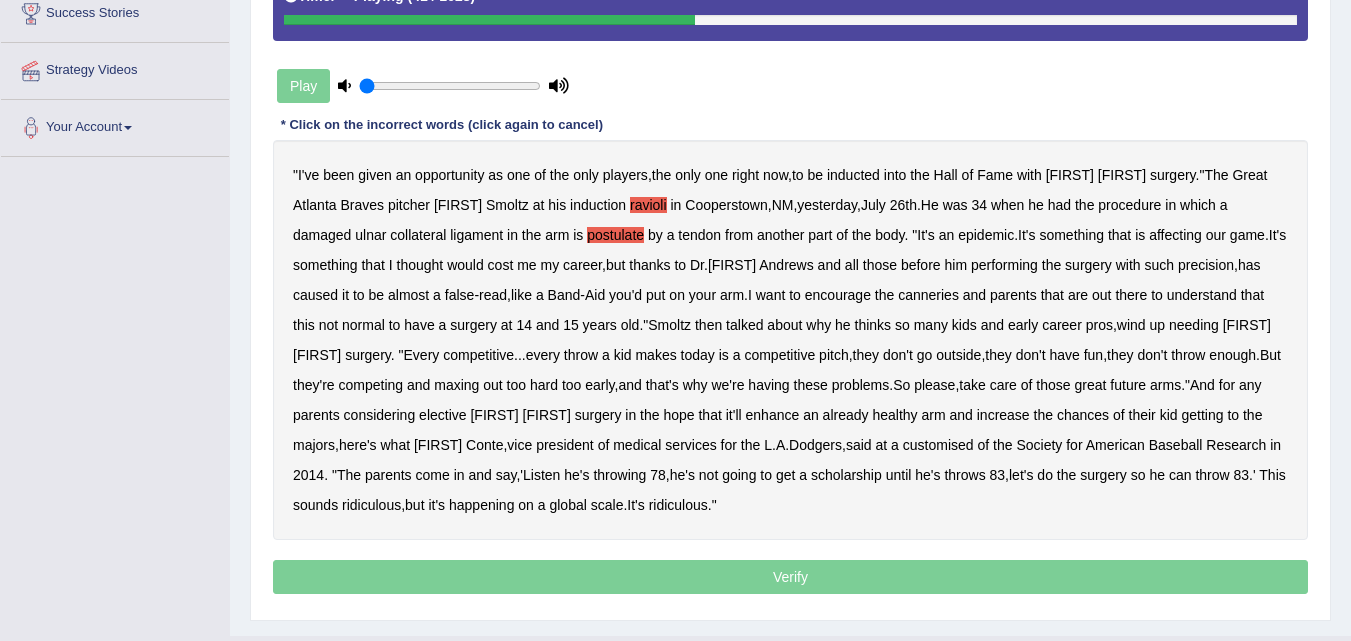 click on "canneries" at bounding box center (928, 295) 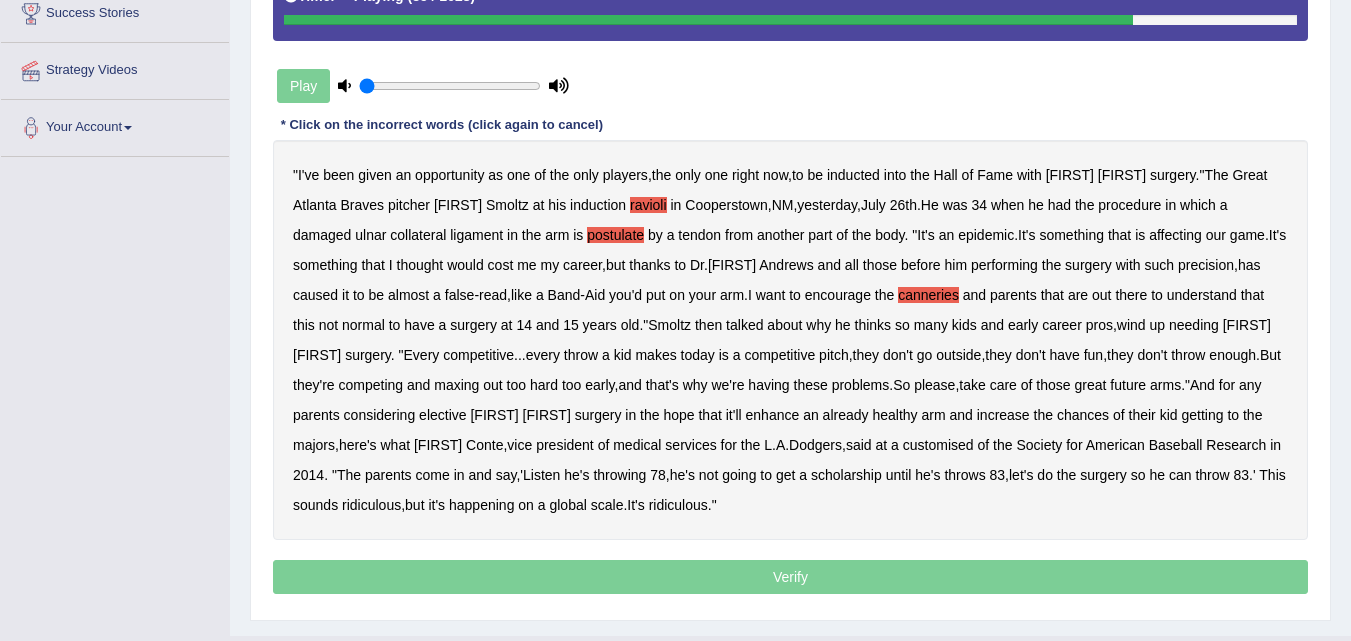 click on "customised" at bounding box center (938, 445) 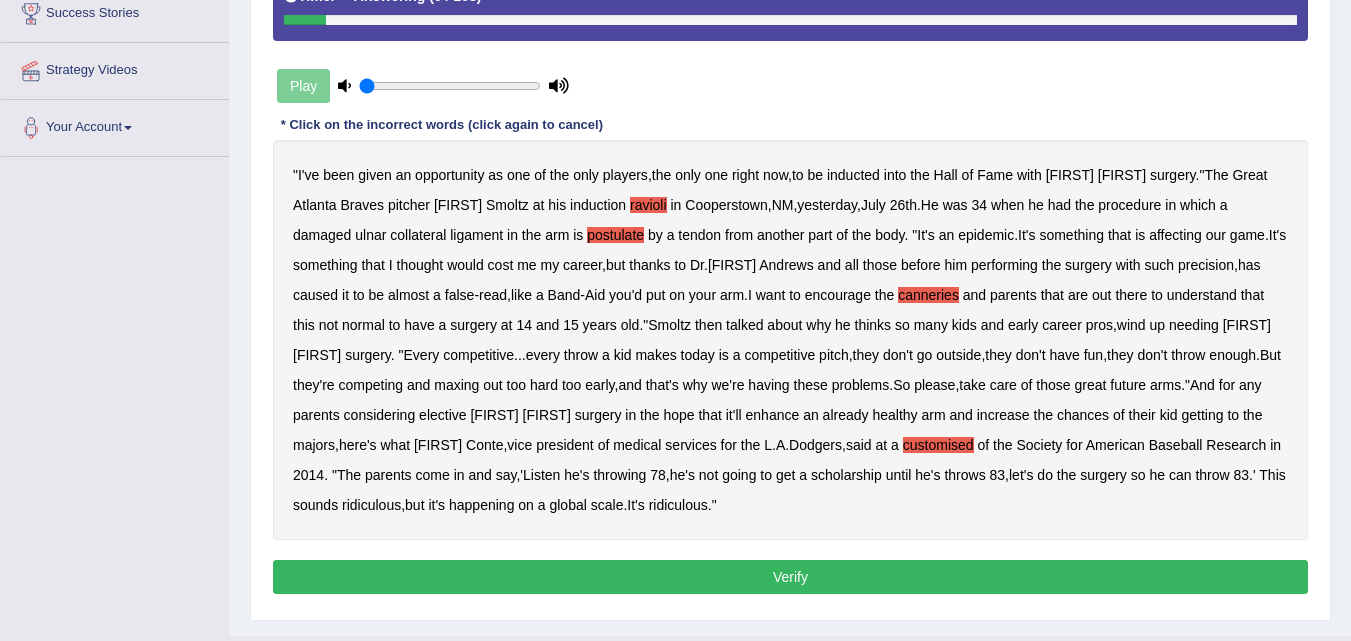 click on "Verify" at bounding box center (790, 577) 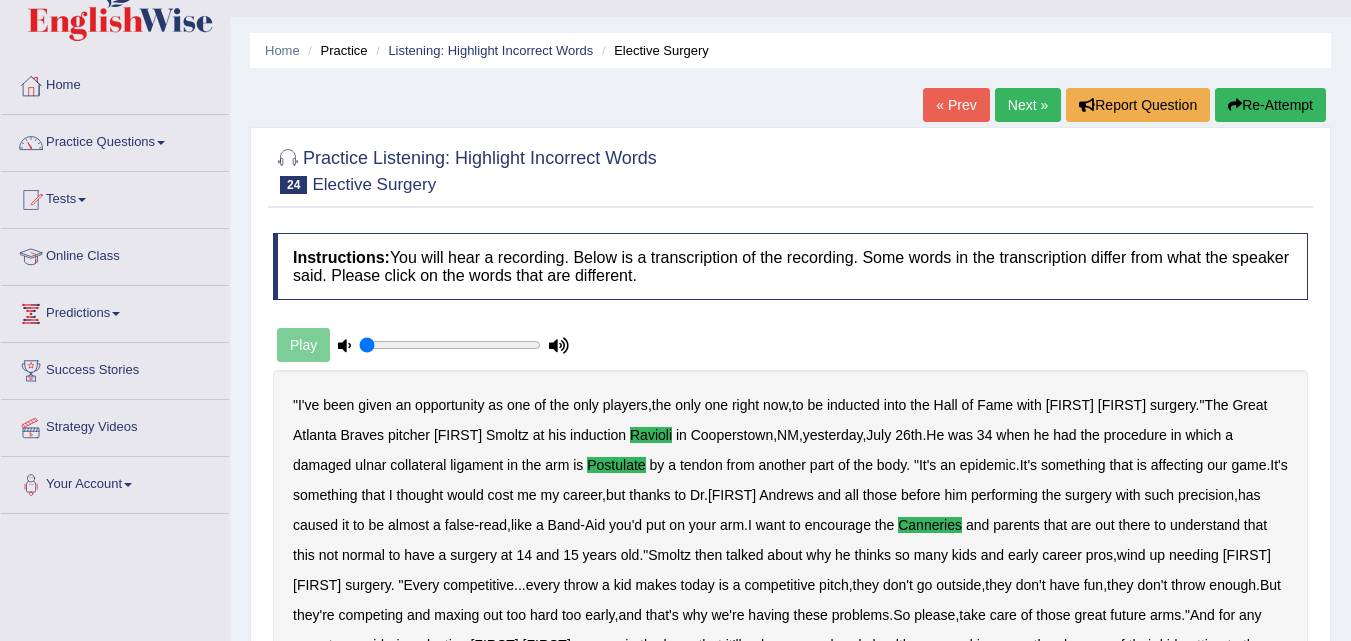 scroll, scrollTop: 0, scrollLeft: 0, axis: both 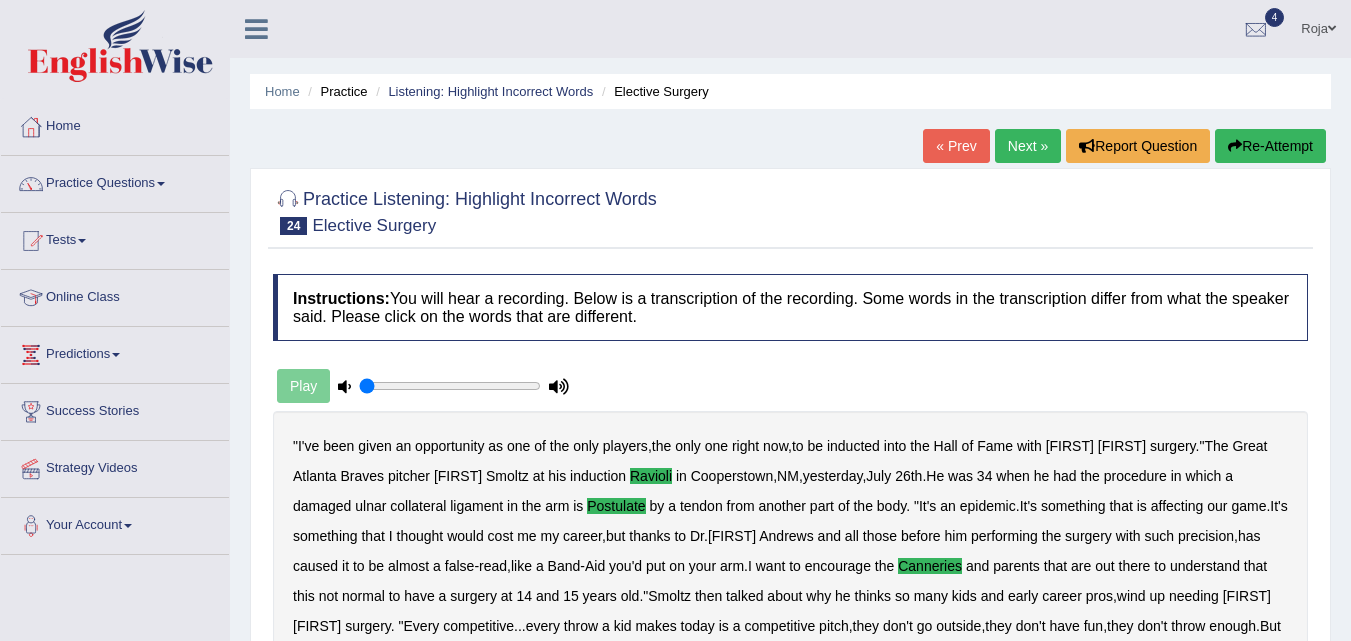 click on "Next »" at bounding box center [1028, 146] 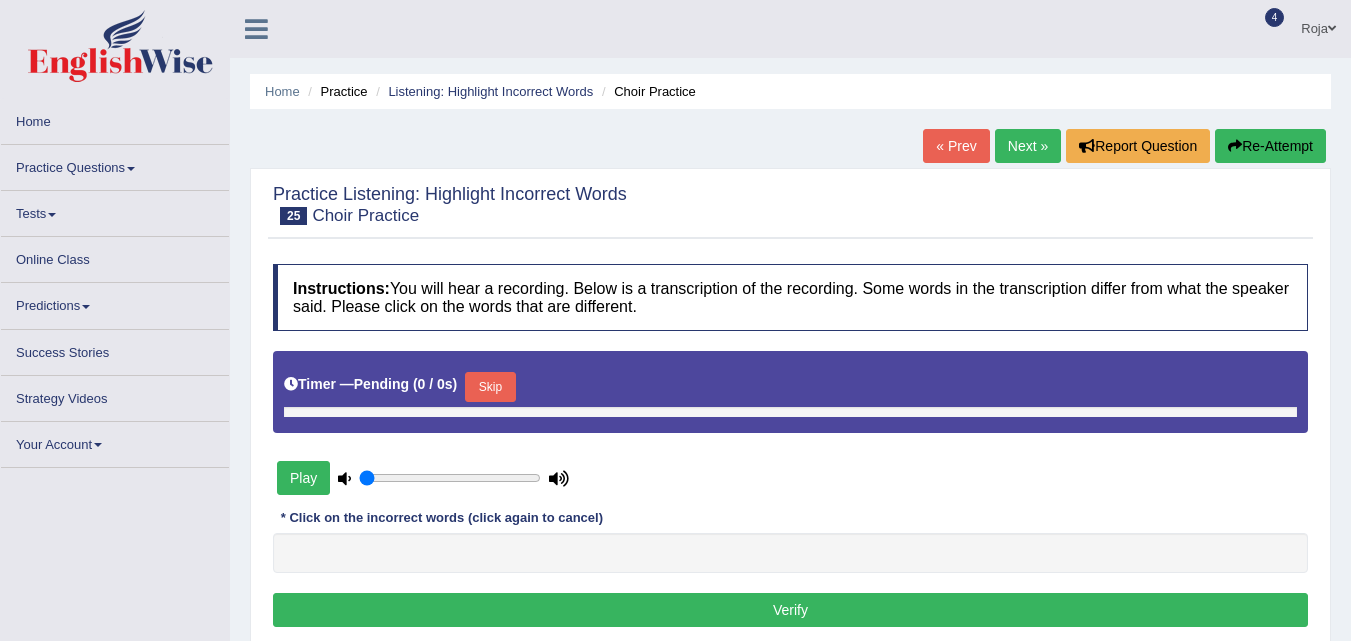 scroll, scrollTop: 260, scrollLeft: 0, axis: vertical 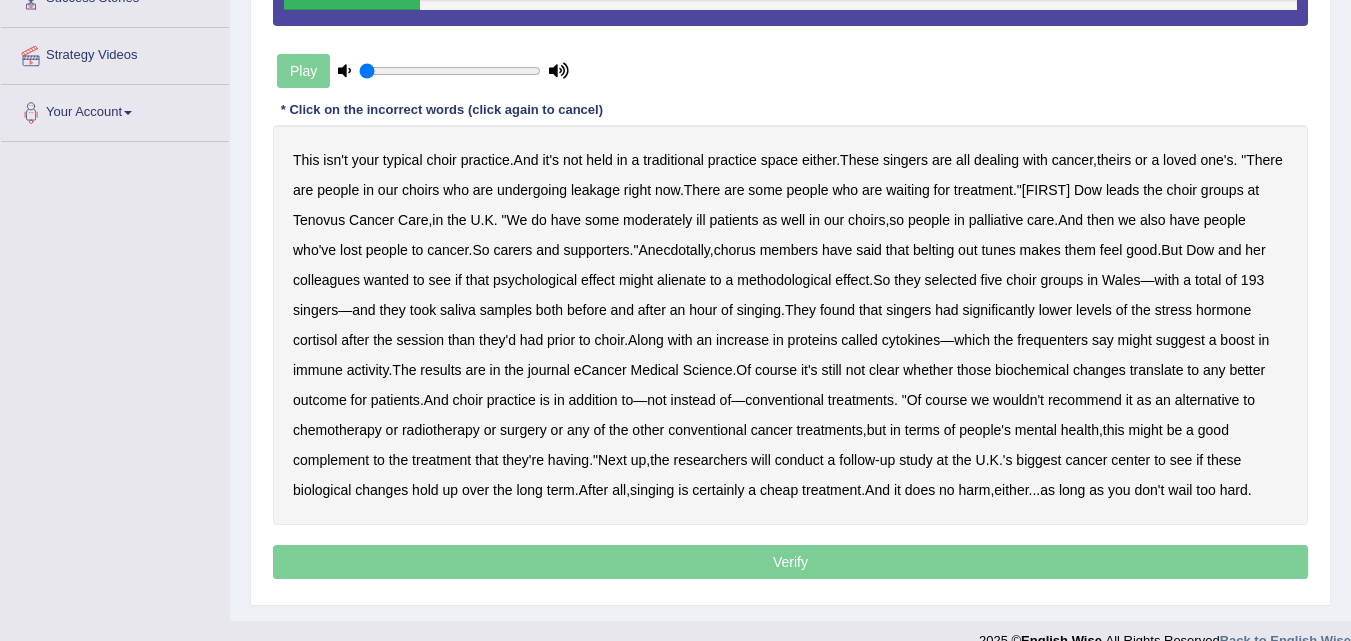 click on "leakage" at bounding box center [595, 190] 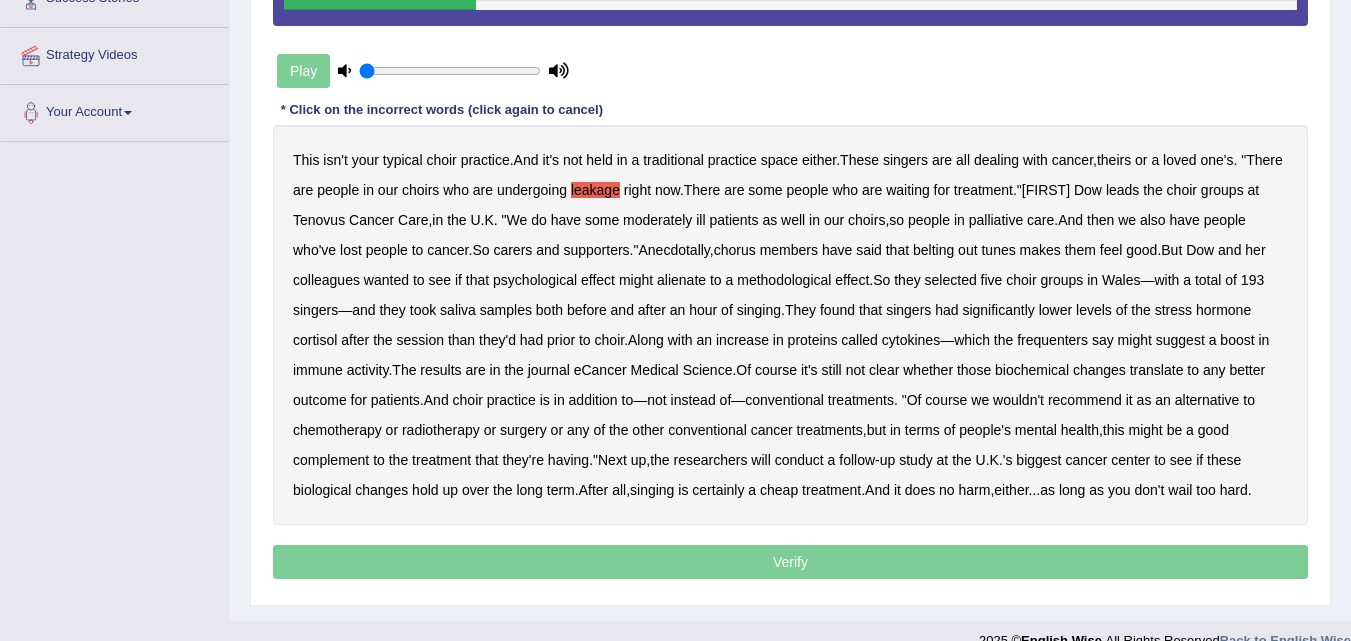 click on "moderately" at bounding box center [657, 220] 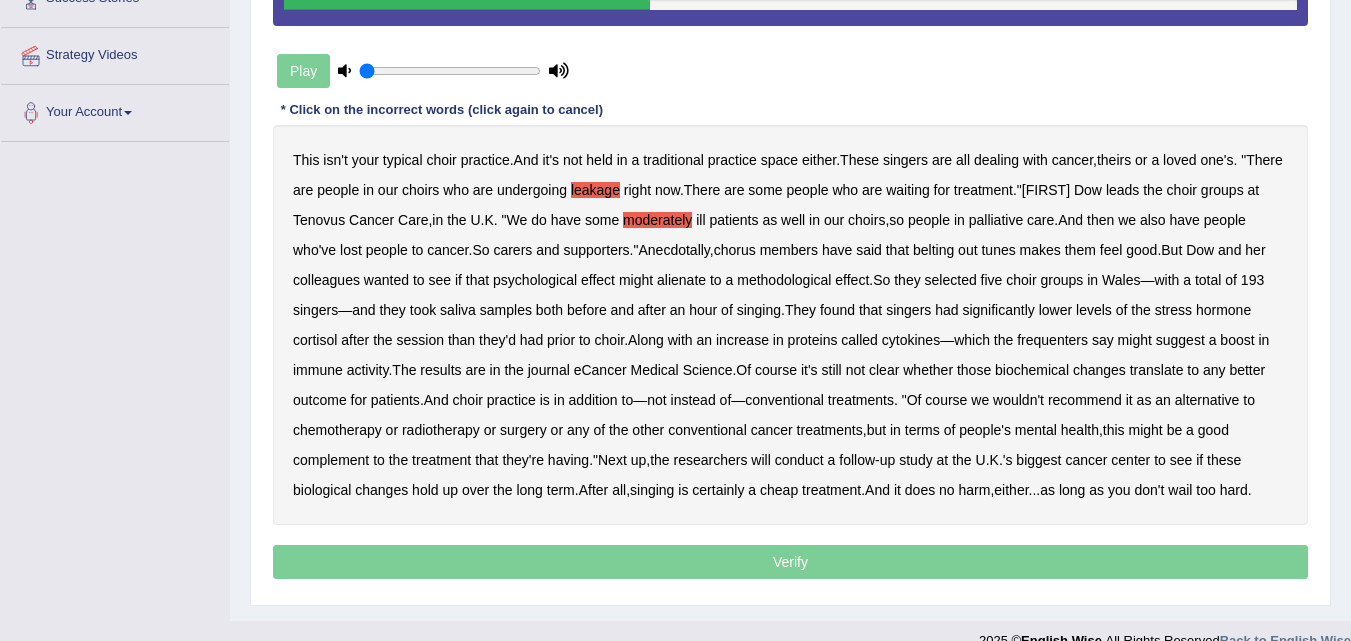 click on "alienate" at bounding box center [681, 280] 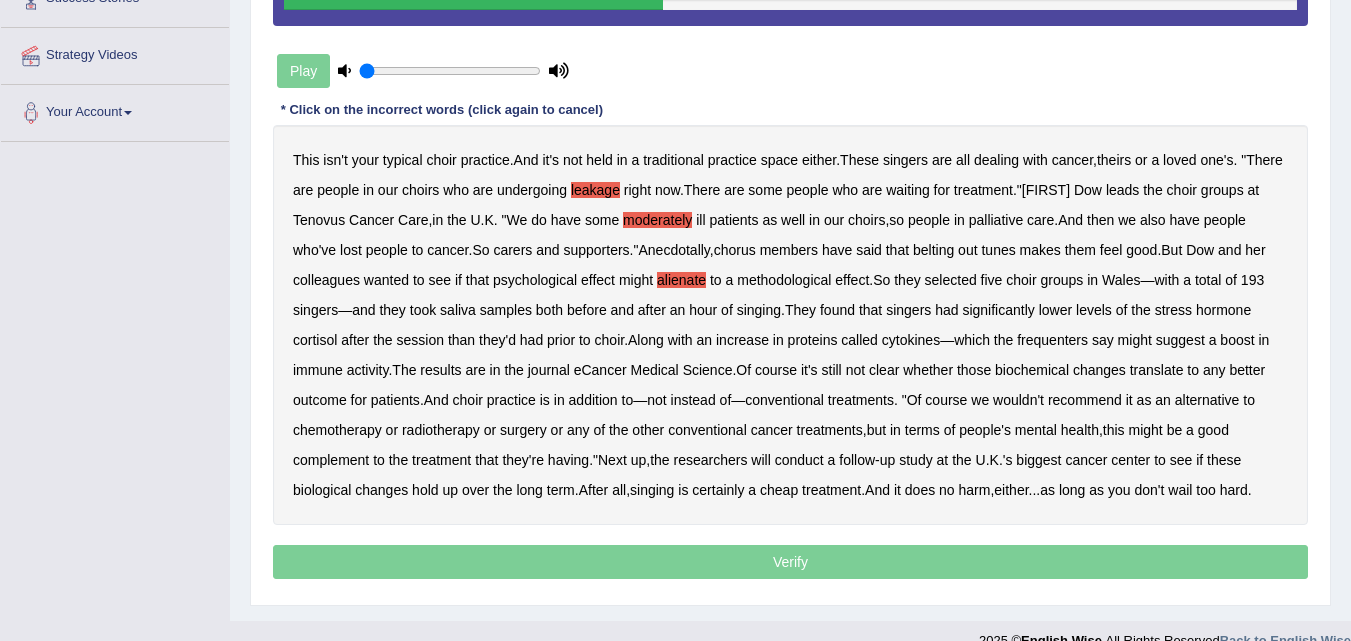 click on "methodological" at bounding box center [784, 280] 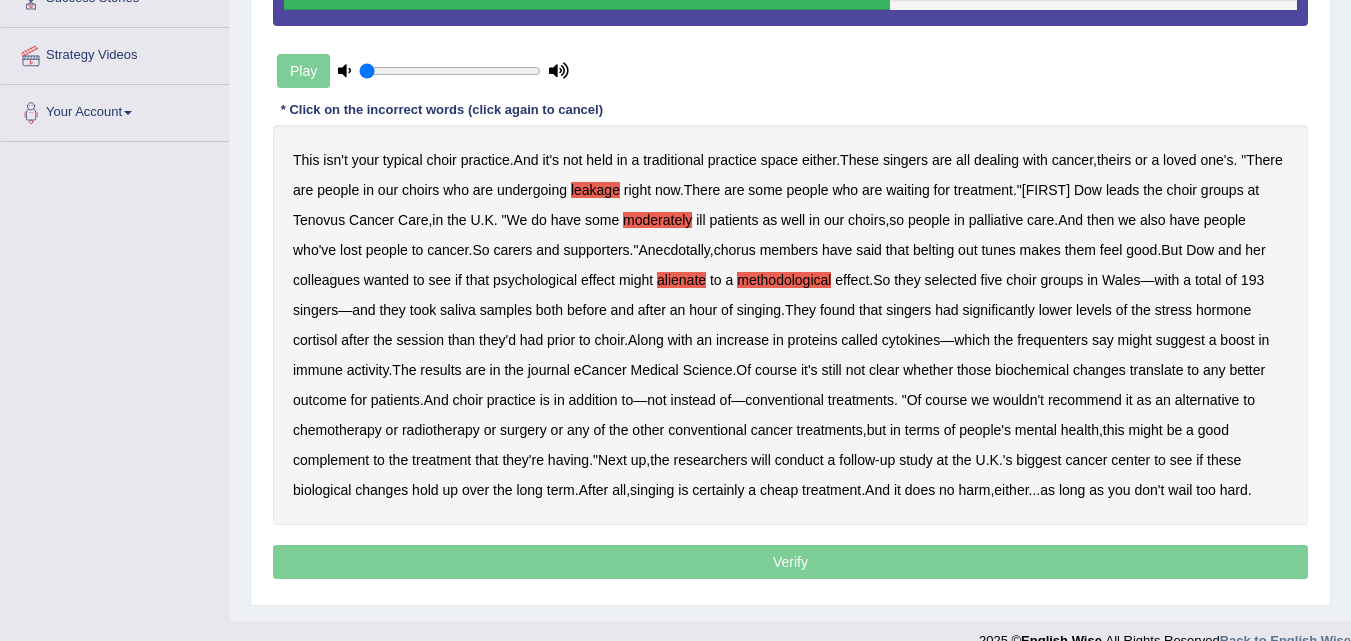 click on "frequenters" at bounding box center [1052, 340] 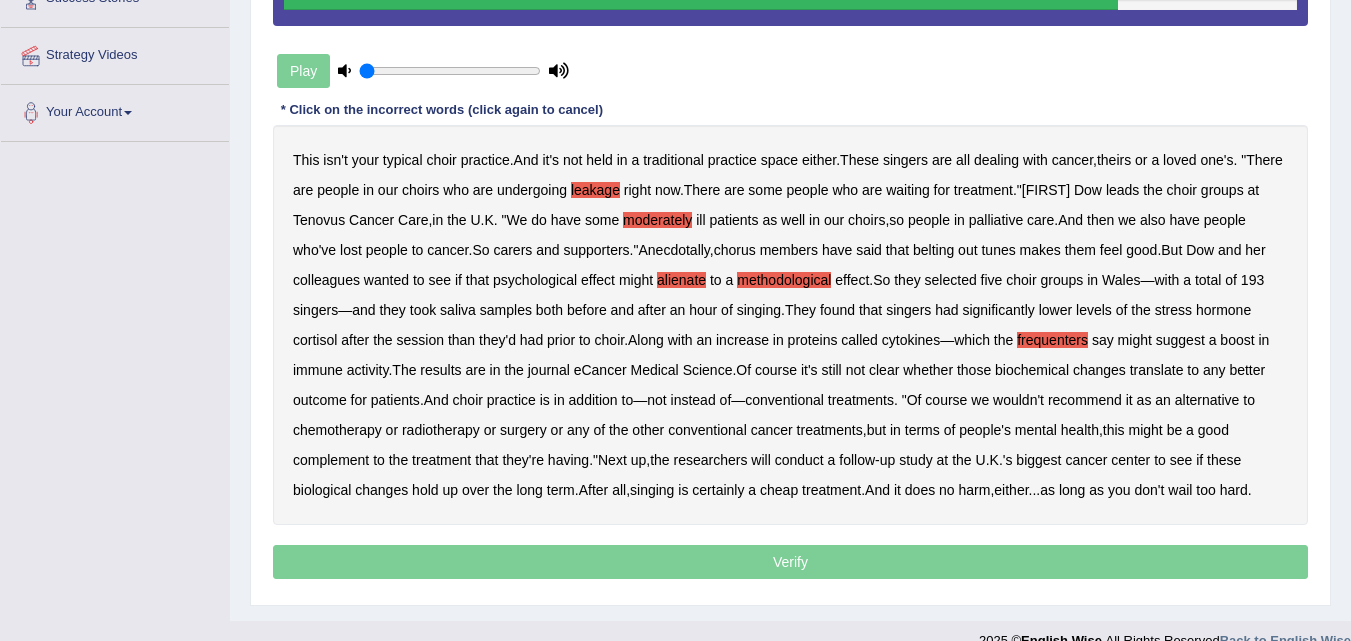 click on "but" at bounding box center [876, 430] 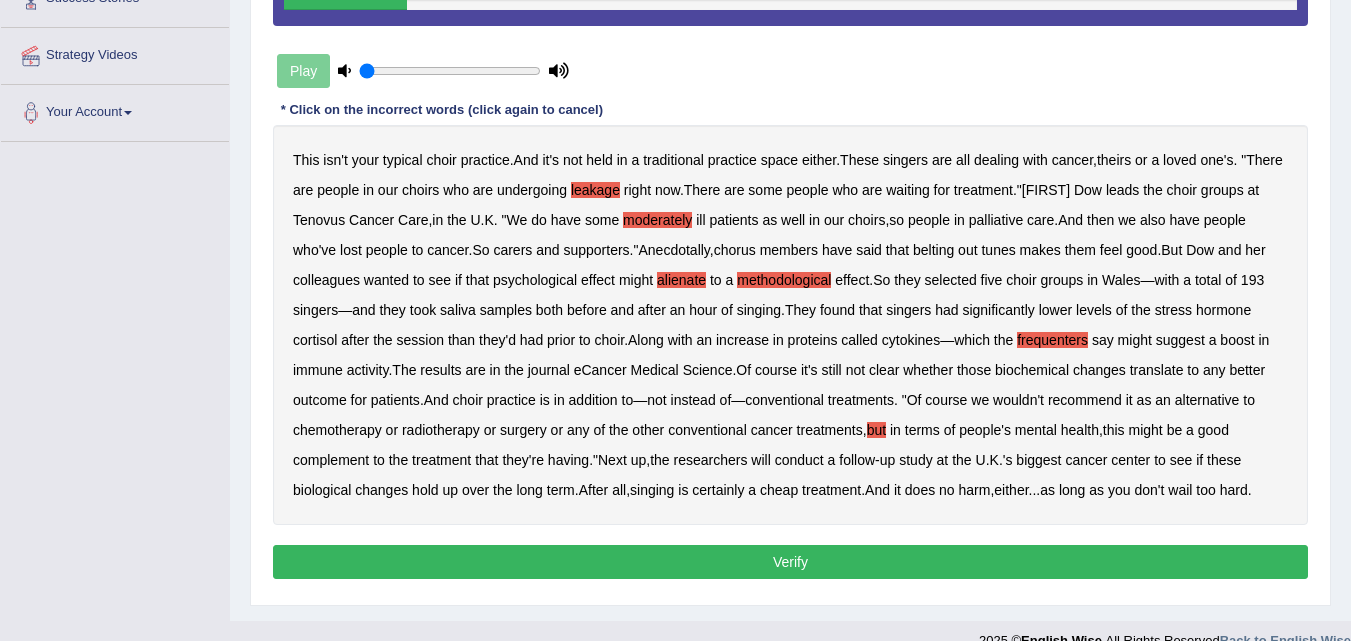 click on "Verify" at bounding box center (790, 562) 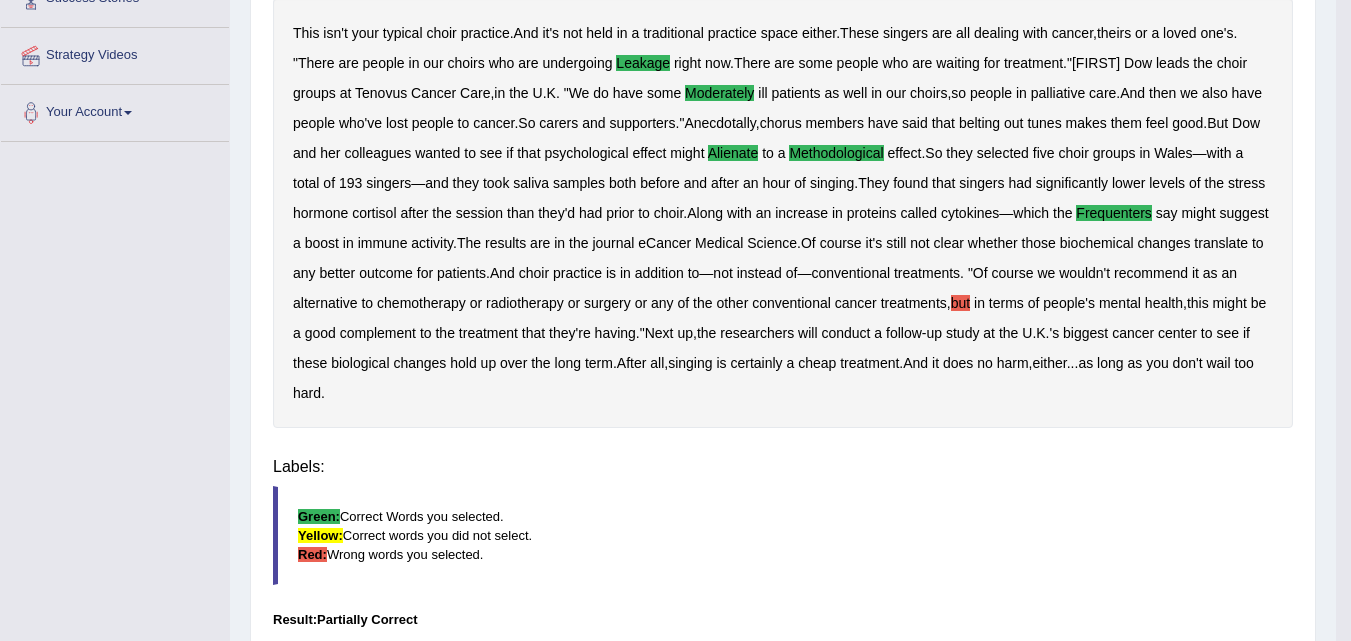 scroll, scrollTop: 409, scrollLeft: 0, axis: vertical 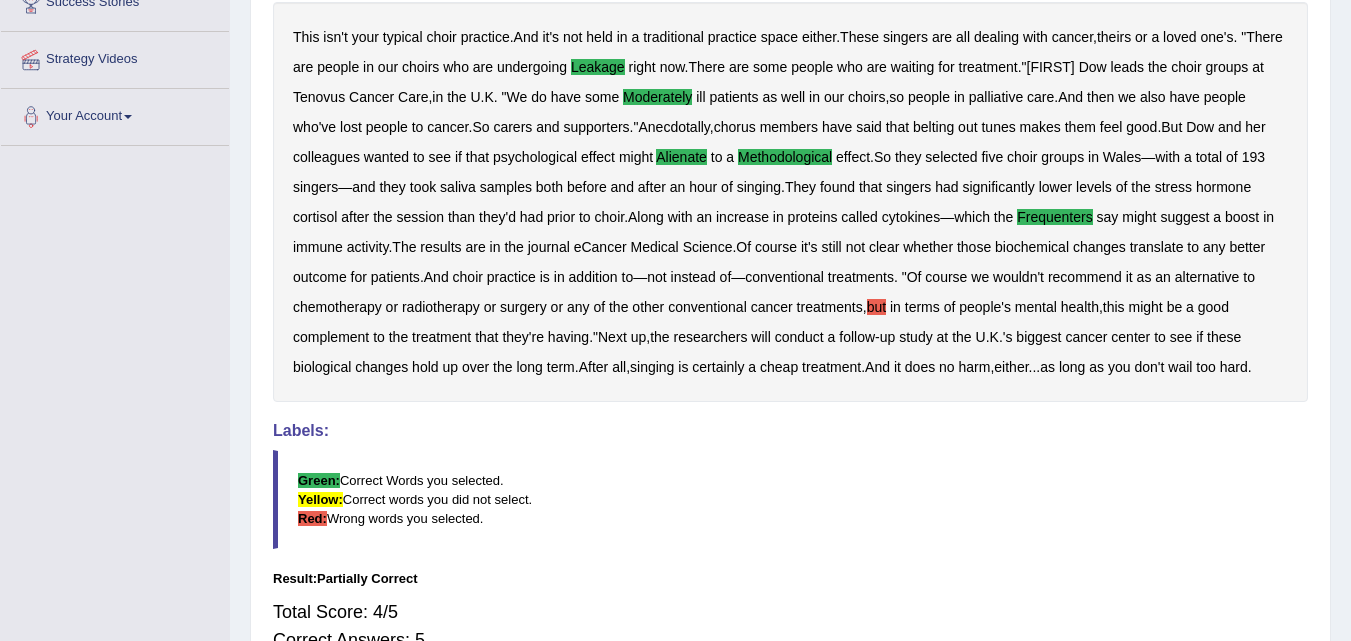 drag, startPoint x: 1312, startPoint y: 474, endPoint x: 1327, endPoint y: 434, distance: 42.72002 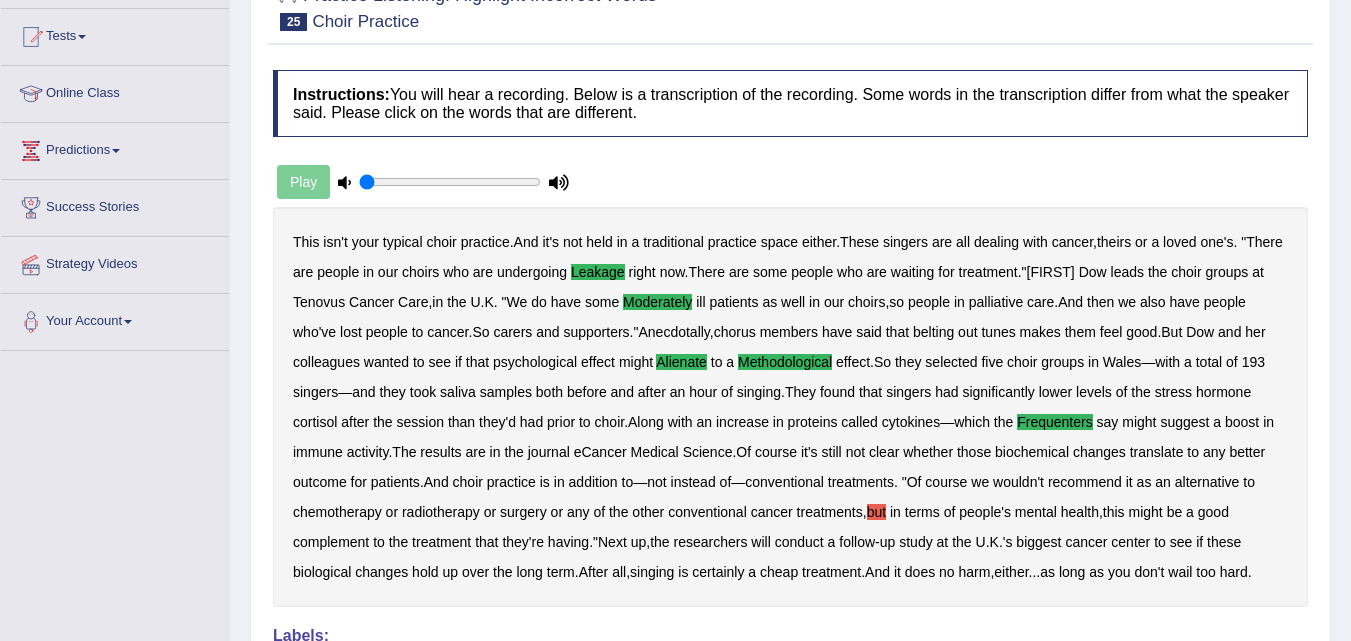 scroll, scrollTop: 180, scrollLeft: 0, axis: vertical 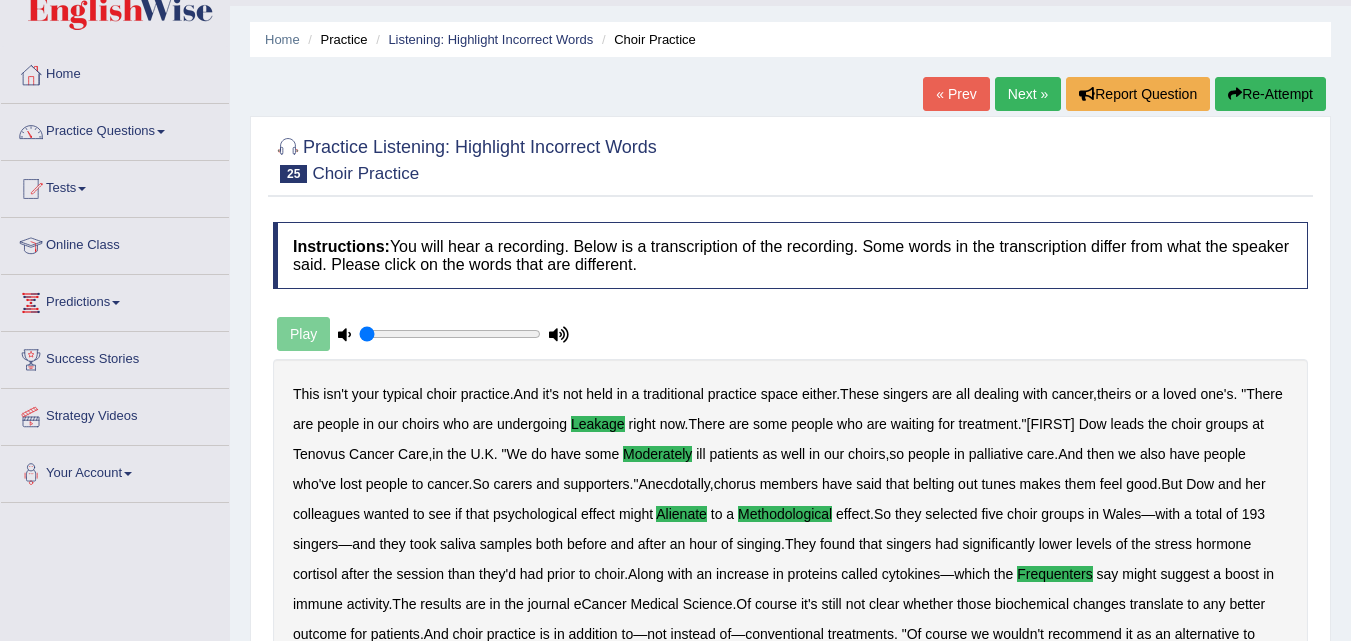 click on "Next »" at bounding box center (1028, 94) 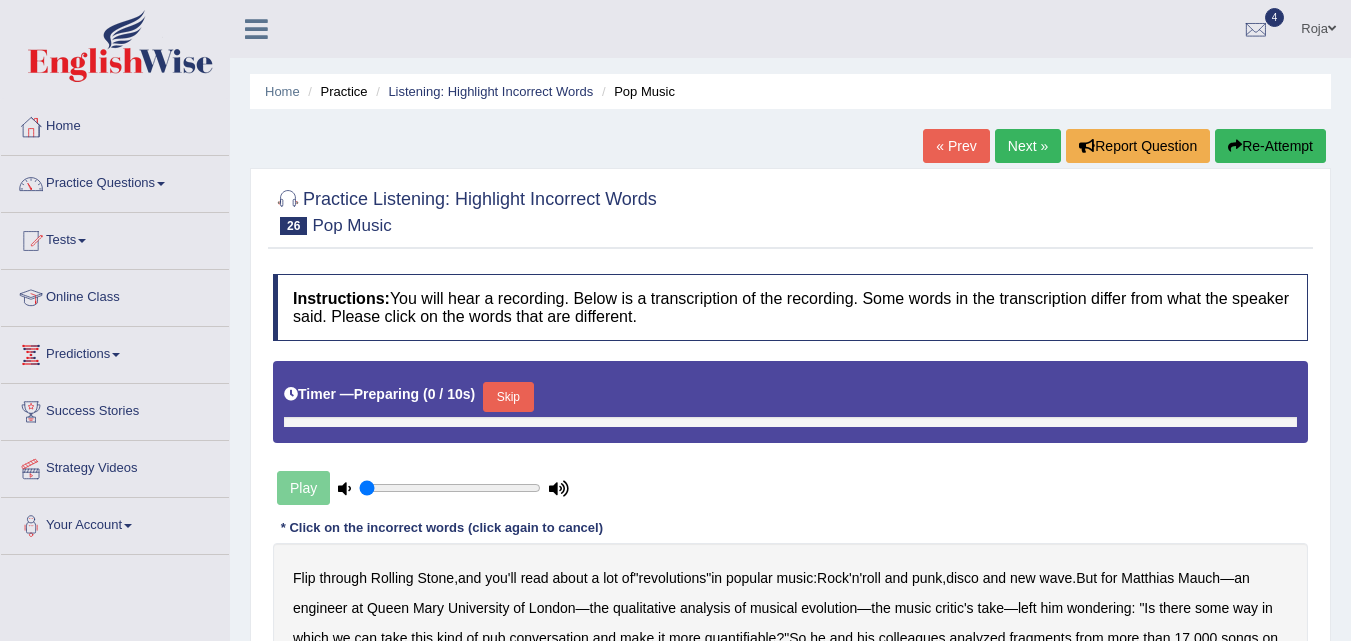 scroll, scrollTop: 340, scrollLeft: 0, axis: vertical 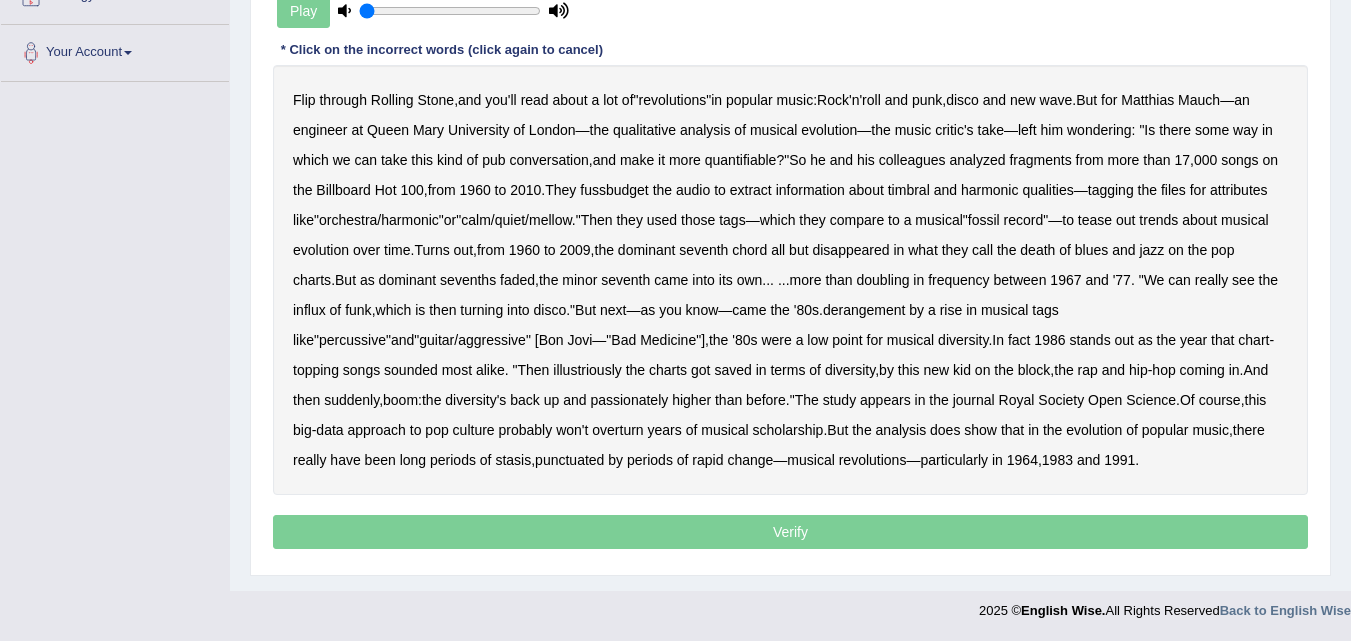click on "fussbudget" at bounding box center (614, 190) 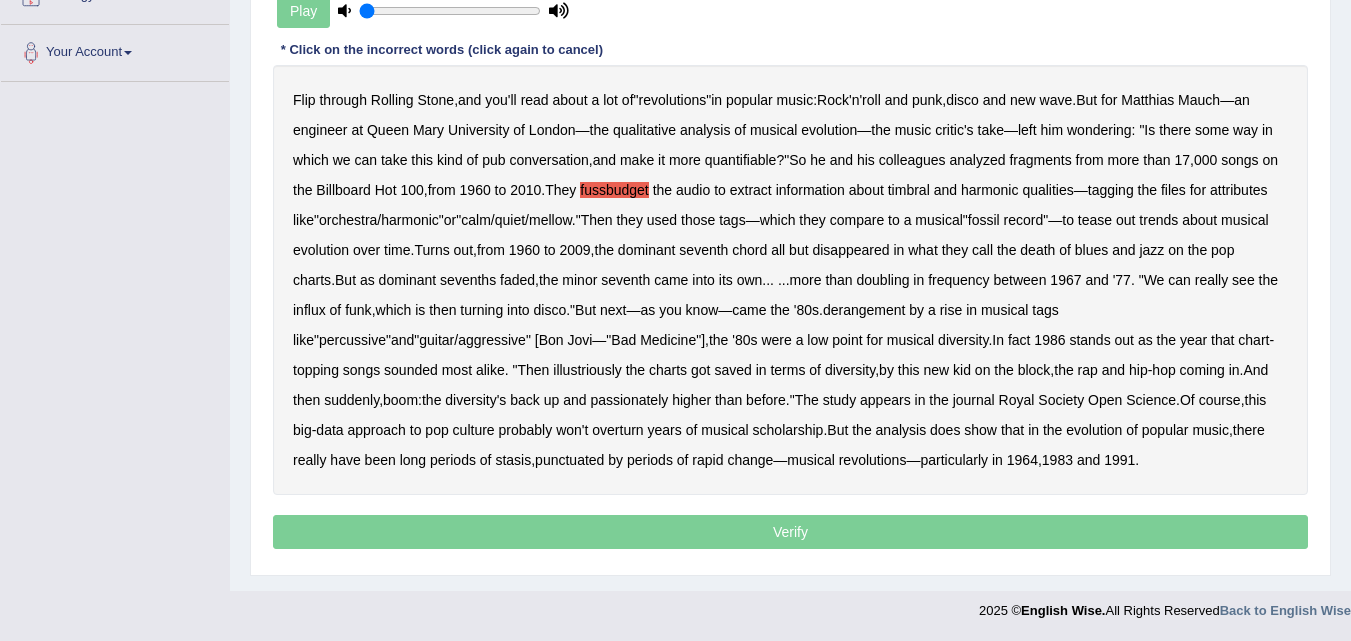 click on "derangement" at bounding box center [864, 310] 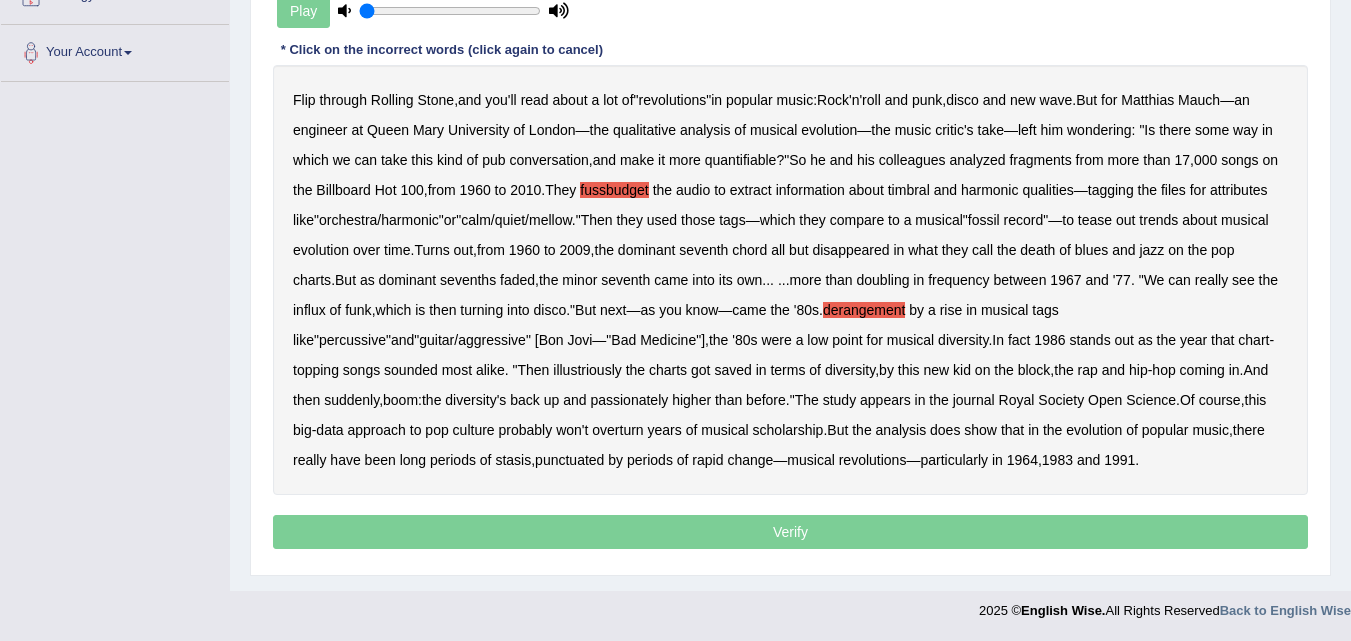 click on "Flip   through   Rolling   Stone ,  and   you'll   read   about   a   lot   of  " revolutions "  in   popular   music :  Rock'n'roll   and   punk ,  disco   and   new   wave .  But   for   Matthias   Mauch — an   engineer   at   Queen   Mary   University   of   London — the   qualitative   analysis   of   musical   evolution — the   music   critic's   take — left   him   wondering : " Is   there   some   way   in   which   we   can   take   this   kind   of   pub   conversation ,  and   make   it   more   quantifiable ?"  So   he   and   his   colleagues   analyzed   fragments   from   more   than   17 , 000   songs   on   the   Billboard   Hot   100 ,  from   1960   to   2010 .  They   fussbudget   the   audio   to   extract   information   about   timbral   and   harmonic   qualities — tagging   the   files   for   attributes   like  " orchestra / harmonic "  or  " calm / quiet / mellow ."  Then   they   used   those   tags — which   they   compare   to   a   musical  " fossil   record "— to" at bounding box center [790, 280] 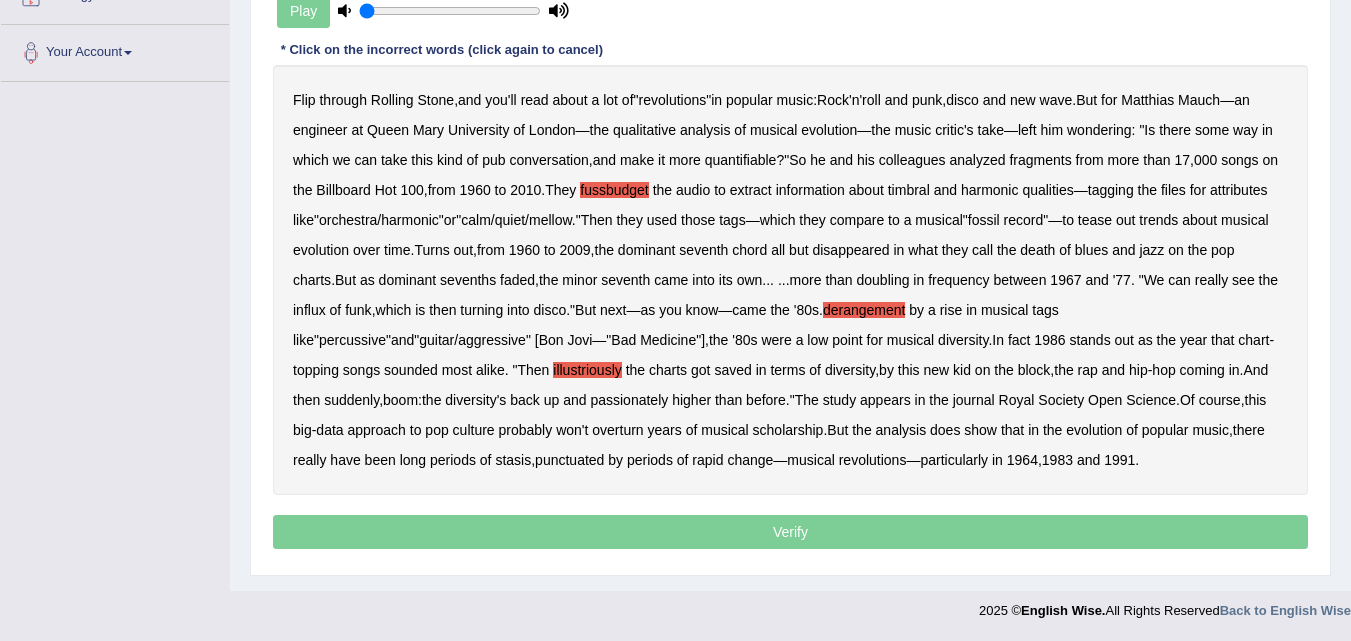 click on "passionately" at bounding box center (629, 400) 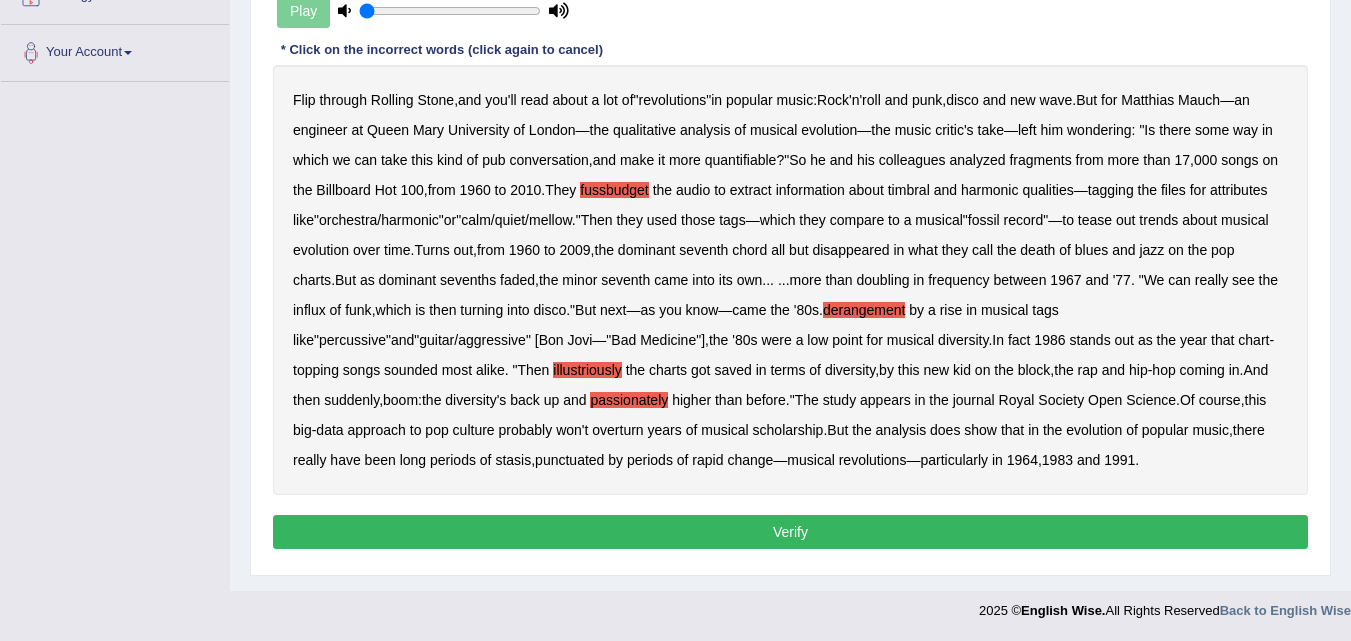 click on "Verify" at bounding box center [790, 532] 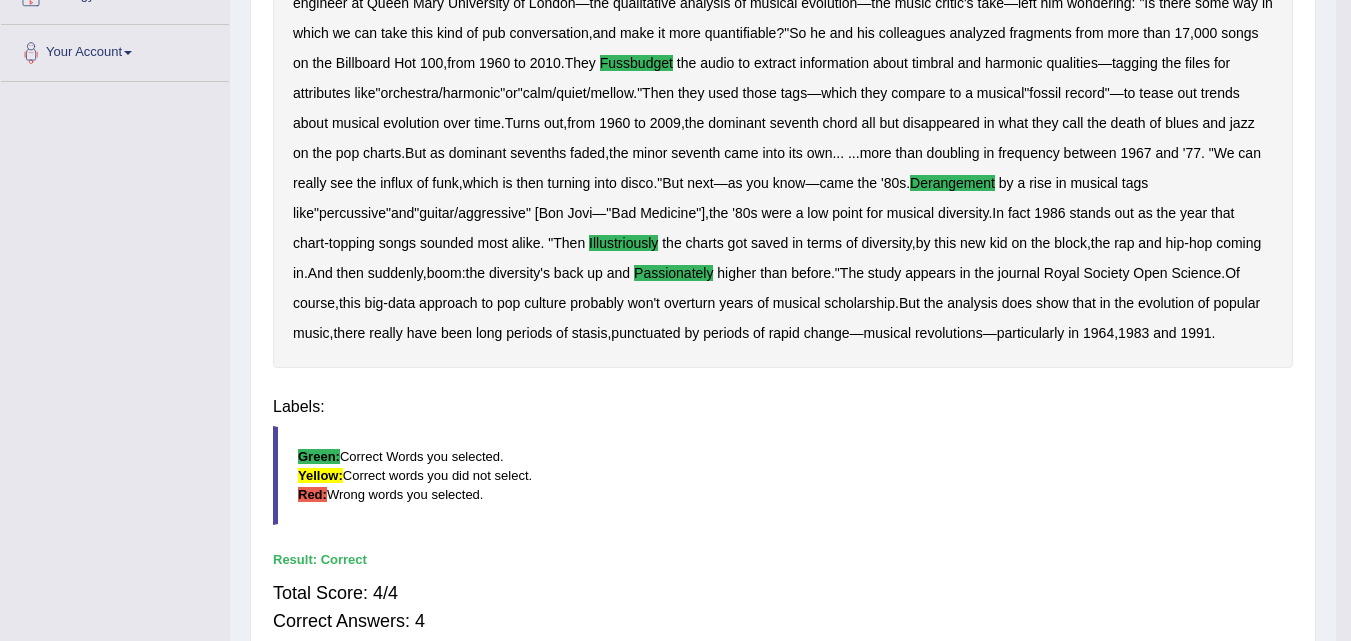 scroll, scrollTop: 409, scrollLeft: 0, axis: vertical 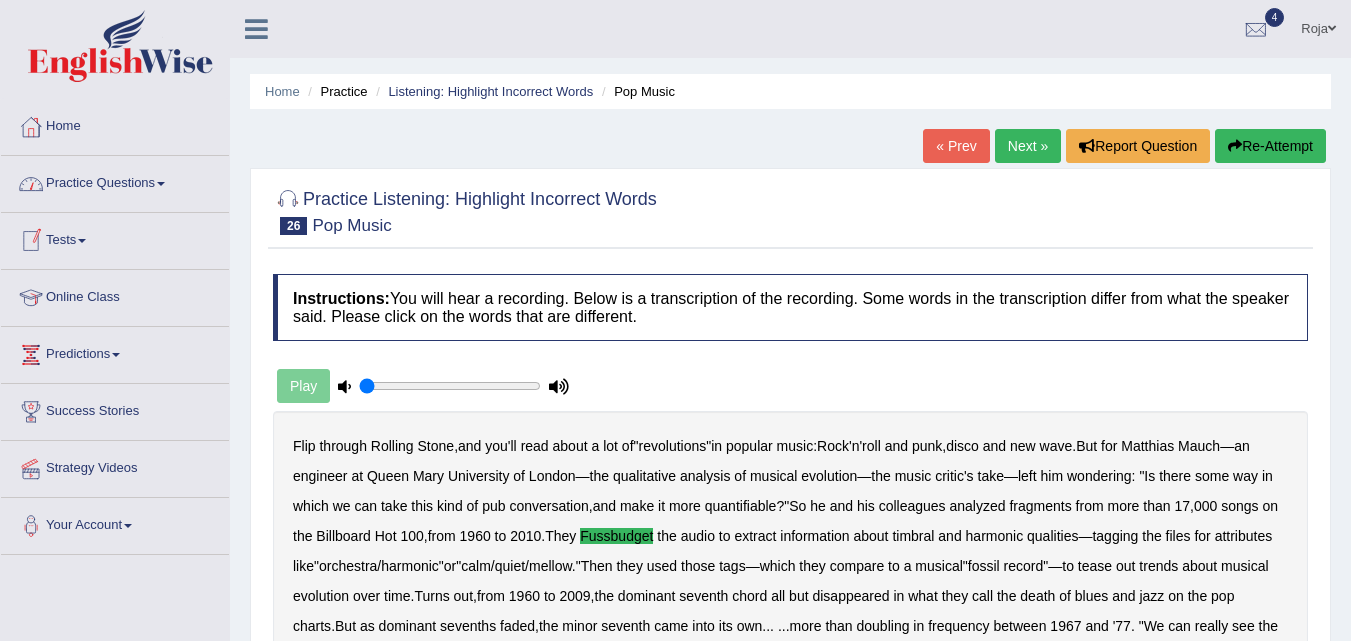 click on "Practice Questions" at bounding box center (115, 181) 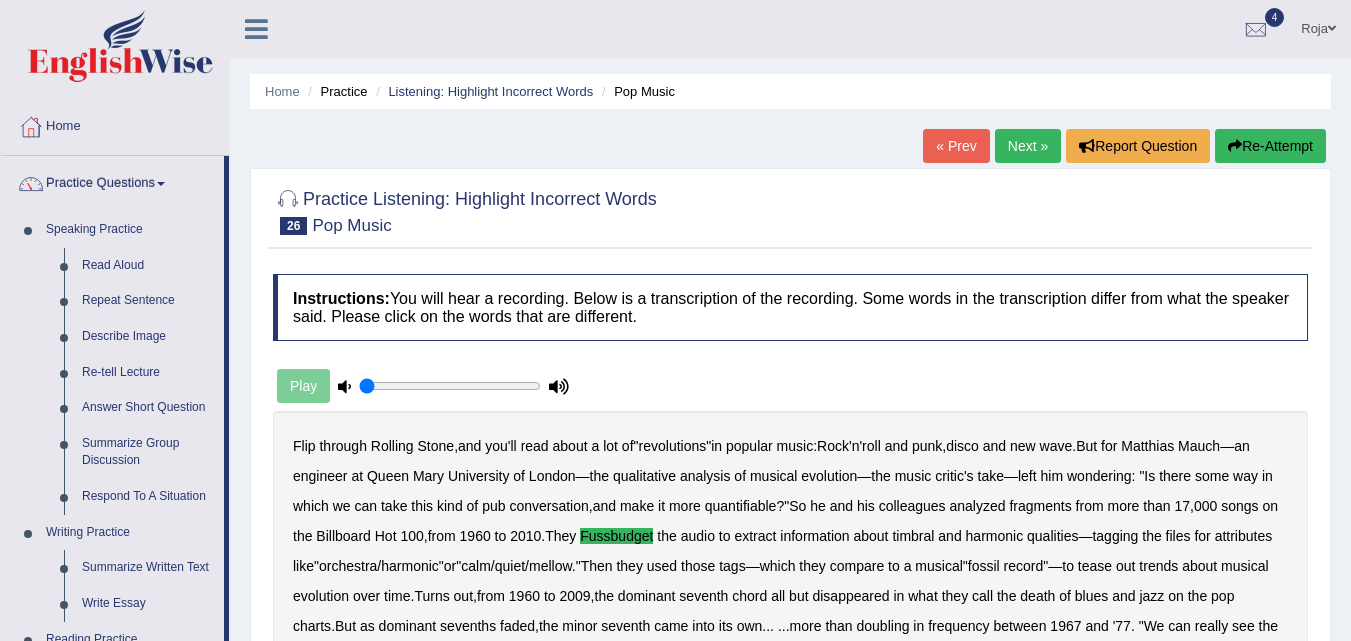 drag, startPoint x: 1340, startPoint y: 271, endPoint x: 1359, endPoint y: 255, distance: 24.839485 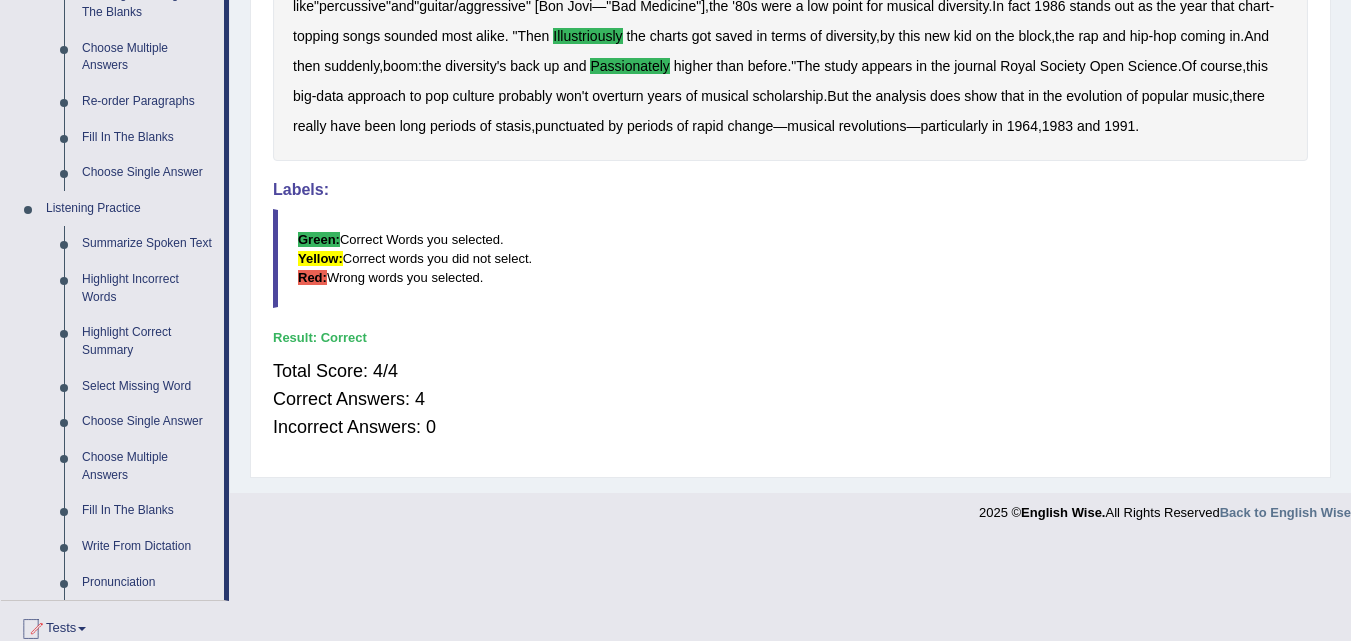 scroll, scrollTop: 685, scrollLeft: 0, axis: vertical 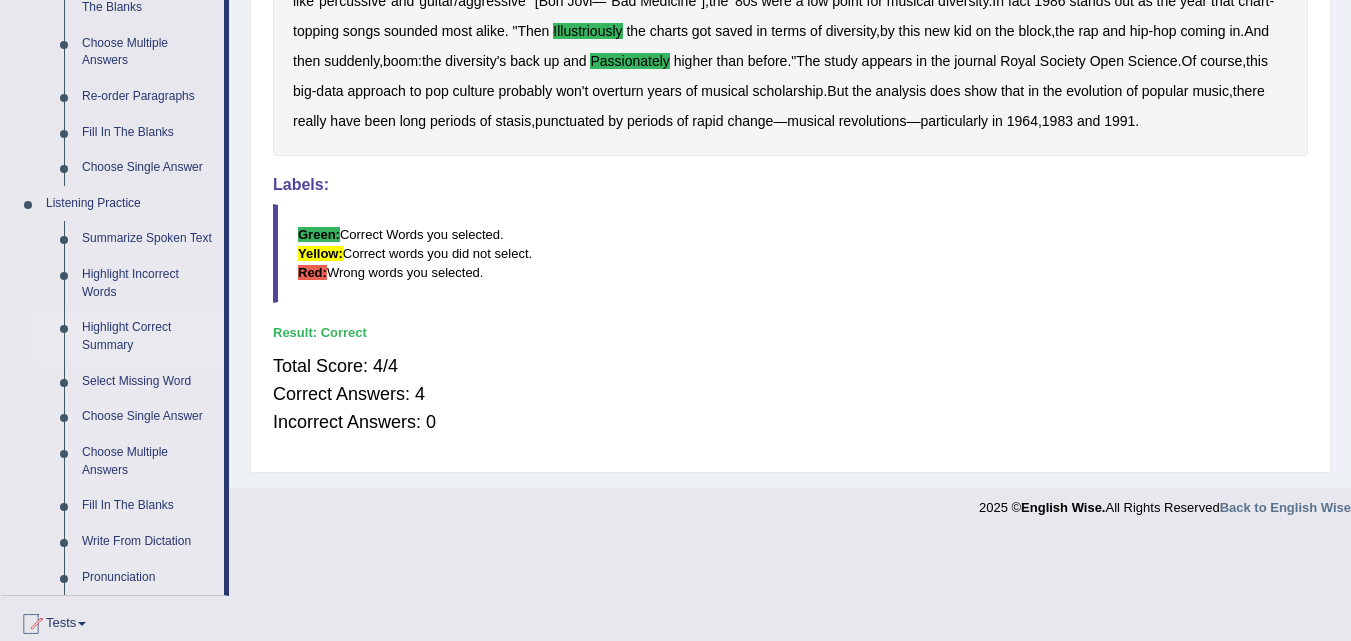 click on "Highlight Correct Summary" at bounding box center [148, 336] 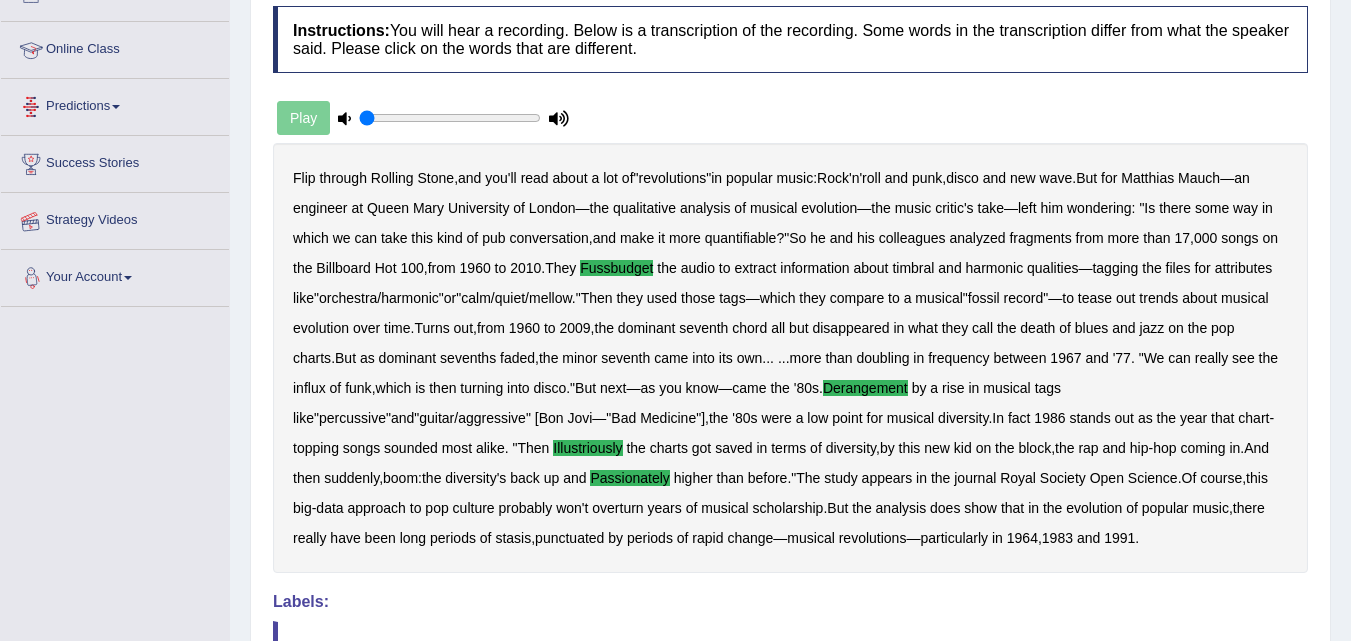 scroll, scrollTop: 342, scrollLeft: 0, axis: vertical 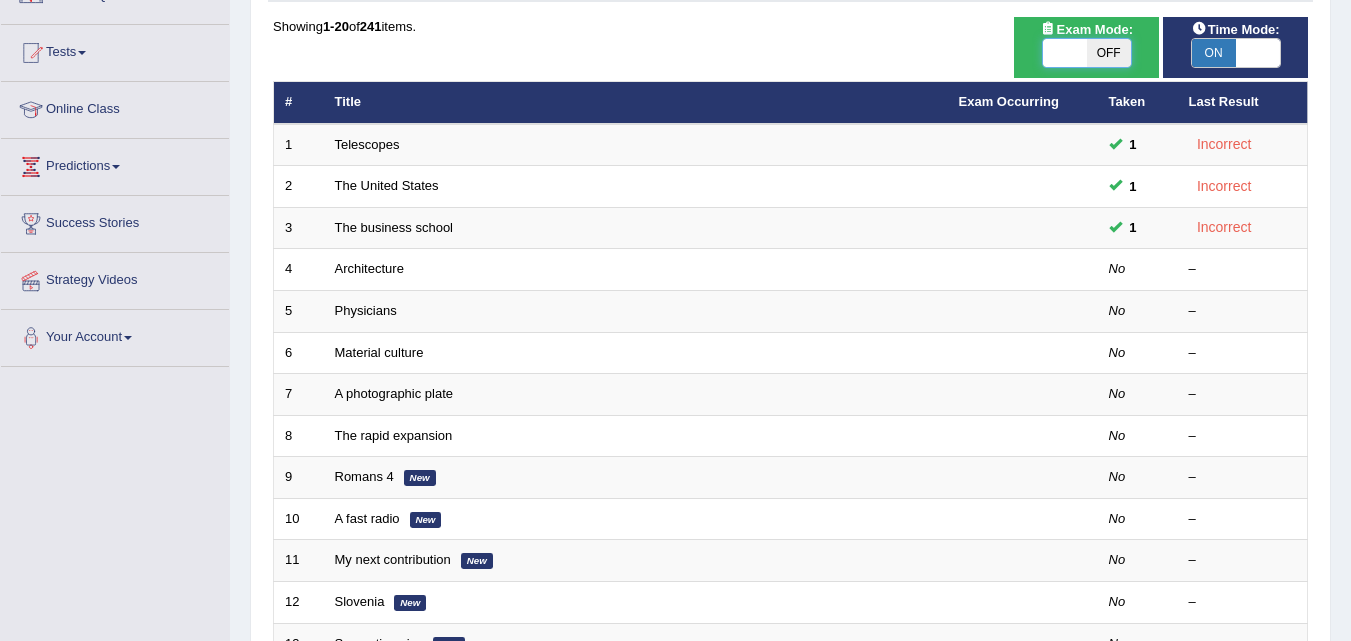 click at bounding box center [1065, 53] 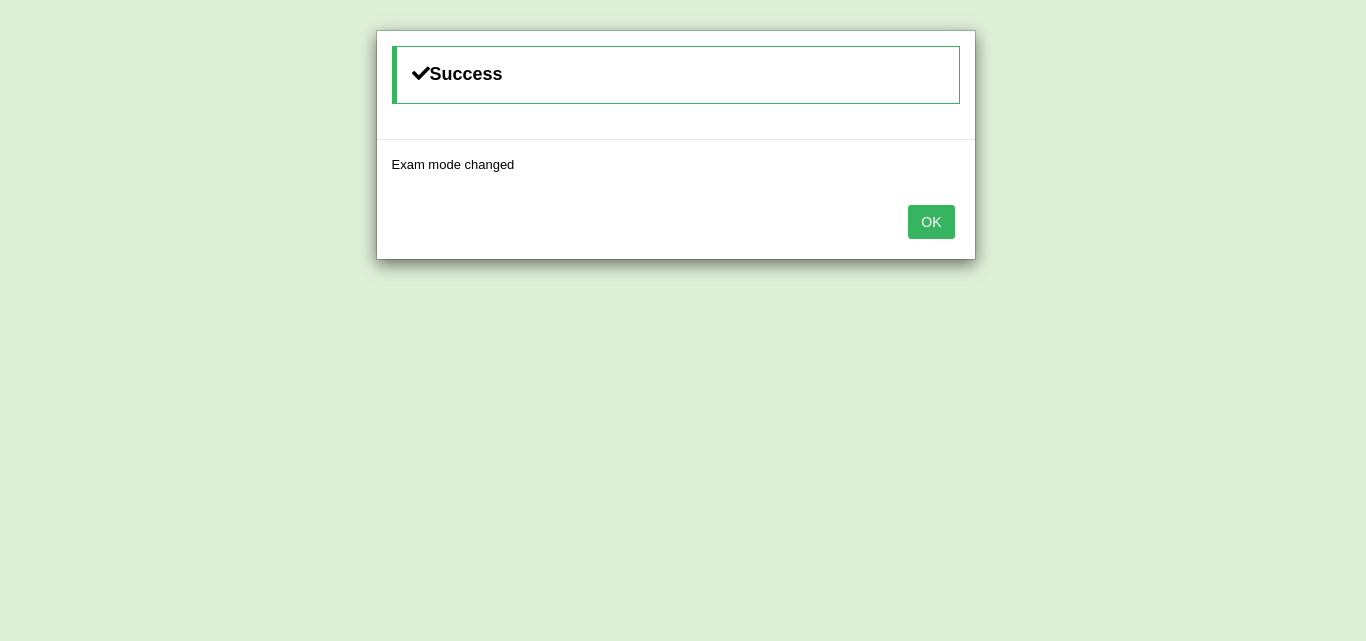 click on "OK" at bounding box center (931, 222) 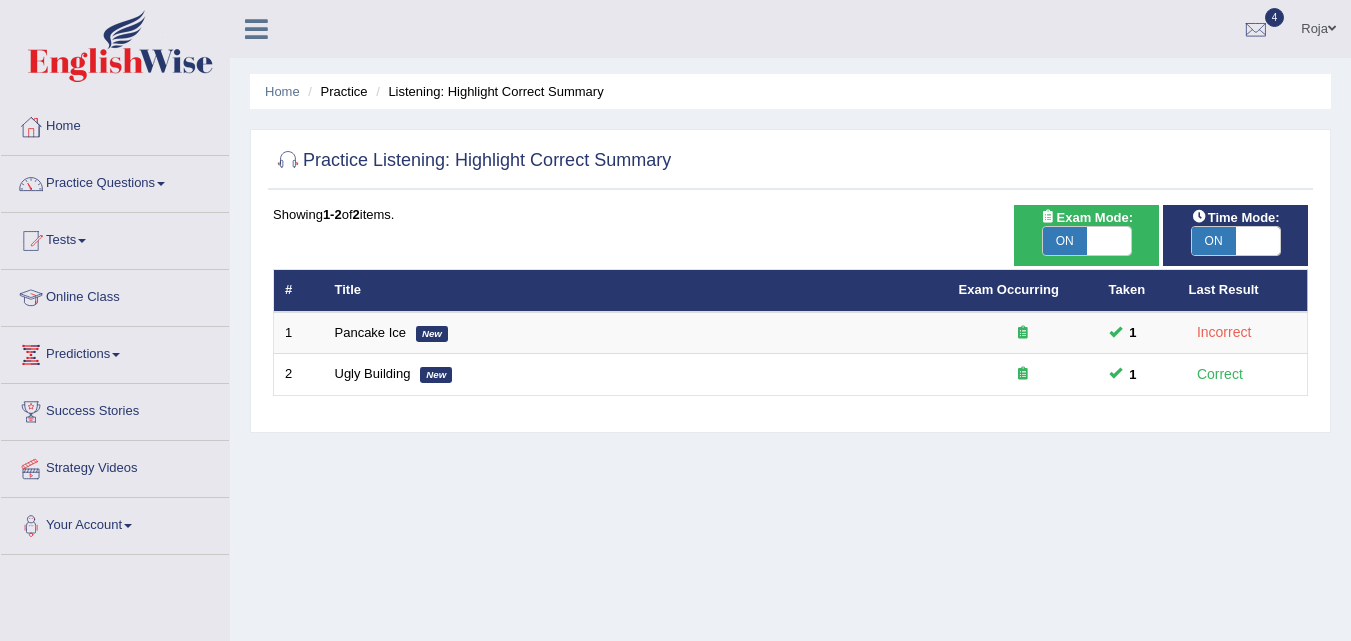 scroll, scrollTop: 188, scrollLeft: 0, axis: vertical 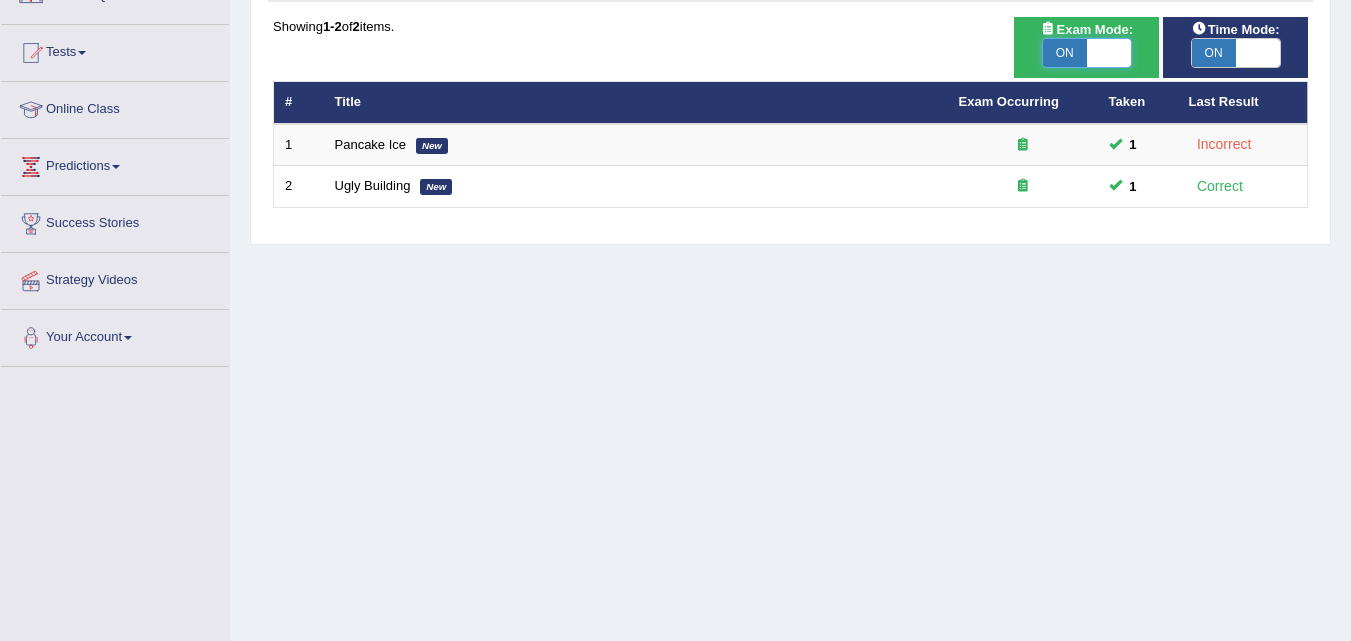 click at bounding box center (1109, 53) 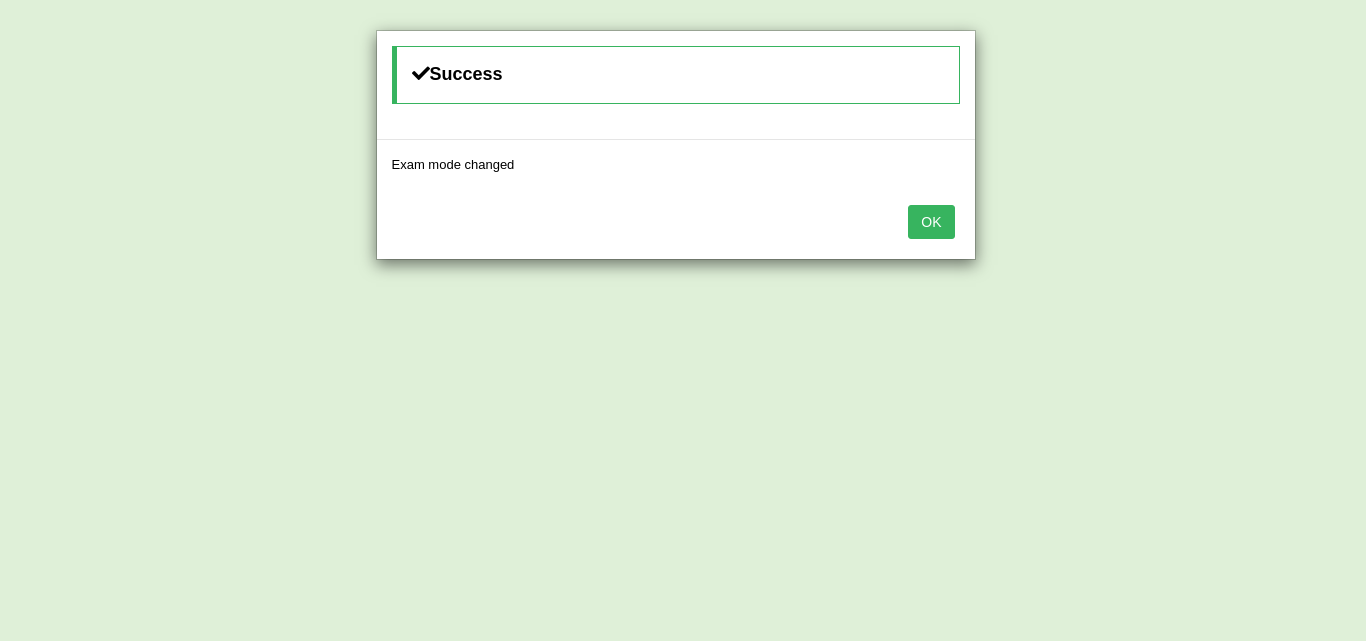 click on "OK" at bounding box center (931, 222) 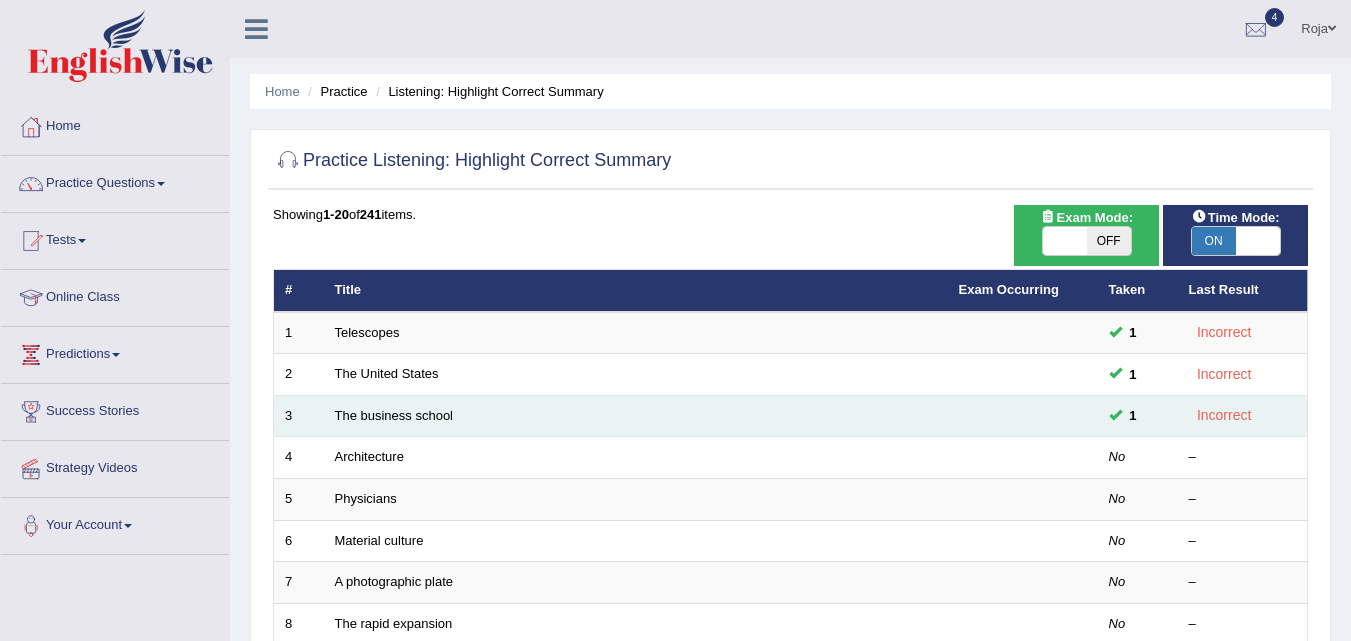 scroll, scrollTop: 188, scrollLeft: 0, axis: vertical 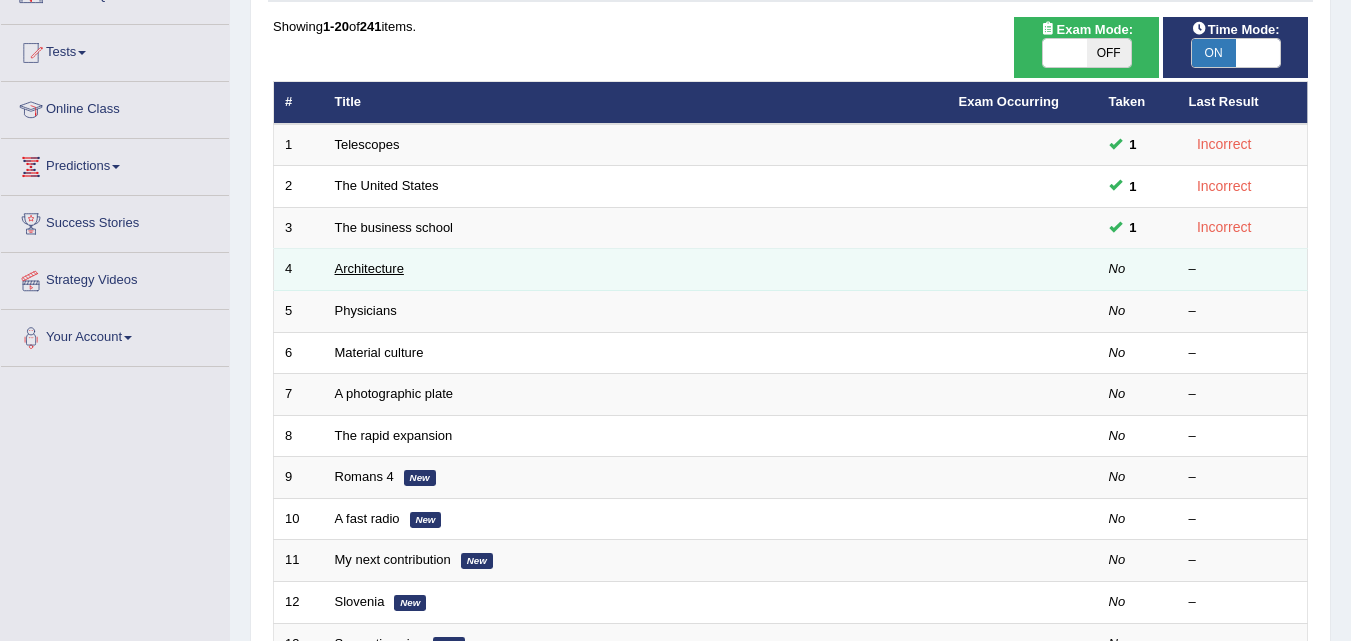 click on "Architecture" at bounding box center (369, 268) 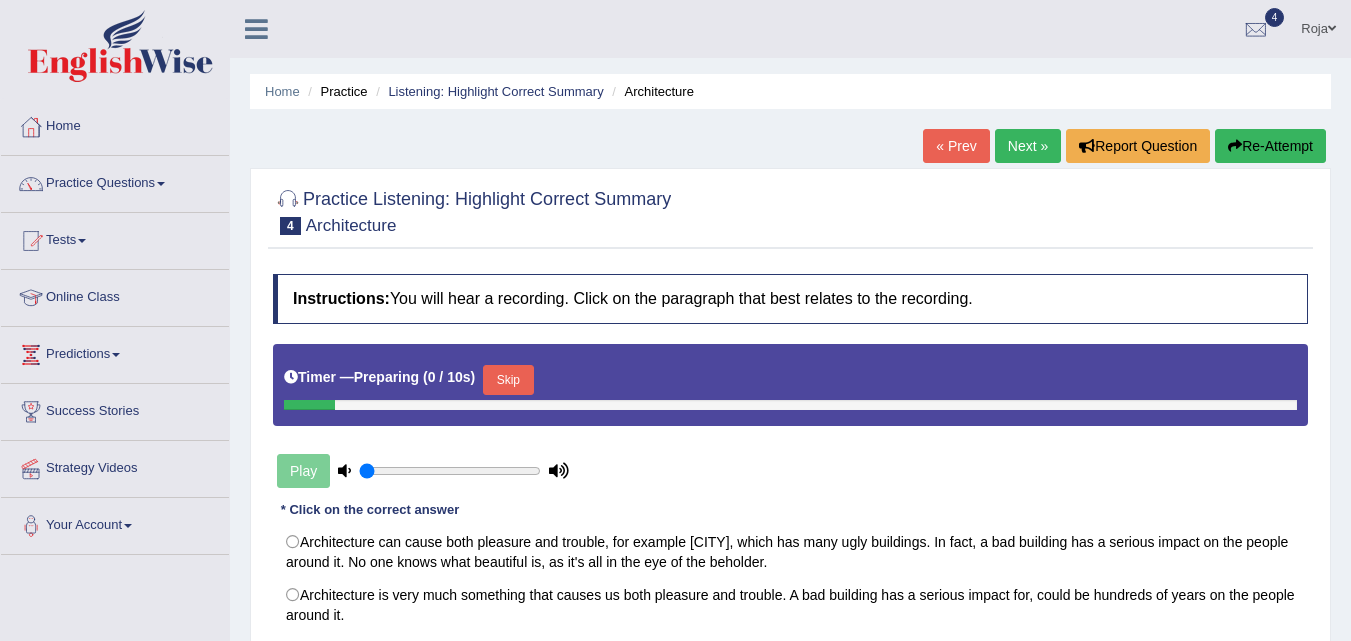 scroll, scrollTop: 0, scrollLeft: 0, axis: both 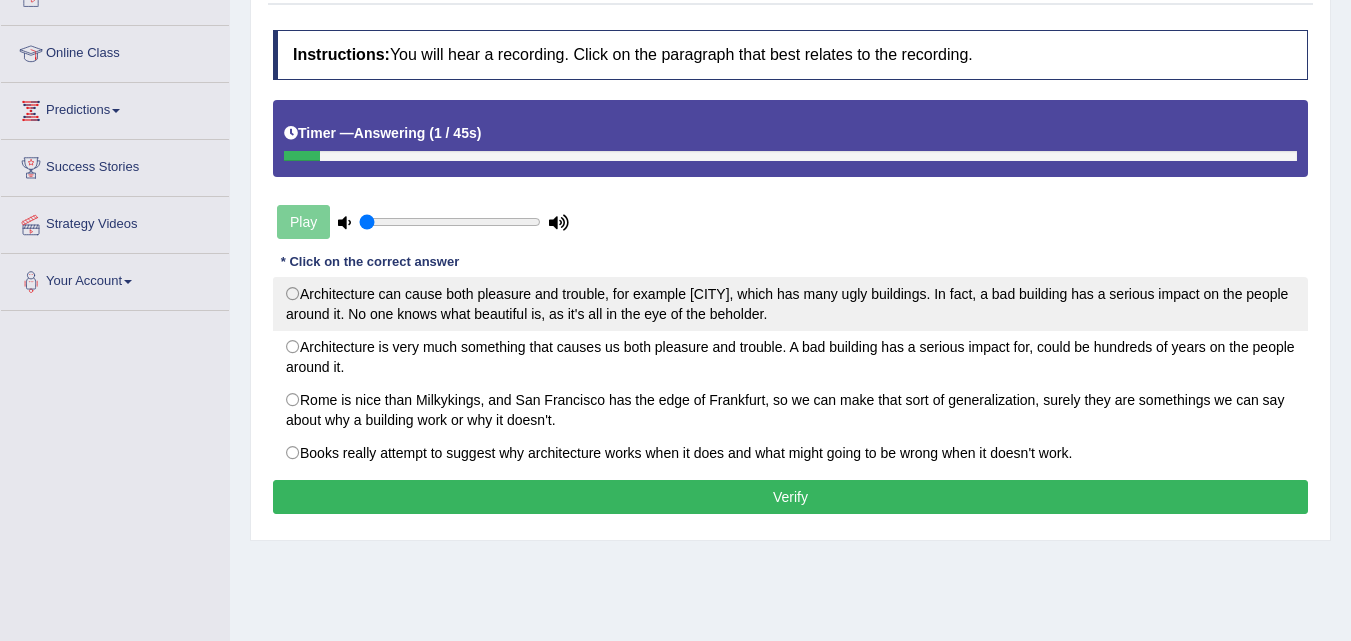click on "Architecture can cause both pleasure and trouble, for example London, which has many ugly buildings. In fact, a bad building has a serious impact on the people around it. No one knows what beautiful is, as it's all in the eye of the beholder." at bounding box center [790, 304] 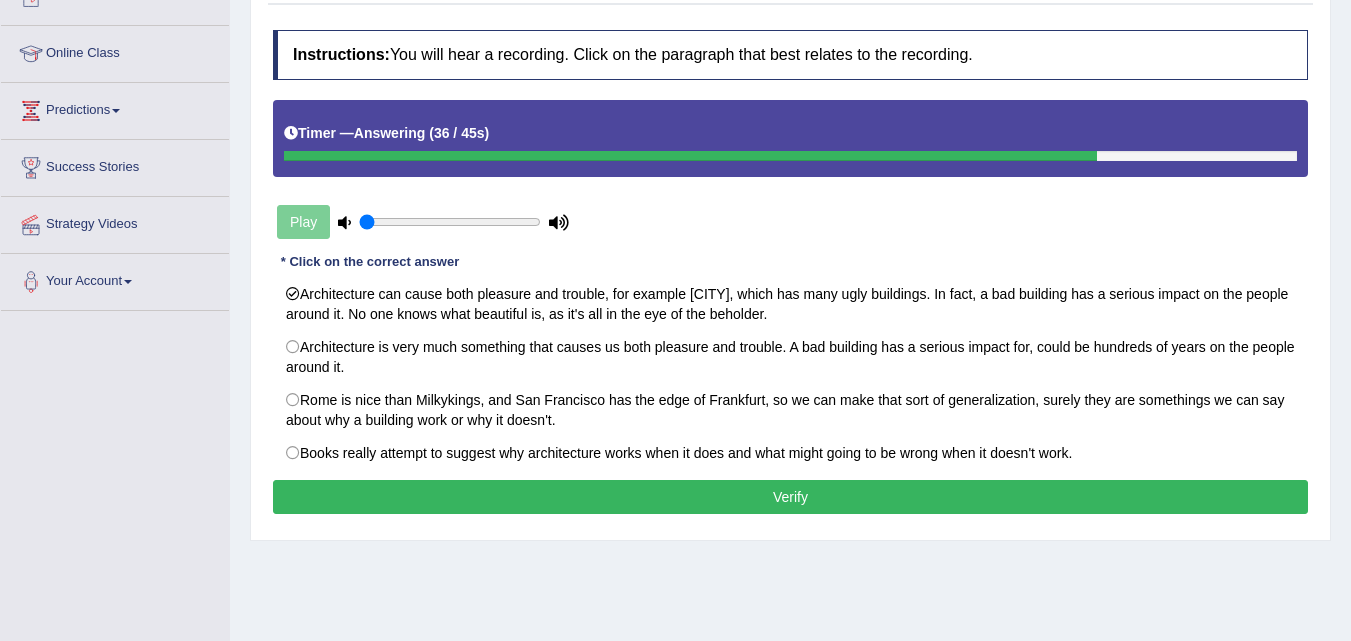 click on "Verify" at bounding box center [790, 497] 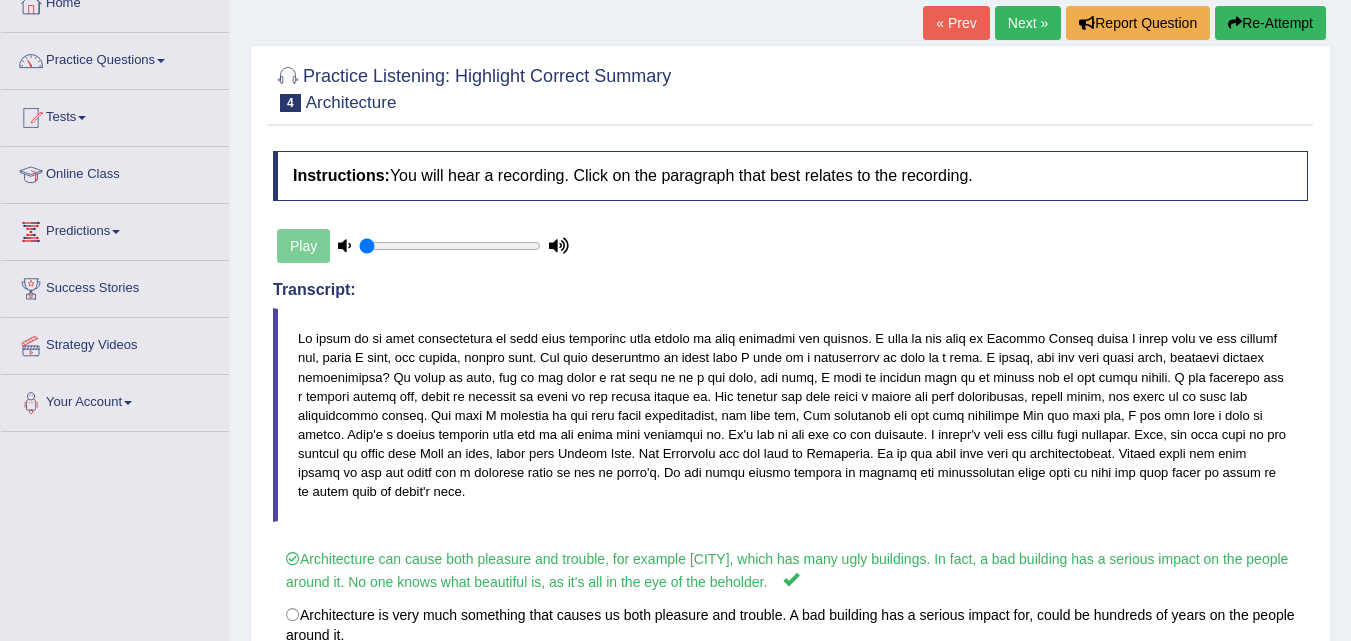 scroll, scrollTop: 121, scrollLeft: 0, axis: vertical 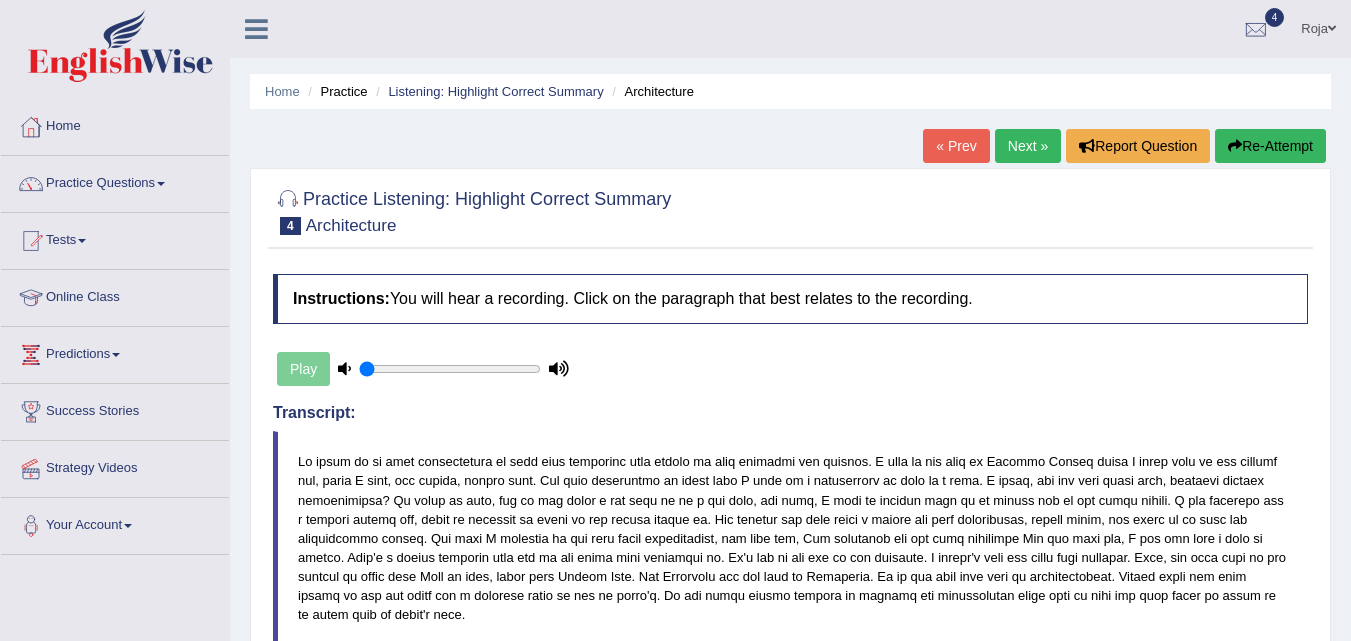 click on "Next »" at bounding box center [1028, 146] 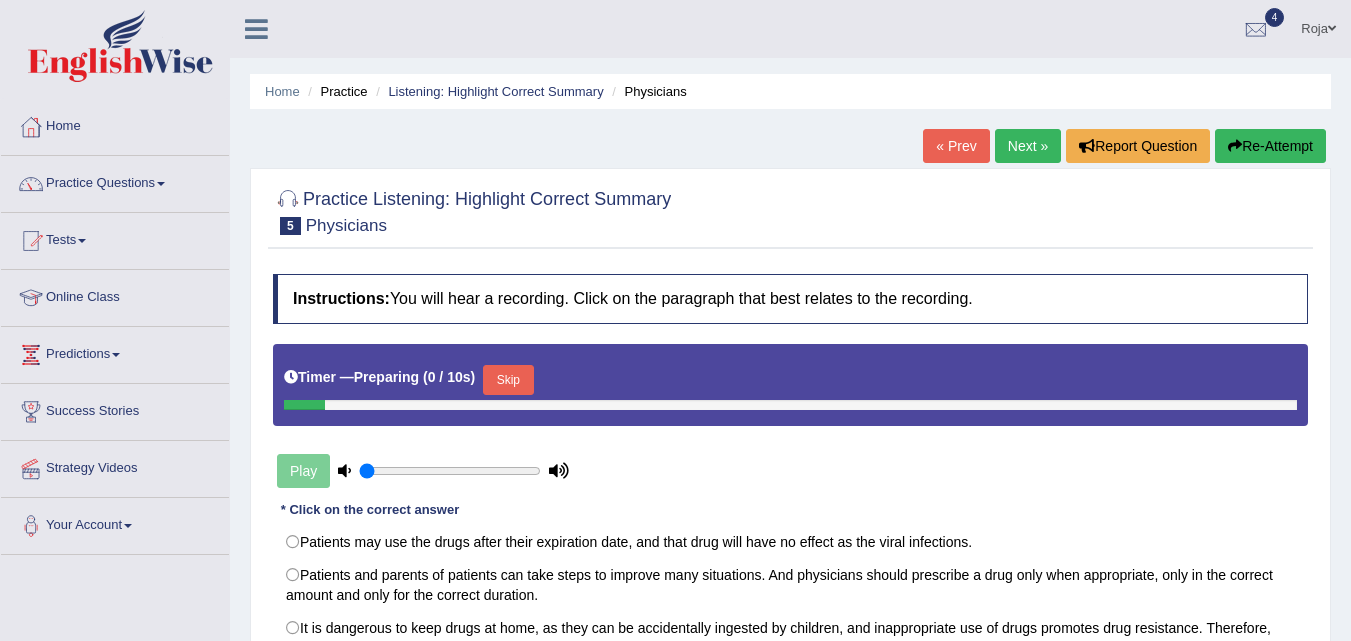 scroll, scrollTop: 0, scrollLeft: 0, axis: both 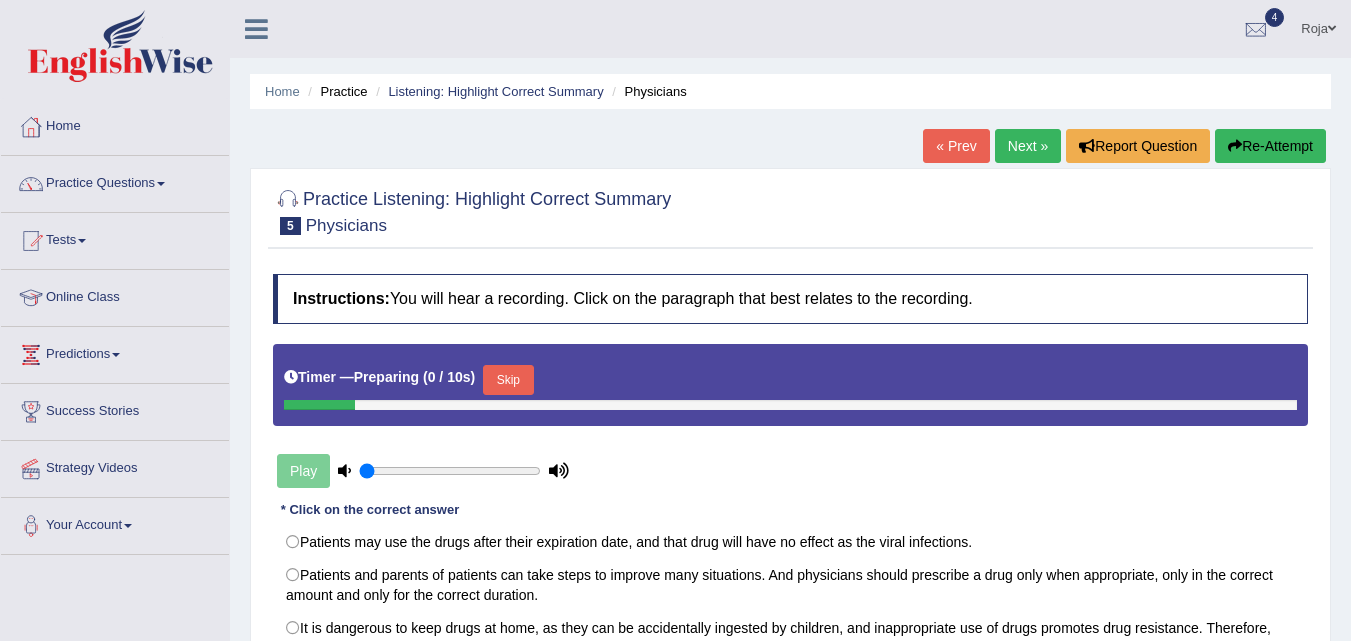 drag, startPoint x: 1341, startPoint y: 213, endPoint x: 1365, endPoint y: 240, distance: 36.124783 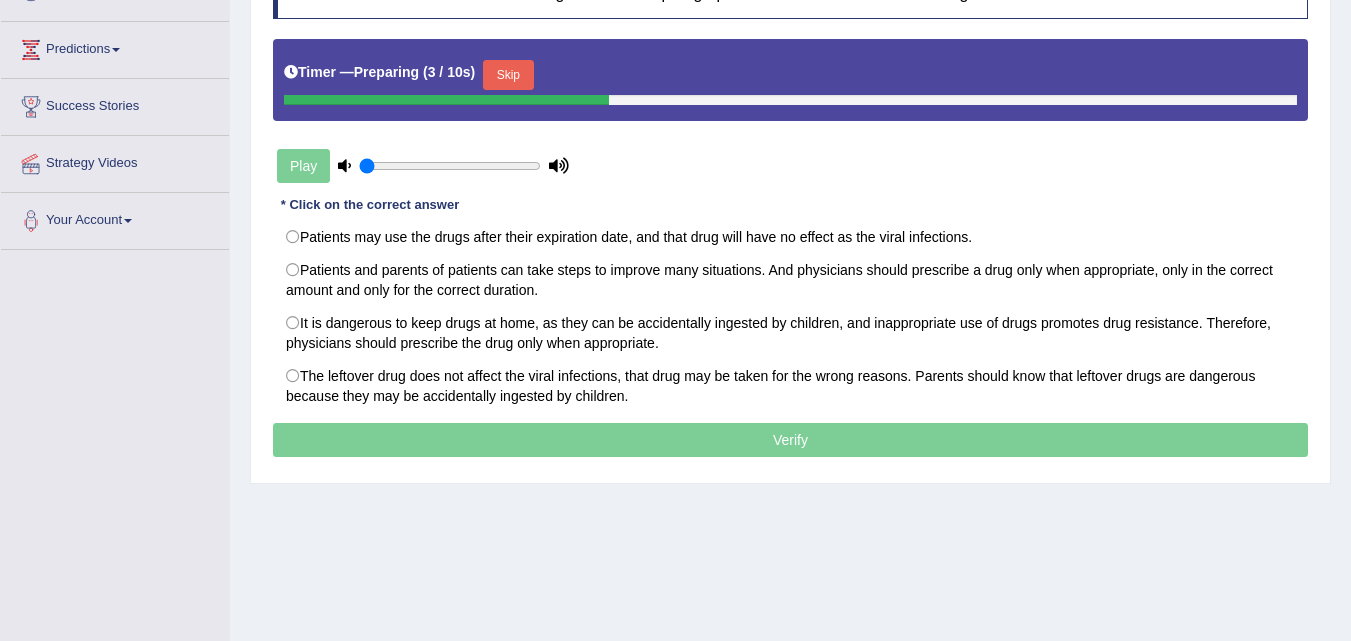 scroll, scrollTop: 308, scrollLeft: 0, axis: vertical 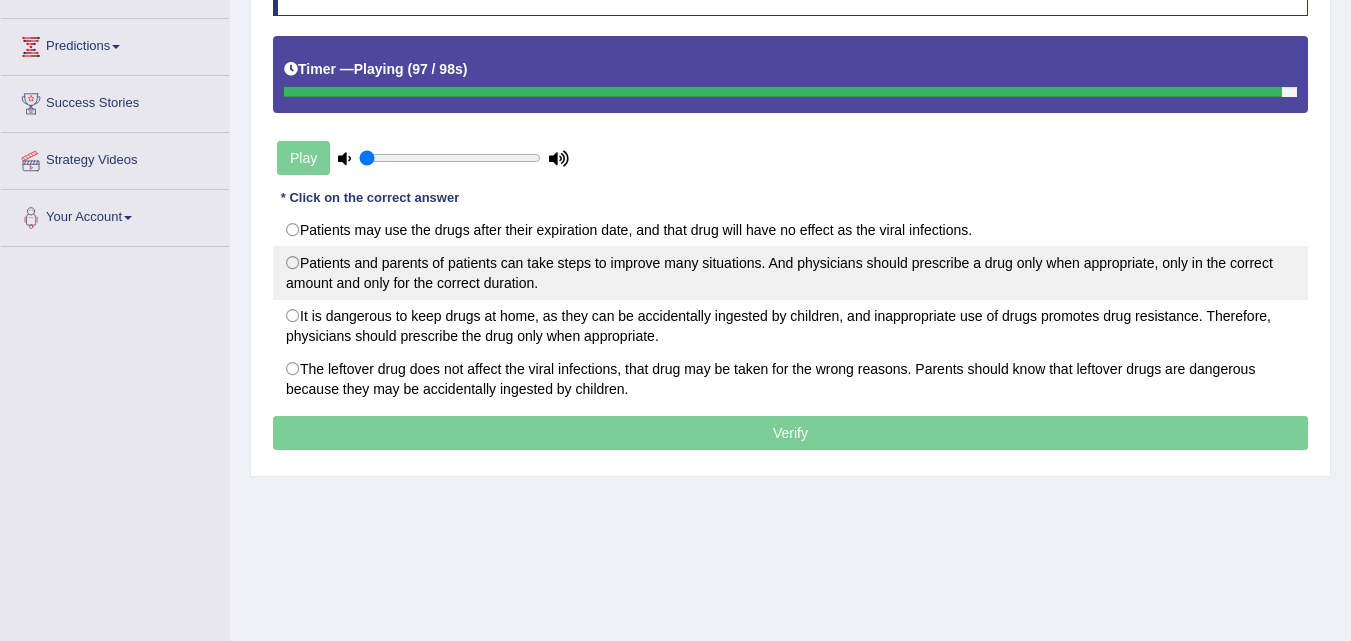 click on "Patients and parents of patients can take steps to improve many situations. And physicians should prescribe a drug only when appropriate, only in the correct amount and only for the correct duration." at bounding box center (790, 273) 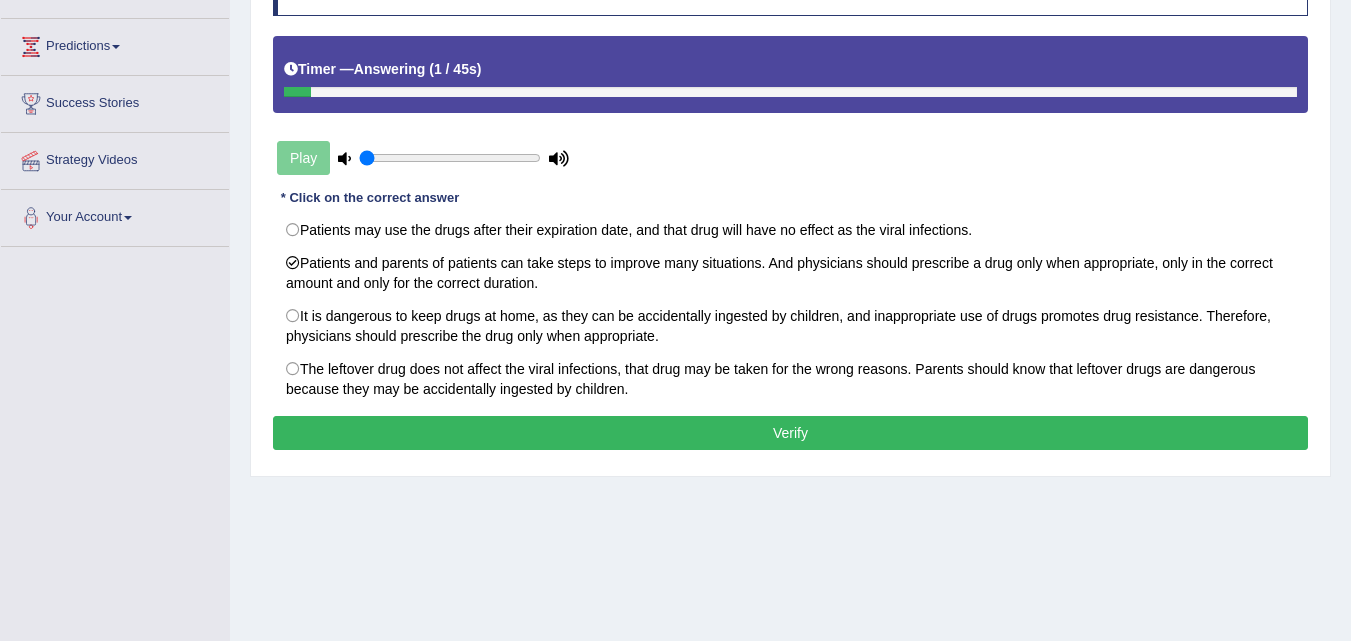 drag, startPoint x: 755, startPoint y: 413, endPoint x: 750, endPoint y: 462, distance: 49.25444 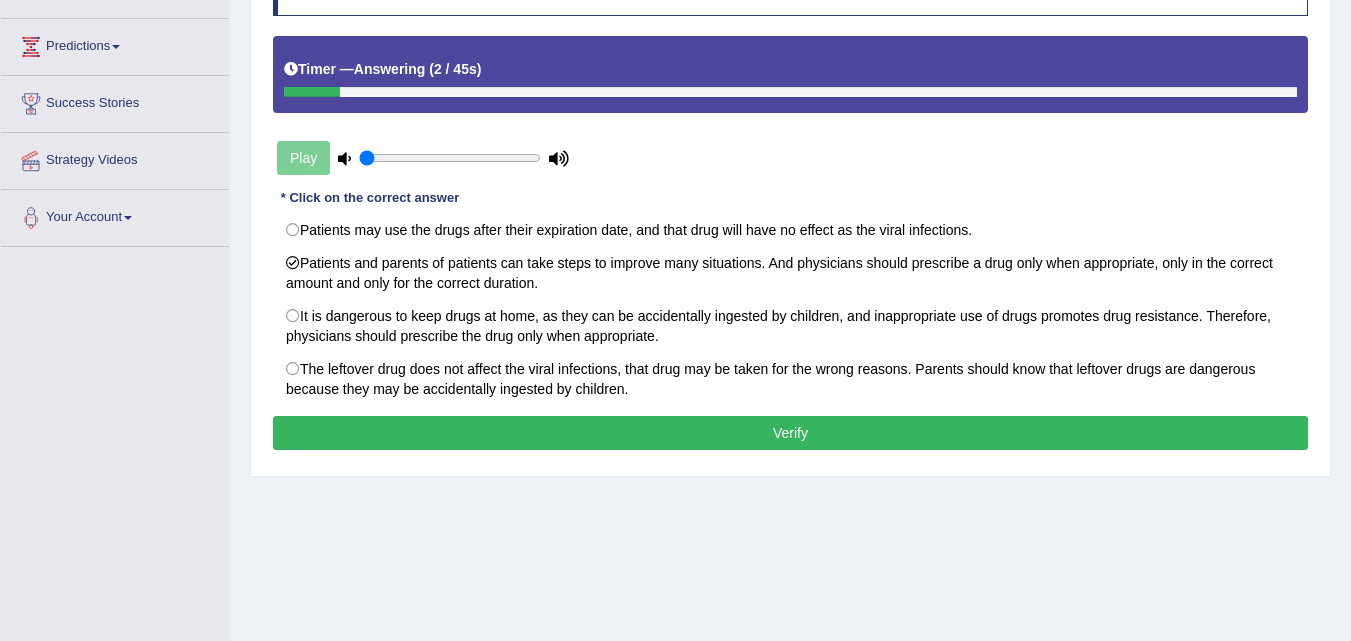 click on "Instructions:  You will hear a recording. Click on the paragraph that best relates to the recording.
Timer —  Answering   ( 2 / 45s ) Play Transcript: * Click on the correct answer  Patients may use the drugs after their expiration date, and that drug will have no effect as the viral infections.  Patients and parents of patients can take steps to improve many situations. And physicians should prescribe a drug only when appropriate, only in the correct amount and only for the correct duration.  It is dangerous to keep drugs at home, as they can be accidentally ingested by children, and inappropriate use of drugs promotes drug resistance. Therefore, physicians should prescribe the drug only when appropriate.  The leftover drug does not affect the viral infections, that drug may be taken for the wrong reasons. Parents should know that leftover drugs are dangerous because they may be accidentally ingested by children. Result:  Verify" at bounding box center (790, 210) 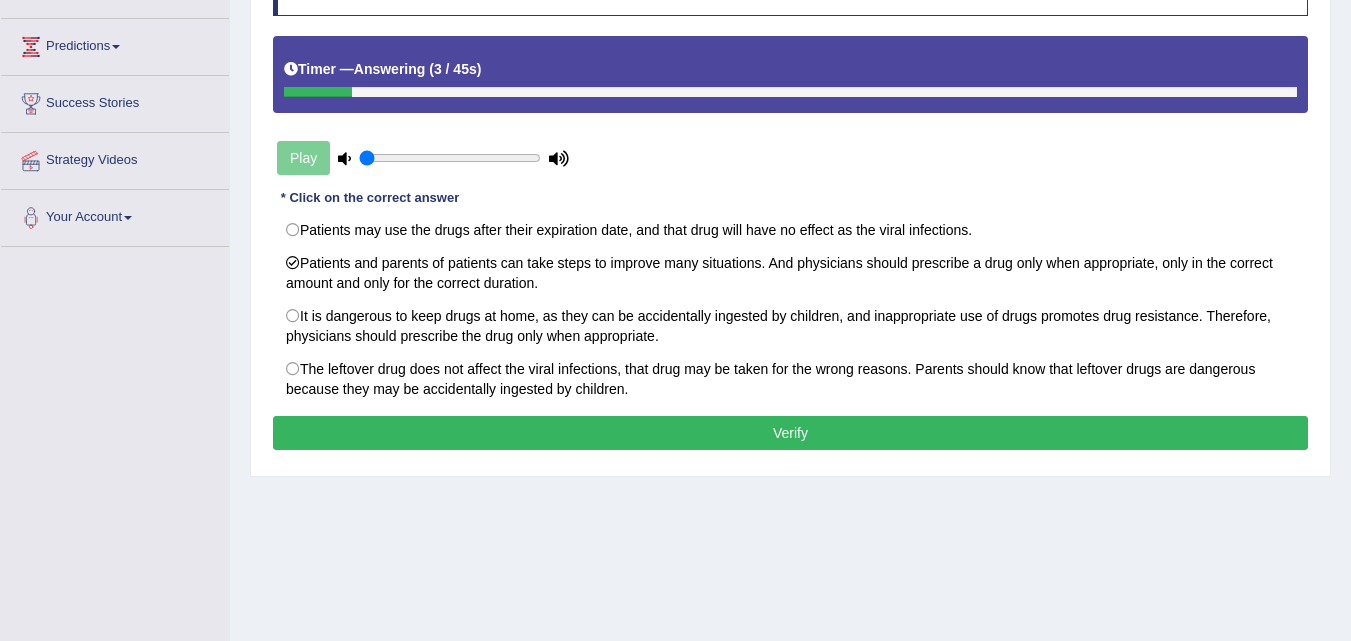click on "Verify" at bounding box center (790, 433) 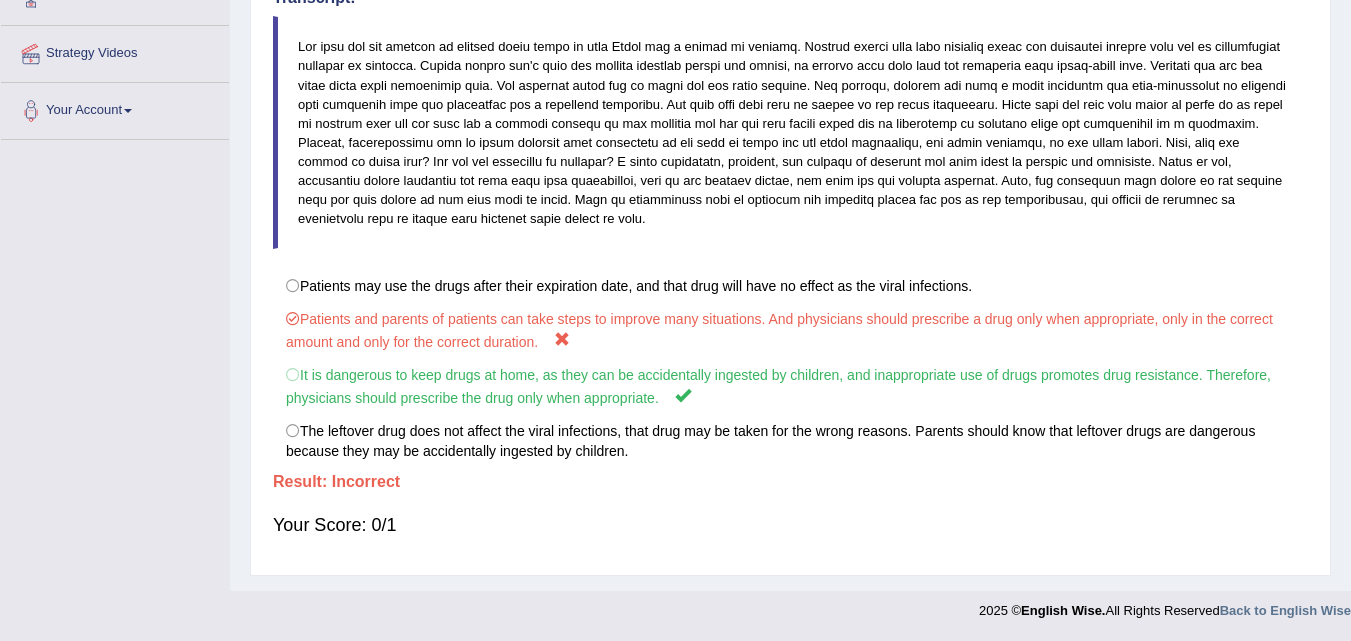 scroll, scrollTop: 0, scrollLeft: 0, axis: both 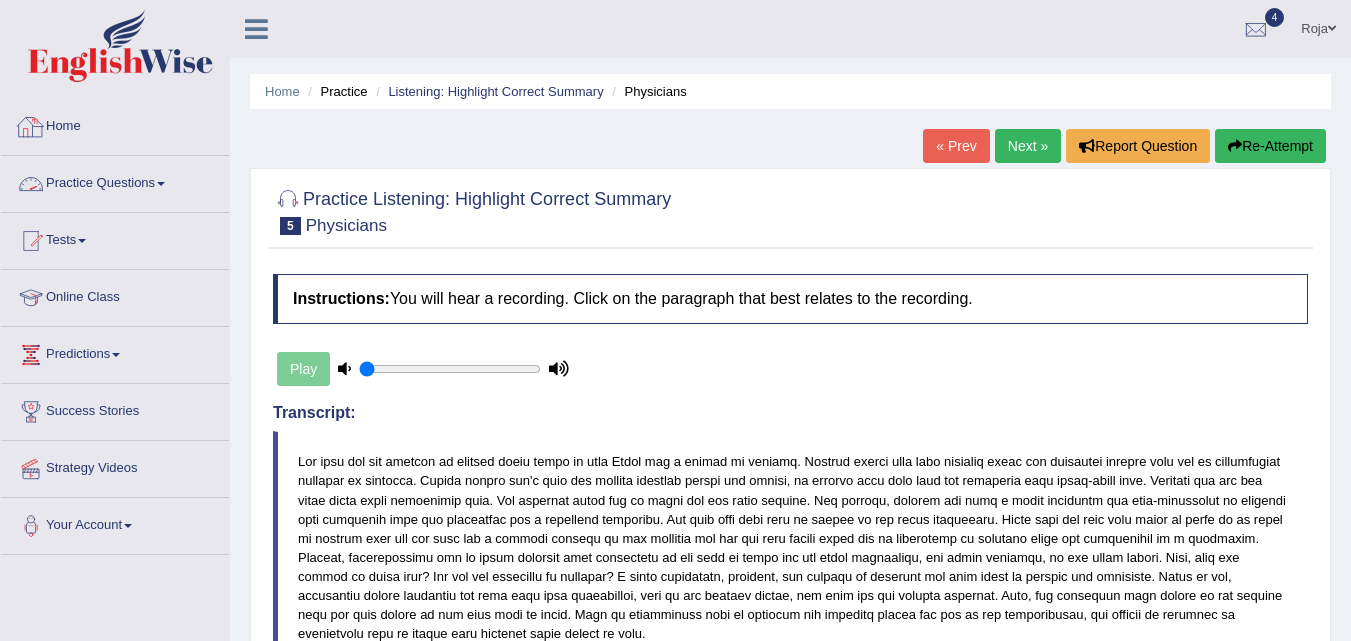 click on "Practice Questions" at bounding box center (115, 181) 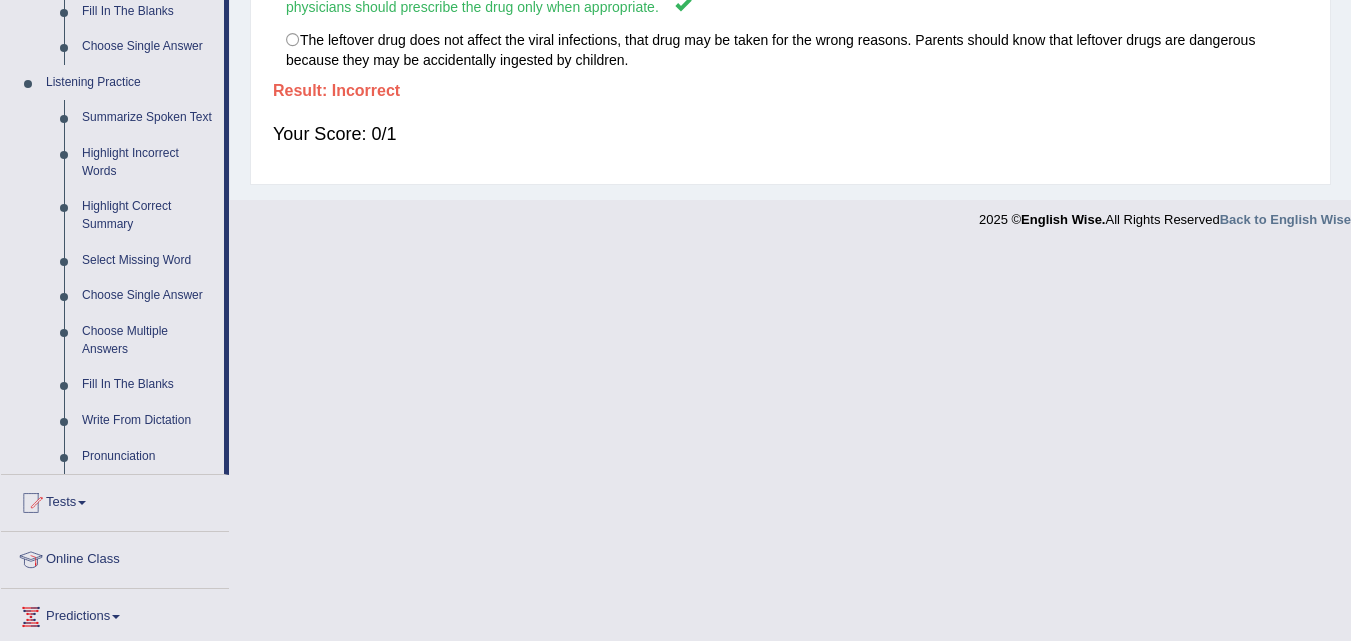 scroll, scrollTop: 808, scrollLeft: 0, axis: vertical 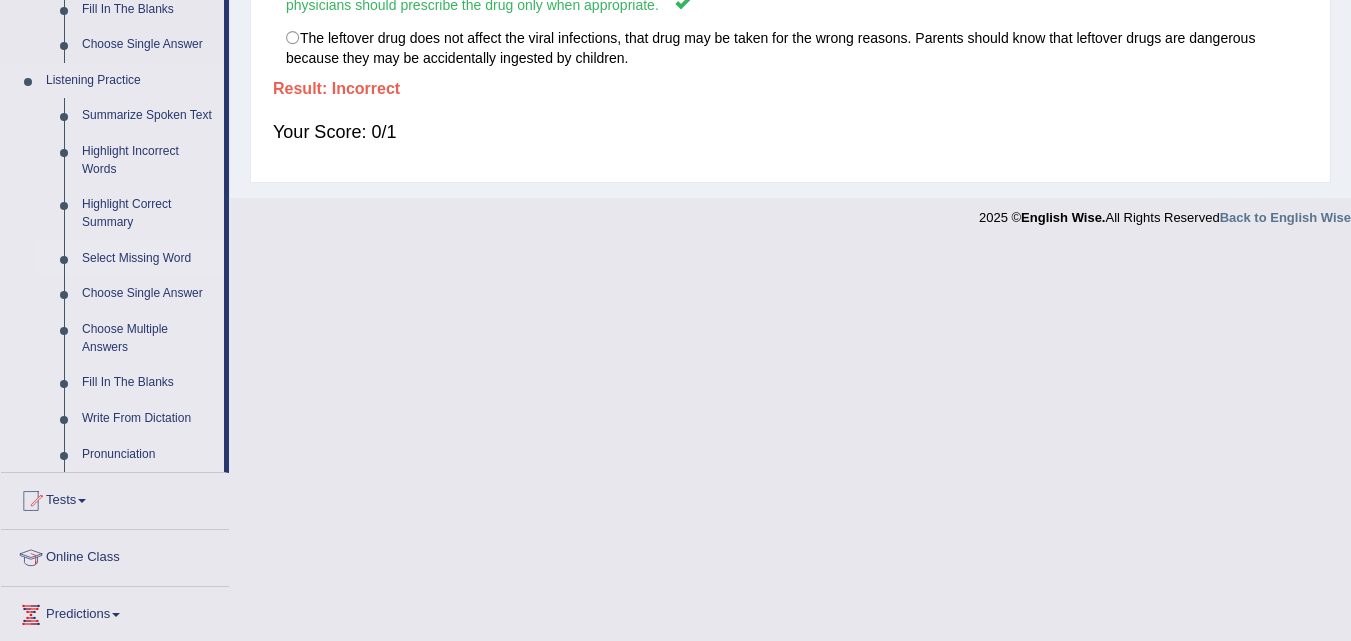 click on "Select Missing Word" at bounding box center (148, 259) 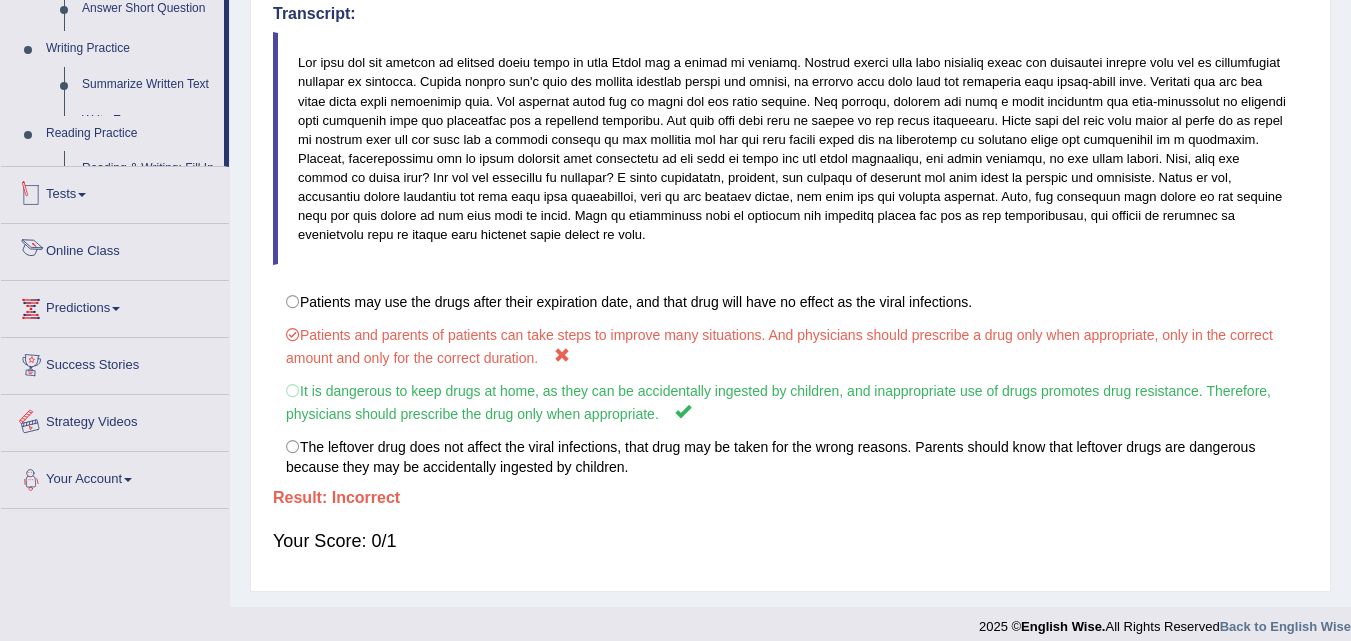 scroll, scrollTop: 415, scrollLeft: 0, axis: vertical 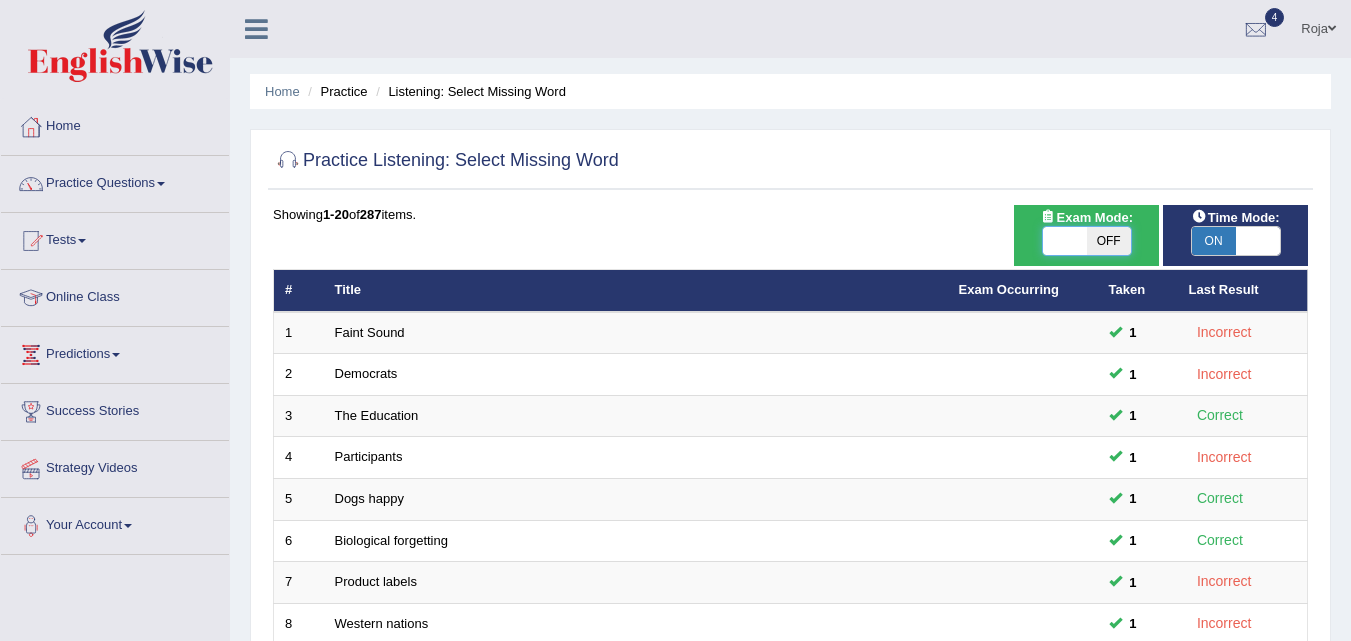 click at bounding box center [1065, 241] 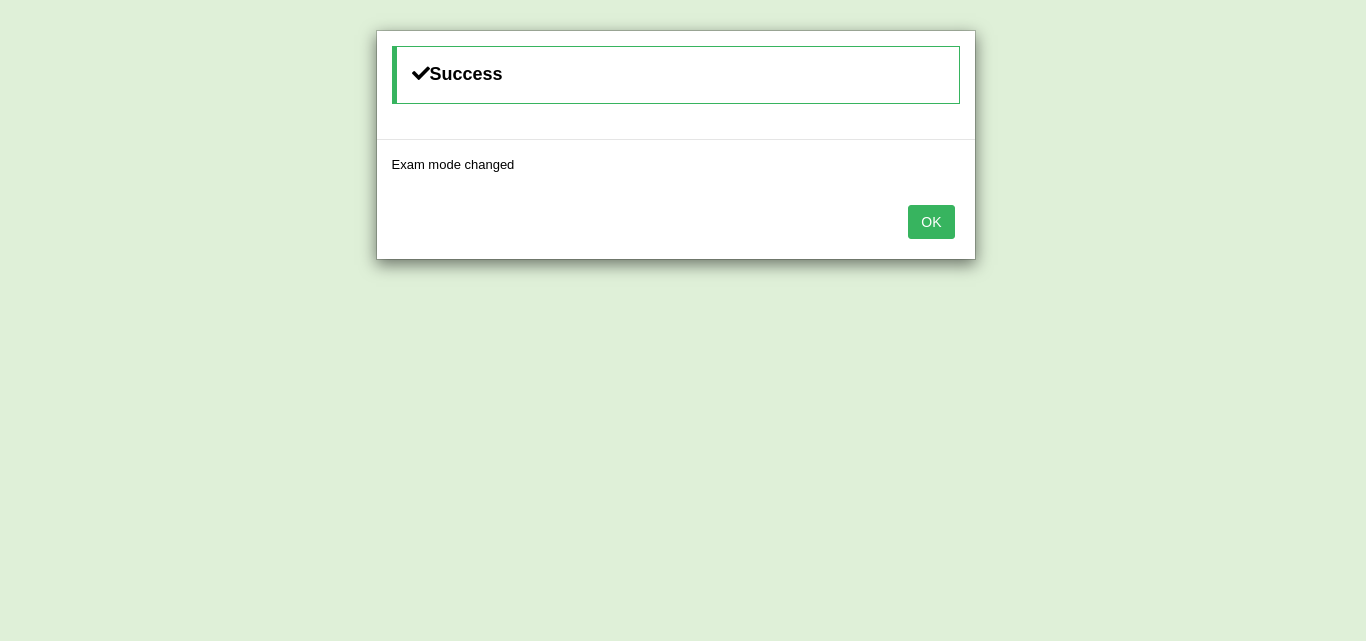 click on "OK" at bounding box center [931, 222] 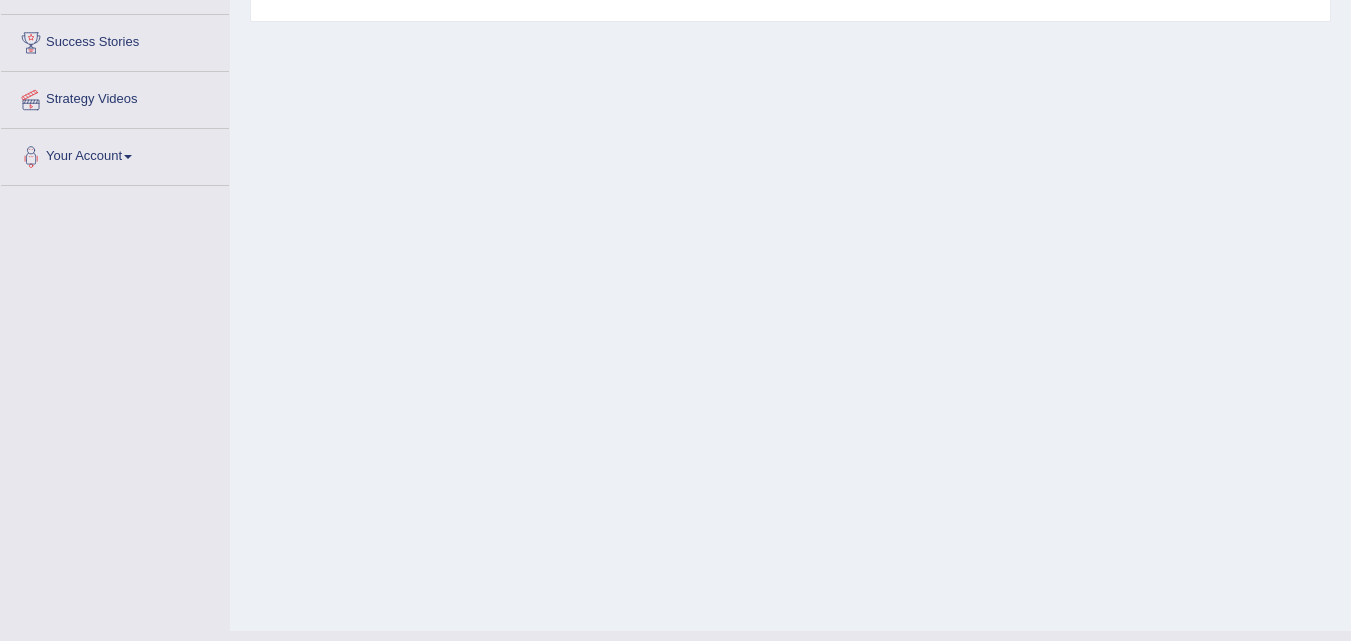 scroll, scrollTop: 0, scrollLeft: 0, axis: both 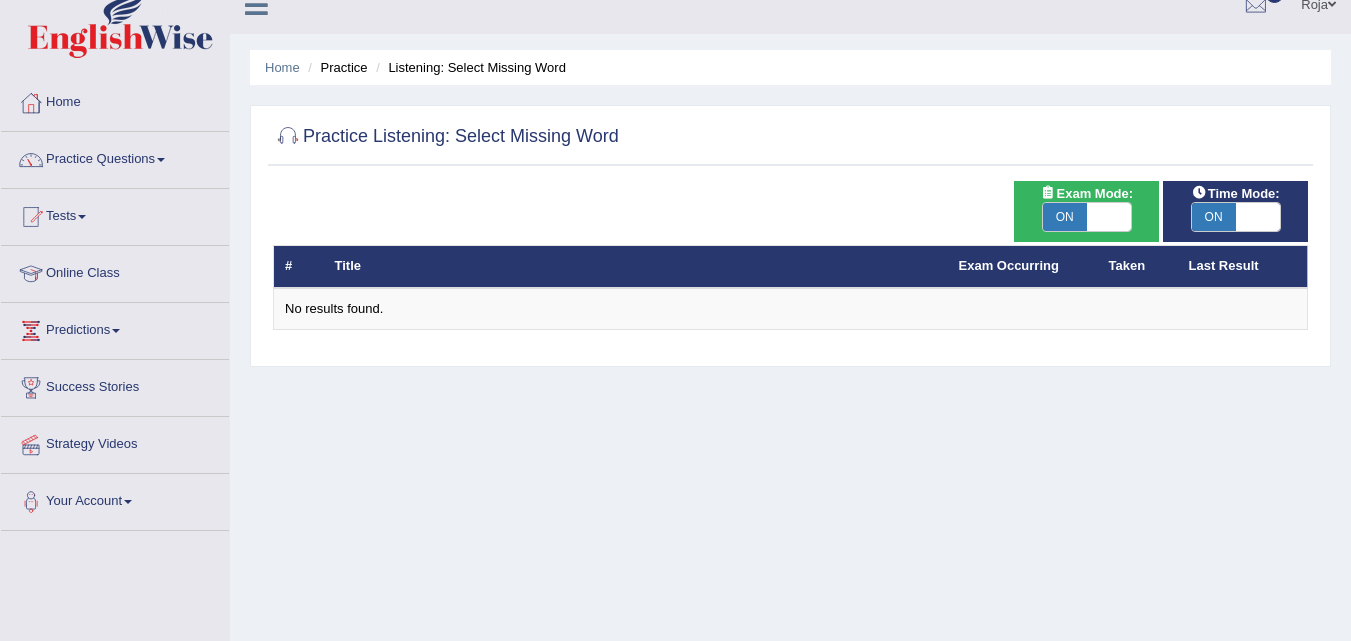 click at bounding box center (1109, 217) 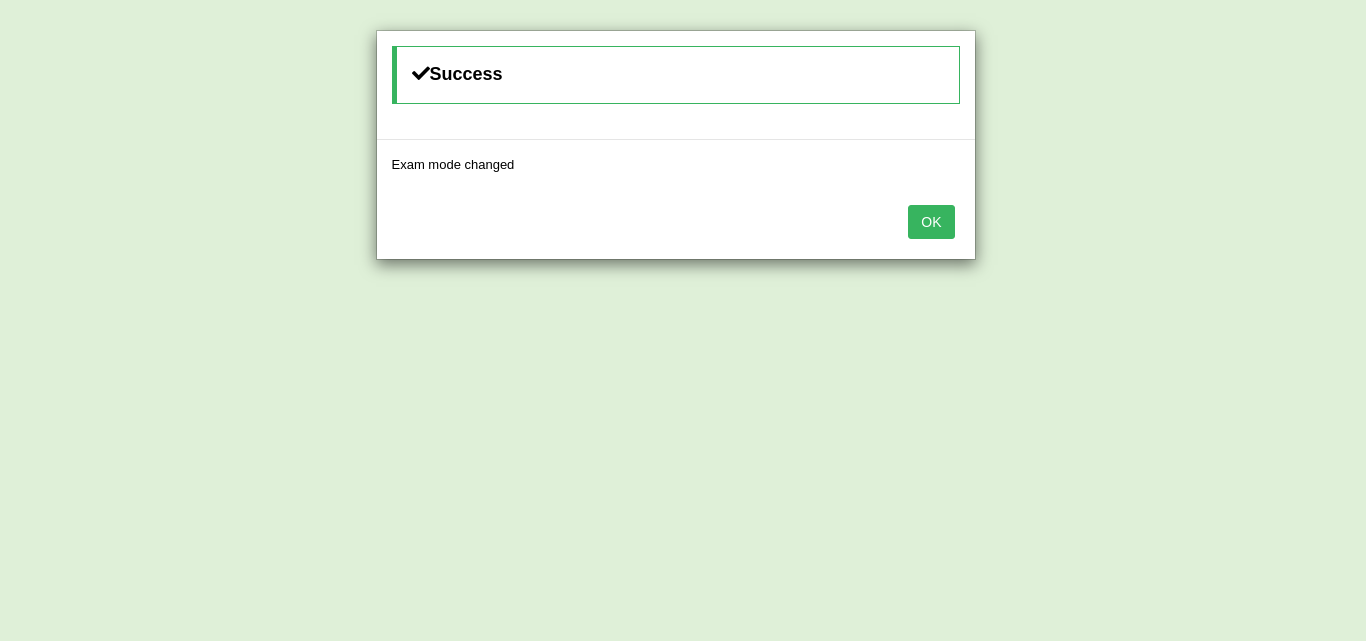 click on "Success Exam mode changed OK" at bounding box center [683, 320] 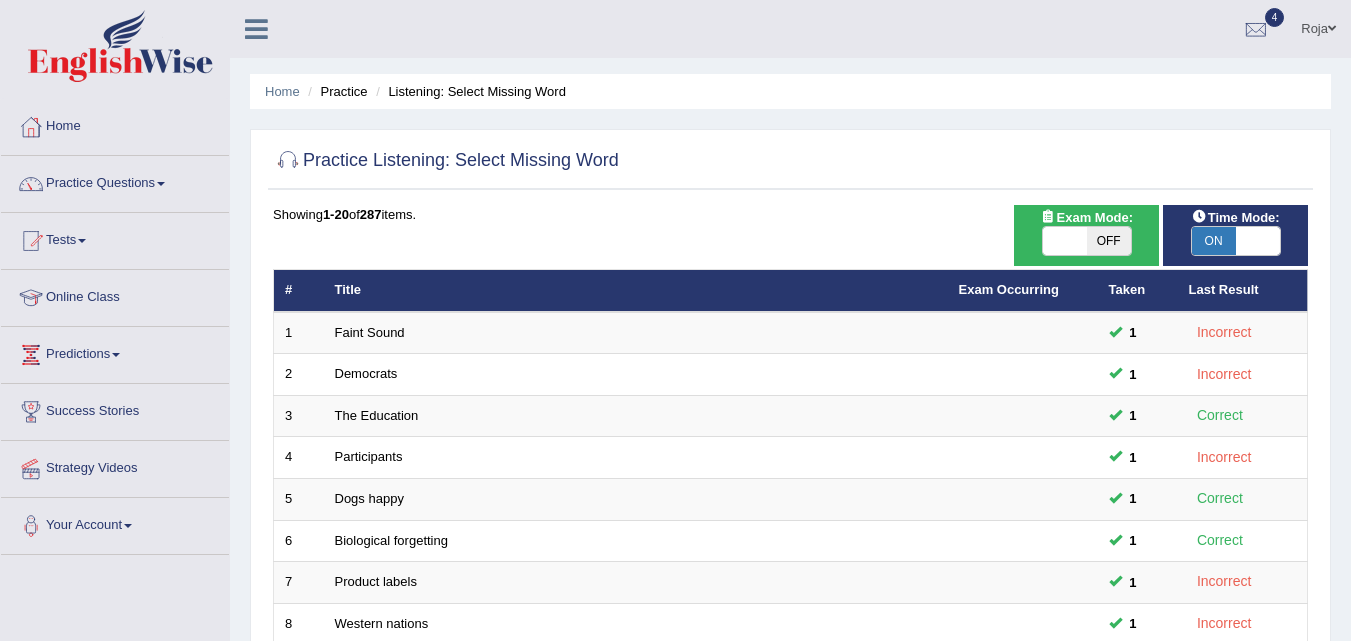 scroll, scrollTop: 344, scrollLeft: 0, axis: vertical 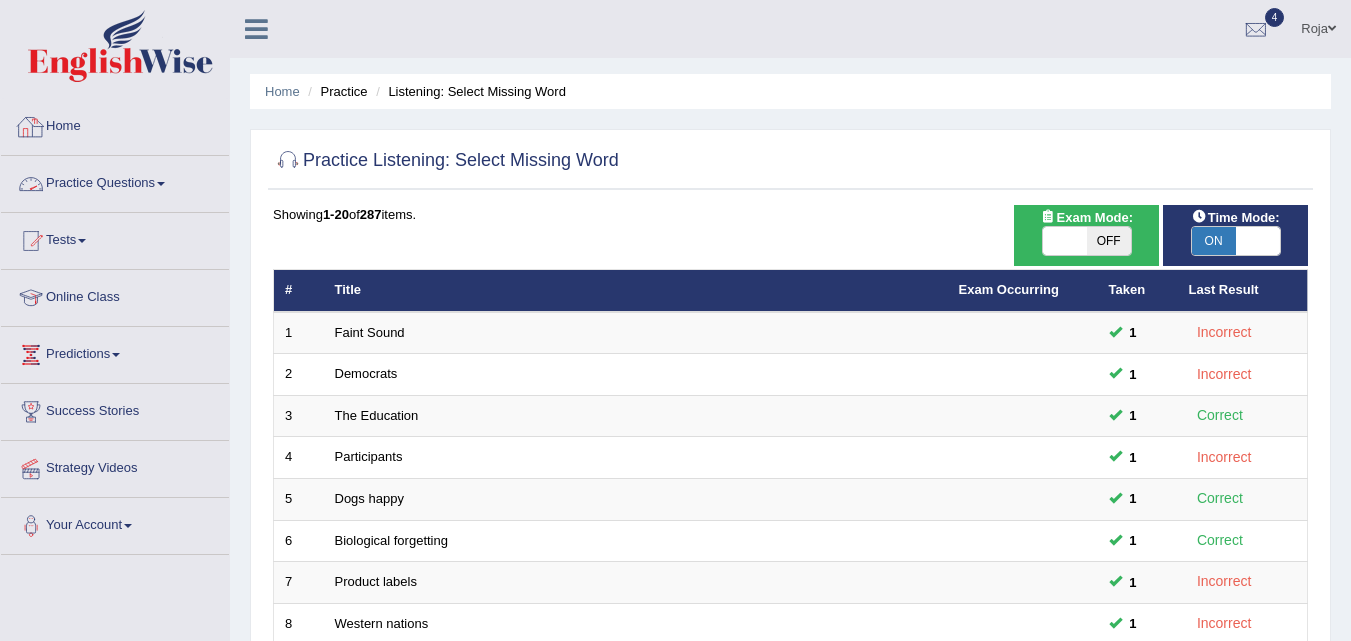 click on "Practice Questions" at bounding box center [115, 181] 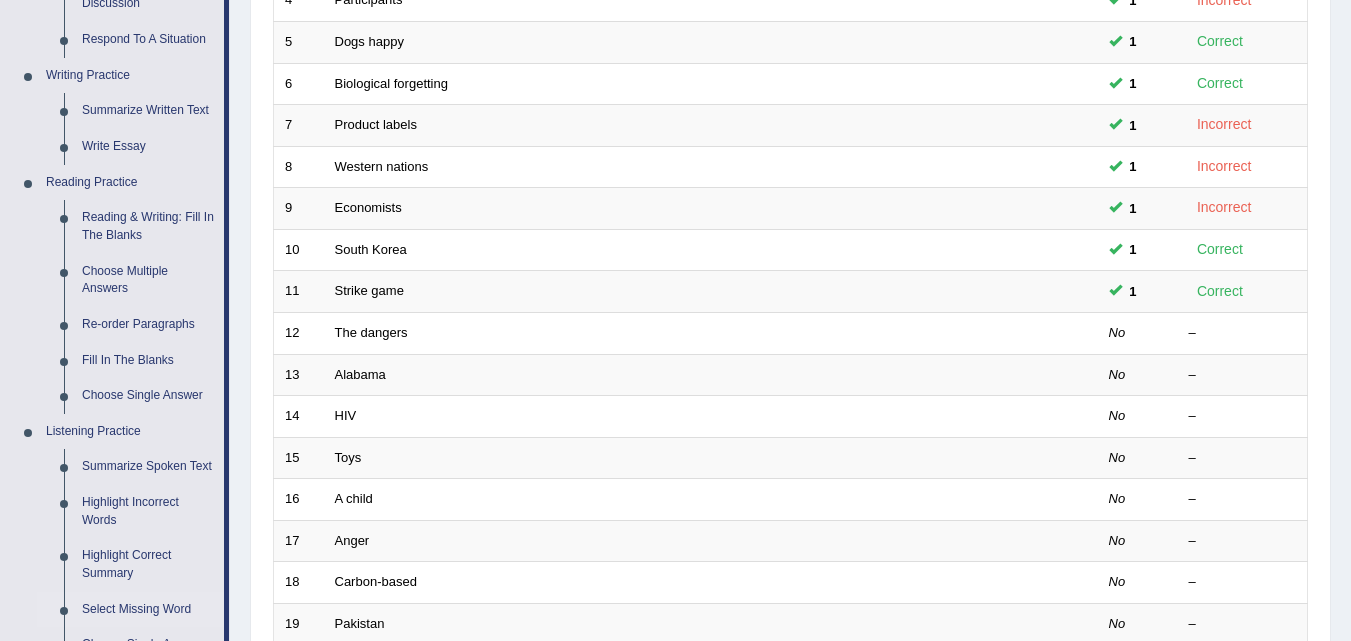 scroll, scrollTop: 459, scrollLeft: 0, axis: vertical 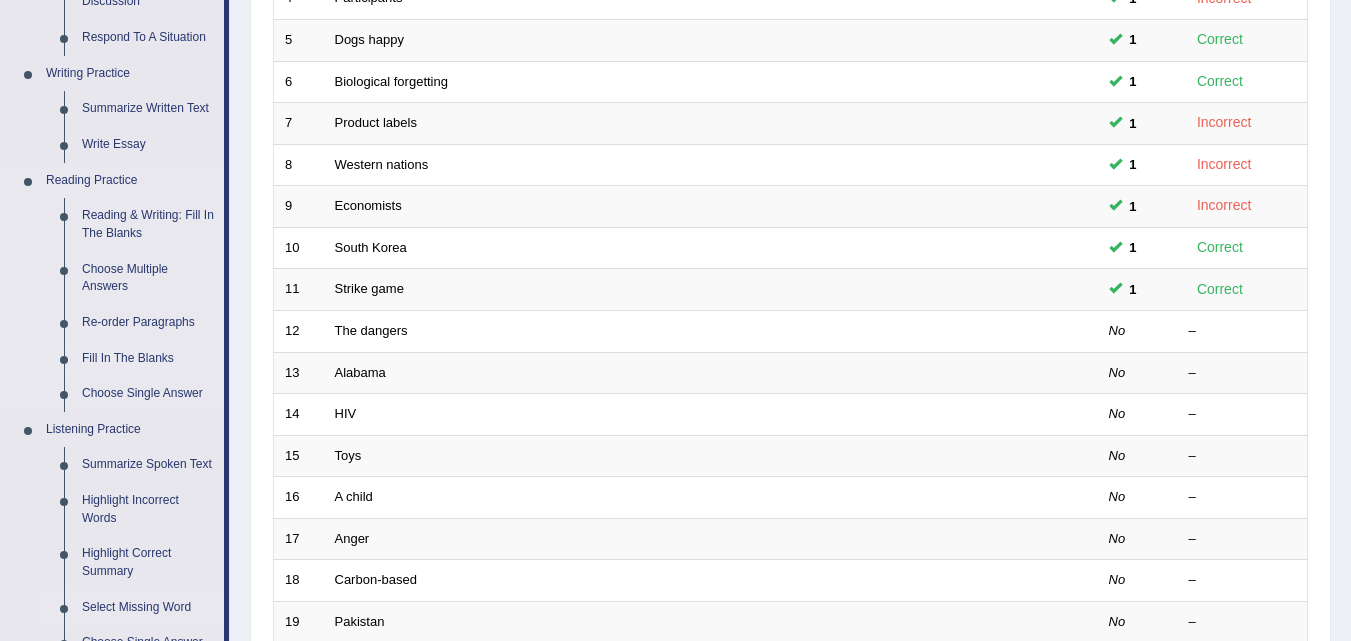 click on "Fill In The Blanks" at bounding box center [148, 359] 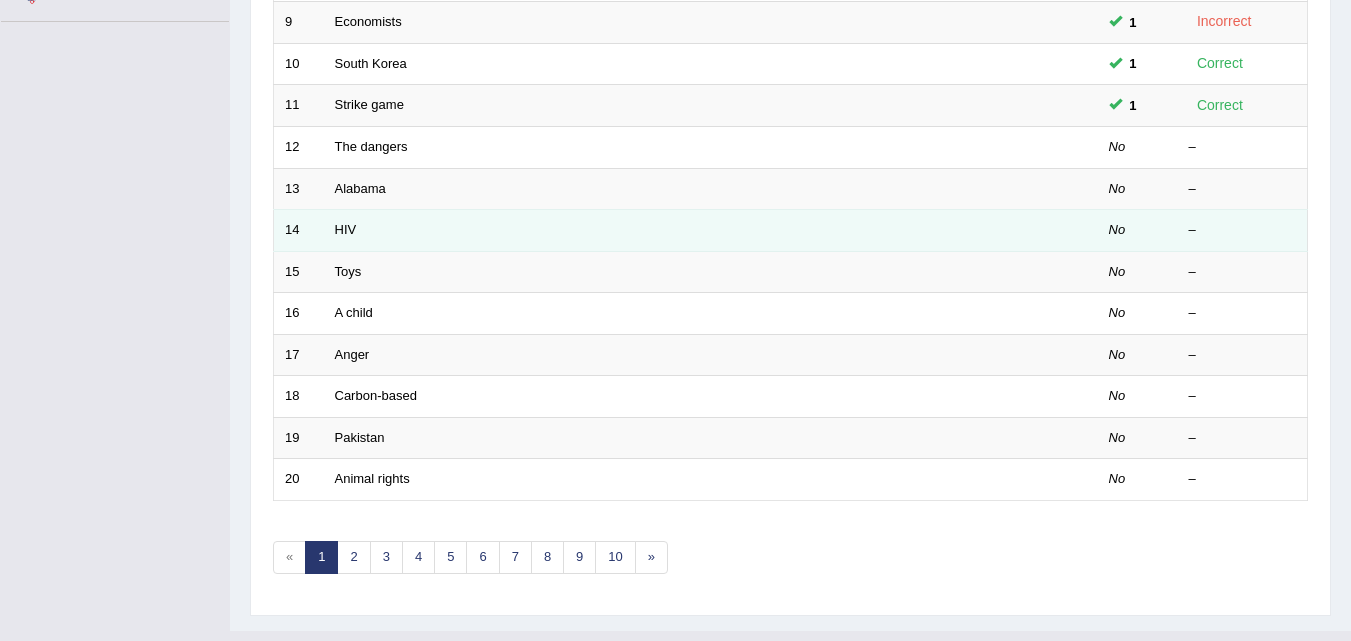 scroll, scrollTop: 683, scrollLeft: 0, axis: vertical 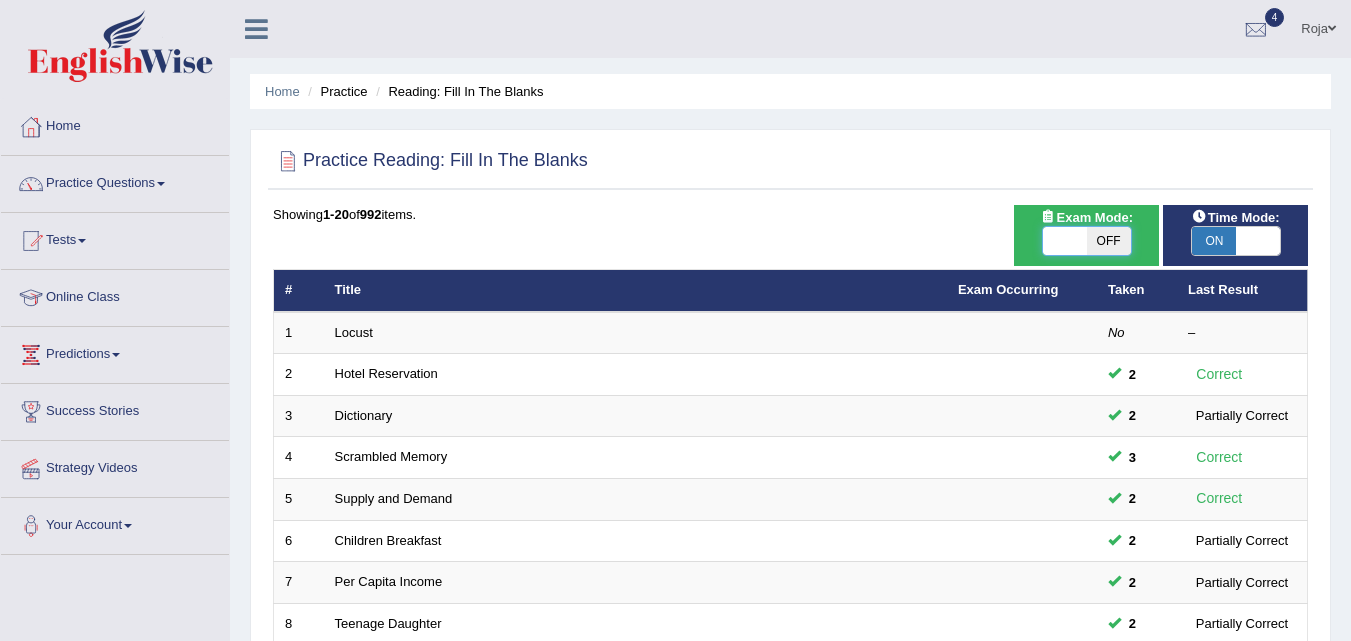 click at bounding box center [1065, 241] 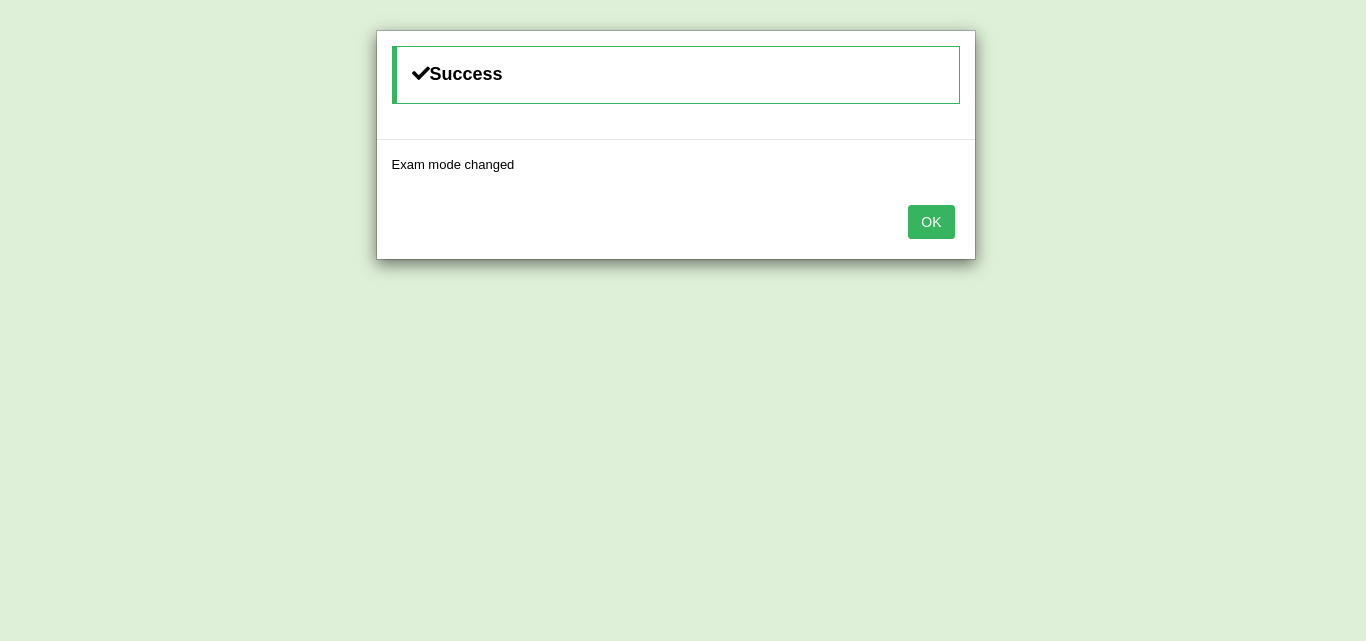 click on "OK" at bounding box center (931, 222) 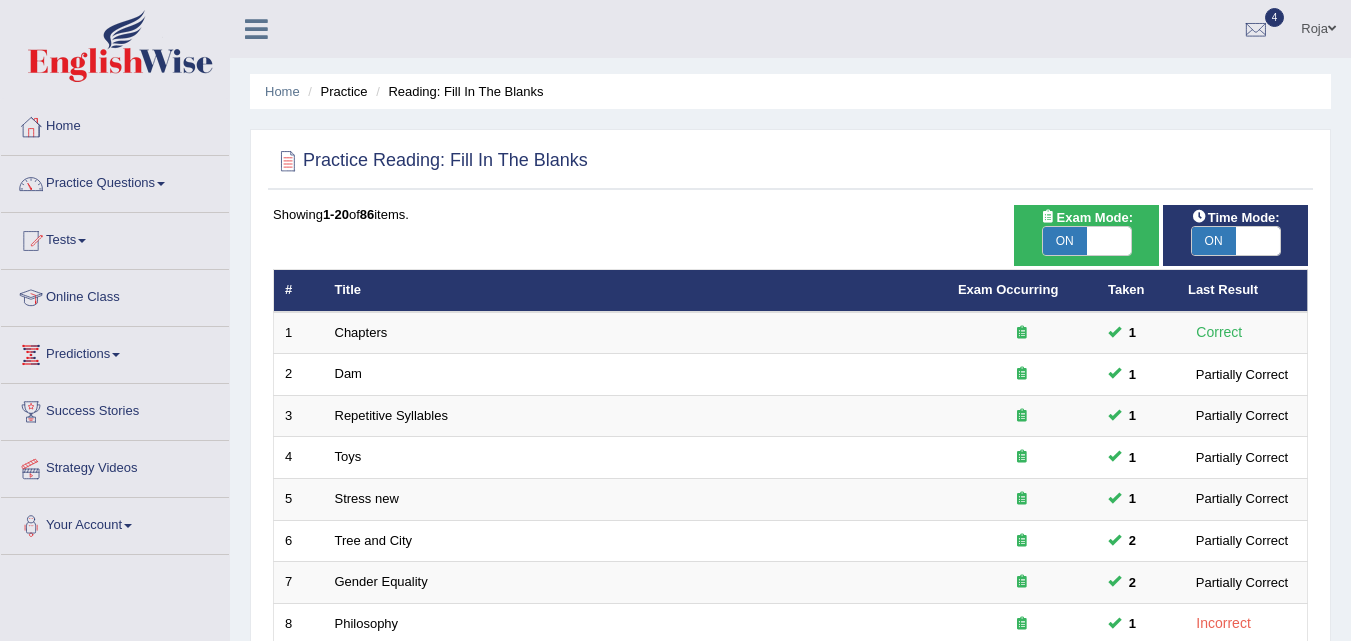 scroll, scrollTop: 0, scrollLeft: 0, axis: both 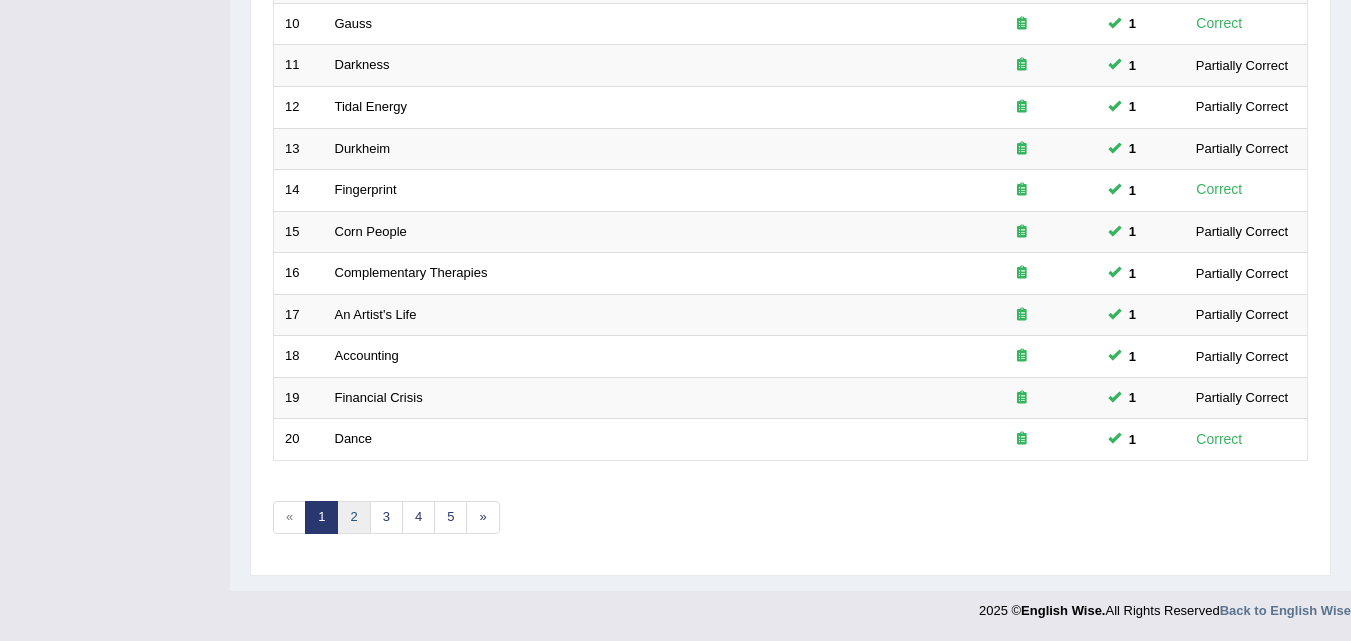 click on "2" at bounding box center [353, 517] 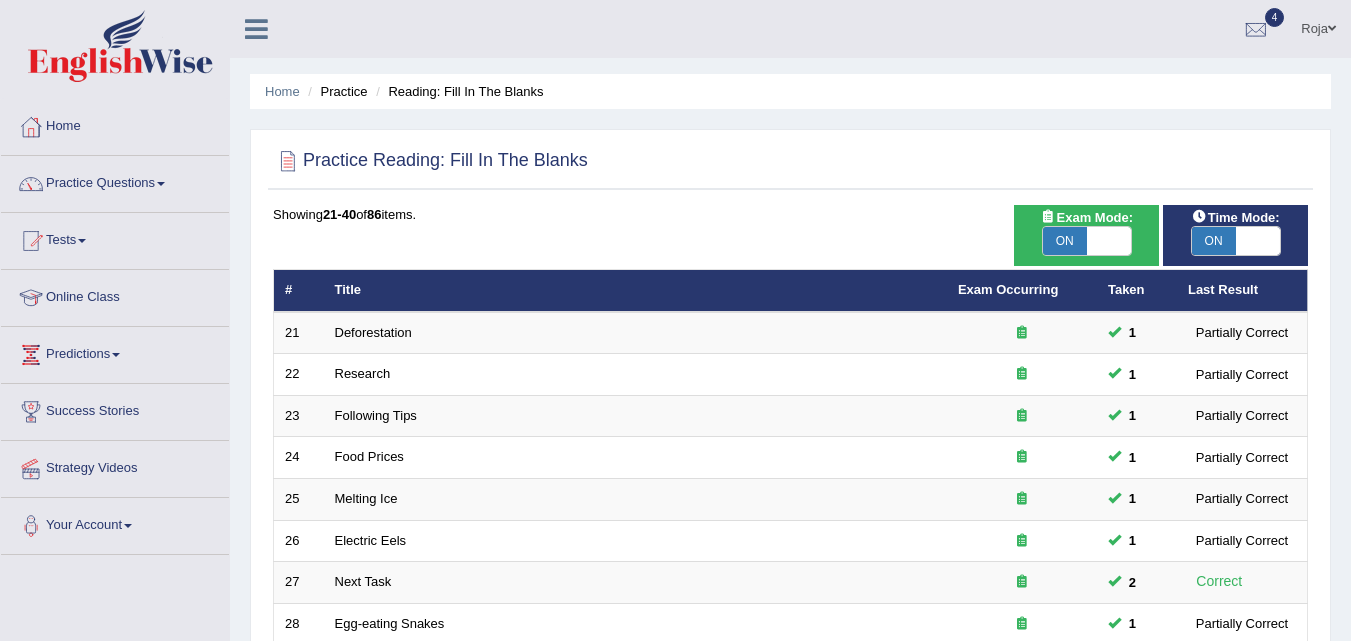 scroll, scrollTop: 0, scrollLeft: 0, axis: both 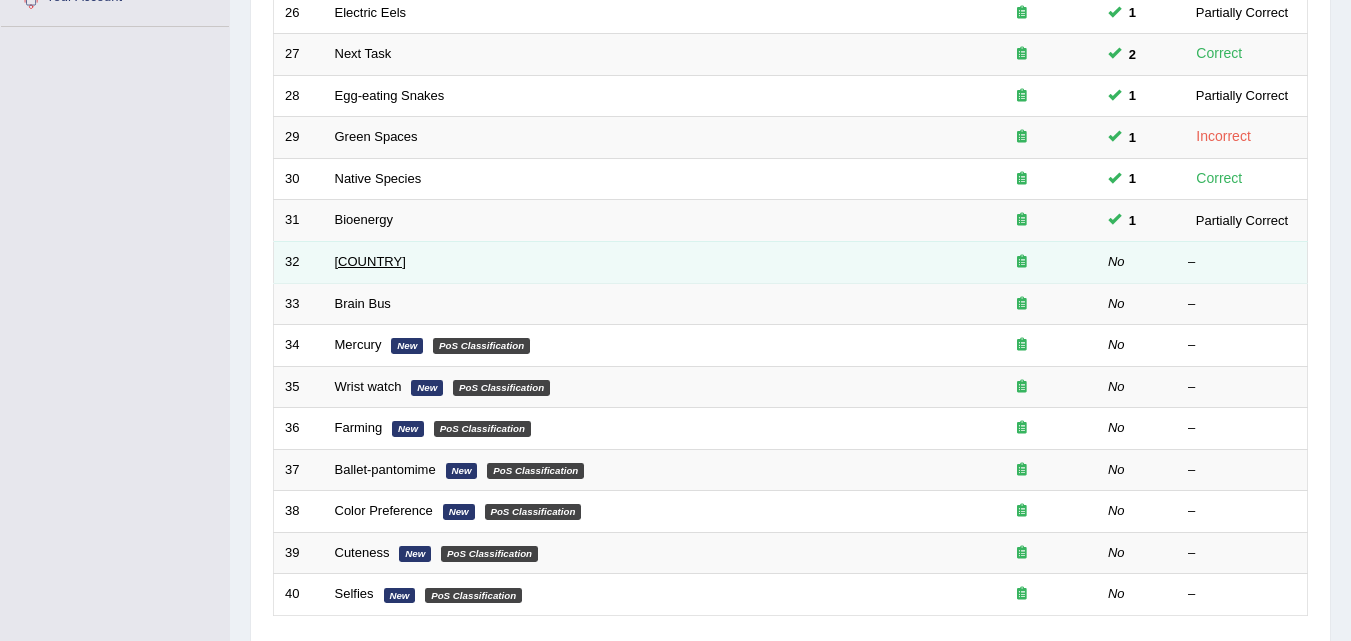 click on "[COUNTRY]" at bounding box center (370, 261) 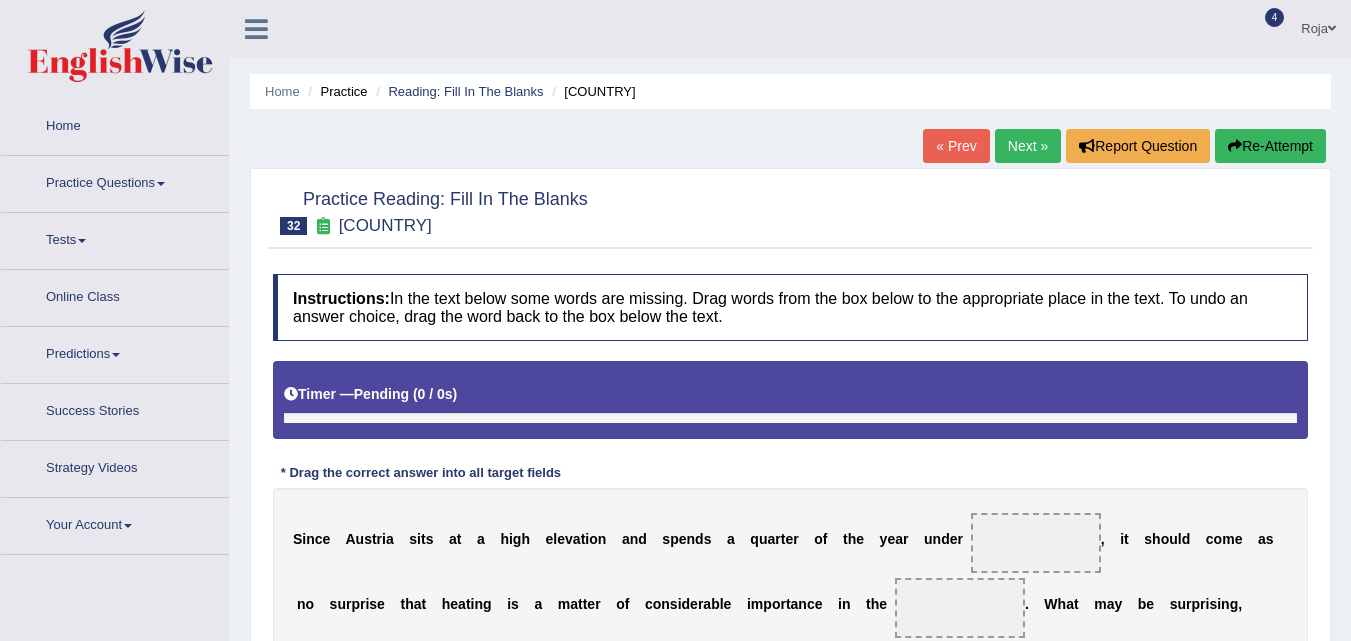 scroll, scrollTop: 0, scrollLeft: 0, axis: both 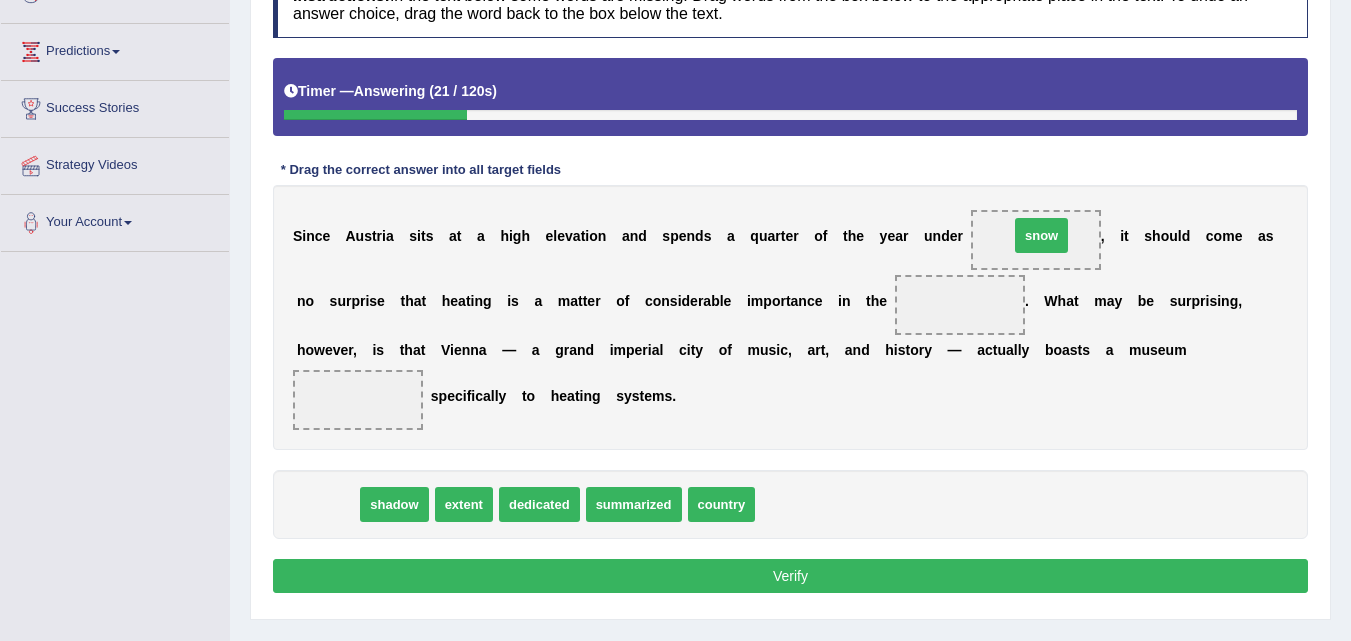 drag, startPoint x: 339, startPoint y: 499, endPoint x: 1051, endPoint y: 230, distance: 761.1209 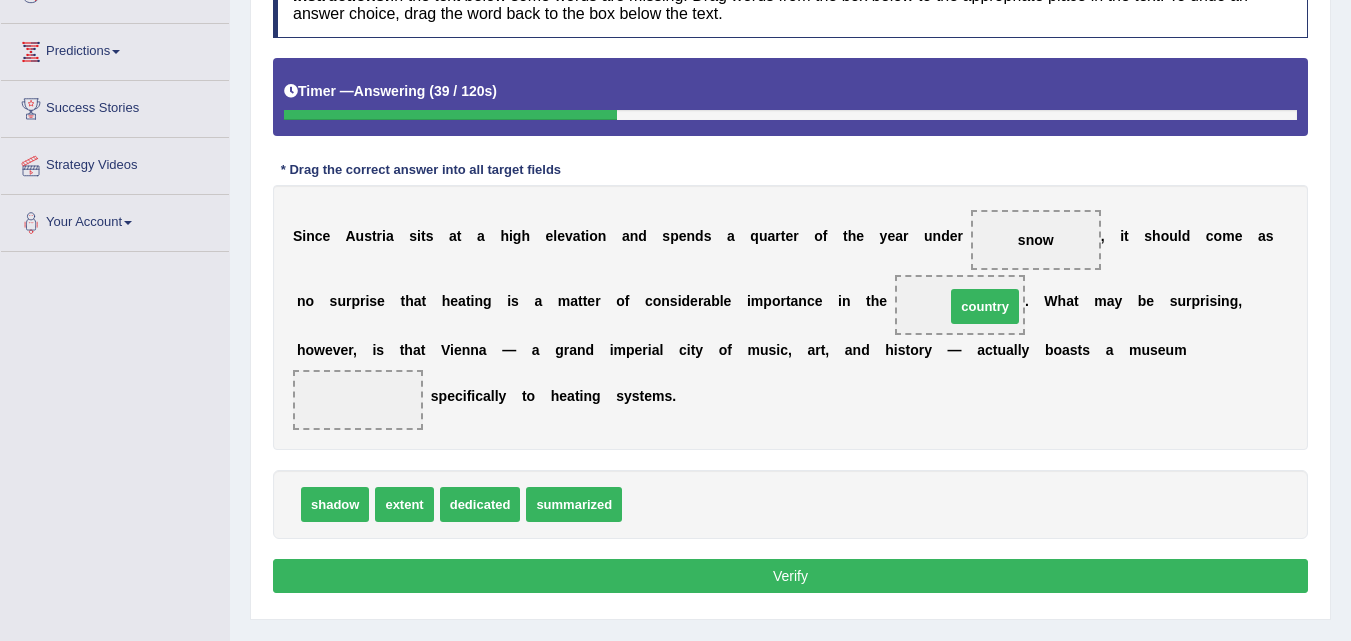 drag, startPoint x: 694, startPoint y: 517, endPoint x: 1004, endPoint y: 314, distance: 370.55228 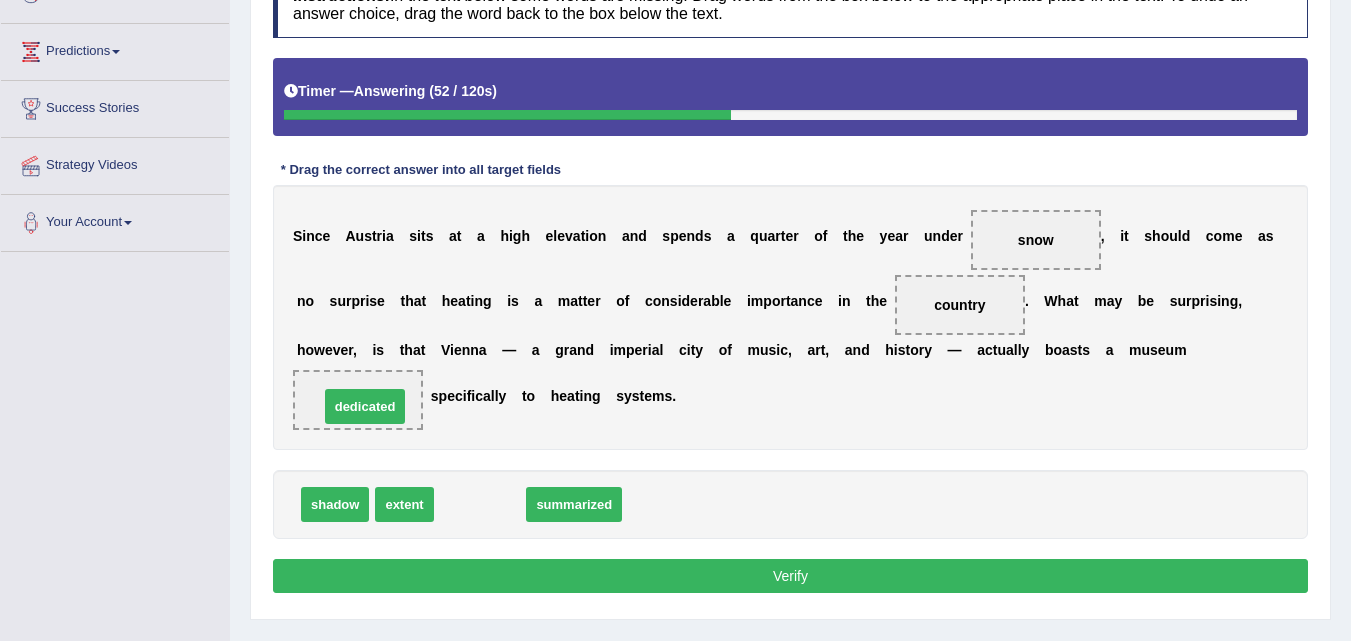 drag, startPoint x: 475, startPoint y: 500, endPoint x: 361, endPoint y: 404, distance: 149.03691 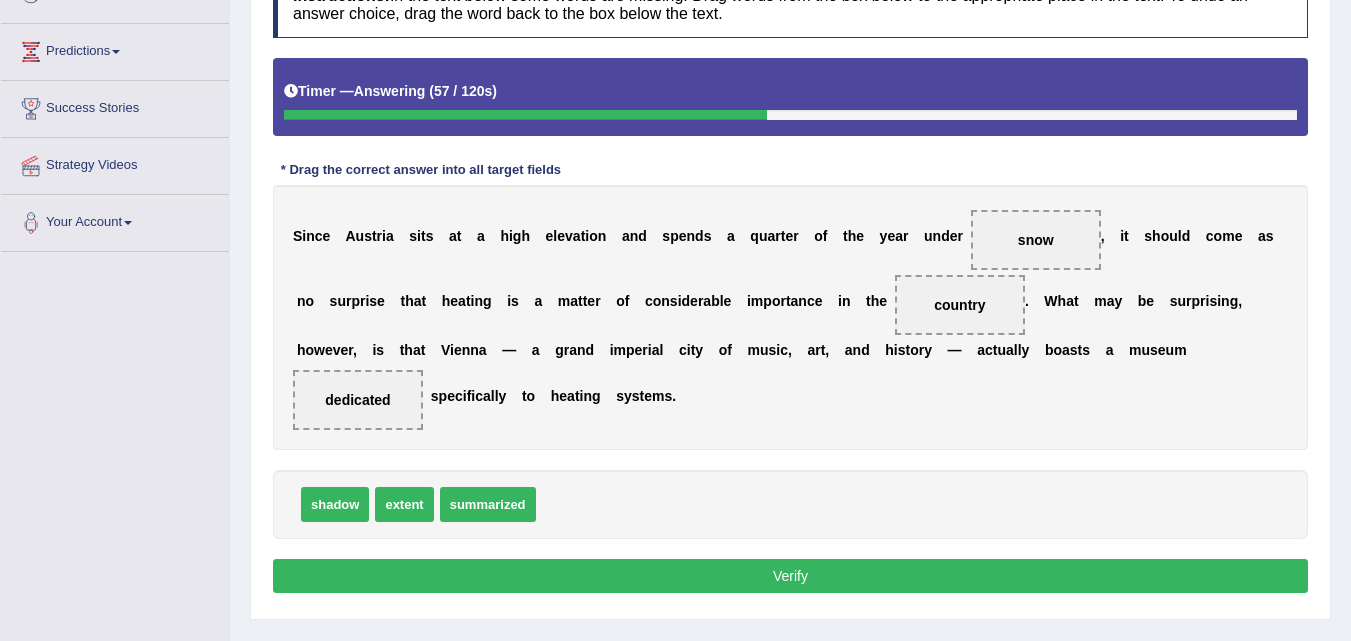 click on "Verify" at bounding box center (790, 576) 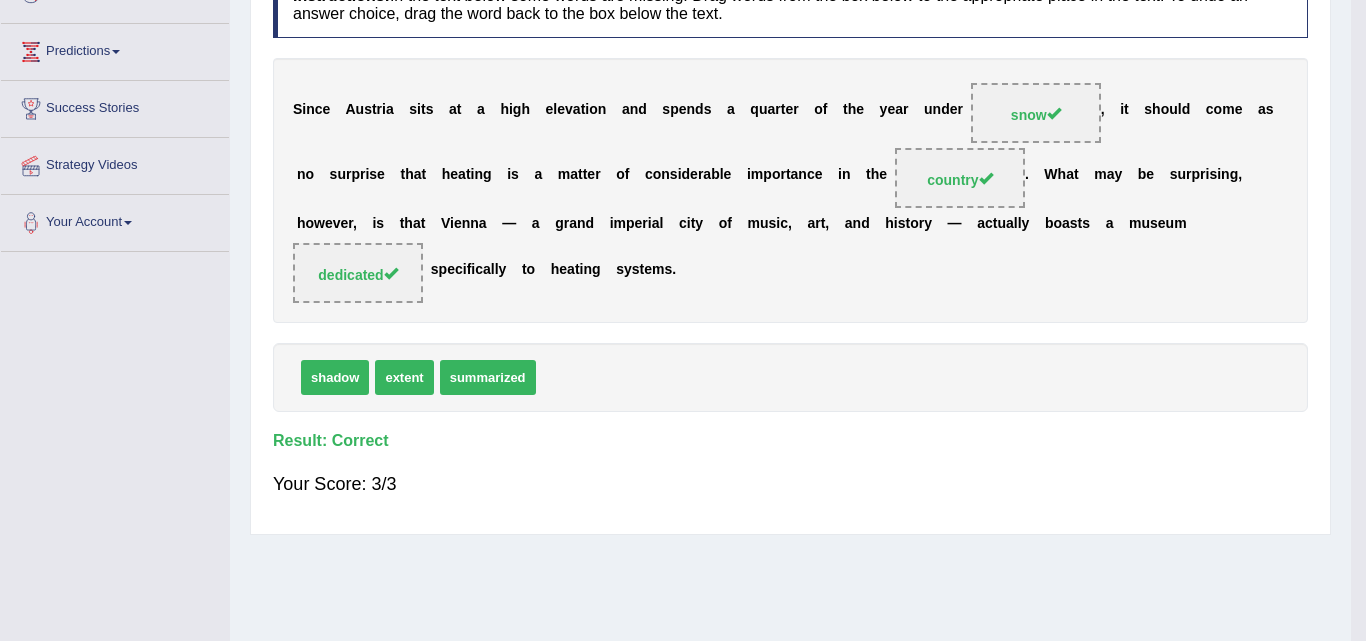 drag, startPoint x: 1365, startPoint y: 499, endPoint x: 1365, endPoint y: 416, distance: 83 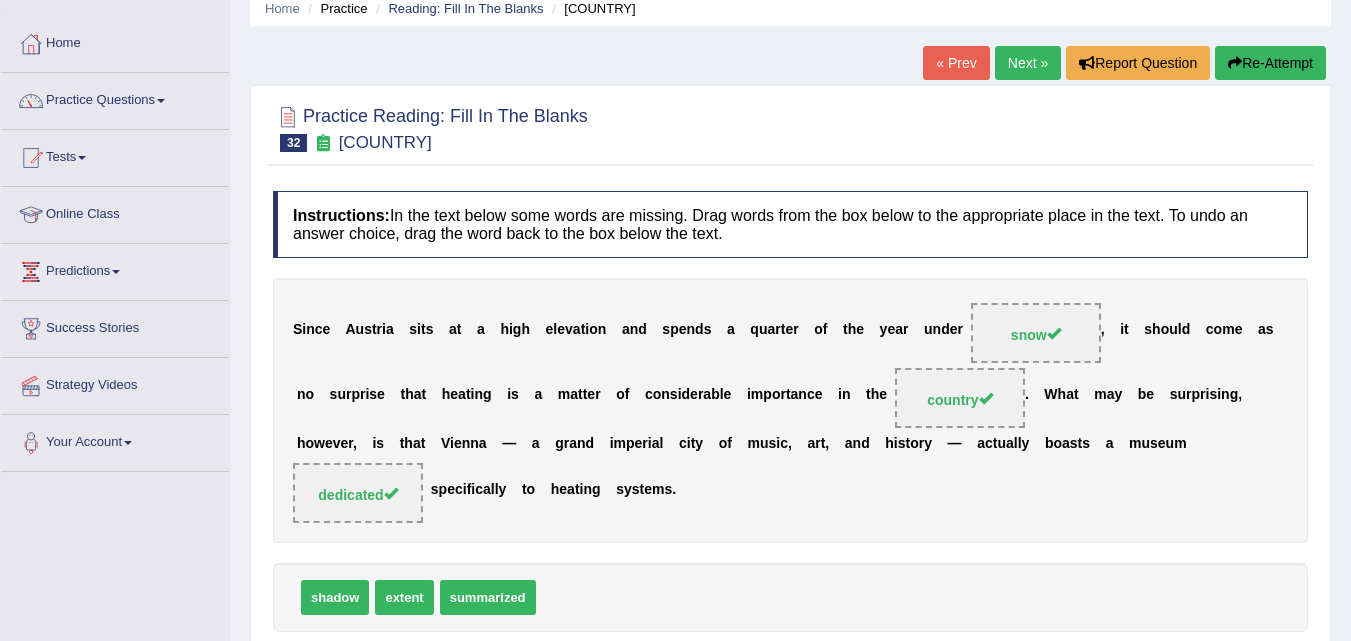 scroll, scrollTop: 0, scrollLeft: 0, axis: both 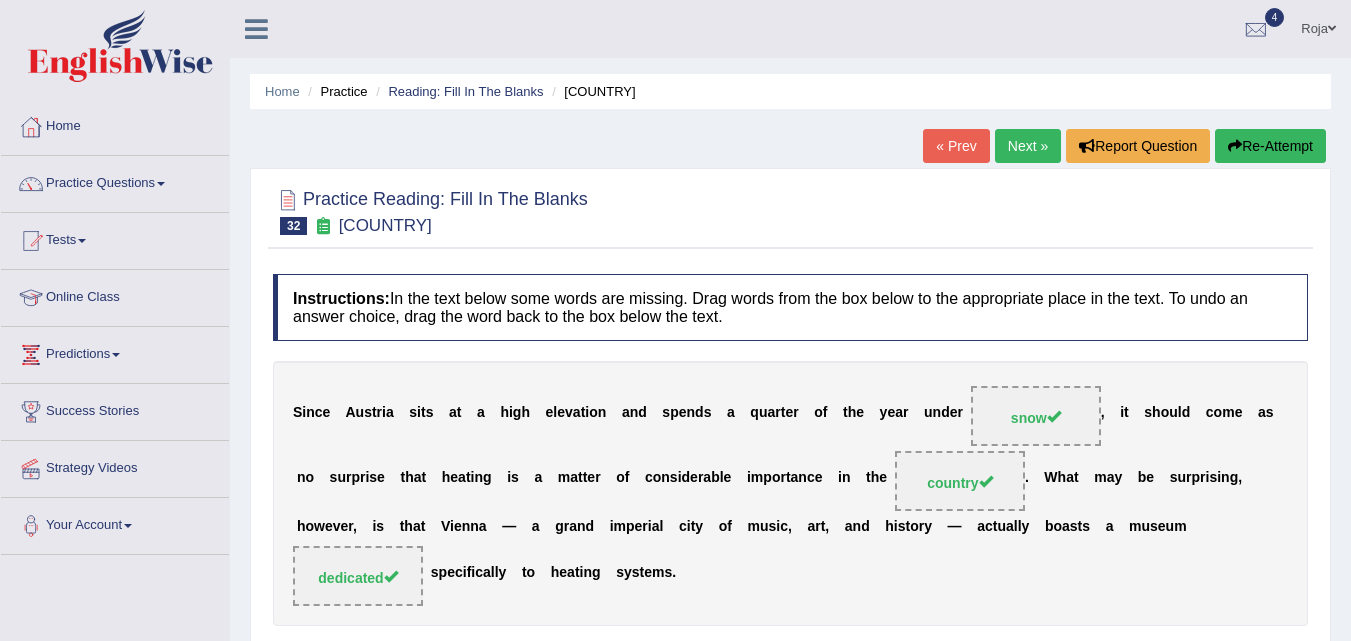 click on "Next »" at bounding box center [1028, 146] 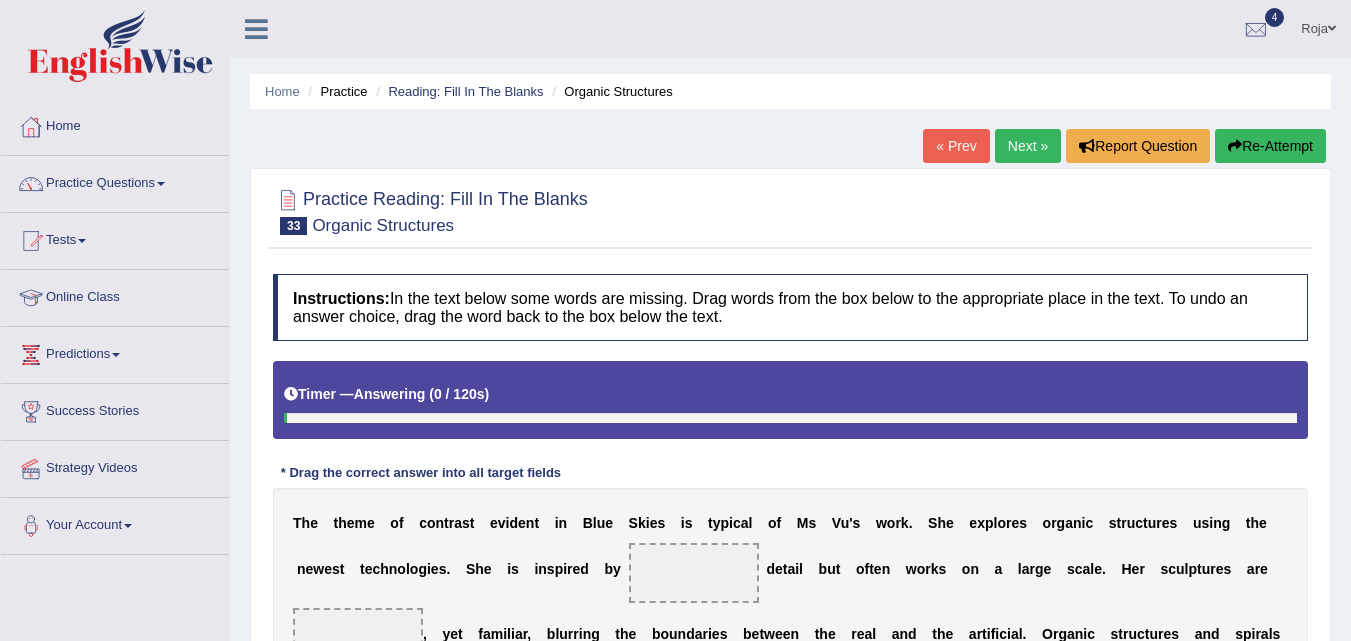 scroll, scrollTop: 0, scrollLeft: 0, axis: both 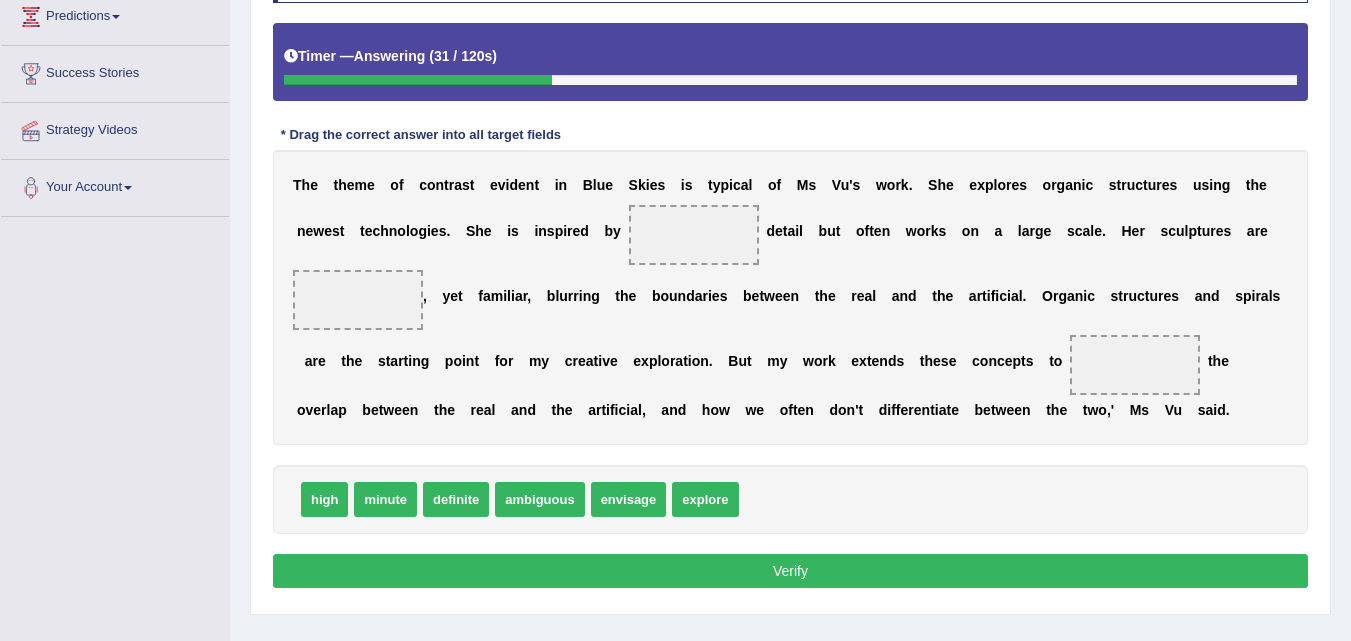 click on "definite" at bounding box center [456, 499] 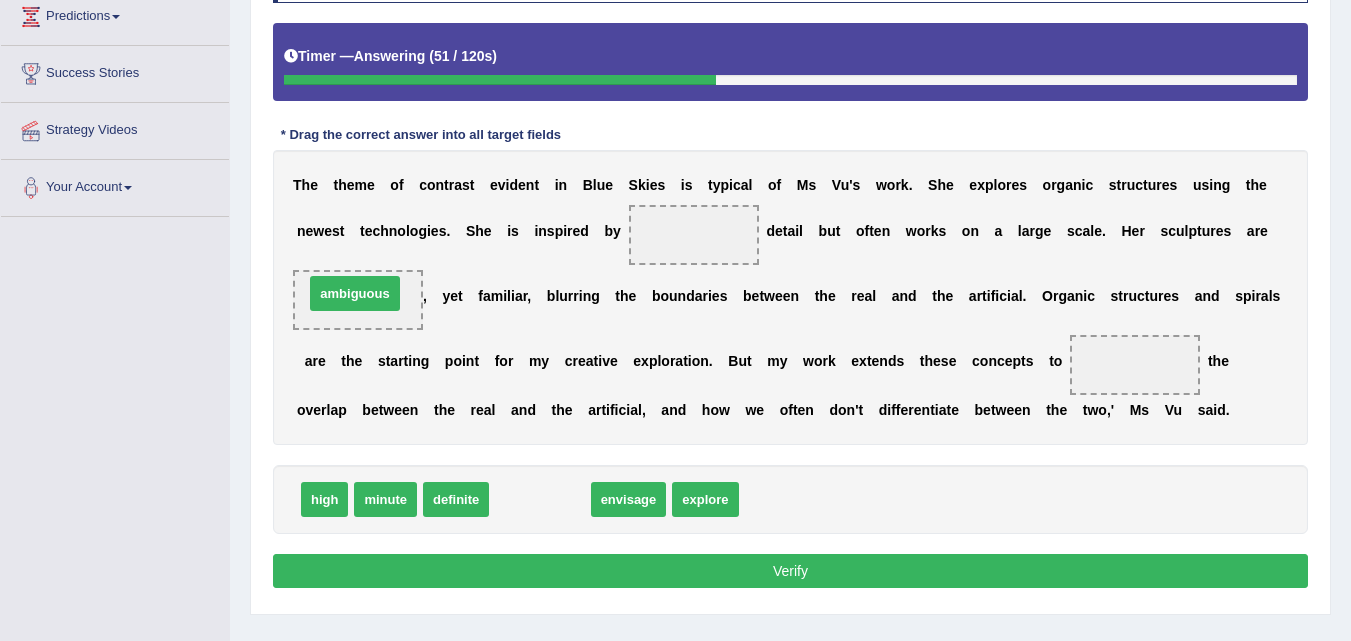 drag, startPoint x: 515, startPoint y: 497, endPoint x: 330, endPoint y: 291, distance: 276.87723 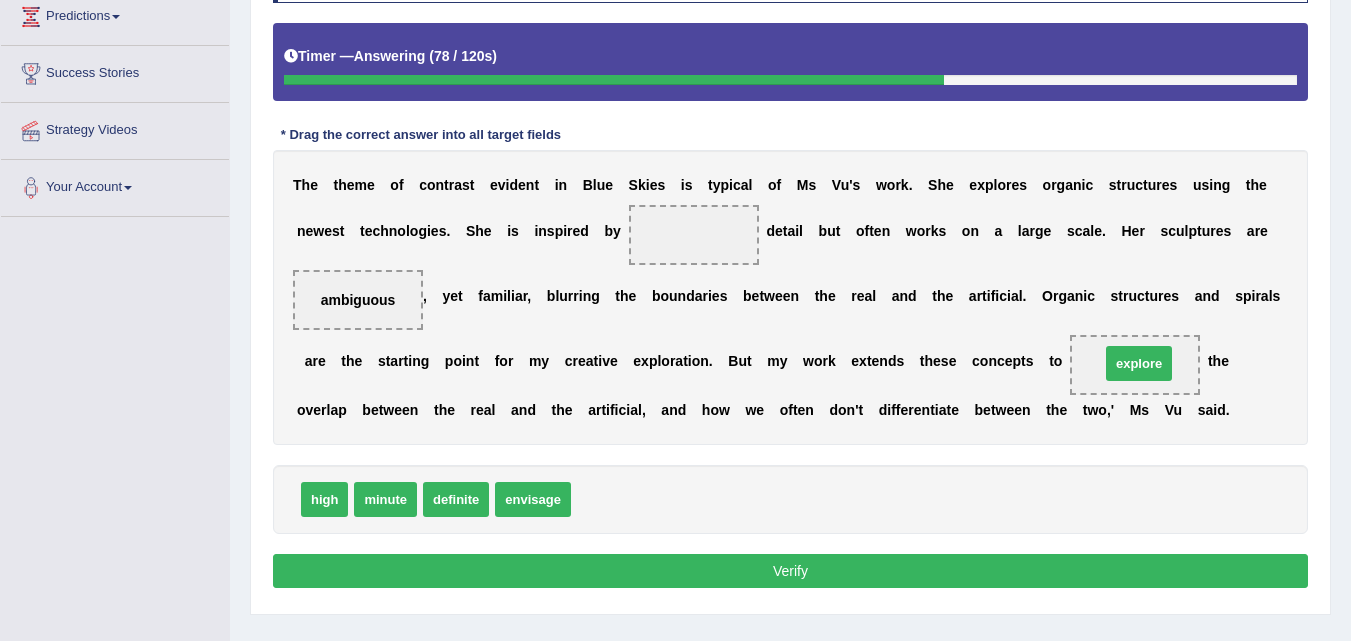drag, startPoint x: 623, startPoint y: 501, endPoint x: 1143, endPoint y: 365, distance: 537.4905 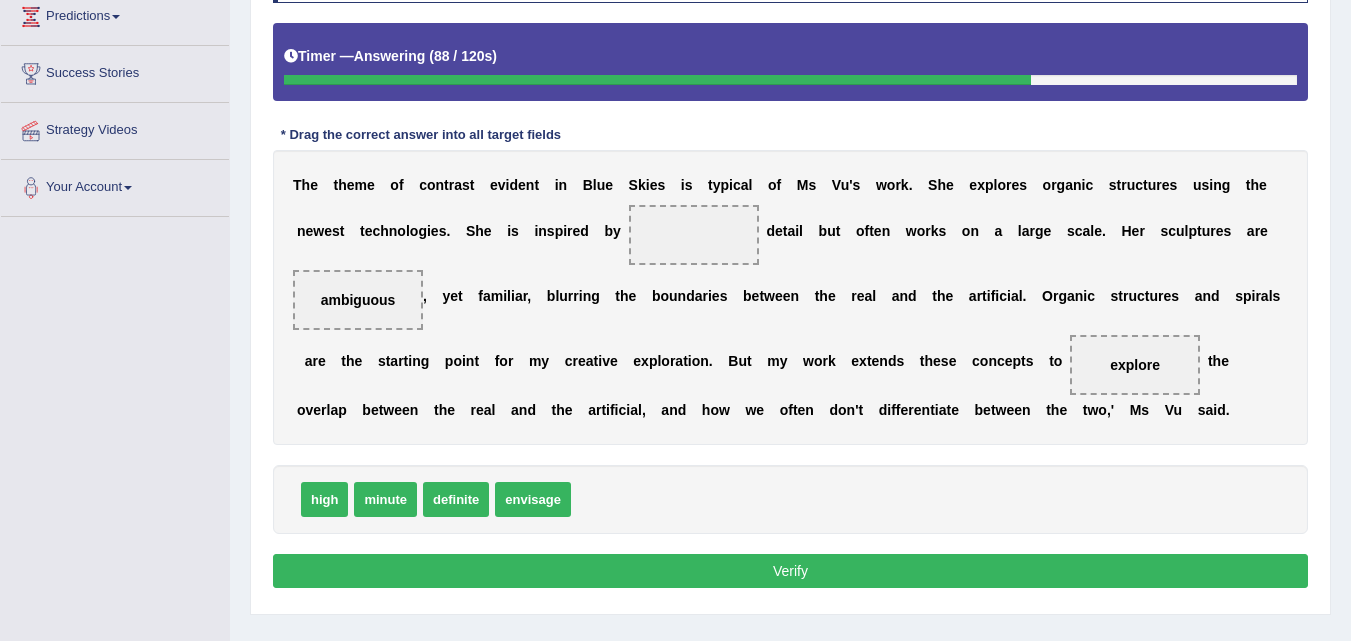 click on "high" at bounding box center (324, 499) 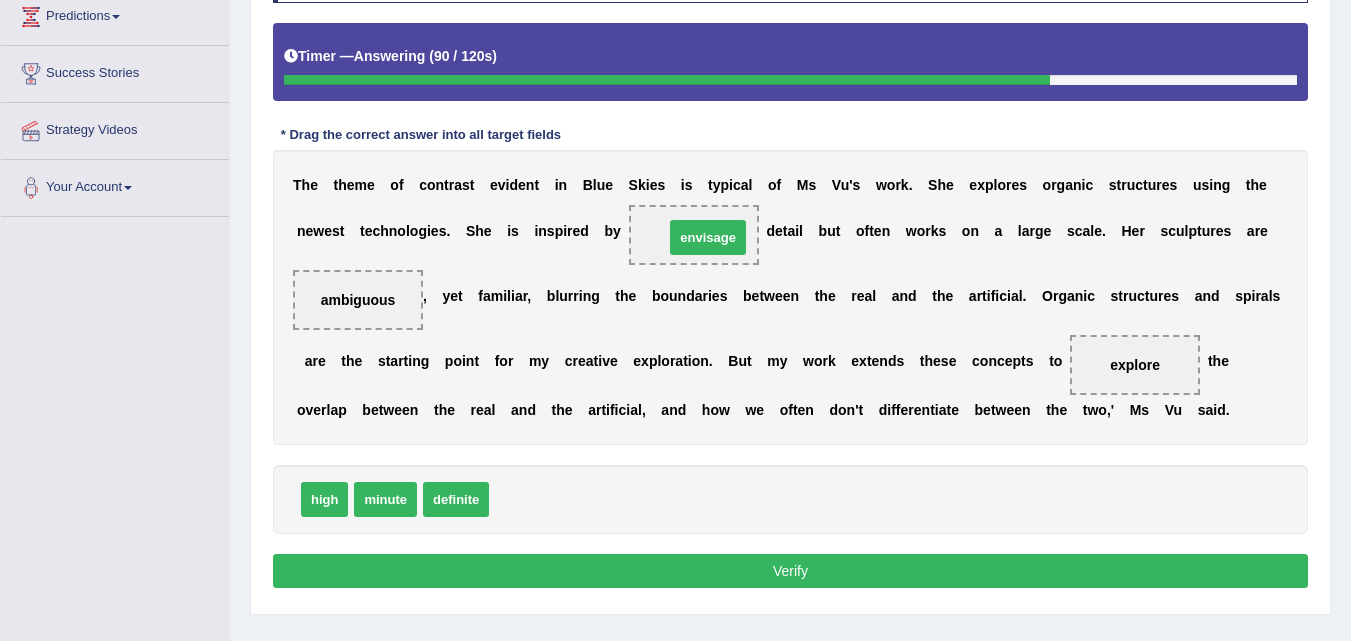 drag, startPoint x: 515, startPoint y: 500, endPoint x: 684, endPoint y: 238, distance: 311.77716 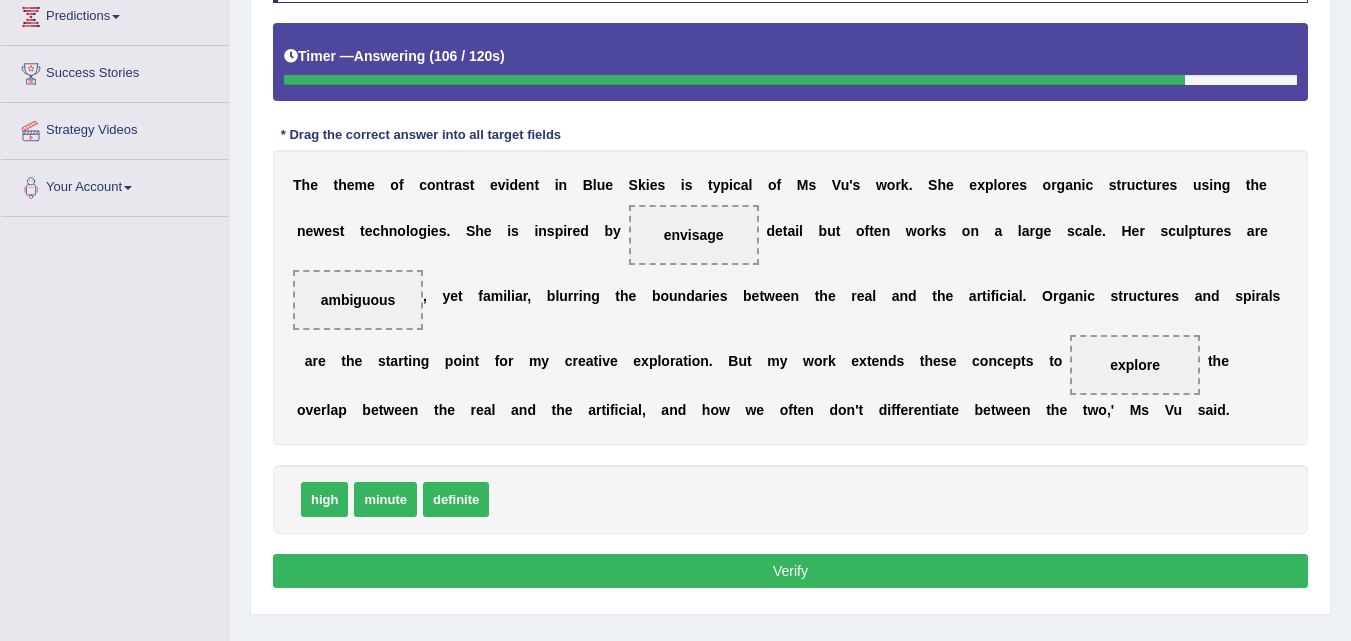 drag, startPoint x: 1159, startPoint y: 375, endPoint x: 742, endPoint y: 495, distance: 433.9228 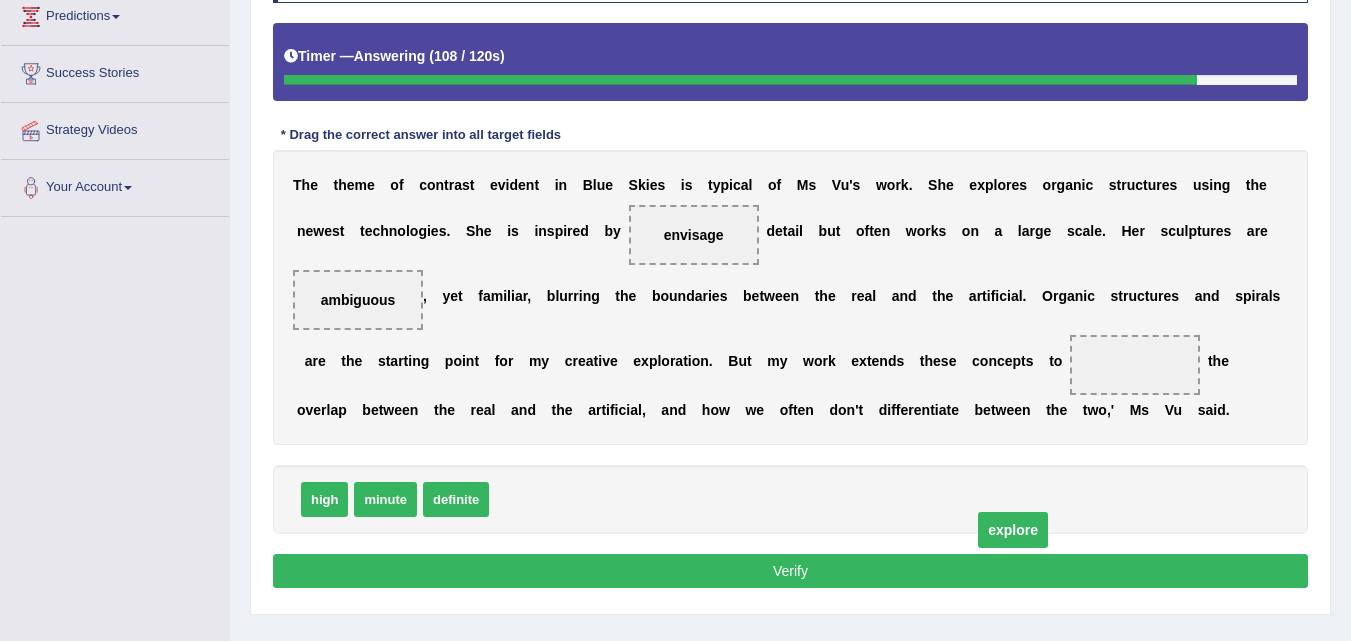 drag, startPoint x: 1145, startPoint y: 369, endPoint x: 1012, endPoint y: 533, distance: 211.15161 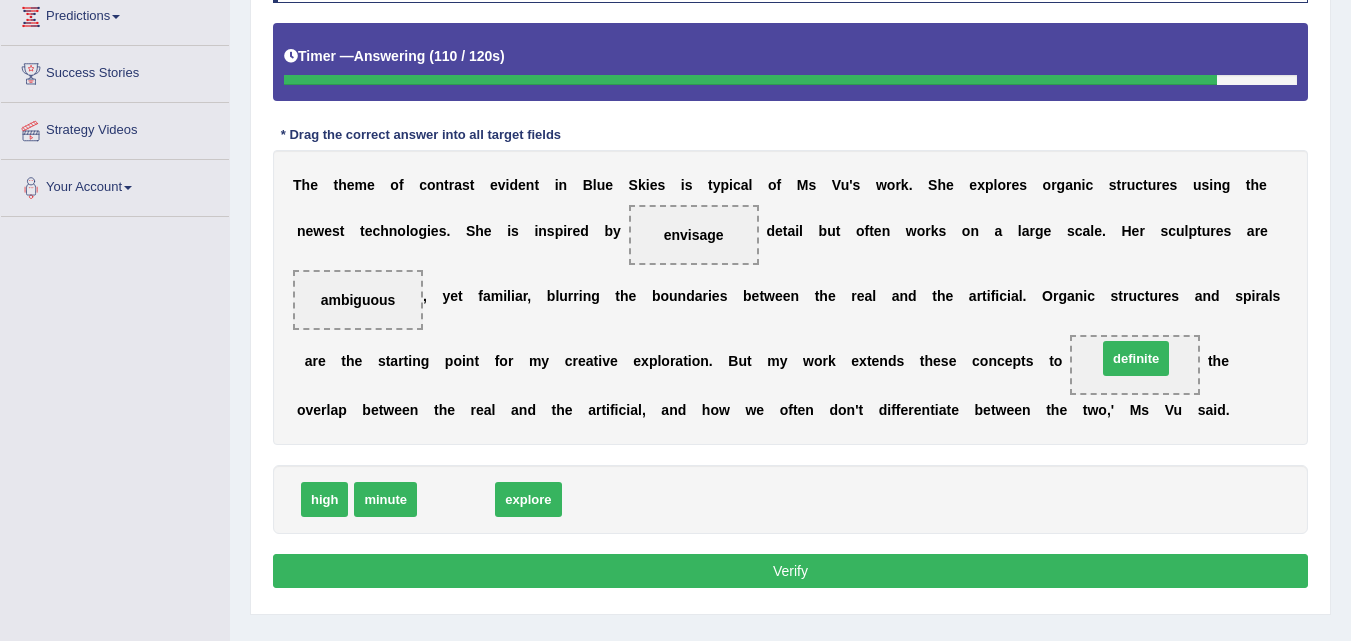 drag, startPoint x: 462, startPoint y: 501, endPoint x: 1140, endPoint y: 364, distance: 691.70294 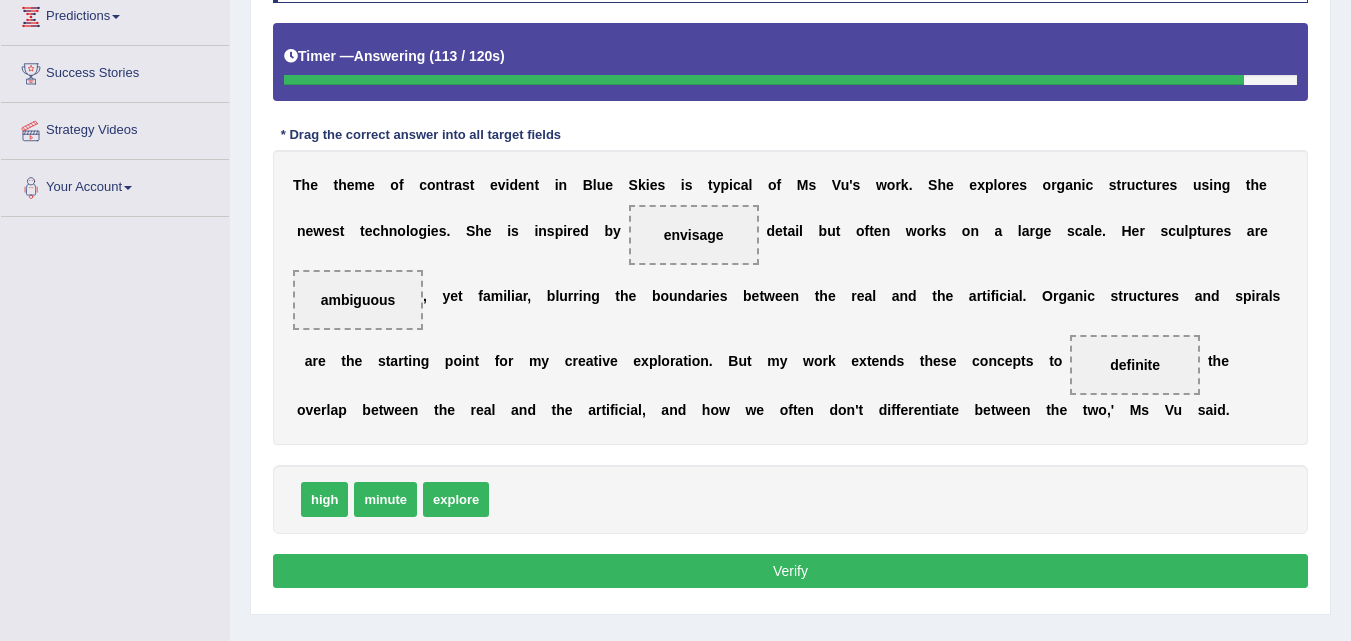 click on "high minute explore" at bounding box center [790, 499] 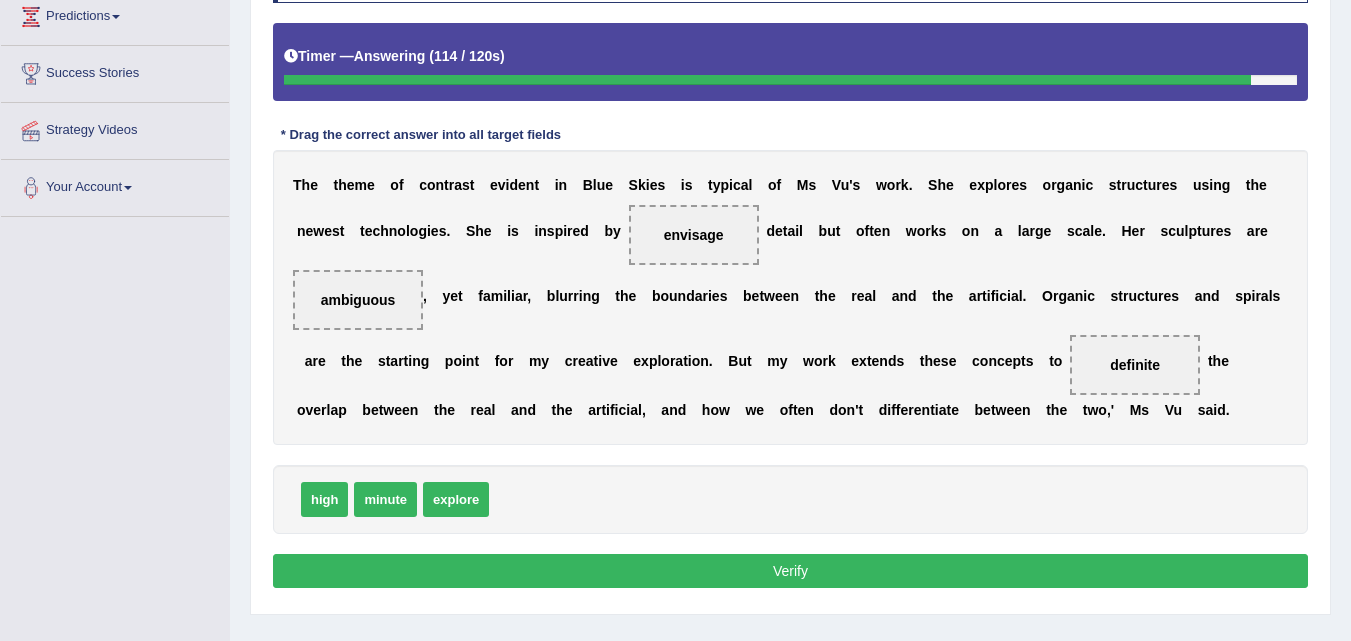click on "high minute explore" at bounding box center (790, 499) 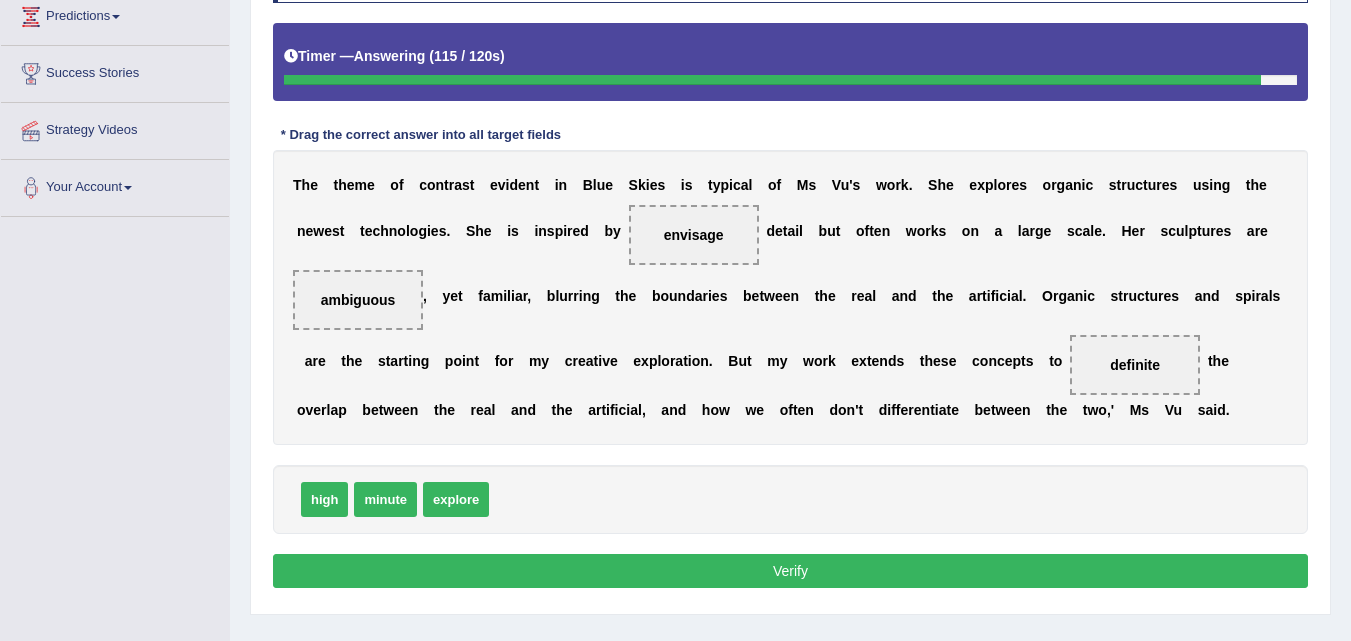 click on "high minute explore" at bounding box center (790, 499) 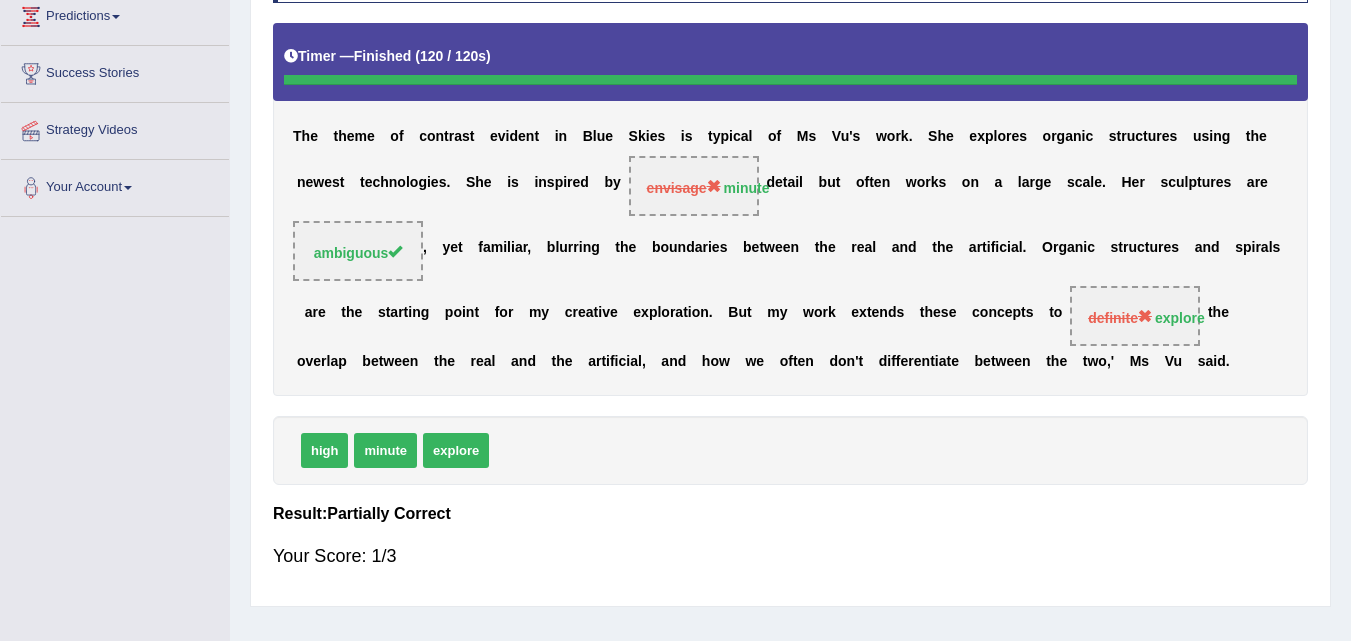 click on "Instructions:  In the text below some words are missing. Drag words from the box below to the appropriate place in the text. To undo an answer choice, drag the word back to the box below the text.
Timer —  Finished   ( 120 / 120s ) Skip * Drag the correct answer into all target fields T h e       t h e m e       o f       c o n t r a s t       e v i d e n t       i n       B l u e       S k i e s       i s       t y p i c a l       o f       M s       V u ' s       w o r k .       S h e       e x p l o r e s       o r g a n i c       s t r u c t u r e s       u s i n g       t h e       n e w e s t       t e c h n o l o g i e s .       S h e       i s       i n s p i r e d       b y    envisage minute    d e t a i l       b u t       o f t e n       w o r k s       o n       a       l a r g e       s c a l e .       H e r       s c u l p t u r e s       a r e    ambiguous ,       y e t       f a m i l i a r ," at bounding box center (790, 261) 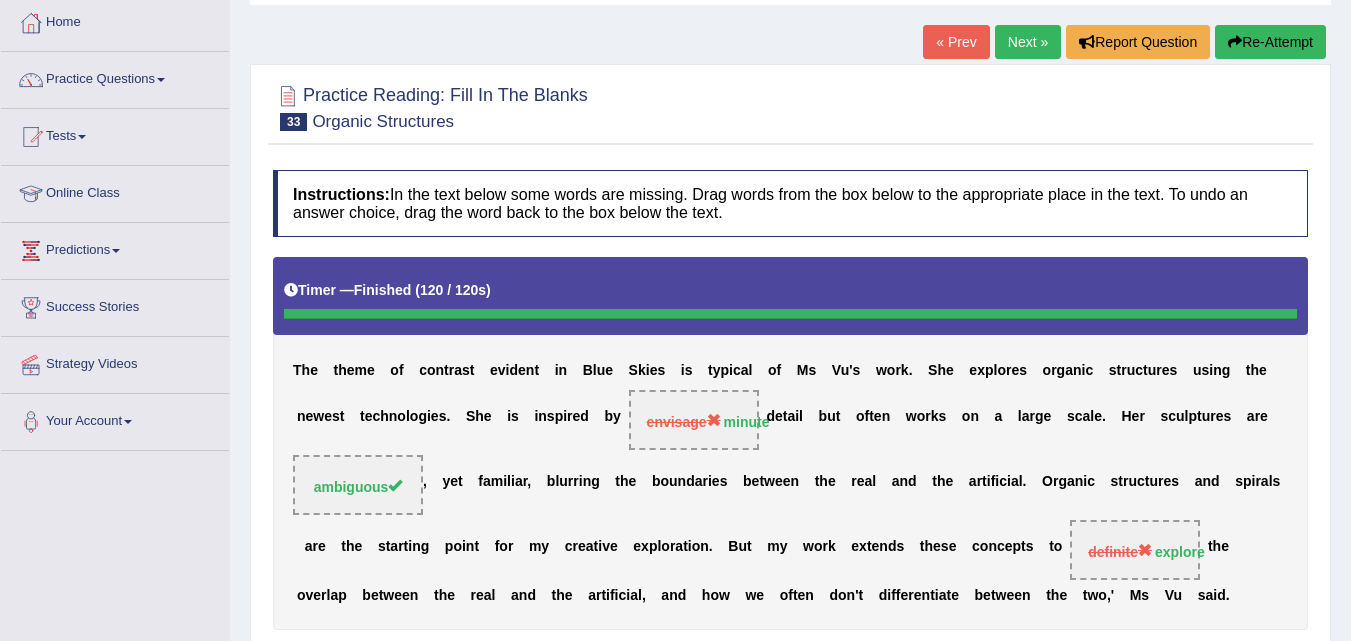 scroll, scrollTop: 101, scrollLeft: 0, axis: vertical 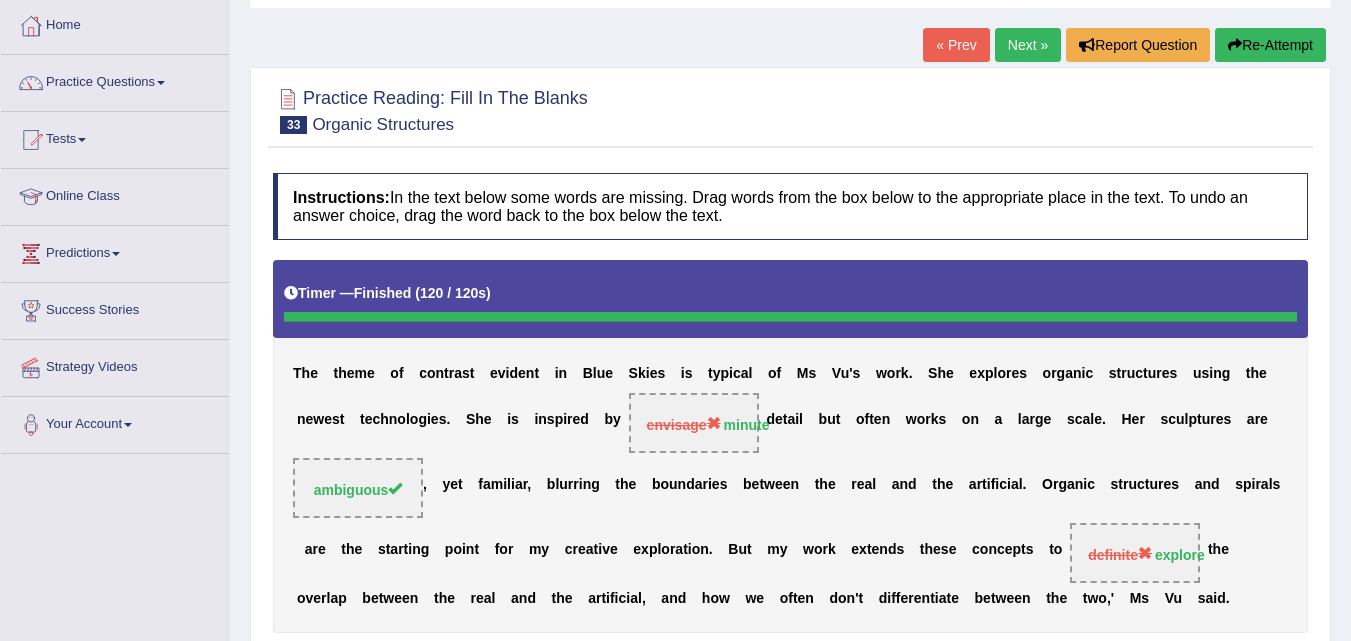 click on "Next »" at bounding box center (1028, 45) 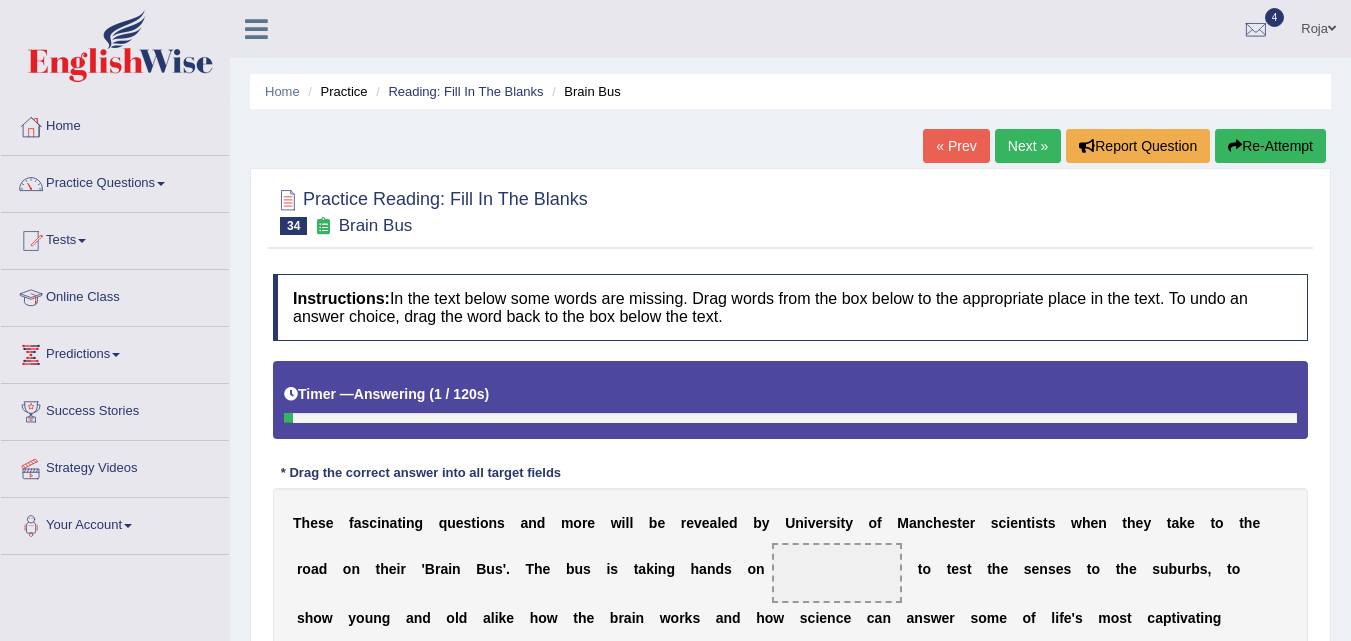 scroll, scrollTop: 443, scrollLeft: 0, axis: vertical 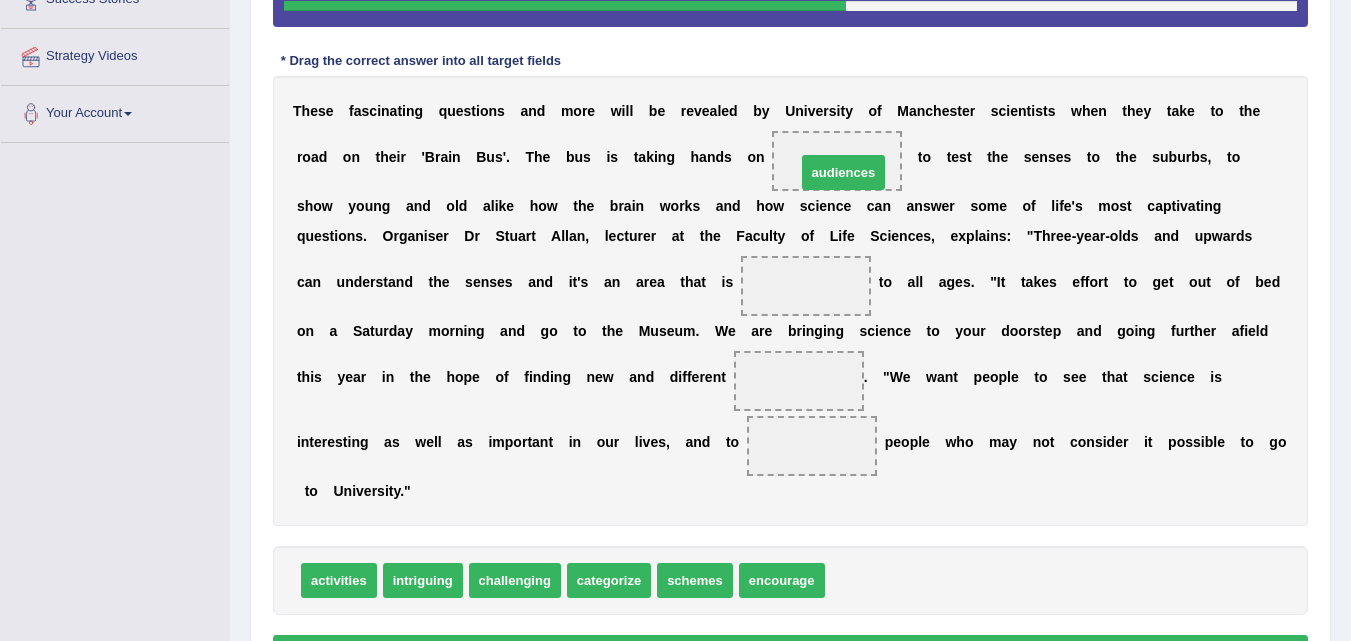 drag, startPoint x: 885, startPoint y: 584, endPoint x: 856, endPoint y: 176, distance: 409.02933 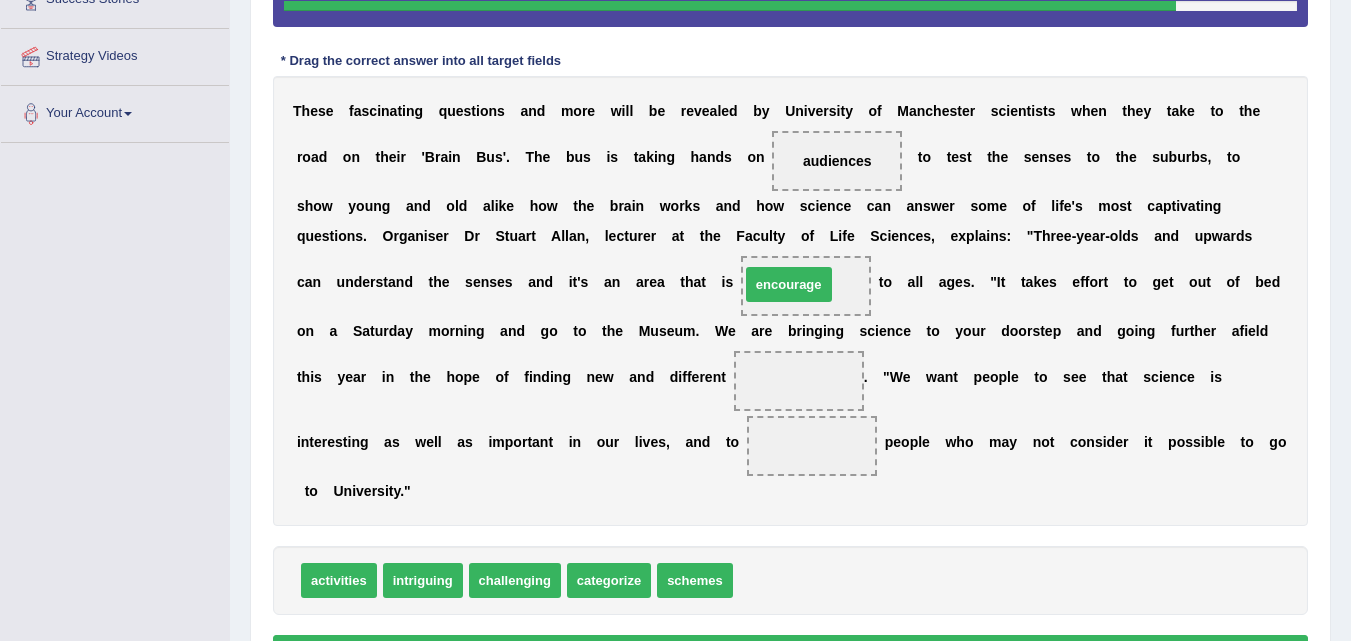 drag, startPoint x: 777, startPoint y: 579, endPoint x: 784, endPoint y: 283, distance: 296.08276 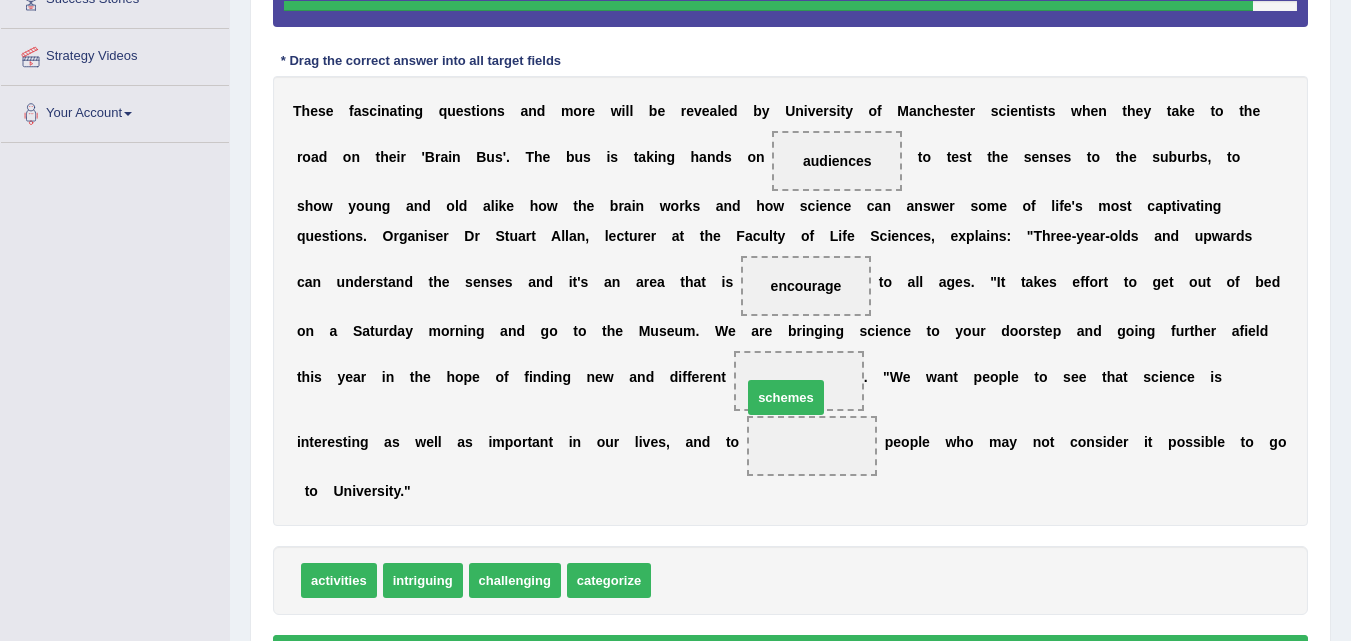 drag, startPoint x: 671, startPoint y: 582, endPoint x: 762, endPoint y: 390, distance: 212.47353 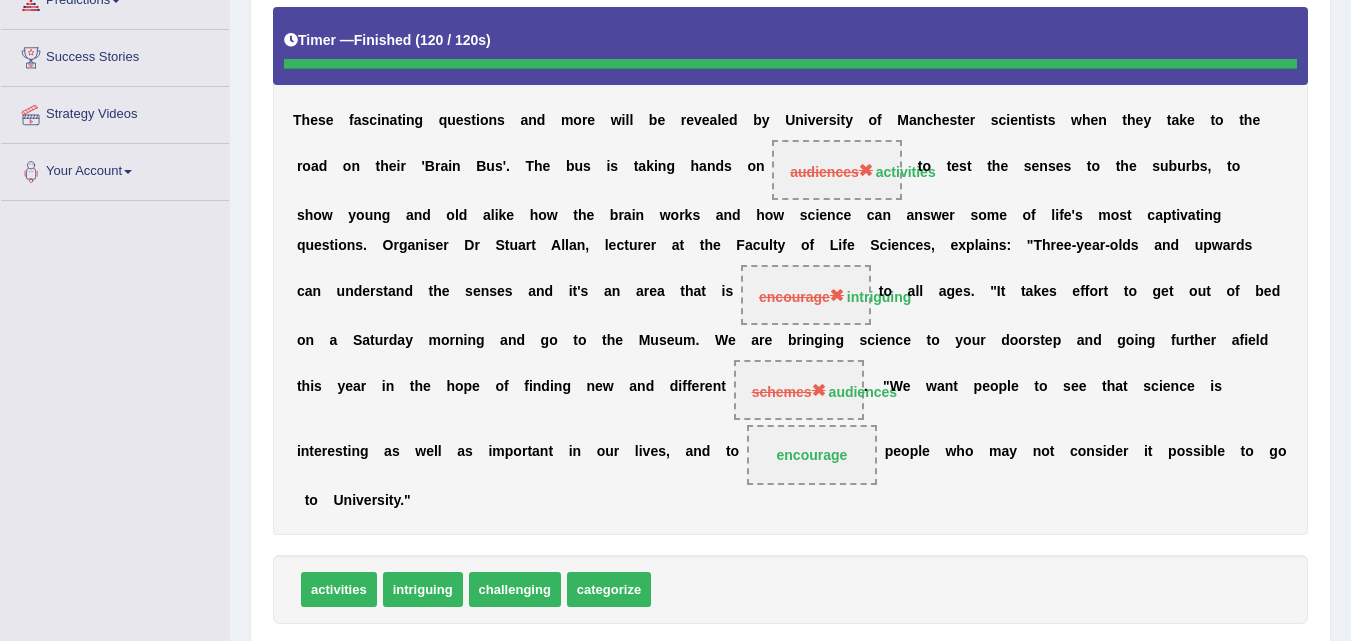 scroll, scrollTop: 358, scrollLeft: 0, axis: vertical 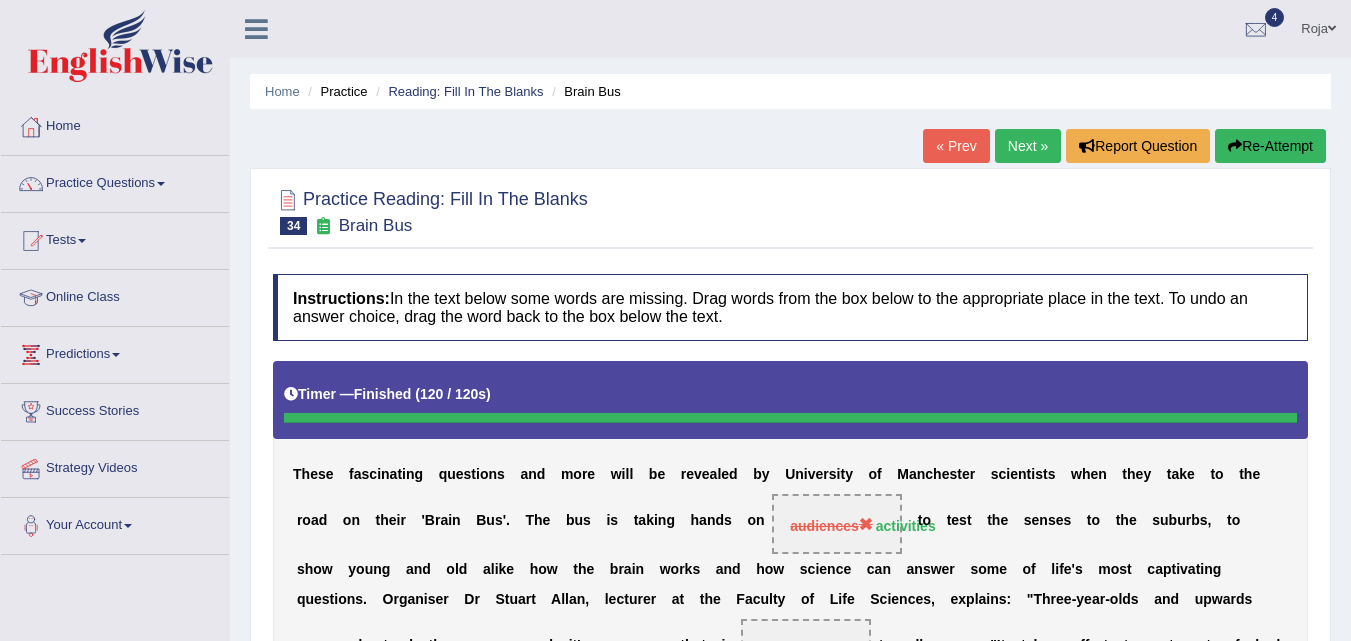 click on "Next »" at bounding box center (1028, 146) 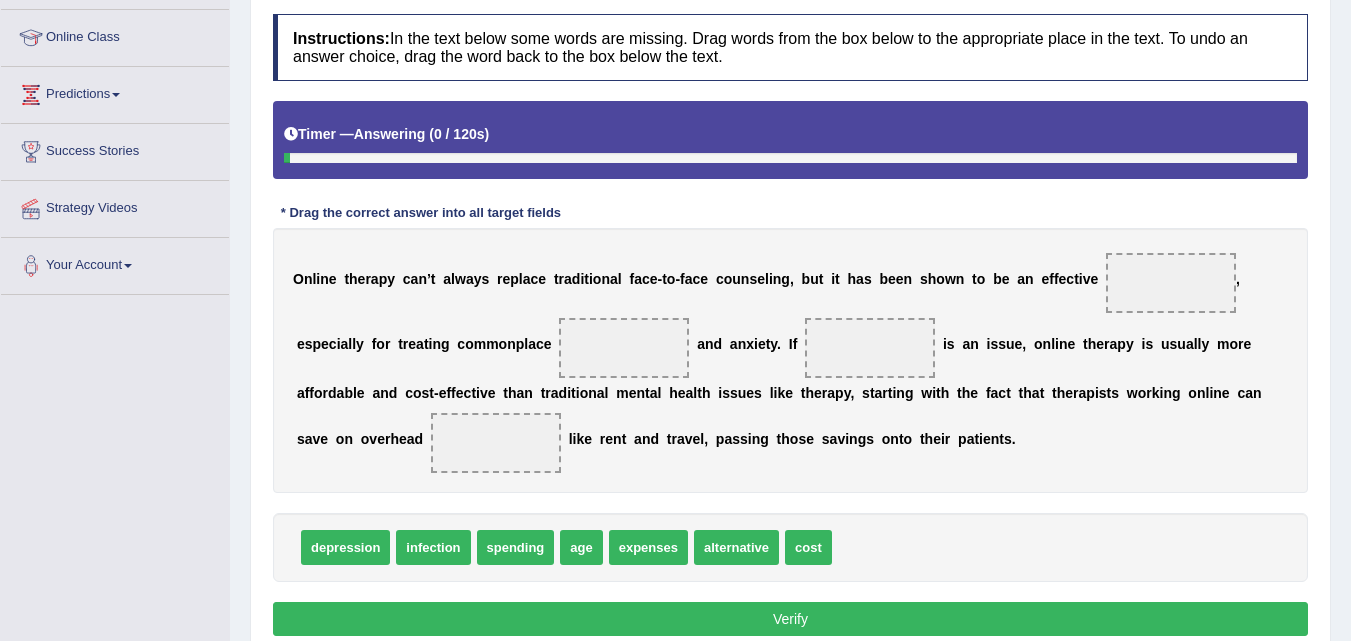 scroll, scrollTop: 0, scrollLeft: 0, axis: both 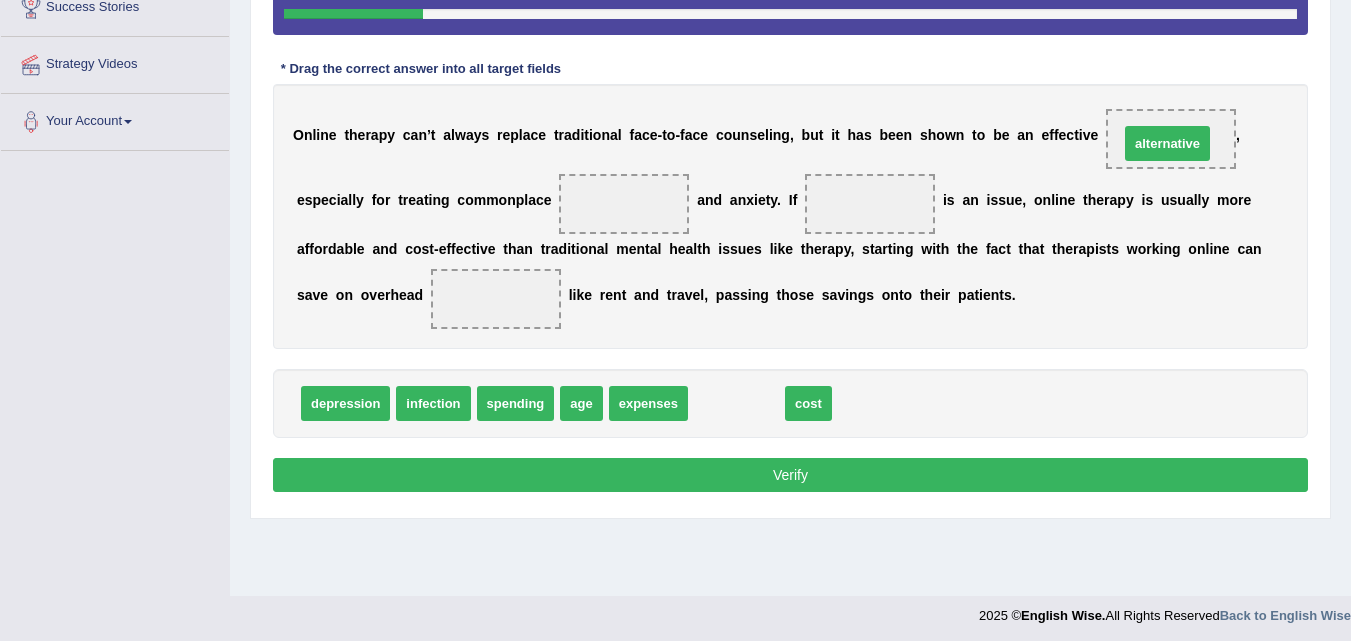 drag, startPoint x: 715, startPoint y: 392, endPoint x: 1144, endPoint y: 132, distance: 501.6383 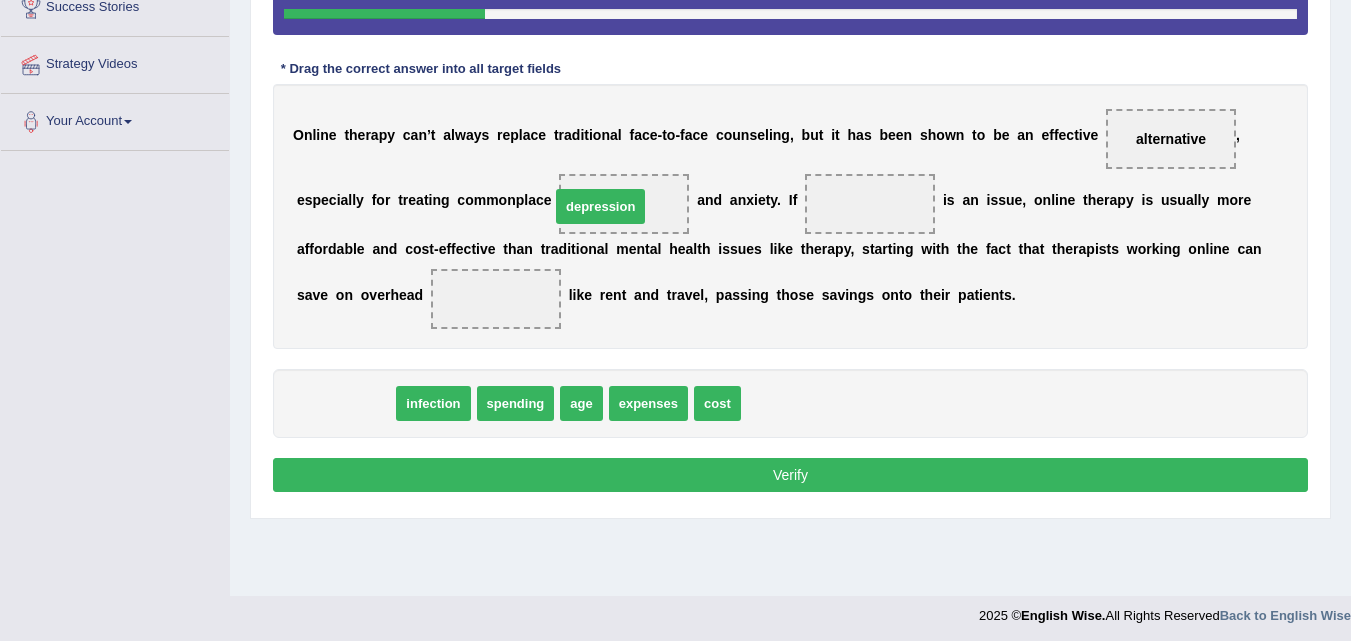 drag, startPoint x: 308, startPoint y: 415, endPoint x: 587, endPoint y: 208, distance: 347.40466 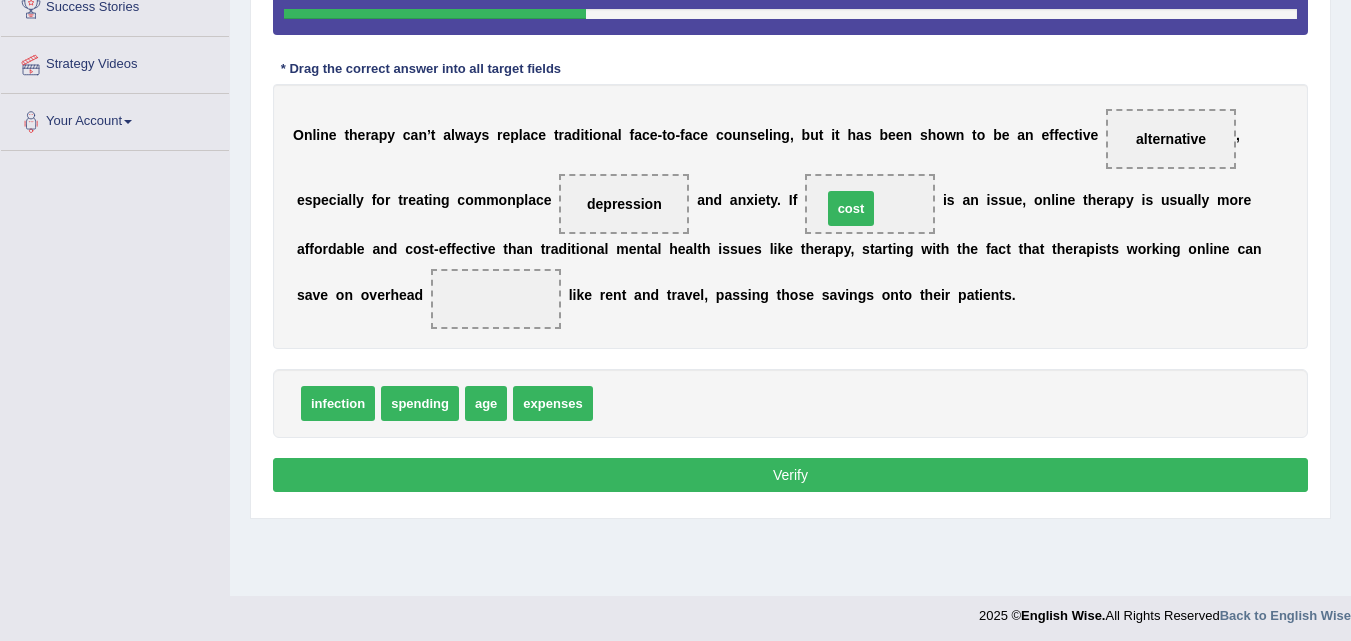 drag, startPoint x: 620, startPoint y: 406, endPoint x: 849, endPoint y: 211, distance: 300.77567 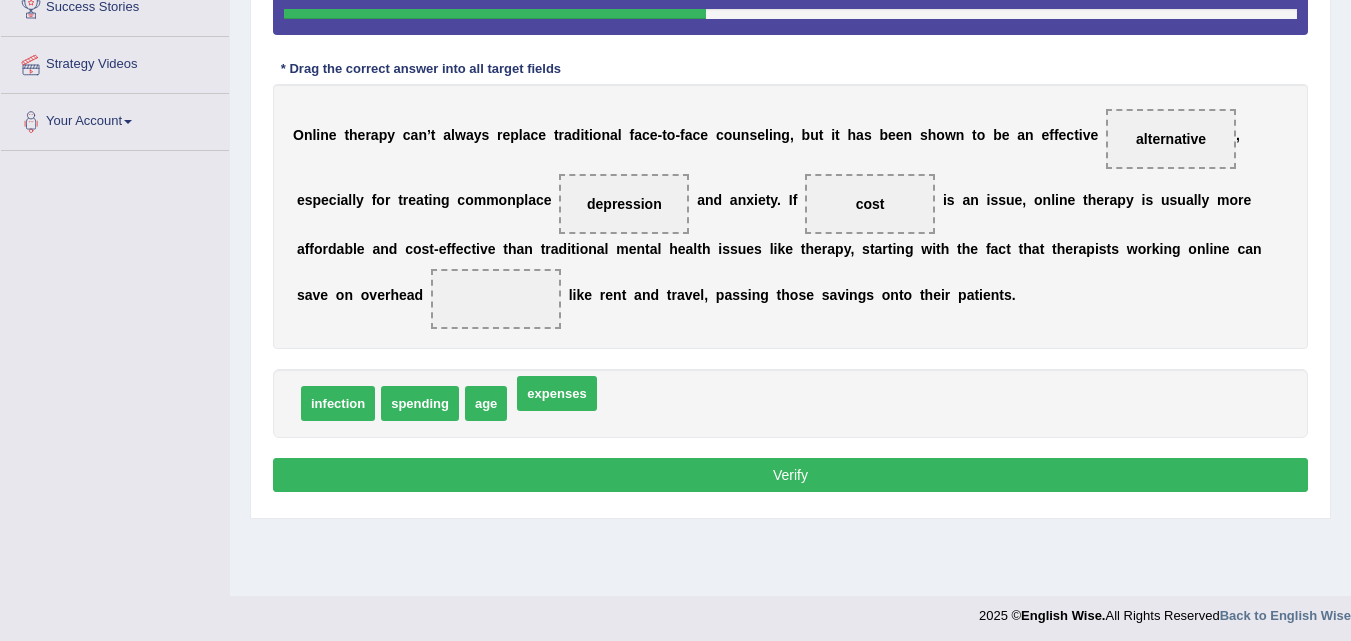 drag, startPoint x: 556, startPoint y: 413, endPoint x: 560, endPoint y: 401, distance: 12.649111 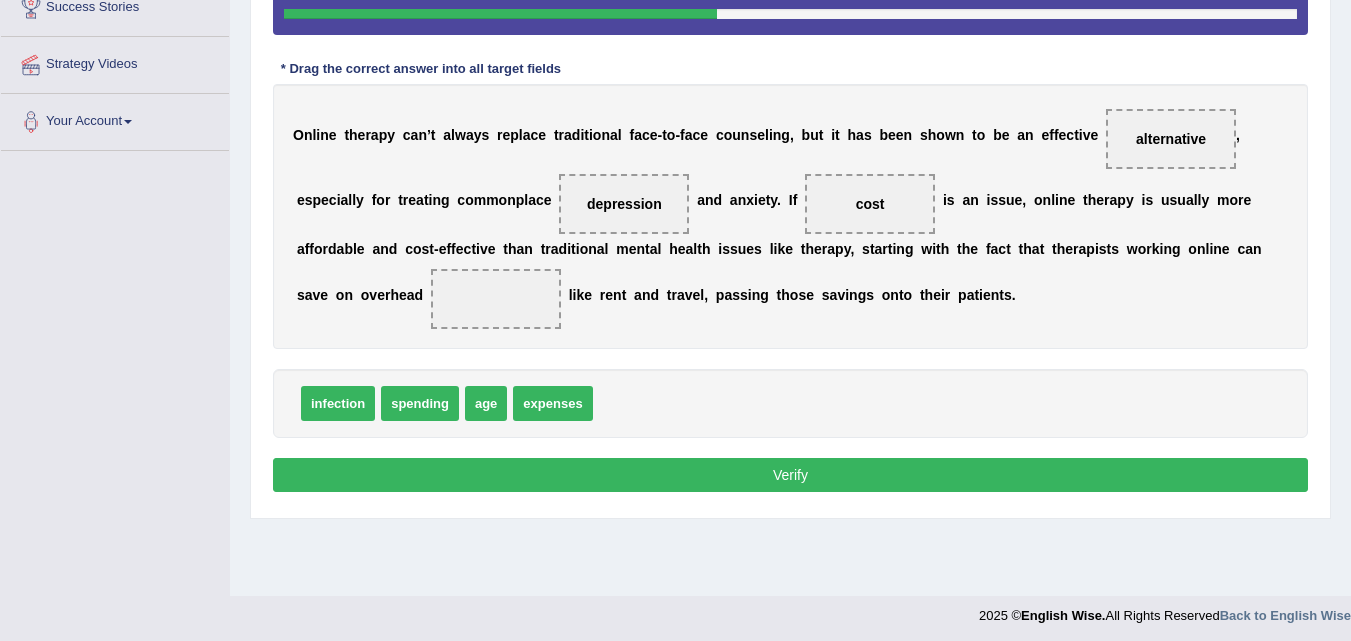 click on "expenses" at bounding box center [552, 403] 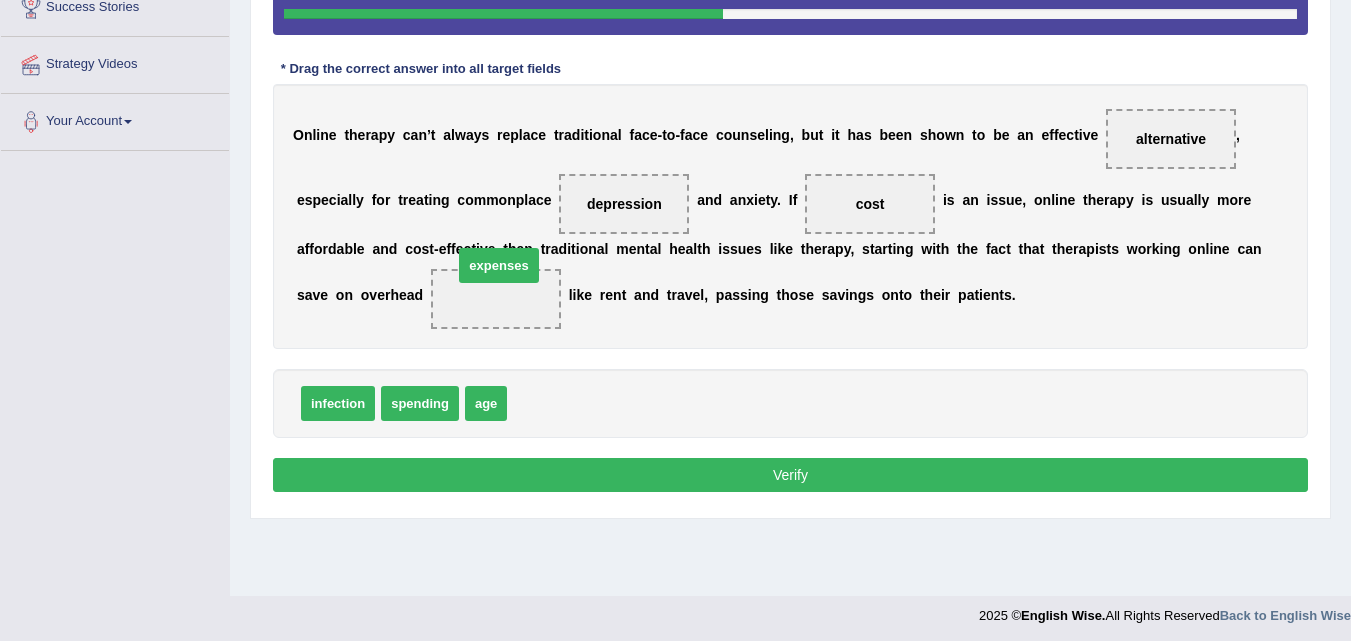 drag, startPoint x: 564, startPoint y: 403, endPoint x: 510, endPoint y: 258, distance: 154.72879 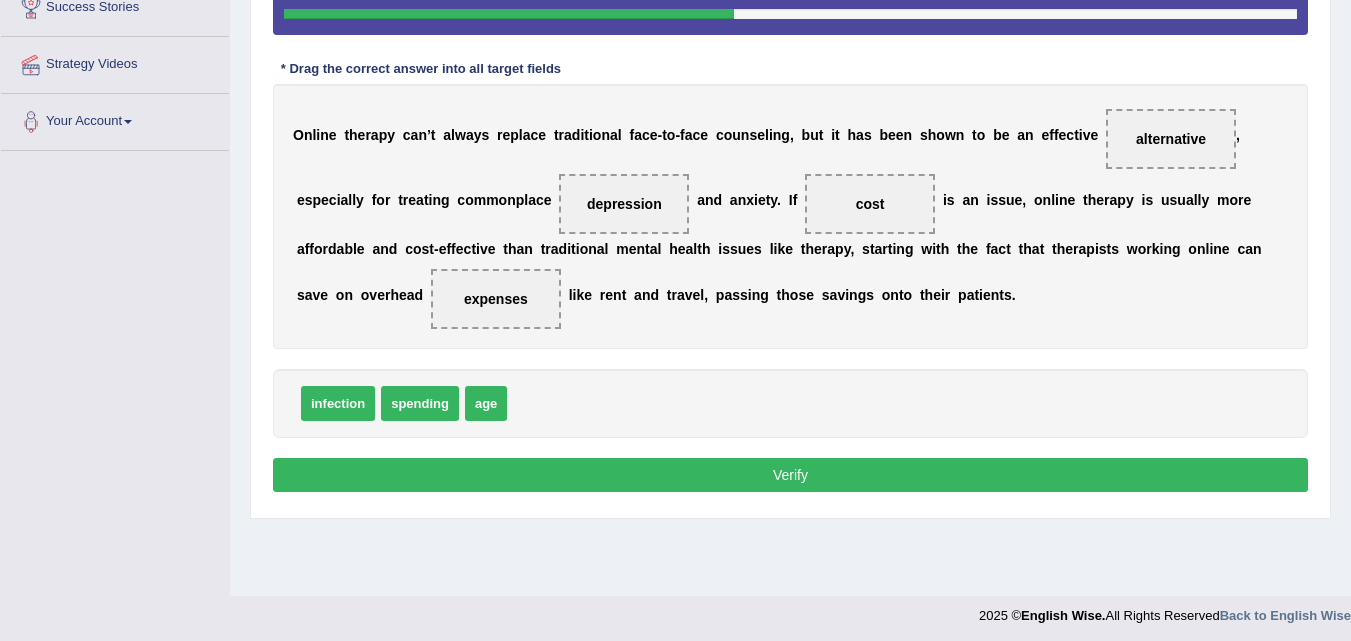 click on "Verify" at bounding box center [790, 475] 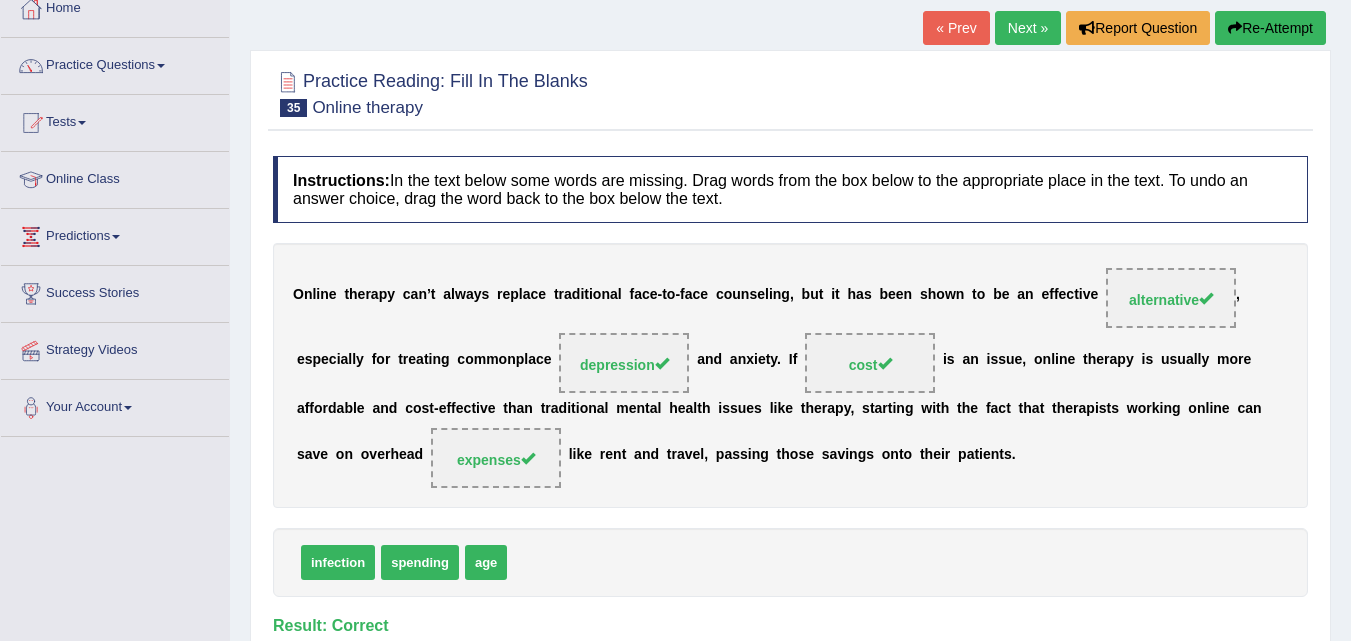scroll, scrollTop: 128, scrollLeft: 0, axis: vertical 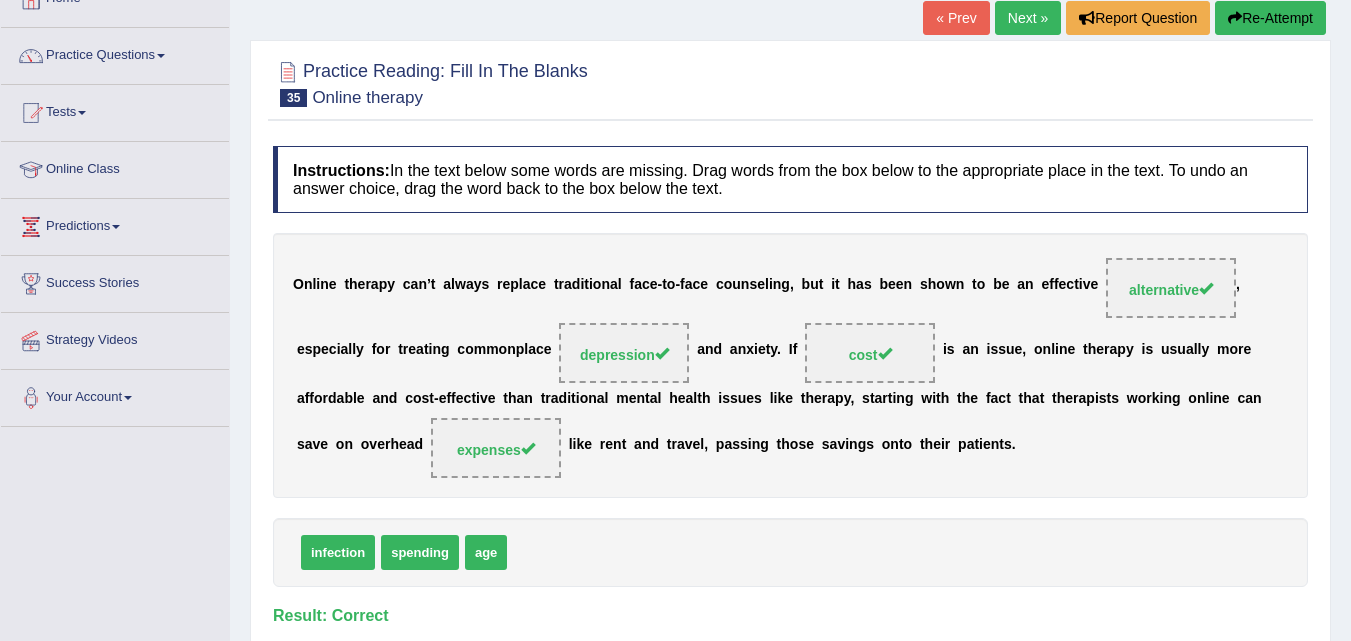 click on "Next »" at bounding box center [1028, 18] 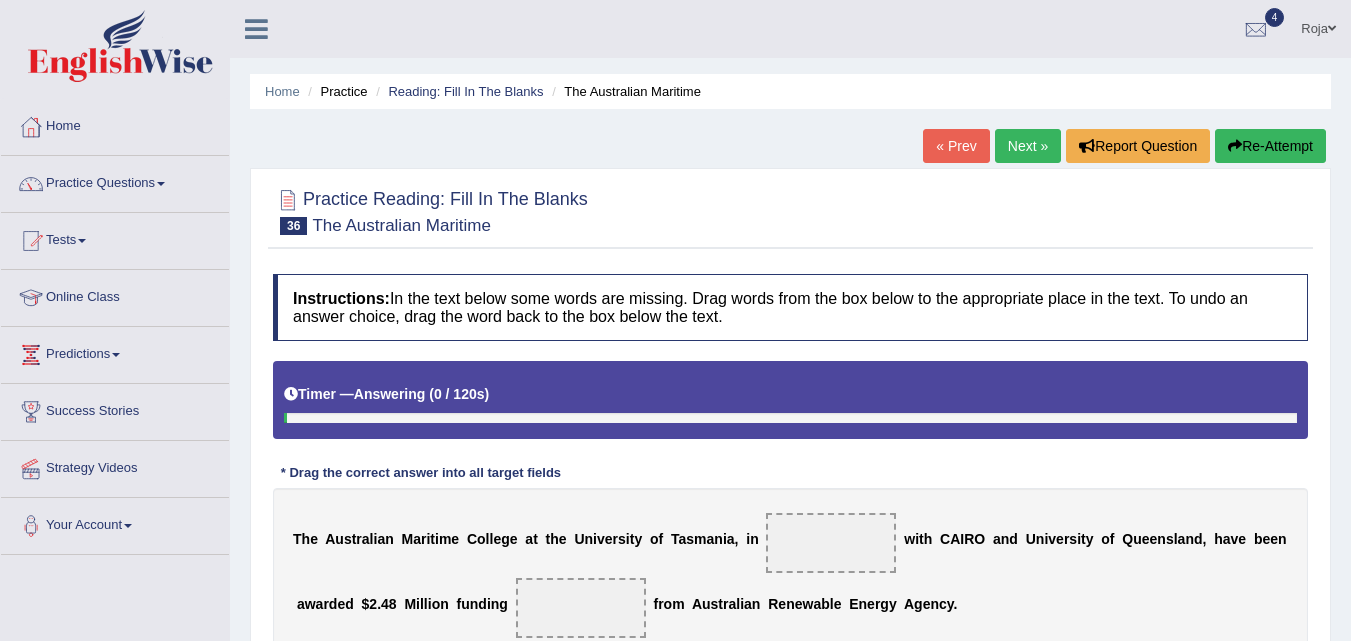 scroll, scrollTop: 0, scrollLeft: 0, axis: both 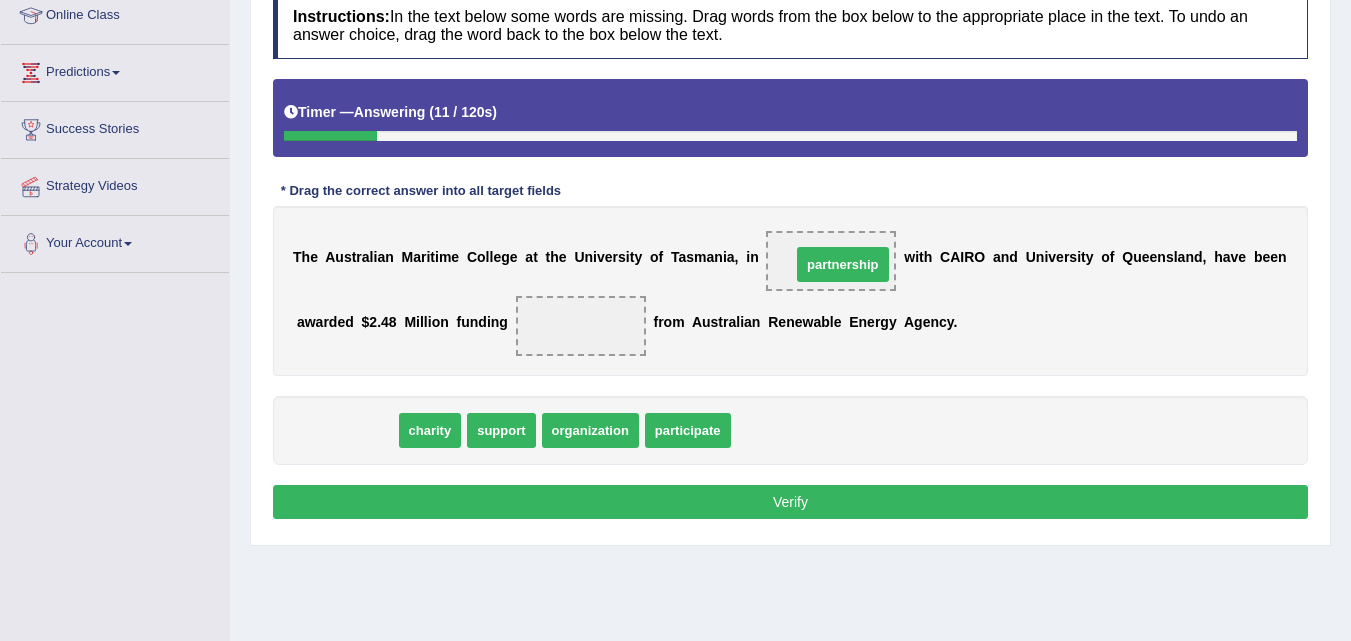drag, startPoint x: 320, startPoint y: 430, endPoint x: 813, endPoint y: 264, distance: 520.1971 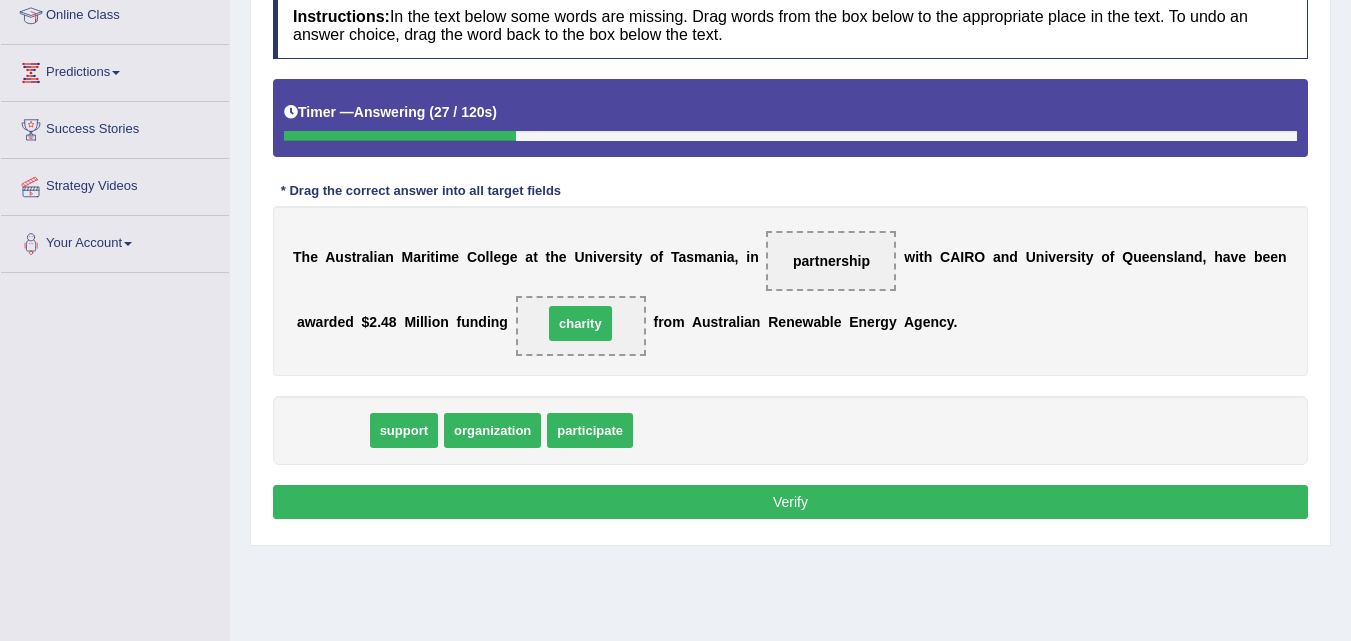 drag, startPoint x: 341, startPoint y: 423, endPoint x: 590, endPoint y: 315, distance: 271.41296 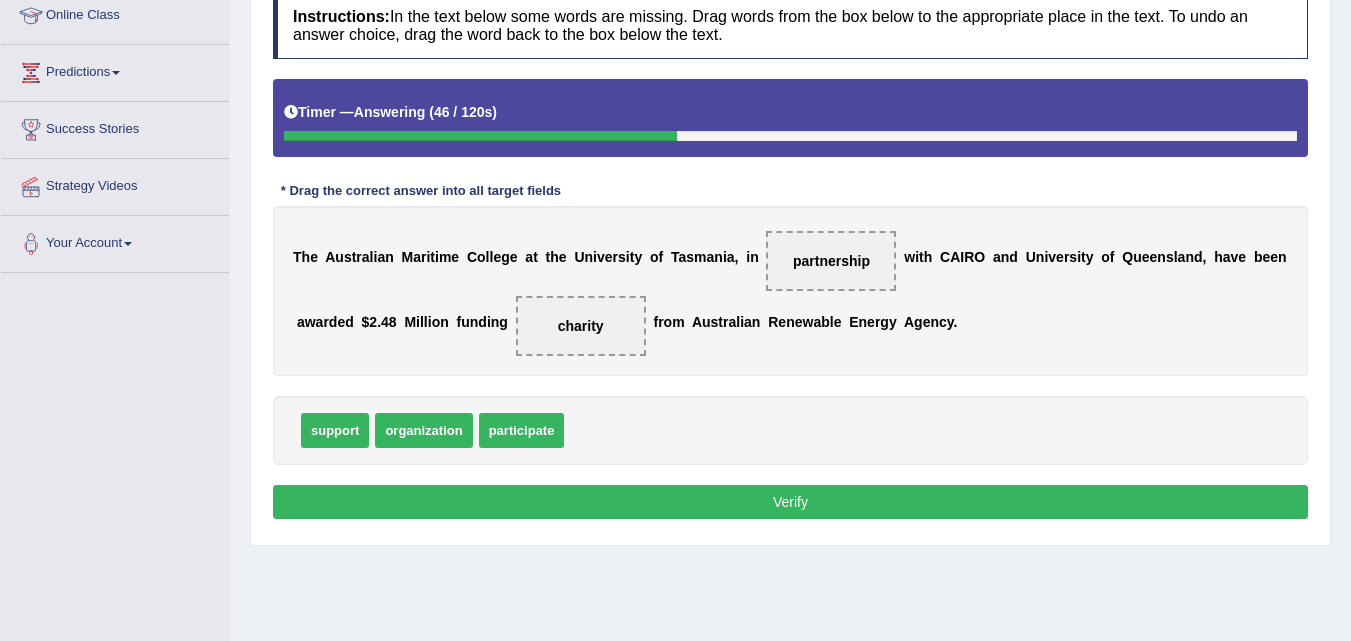 drag, startPoint x: 554, startPoint y: 321, endPoint x: 605, endPoint y: 424, distance: 114.93476 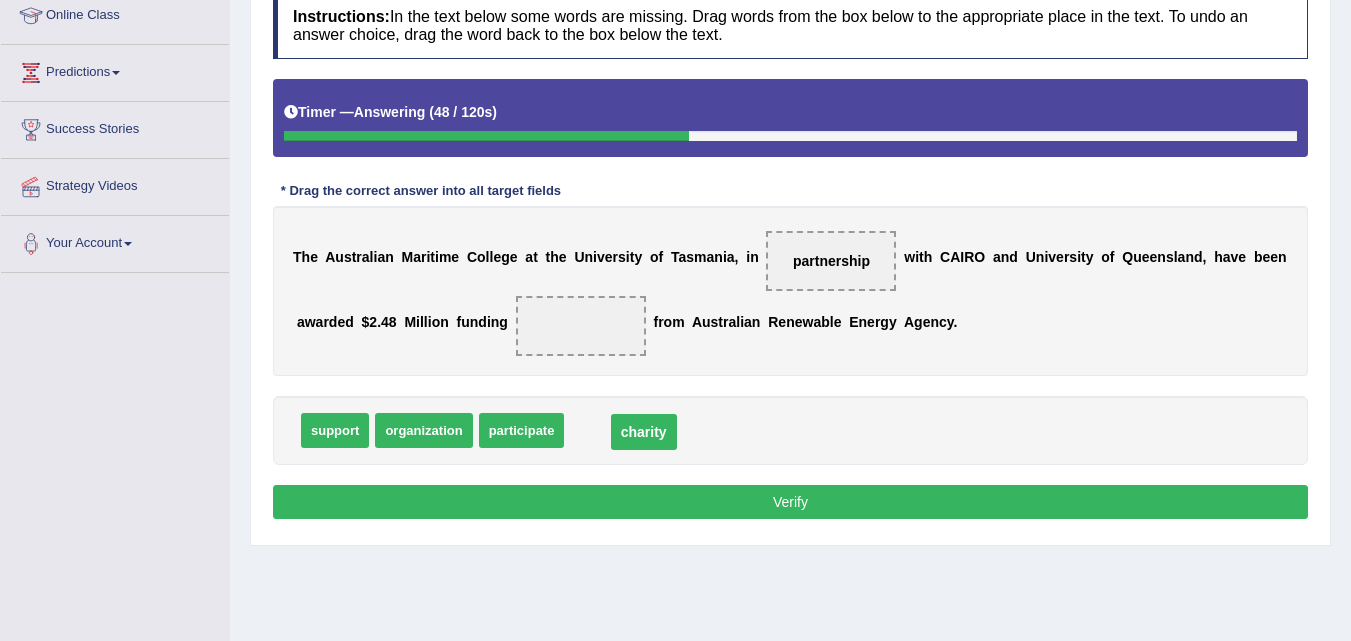 drag, startPoint x: 572, startPoint y: 330, endPoint x: 617, endPoint y: 440, distance: 118.84864 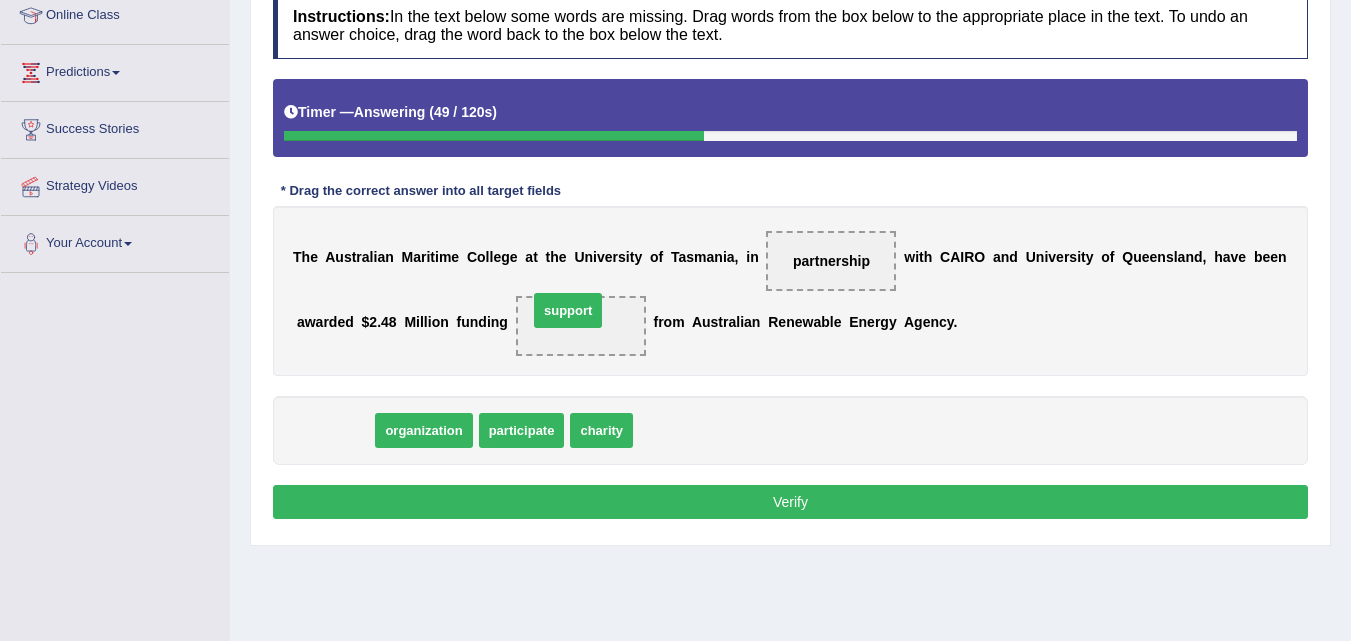 drag, startPoint x: 335, startPoint y: 424, endPoint x: 573, endPoint y: 304, distance: 266.5408 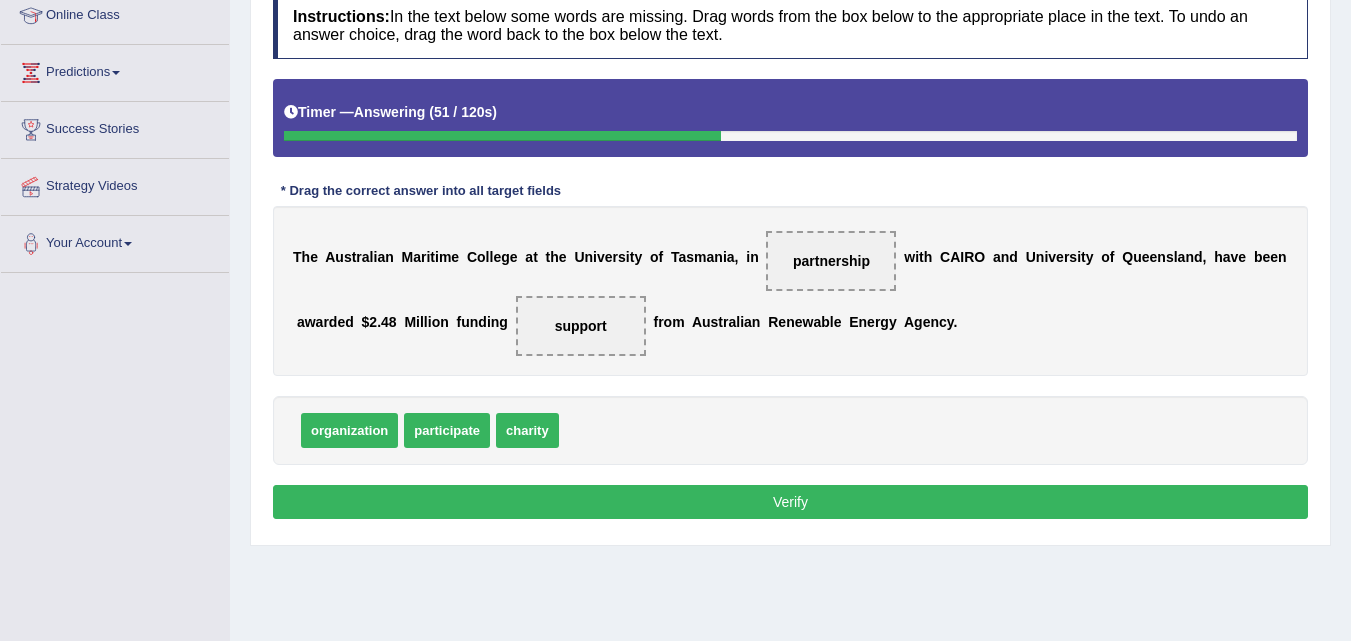 click on "Verify" at bounding box center [790, 502] 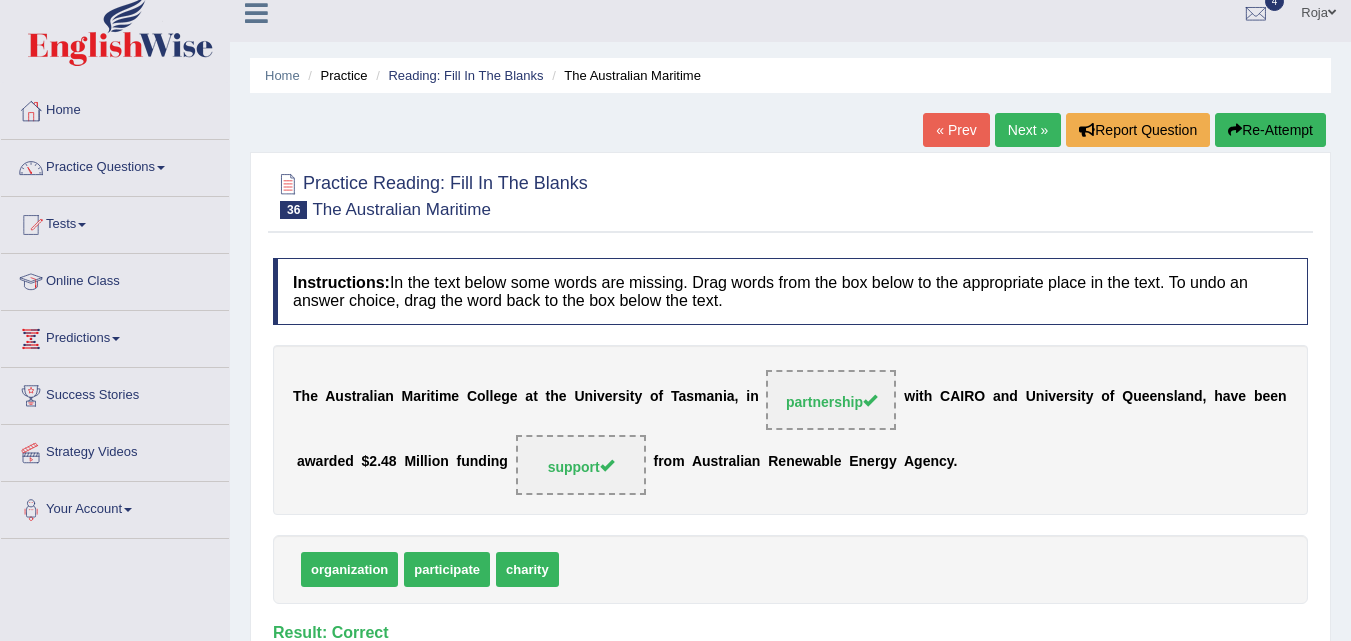 scroll, scrollTop: 14, scrollLeft: 0, axis: vertical 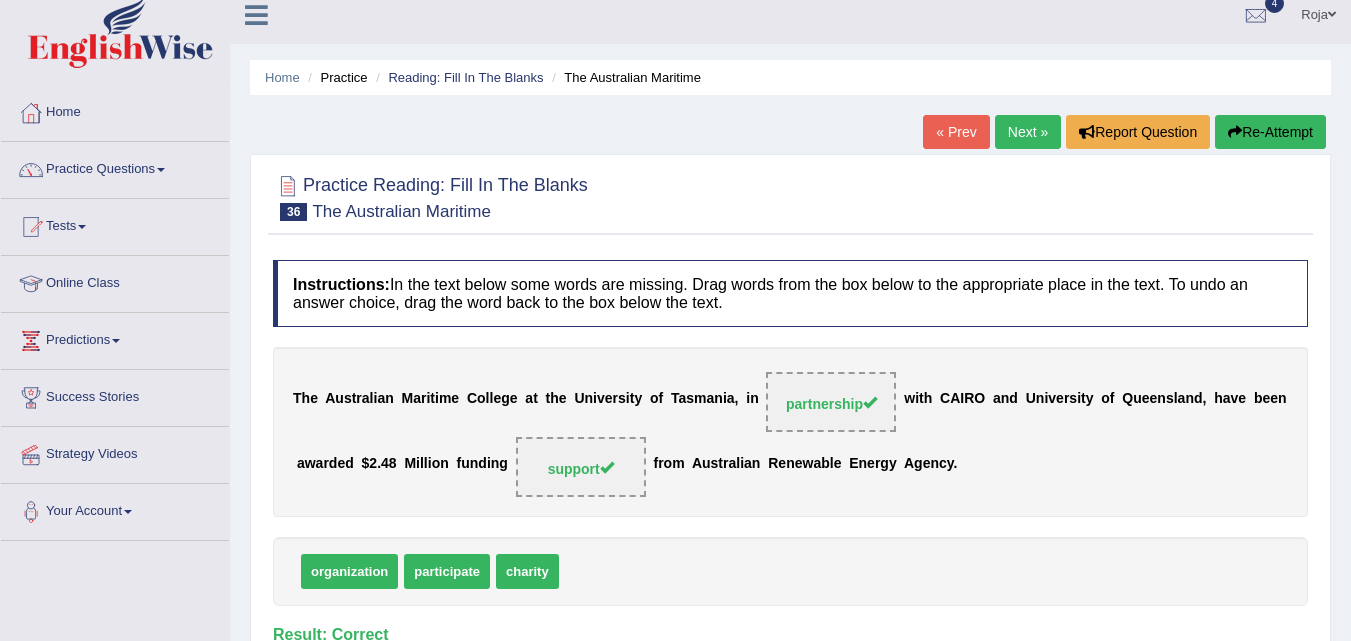 click on "Next »" at bounding box center [1028, 132] 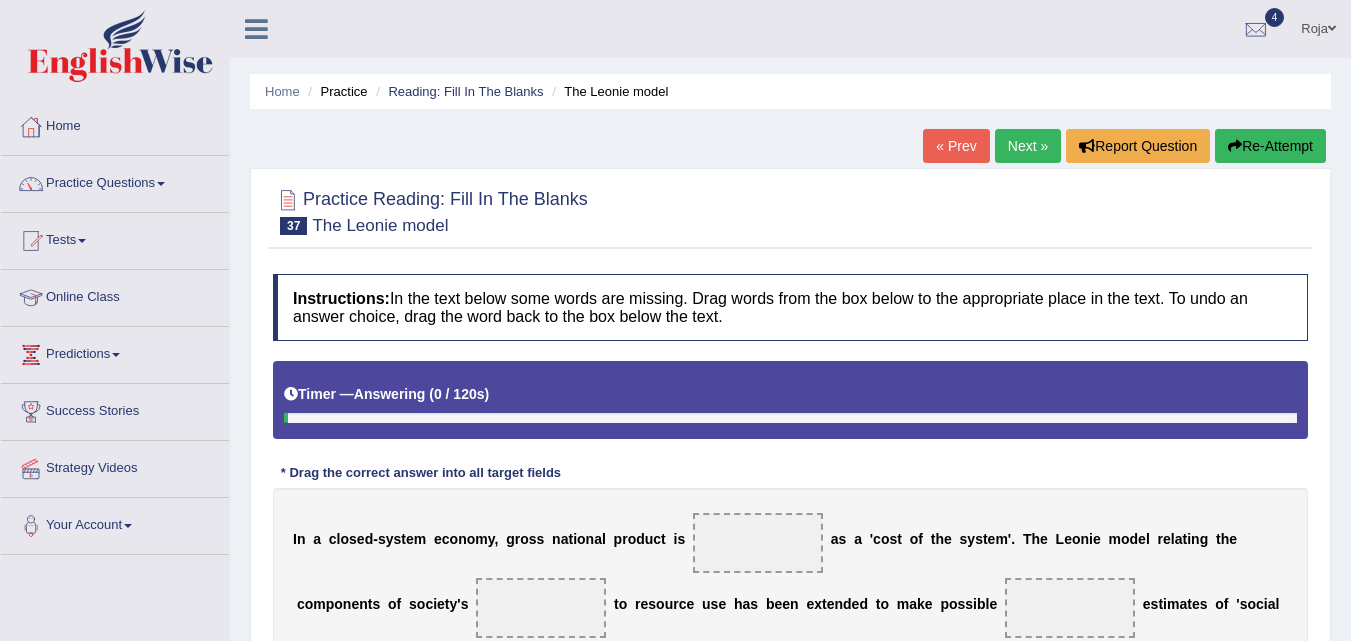 scroll, scrollTop: 0, scrollLeft: 0, axis: both 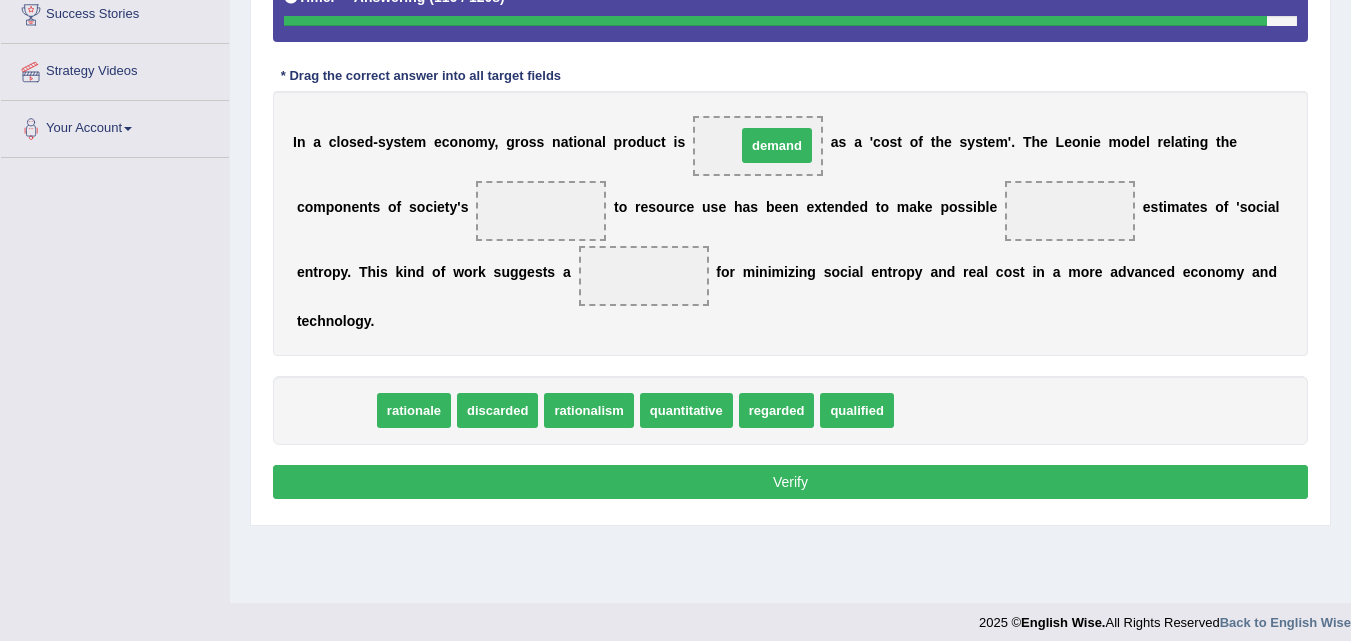 drag, startPoint x: 344, startPoint y: 409, endPoint x: 785, endPoint y: 144, distance: 514.49585 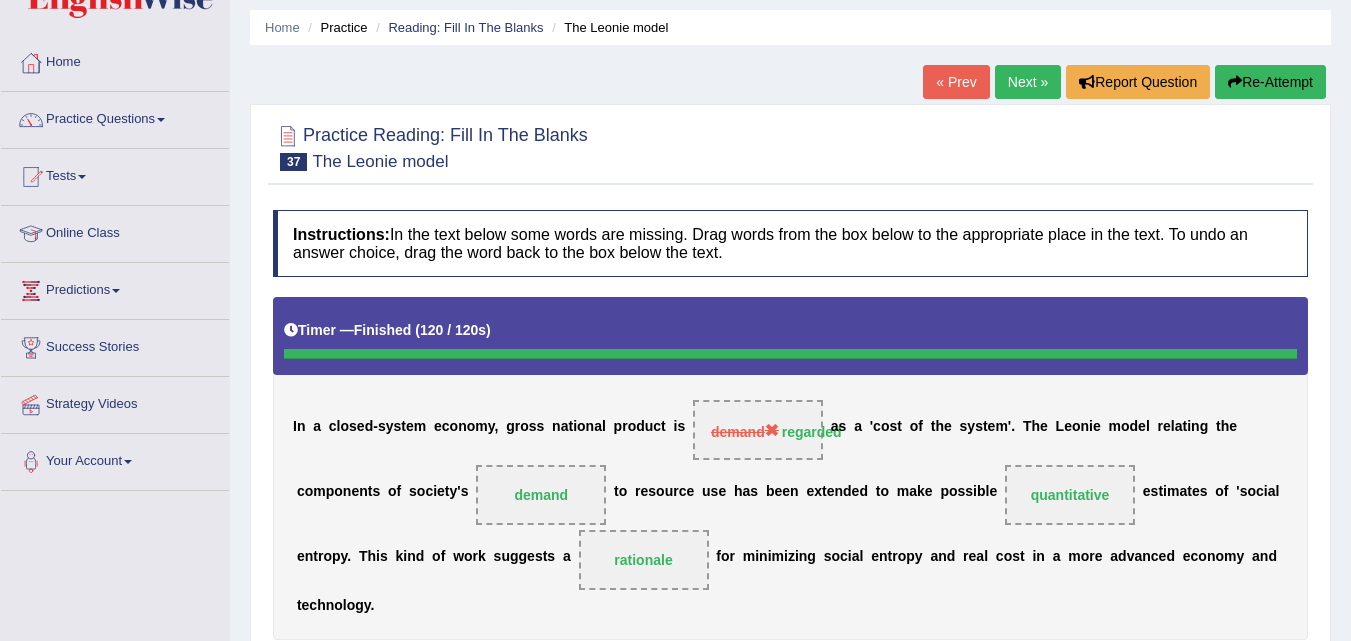 scroll, scrollTop: 0, scrollLeft: 0, axis: both 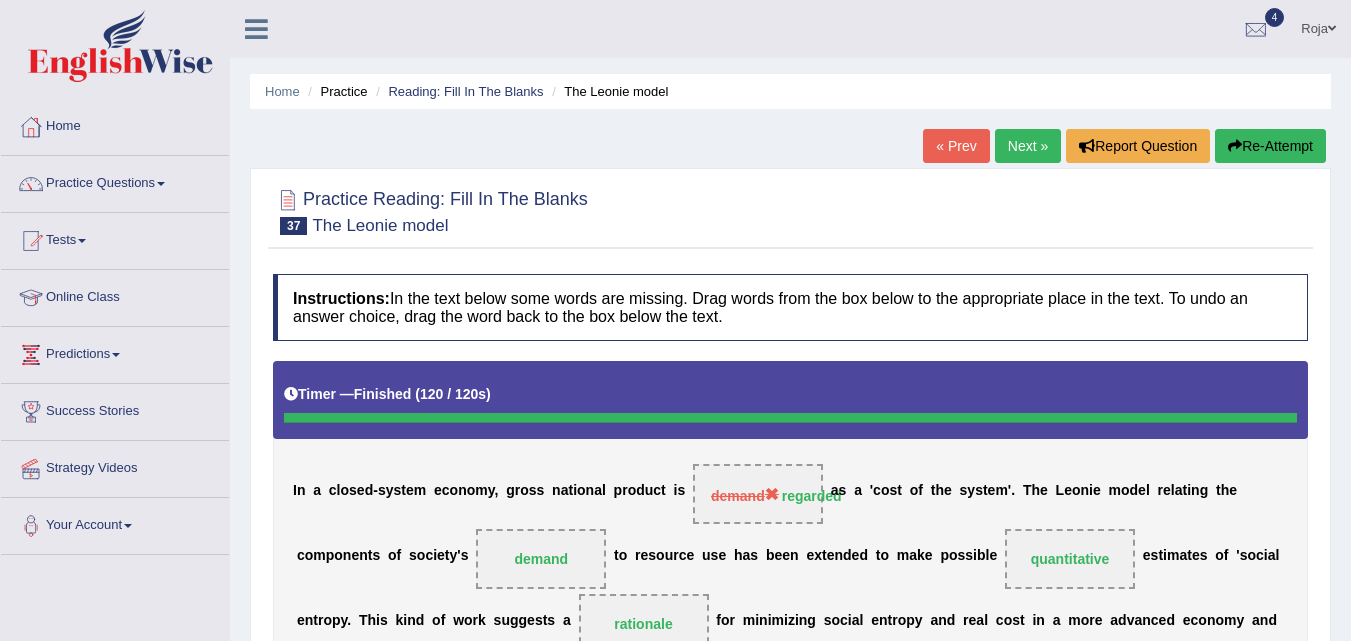 click on "Next »" at bounding box center [1028, 146] 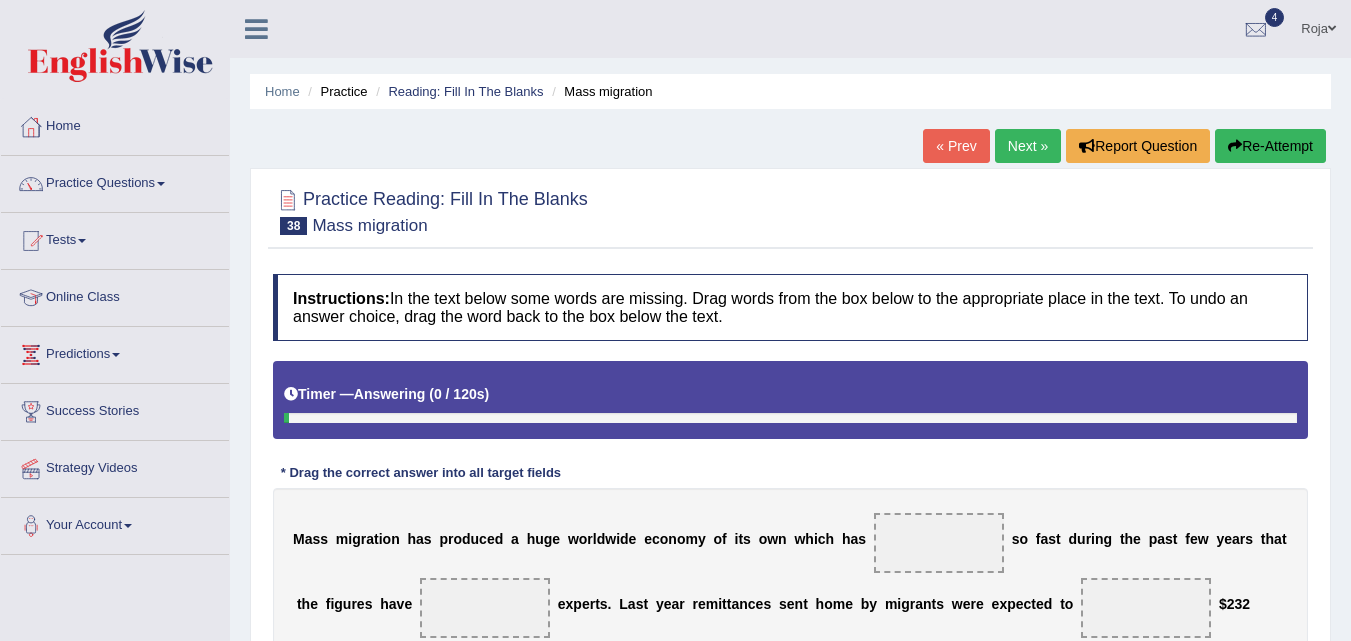 scroll, scrollTop: 0, scrollLeft: 0, axis: both 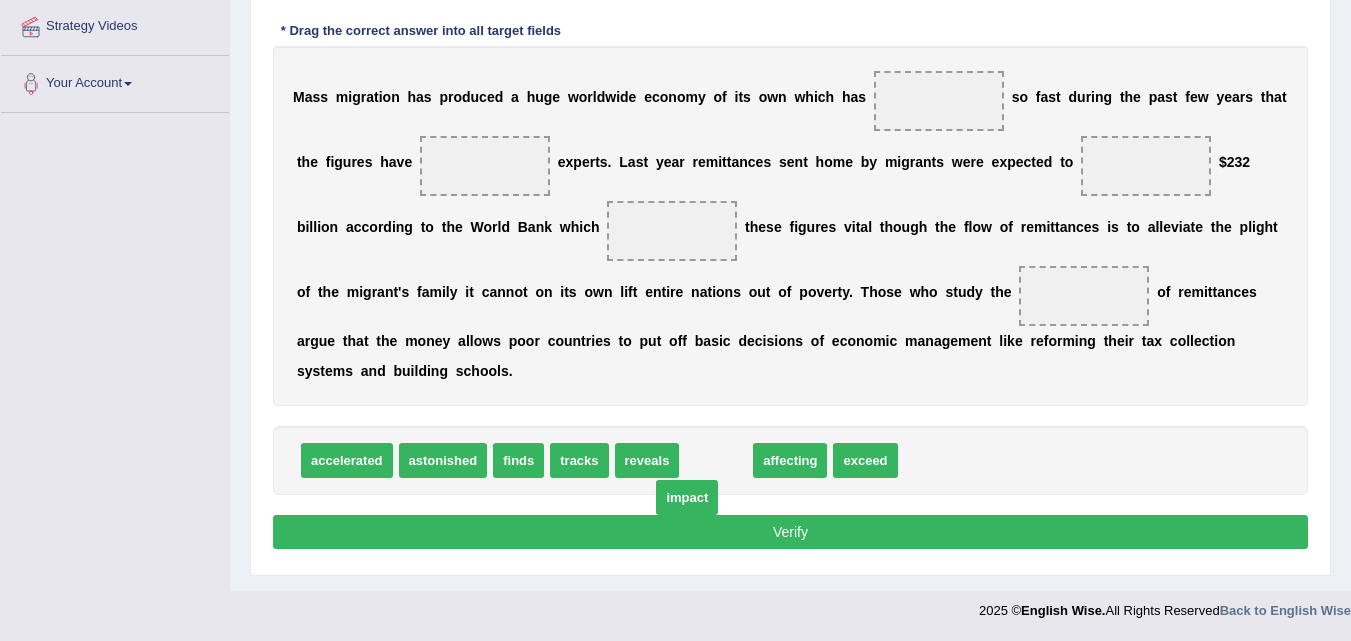 drag, startPoint x: 720, startPoint y: 465, endPoint x: 685, endPoint y: 495, distance: 46.09772 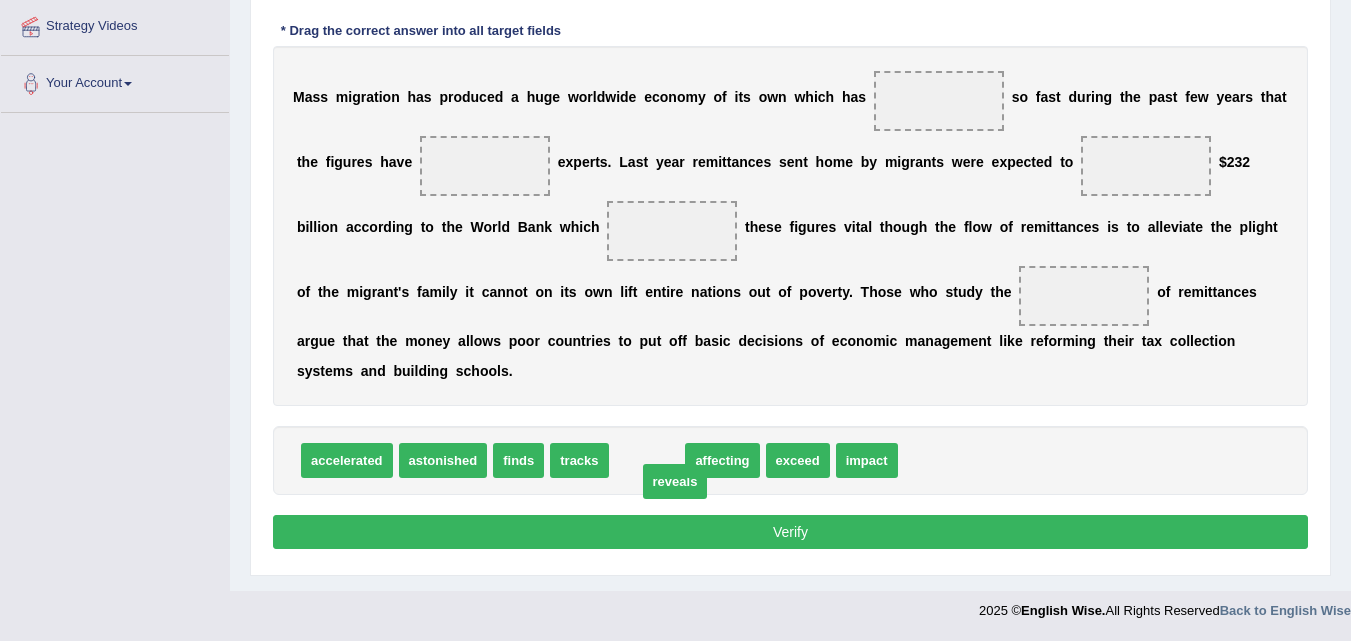 drag, startPoint x: 644, startPoint y: 468, endPoint x: 663, endPoint y: 474, distance: 19.924858 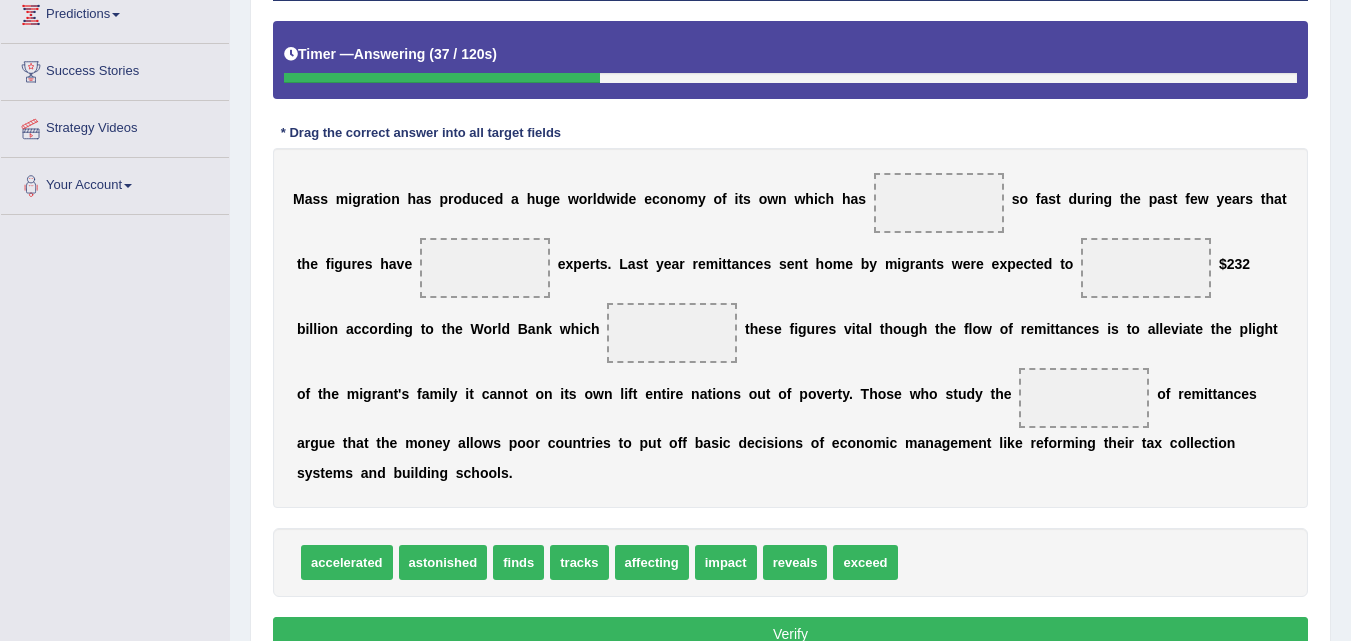 scroll, scrollTop: 342, scrollLeft: 0, axis: vertical 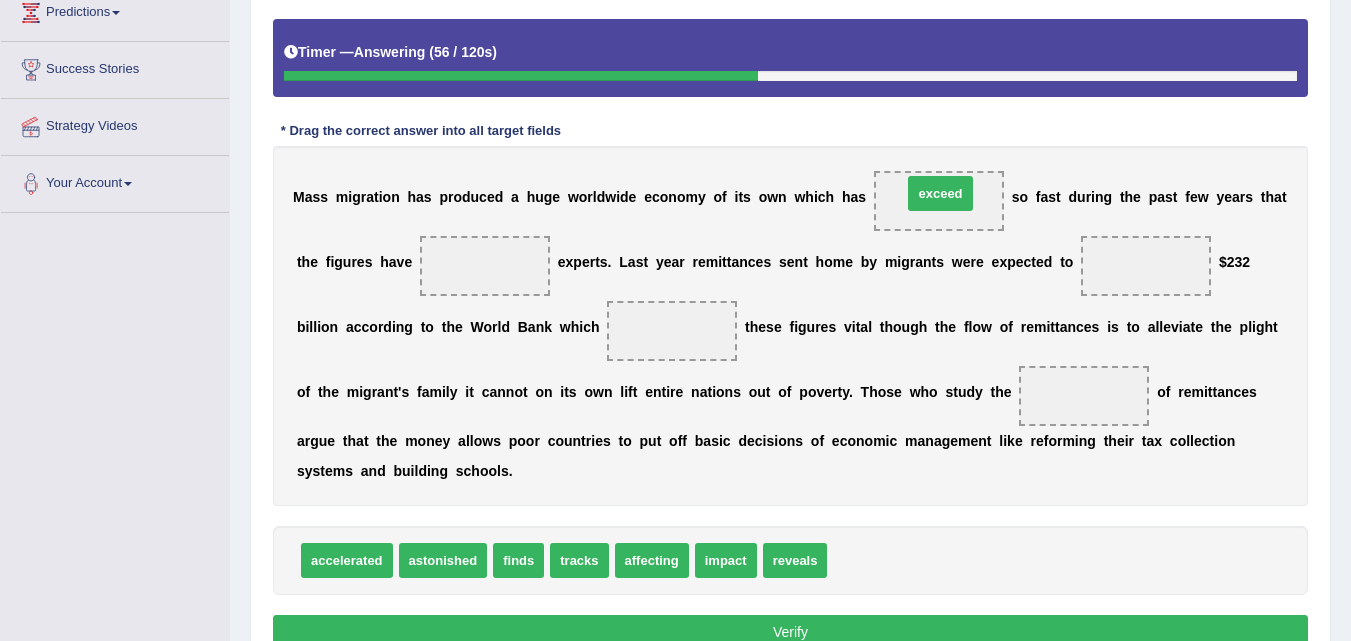 drag, startPoint x: 849, startPoint y: 556, endPoint x: 920, endPoint y: 184, distance: 378.71494 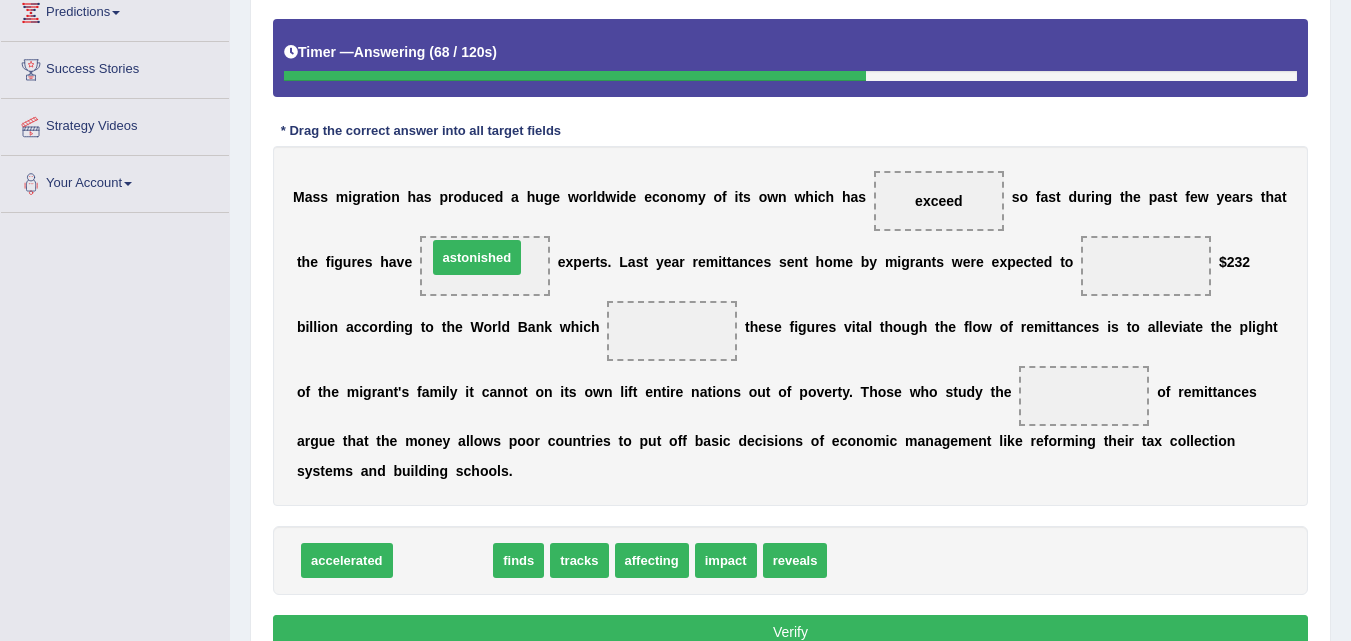 drag, startPoint x: 420, startPoint y: 569, endPoint x: 454, endPoint y: 270, distance: 300.9269 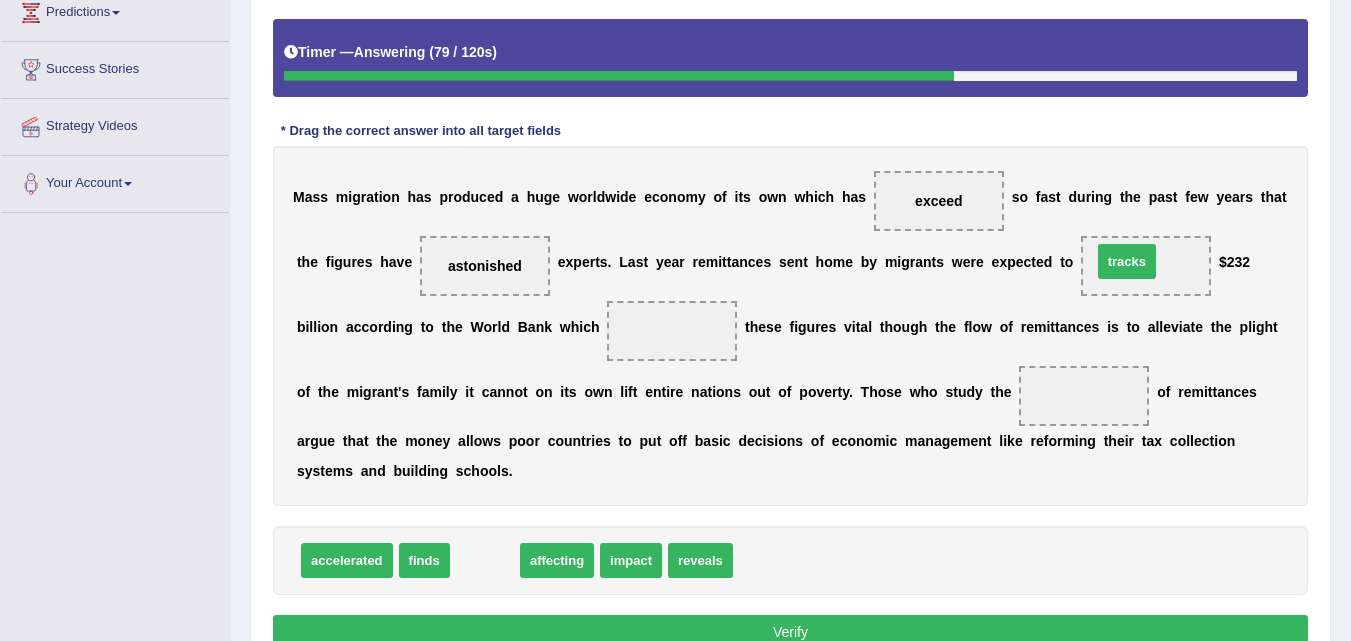 drag, startPoint x: 472, startPoint y: 559, endPoint x: 1114, endPoint y: 260, distance: 708.2125 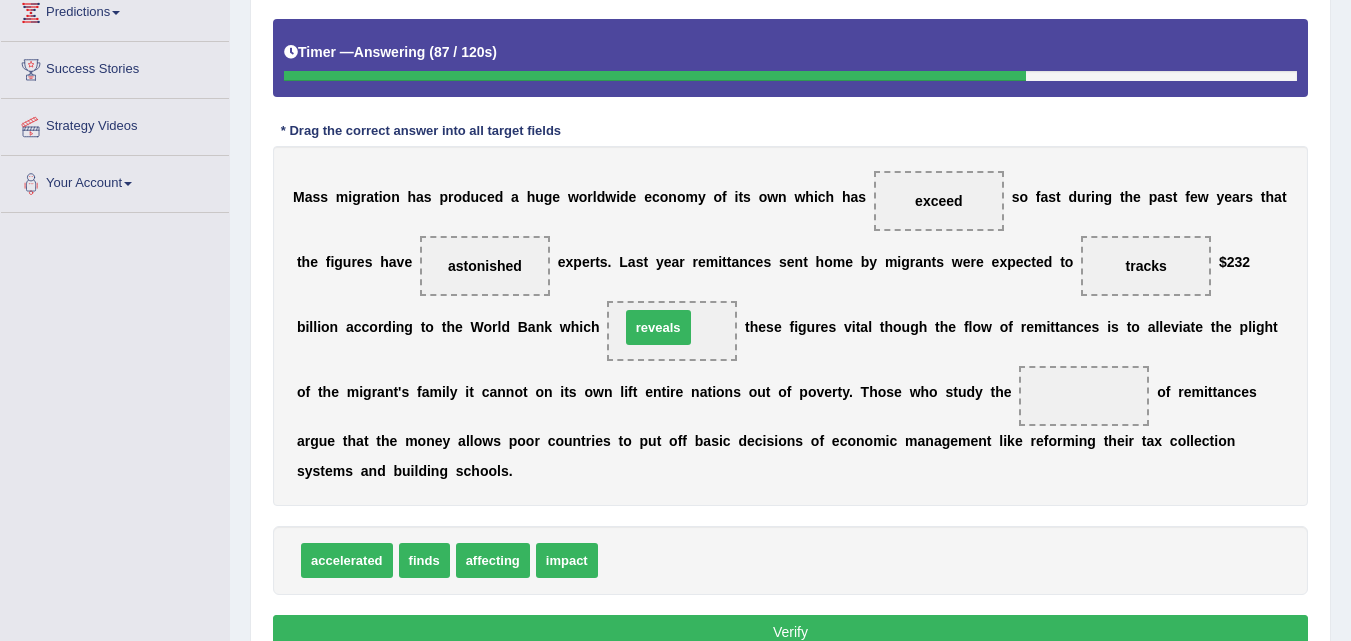 drag, startPoint x: 635, startPoint y: 559, endPoint x: 663, endPoint y: 330, distance: 230.70544 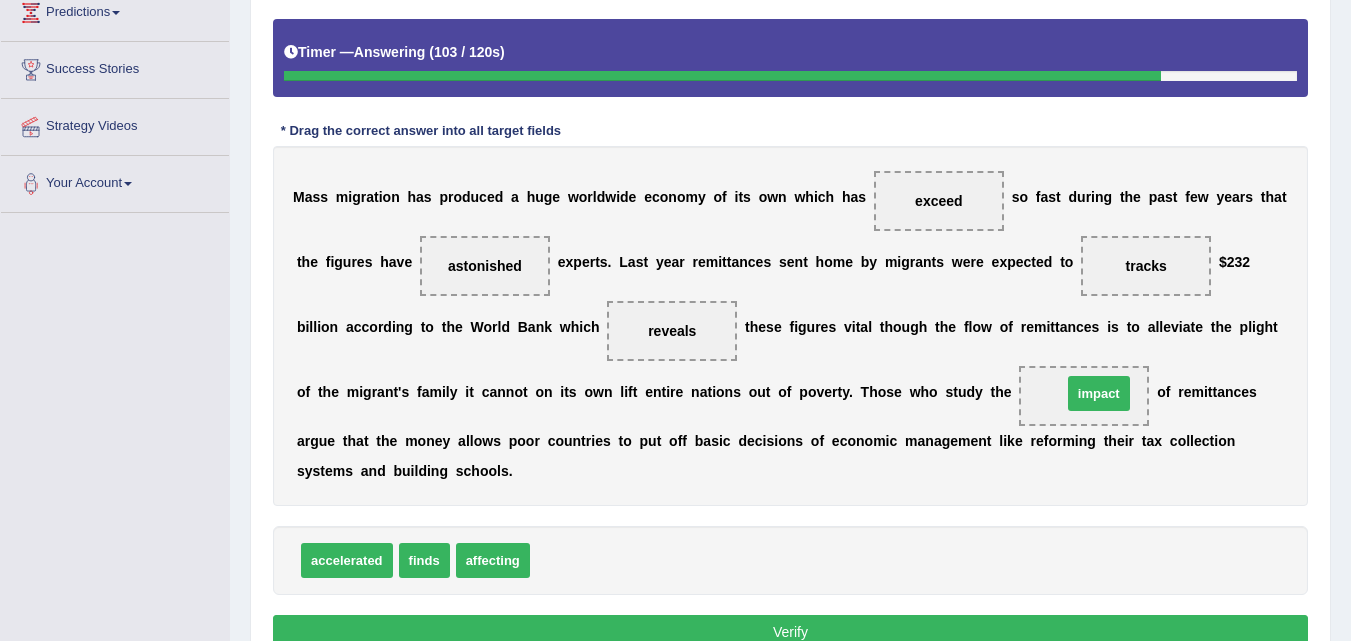 drag, startPoint x: 583, startPoint y: 562, endPoint x: 1110, endPoint y: 399, distance: 551.63214 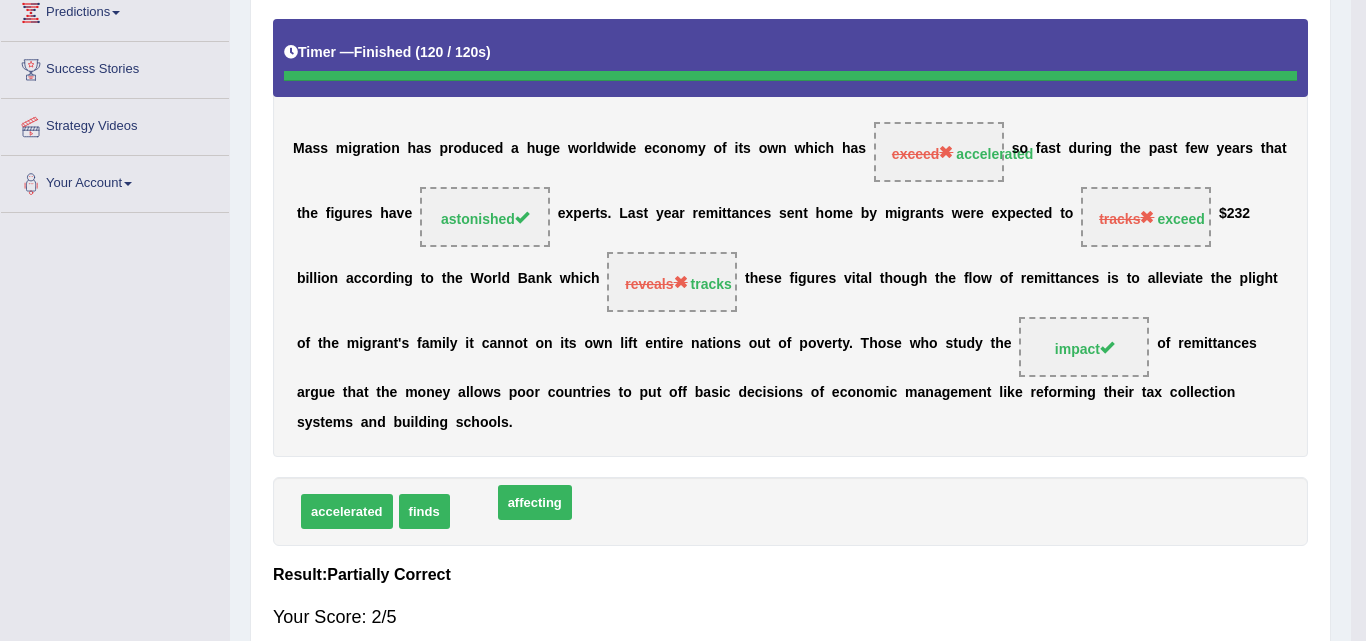 drag, startPoint x: 496, startPoint y: 561, endPoint x: 494, endPoint y: 579, distance: 18.110771 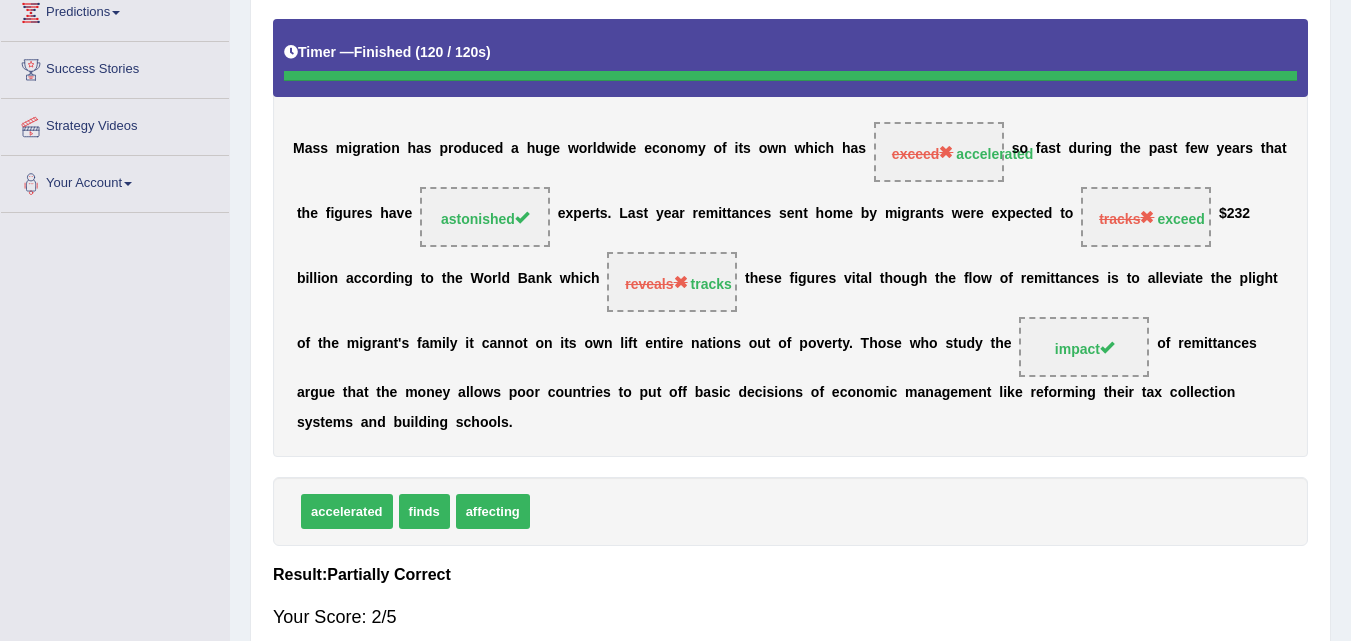 scroll, scrollTop: 435, scrollLeft: 0, axis: vertical 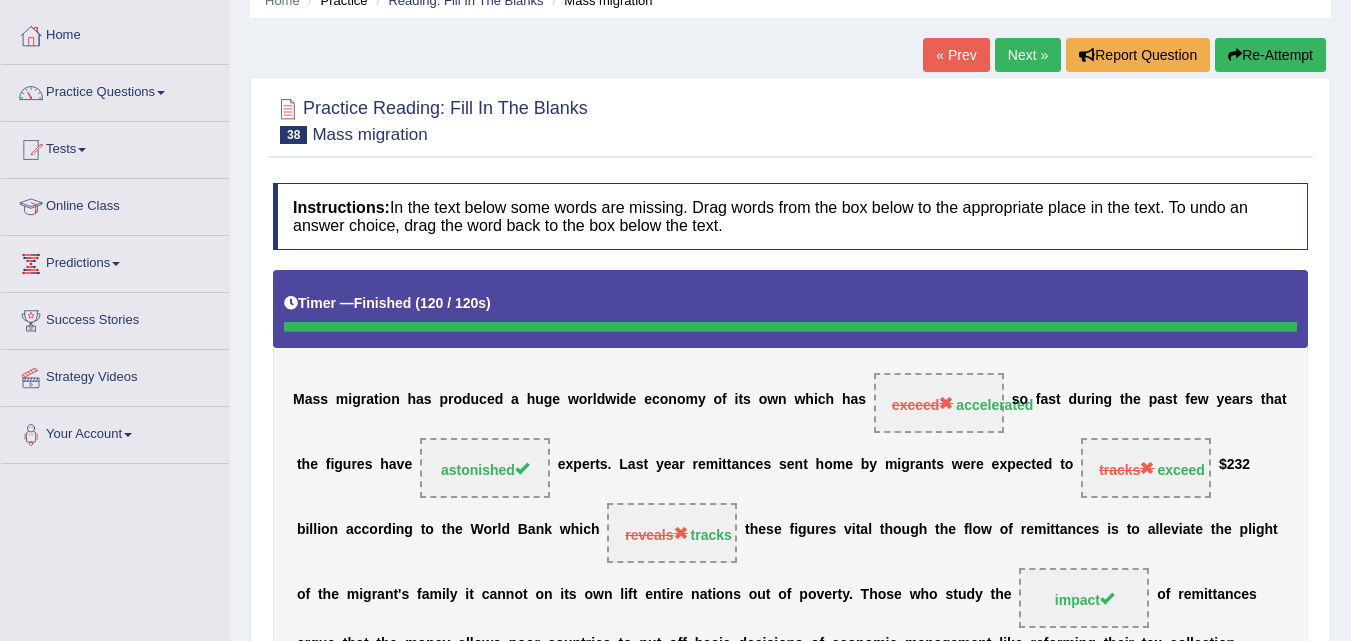 click on "Next »" at bounding box center [1028, 55] 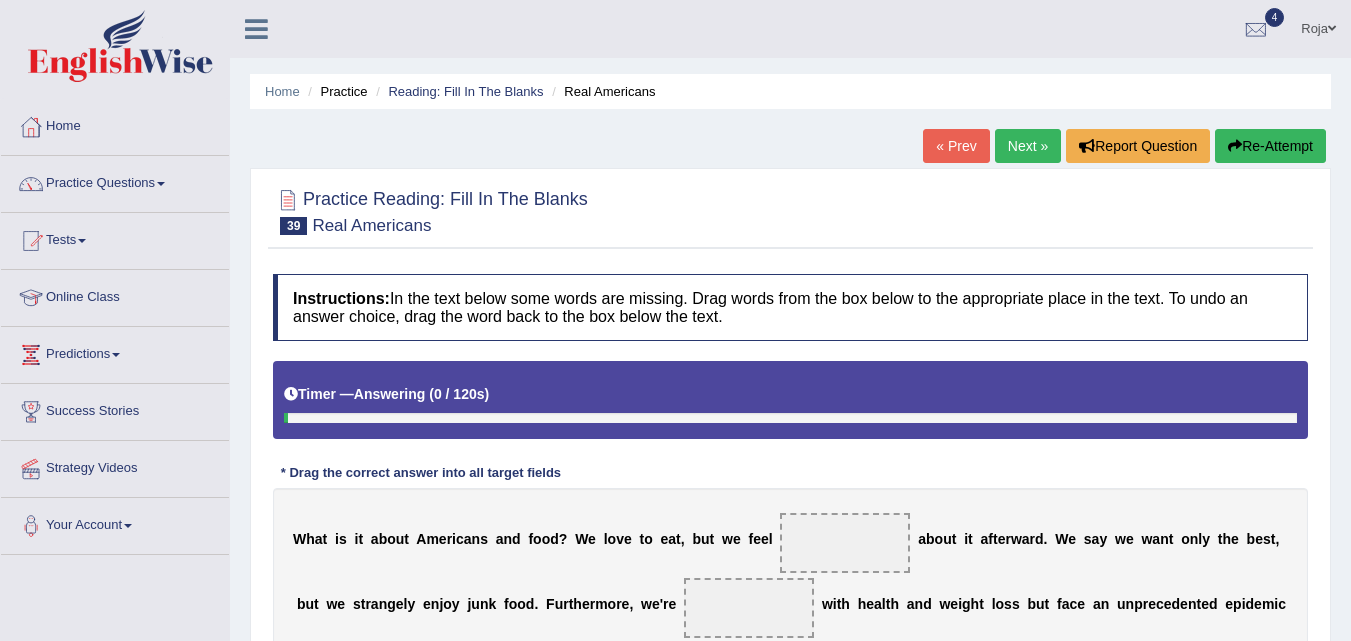 scroll, scrollTop: 340, scrollLeft: 0, axis: vertical 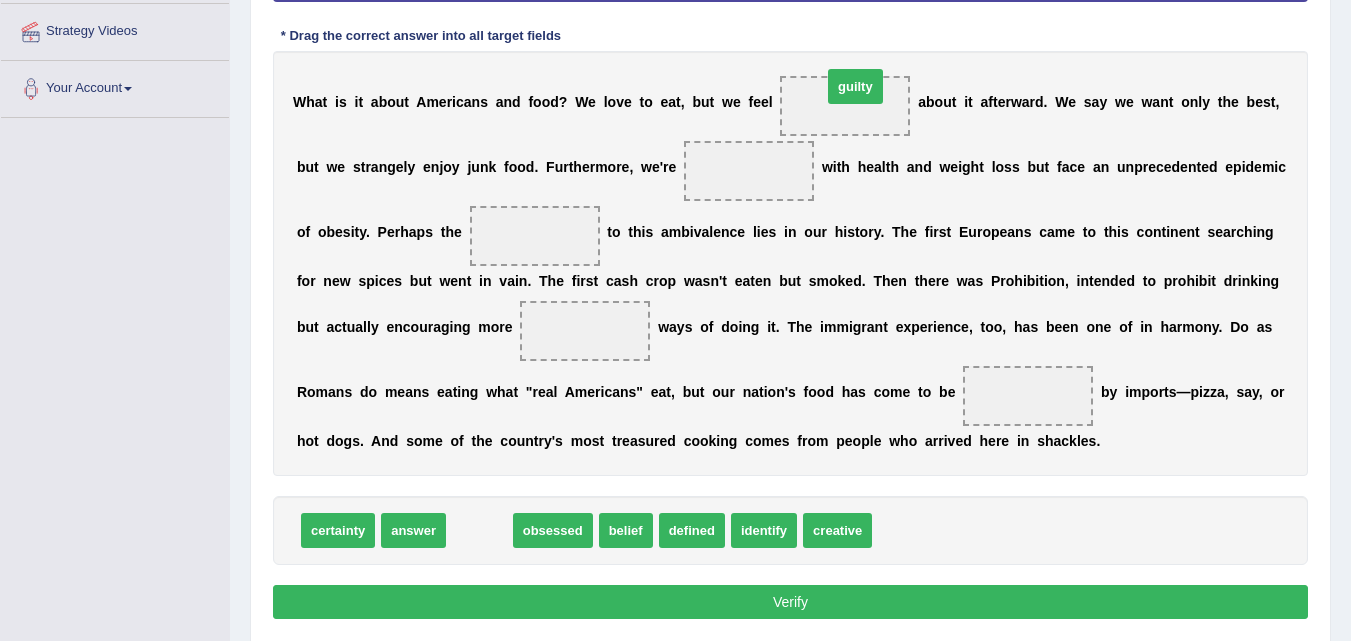 drag, startPoint x: 478, startPoint y: 533, endPoint x: 853, endPoint y: 91, distance: 579.64557 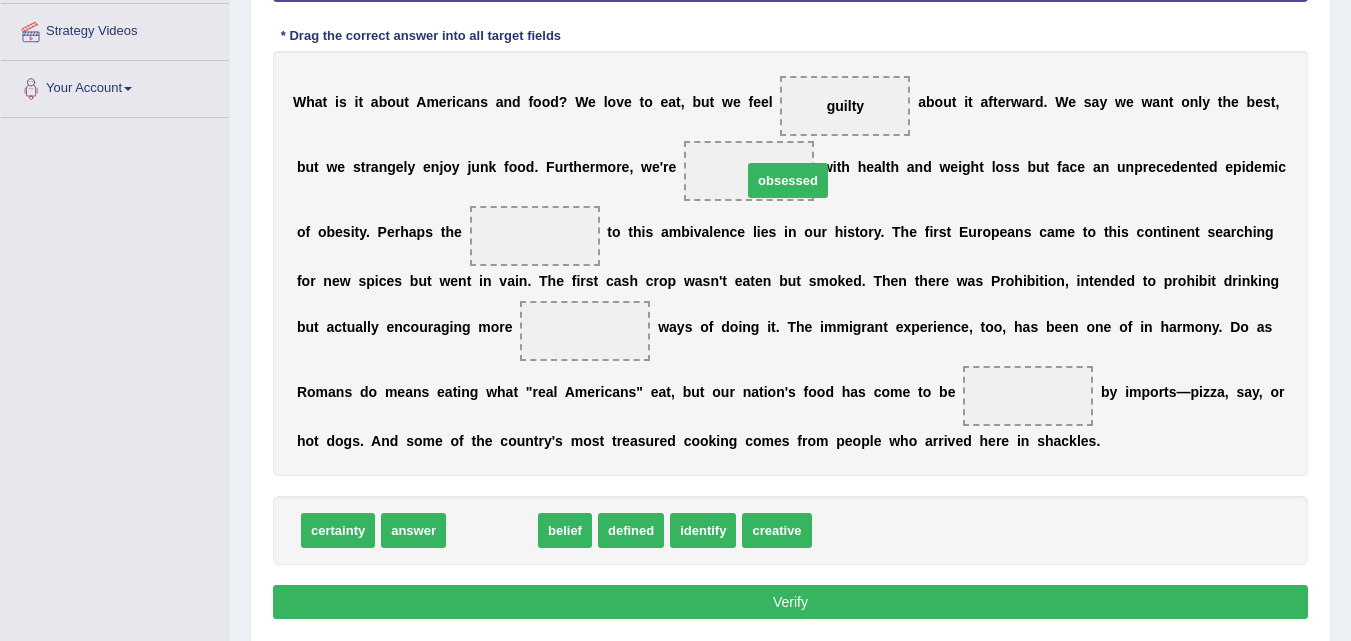 drag, startPoint x: 488, startPoint y: 531, endPoint x: 740, endPoint y: 170, distance: 440.2556 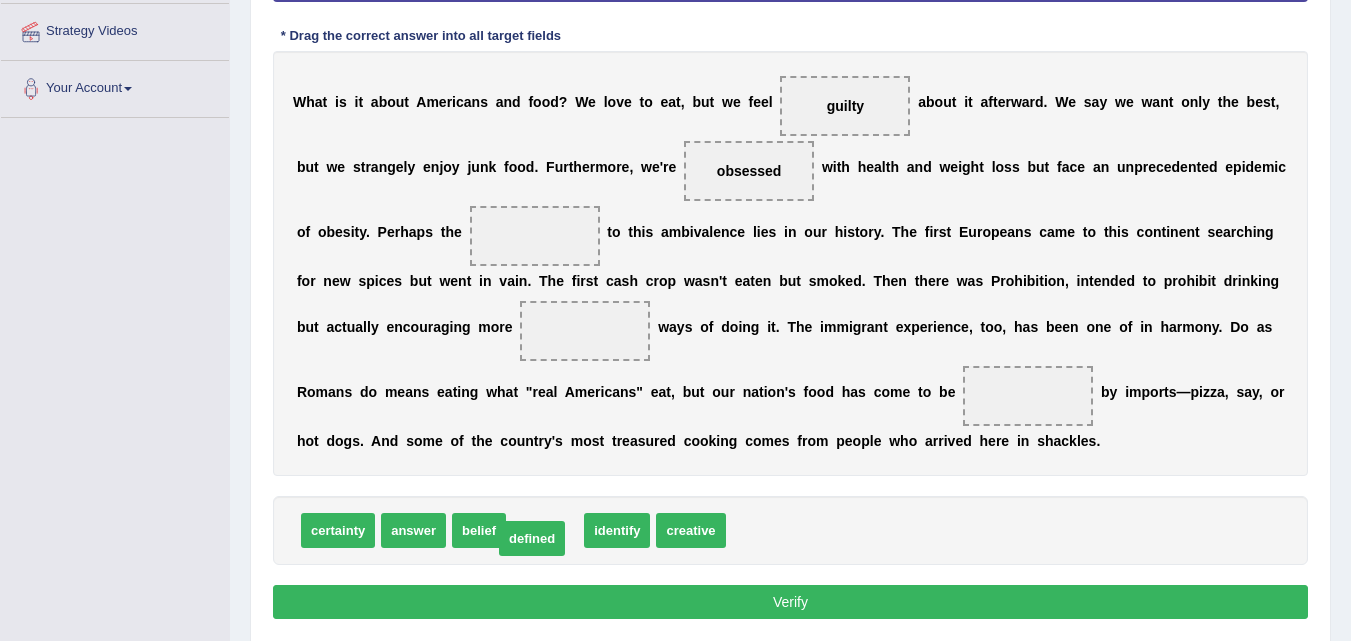 drag, startPoint x: 547, startPoint y: 533, endPoint x: 534, endPoint y: 541, distance: 15.264338 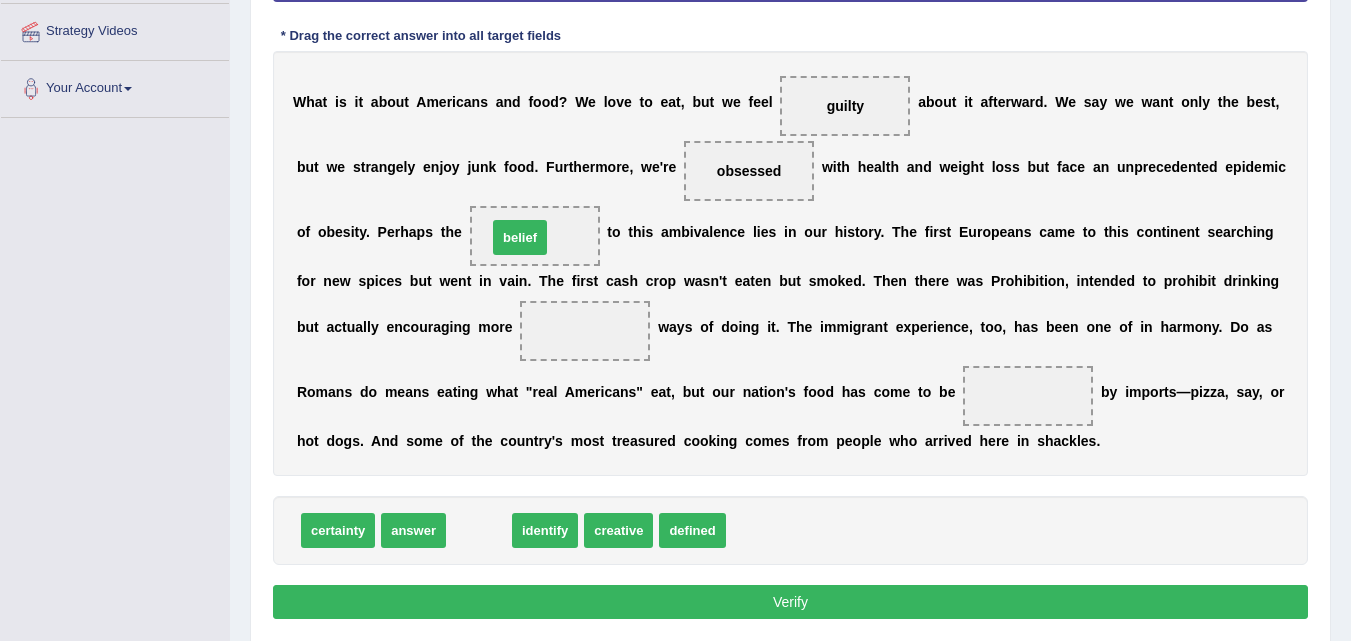 drag, startPoint x: 478, startPoint y: 533, endPoint x: 533, endPoint y: 244, distance: 294.187 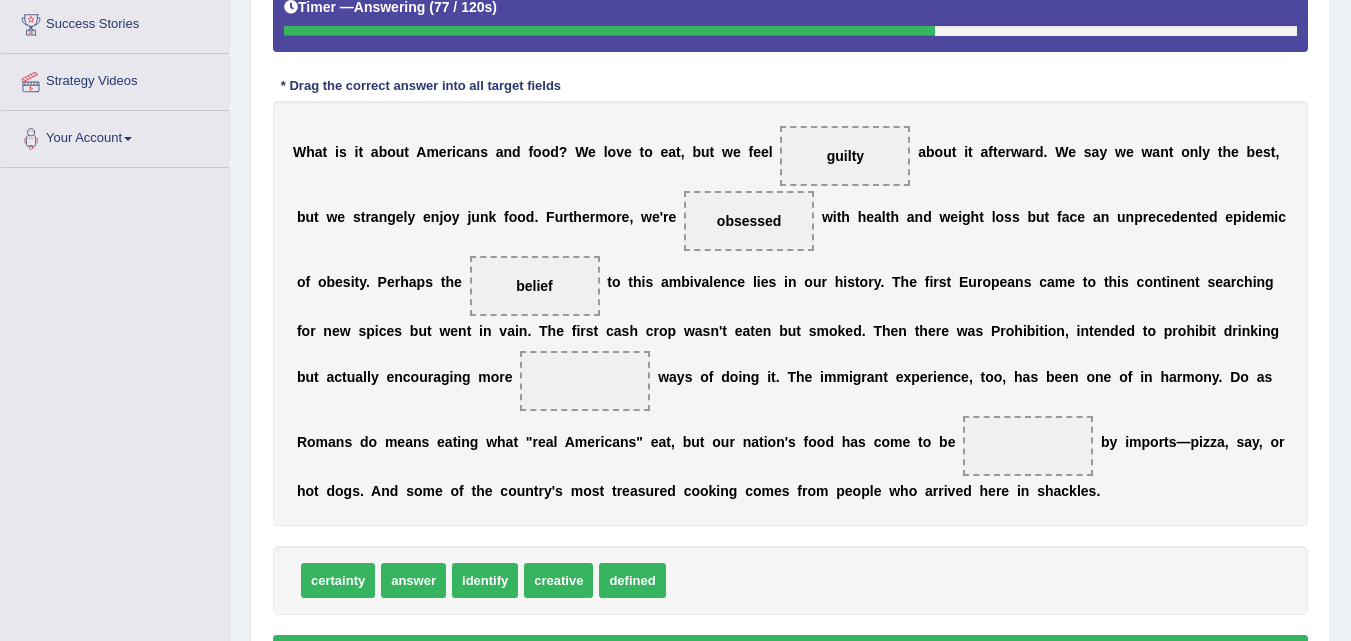 scroll, scrollTop: 406, scrollLeft: 0, axis: vertical 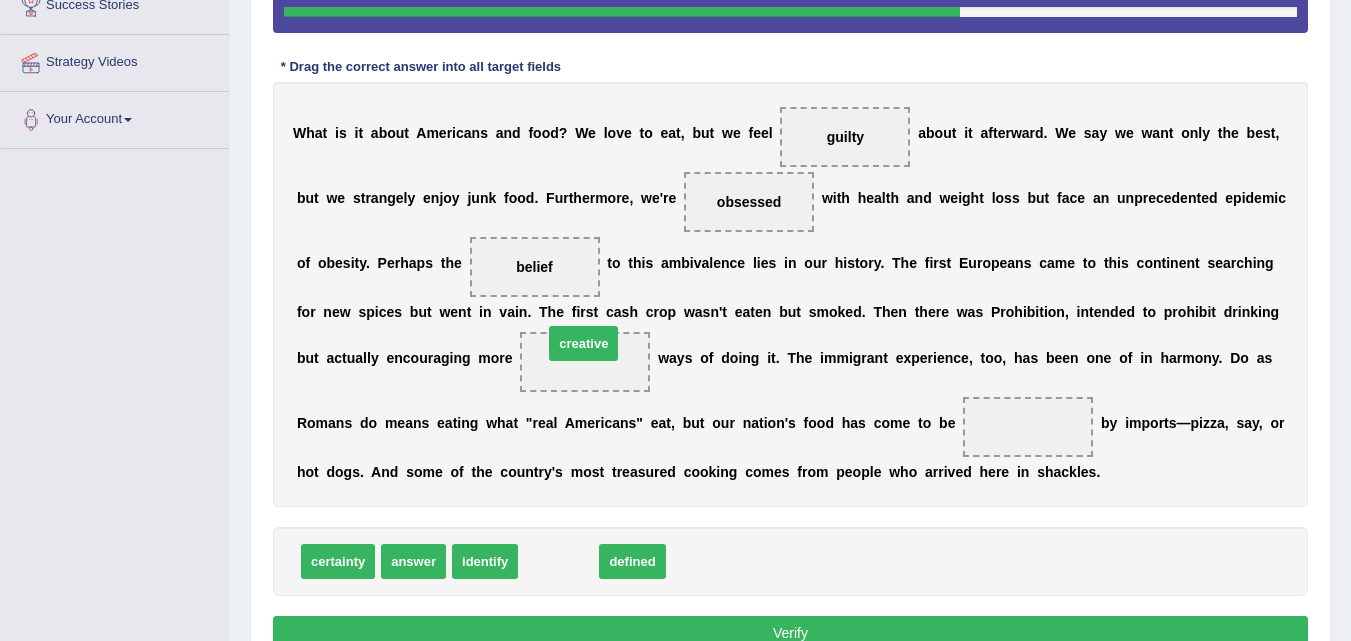 drag, startPoint x: 574, startPoint y: 554, endPoint x: 599, endPoint y: 336, distance: 219.4288 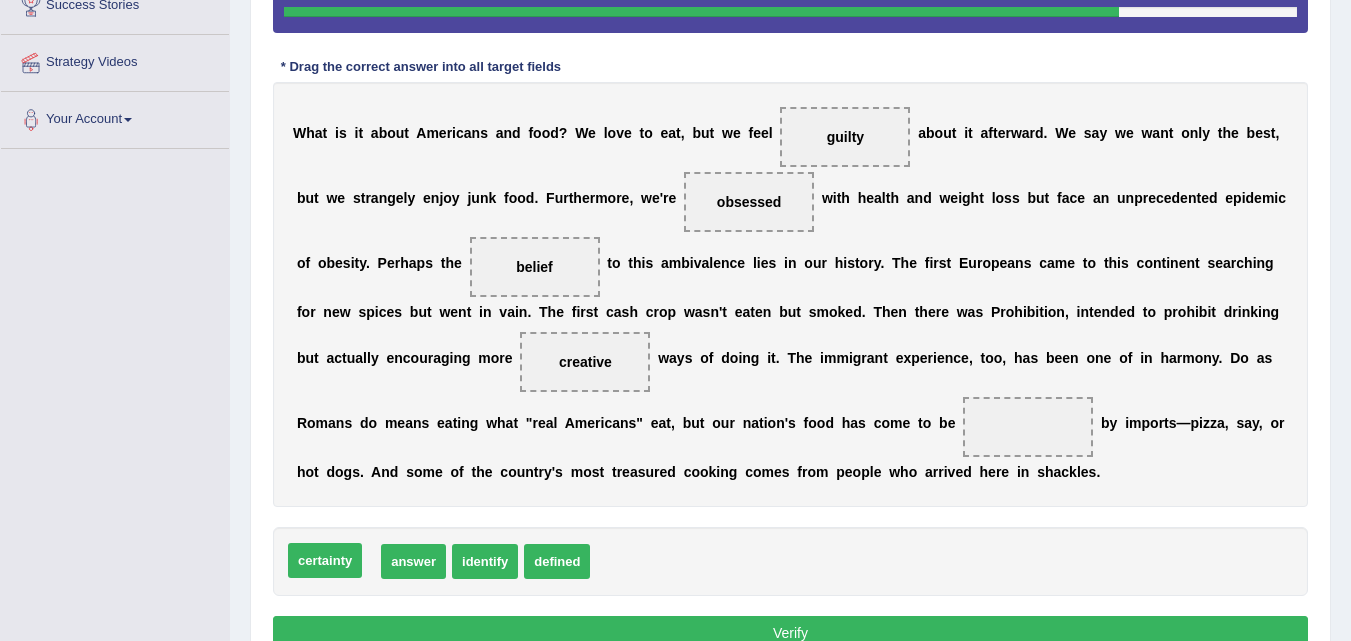 drag, startPoint x: 334, startPoint y: 569, endPoint x: 321, endPoint y: 568, distance: 13.038404 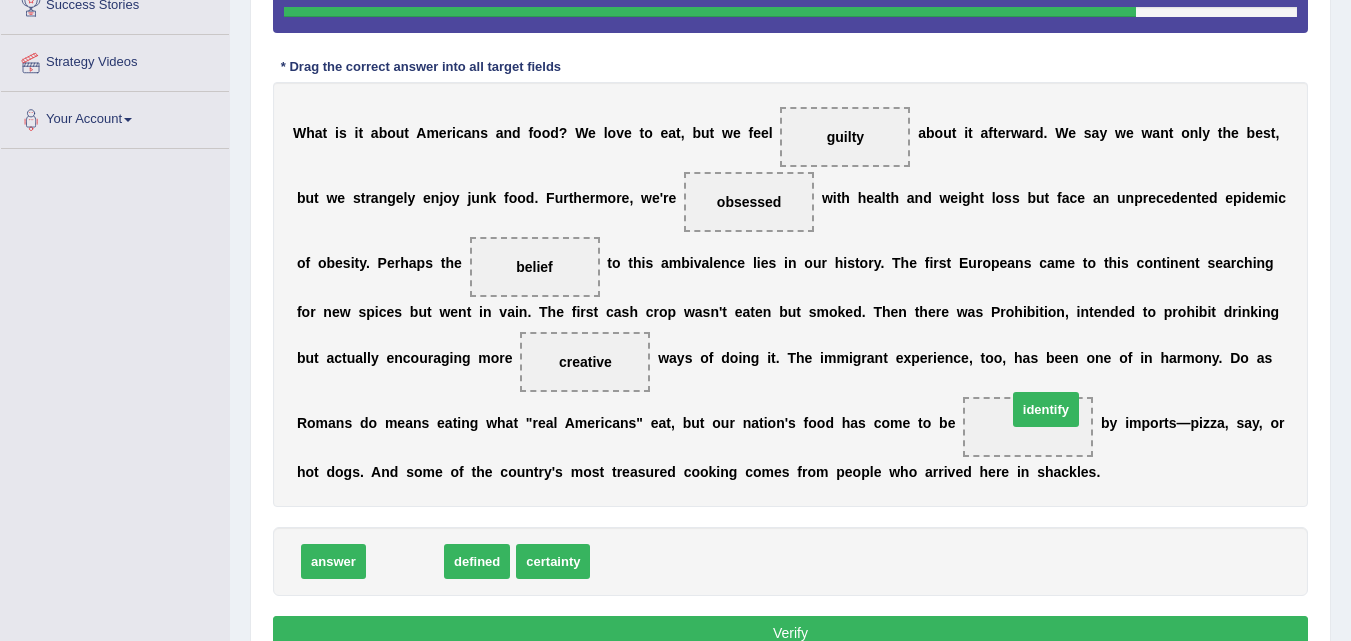 drag, startPoint x: 430, startPoint y: 564, endPoint x: 1056, endPoint y: 432, distance: 639.76556 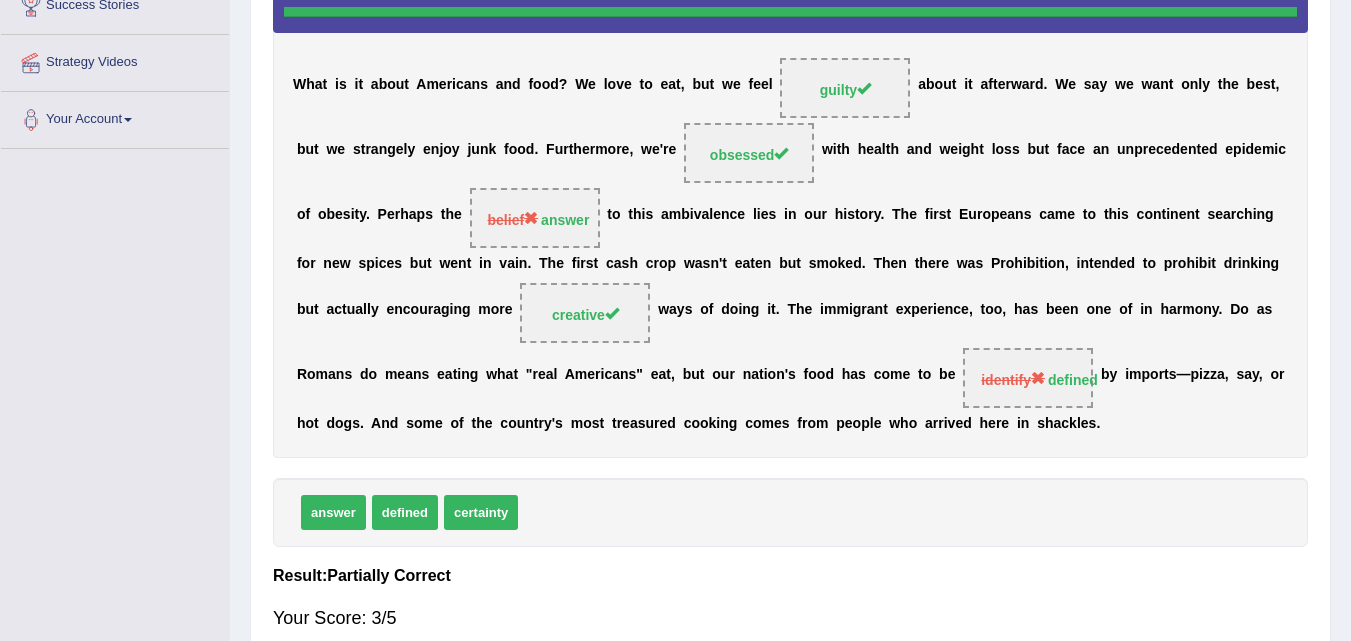 scroll, scrollTop: 500, scrollLeft: 0, axis: vertical 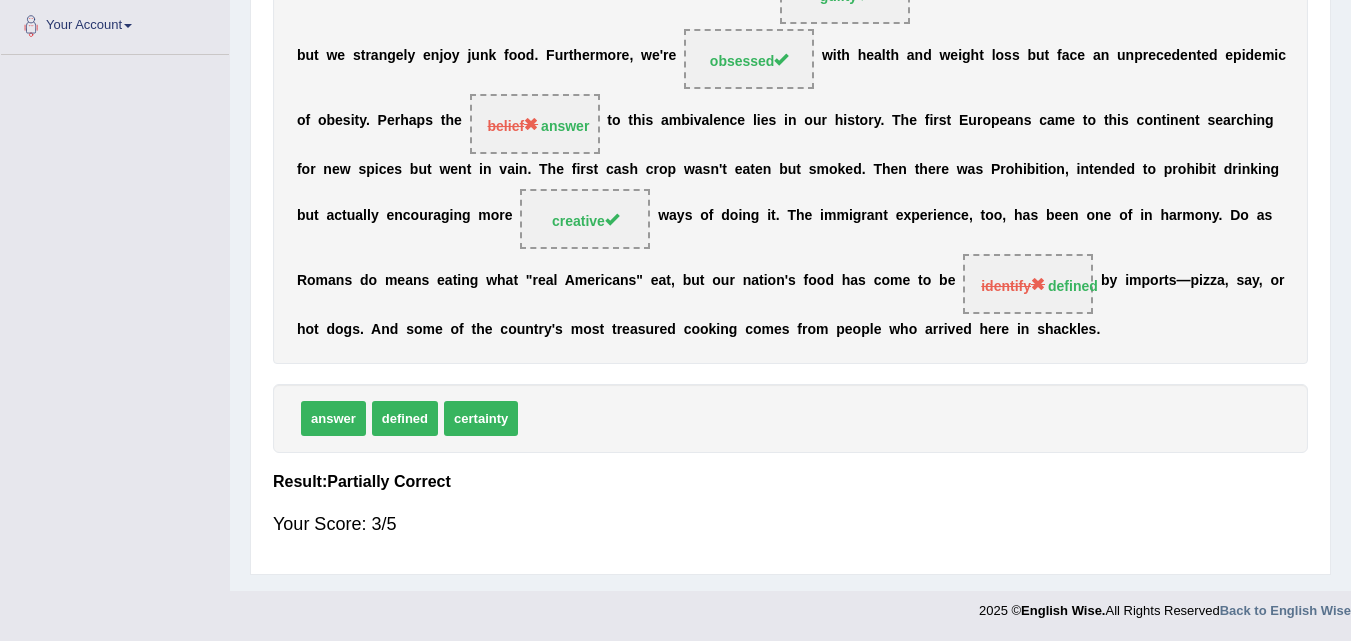 drag, startPoint x: 1350, startPoint y: 401, endPoint x: 1337, endPoint y: 355, distance: 47.801674 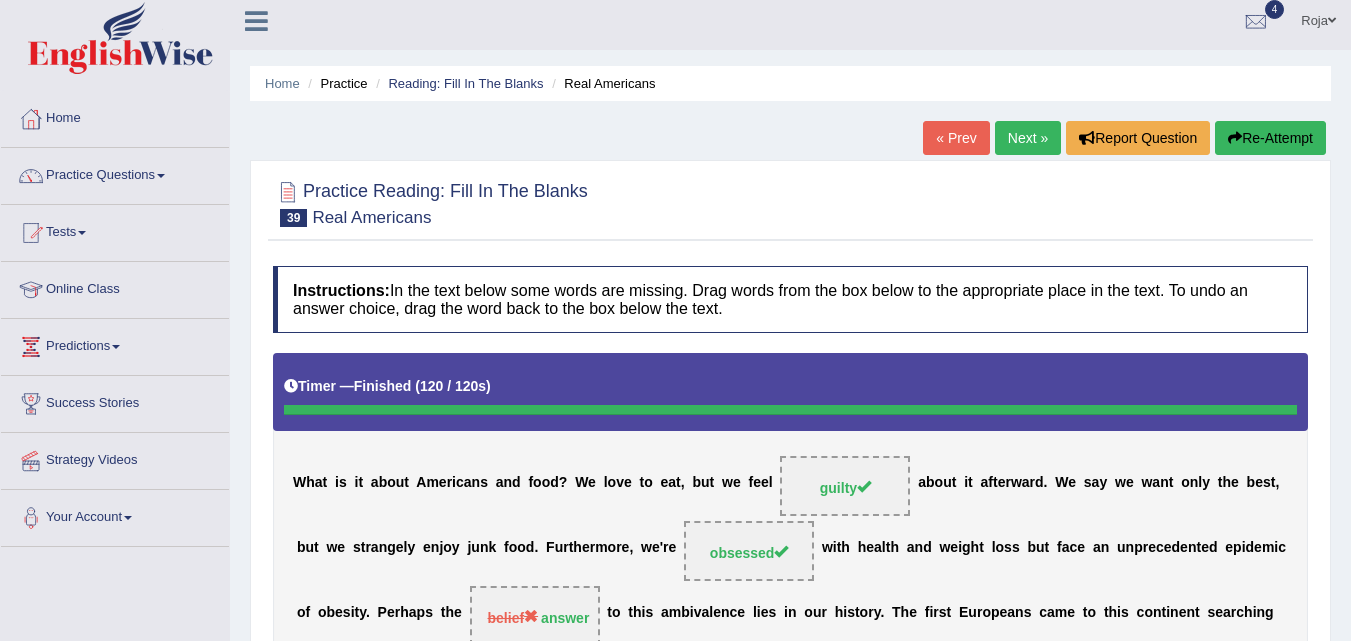 scroll, scrollTop: 0, scrollLeft: 0, axis: both 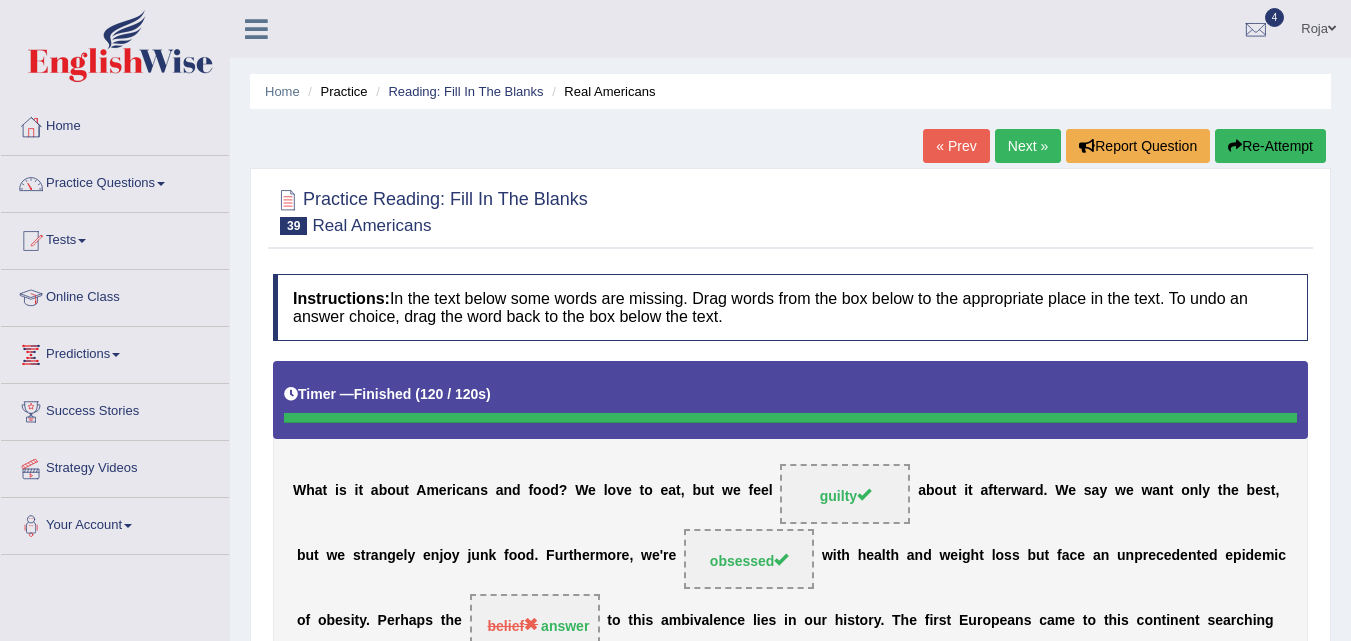 click on "Next »" at bounding box center (1028, 146) 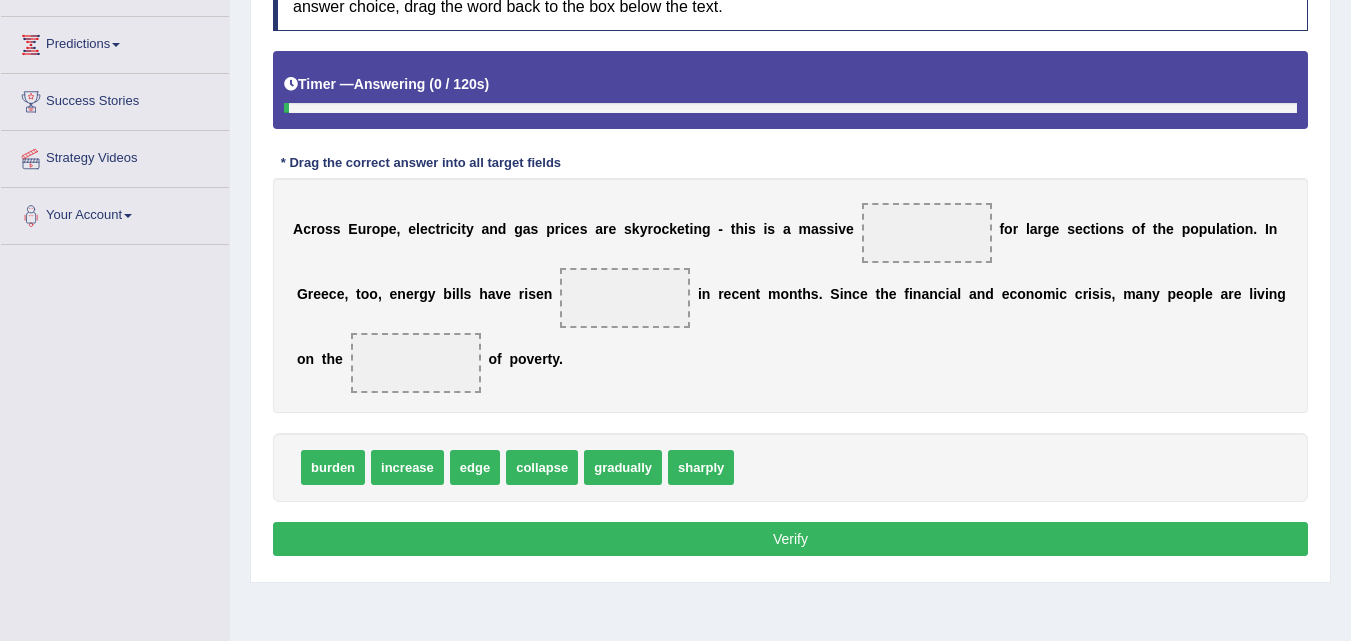 scroll, scrollTop: 0, scrollLeft: 0, axis: both 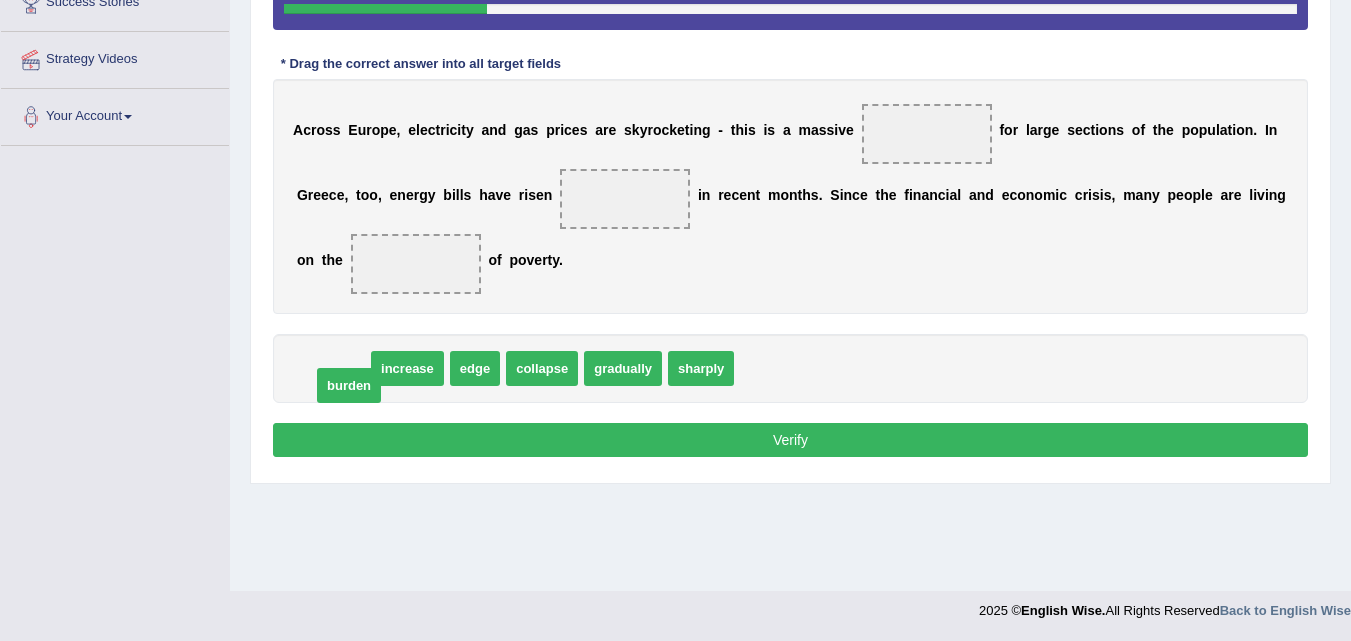 drag, startPoint x: 324, startPoint y: 357, endPoint x: 336, endPoint y: 374, distance: 20.808653 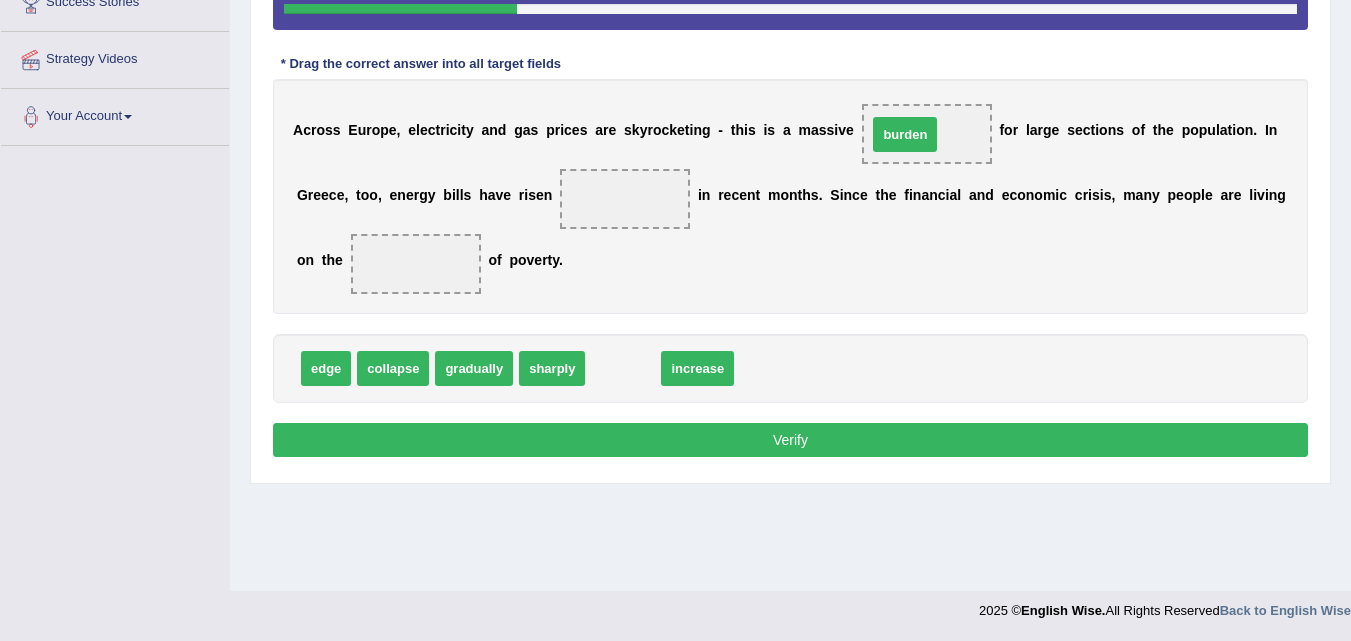 drag, startPoint x: 630, startPoint y: 367, endPoint x: 912, endPoint y: 133, distance: 366.44235 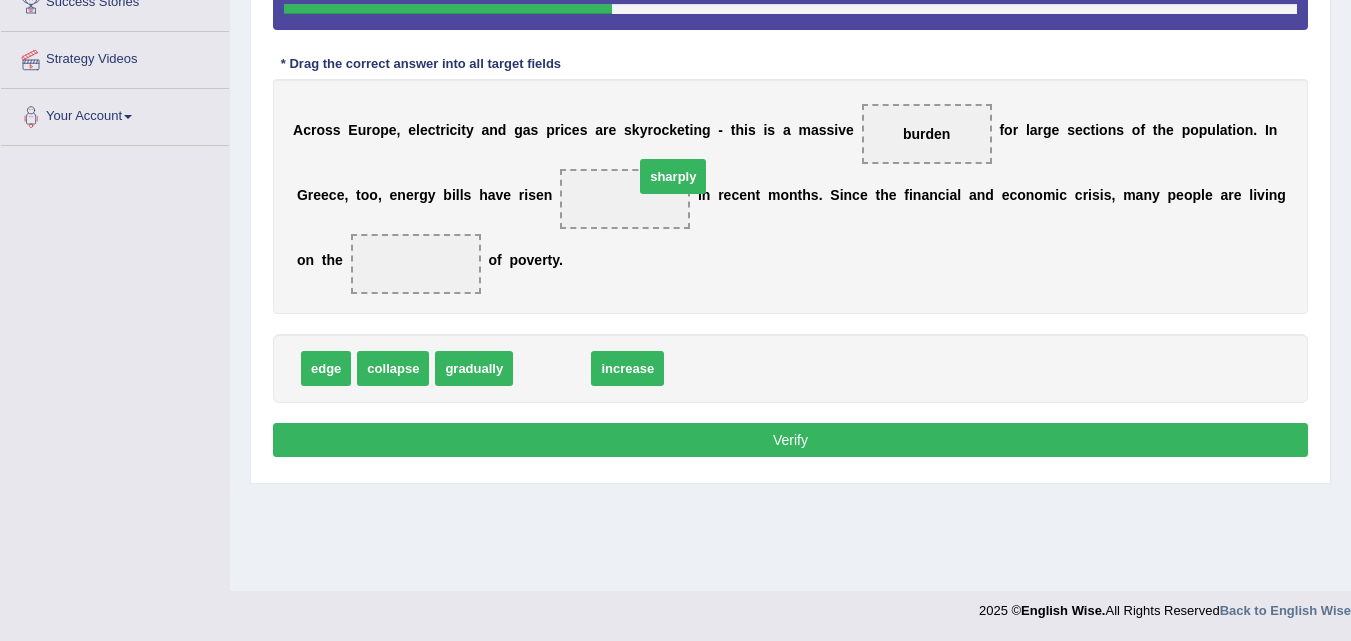 drag, startPoint x: 564, startPoint y: 370, endPoint x: 673, endPoint y: 170, distance: 227.77402 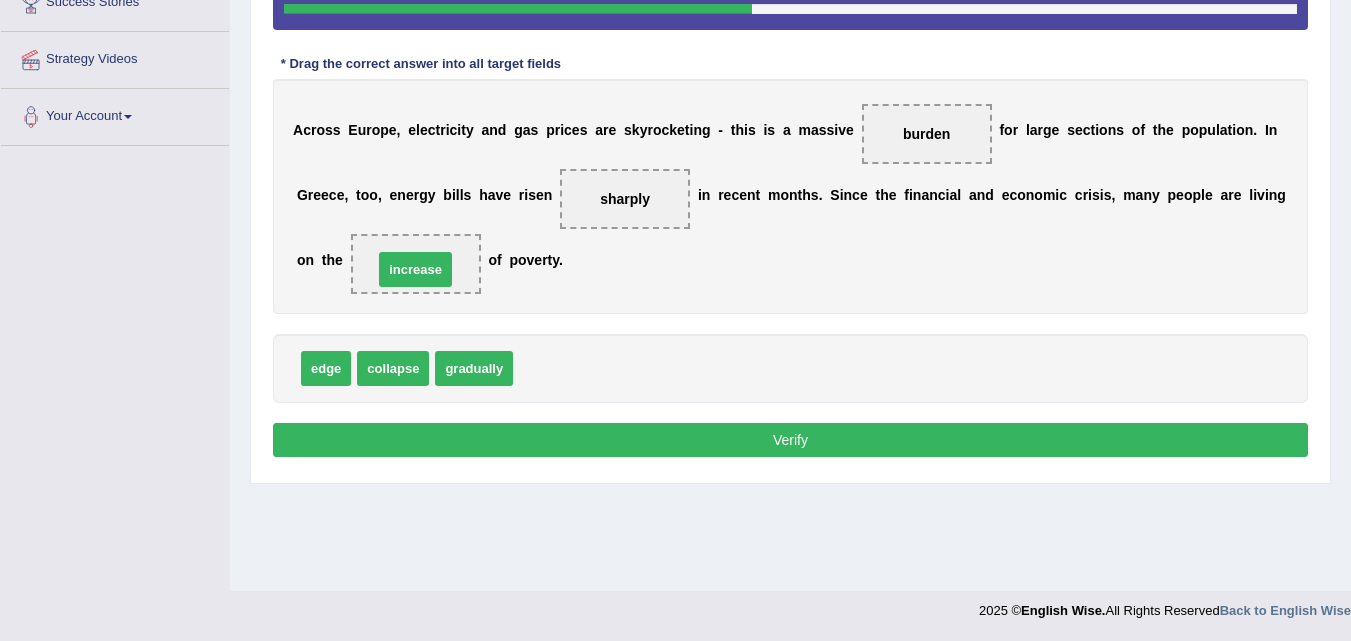 drag, startPoint x: 548, startPoint y: 368, endPoint x: 400, endPoint y: 274, distance: 175.32826 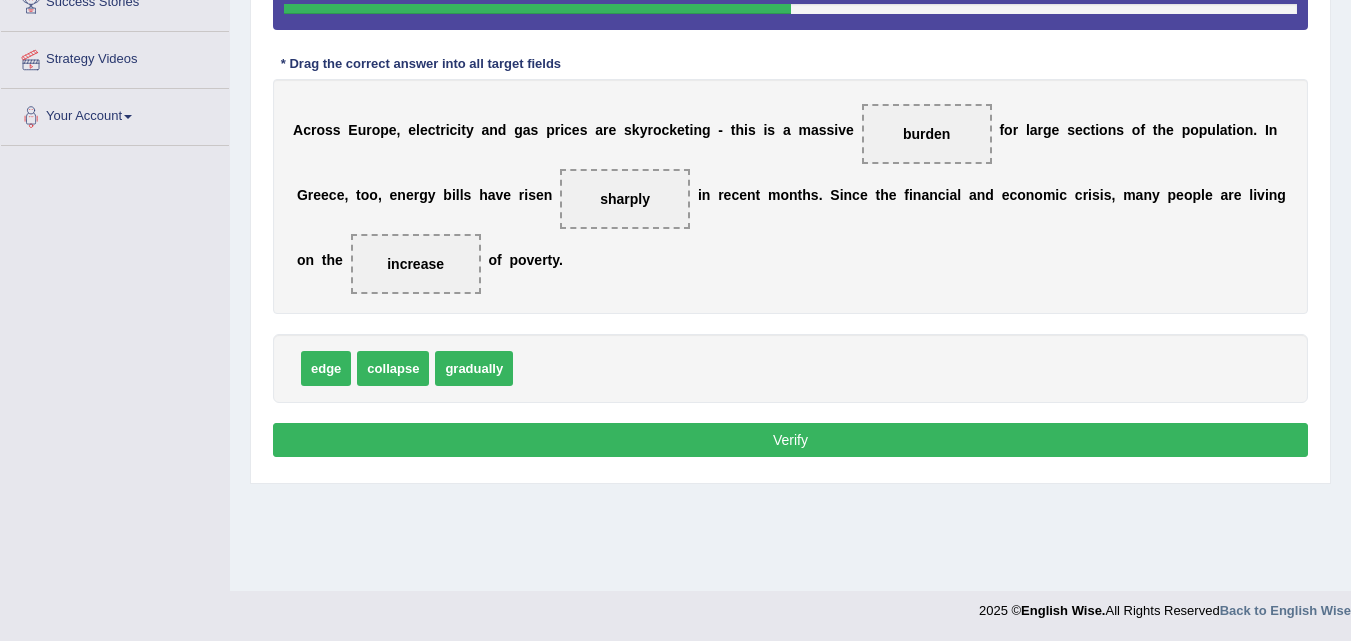 click on "Verify" at bounding box center (790, 440) 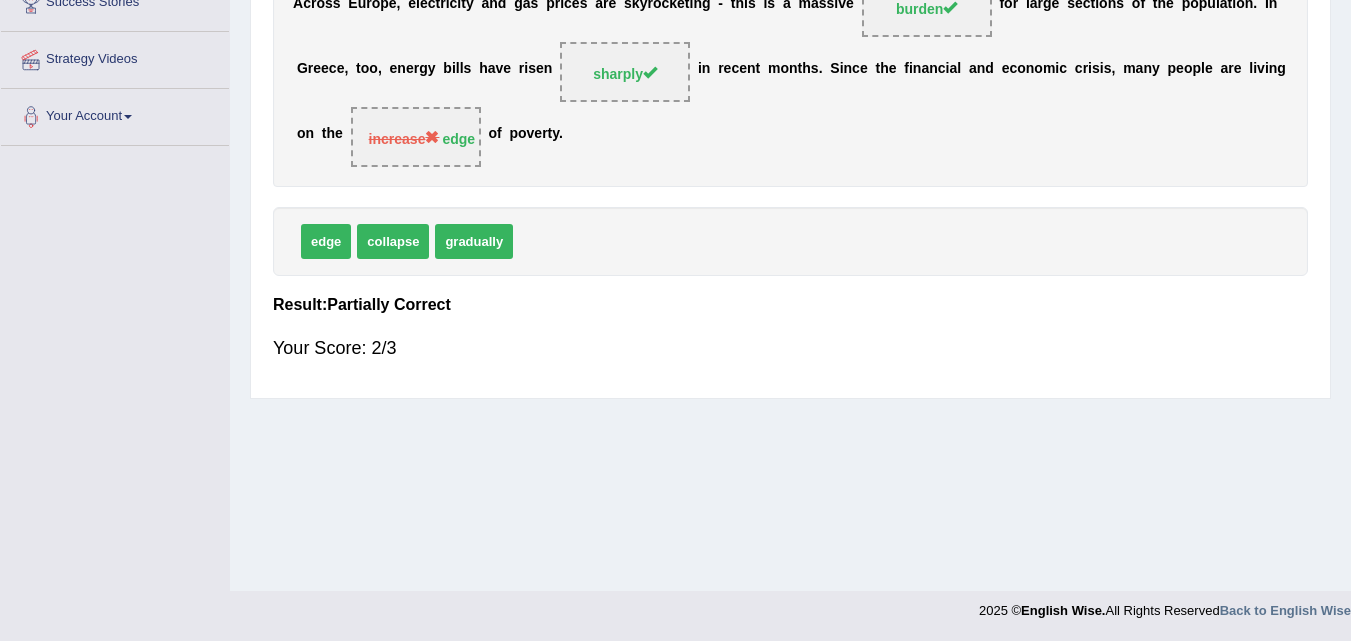 scroll, scrollTop: 0, scrollLeft: 0, axis: both 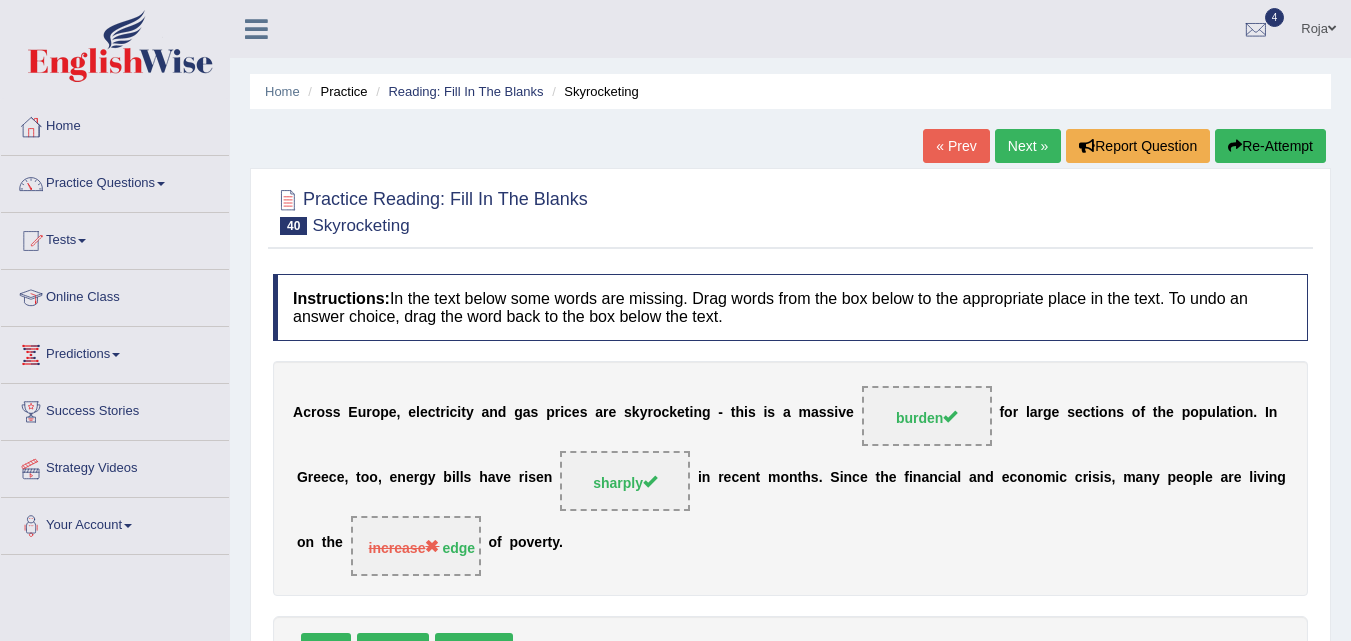 click on "Next »" at bounding box center (1028, 146) 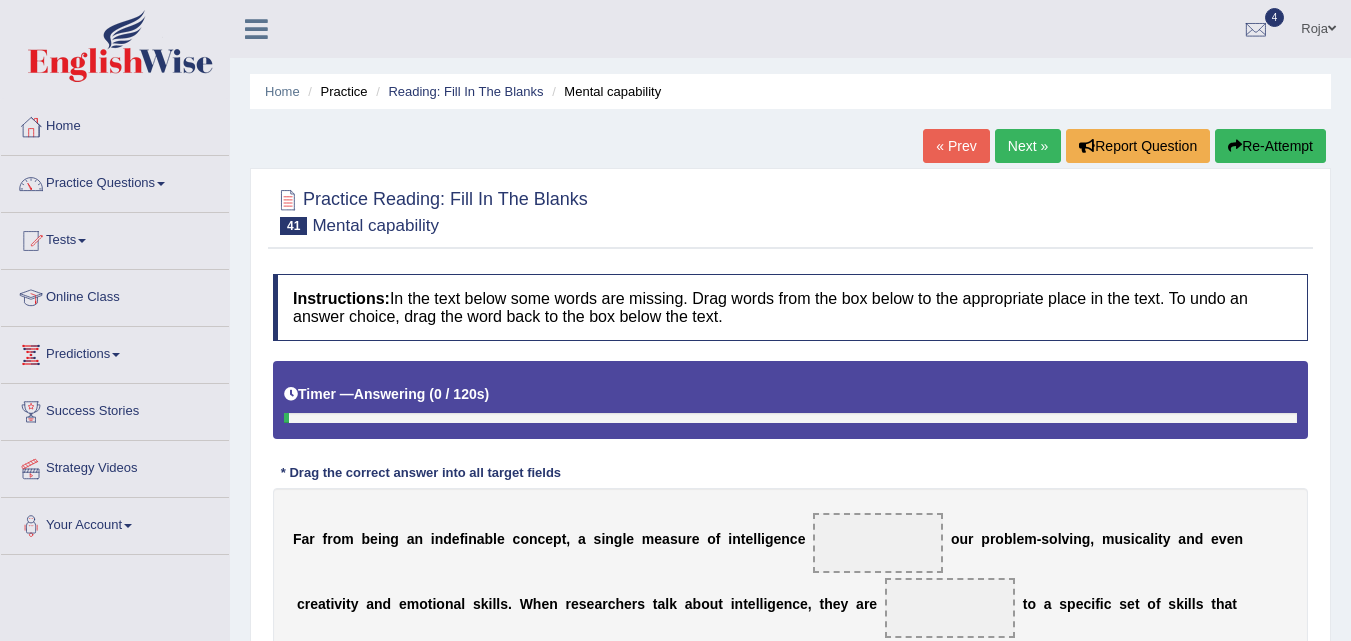 scroll, scrollTop: 0, scrollLeft: 0, axis: both 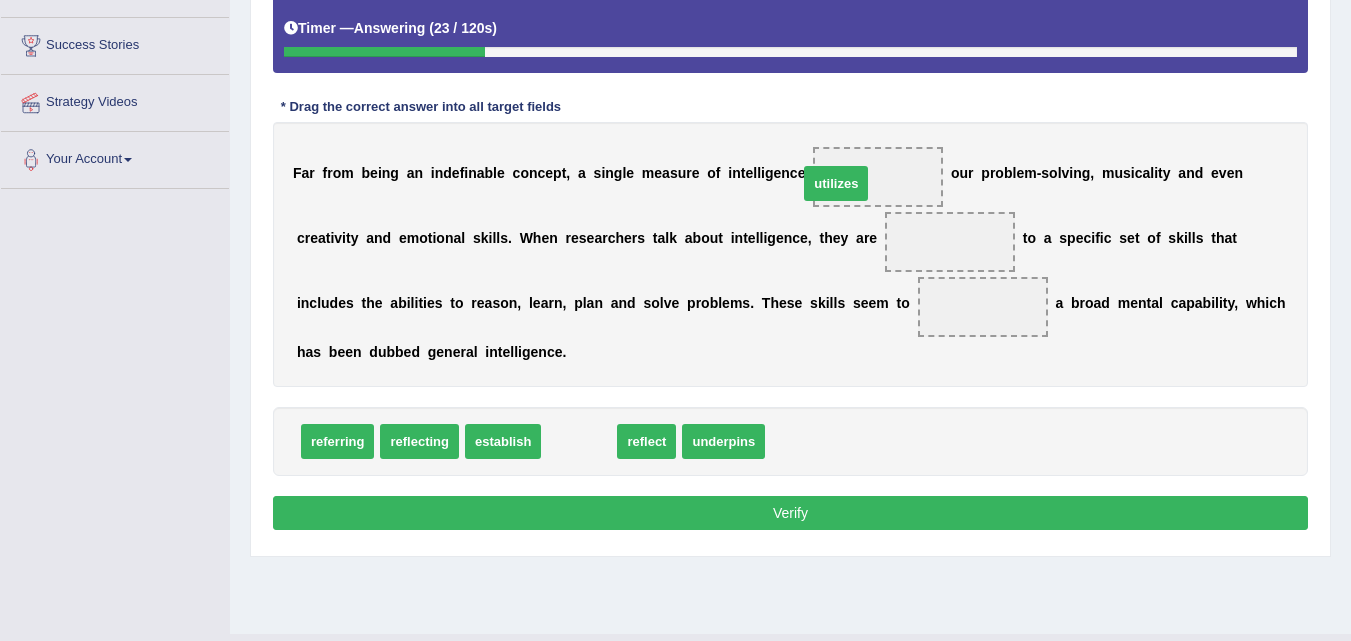drag, startPoint x: 591, startPoint y: 428, endPoint x: 866, endPoint y: 170, distance: 377.07956 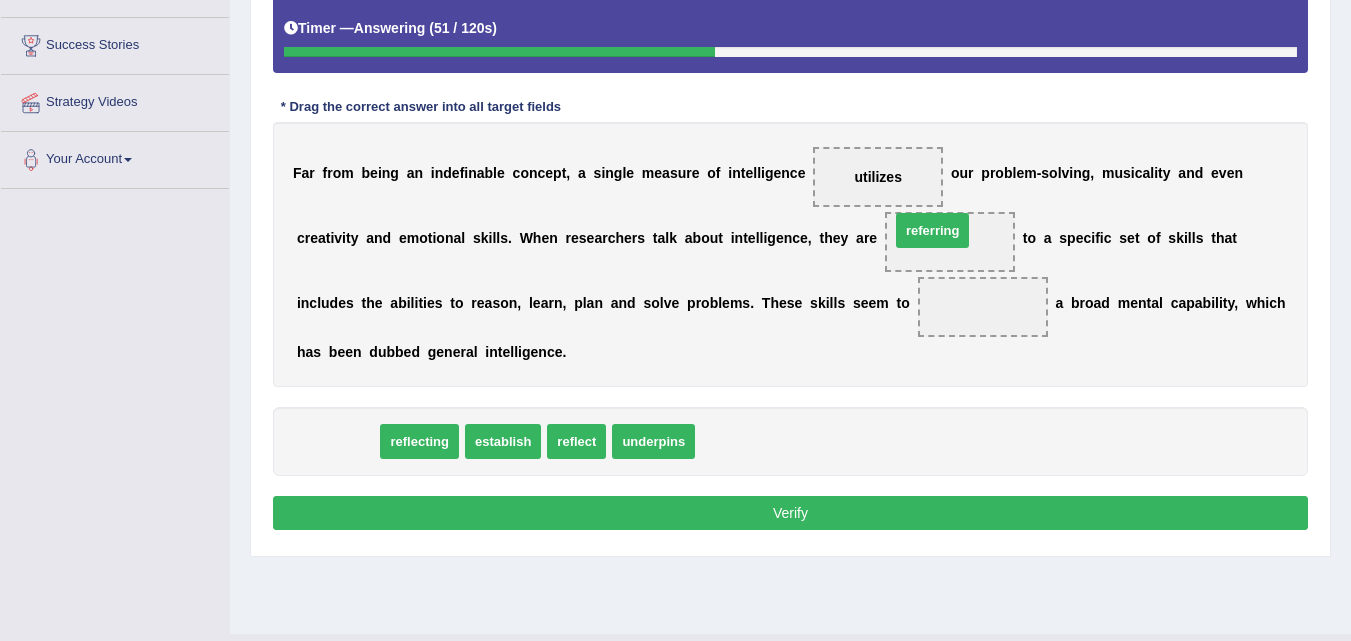 drag, startPoint x: 334, startPoint y: 430, endPoint x: 929, endPoint y: 220, distance: 630.9715 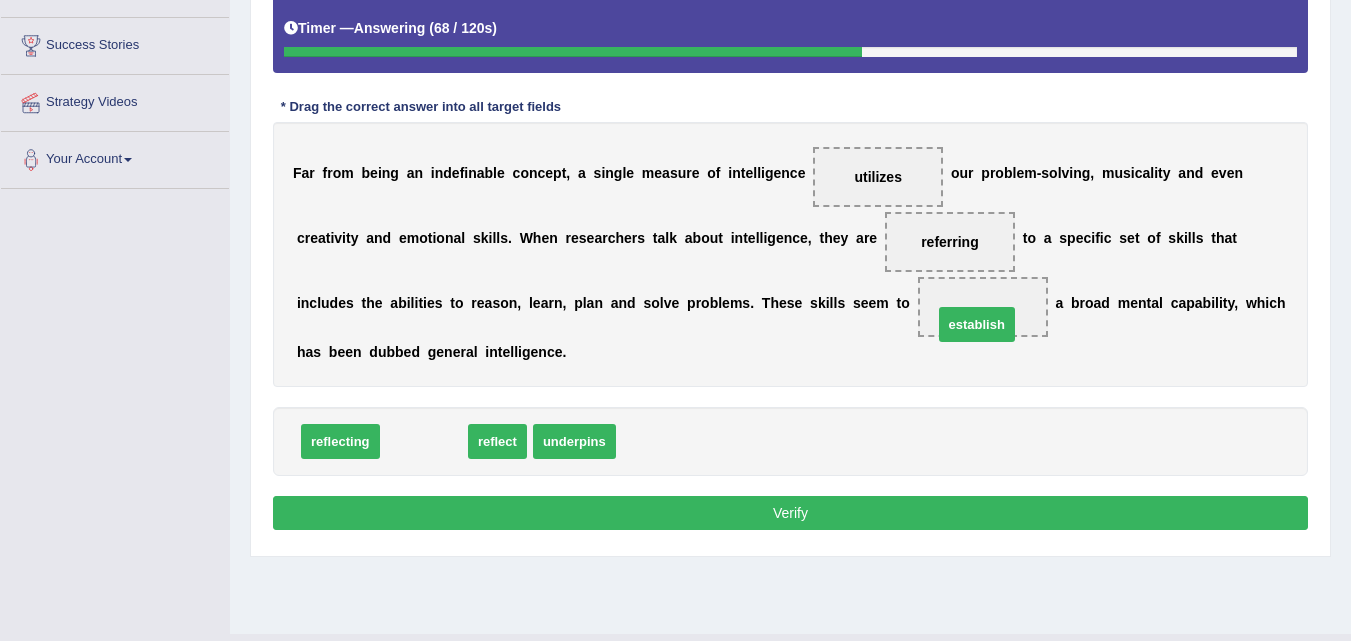 drag, startPoint x: 448, startPoint y: 441, endPoint x: 1001, endPoint y: 321, distance: 565.8701 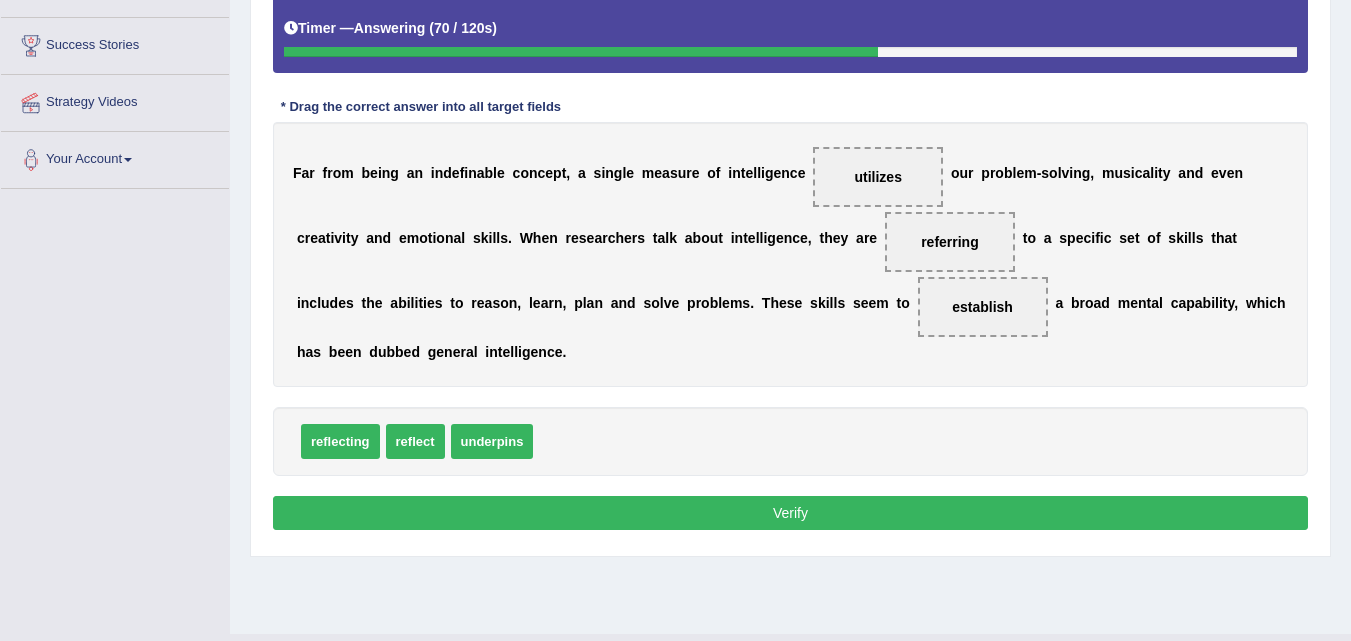 click on "Verify" at bounding box center (790, 513) 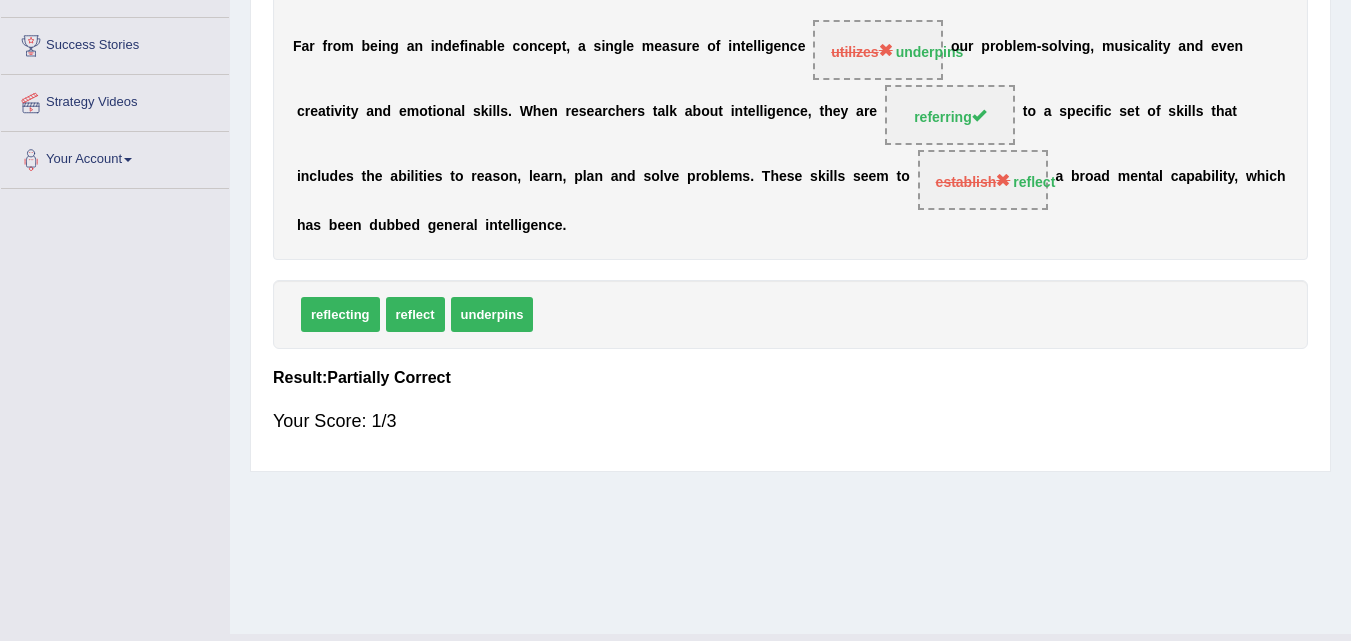 drag, startPoint x: 1345, startPoint y: 323, endPoint x: 1365, endPoint y: 301, distance: 29.732138 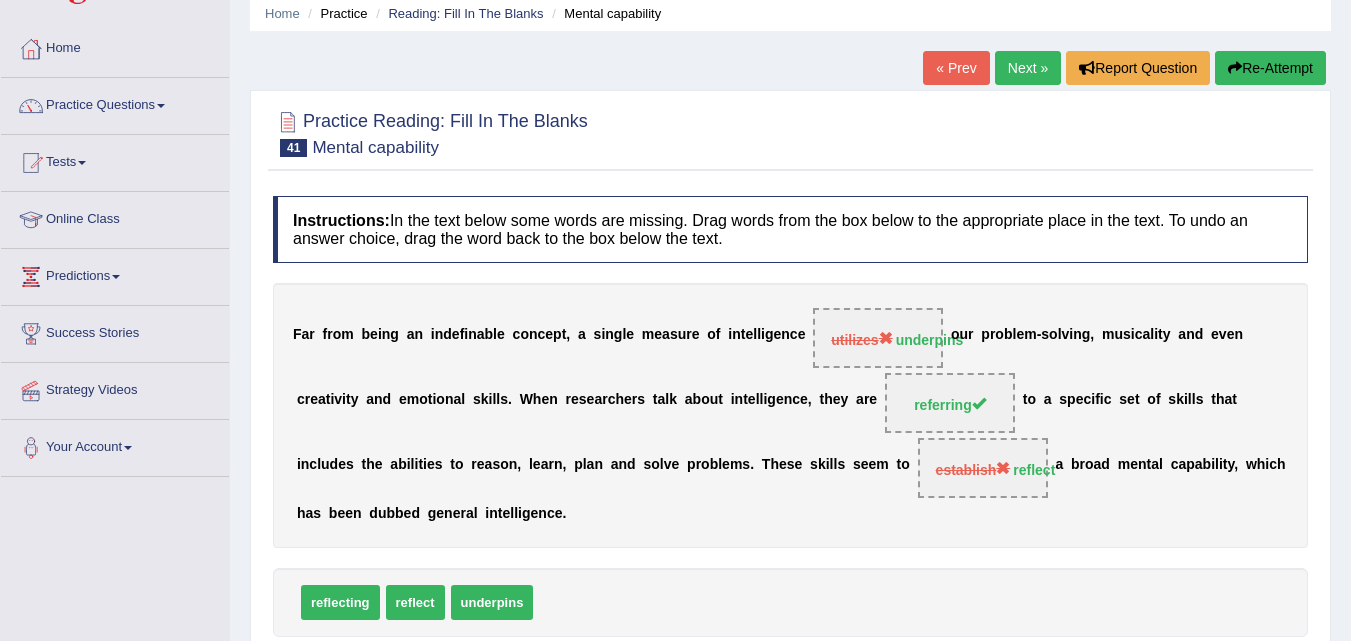 scroll, scrollTop: 73, scrollLeft: 0, axis: vertical 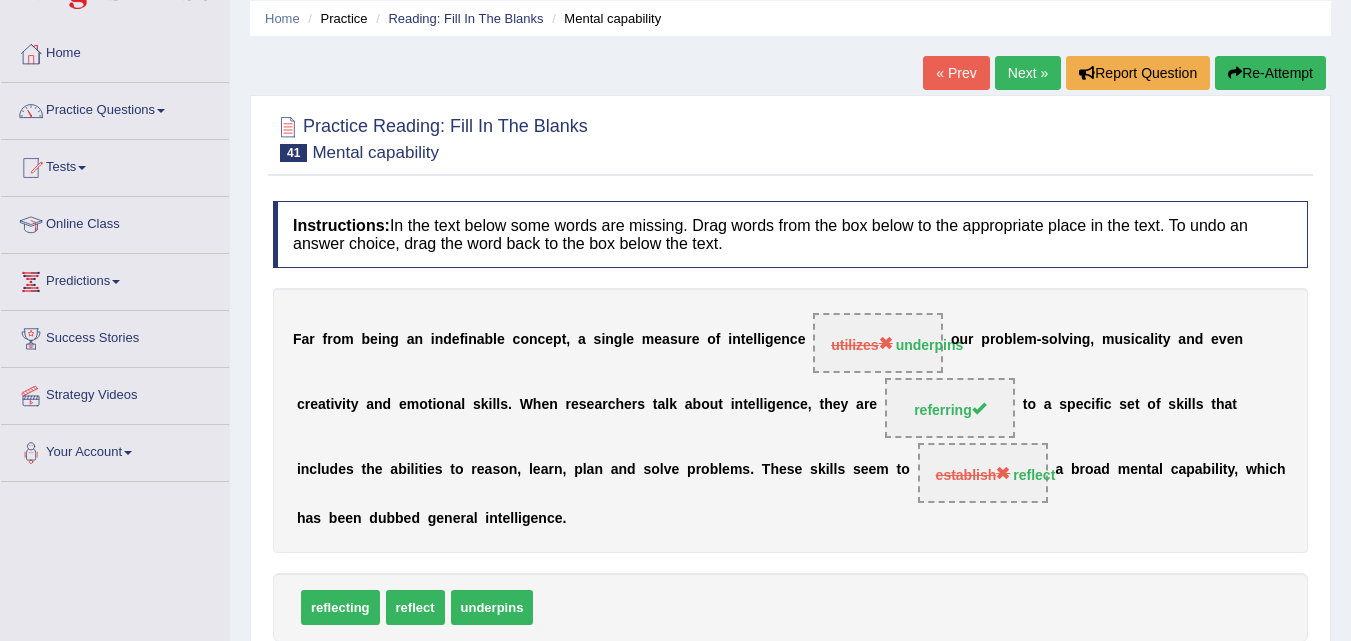 click on "Next »" at bounding box center (1028, 73) 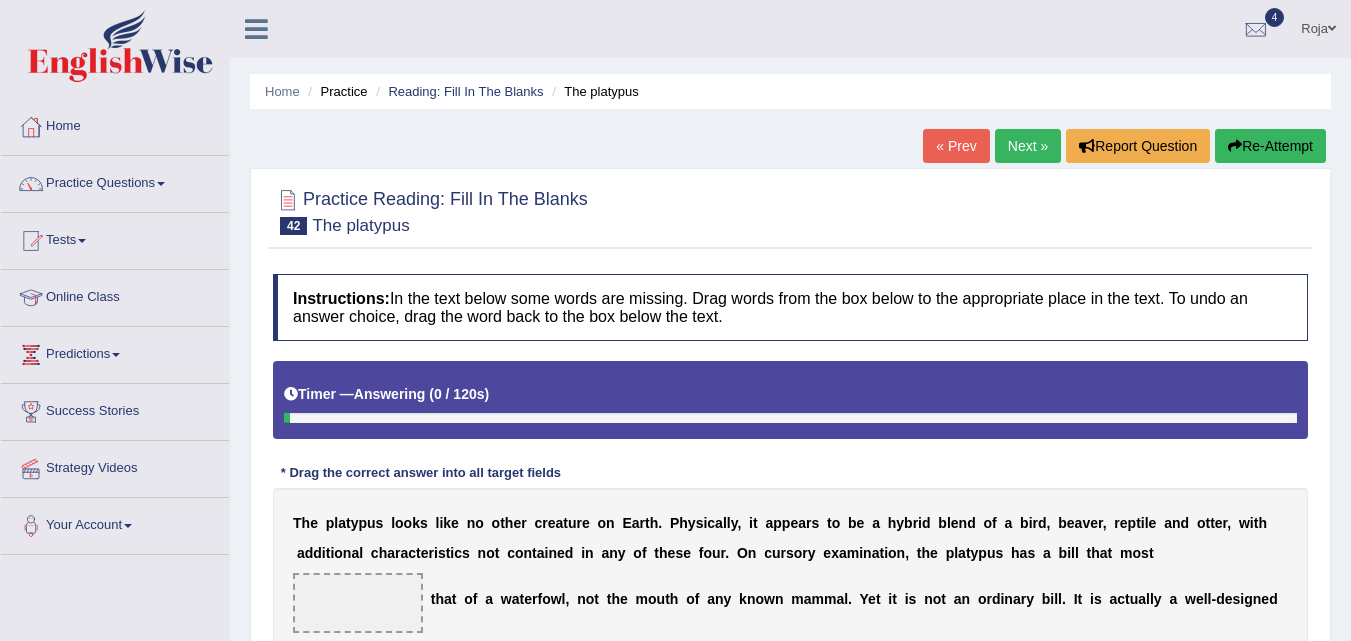 scroll, scrollTop: 0, scrollLeft: 0, axis: both 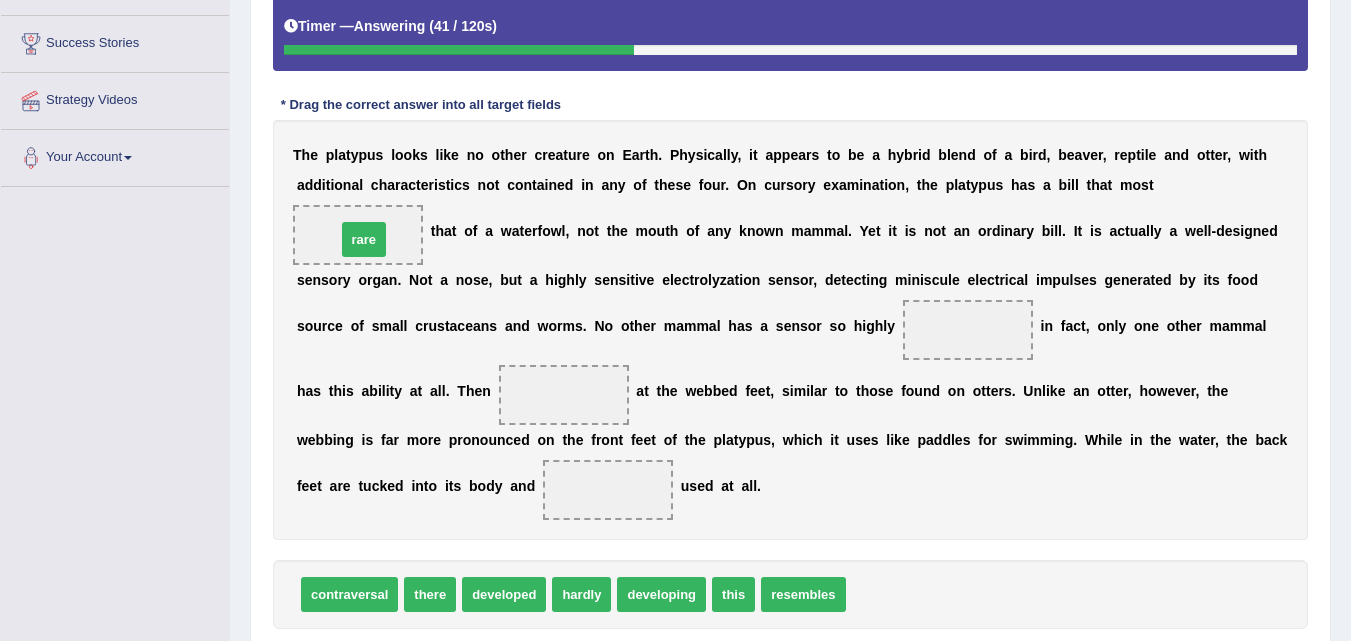 drag, startPoint x: 872, startPoint y: 600, endPoint x: 362, endPoint y: 245, distance: 621.3896 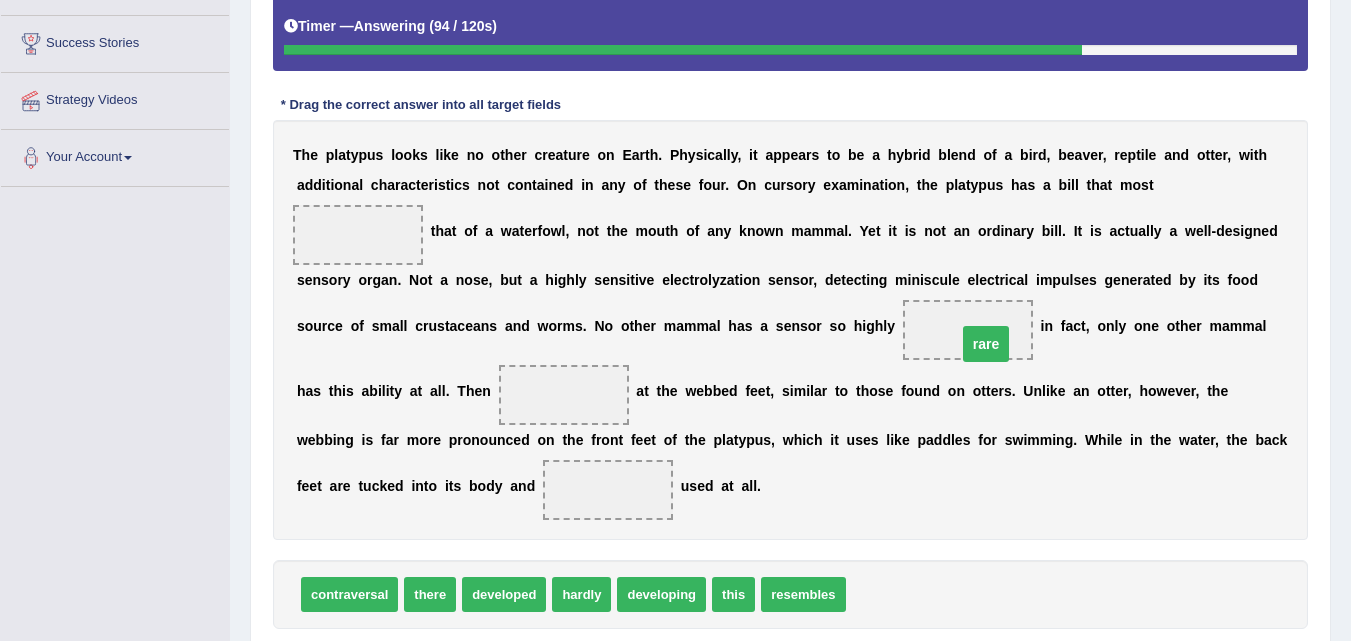 drag, startPoint x: 350, startPoint y: 228, endPoint x: 964, endPoint y: 321, distance: 621.00323 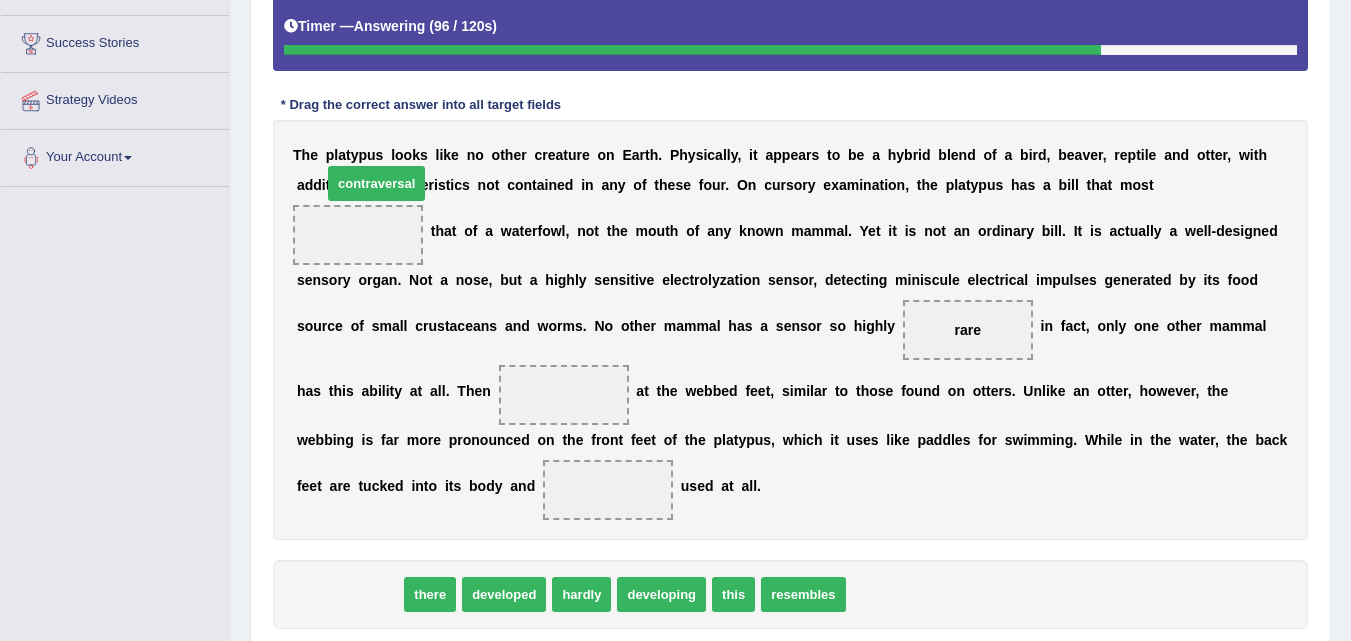 drag, startPoint x: 345, startPoint y: 604, endPoint x: 371, endPoint y: 242, distance: 362.9325 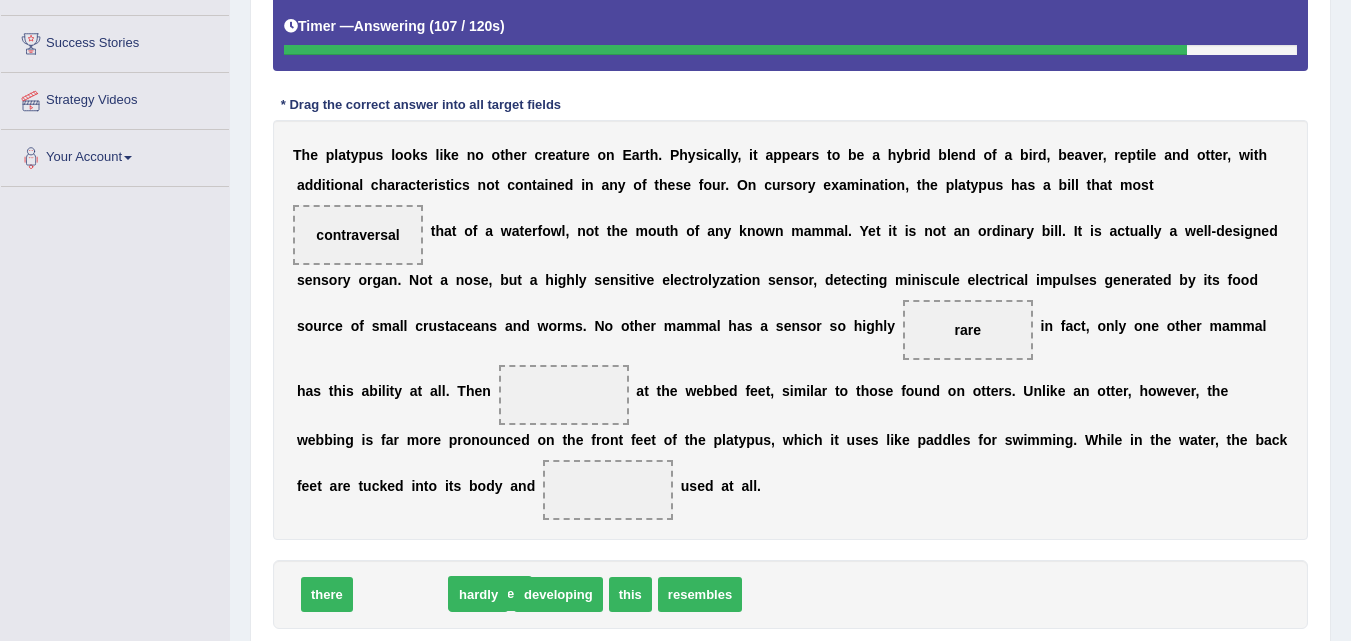 drag, startPoint x: 386, startPoint y: 601, endPoint x: 457, endPoint y: 626, distance: 75.272835 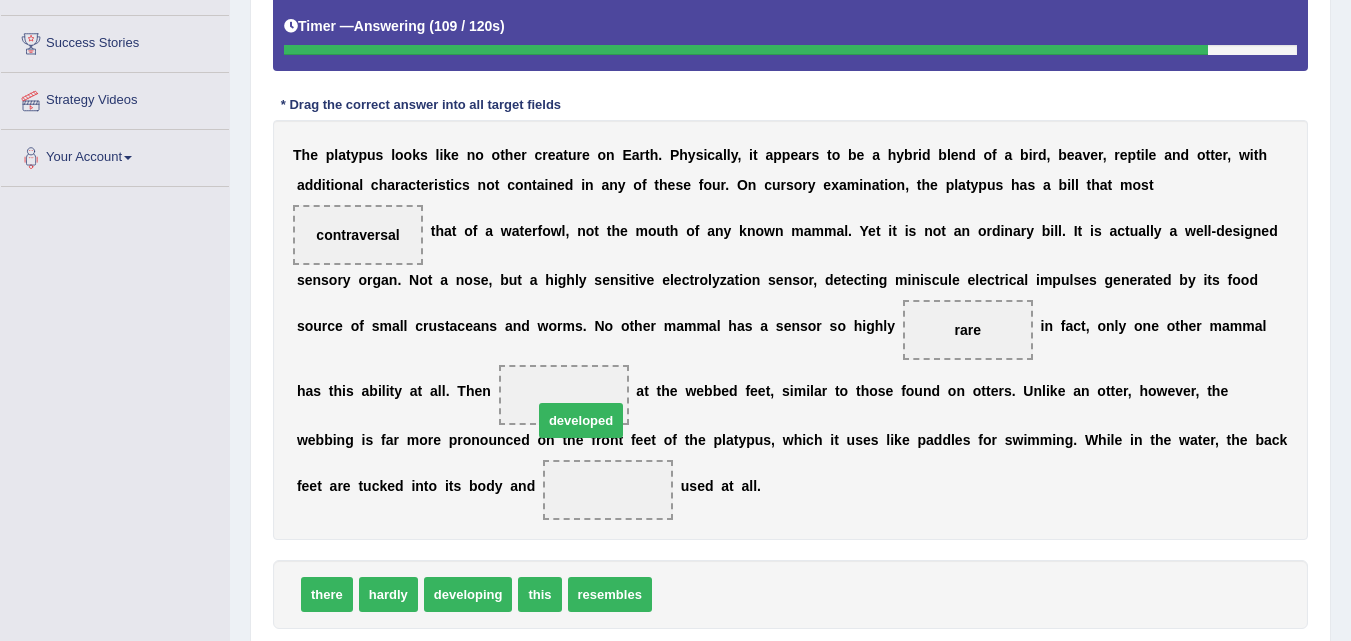 drag, startPoint x: 697, startPoint y: 591, endPoint x: 578, endPoint y: 417, distance: 210.80086 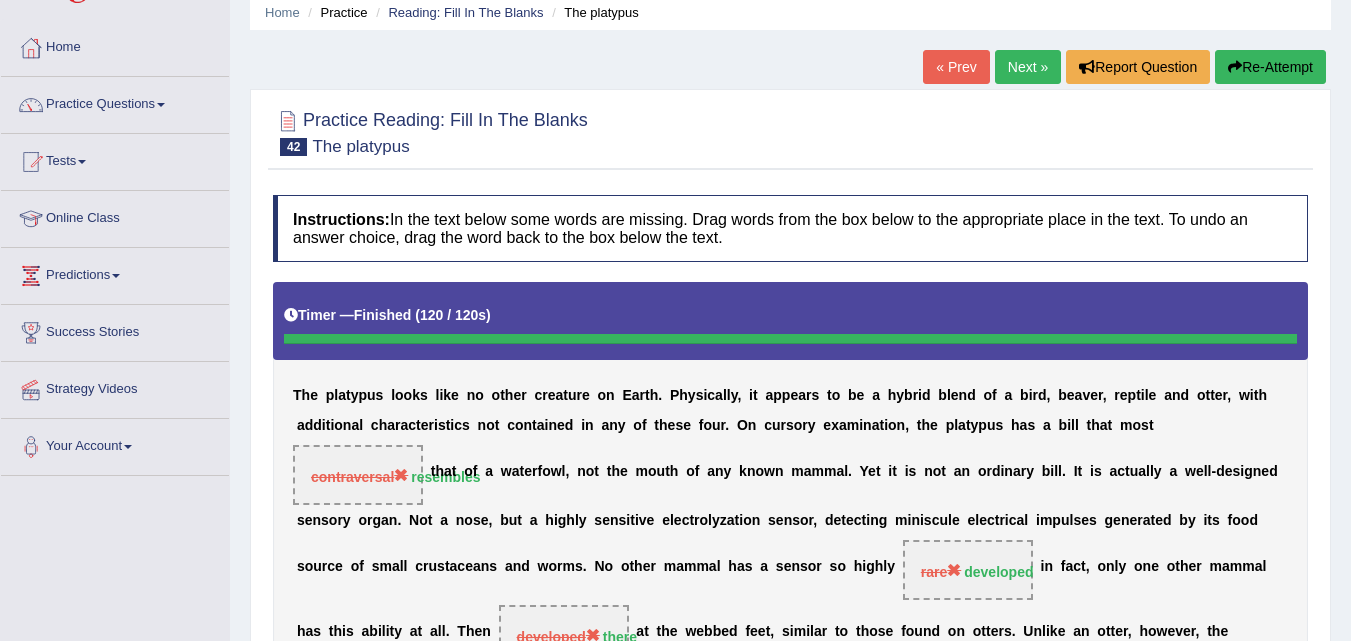 scroll, scrollTop: 77, scrollLeft: 0, axis: vertical 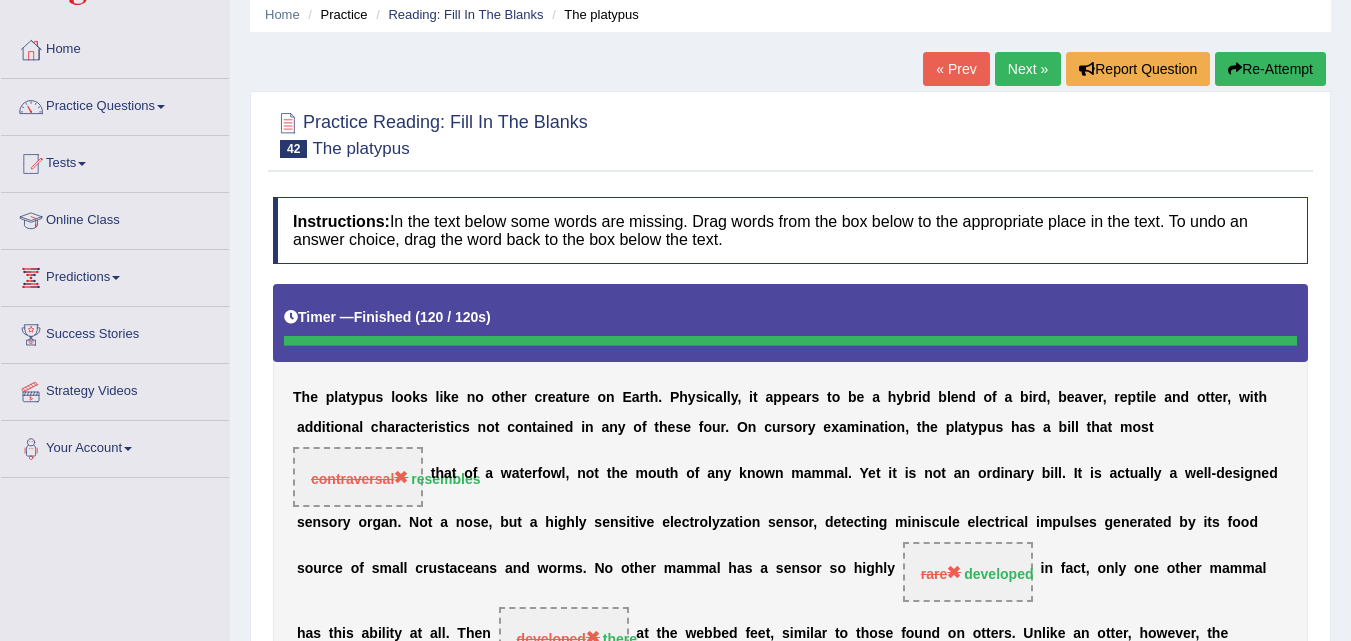 click on "Next »" at bounding box center [1028, 69] 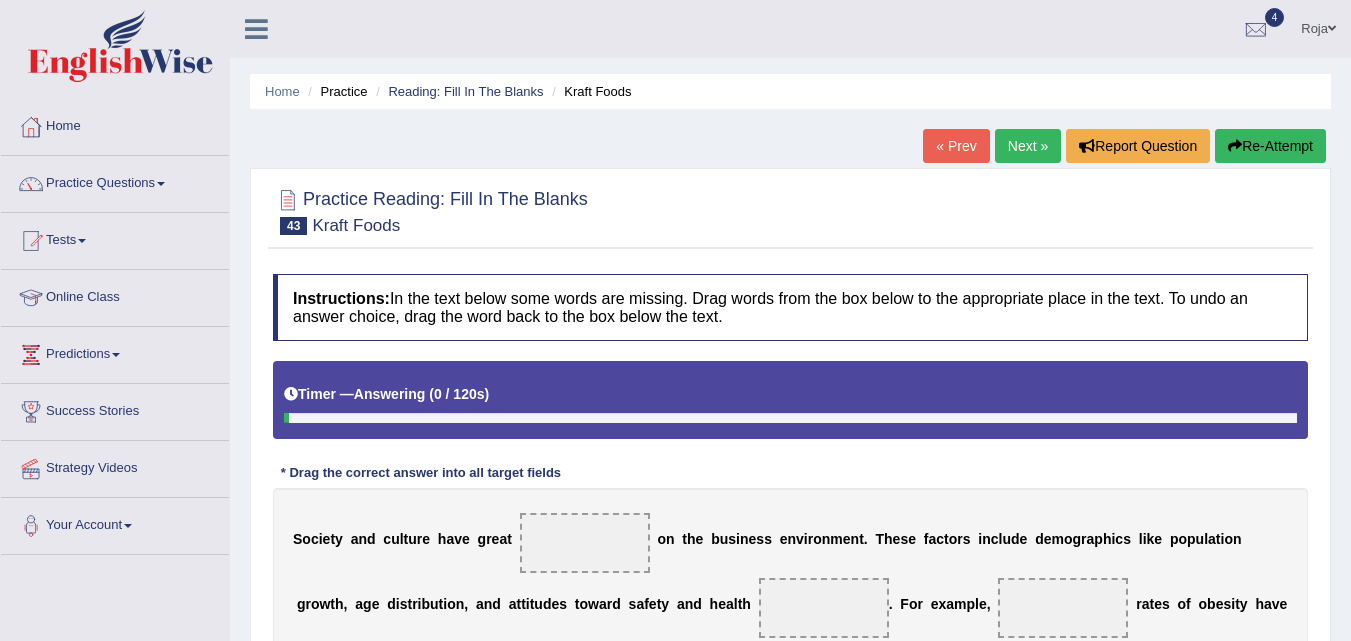 scroll, scrollTop: 0, scrollLeft: 0, axis: both 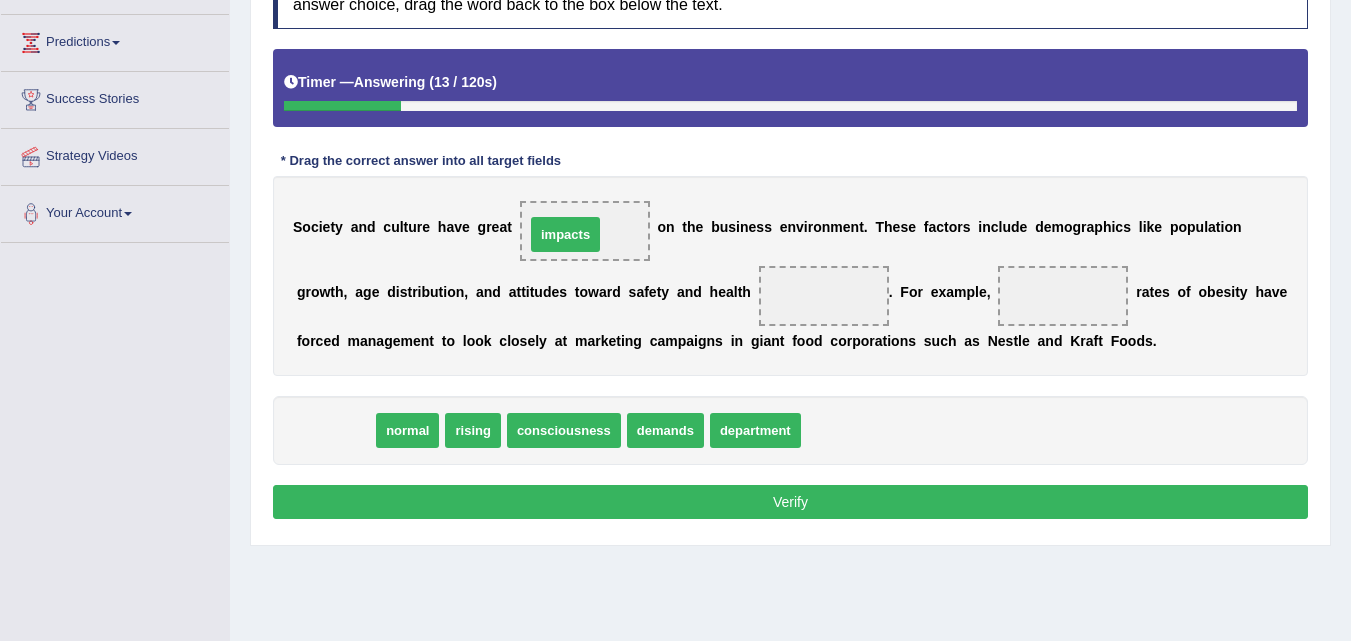 drag, startPoint x: 351, startPoint y: 436, endPoint x: 581, endPoint y: 239, distance: 302.83493 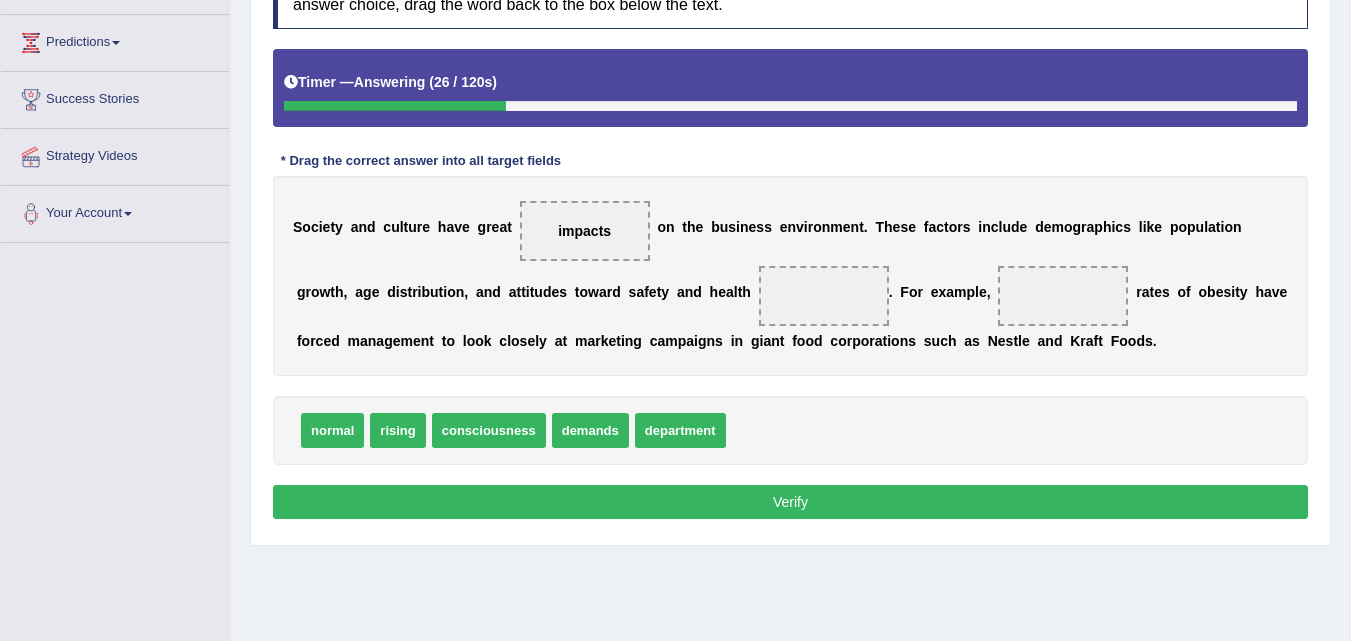 drag, startPoint x: 595, startPoint y: 214, endPoint x: 581, endPoint y: 226, distance: 18.439089 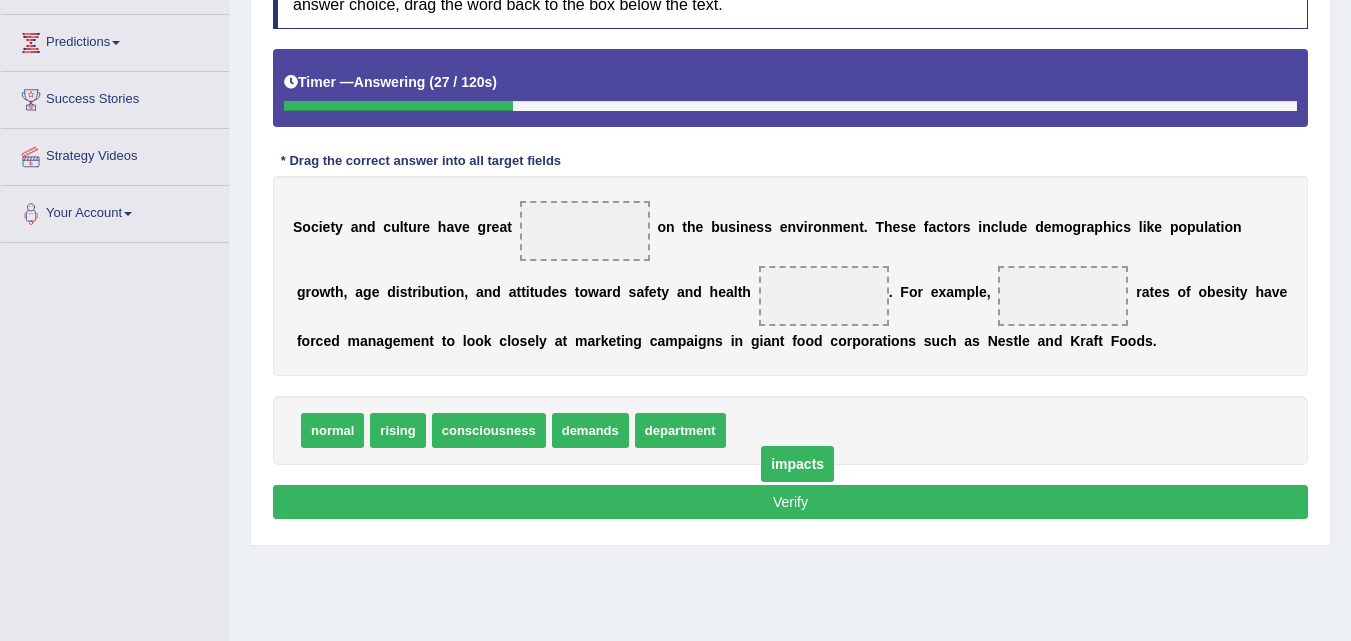 drag, startPoint x: 581, startPoint y: 226, endPoint x: 780, endPoint y: 430, distance: 284.98596 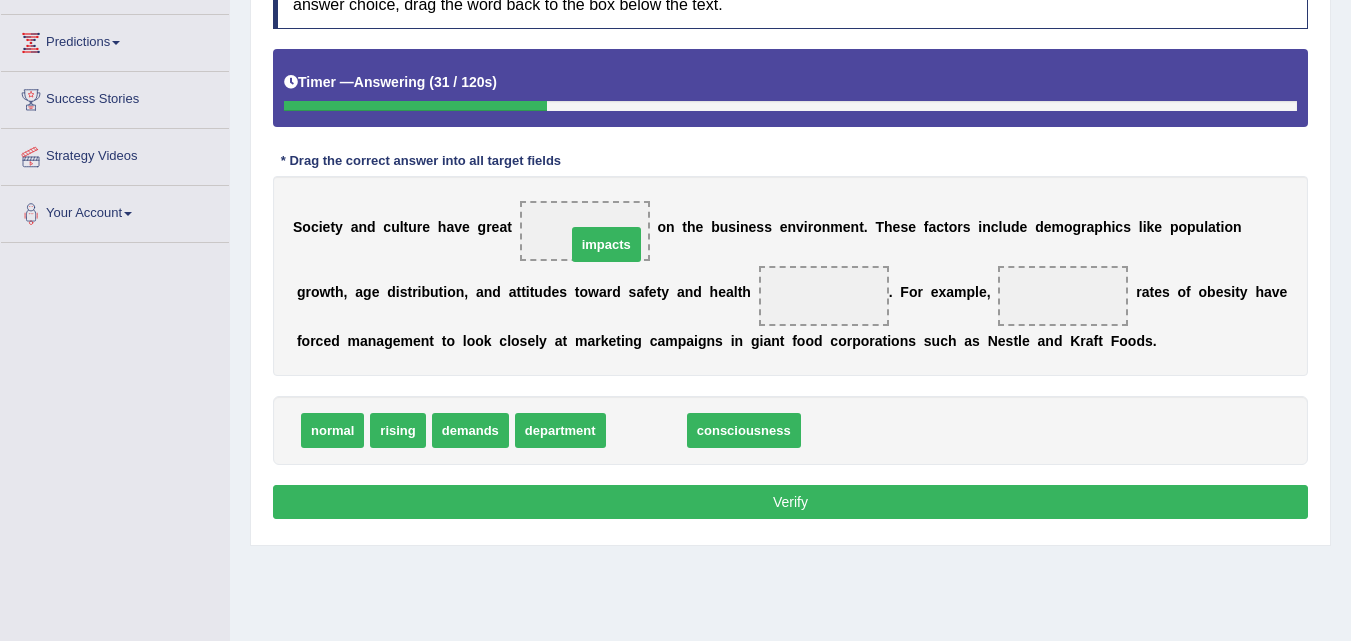 drag, startPoint x: 655, startPoint y: 432, endPoint x: 615, endPoint y: 246, distance: 190.25246 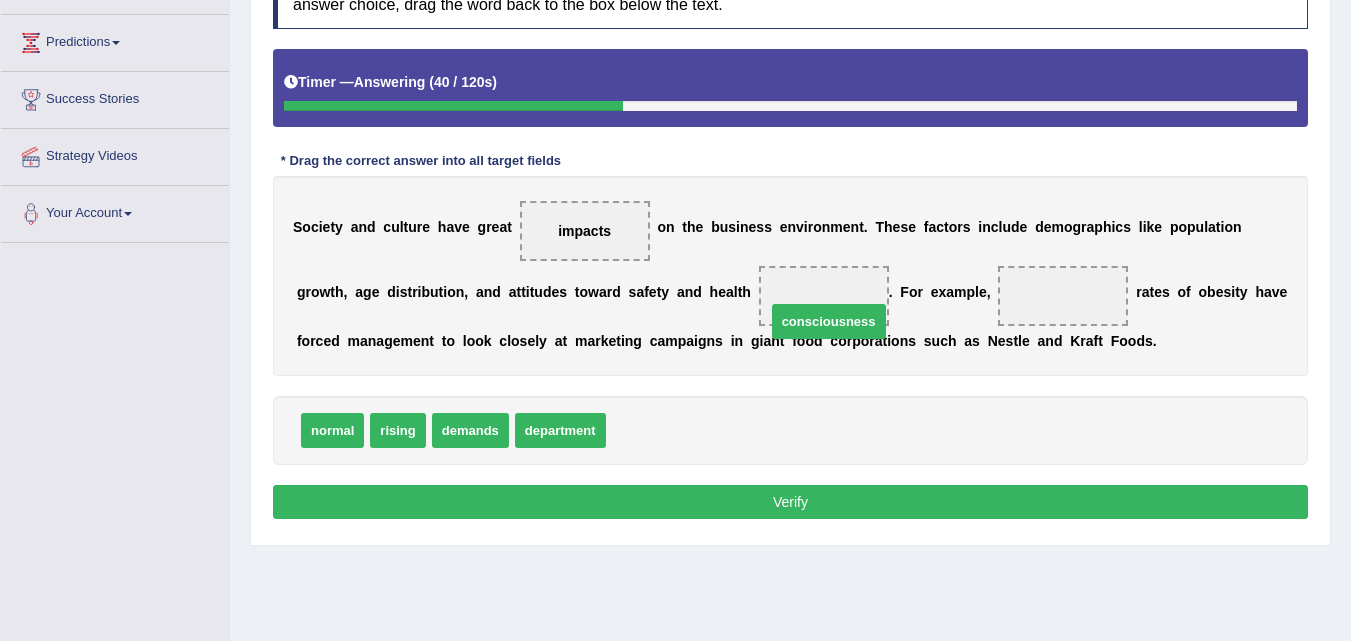 drag, startPoint x: 645, startPoint y: 434, endPoint x: 802, endPoint y: 313, distance: 198.21706 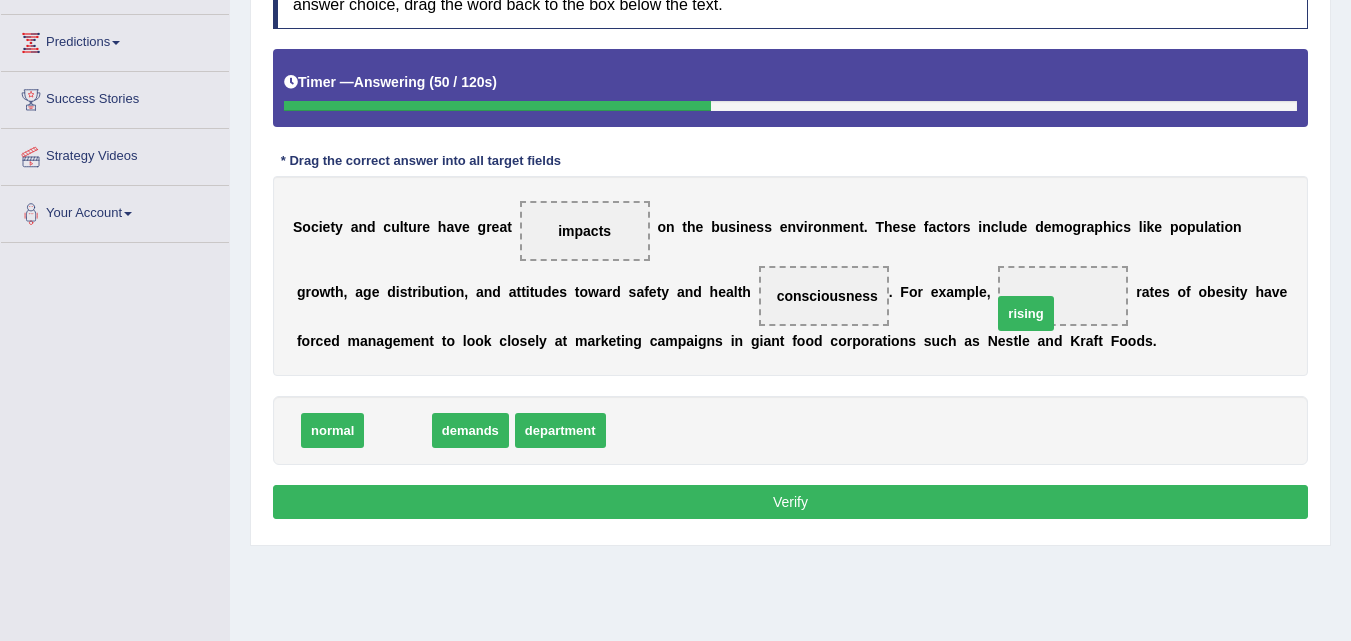 drag, startPoint x: 407, startPoint y: 435, endPoint x: 1032, endPoint y: 318, distance: 635.8569 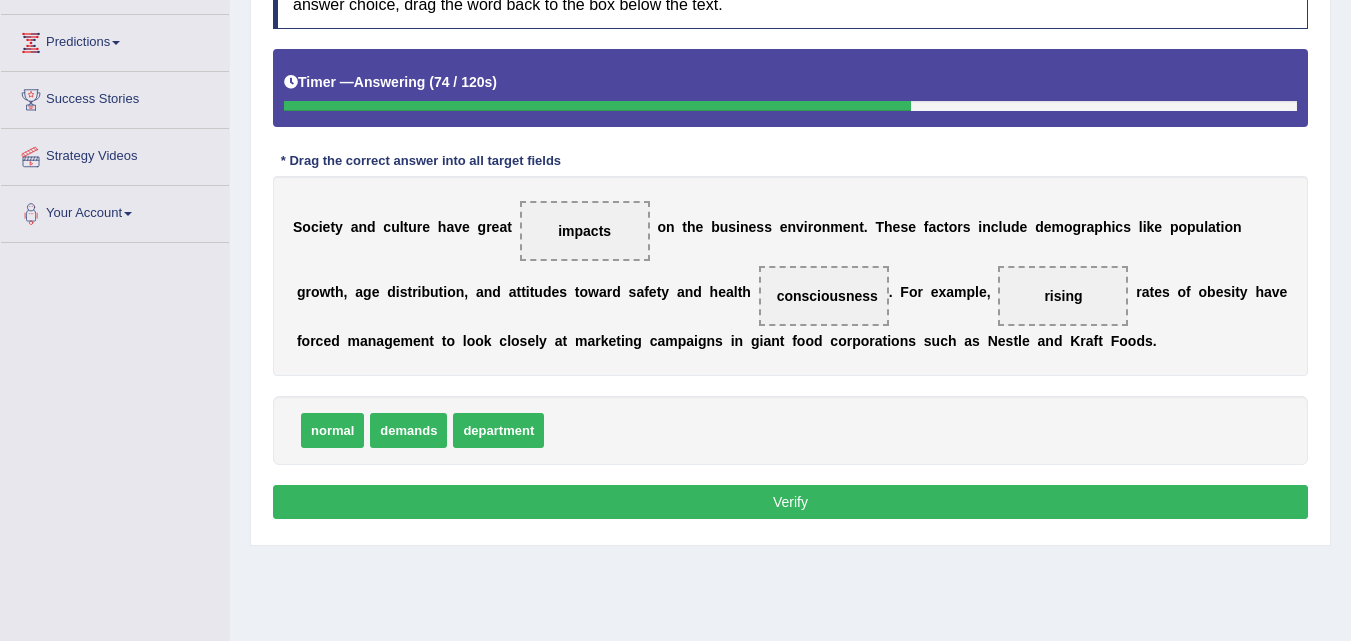 click on "Verify" at bounding box center (790, 502) 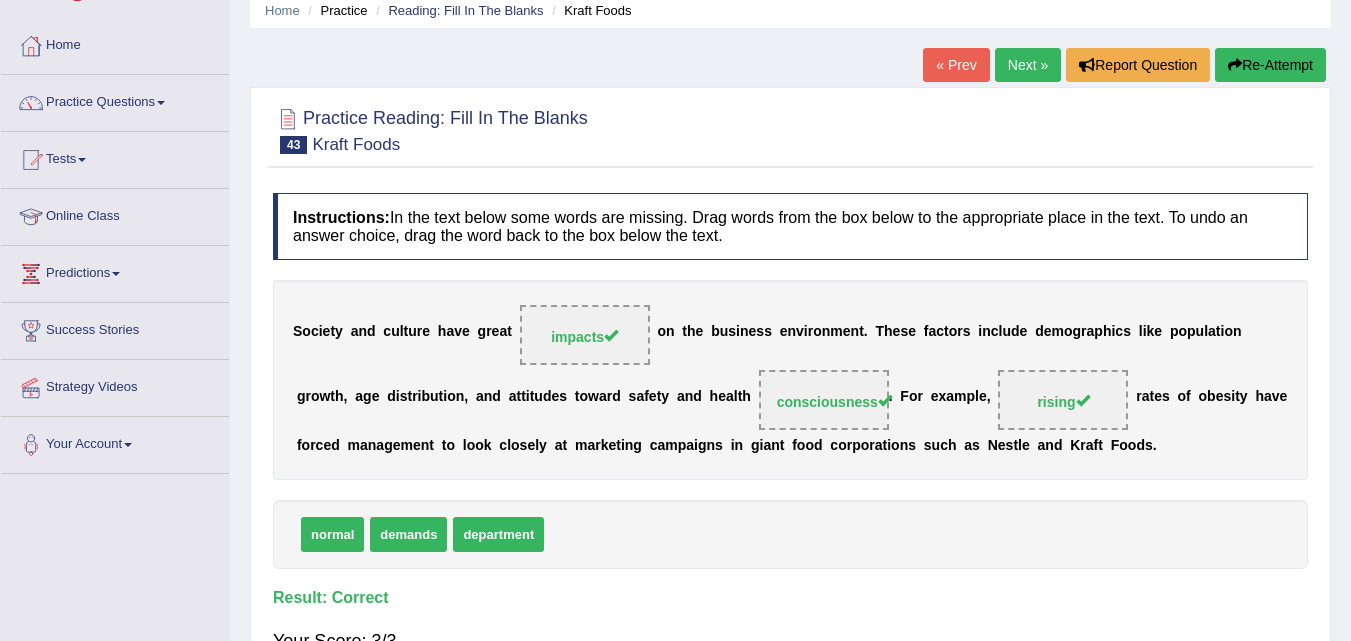 scroll, scrollTop: 78, scrollLeft: 0, axis: vertical 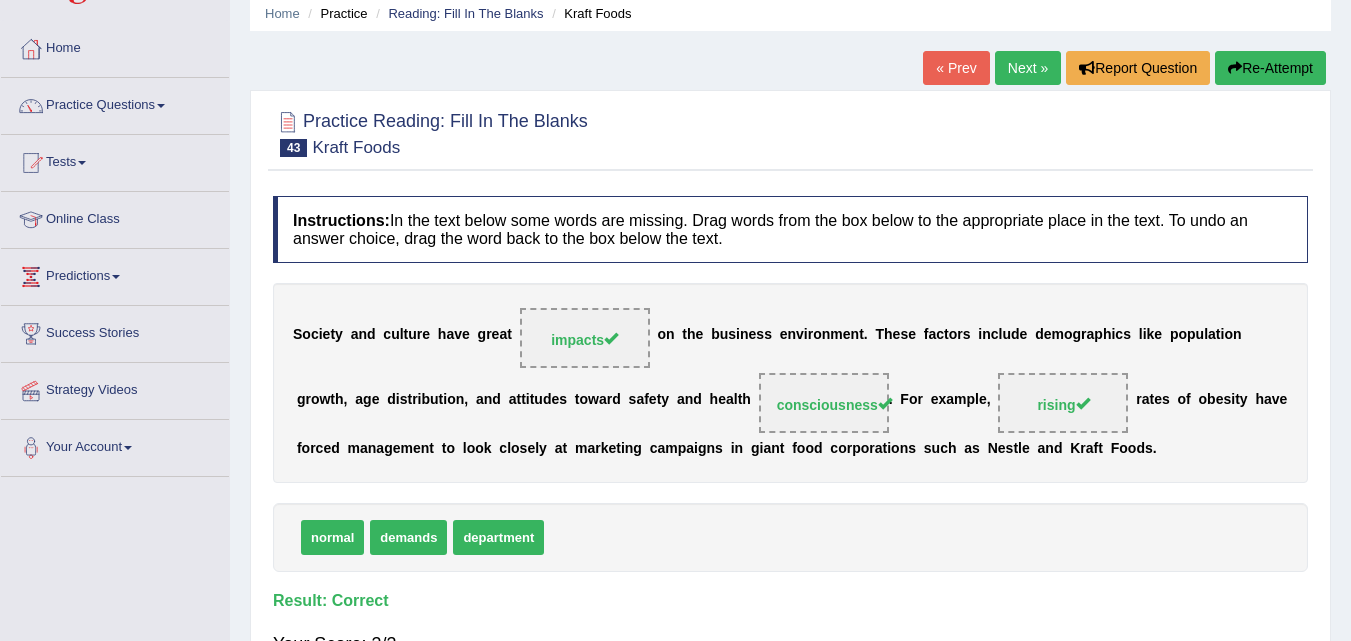 click on "Next »" at bounding box center [1028, 68] 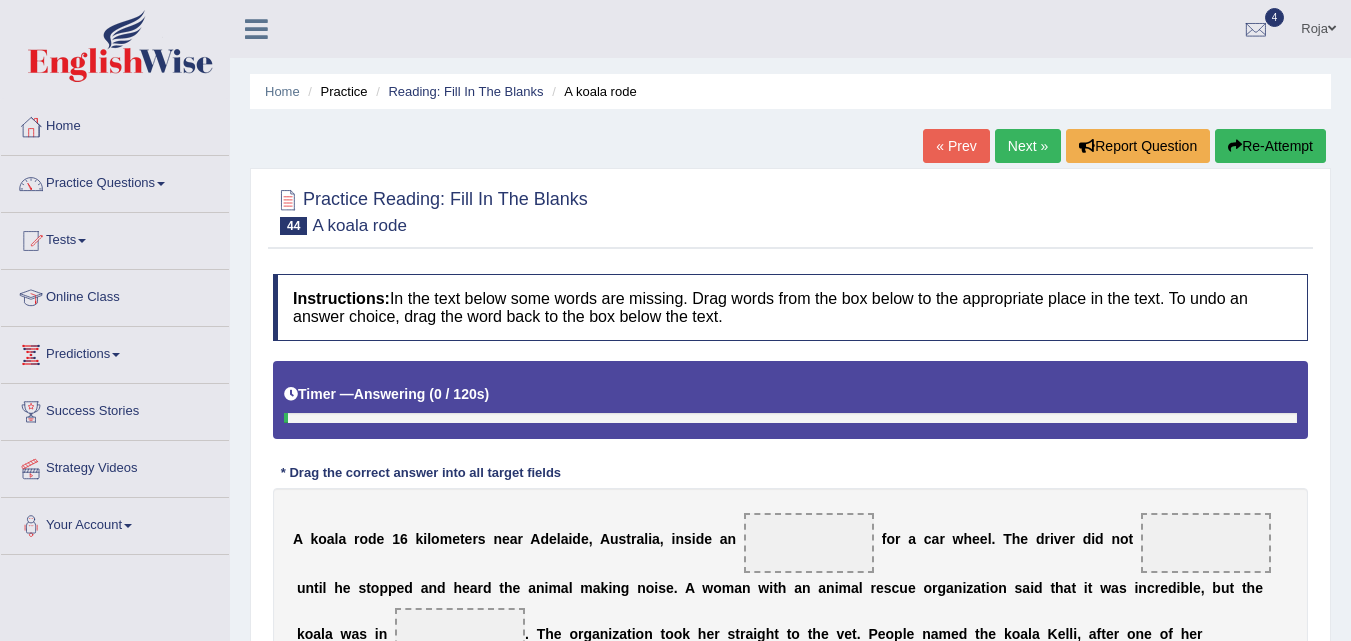 scroll, scrollTop: 0, scrollLeft: 0, axis: both 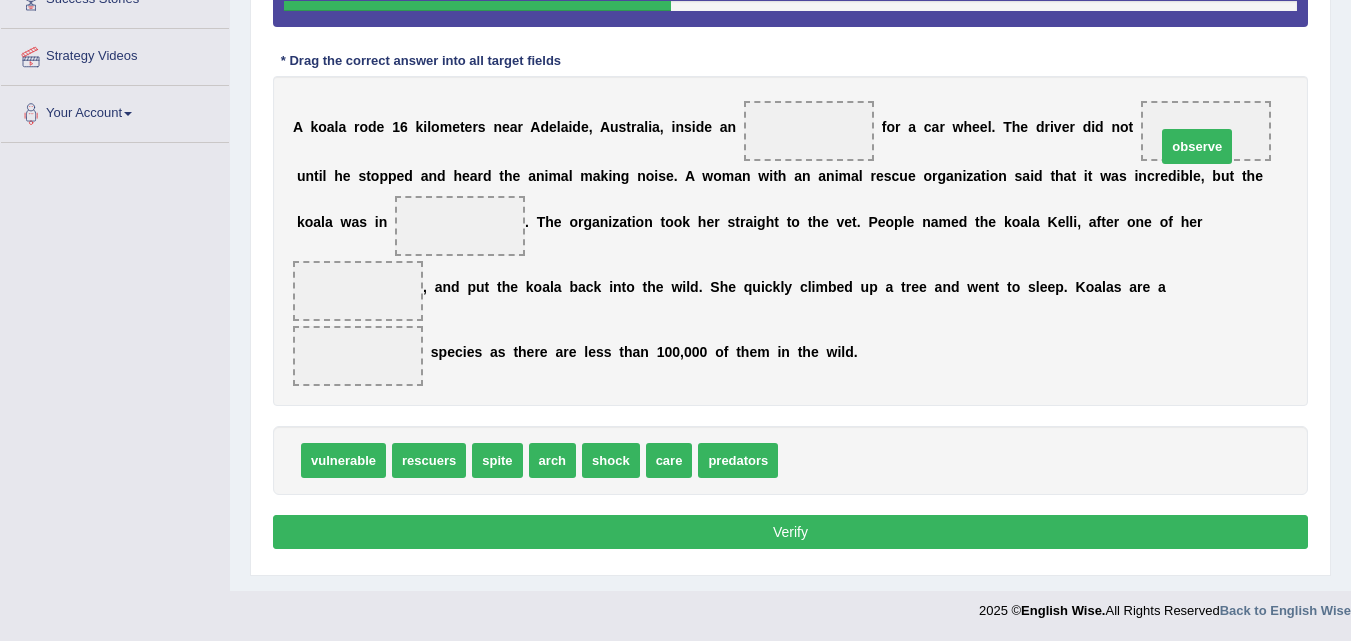 drag, startPoint x: 806, startPoint y: 461, endPoint x: 1183, endPoint y: 146, distance: 491.27792 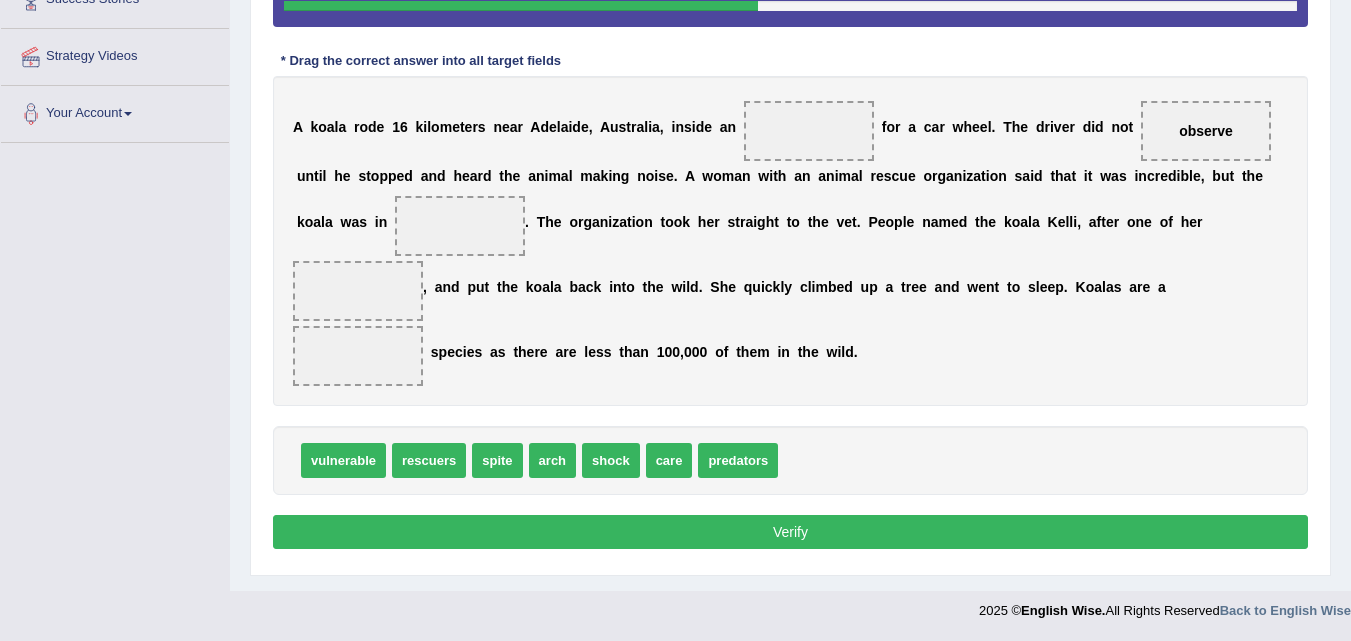 click on "shock" at bounding box center [611, 460] 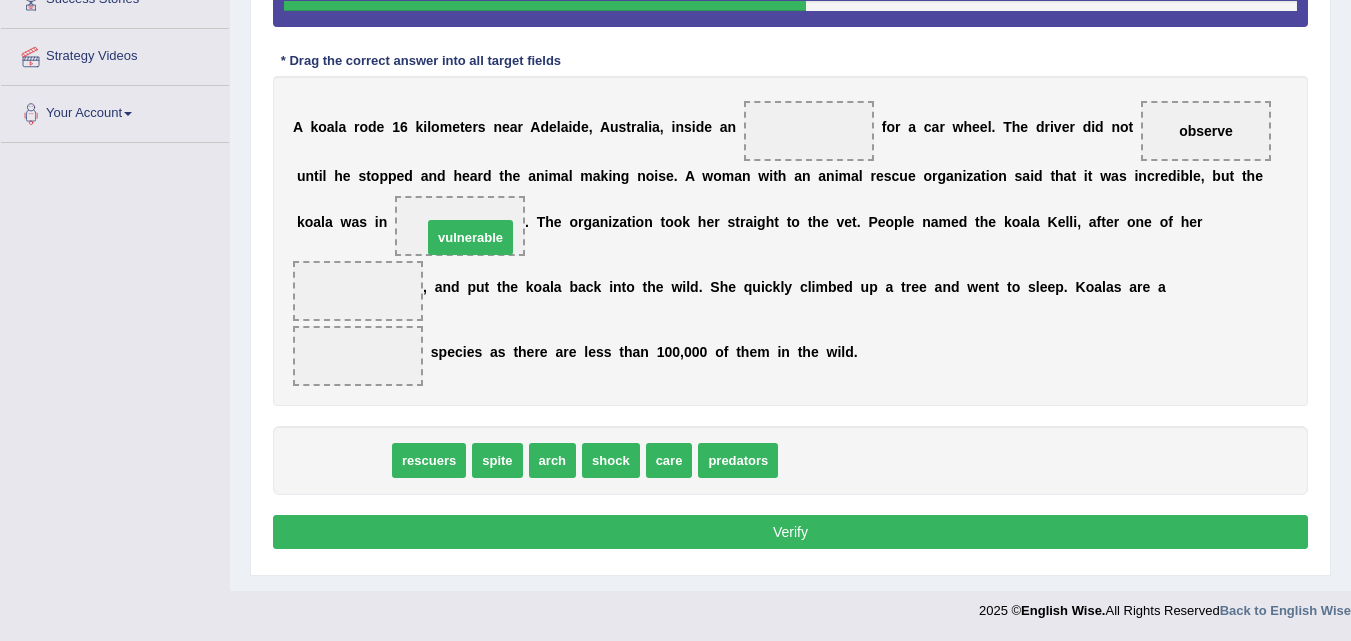 drag, startPoint x: 336, startPoint y: 468, endPoint x: 463, endPoint y: 244, distance: 257.49756 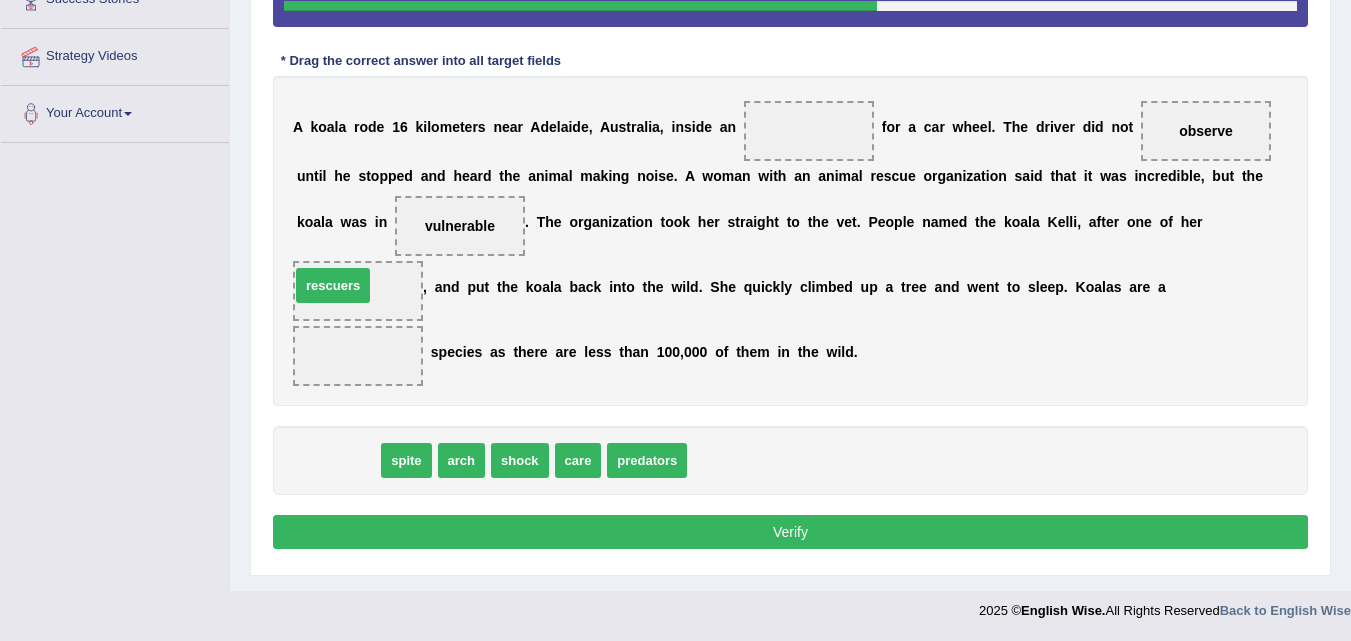 drag, startPoint x: 336, startPoint y: 458, endPoint x: 331, endPoint y: 283, distance: 175.07141 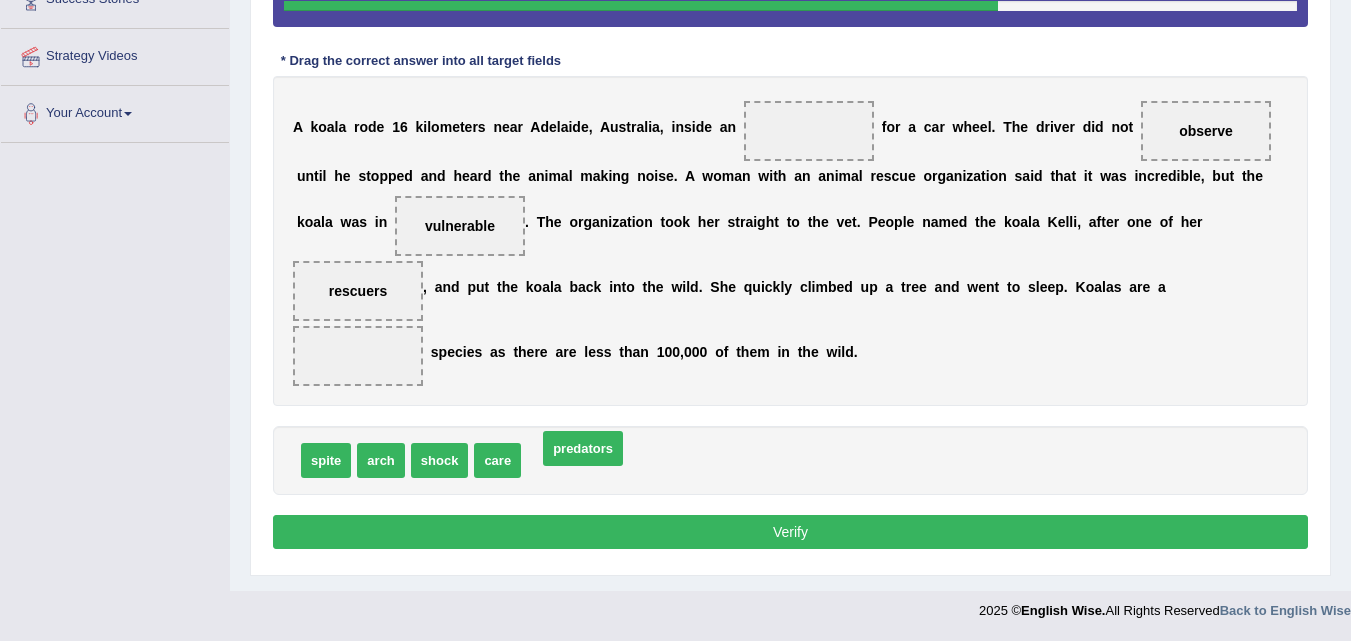 drag, startPoint x: 564, startPoint y: 466, endPoint x: 585, endPoint y: 469, distance: 21.213203 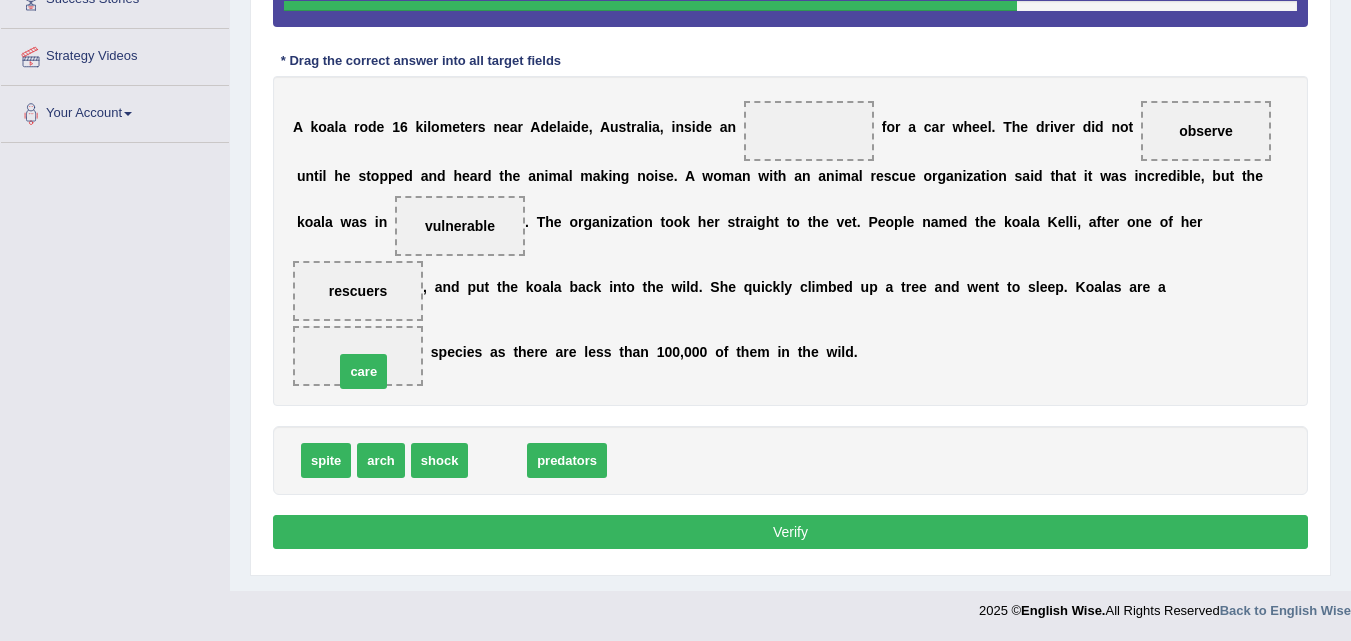 drag, startPoint x: 498, startPoint y: 466, endPoint x: 360, endPoint y: 376, distance: 164.75436 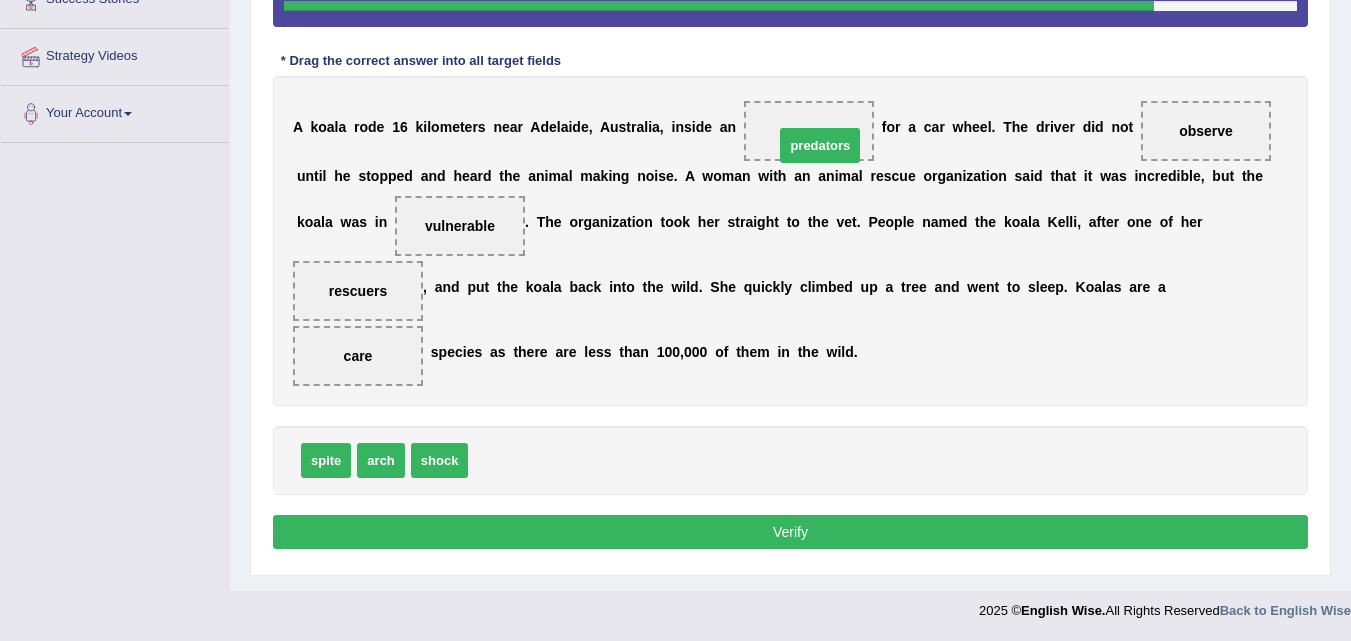 drag, startPoint x: 515, startPoint y: 463, endPoint x: 816, endPoint y: 125, distance: 452.59805 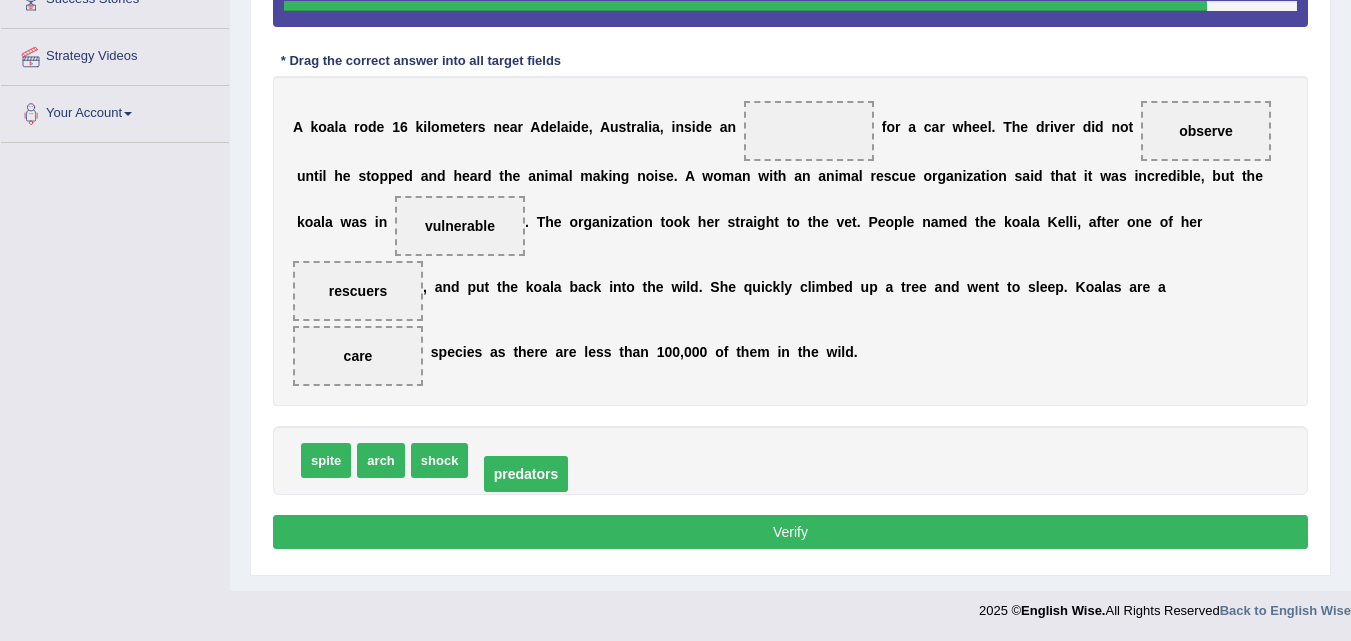 drag, startPoint x: 816, startPoint y: 125, endPoint x: 533, endPoint y: 463, distance: 440.83215 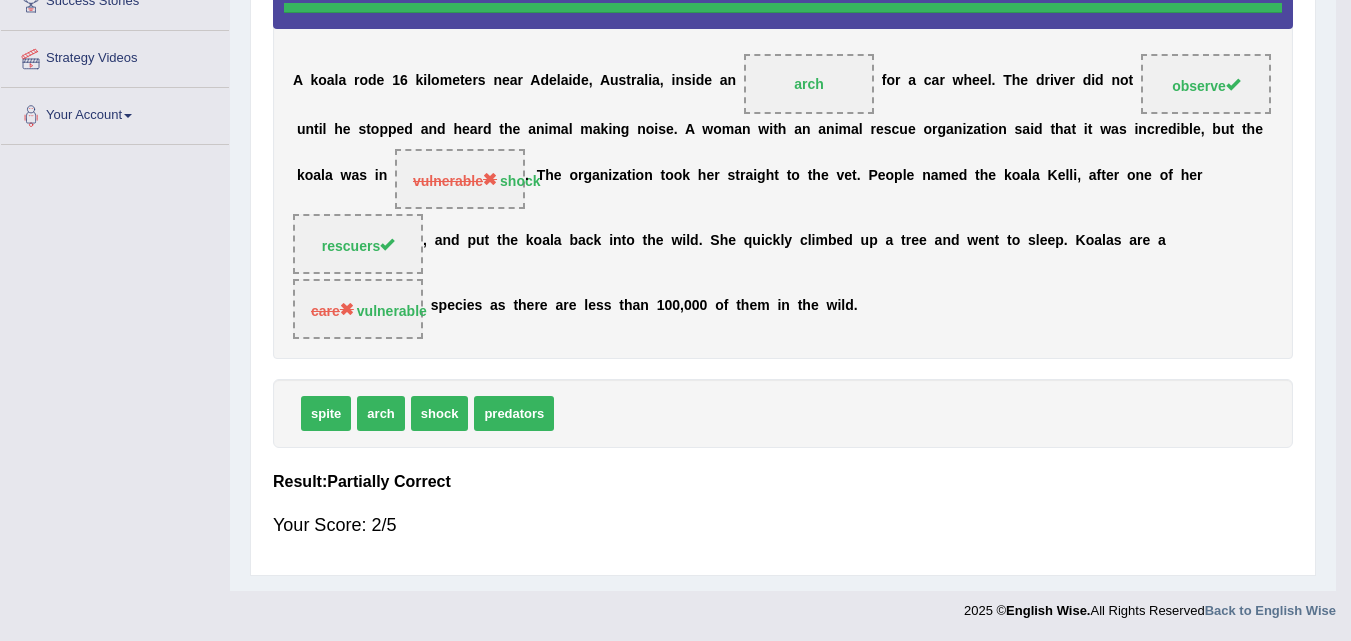 scroll, scrollTop: 409, scrollLeft: 0, axis: vertical 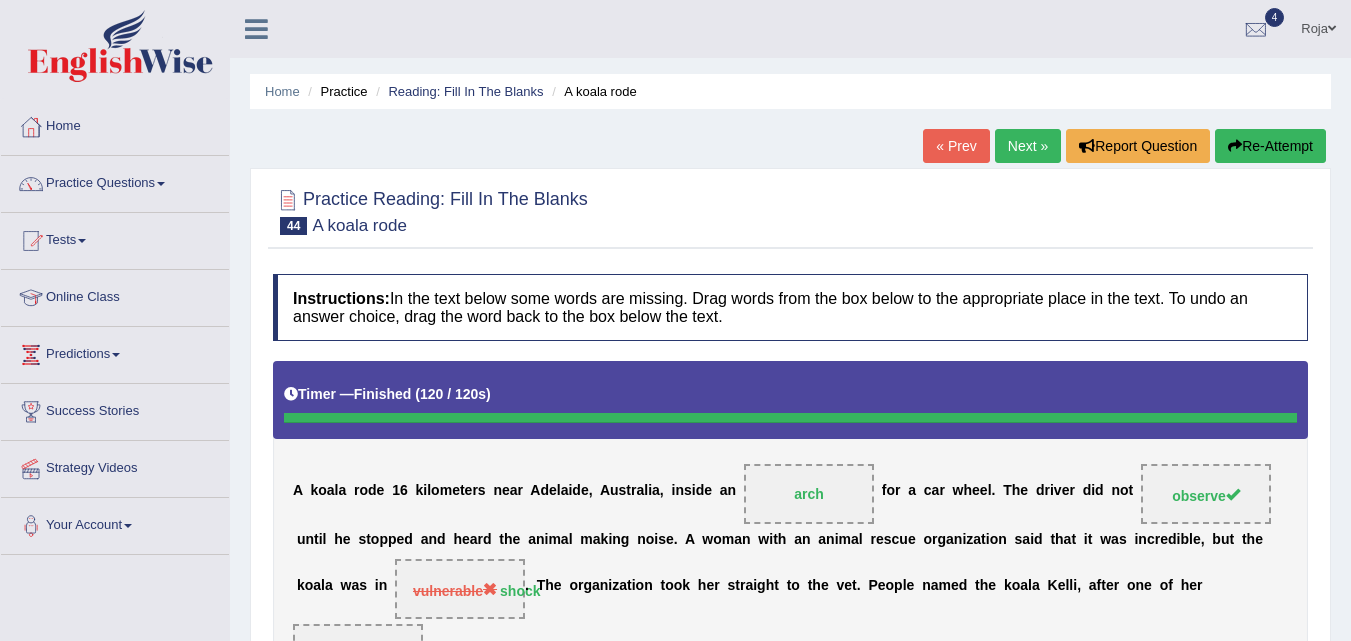 click on "Next »" at bounding box center [1028, 146] 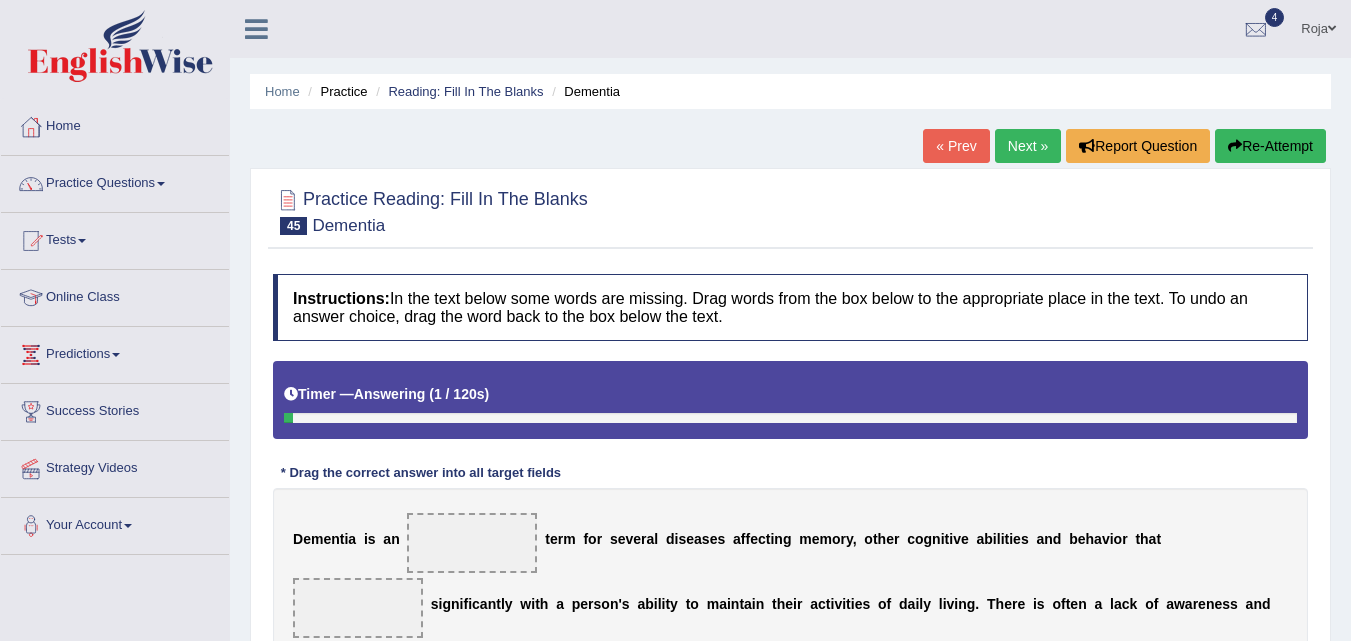 scroll, scrollTop: 355, scrollLeft: 0, axis: vertical 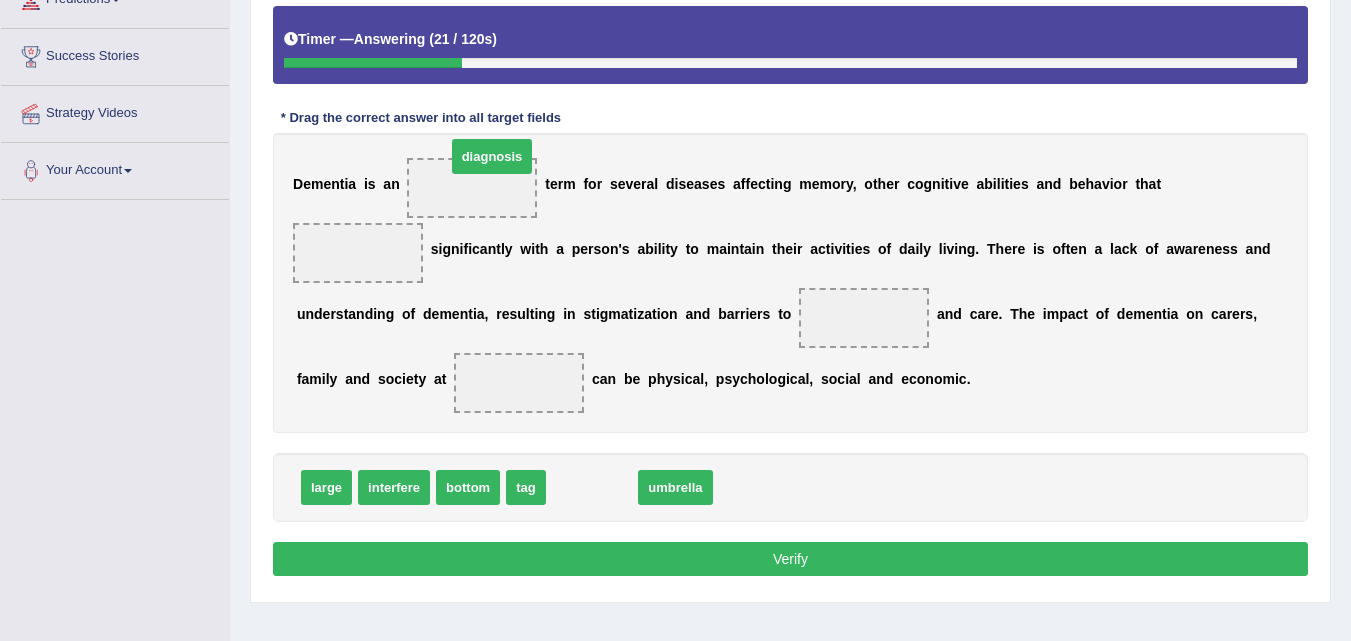 drag, startPoint x: 585, startPoint y: 484, endPoint x: 482, endPoint y: 175, distance: 325.7146 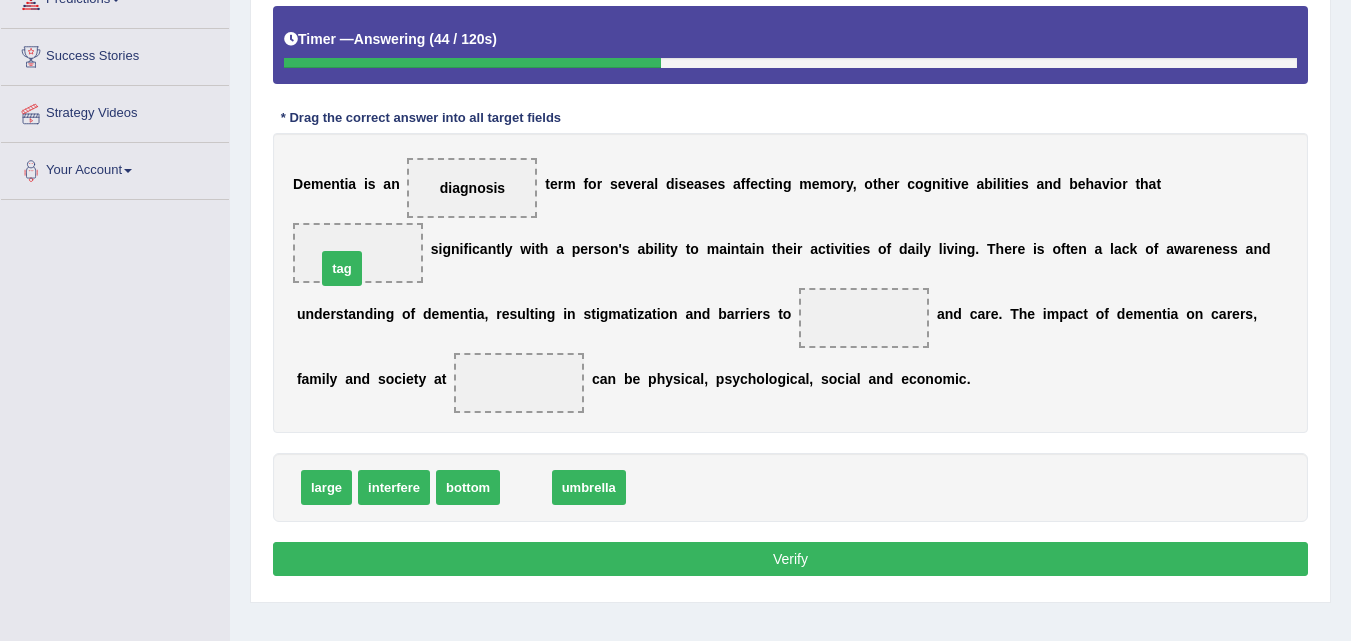 drag, startPoint x: 525, startPoint y: 480, endPoint x: 344, endPoint y: 257, distance: 287.21072 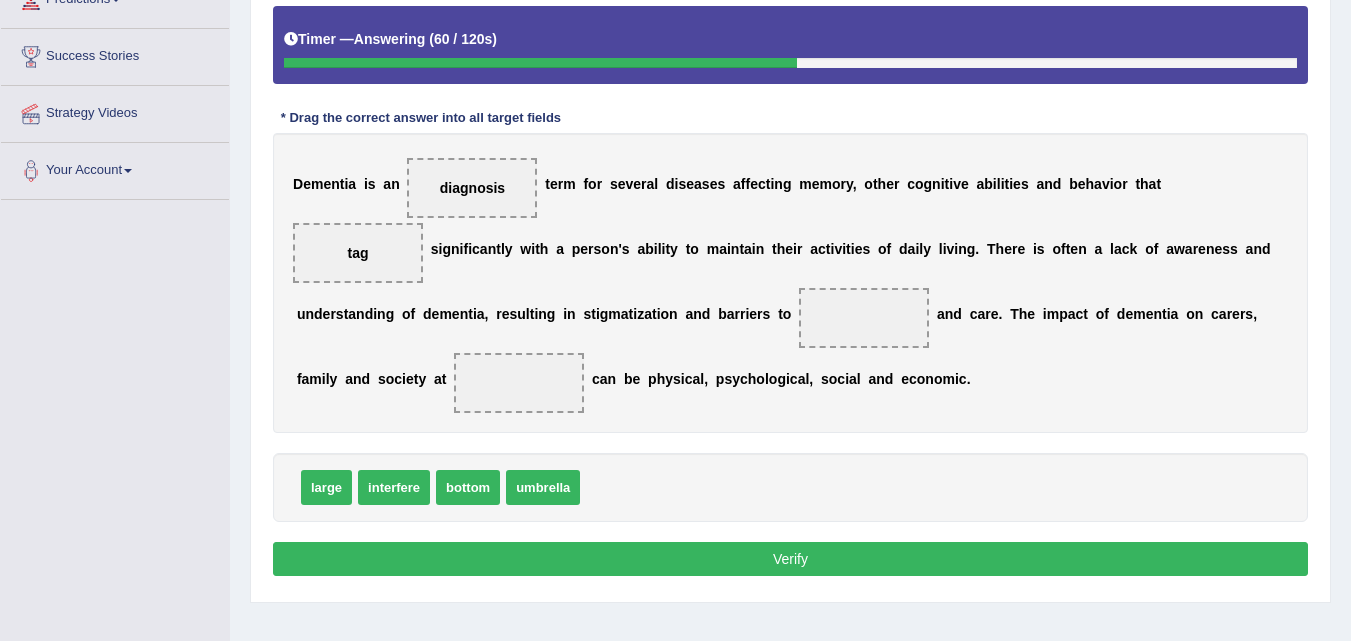 click on "interfere" at bounding box center (394, 487) 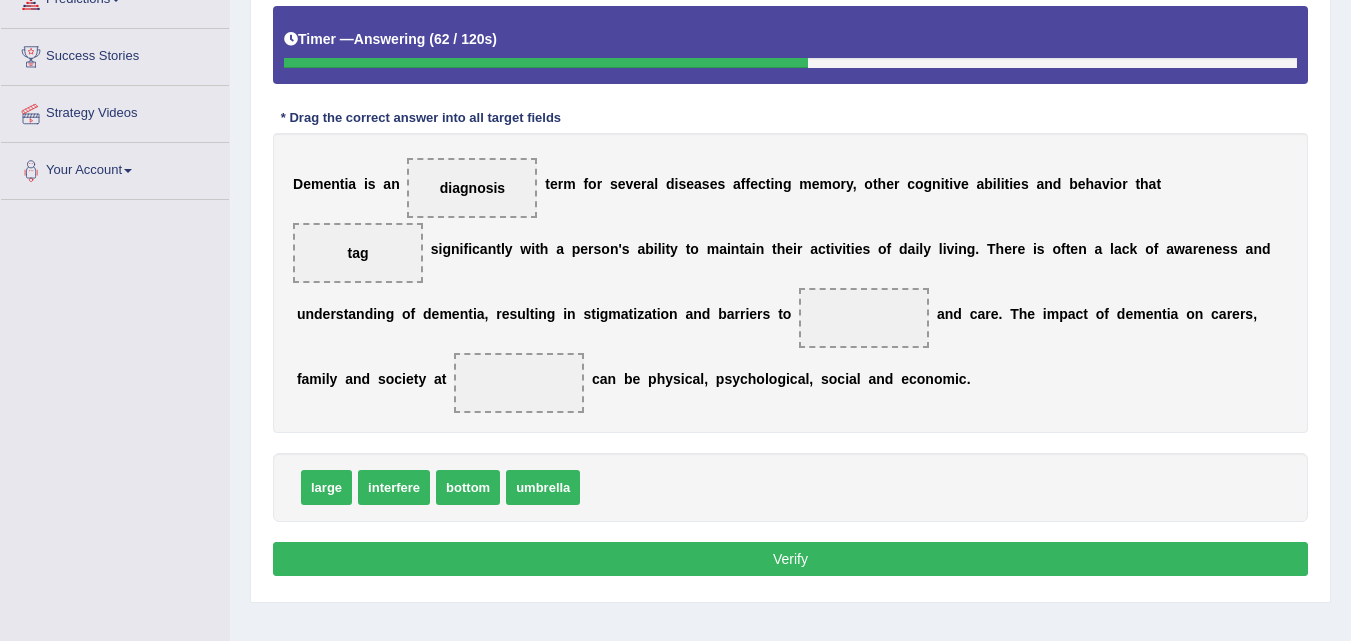 click on "interfere" at bounding box center [394, 487] 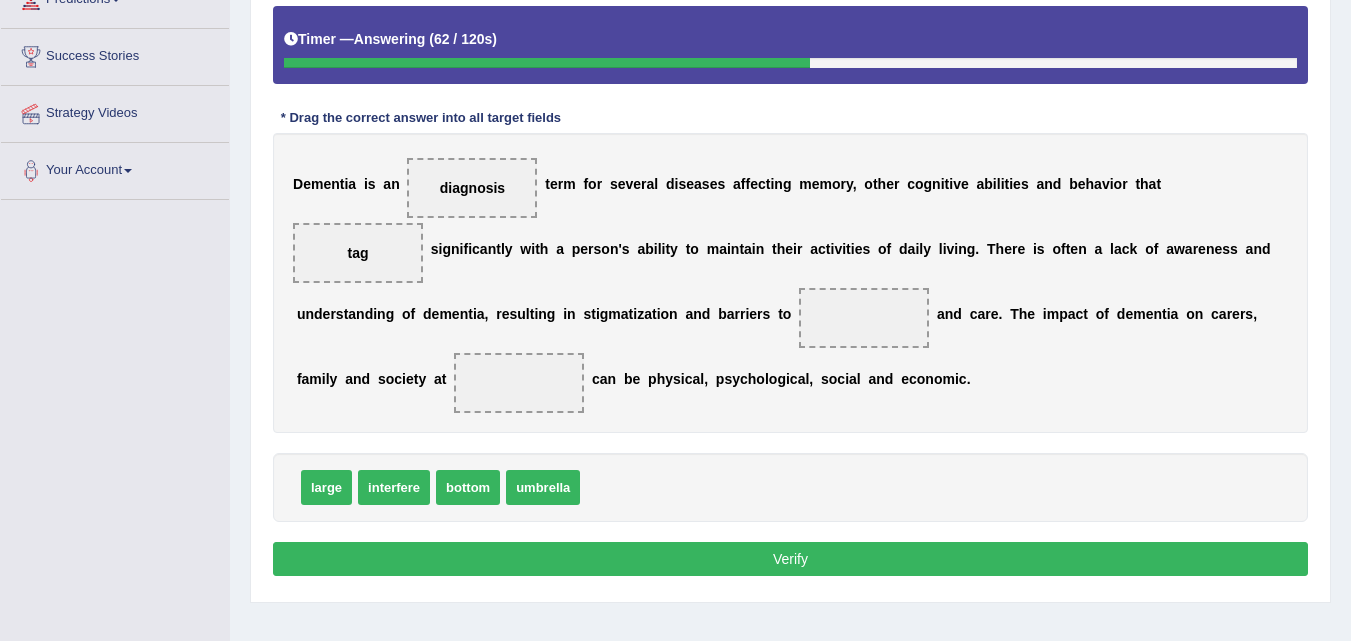 click on "interfere" at bounding box center [394, 487] 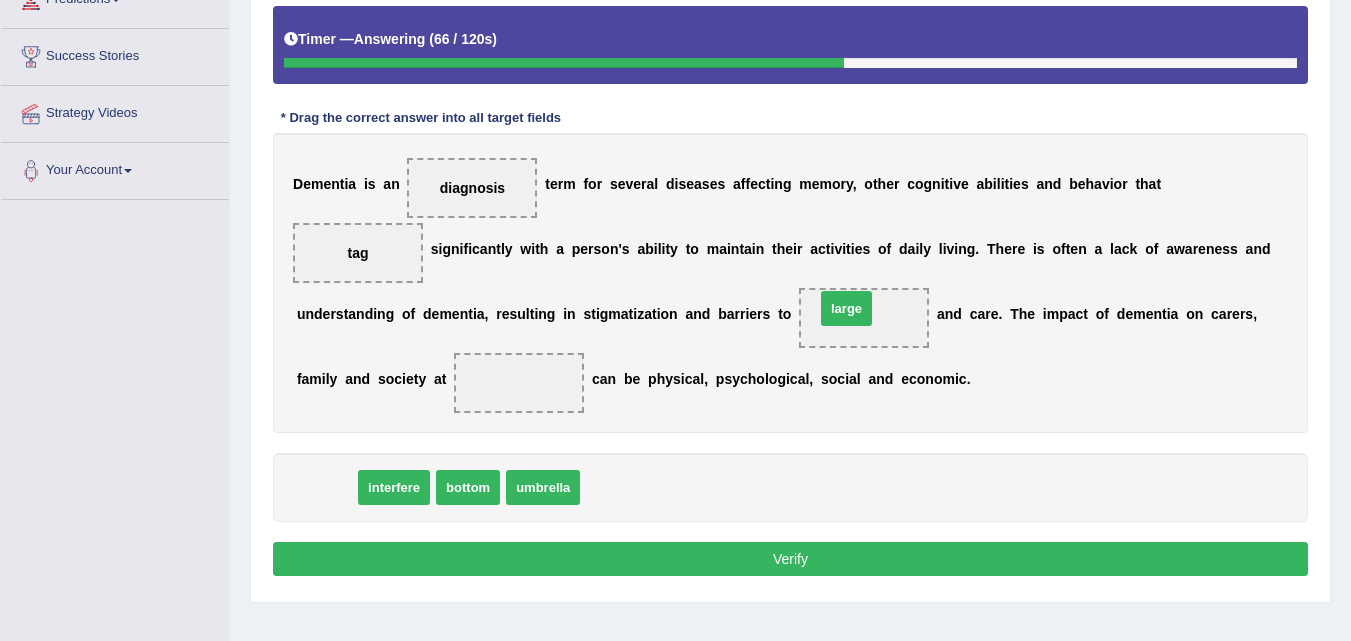 drag, startPoint x: 318, startPoint y: 484, endPoint x: 840, endPoint y: 305, distance: 551.8378 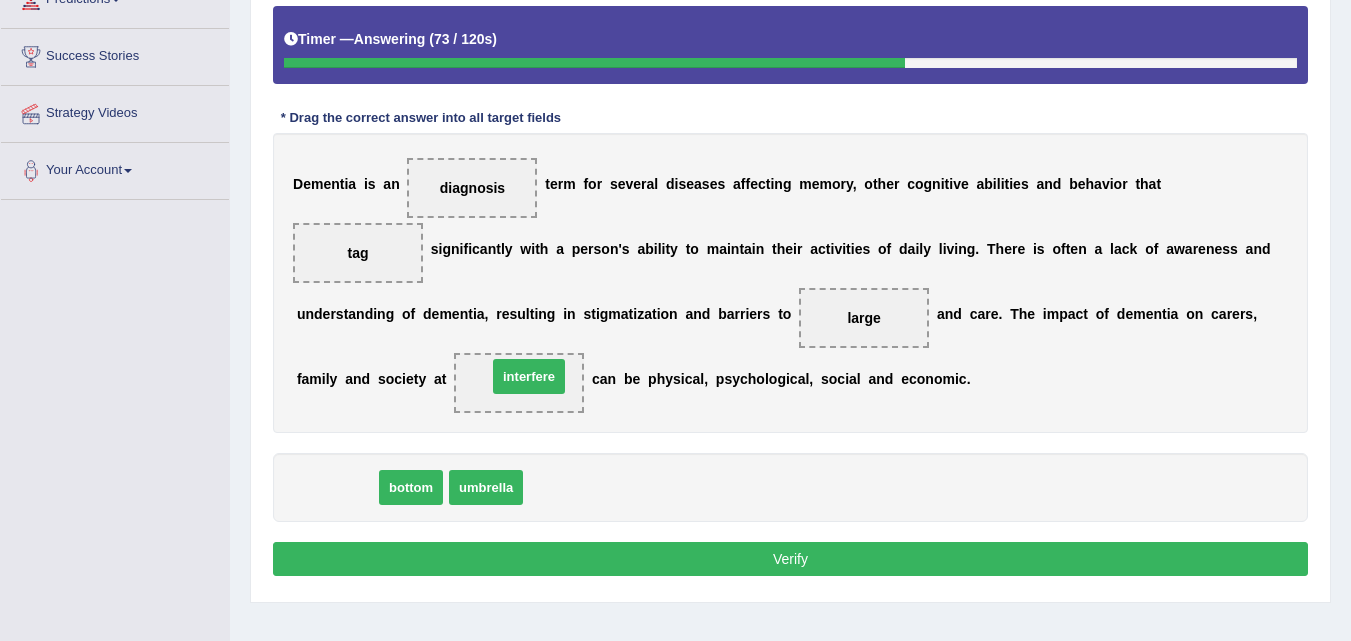 drag, startPoint x: 355, startPoint y: 496, endPoint x: 545, endPoint y: 386, distance: 219.54498 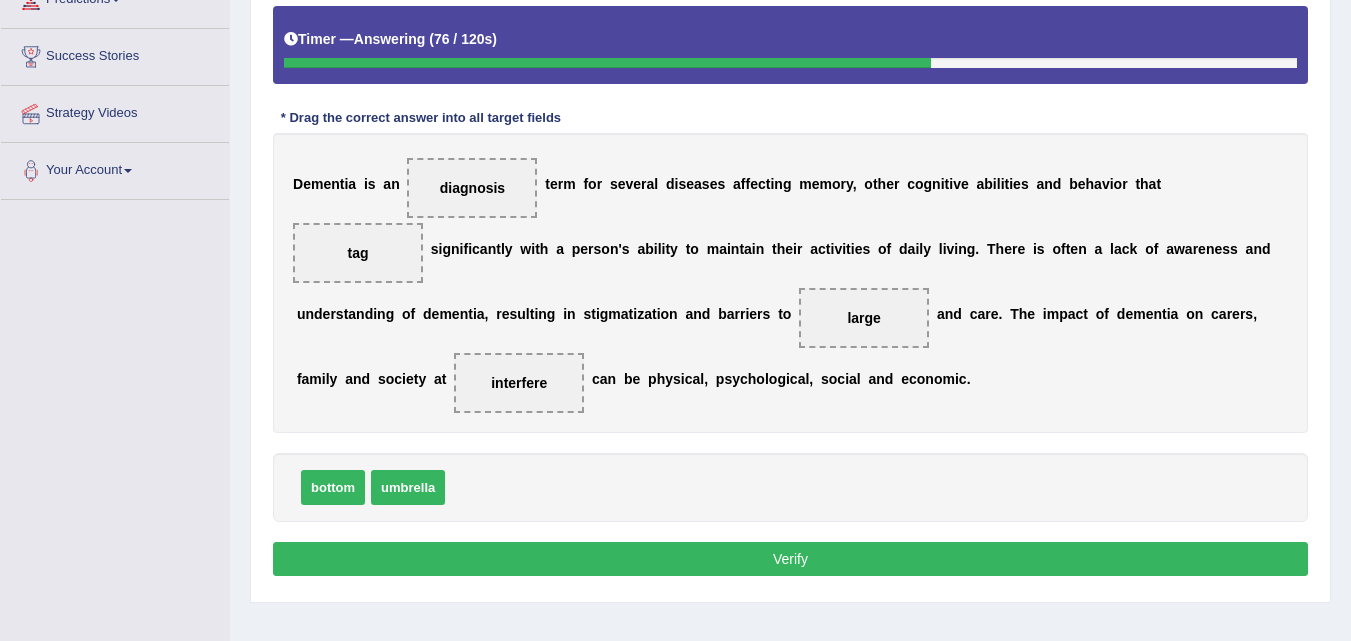 click on "Verify" at bounding box center (790, 559) 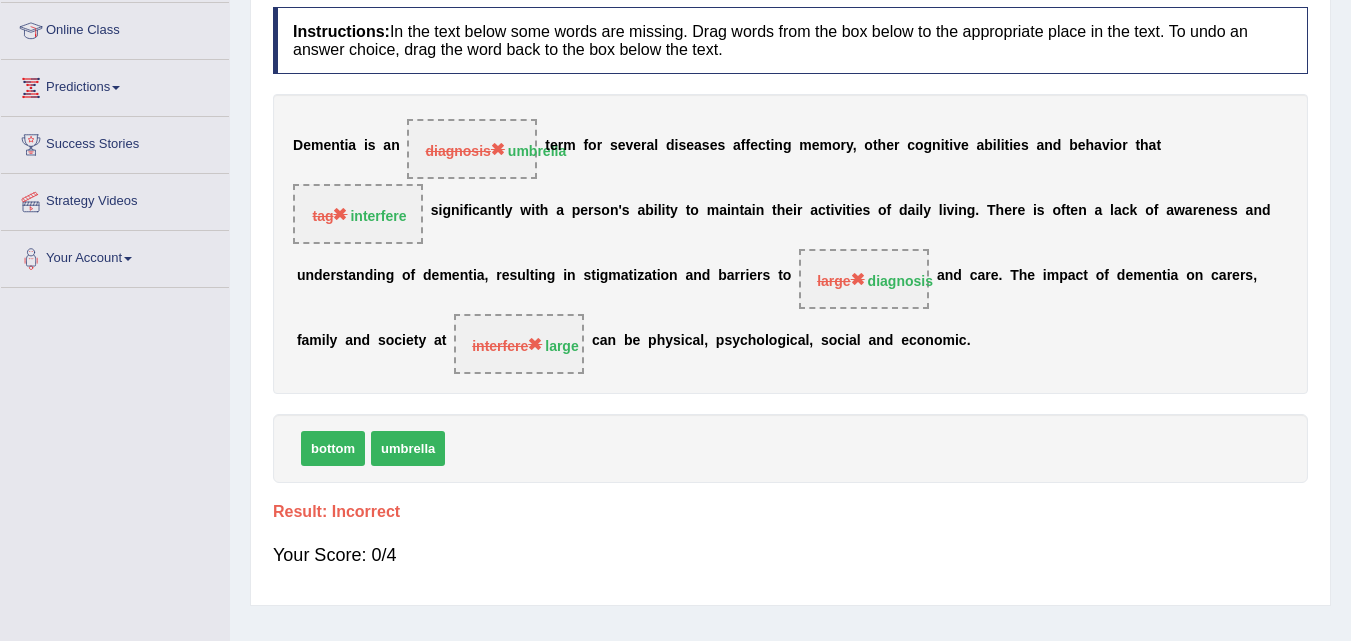 scroll, scrollTop: 263, scrollLeft: 0, axis: vertical 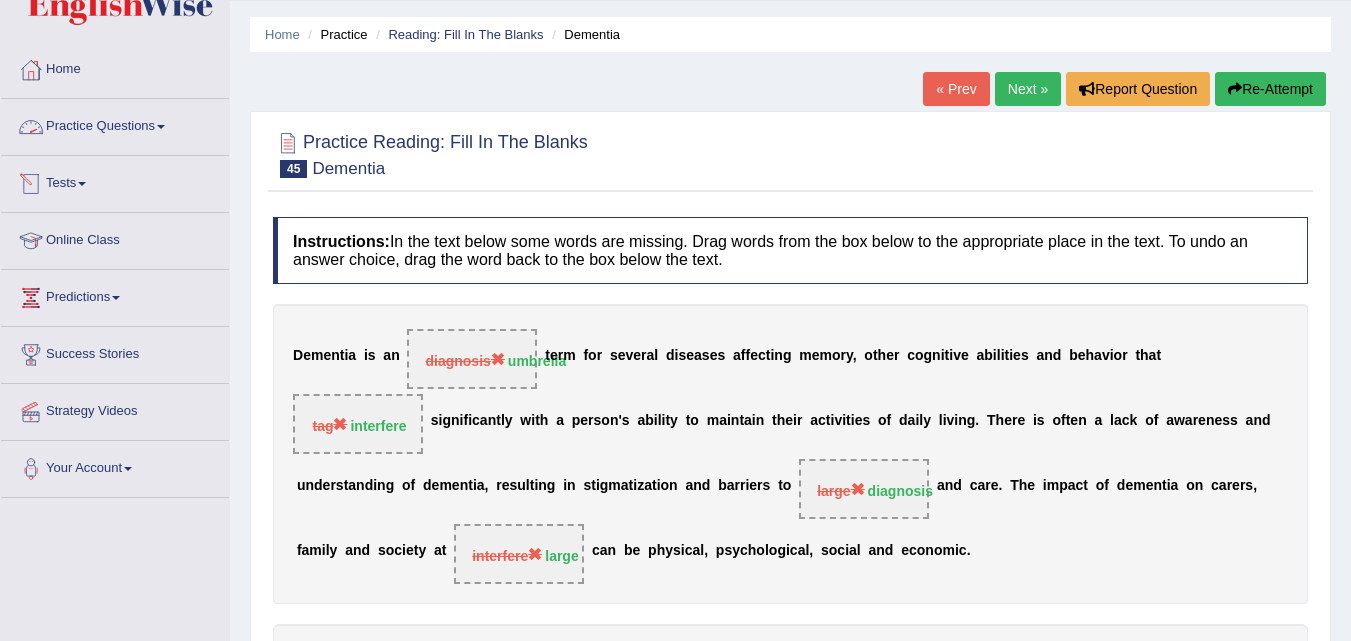 click on "Practice Questions" at bounding box center [115, 124] 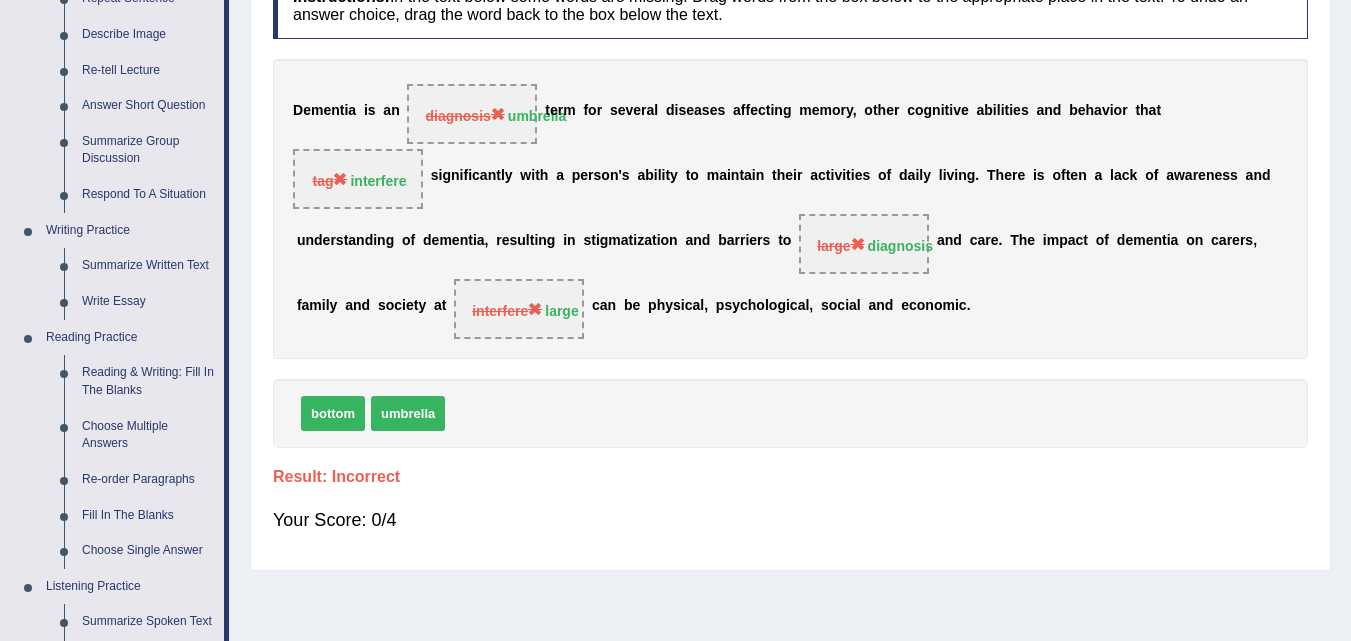 scroll, scrollTop: 0, scrollLeft: 0, axis: both 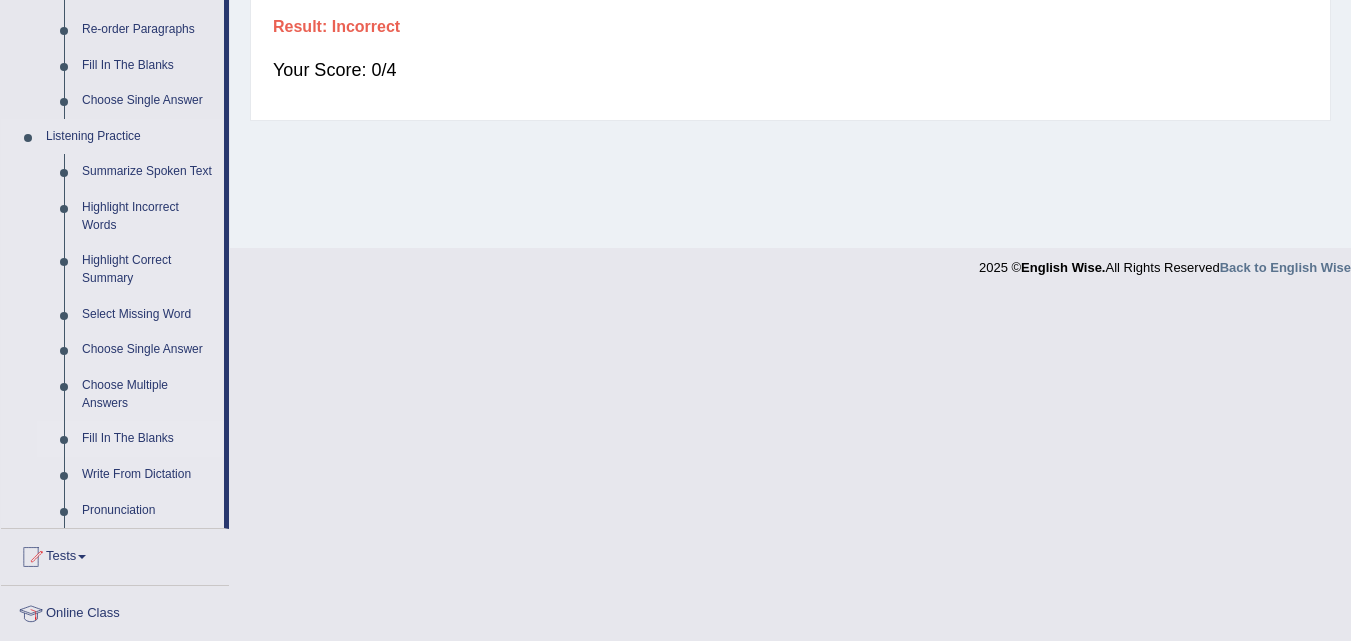 click on "Fill In The Blanks" at bounding box center [148, 439] 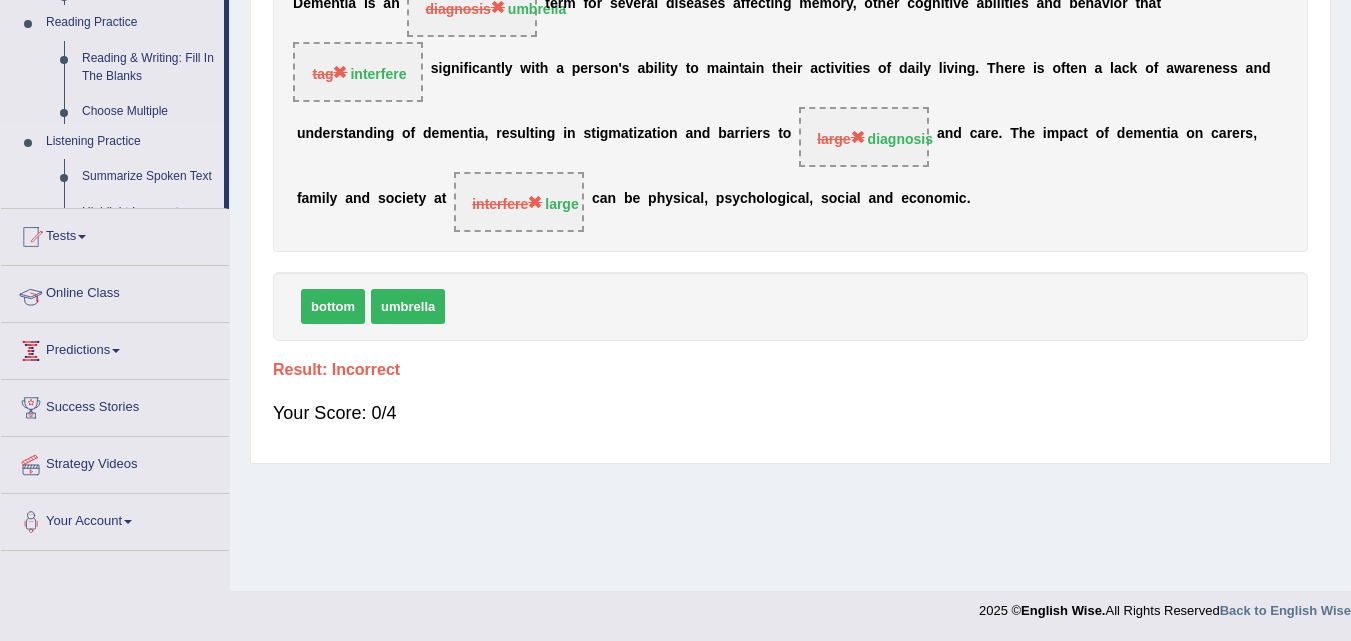 scroll, scrollTop: 409, scrollLeft: 0, axis: vertical 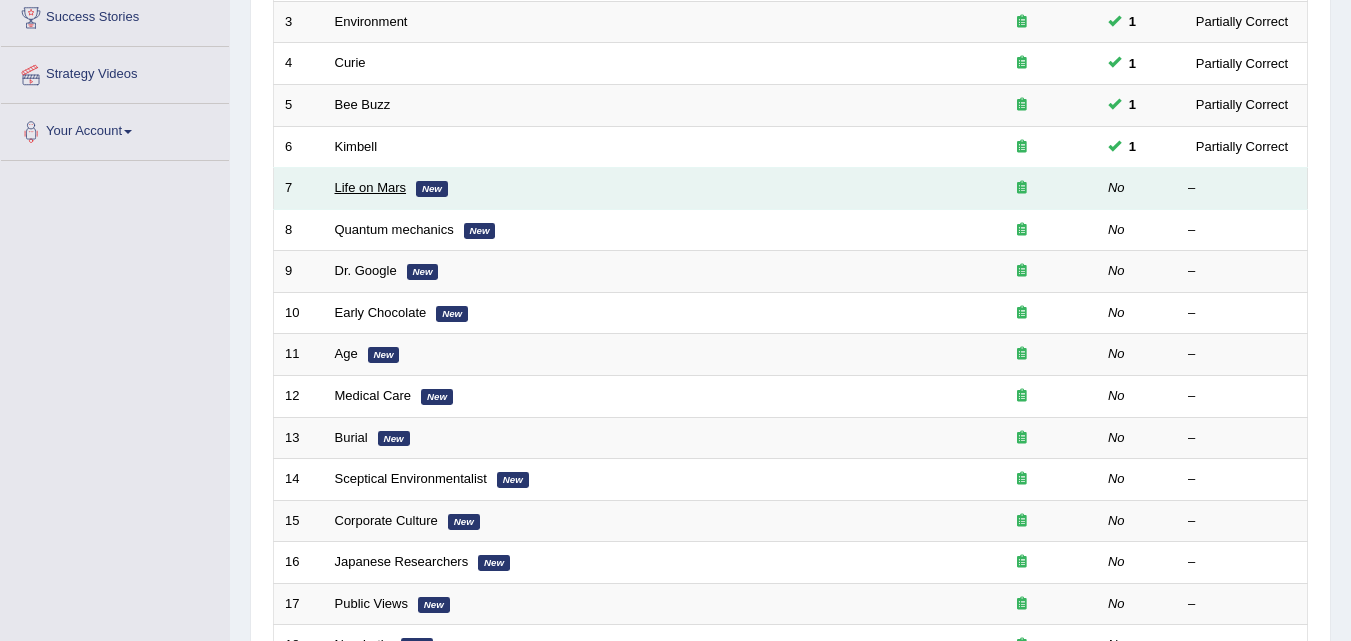 click on "Life on Mars" at bounding box center (371, 187) 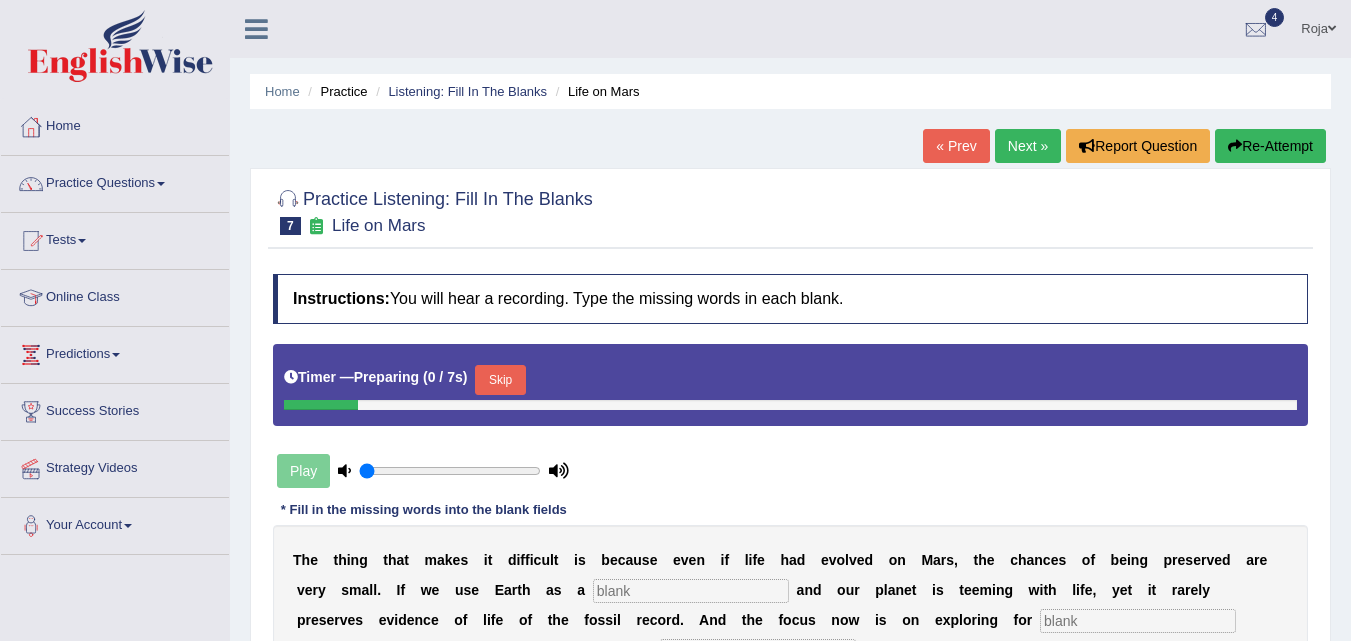 scroll, scrollTop: 0, scrollLeft: 0, axis: both 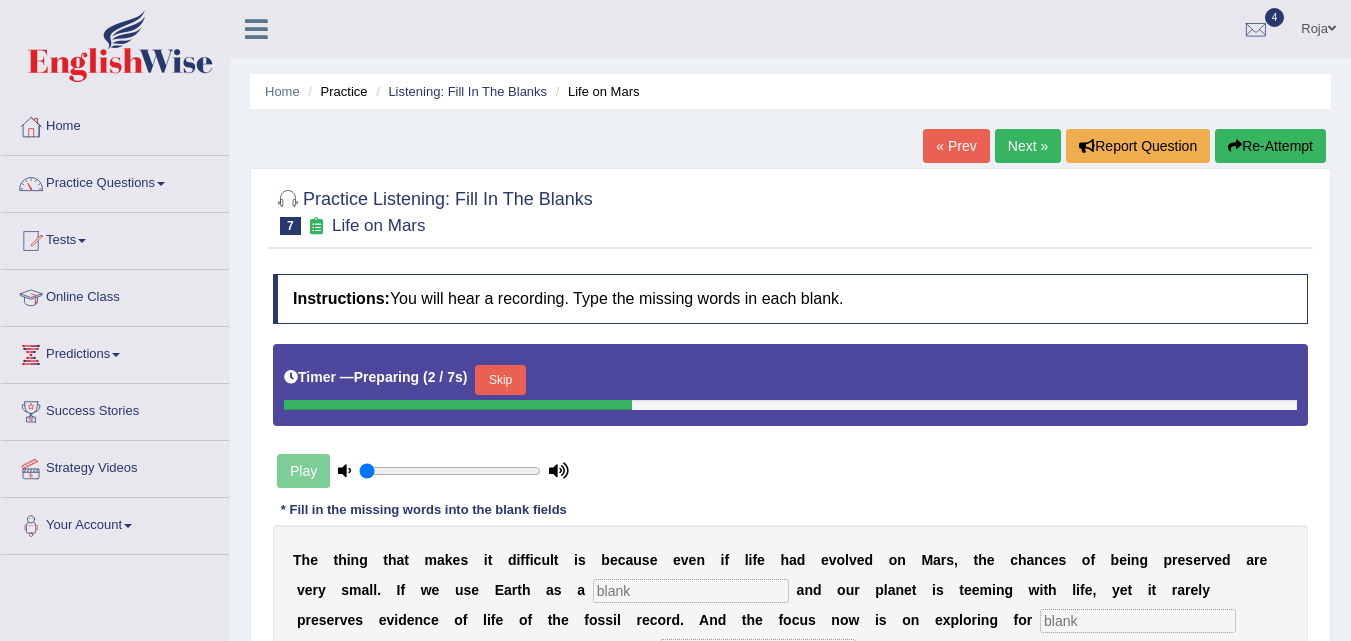 drag, startPoint x: 1349, startPoint y: 243, endPoint x: 1356, endPoint y: 306, distance: 63.387695 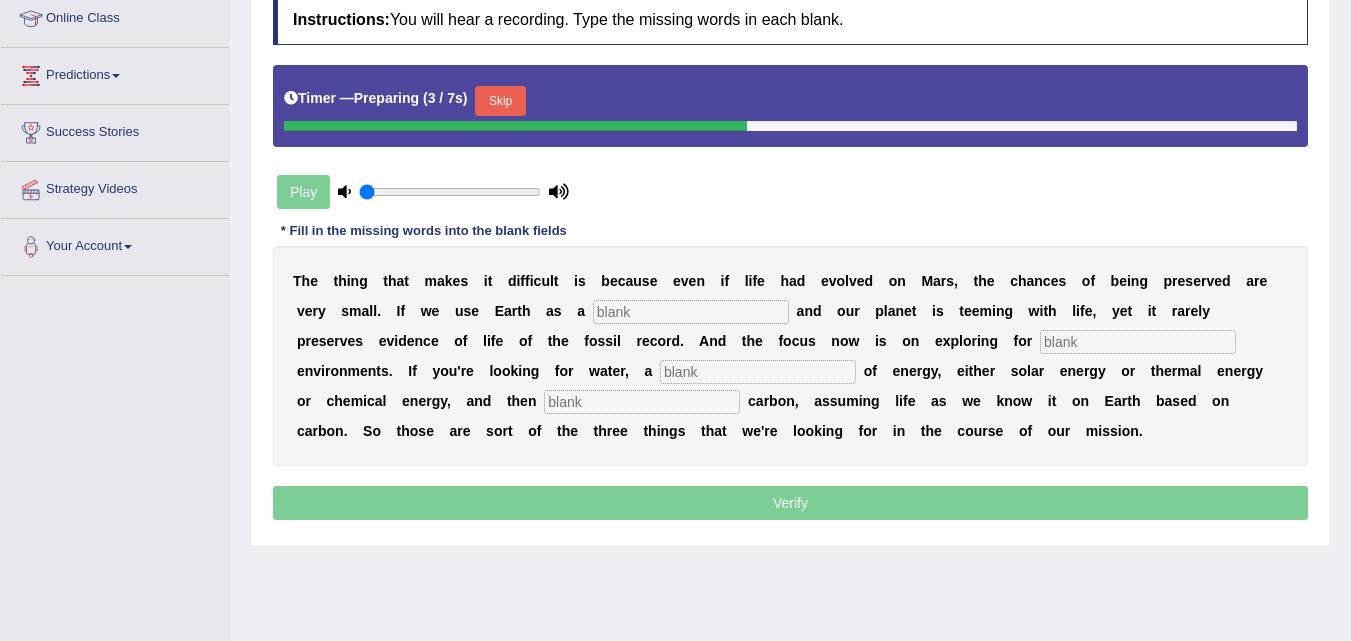 scroll, scrollTop: 295, scrollLeft: 0, axis: vertical 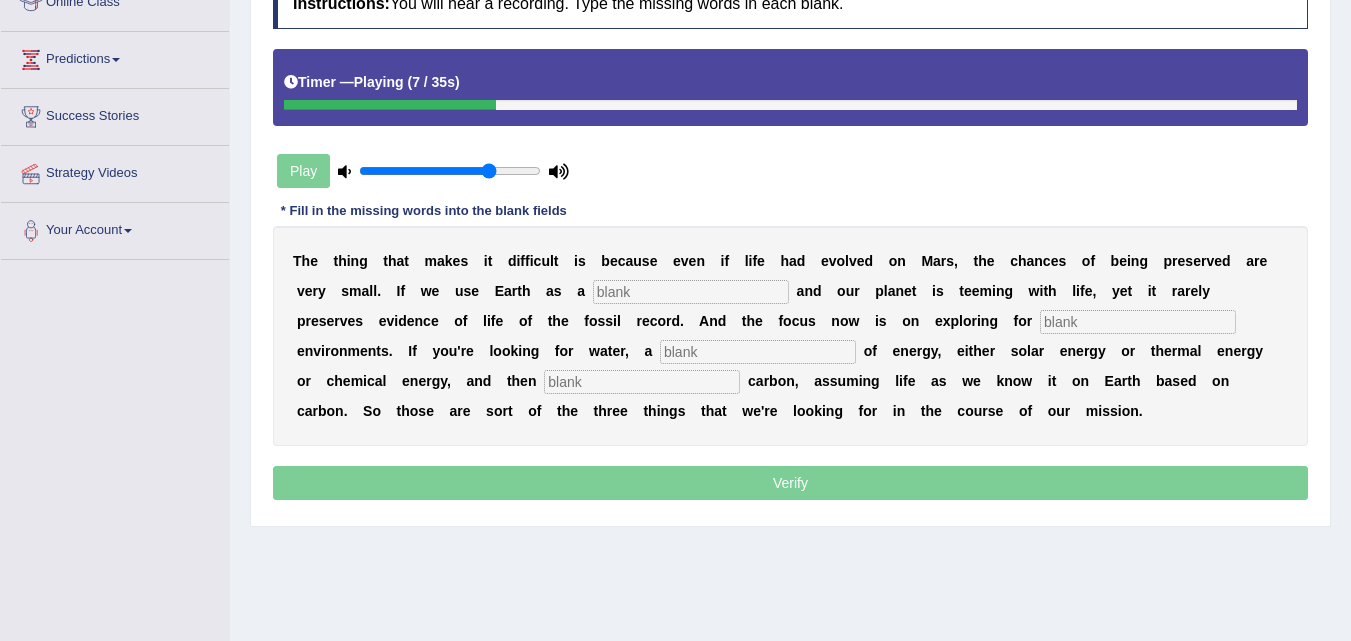 drag, startPoint x: 418, startPoint y: 166, endPoint x: 487, endPoint y: 167, distance: 69.00725 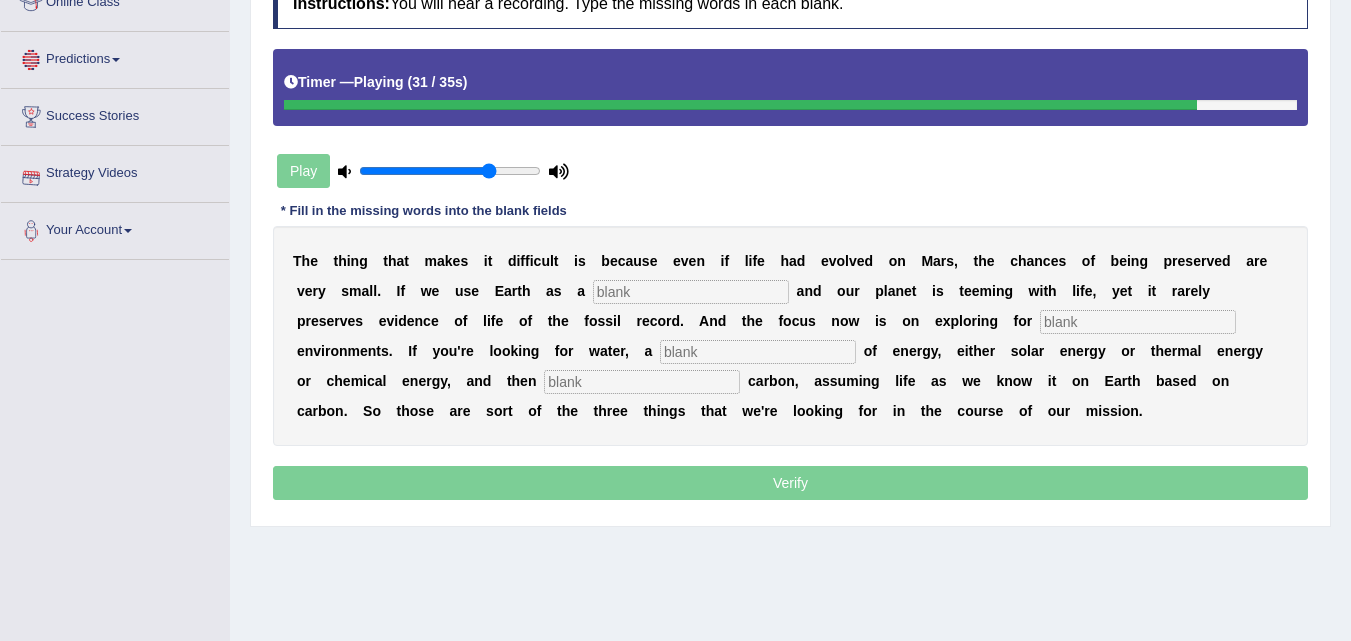 click at bounding box center [758, 352] 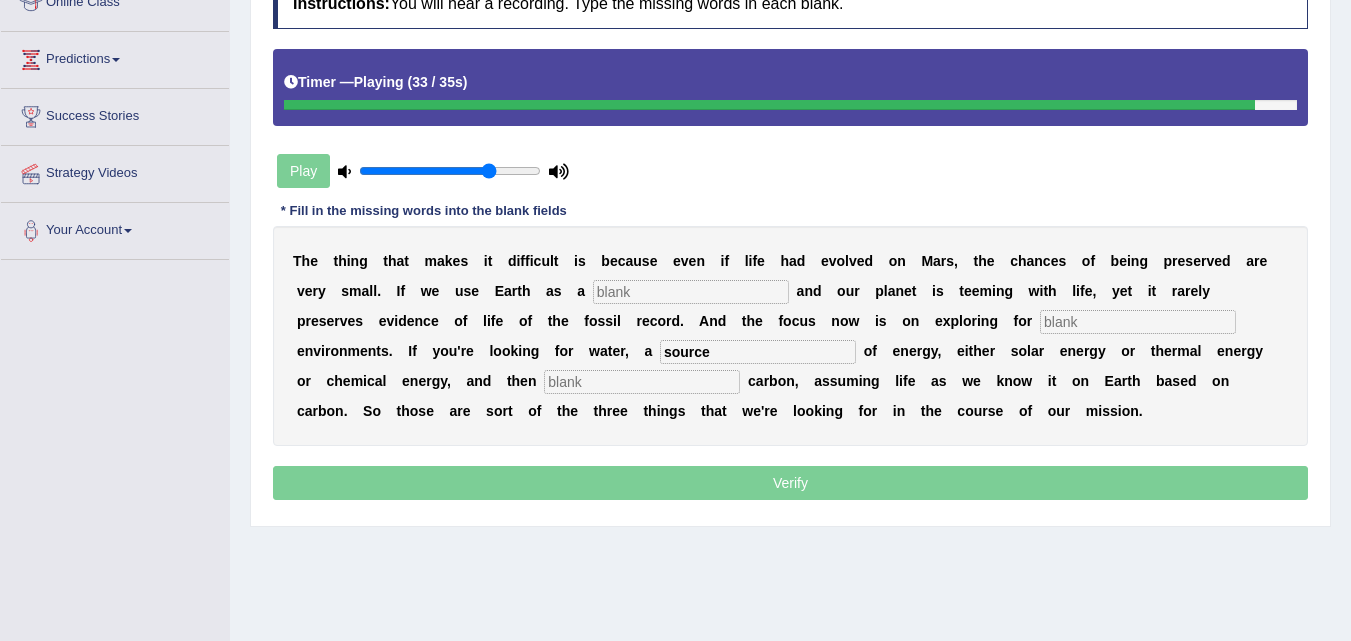 type on "source" 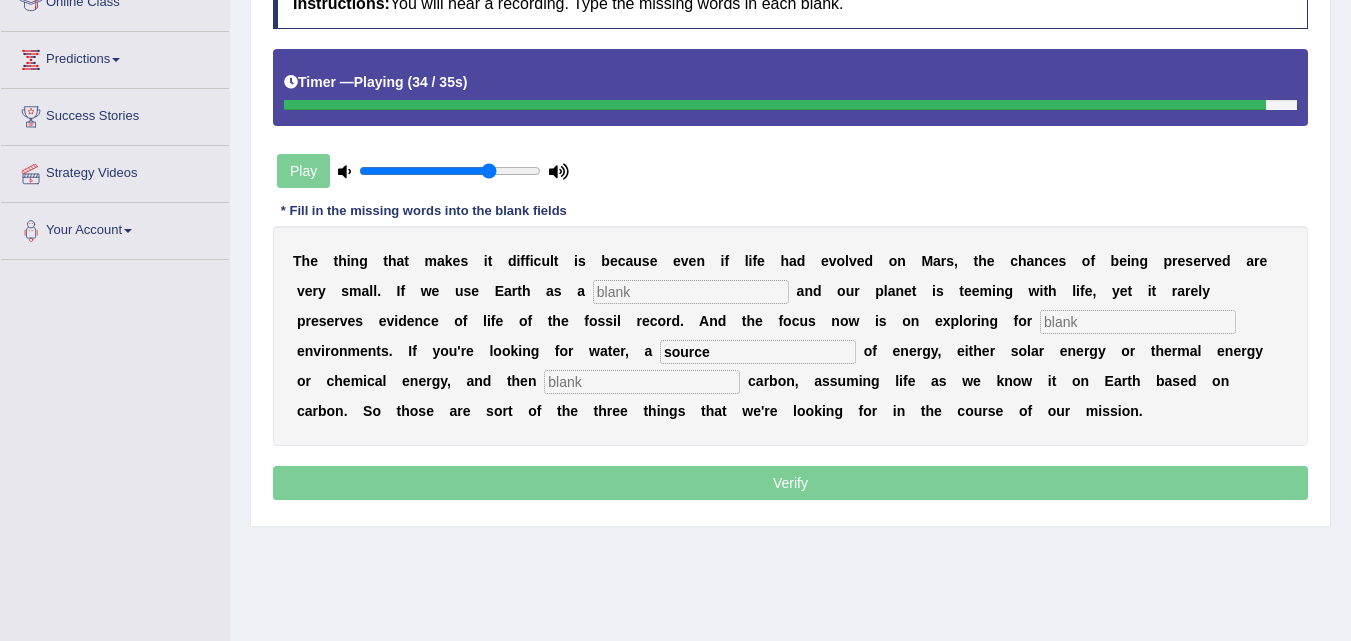 click at bounding box center [642, 382] 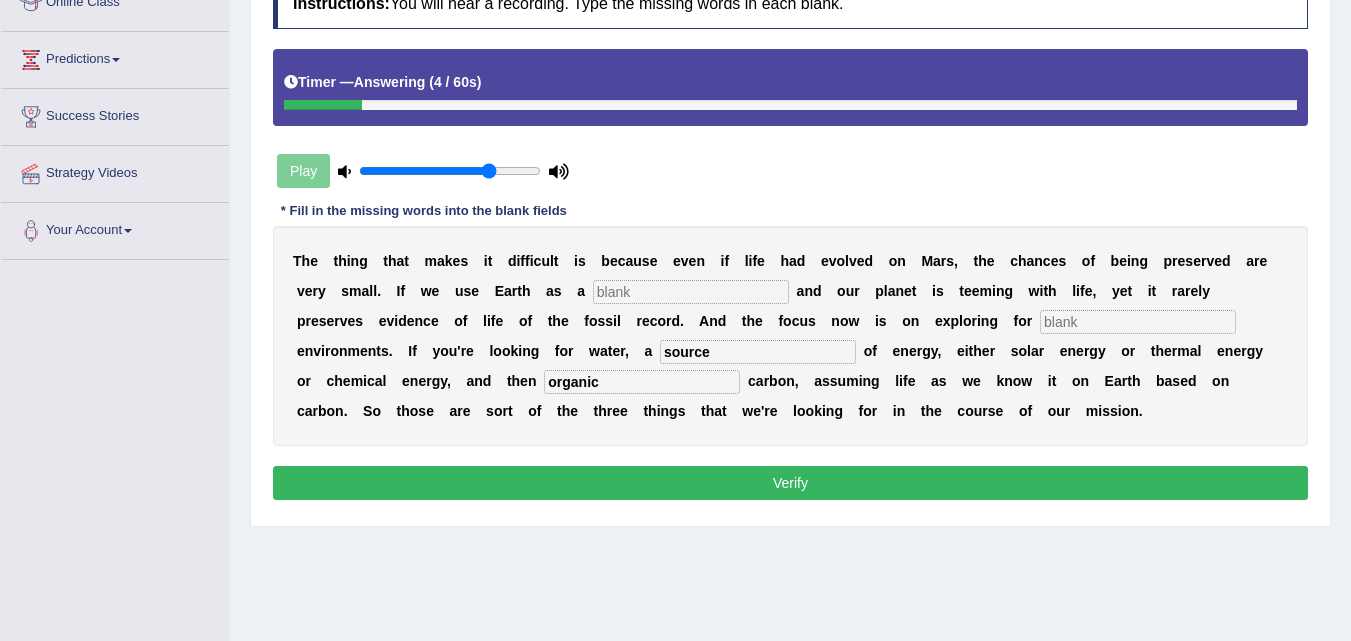 type on "organic" 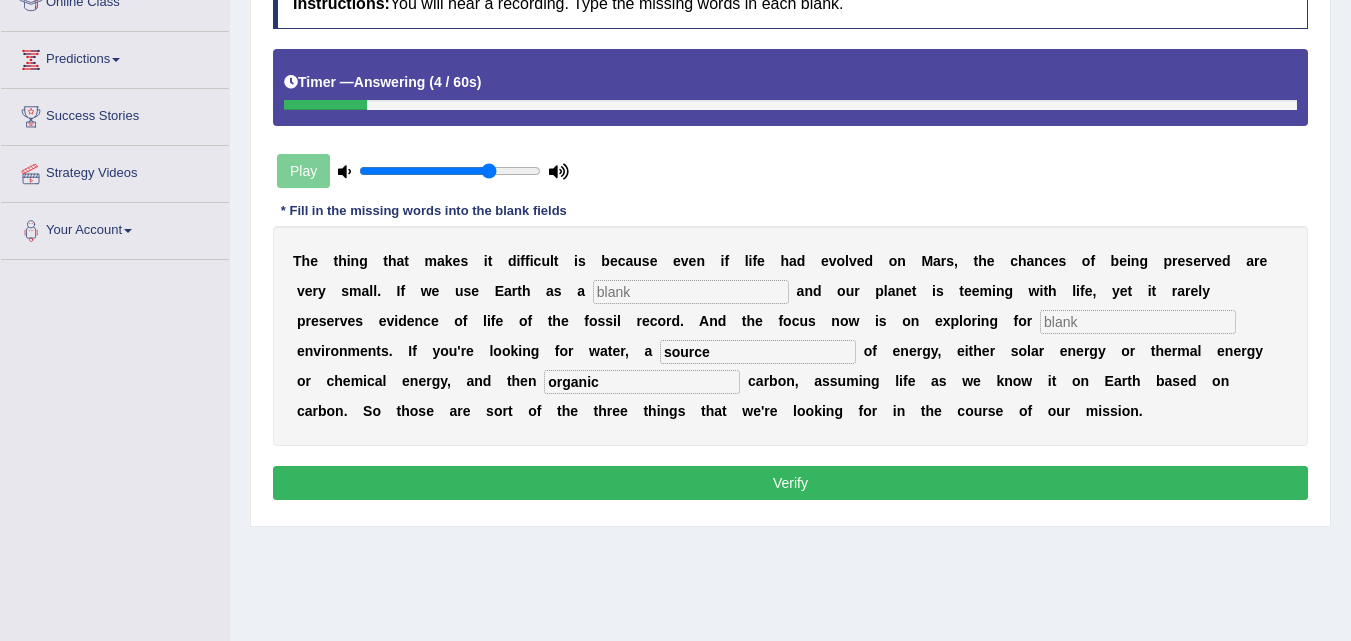 click at bounding box center [691, 292] 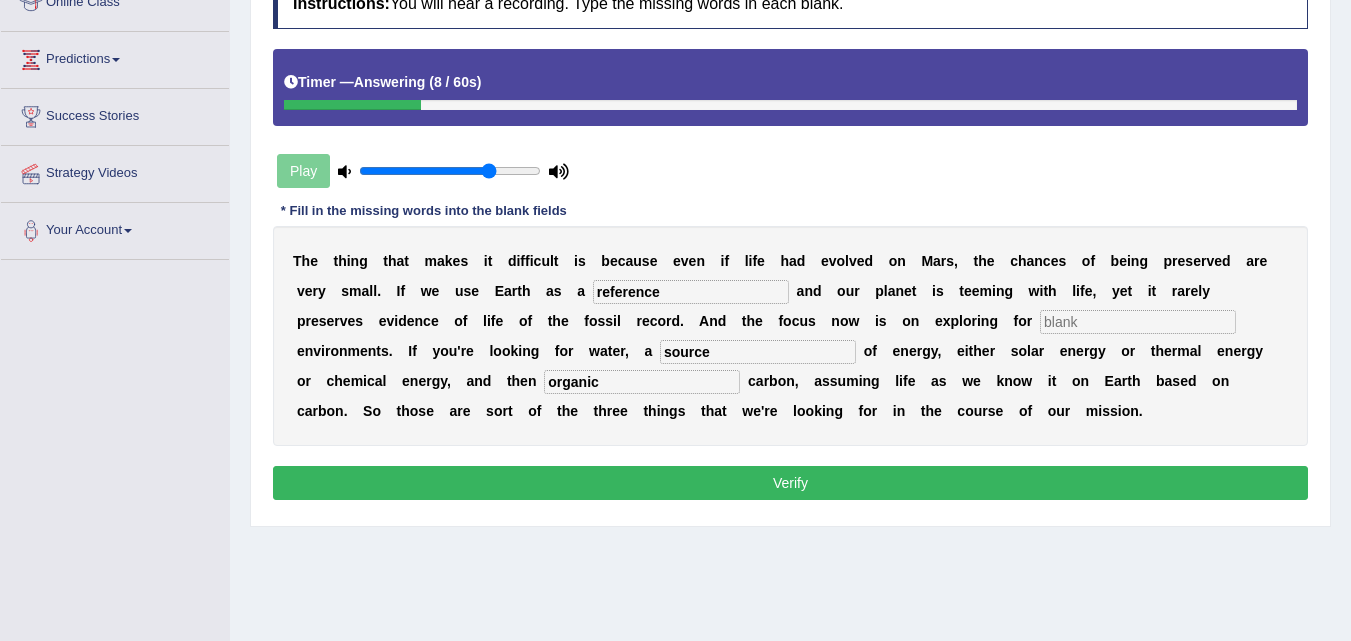type on "reference" 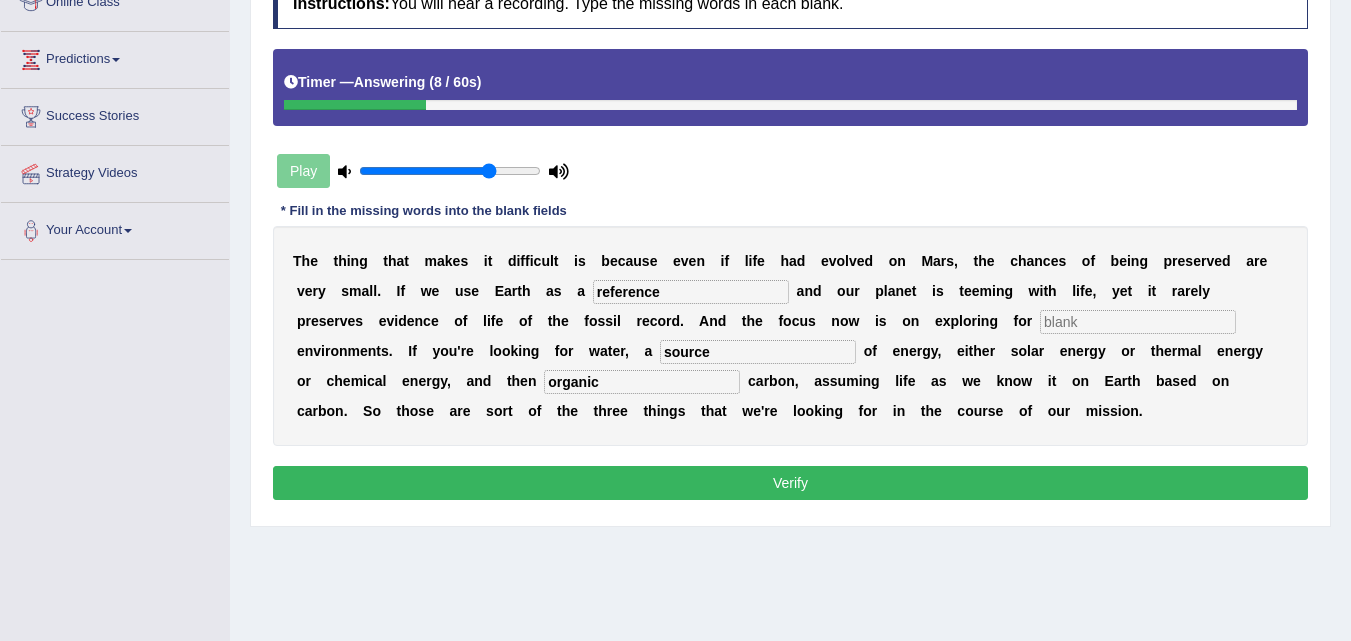 click at bounding box center [1138, 322] 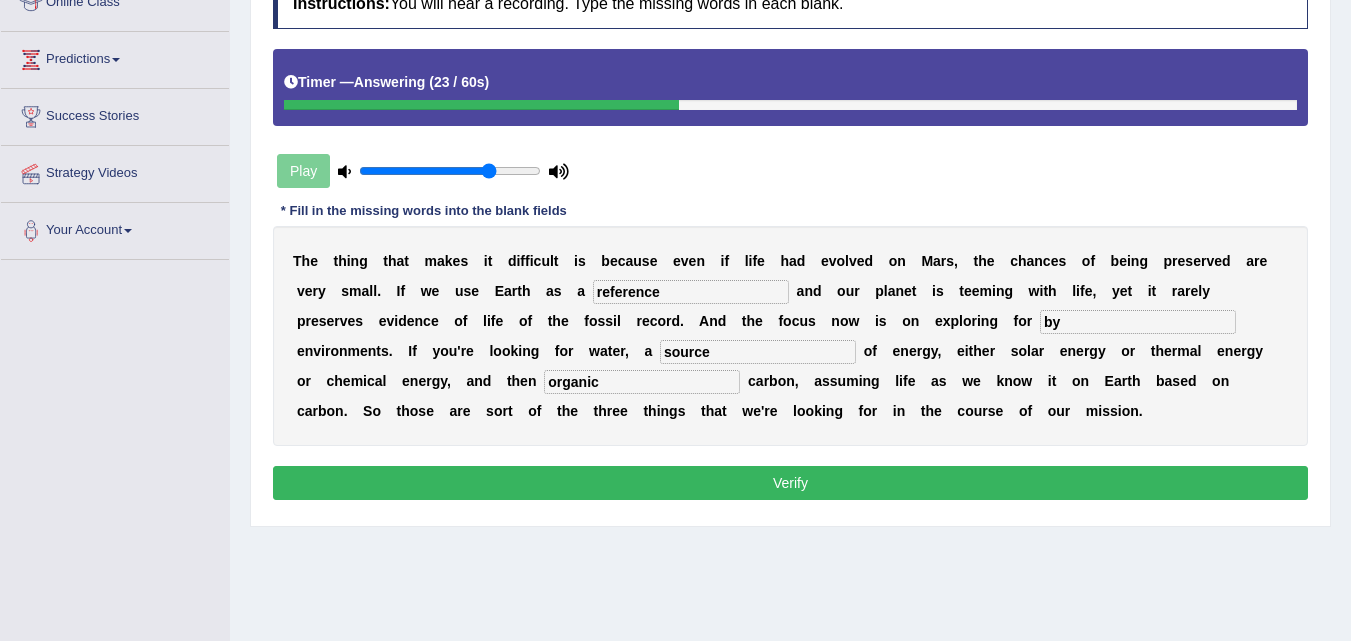 type on "b" 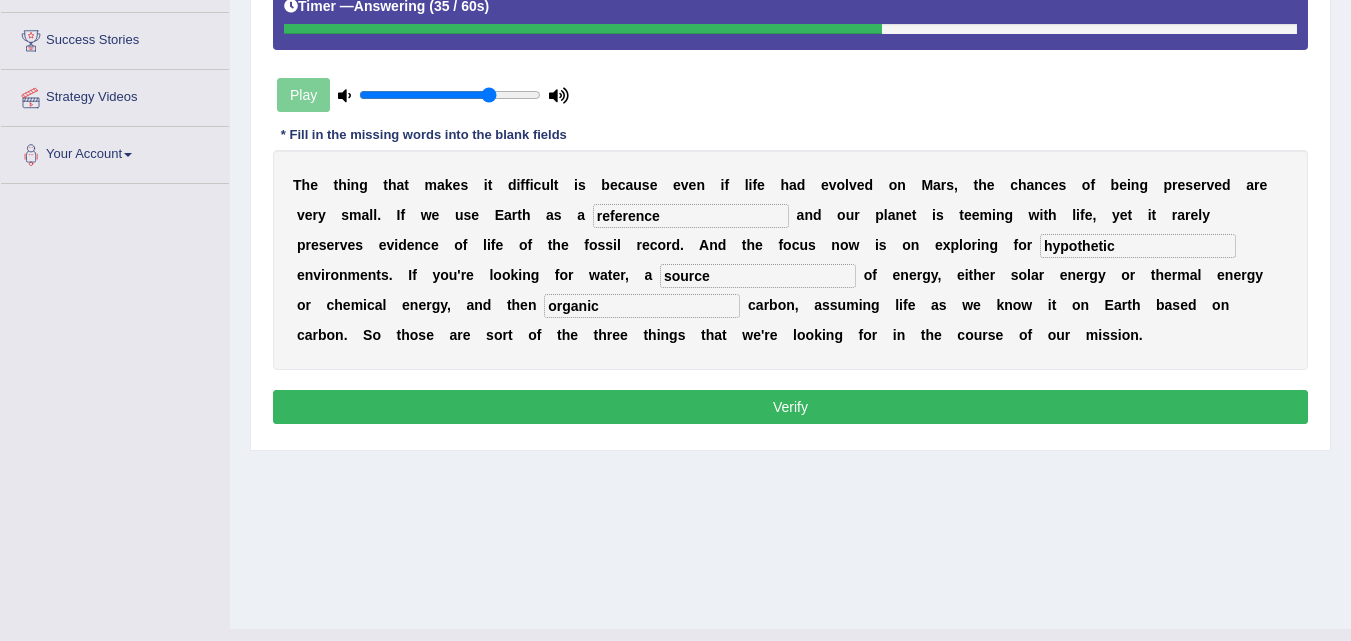 scroll, scrollTop: 373, scrollLeft: 0, axis: vertical 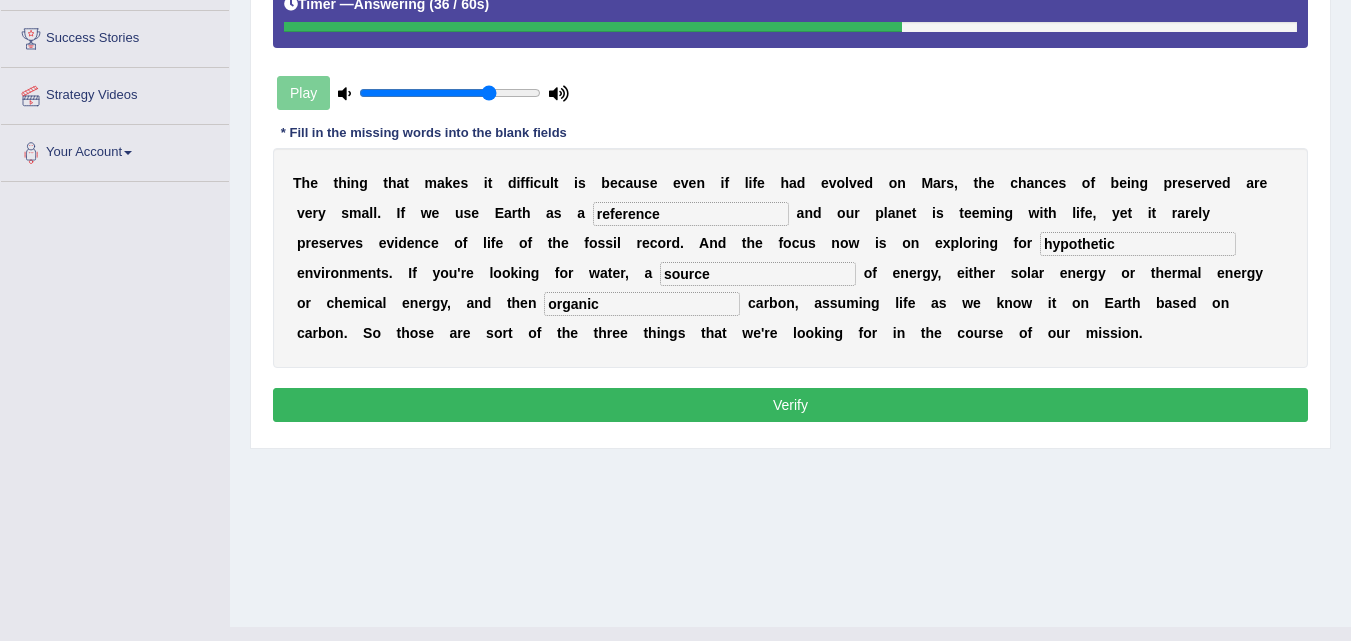 type on "hypothetic" 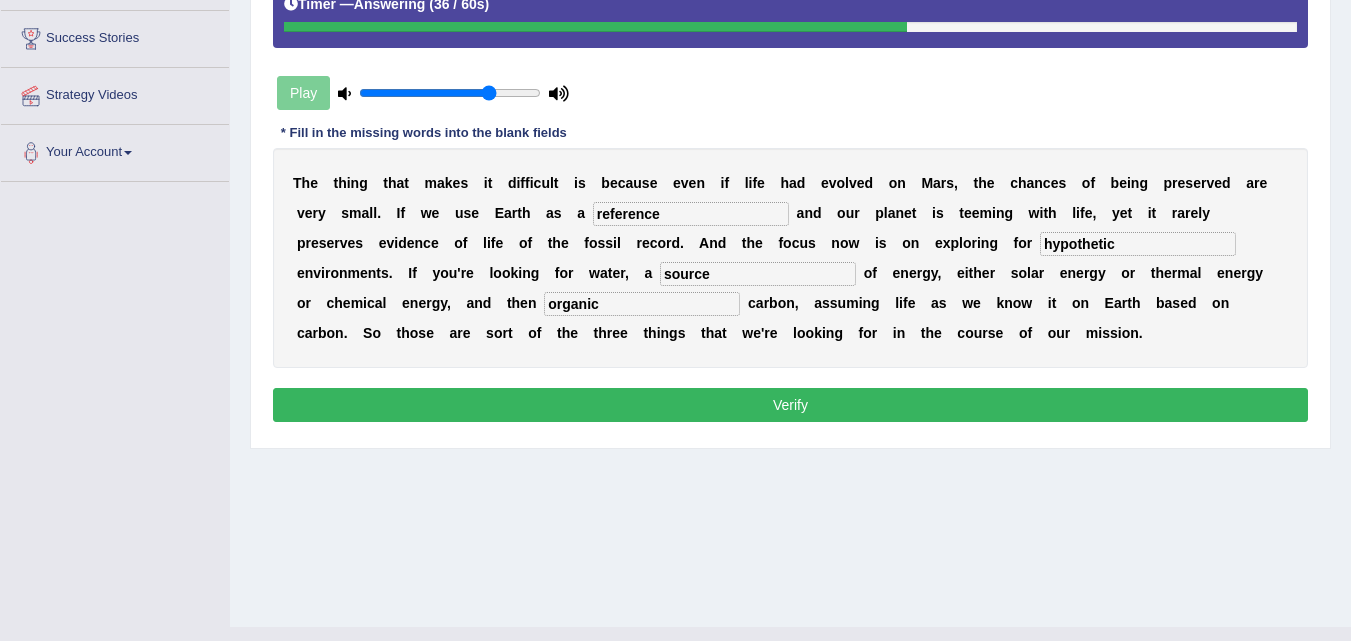 click on "Verify" at bounding box center [790, 405] 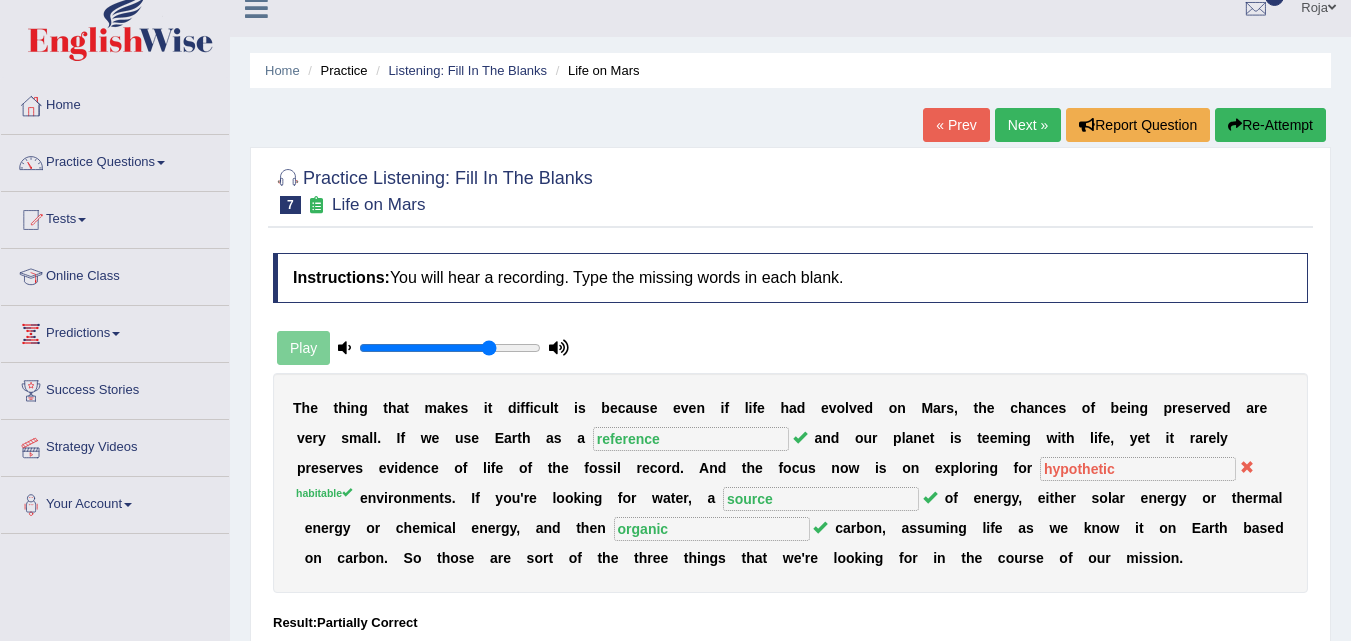 scroll, scrollTop: 19, scrollLeft: 0, axis: vertical 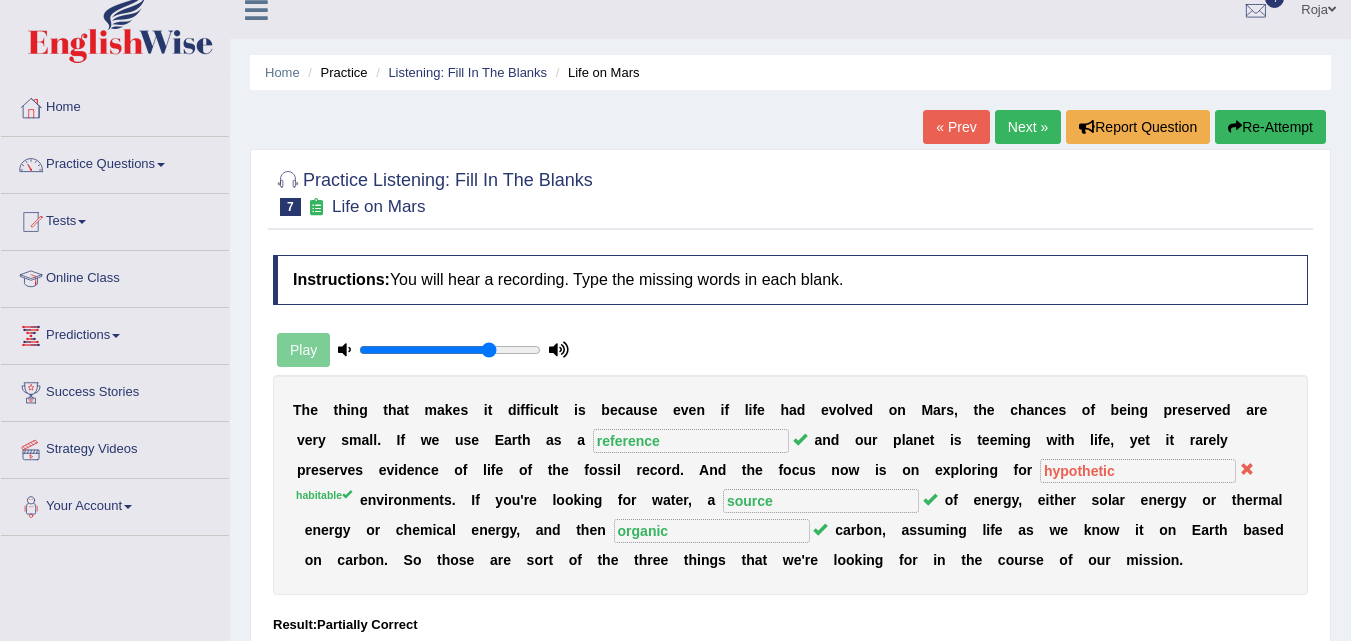 click on "Next »" at bounding box center [1028, 127] 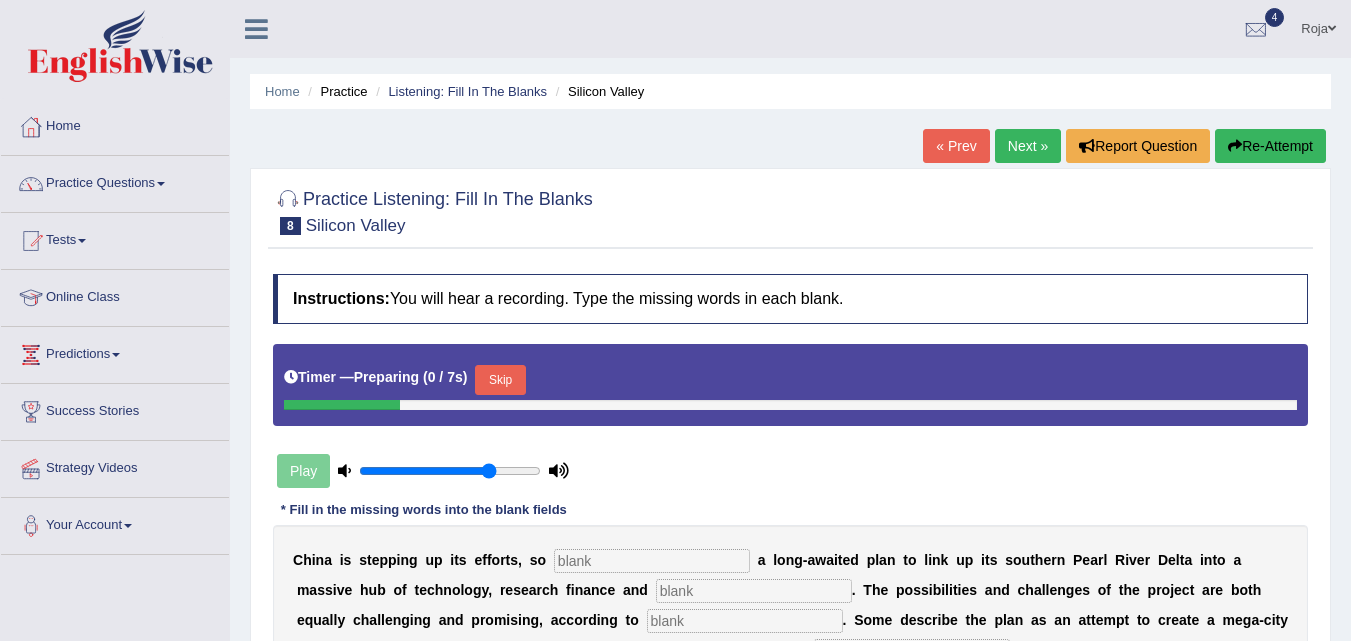 scroll, scrollTop: 0, scrollLeft: 0, axis: both 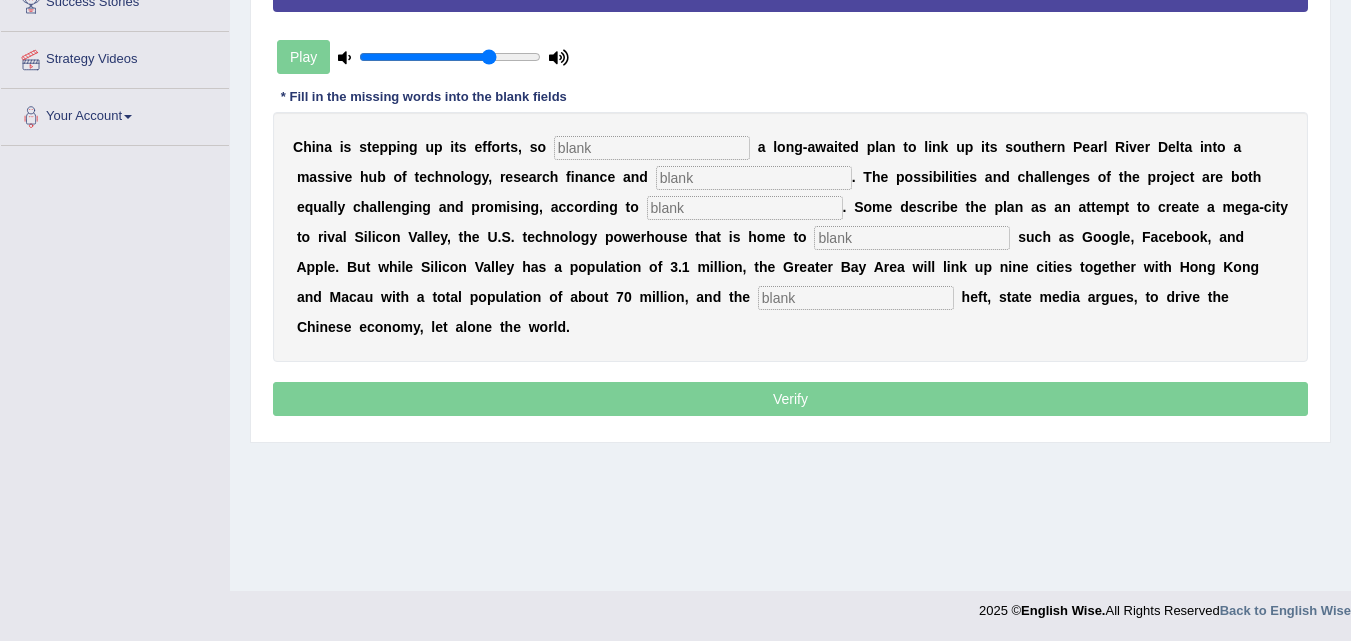 click at bounding box center (856, 298) 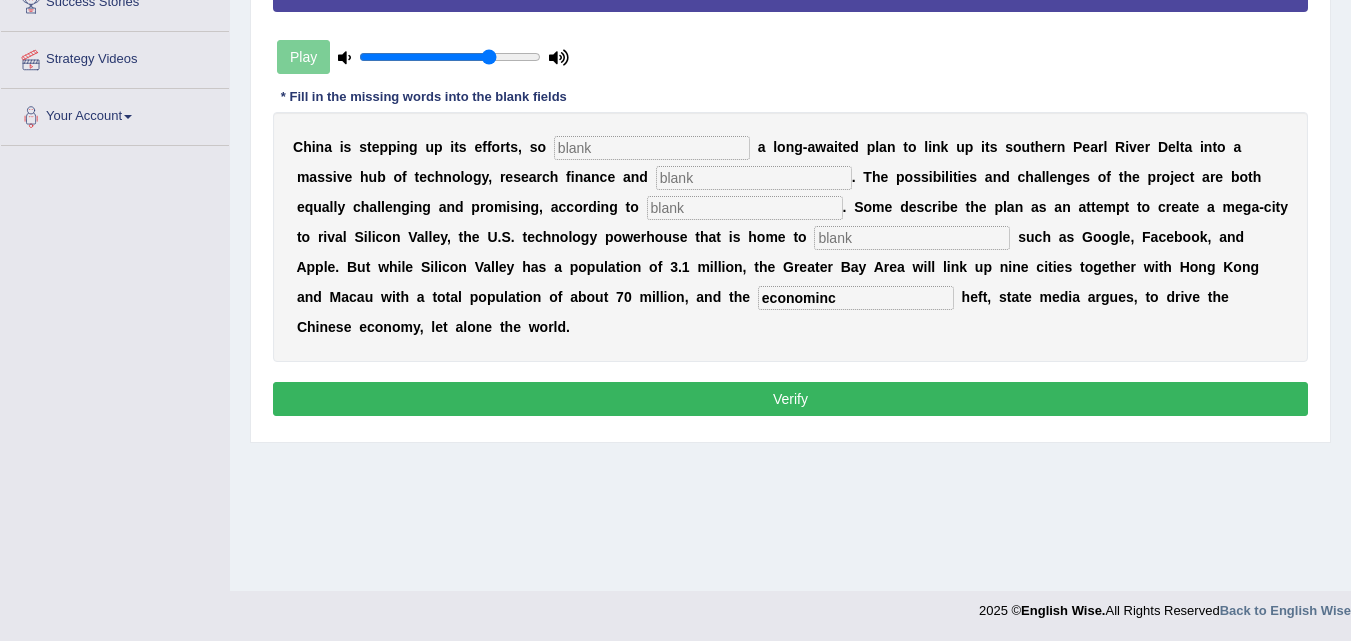 type on "econominc" 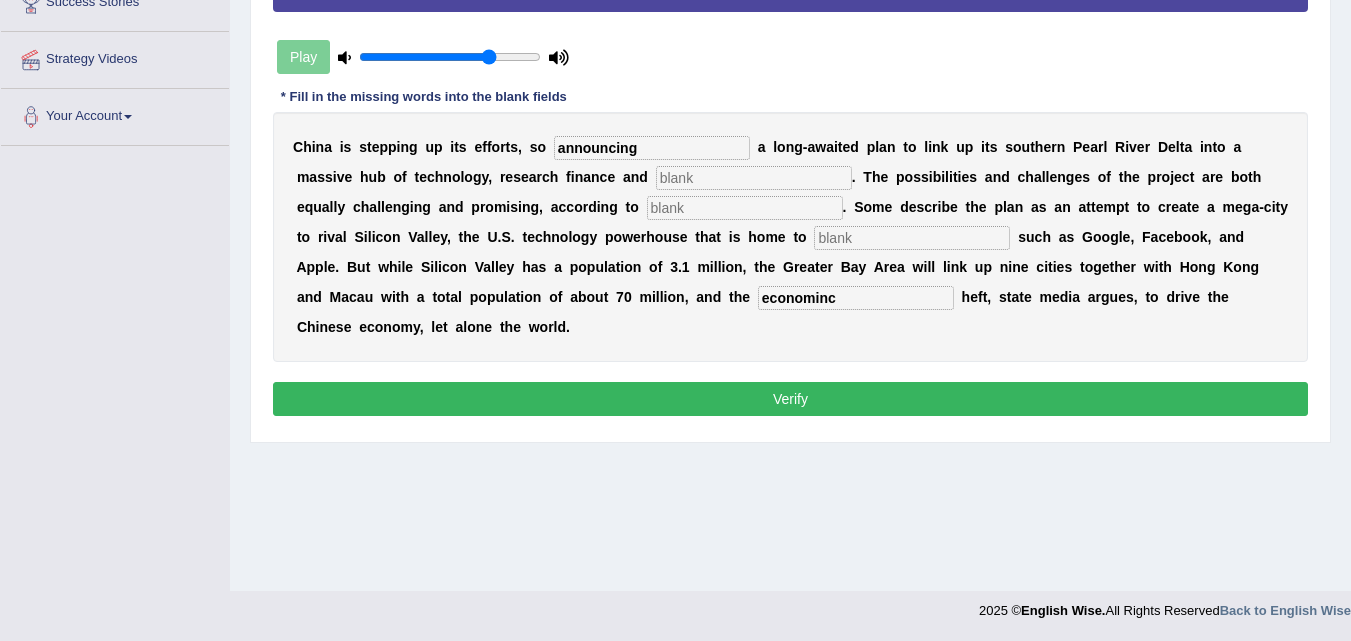 type on "announcing" 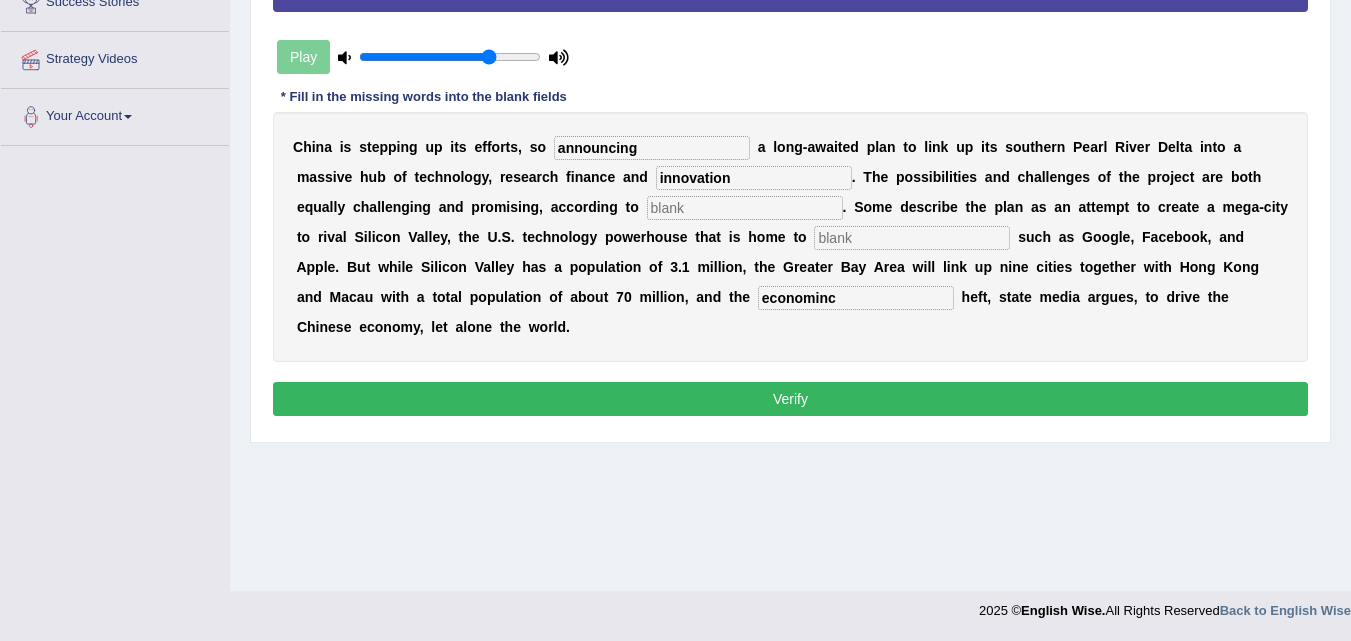 type on "innovation" 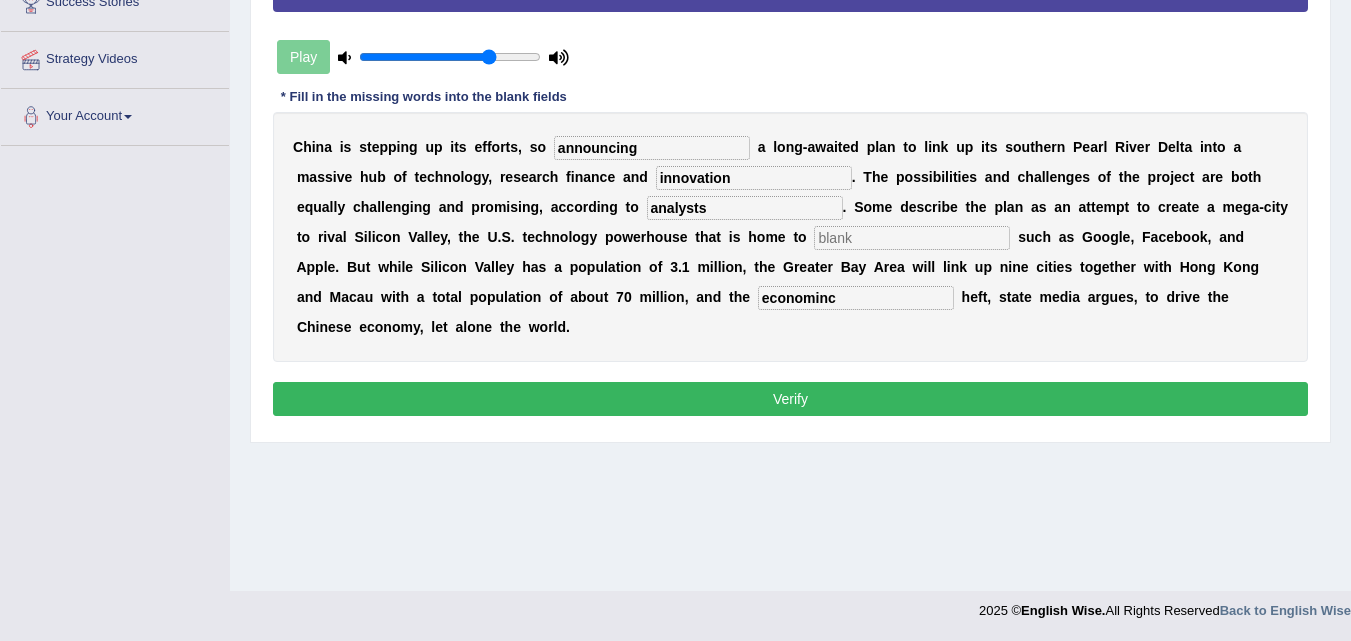 type on "analysts" 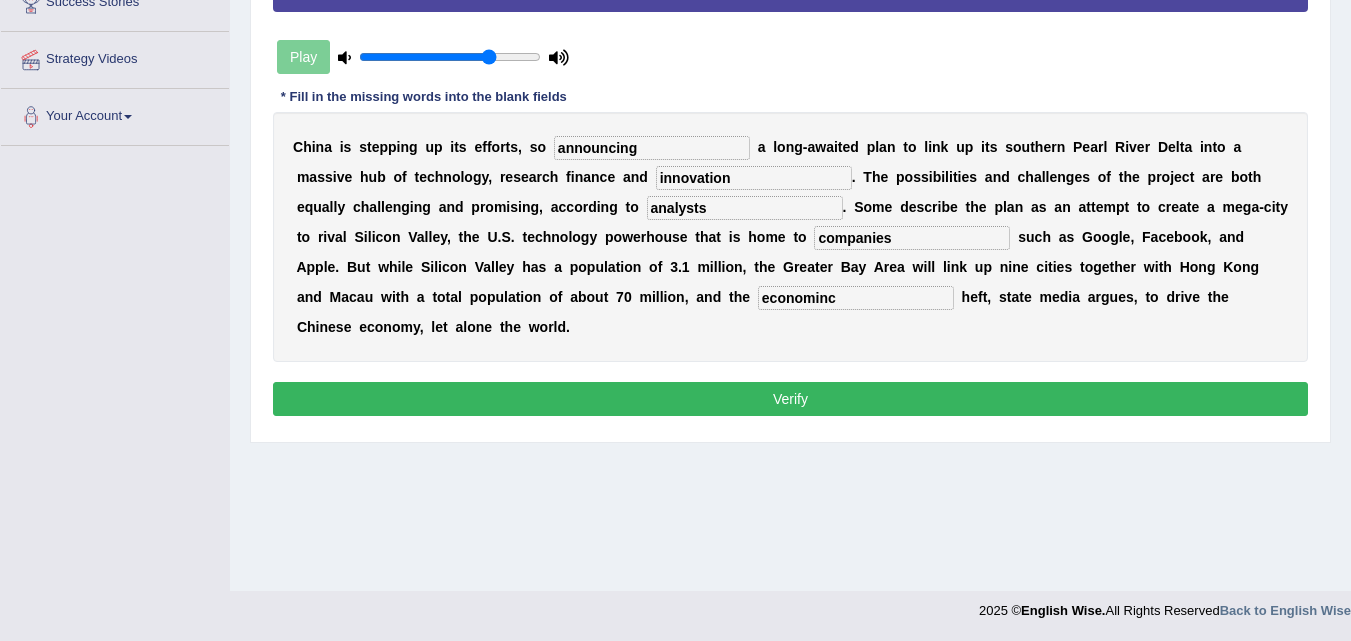 type on "companies" 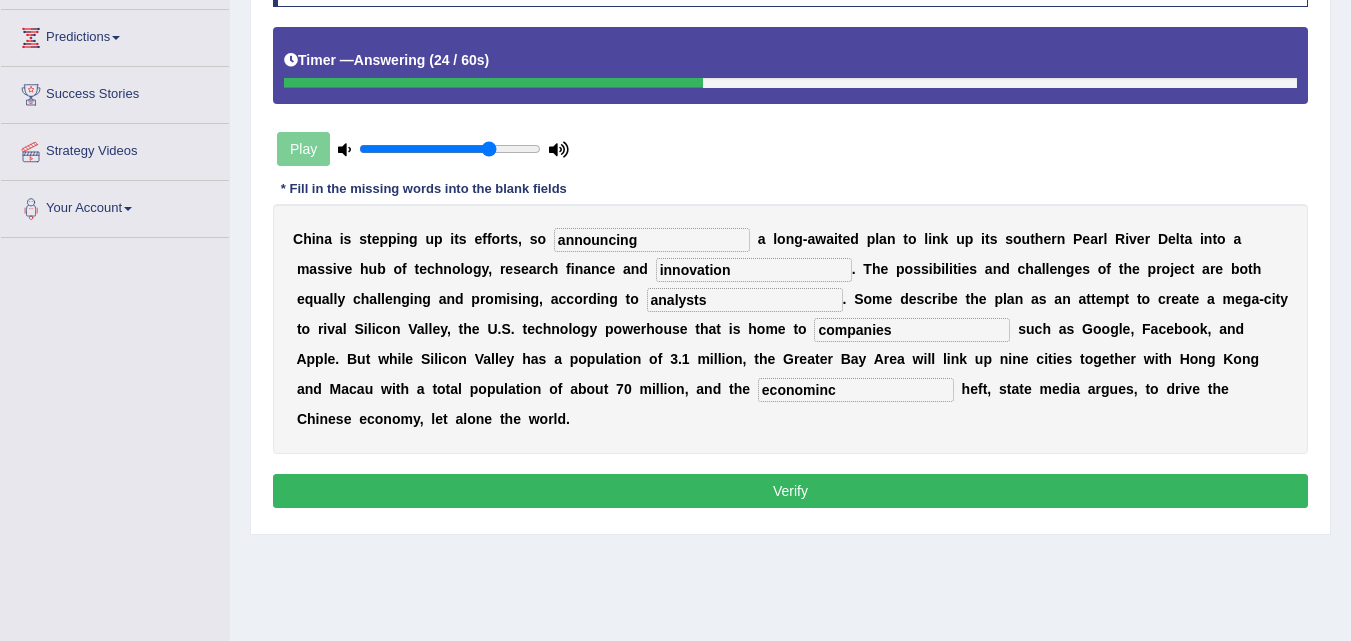 scroll, scrollTop: 312, scrollLeft: 0, axis: vertical 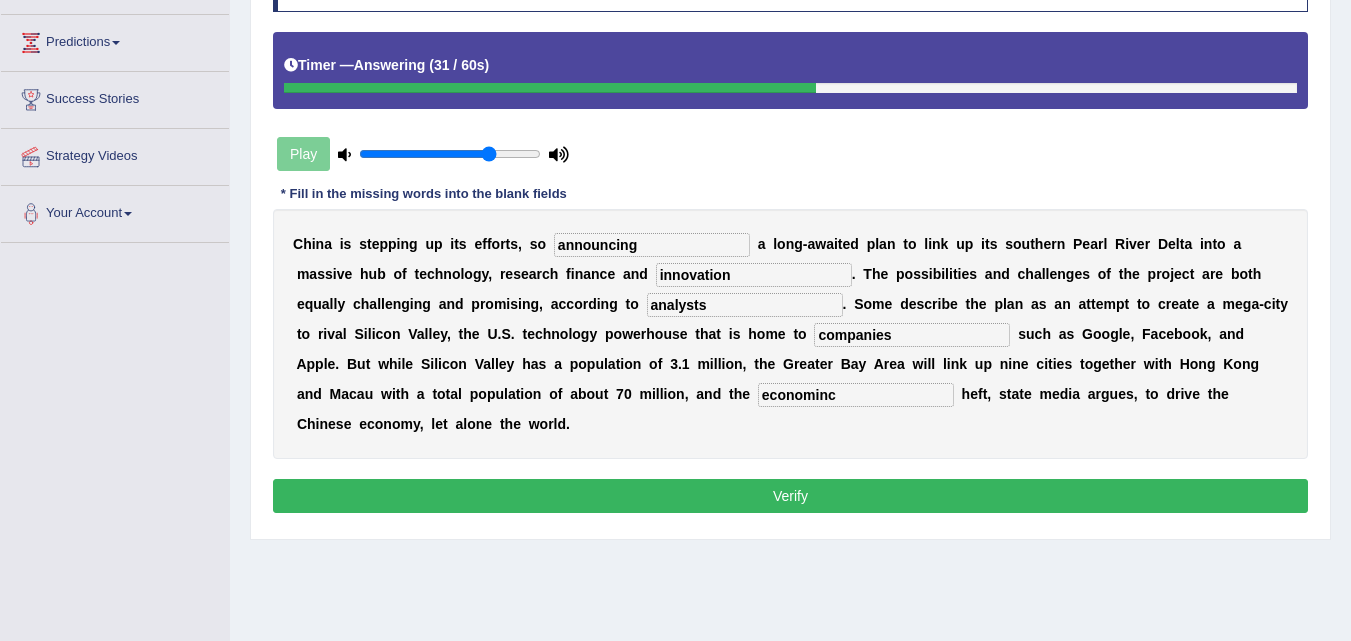 click on "Verify" at bounding box center (790, 496) 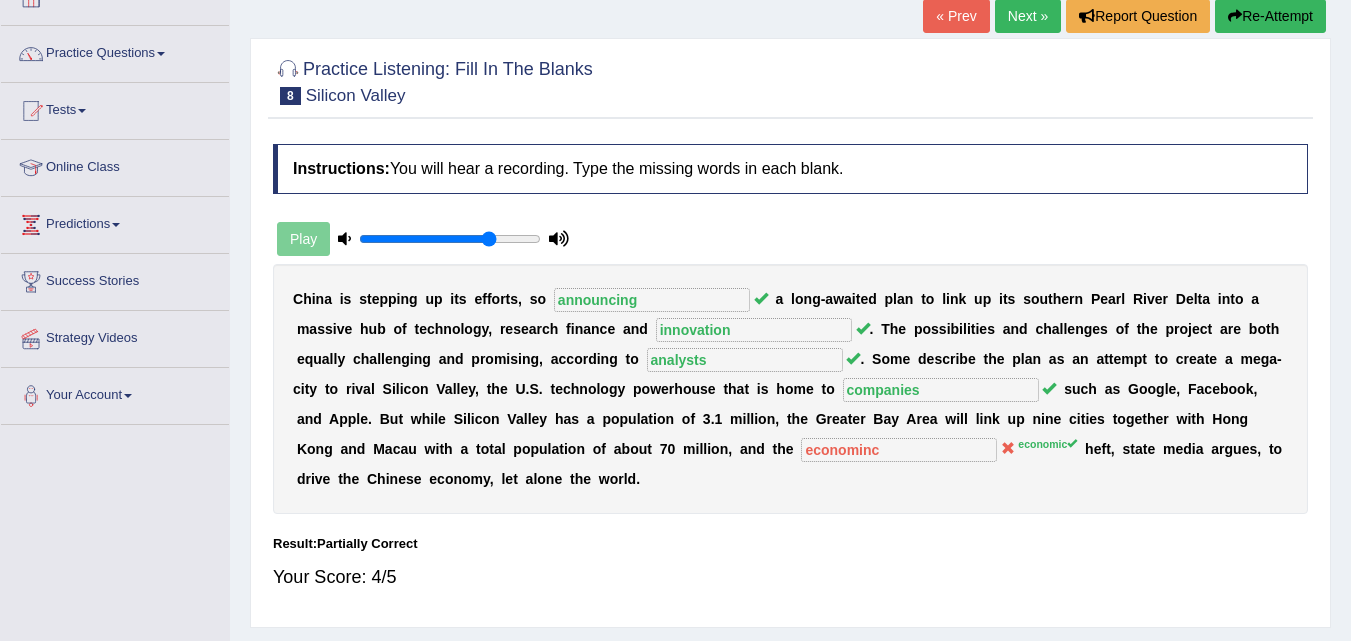 scroll, scrollTop: 128, scrollLeft: 0, axis: vertical 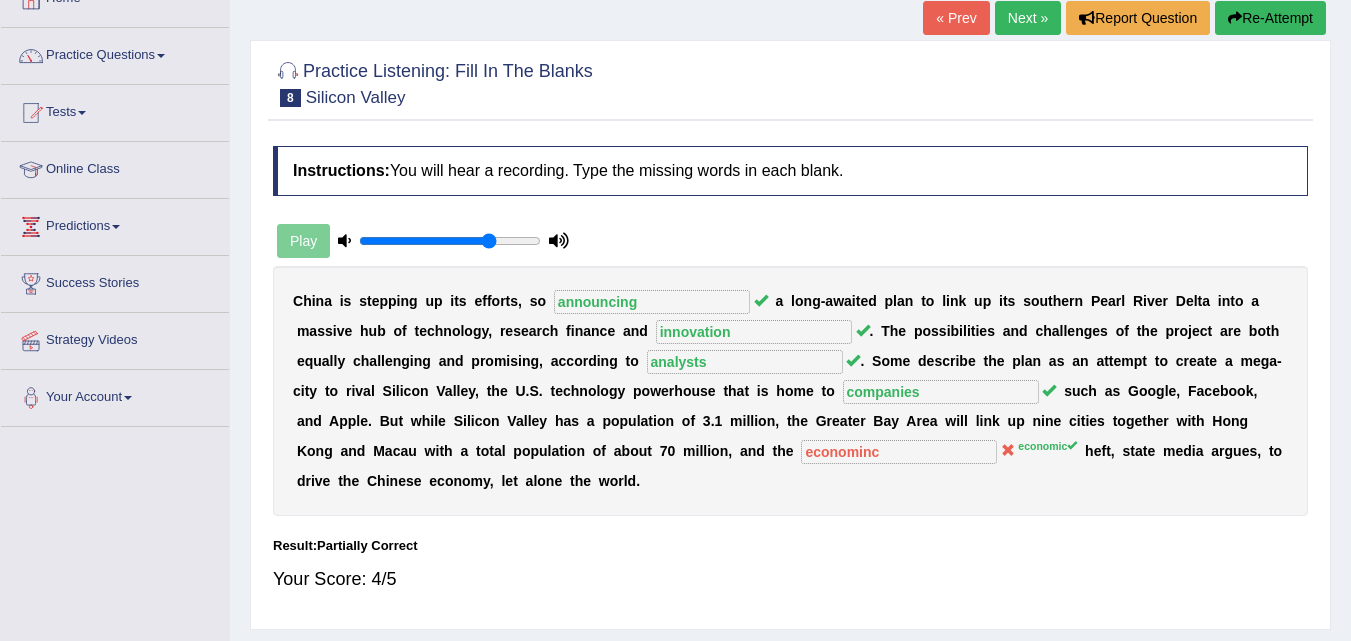 click on "Next »" at bounding box center [1028, 18] 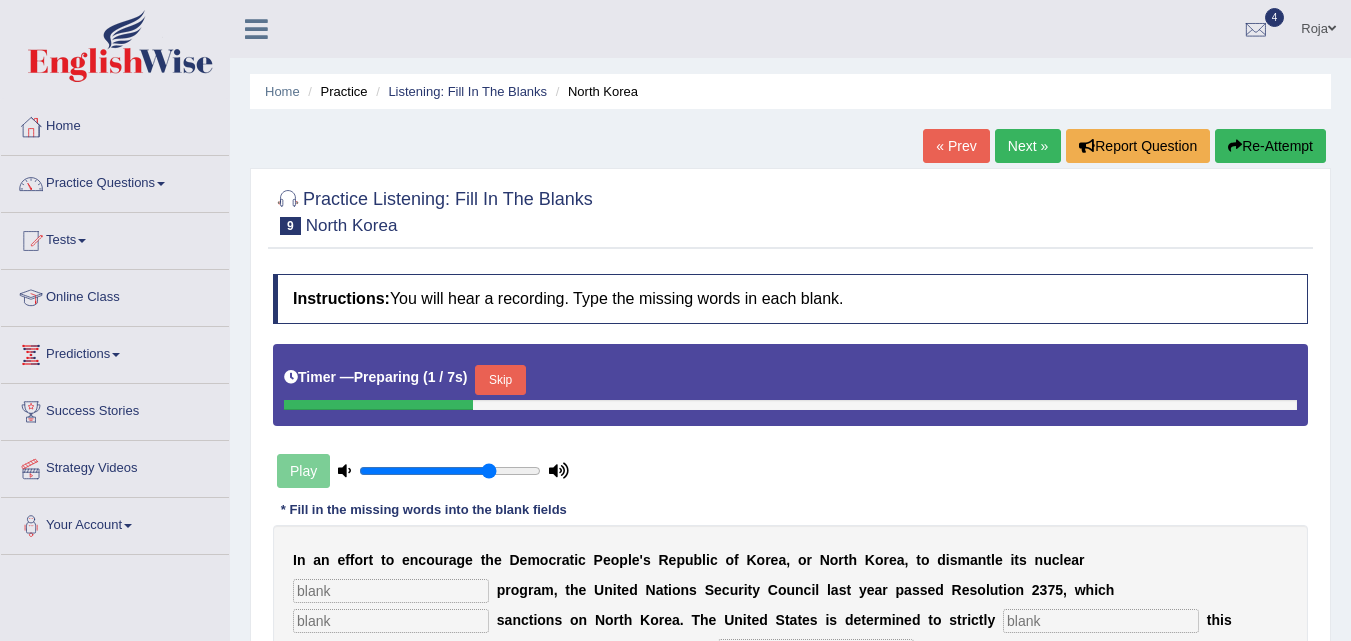 scroll, scrollTop: 161, scrollLeft: 0, axis: vertical 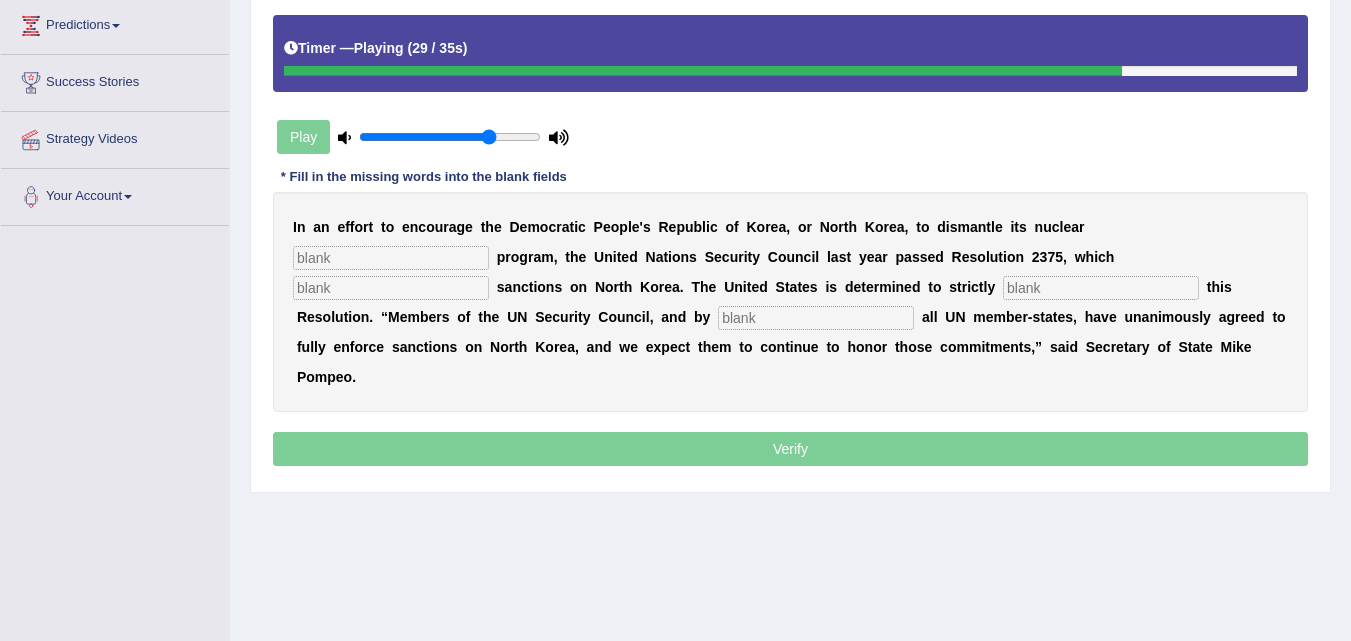 click at bounding box center [816, 318] 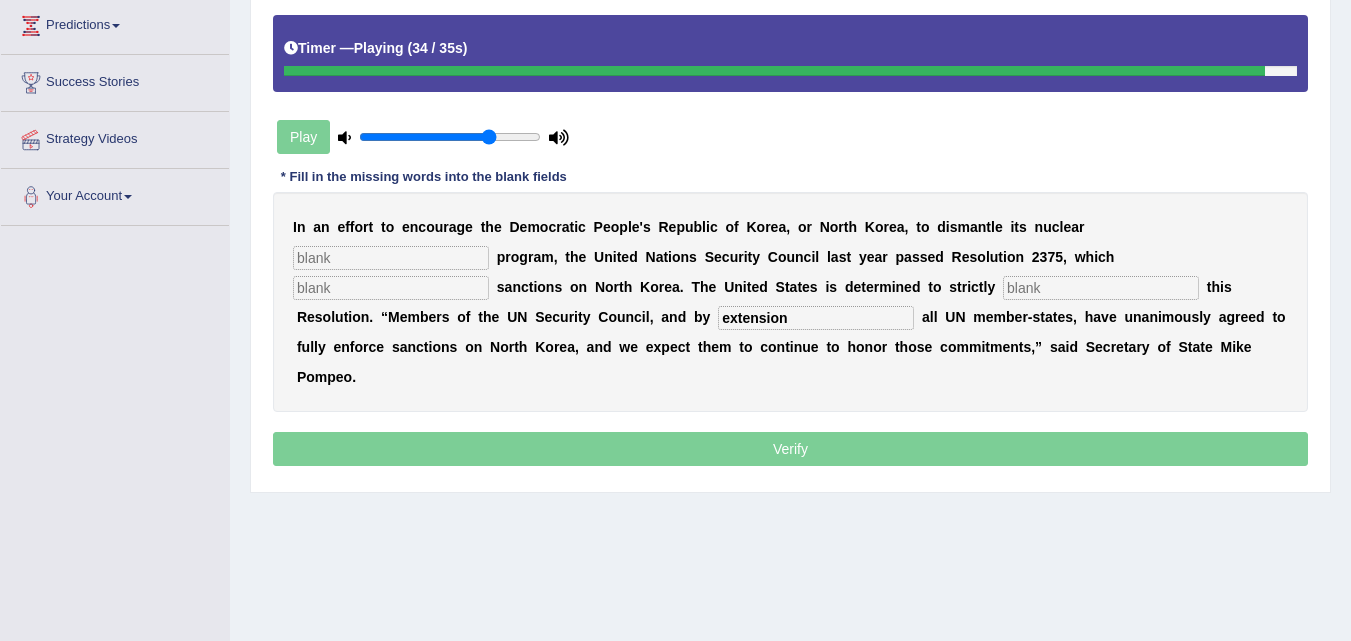 type on "extension" 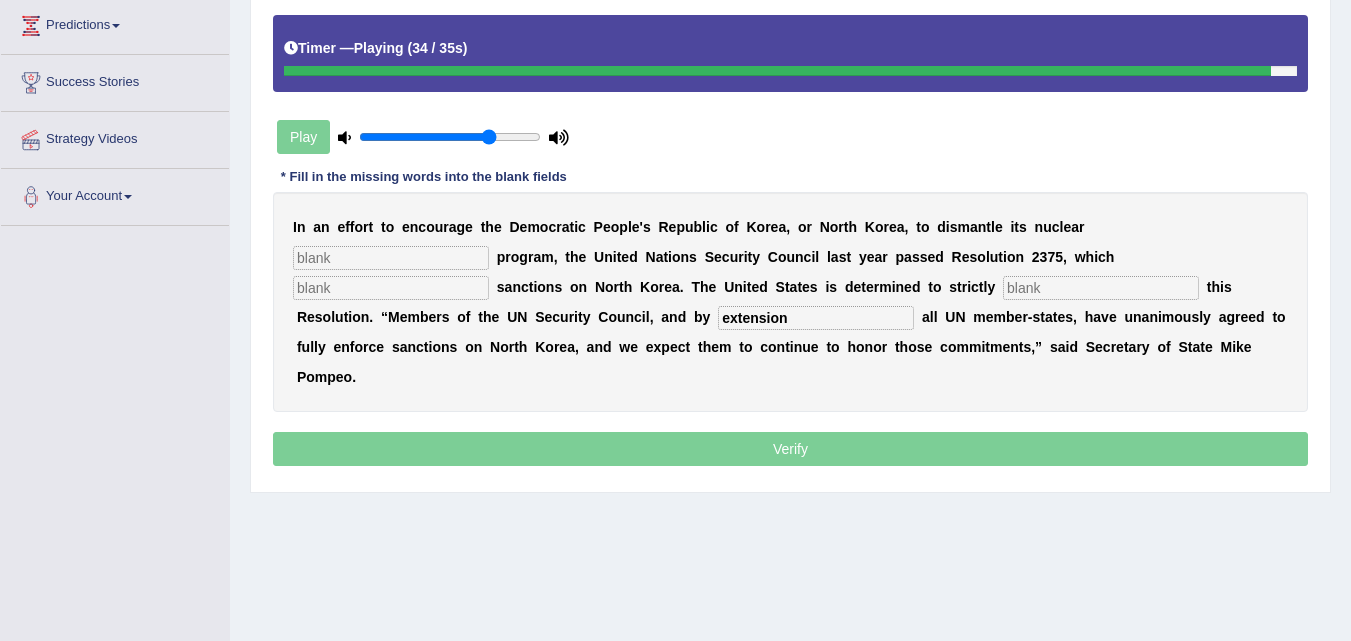 click at bounding box center [391, 258] 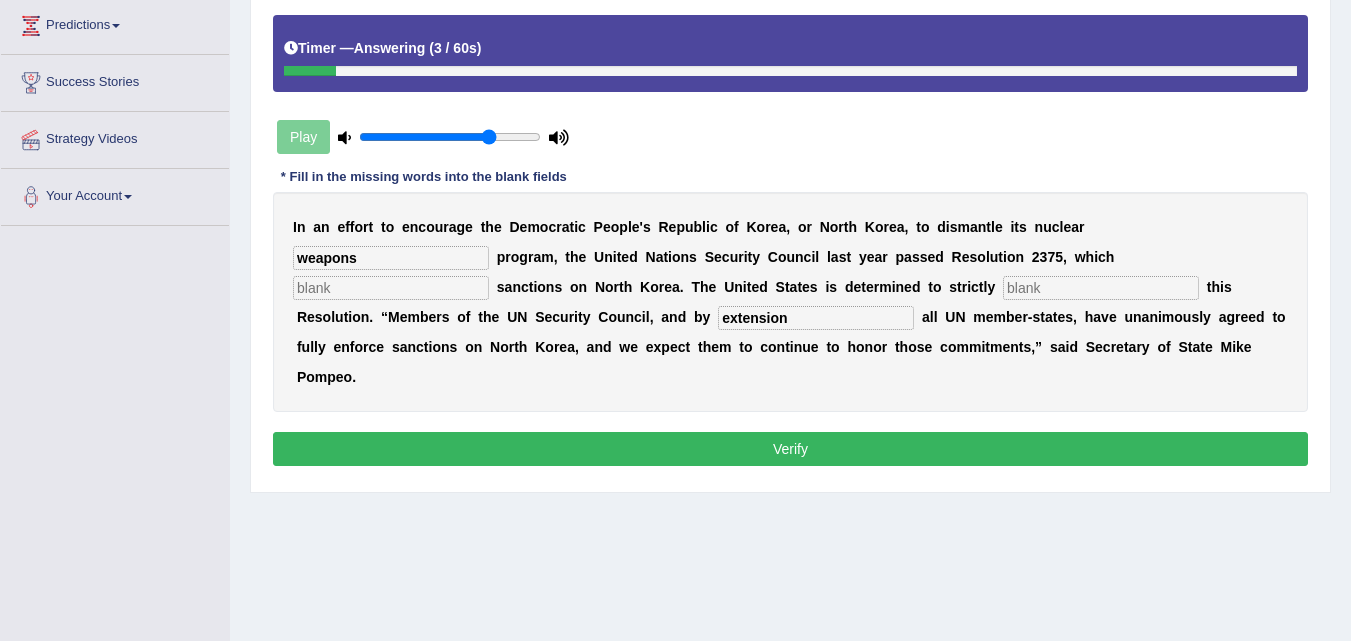 type on "weapons" 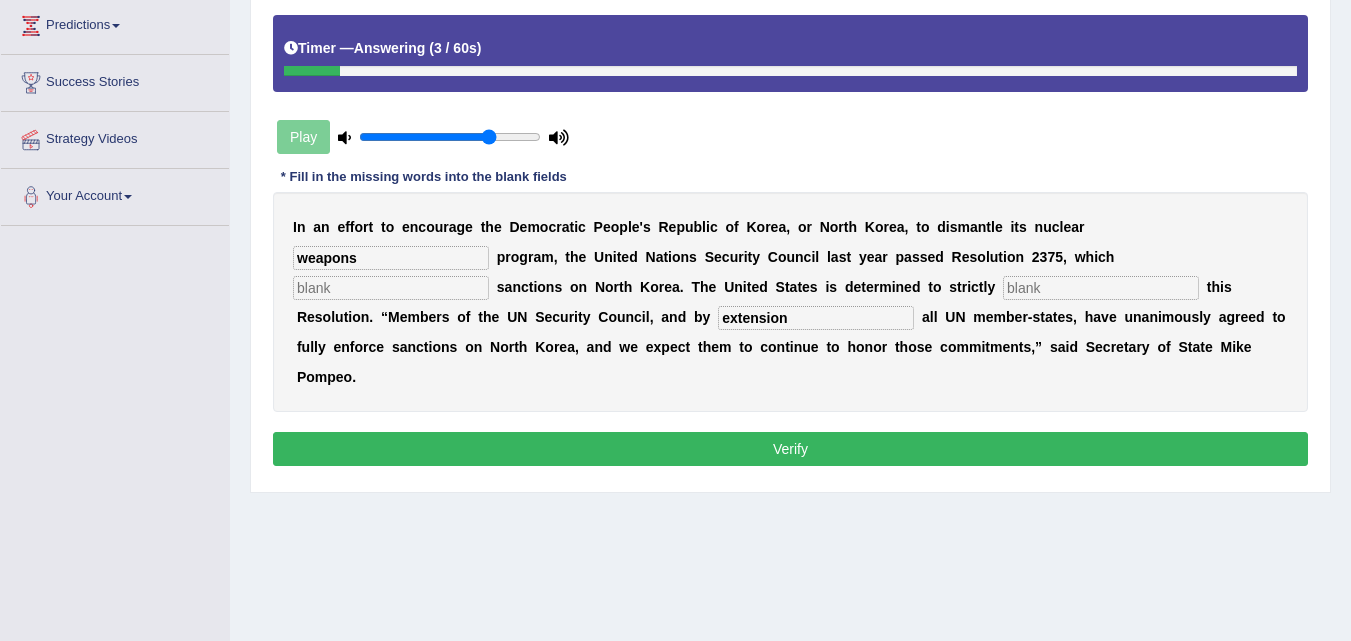 click at bounding box center (391, 288) 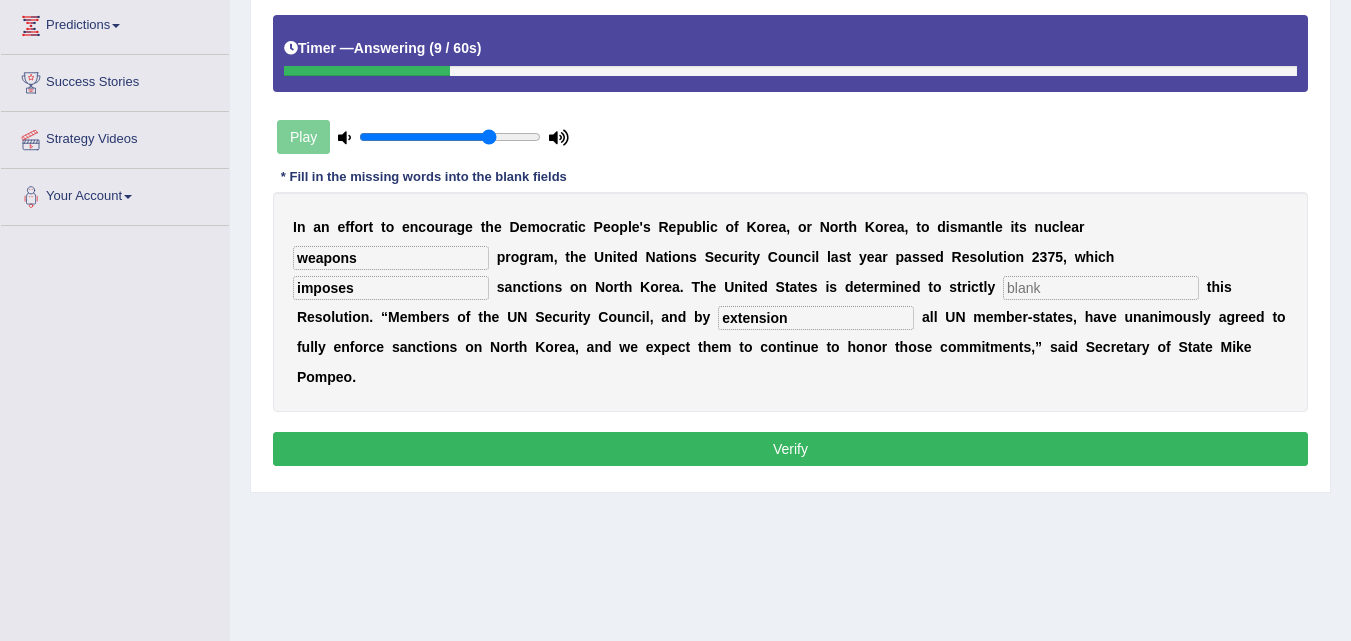 type on "imposes" 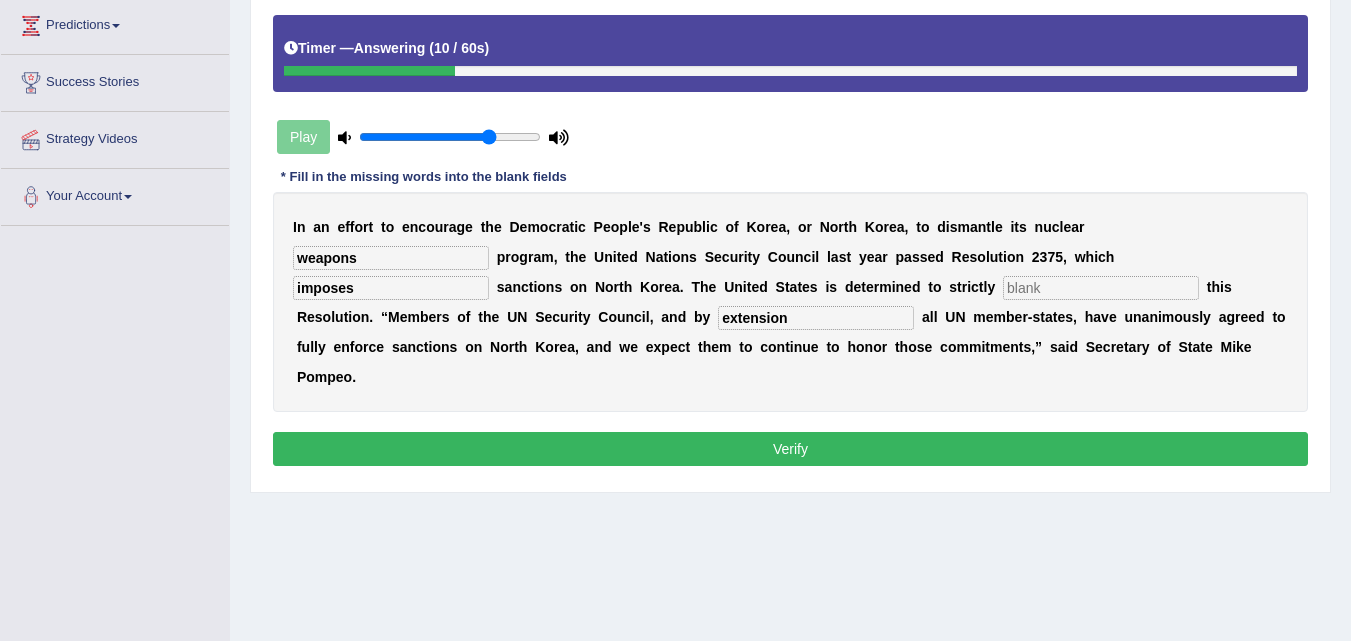 click at bounding box center (1101, 288) 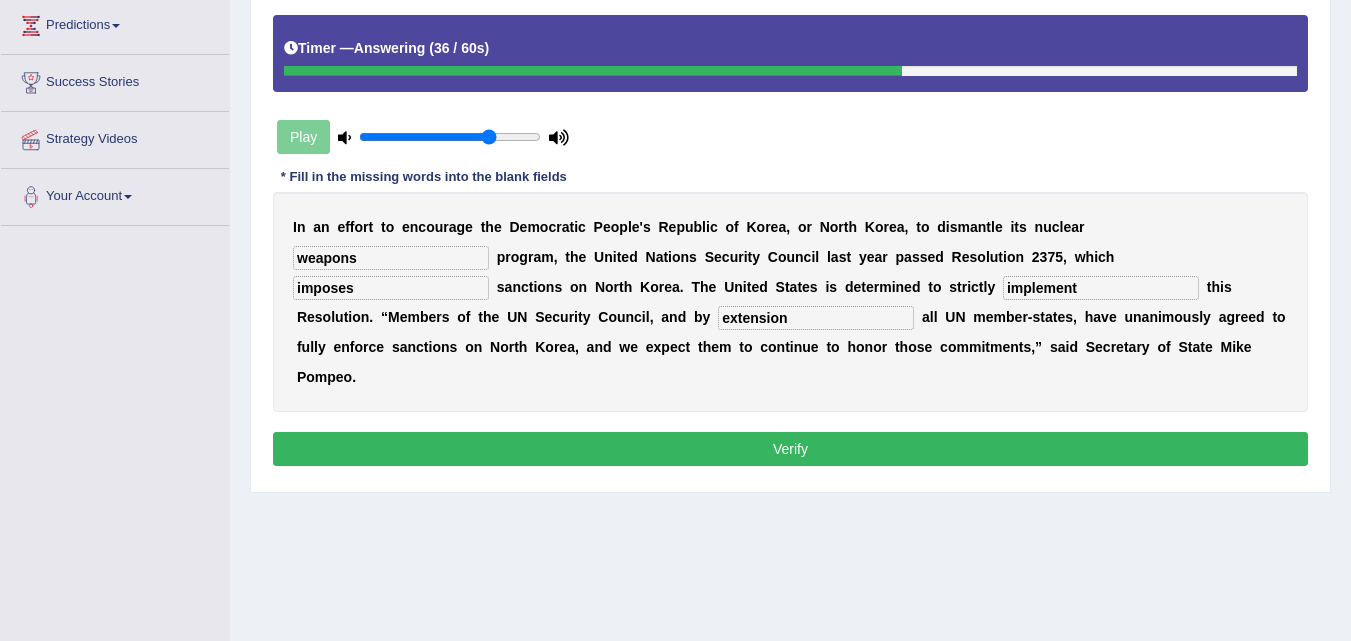 type on "implement" 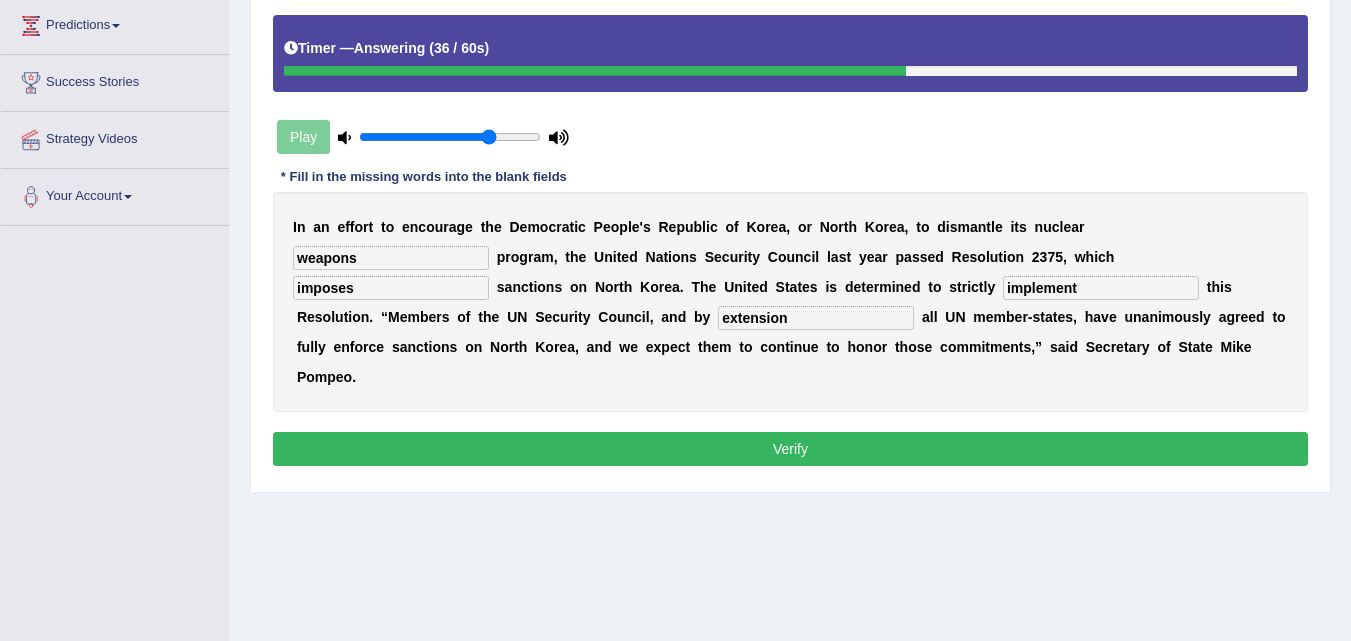 click on "weapons" at bounding box center (391, 258) 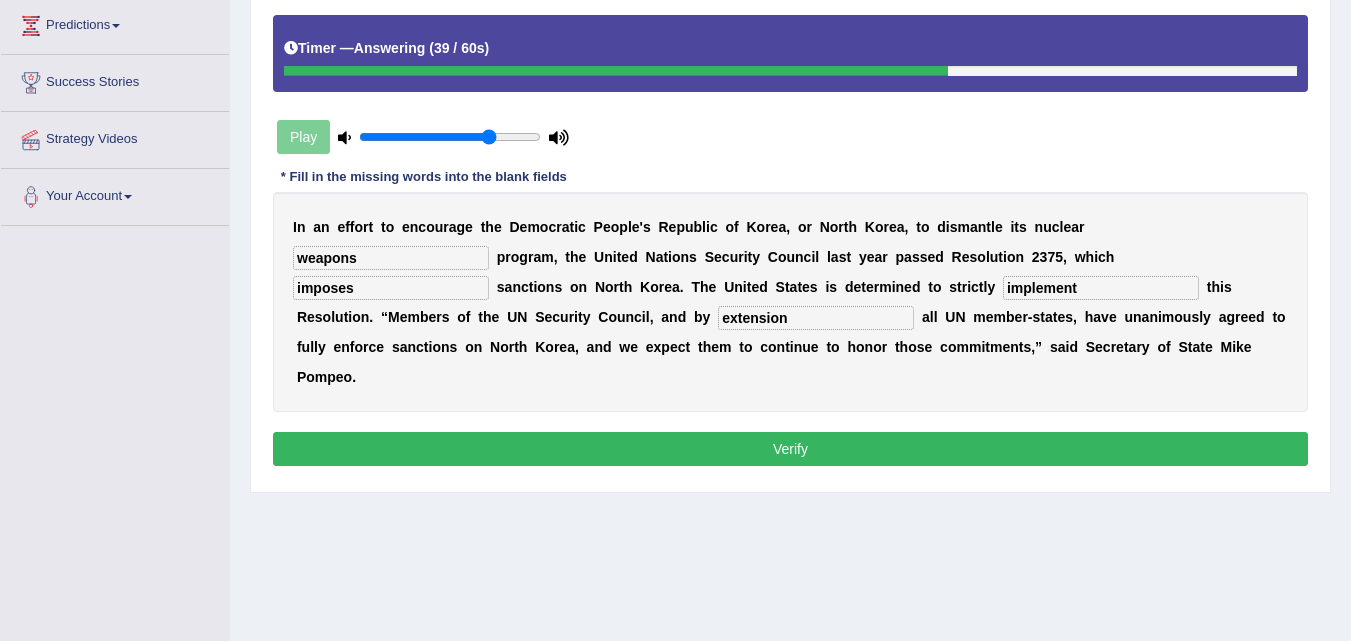 click on "weapons" at bounding box center [391, 258] 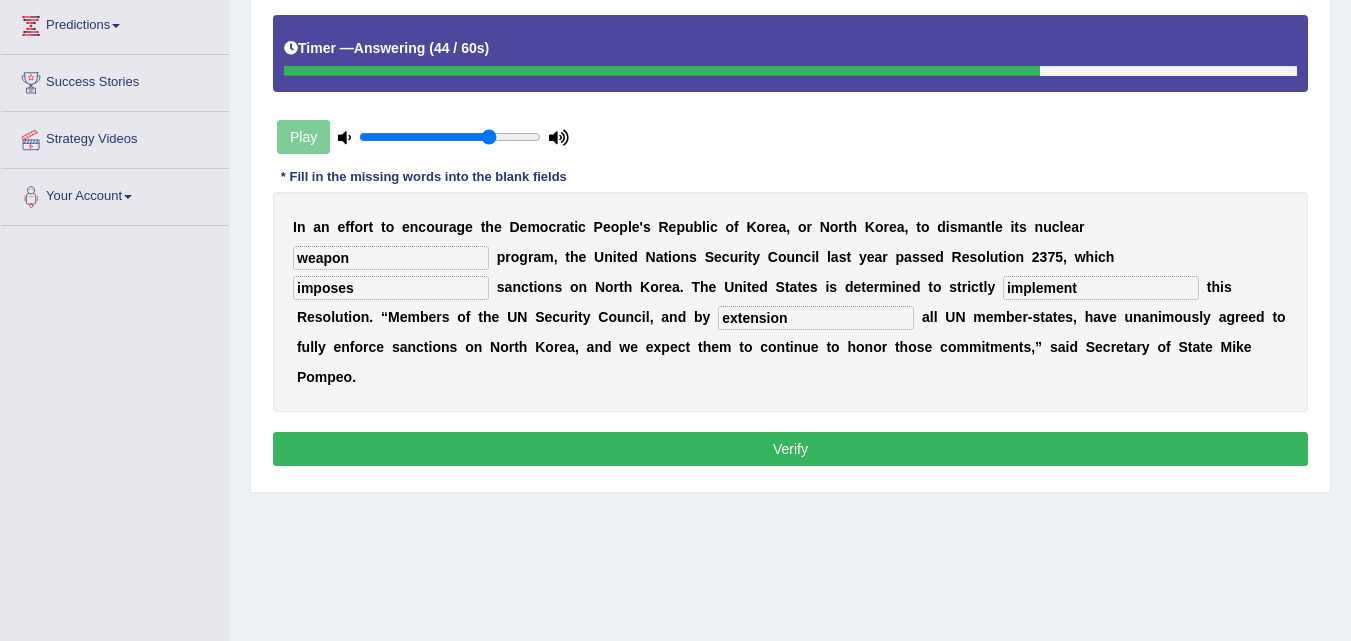 type on "weapon" 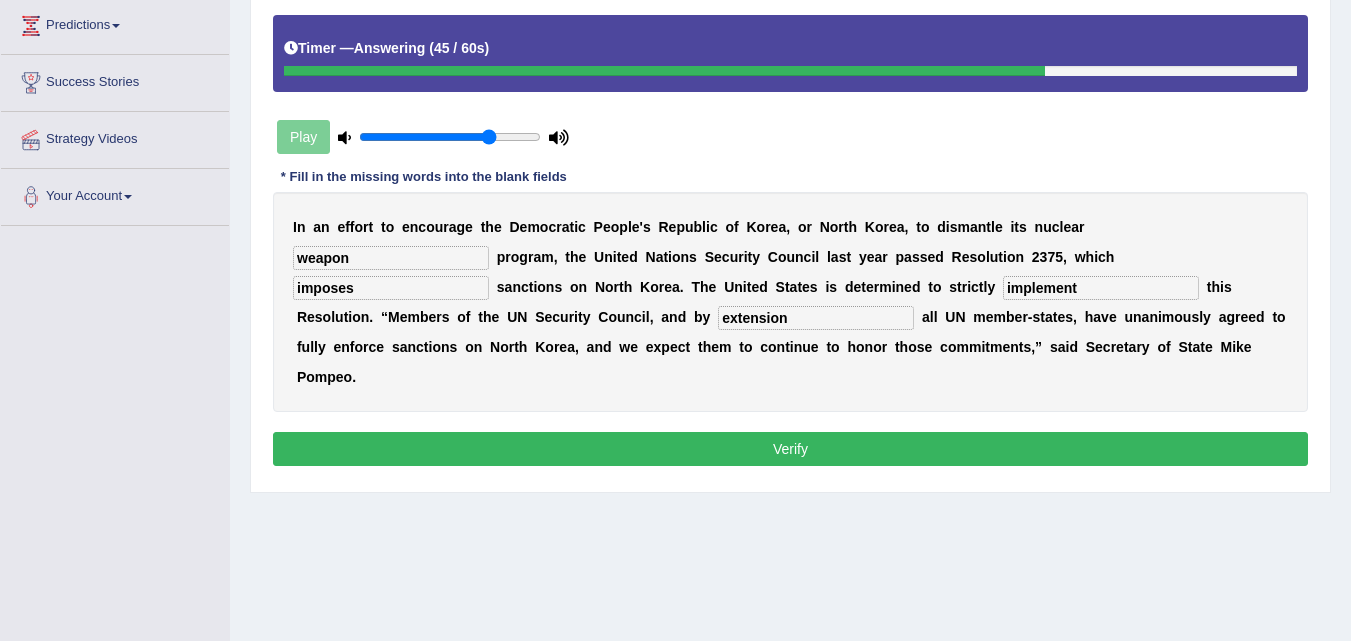 click on "Verify" at bounding box center (790, 449) 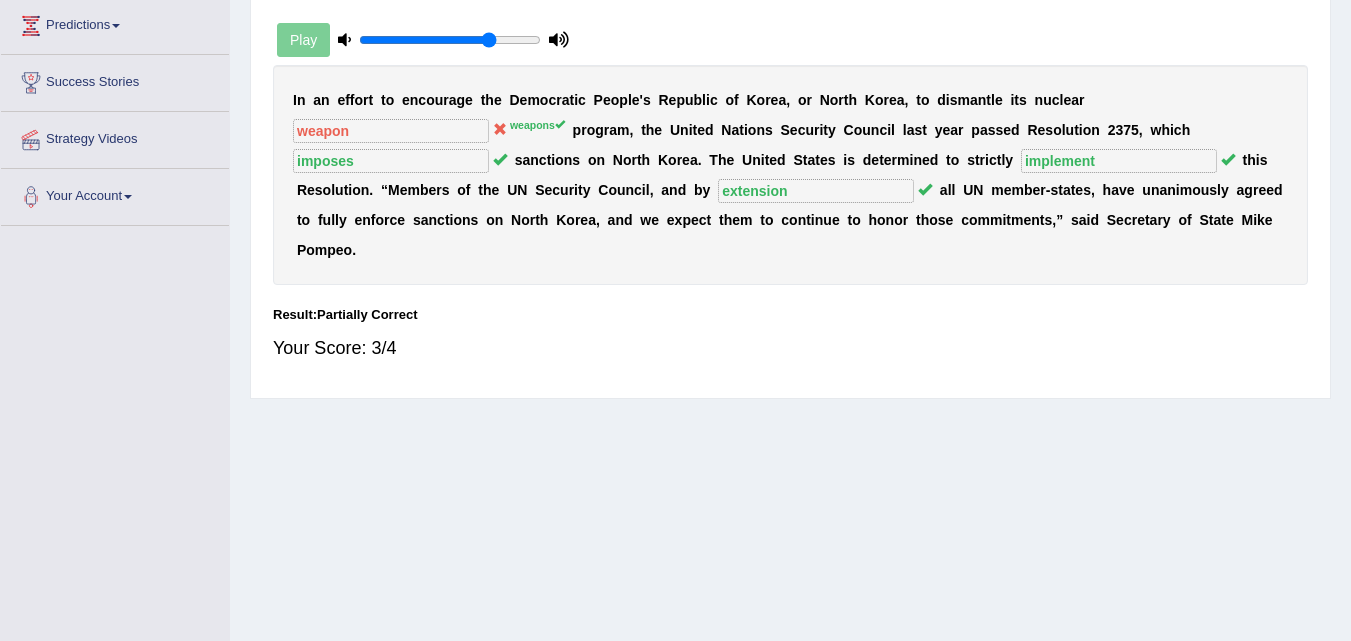 scroll, scrollTop: 78, scrollLeft: 0, axis: vertical 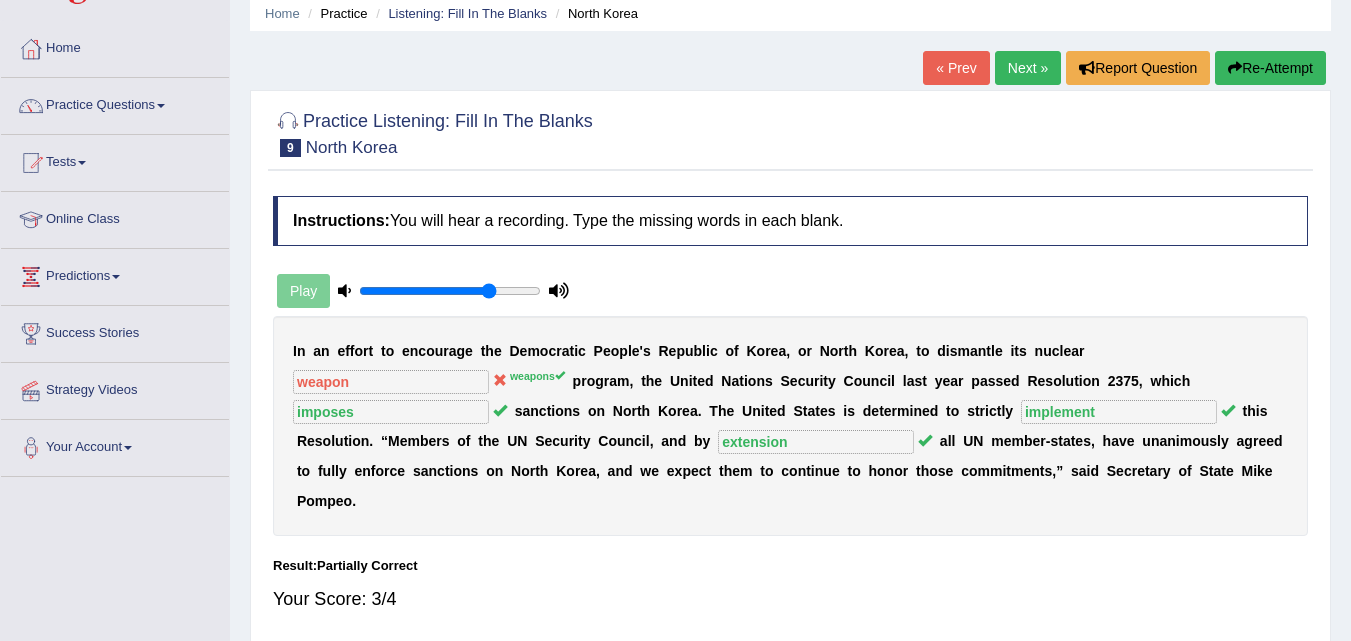 click on "Next »" at bounding box center [1028, 68] 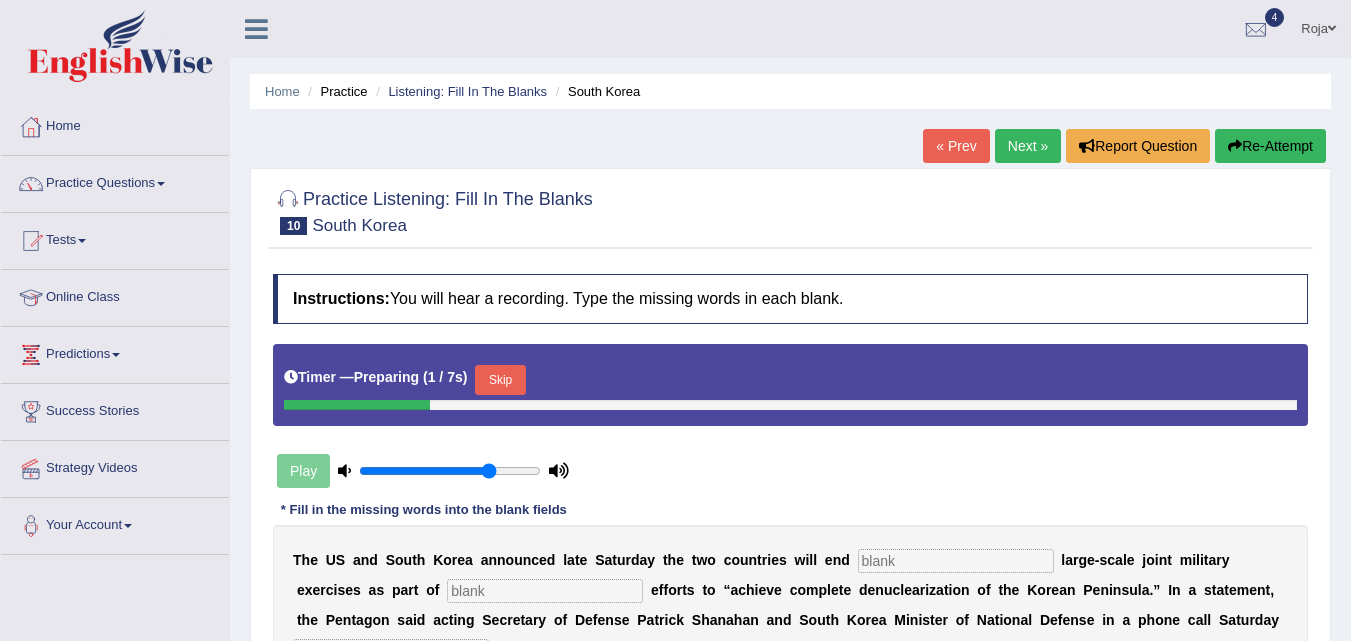 scroll, scrollTop: 0, scrollLeft: 0, axis: both 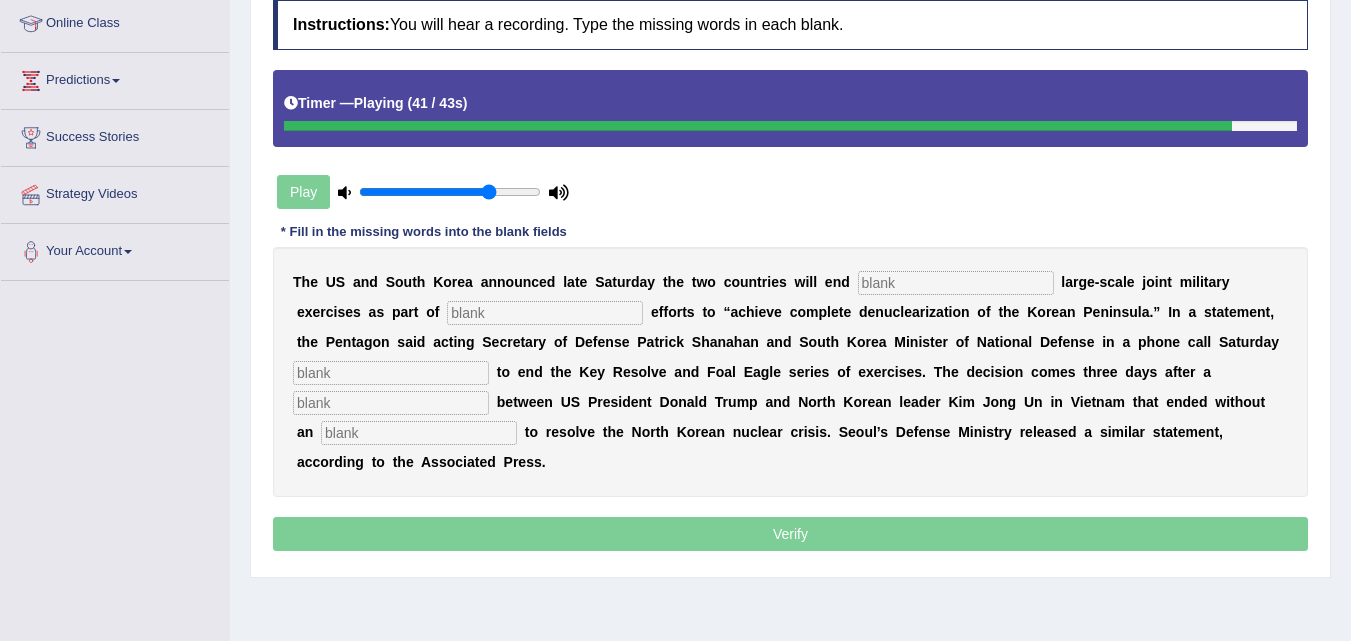 click at bounding box center [419, 433] 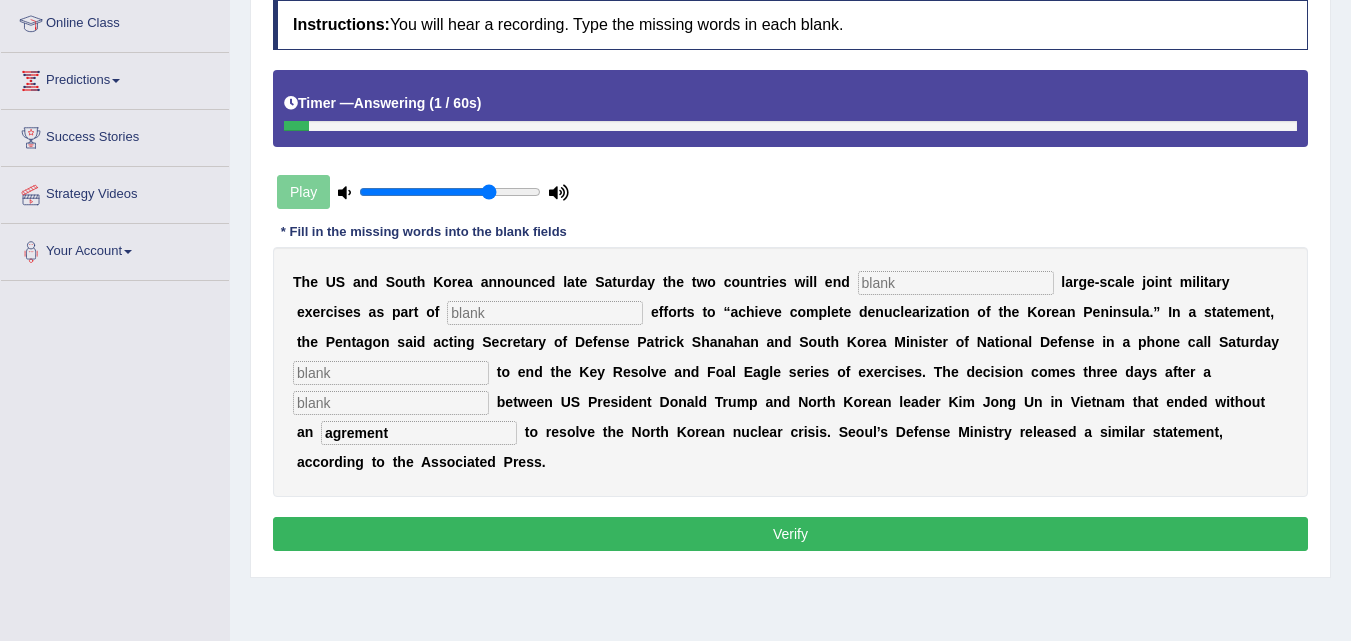 type on "agrement" 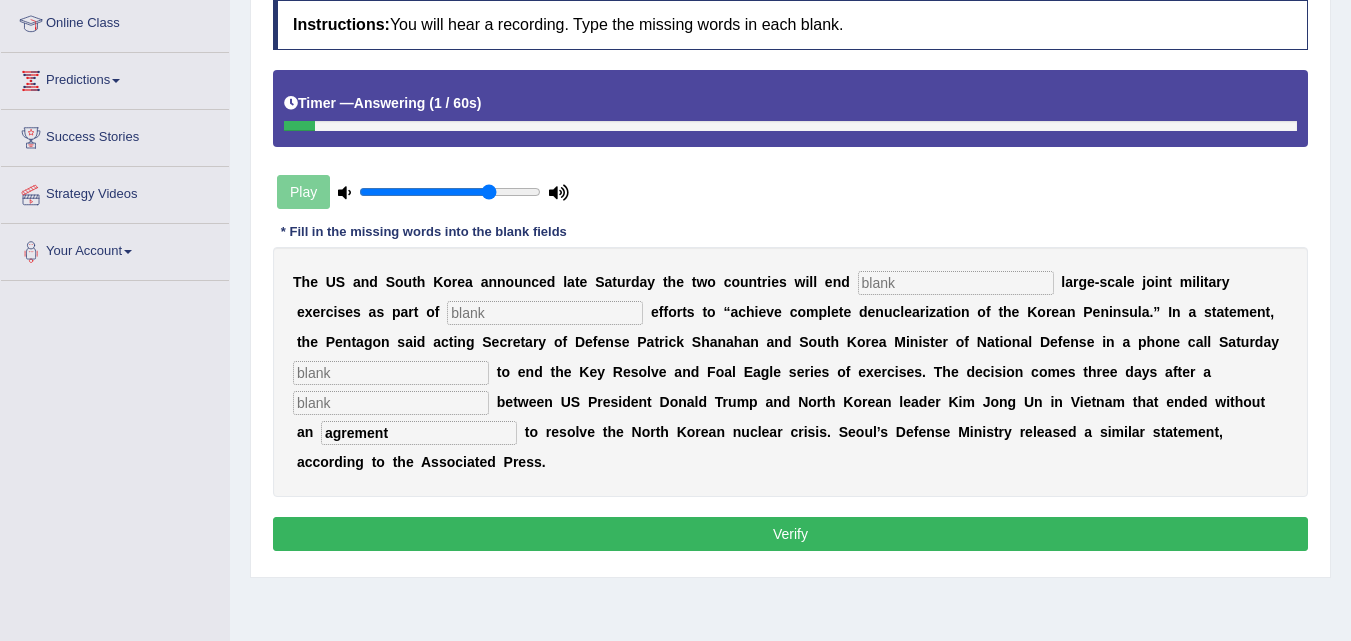 click at bounding box center [956, 283] 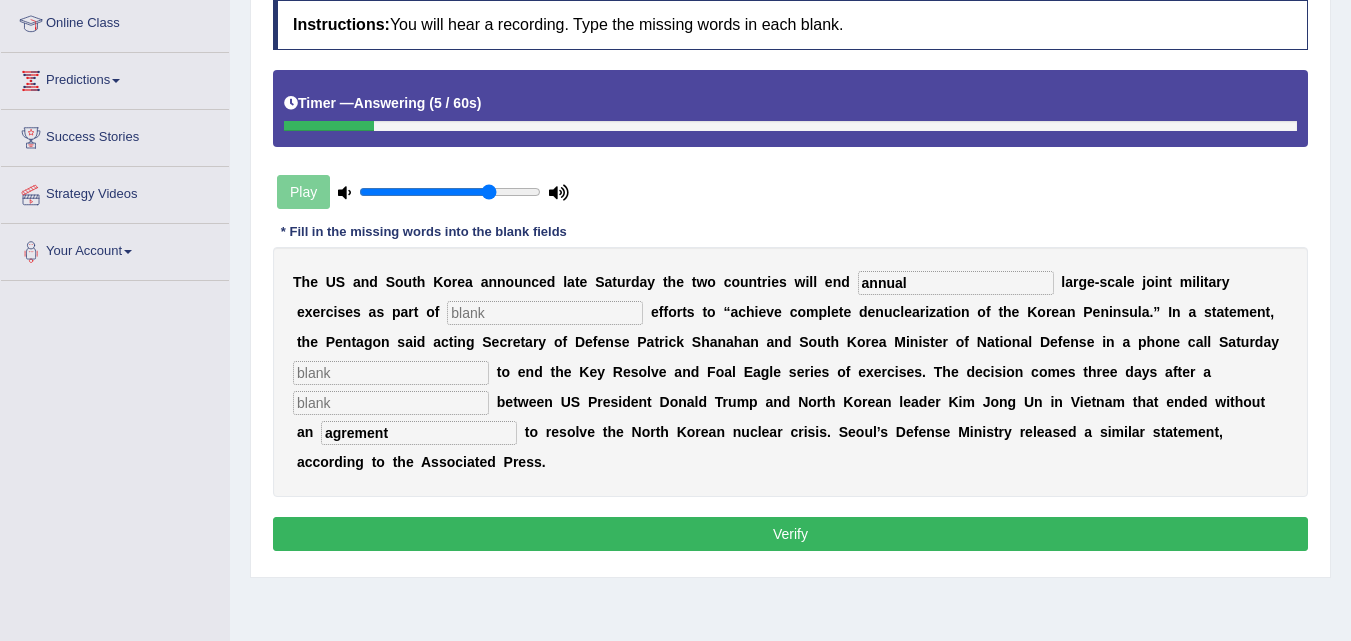 type on "annual" 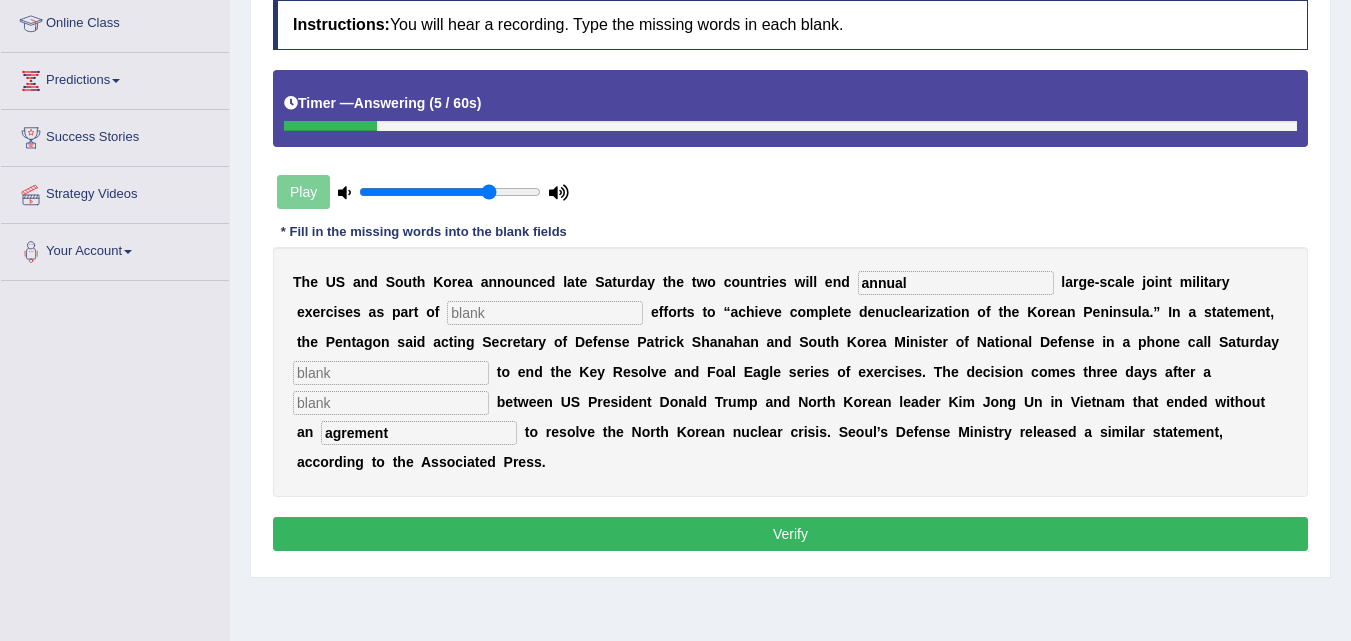 click at bounding box center [545, 313] 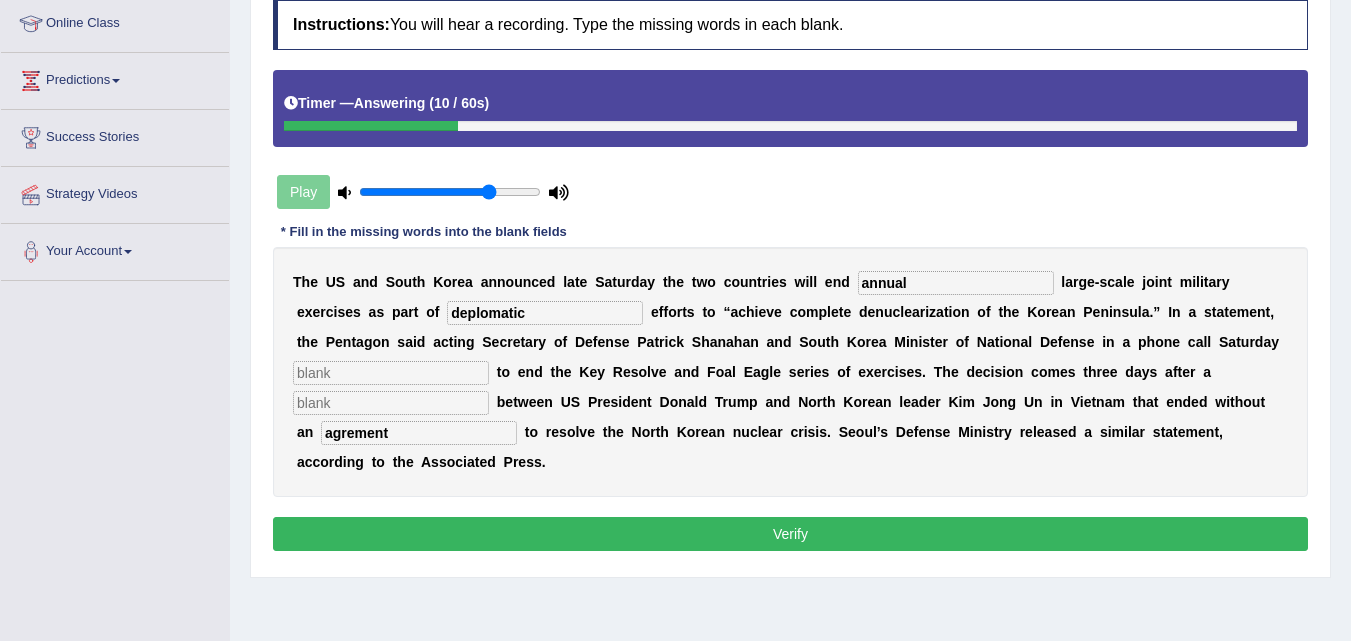 type on "deplomatic" 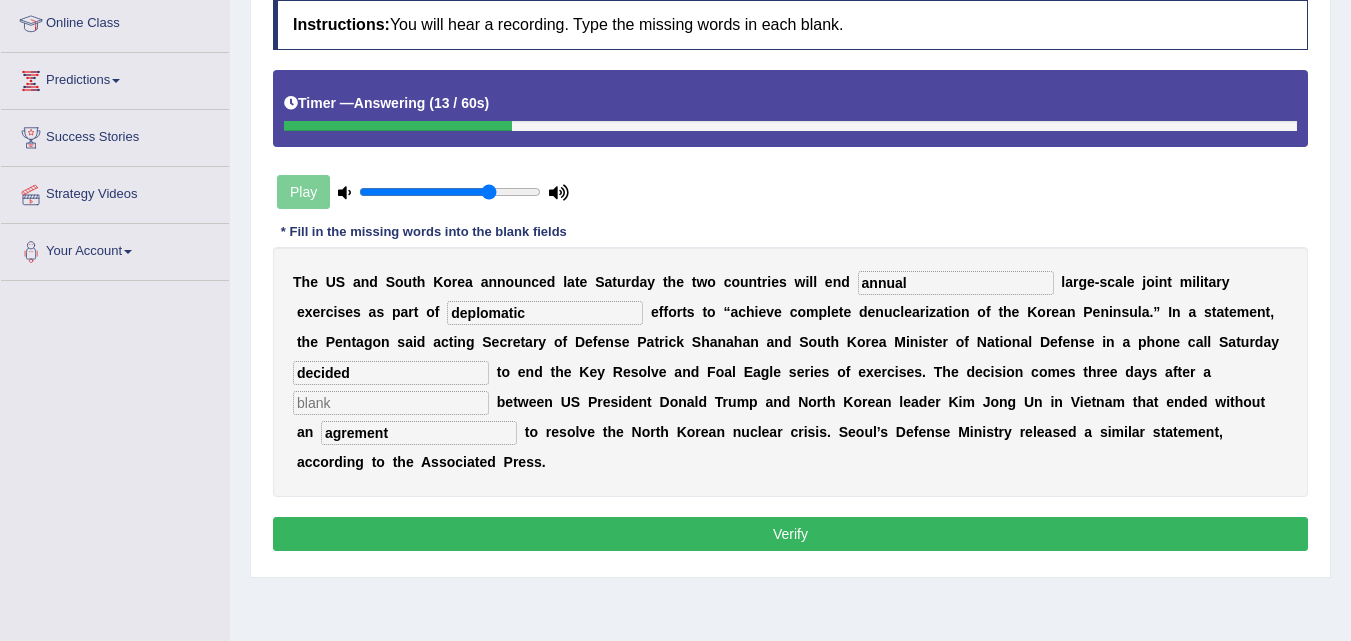 type on "decided" 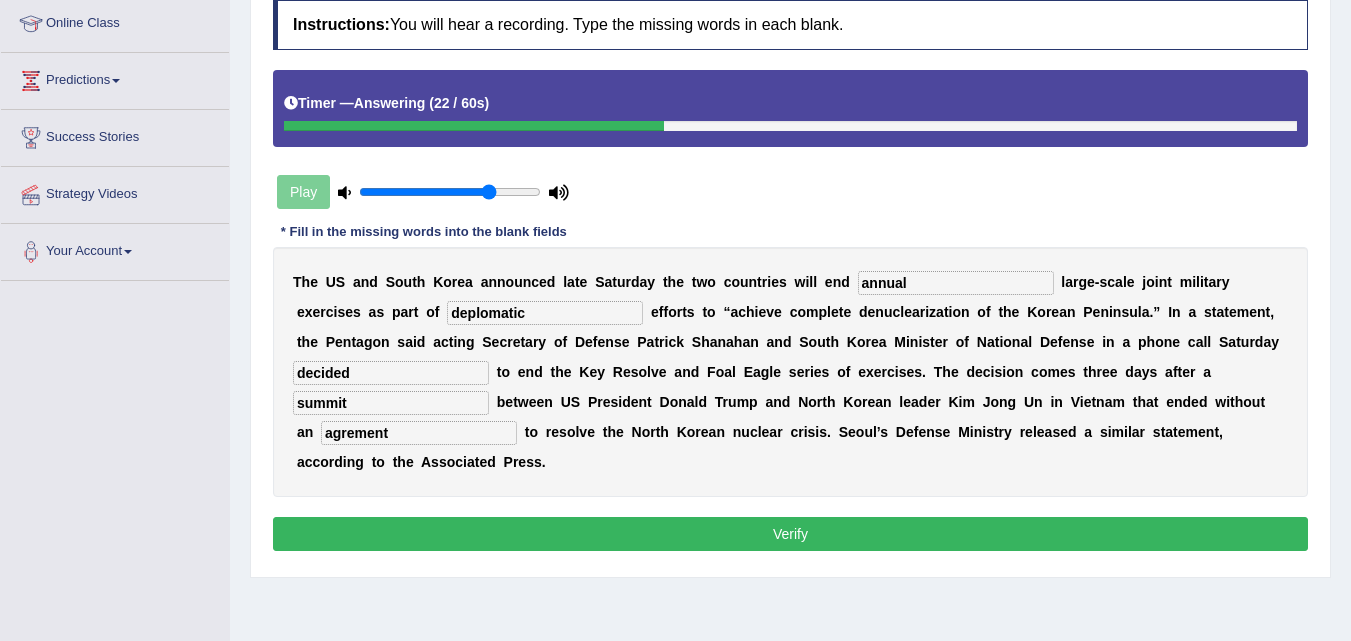 type on "summit" 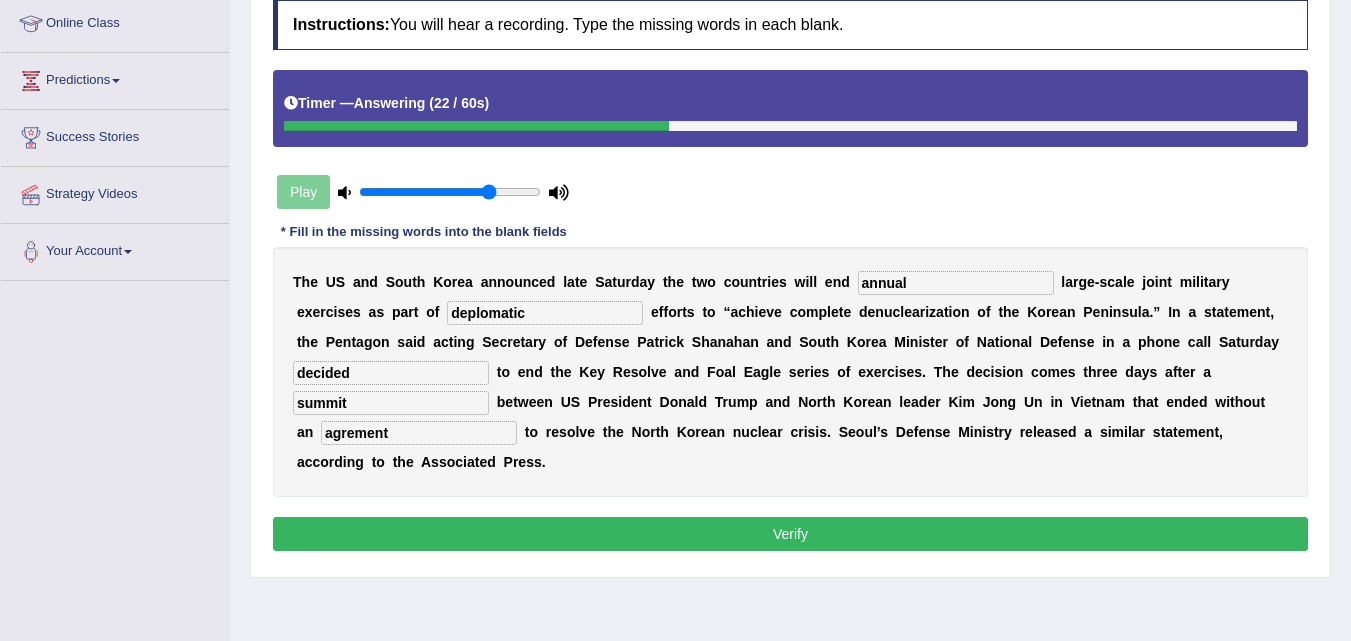 click on "Verify" at bounding box center [790, 534] 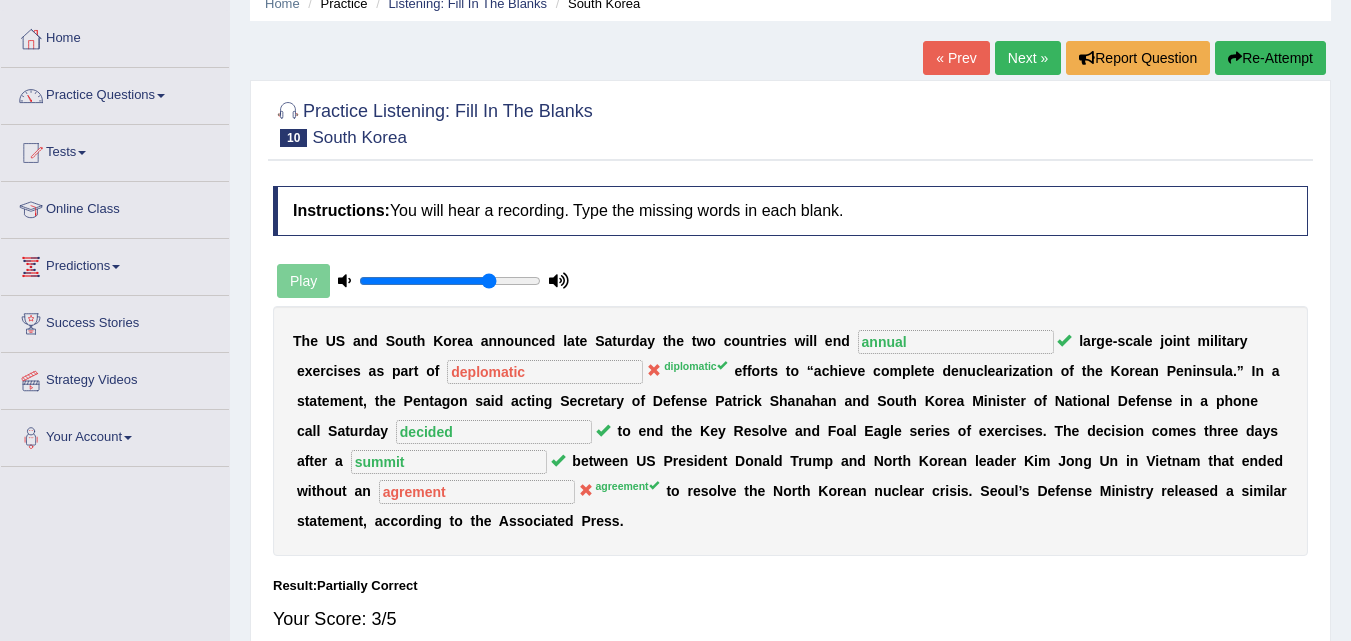 scroll, scrollTop: 59, scrollLeft: 0, axis: vertical 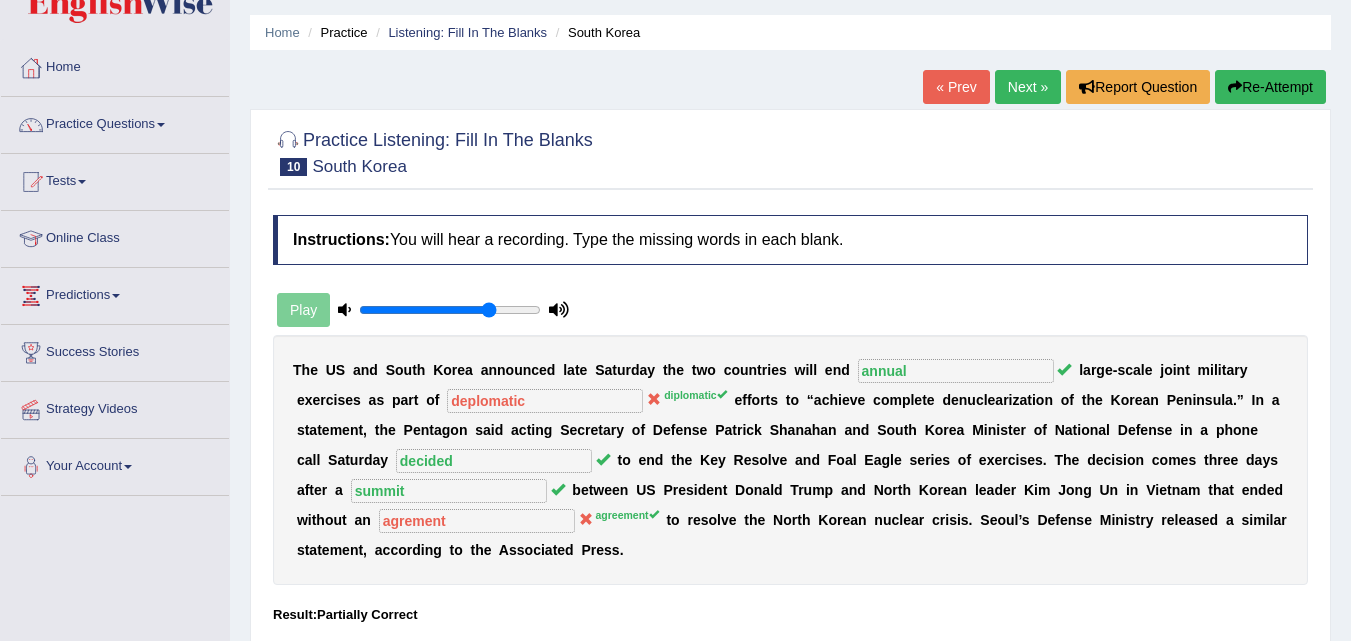 click on "Next »" at bounding box center (1028, 87) 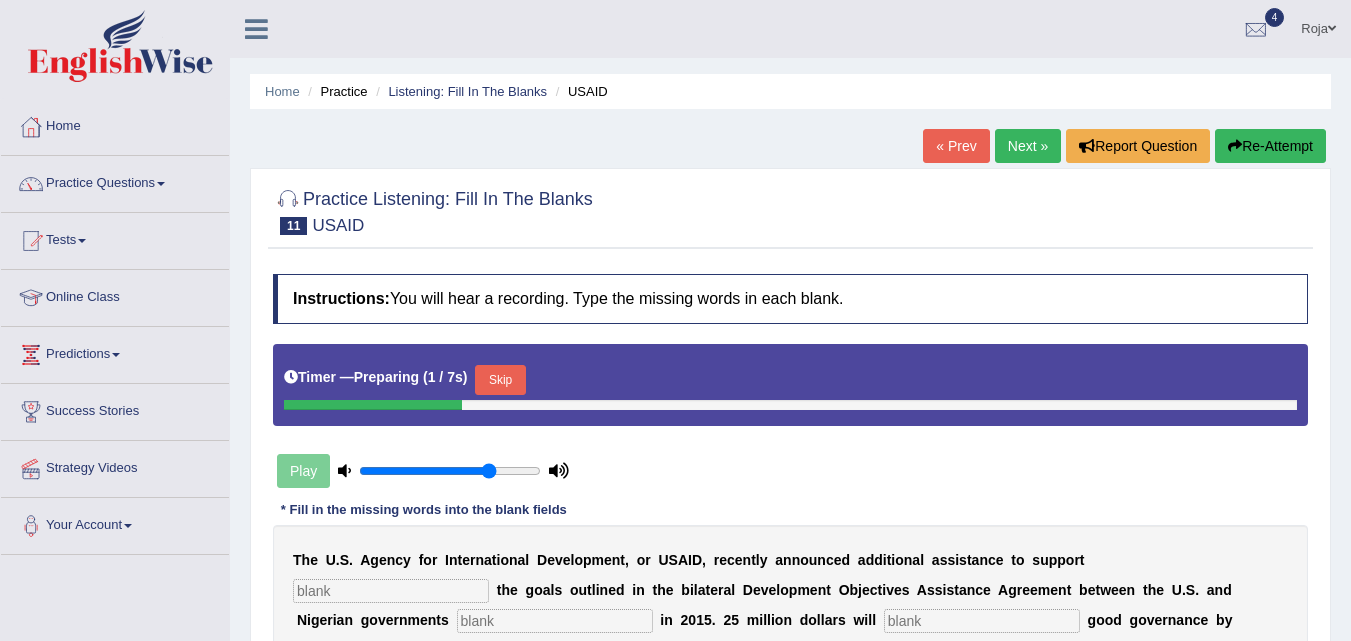 scroll, scrollTop: 362, scrollLeft: 0, axis: vertical 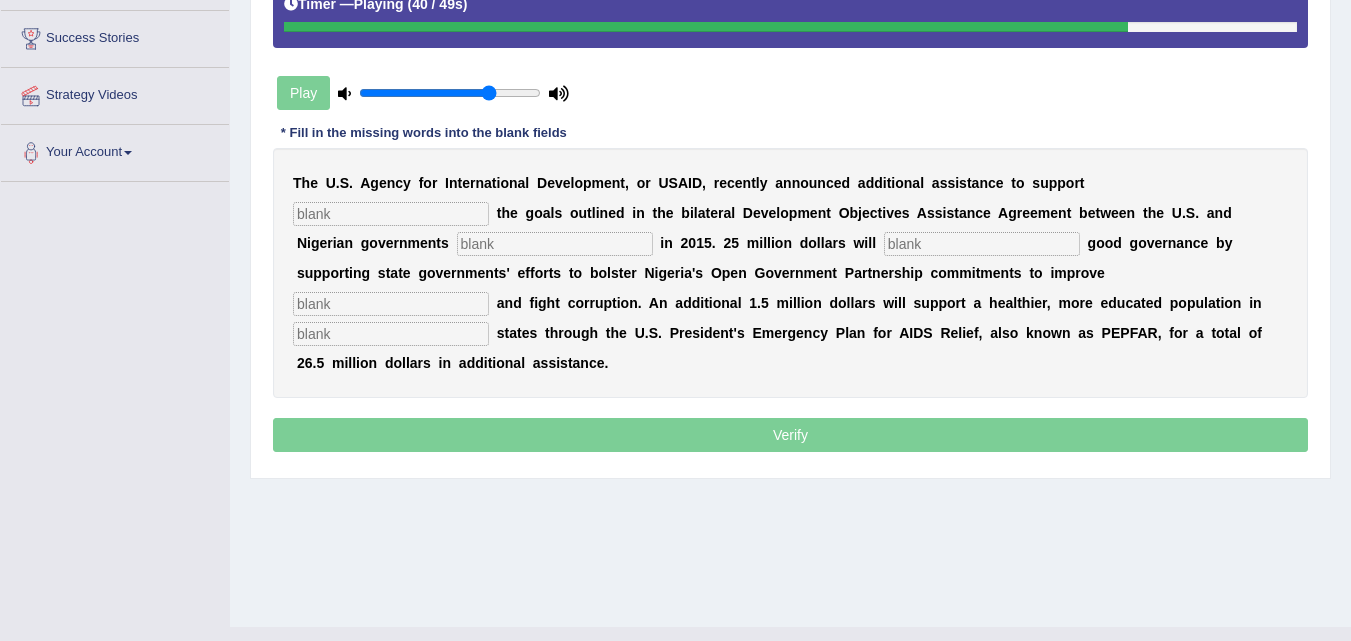 click at bounding box center (391, 334) 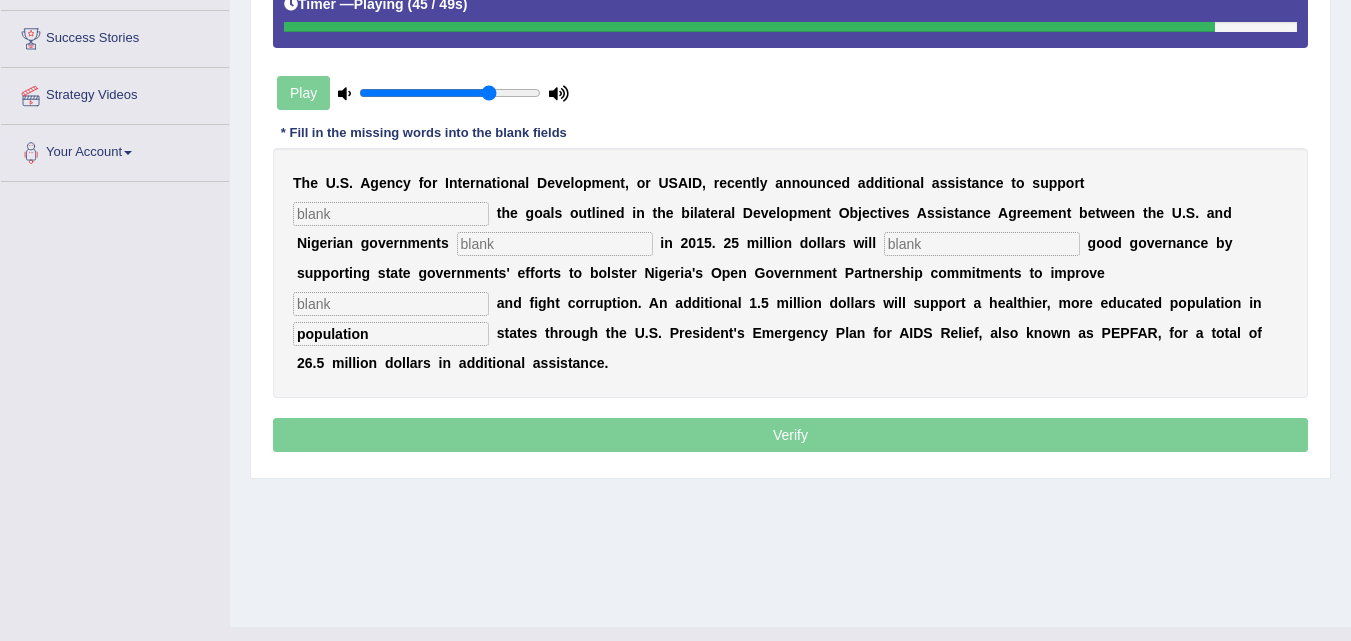 type on "population" 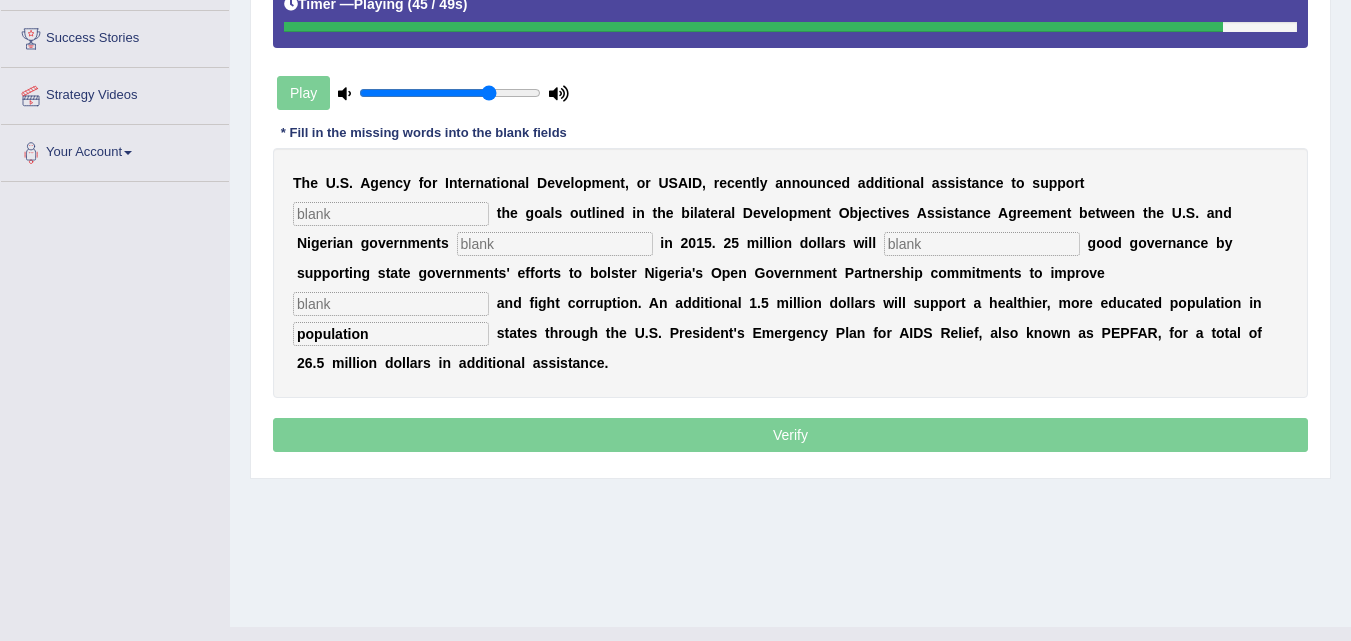 click at bounding box center [391, 304] 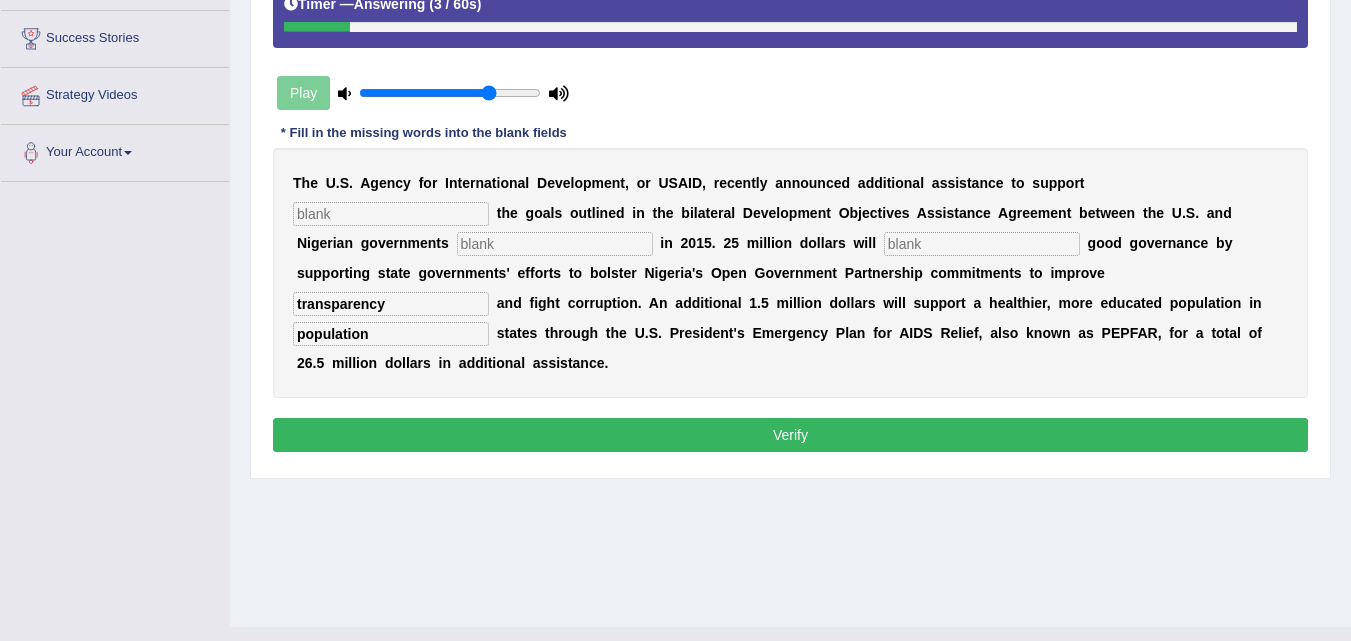 type on "transparency" 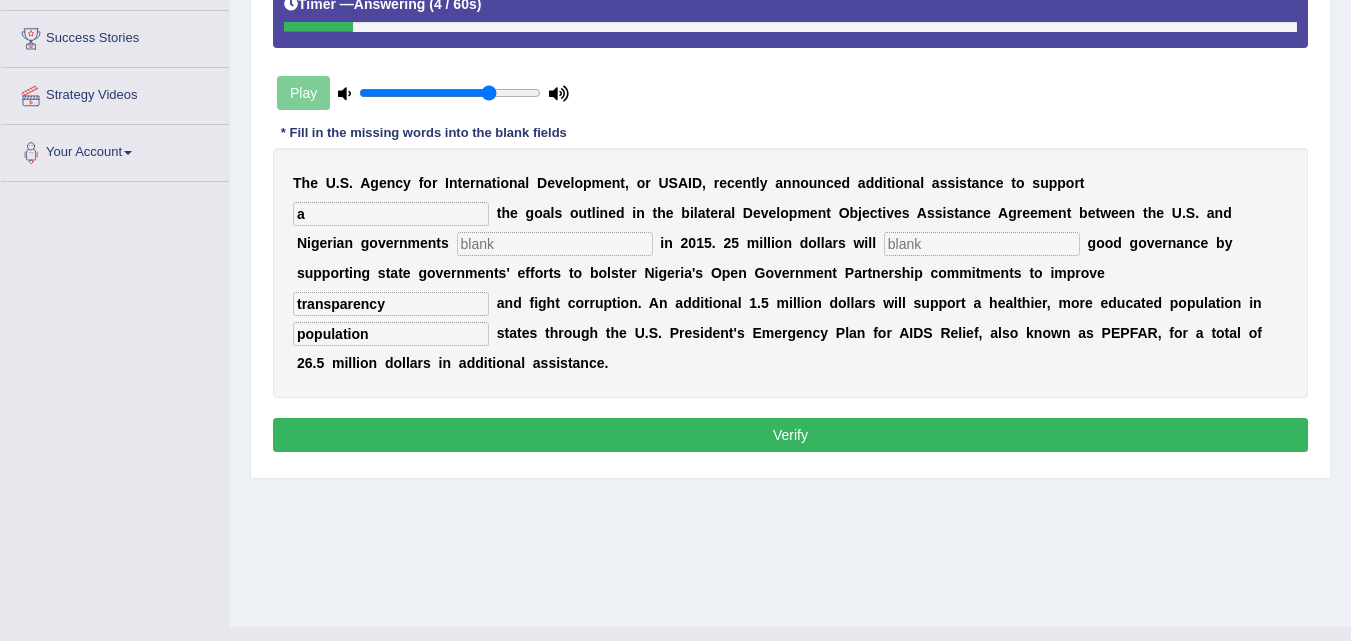 click on "a" at bounding box center [391, 214] 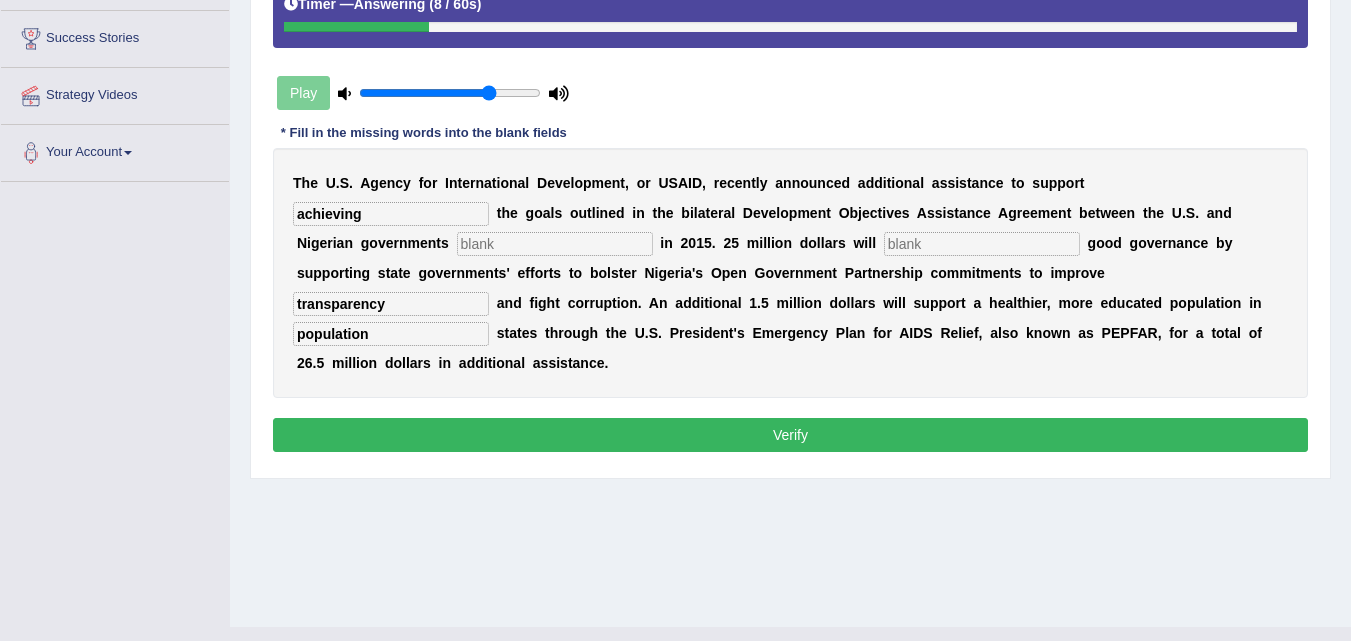 type on "achieving" 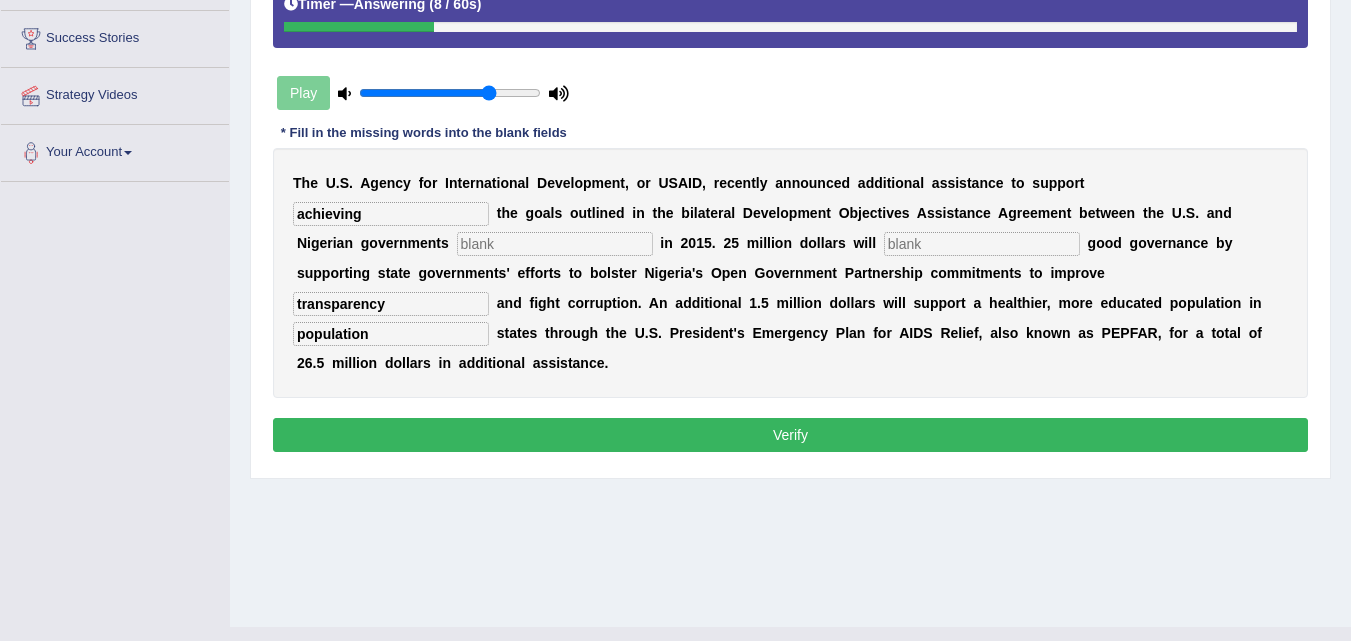 click at bounding box center [555, 244] 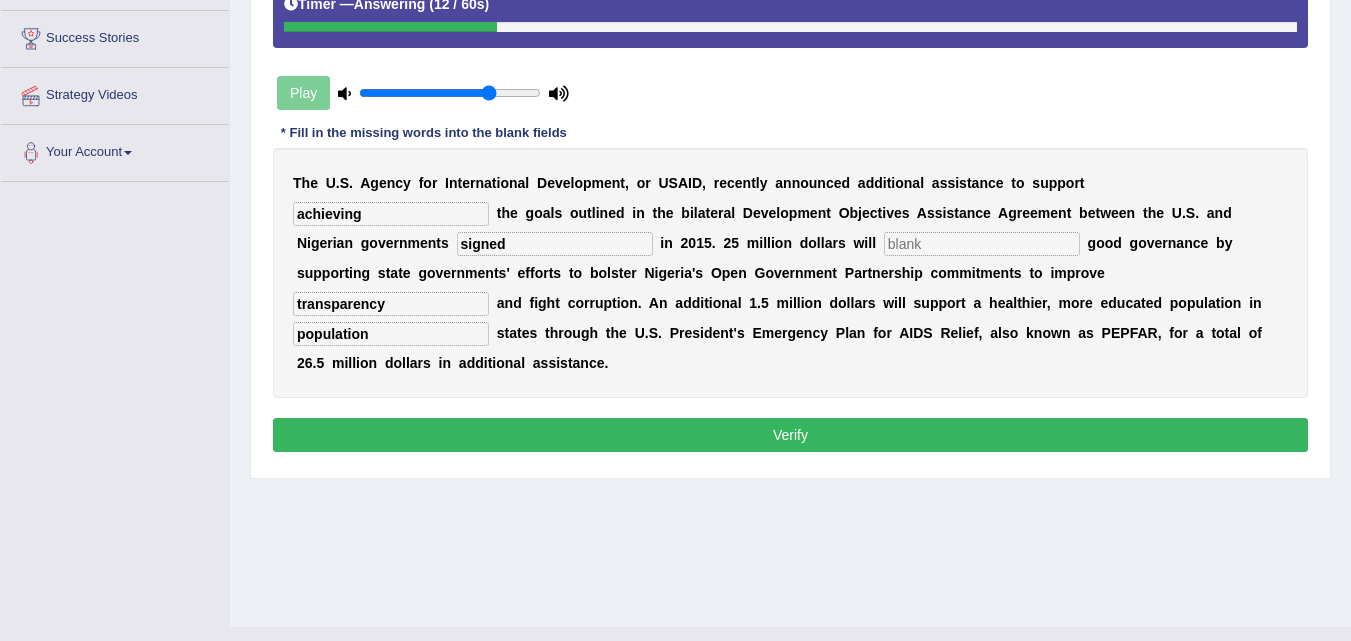 type on "signed" 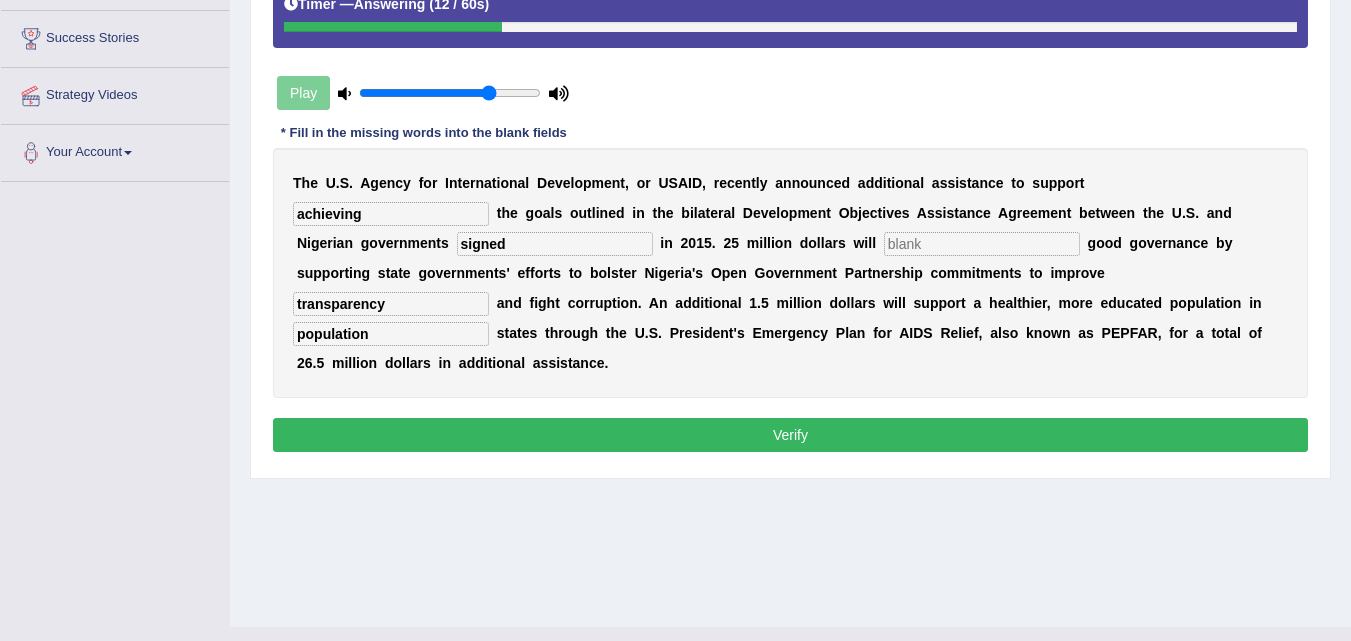 click at bounding box center (982, 244) 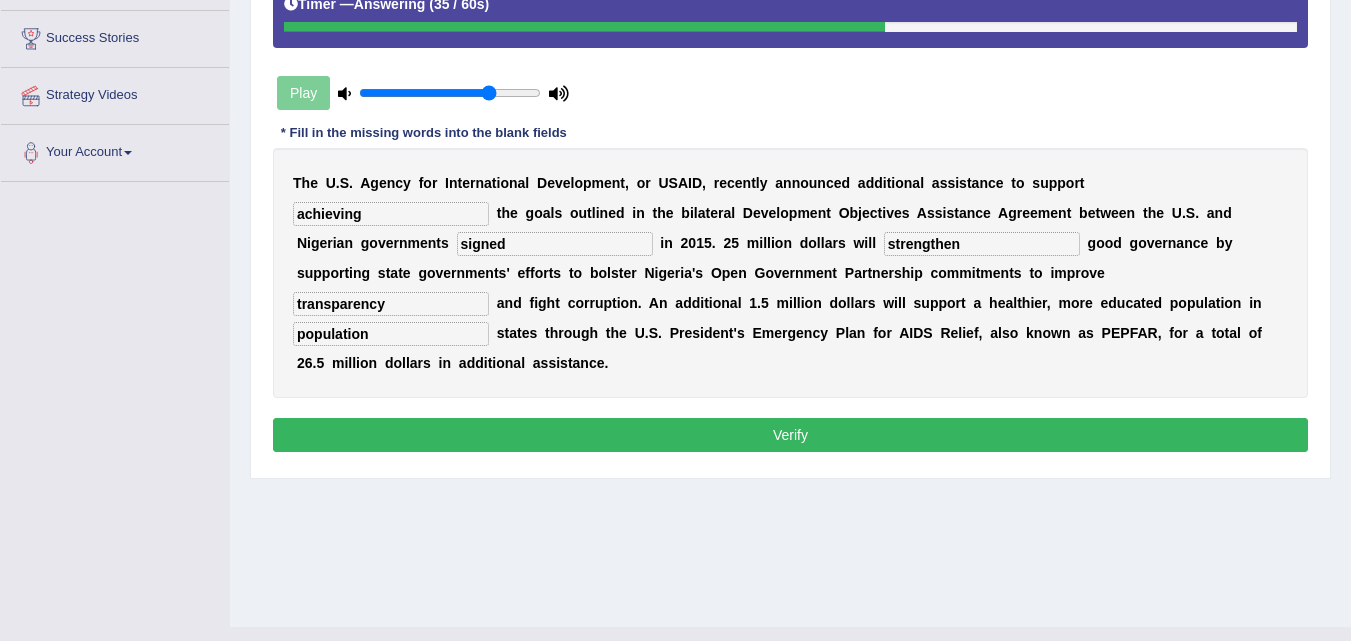type on "strengthen" 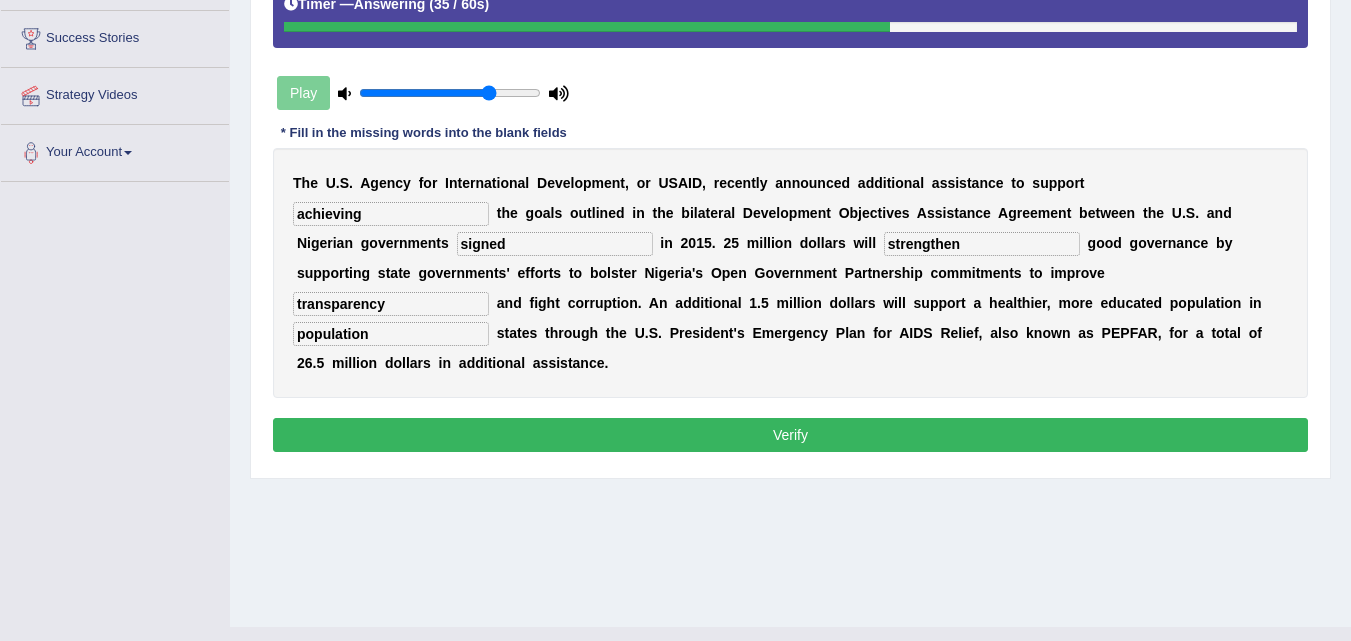 click on "Verify" at bounding box center (790, 435) 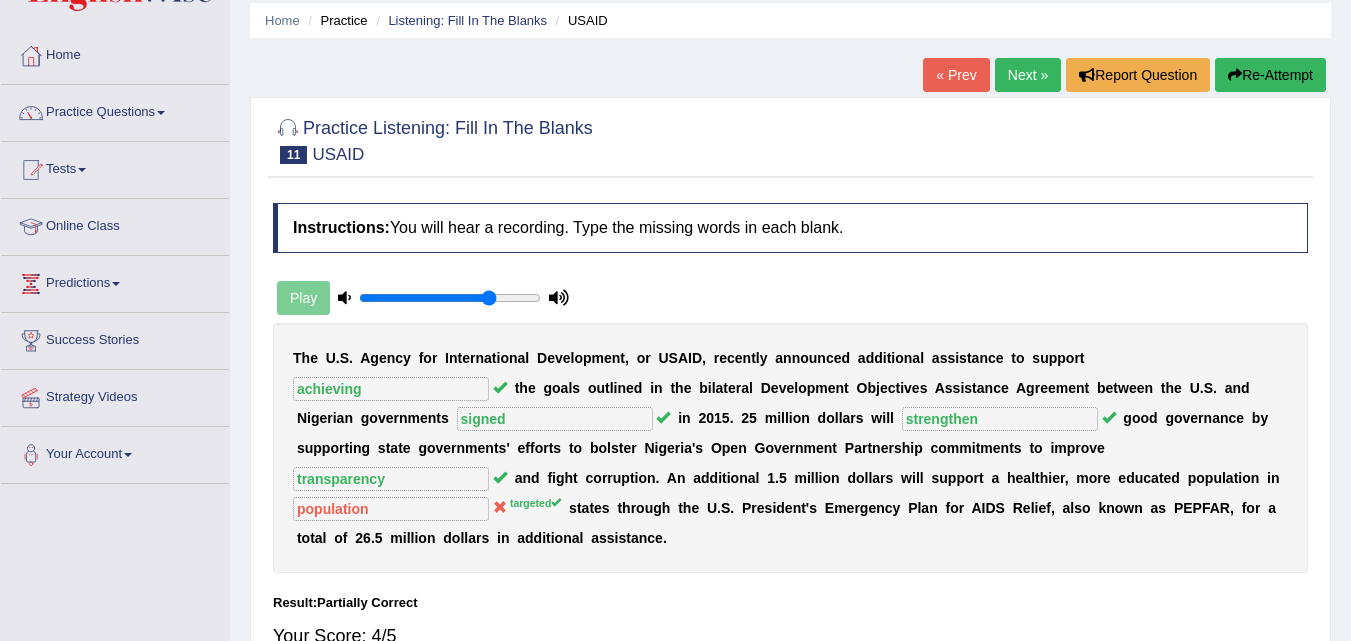 scroll, scrollTop: 75, scrollLeft: 0, axis: vertical 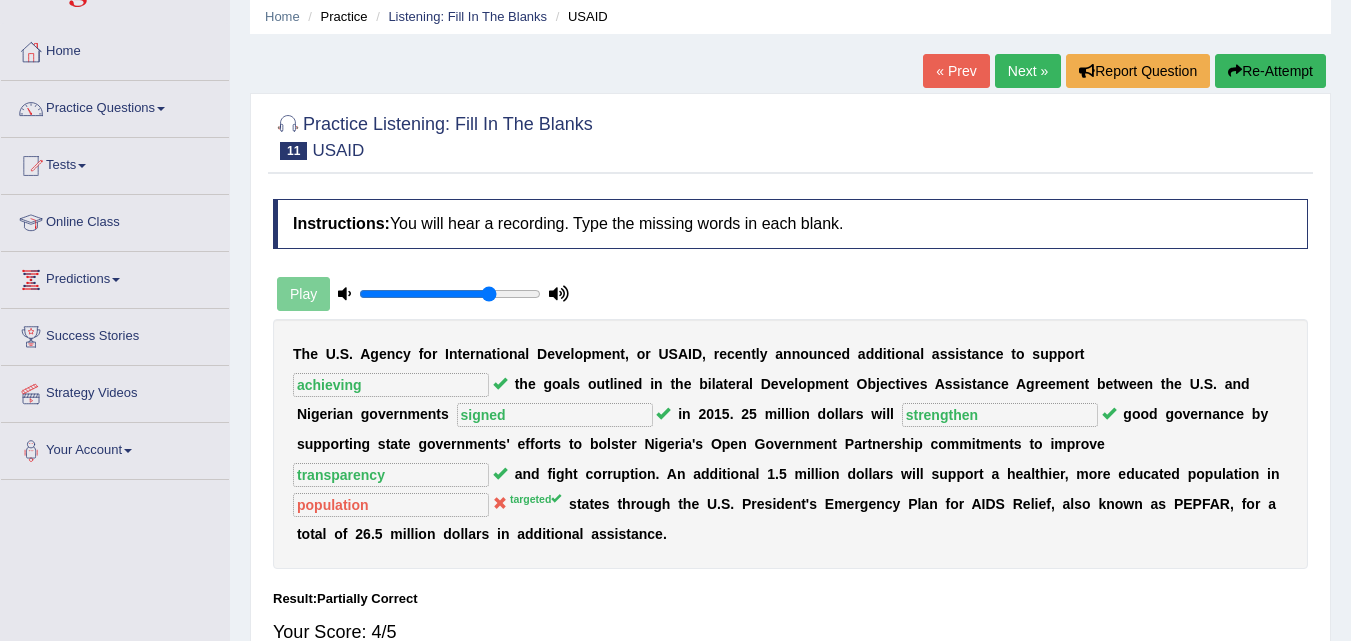 click on "Next »" at bounding box center [1028, 71] 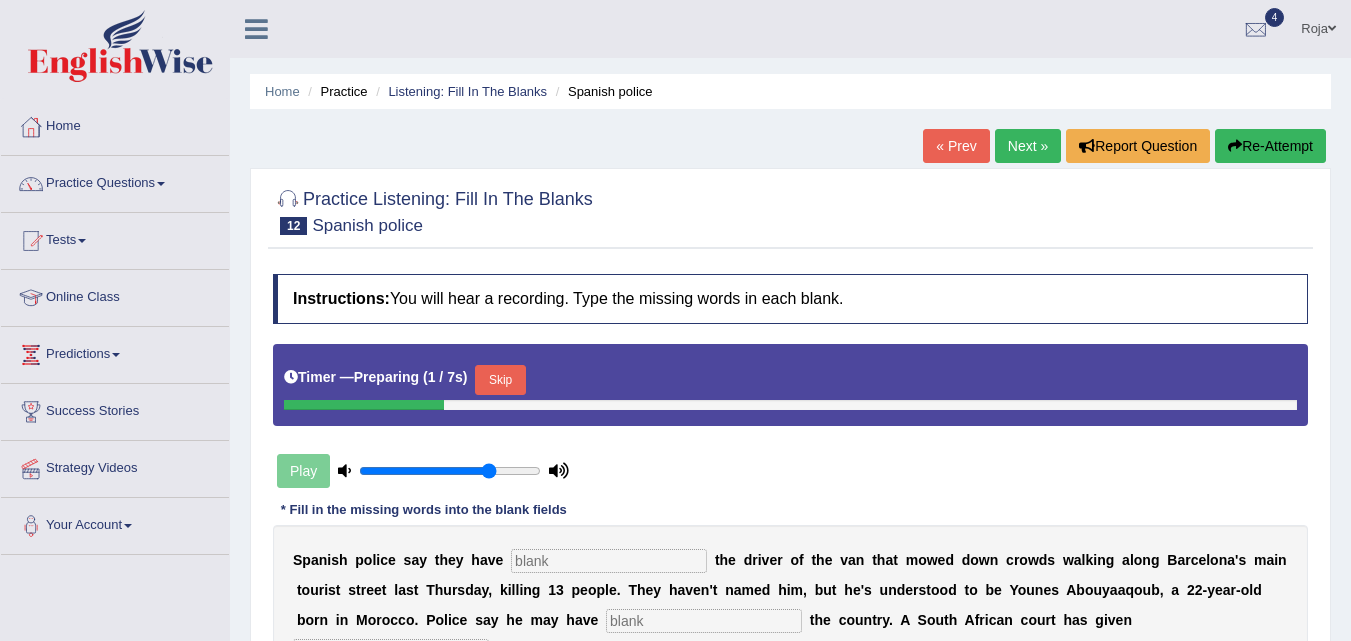 scroll, scrollTop: 0, scrollLeft: 0, axis: both 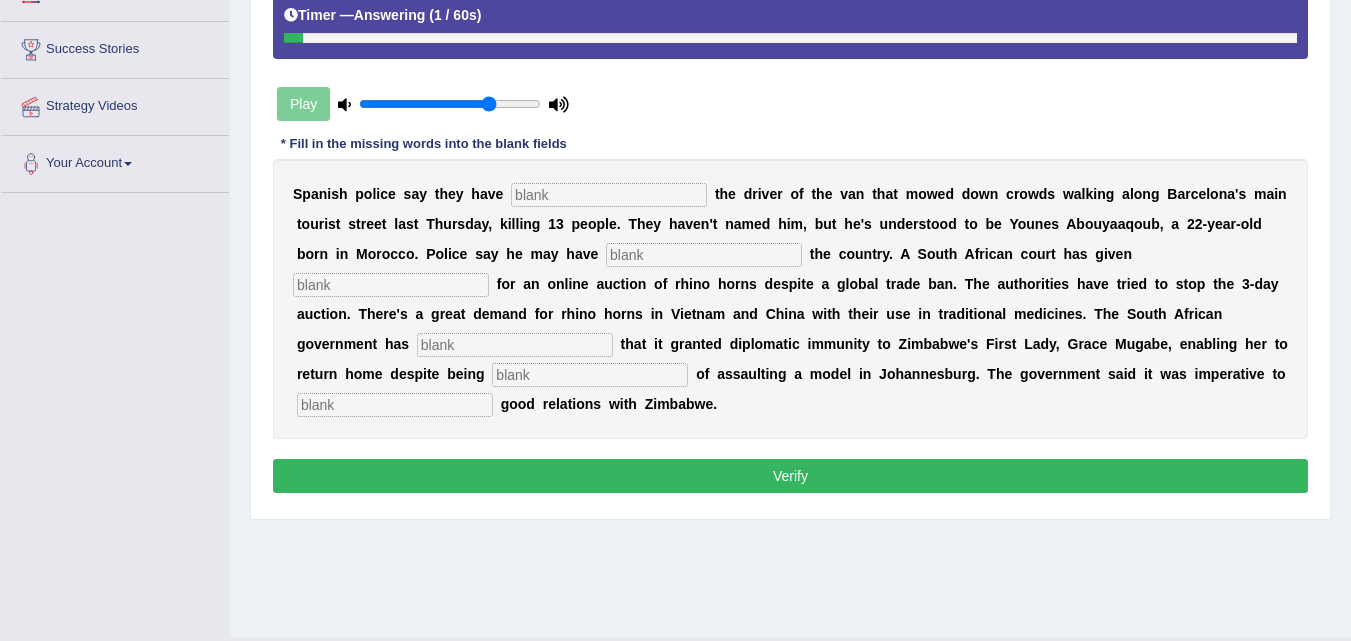 click on "S p a n i s h    p o l i c e    s a y    t h e y    h a v e       t h e    d r i v e r    o f    t h e    v a n    t h a t    m o w e d    d o w n    c r o w d s    w a l k i n g    a l o n g    [CITY] ' s    m a i n    t o u r i s t    s t r e e t    l a s t    T h u r s d a y ,    k i l l i n g    1 3    p e o p l e .    T h e y    h a v e n ' t    n a m e d    h i m ,    b u t    h e ' s    u n d e r s t o o d    t o    b e    [FIRST] [LAST] ,    a    2 2 - y e a r - o l d    b o r n    i n    [COUNTRY] .    P o l i c e    s a y    h e    m a y    h a v e       t h e    c o u n t r y .    A    [COUNTRY]    c o u r t    h a s    g i v e n       f o r    a n    o n l i n e    a u c t i o n    o f    r h i n o    h o r n s    d e s p i t e    a    g l o b a l    t r a d e    b a n .    T h e    a u t h o r i t i e s    h a v e    t r i e d    t o    s t o p    t h e    3" at bounding box center (790, 299) 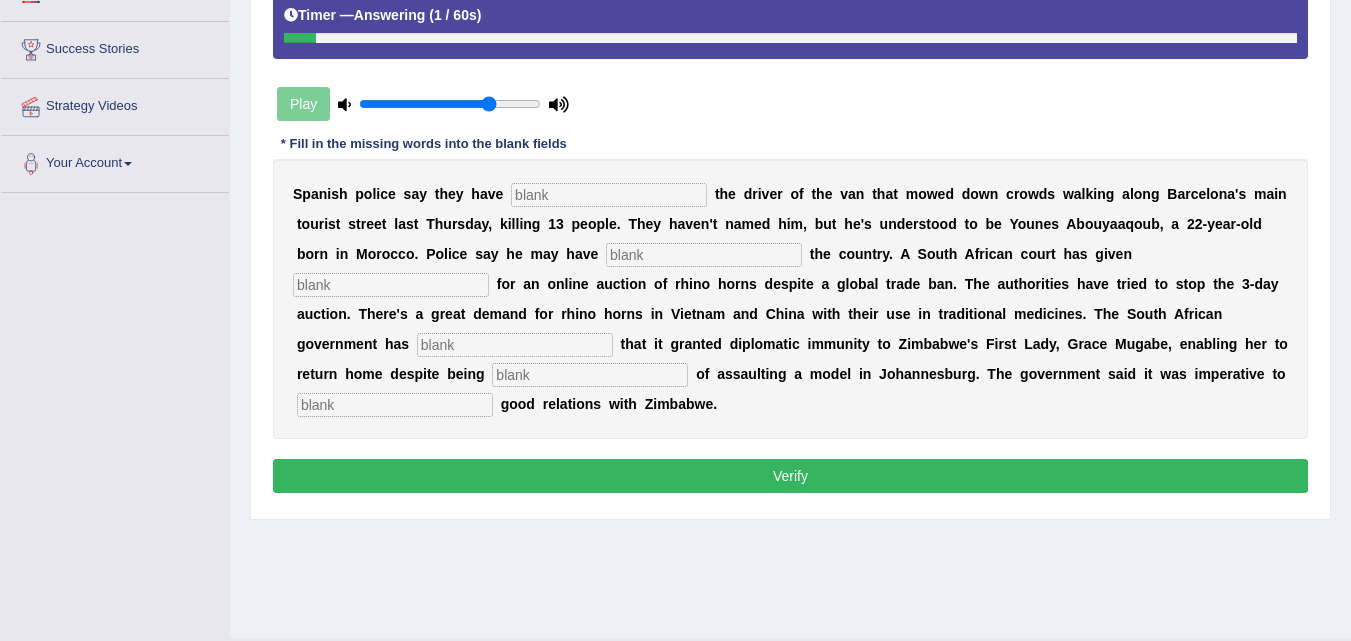click on "S p a n i s h    p o l i c e    s a y    t h e y    h a v e       t h e    d r i v e r    o f    t h e    v a n    t h a t    m o w e d    d o w n    c r o w d s    w a l k i n g    a l o n g    [CITY] ' s    m a i n    t o u r i s t    s t r e e t    l a s t    T h u r s d a y ,    k i l l i n g    1 3    p e o p l e .    T h e y    h a v e n ' t    n a m e d    h i m ,    b u t    h e ' s    u n d e r s t o o d    t o    b e    [FIRST] [LAST] ,    a    2 2 - y e a r - o l d    b o r n    i n    [COUNTRY] .    P o l i c e    s a y    h e    m a y    h a v e       t h e    c o u n t r y .    A    [COUNTRY]    c o u r t    h a s    g i v e n       f o r    a n    o n l i n e    a u c t i o n    o f    r h i n o    h o r n s    d e s p i t e    a    g l o b a l    t r a d e    b a n .    T h e    a u t h o r i t i e s    h a v e    t r i e d    t o    s t o p    t h e    3" at bounding box center (790, 299) 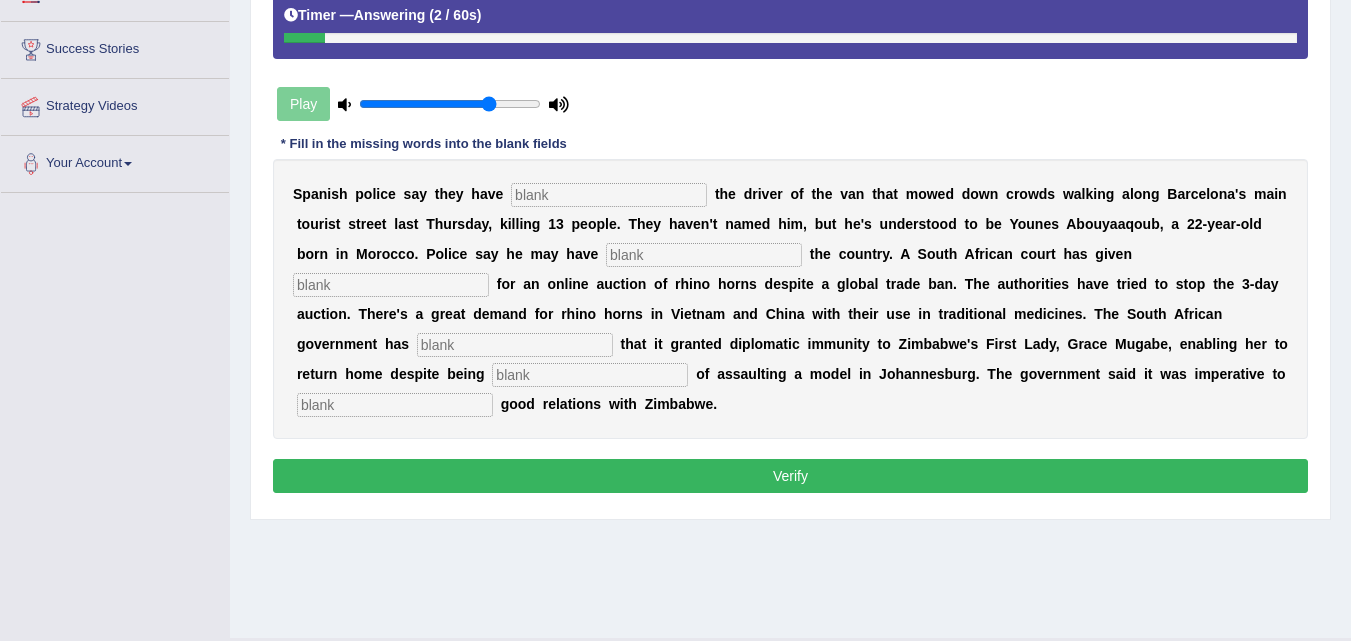 click at bounding box center [395, 405] 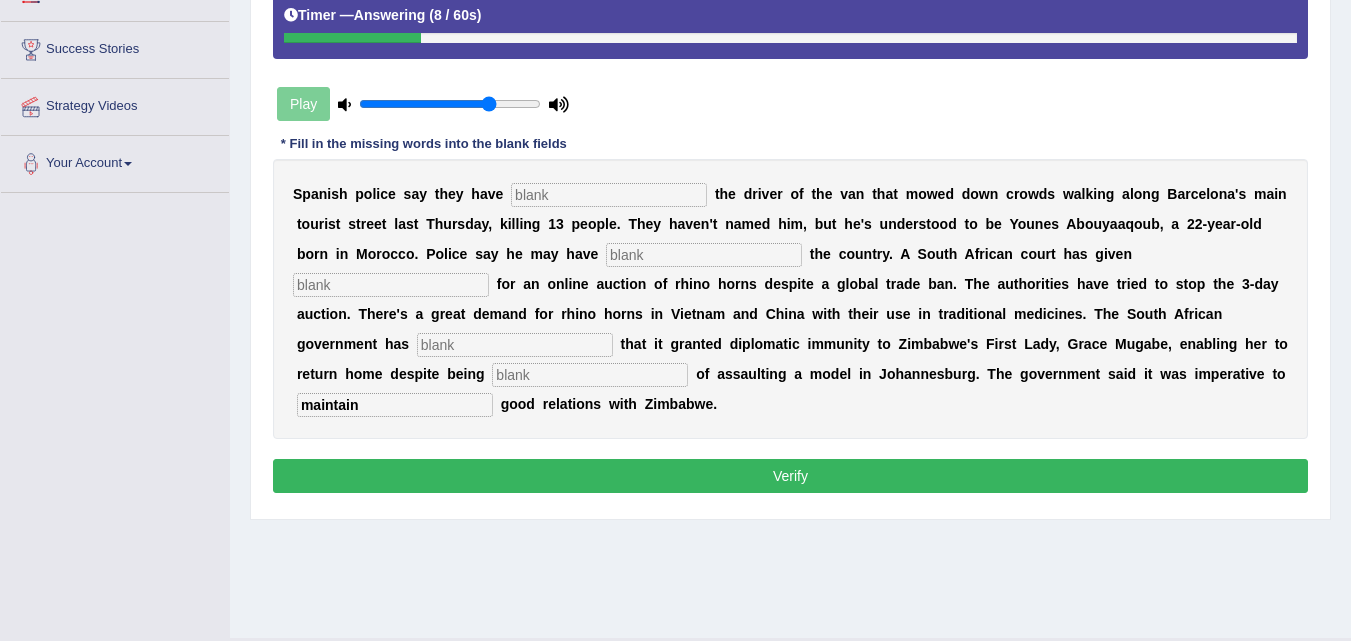 type on "maintain" 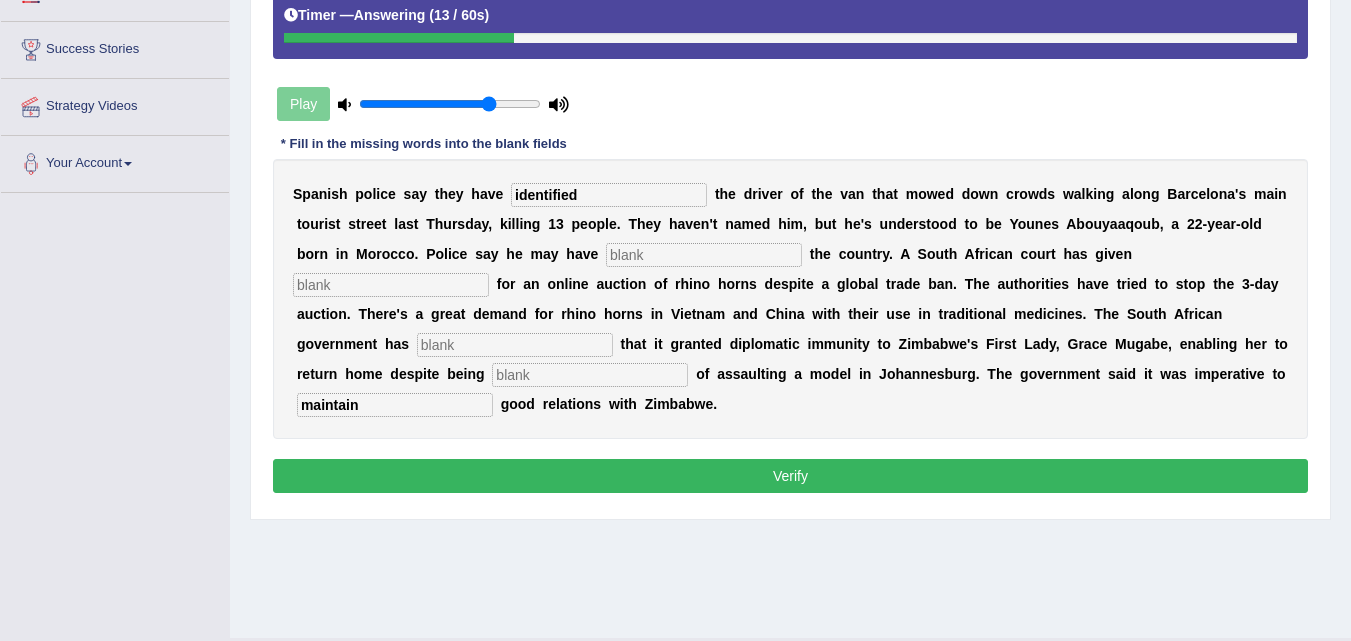 type on "identified" 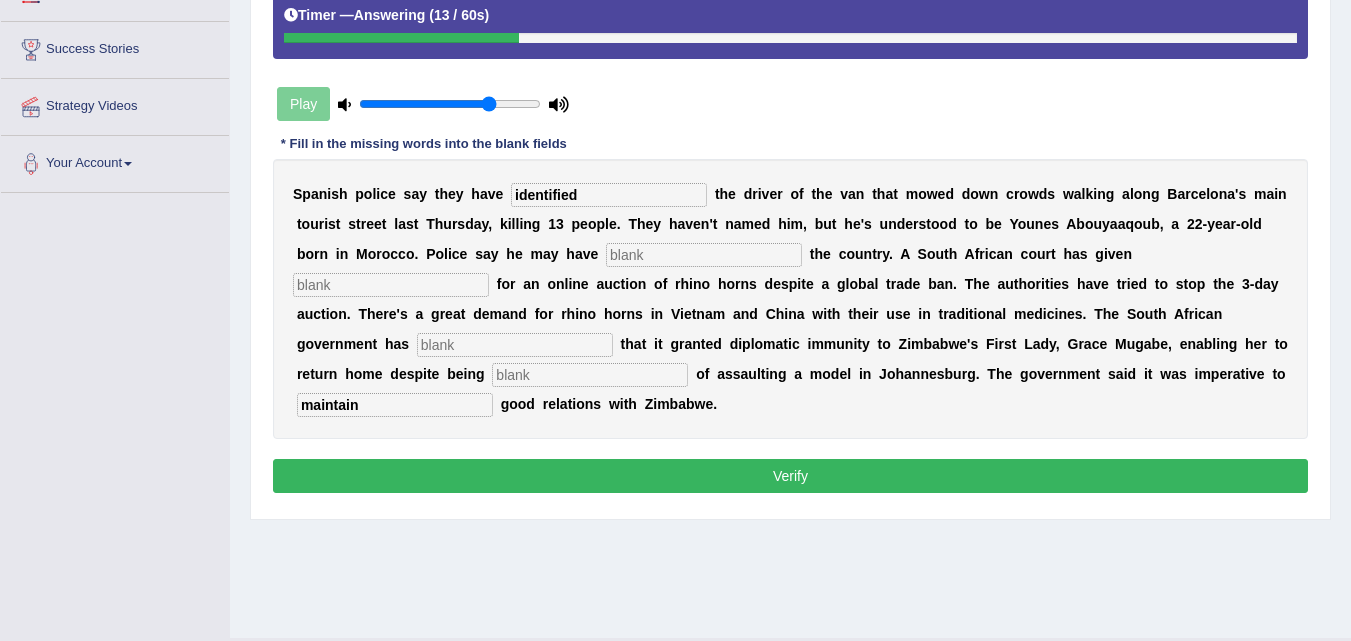 click on "S p a n i s h    p o l i c e    s a y    t h e y    h a v e    identified    t h e    d r i v e r    o f    t h e    v a n    t h a t    m o w e d    d o w n    c r o w d s    w a l k i n g    a l o n g    [CITY] ' s    m a i n    t o u r i s t    s t r e e t    l a s t    T h u r s d a y ,    k i l l i n g    1 3    p e o p l e .    T h e y    h a v e n ' t    n a m e d    h i m ,    b u t    h e ' s    u n d e r s t o o d    t o    b e    [FIRST] [LAST] ,    a    2 2 - y e a r - o l d    b o r n    i n    [COUNTRY] .    P o l i c e    s a y    h e    m a y    h a v e       t h e    c o u n t r y .    A    [COUNTRY]    c o u r t    h a s    g i v e n       f o r    a n    o n l i n e    a u c t i o n    o f    r h i n o    h o r n s    d e s p i t e    a    g l o b a l    t r a d e    b a n .    T h e    a u t h o r i t i e s    h a v e    t r i e d    t o    s t o p    t h e    3" at bounding box center [790, 299] 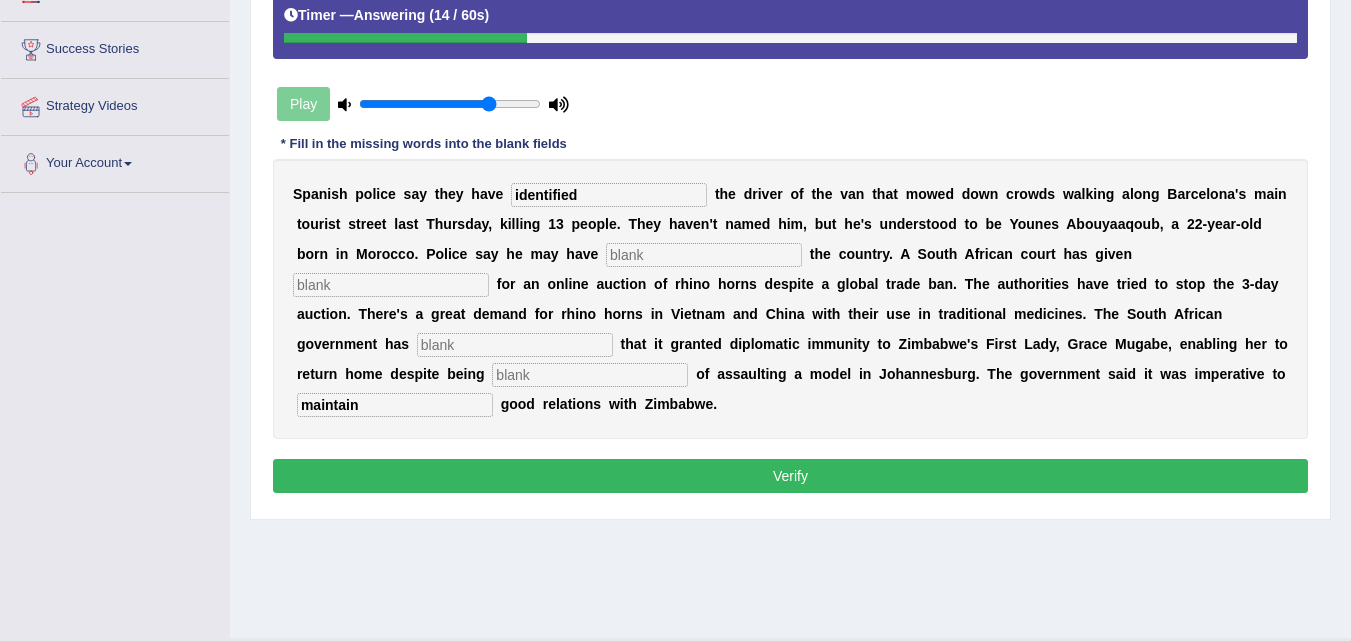 click at bounding box center (704, 255) 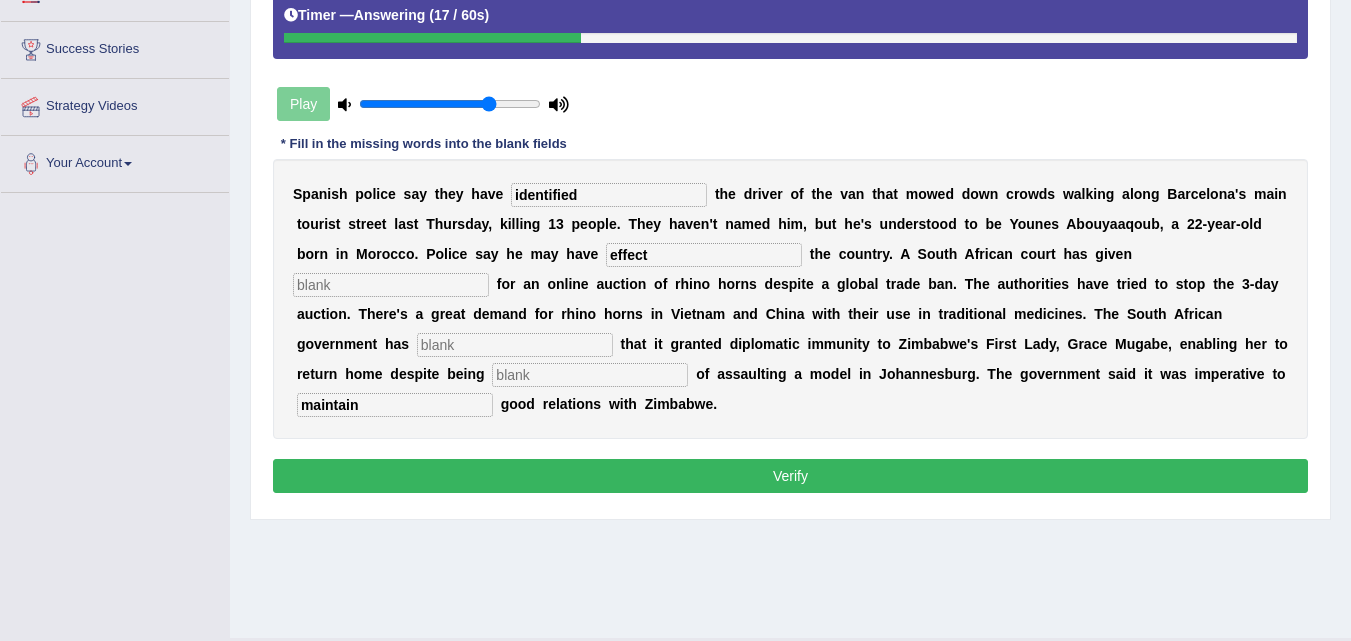 type on "effect" 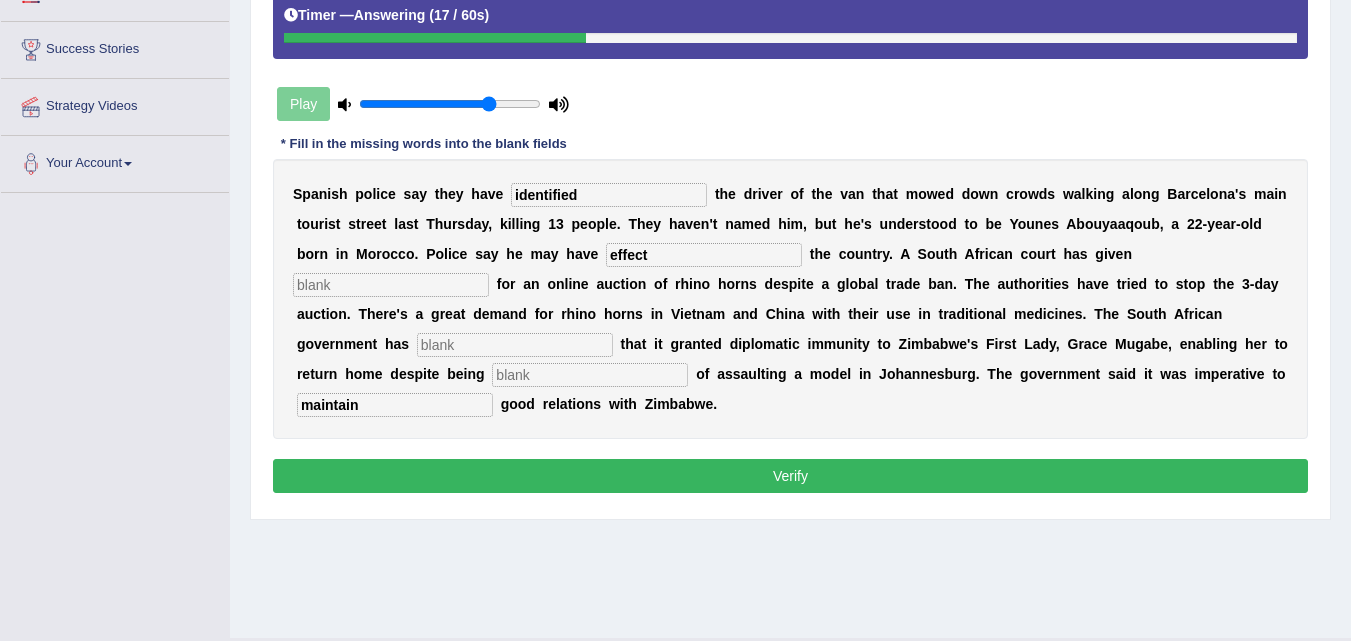 click at bounding box center (391, 285) 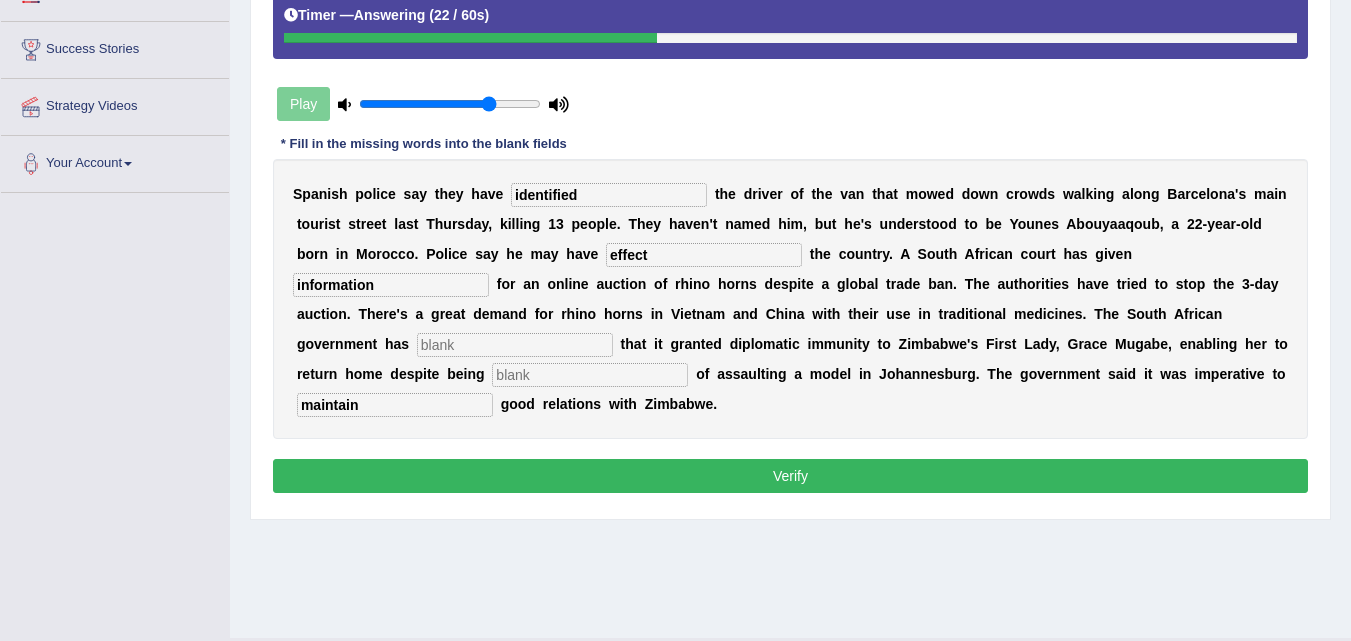 type on "information" 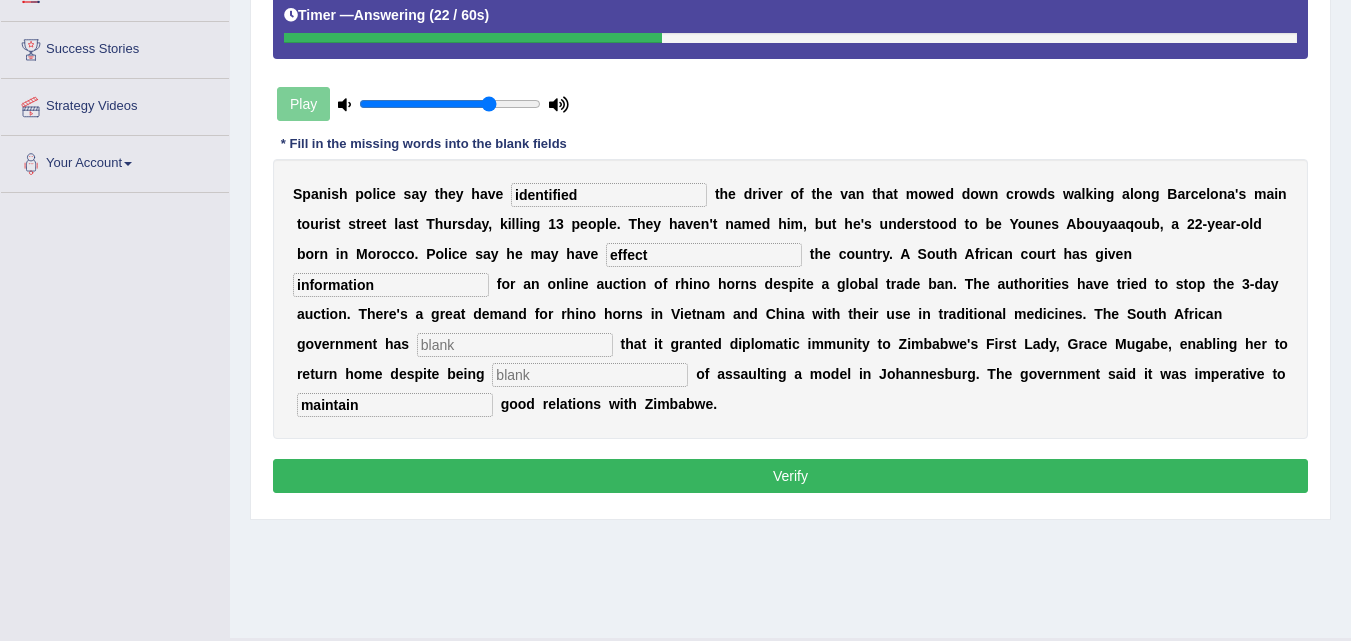click at bounding box center (515, 345) 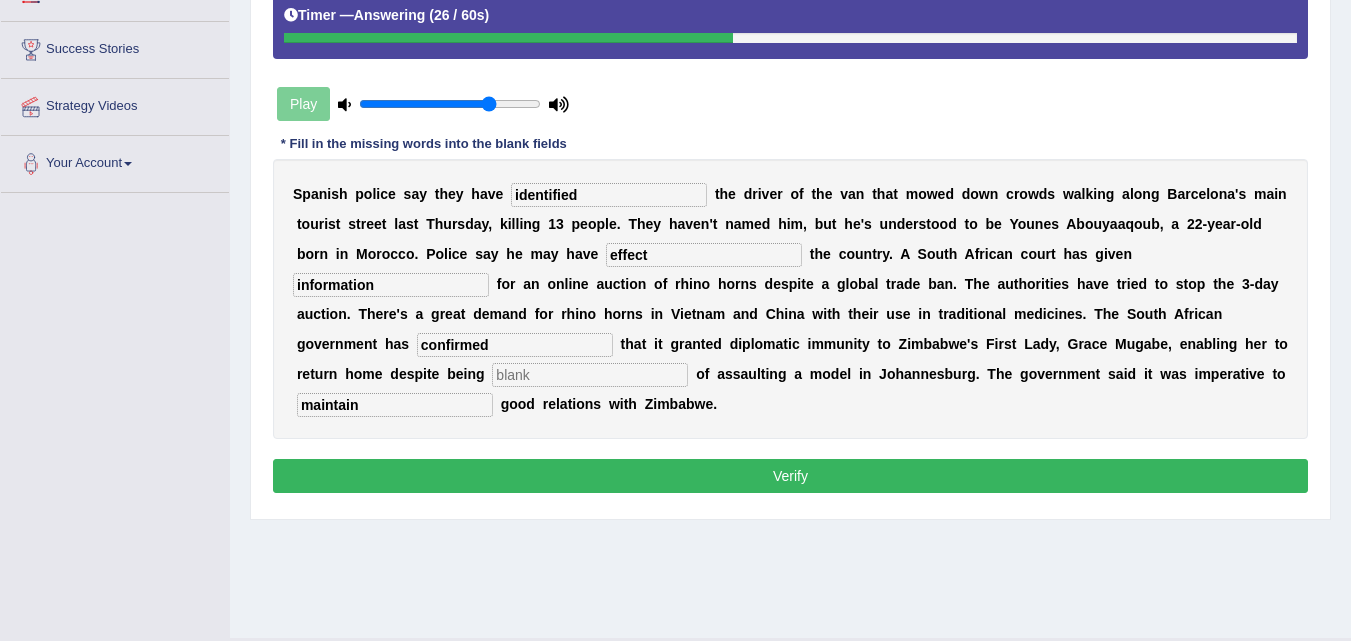 type on "confirmed" 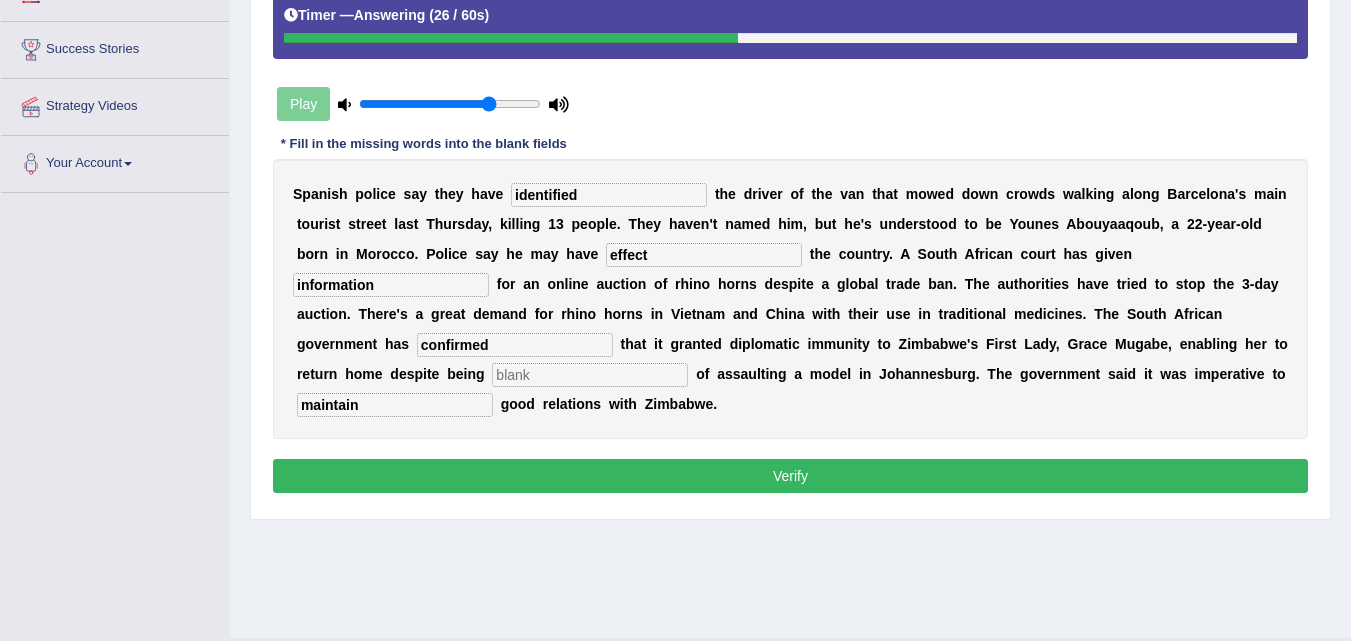 click at bounding box center (590, 375) 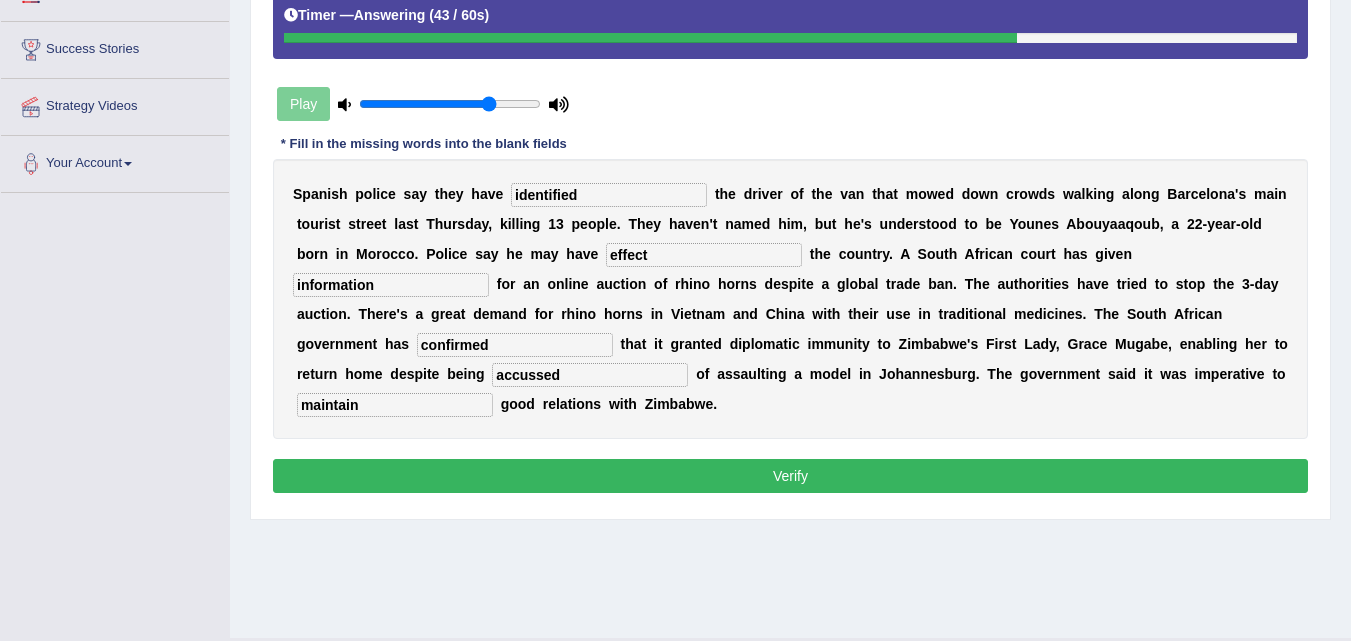type on "accussed" 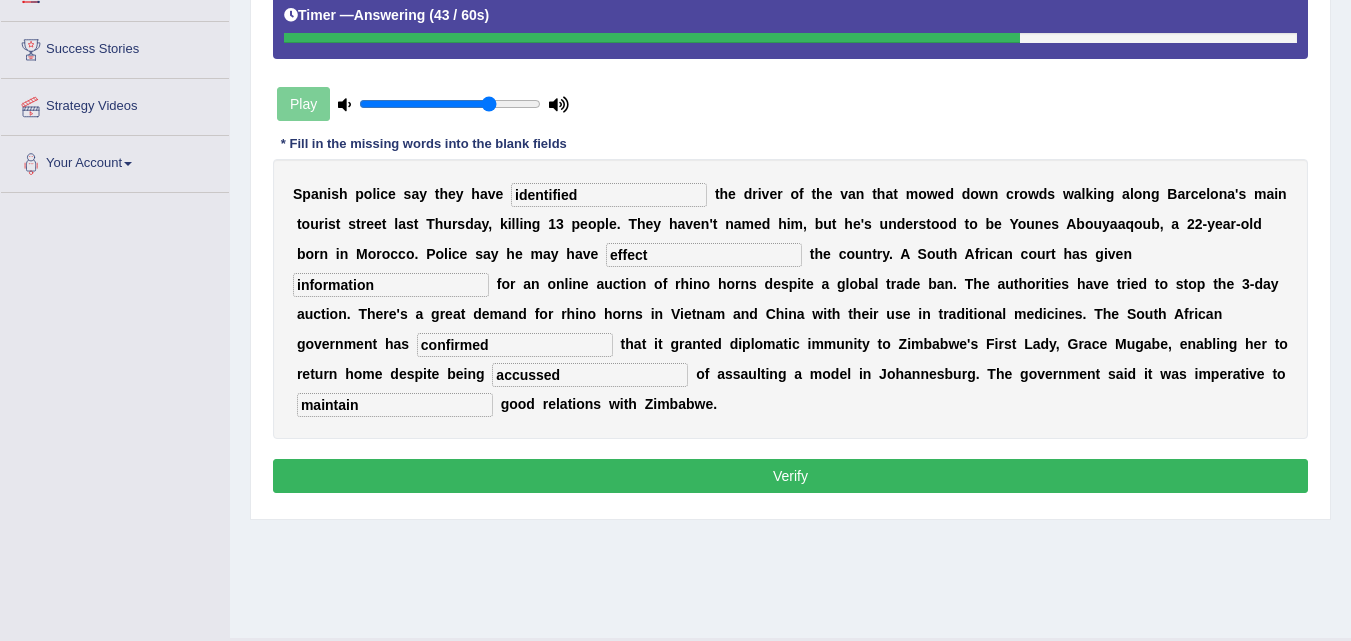 click on "effect" at bounding box center (704, 255) 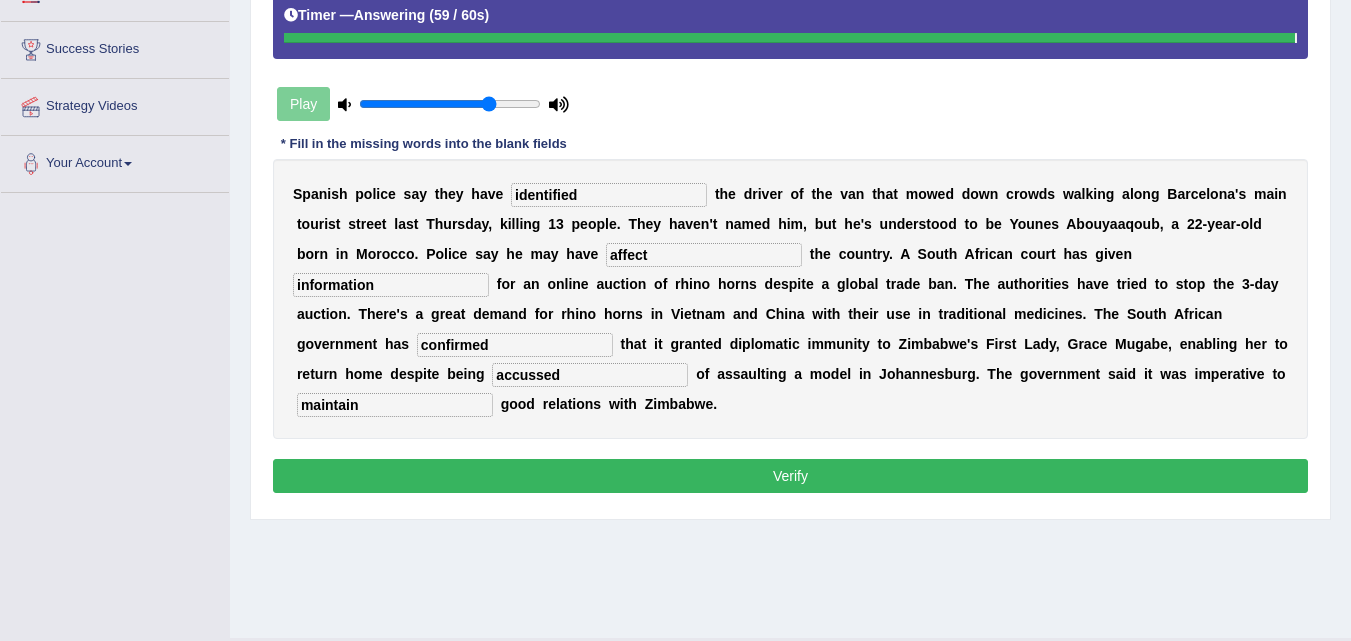 type on "affect" 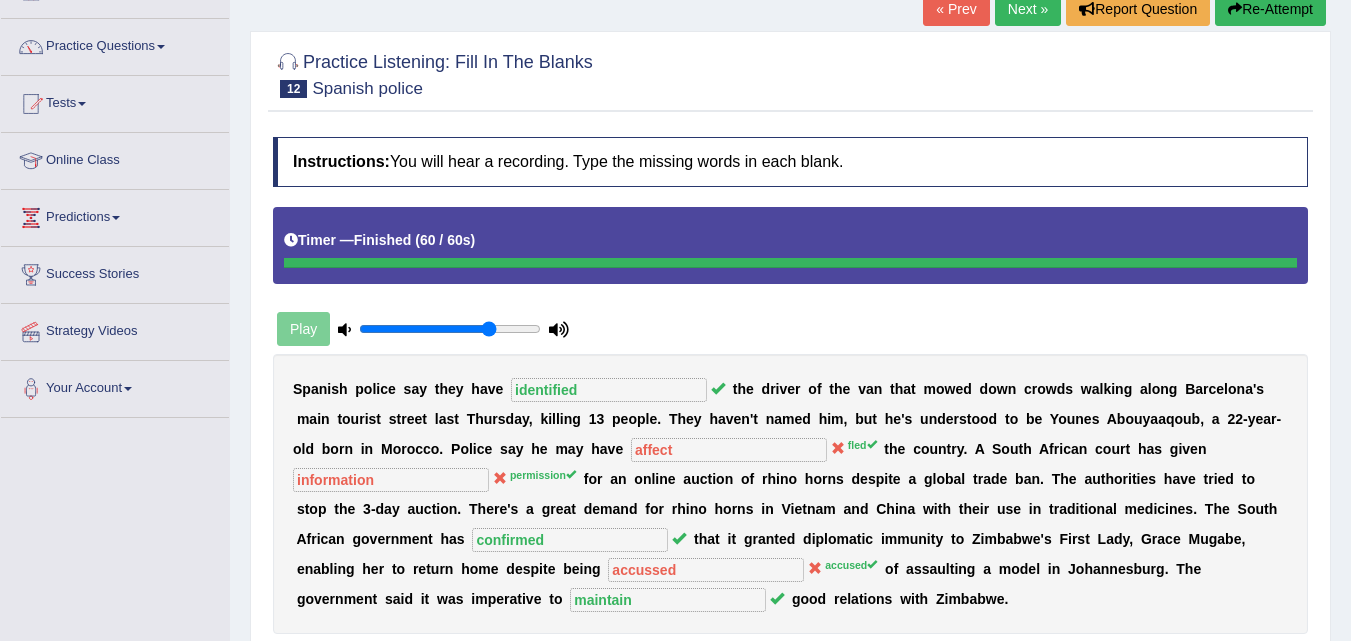 scroll, scrollTop: 140, scrollLeft: 0, axis: vertical 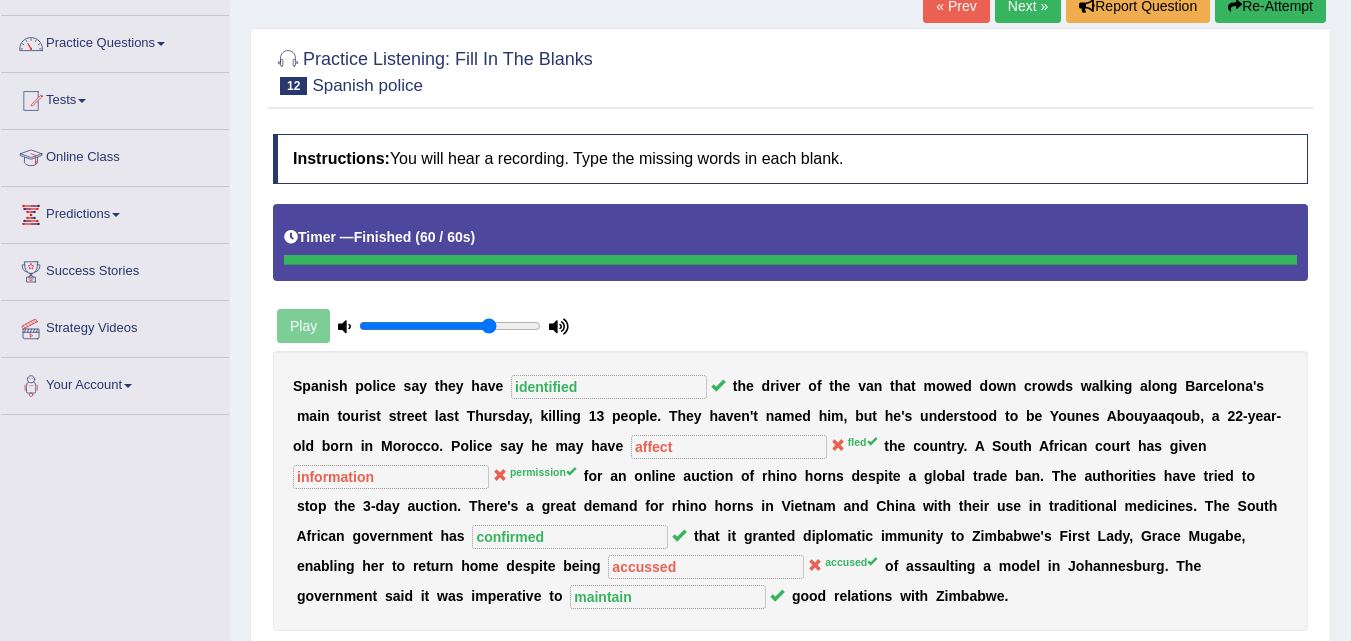 click on "Next »" at bounding box center (1028, 6) 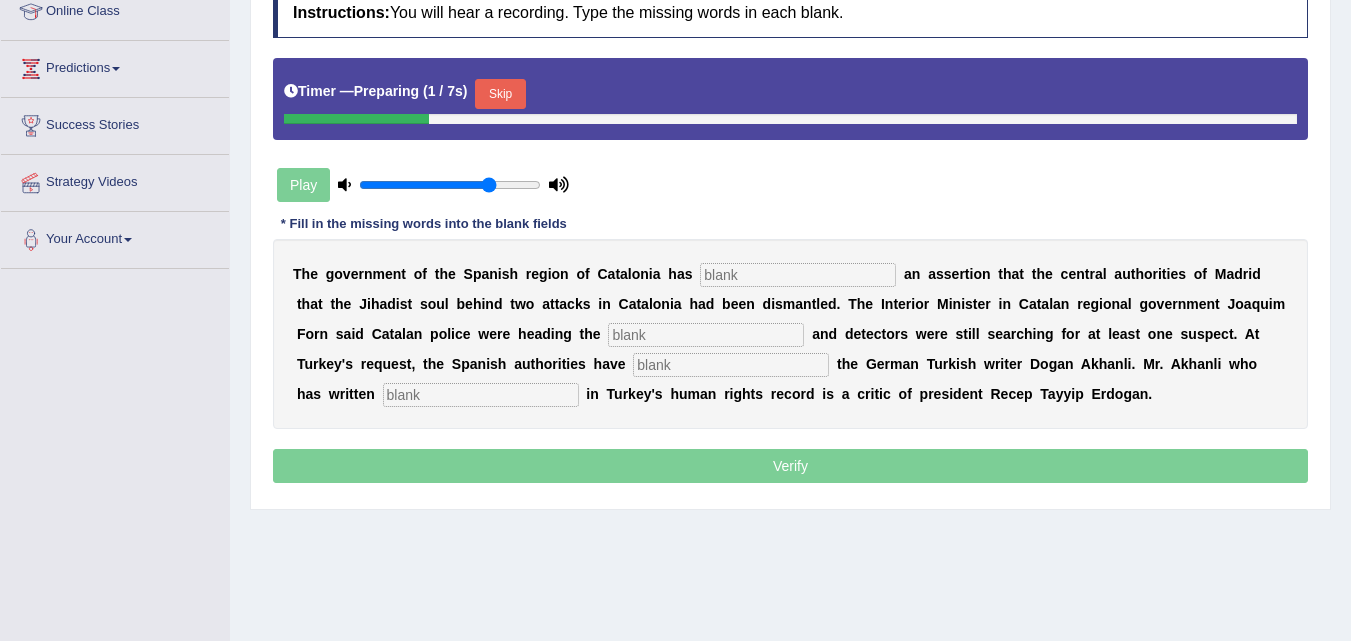 scroll, scrollTop: 0, scrollLeft: 0, axis: both 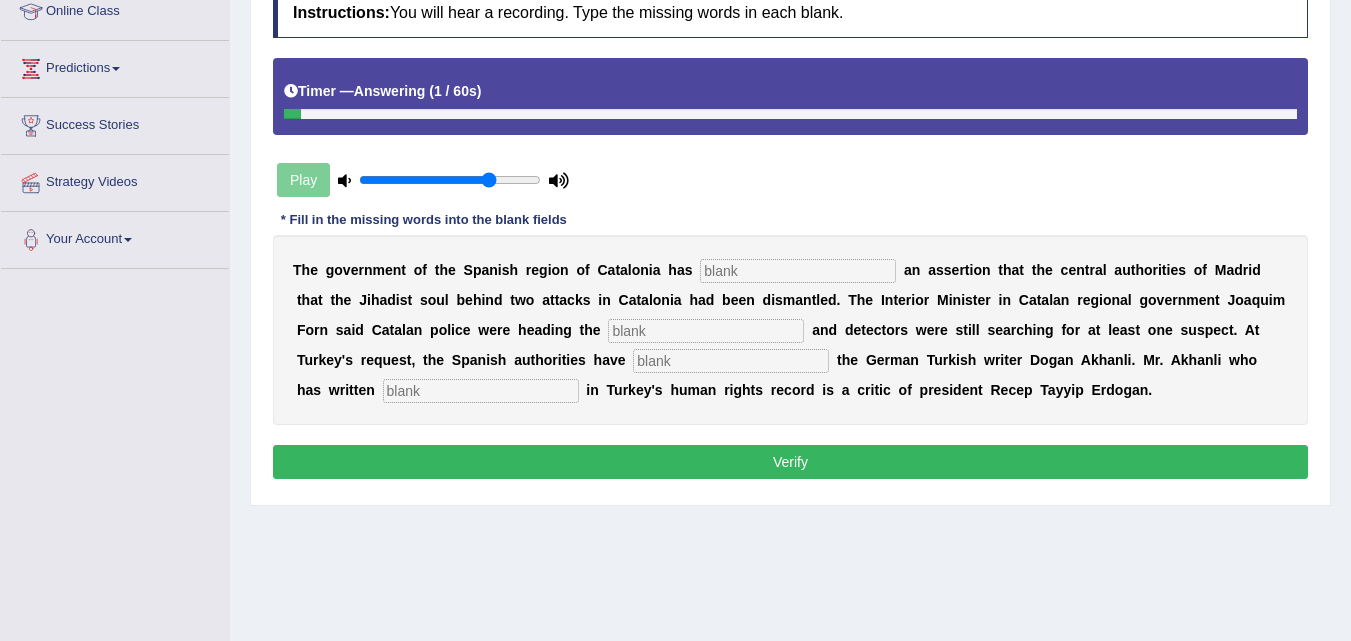 click at bounding box center [481, 391] 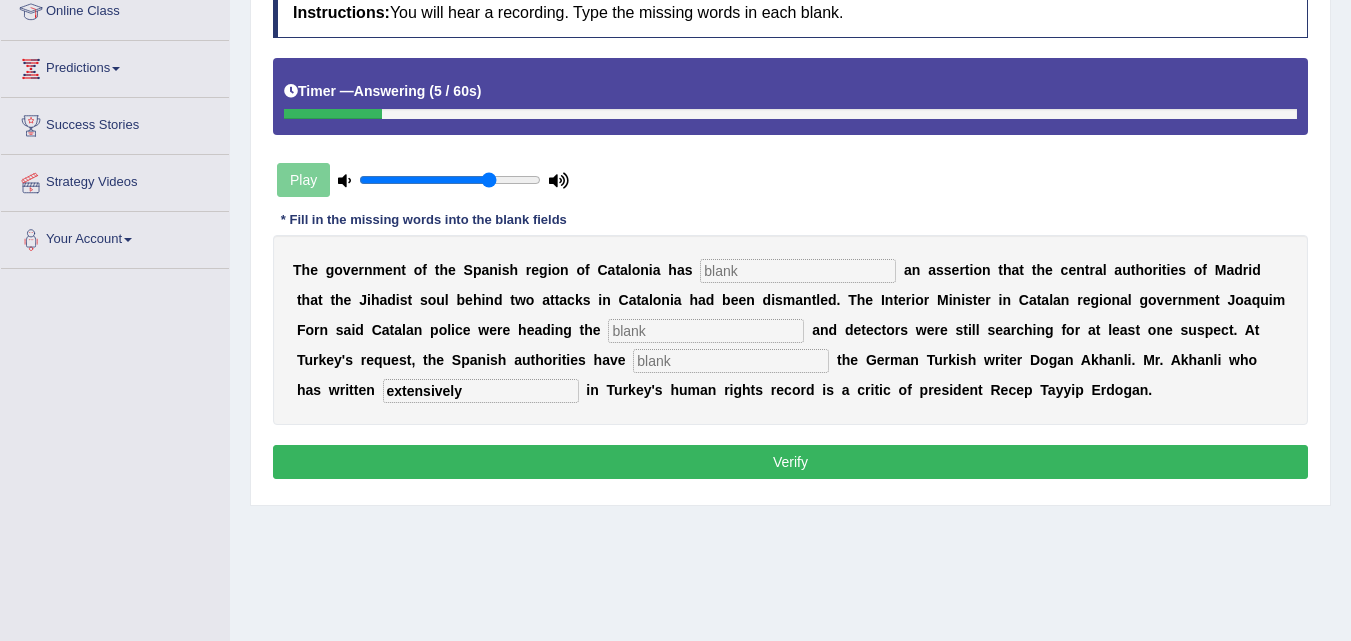 type on "extensively" 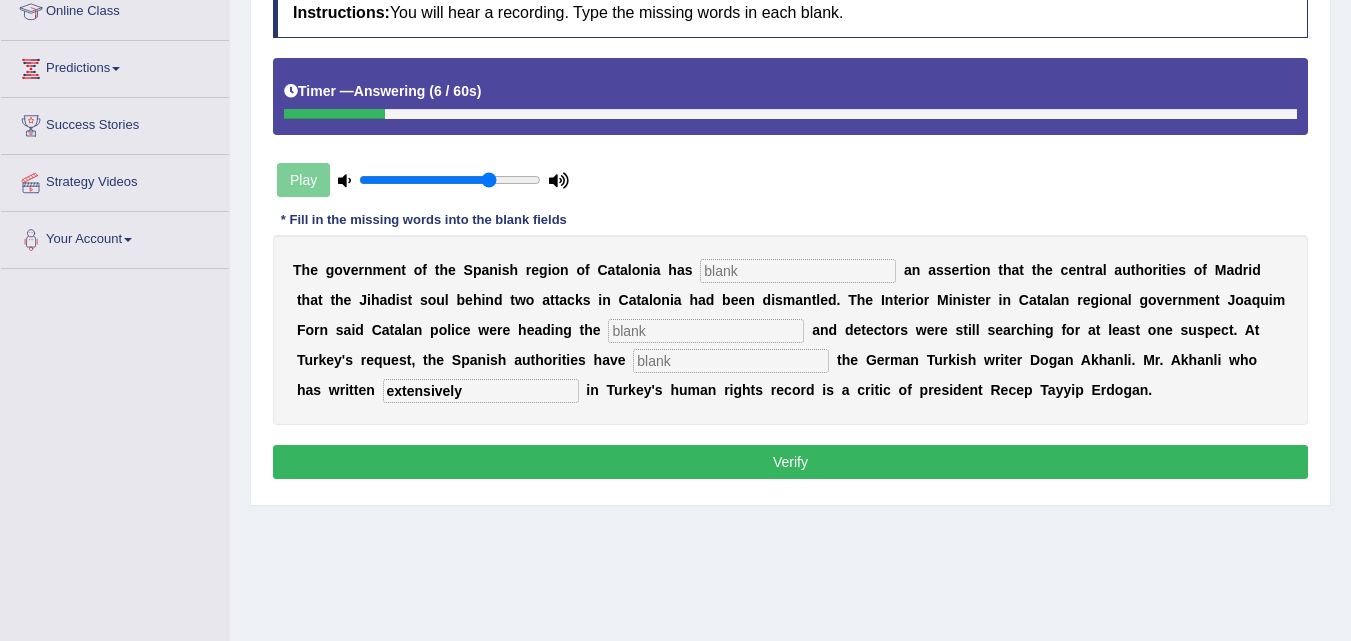 click at bounding box center [731, 361] 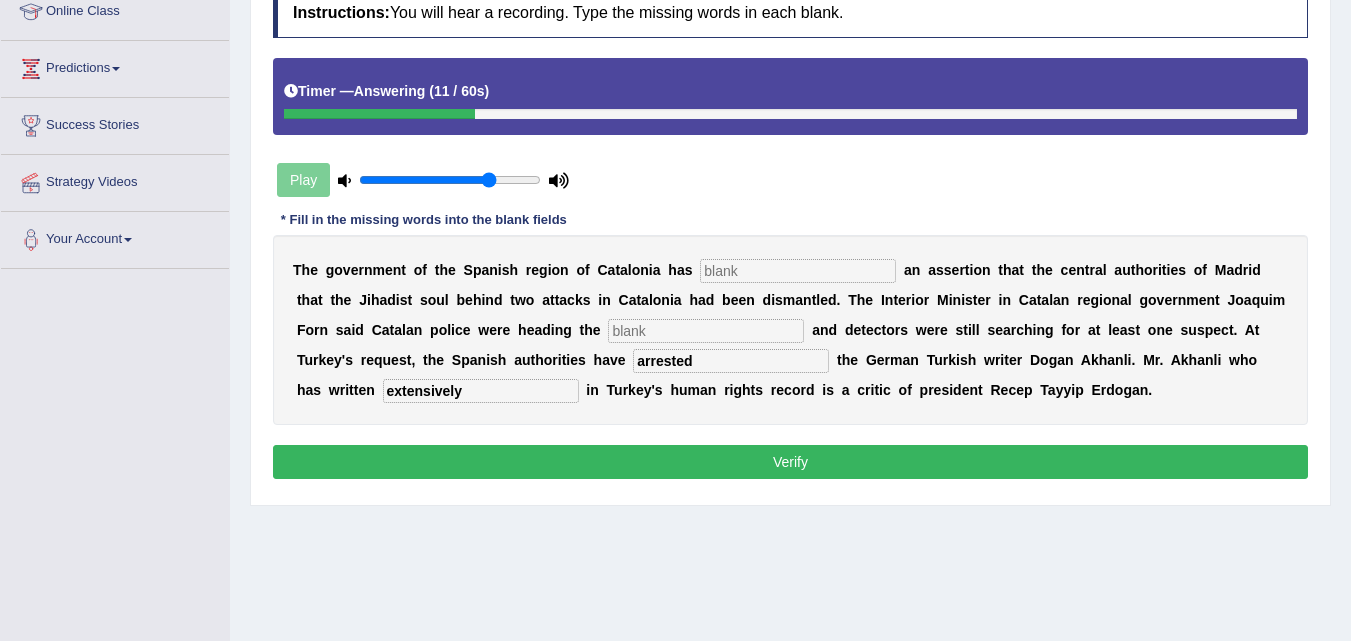type on "arrested" 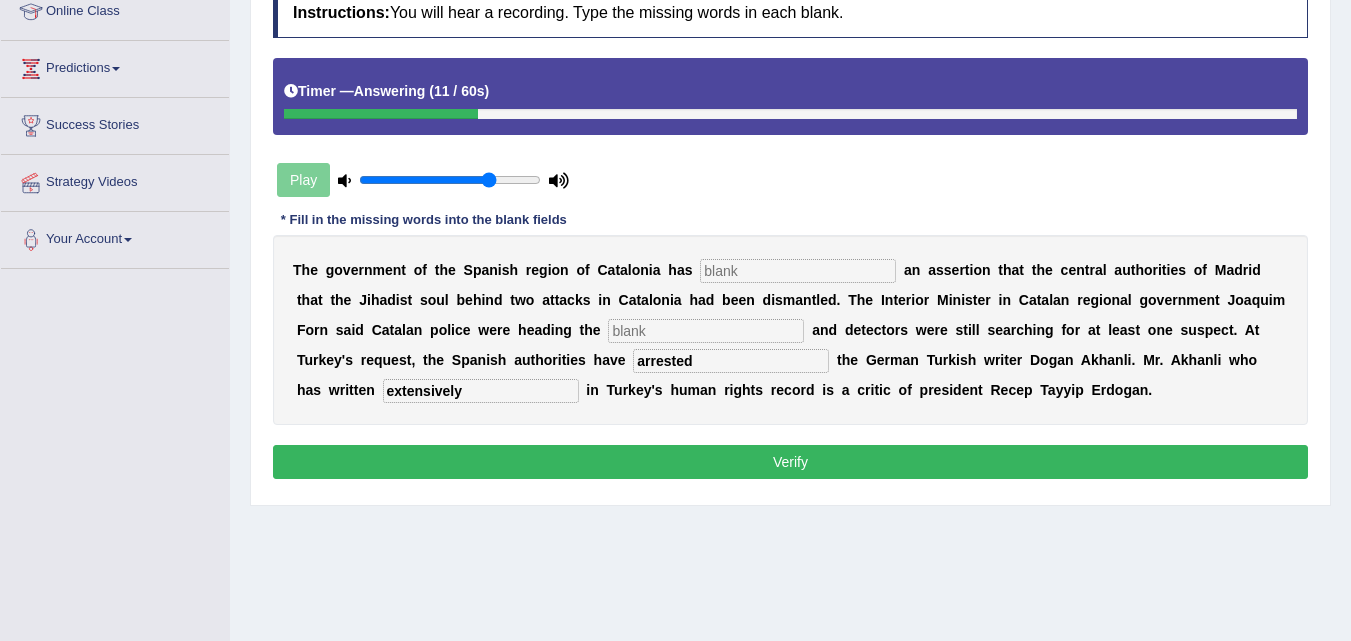 click at bounding box center (706, 331) 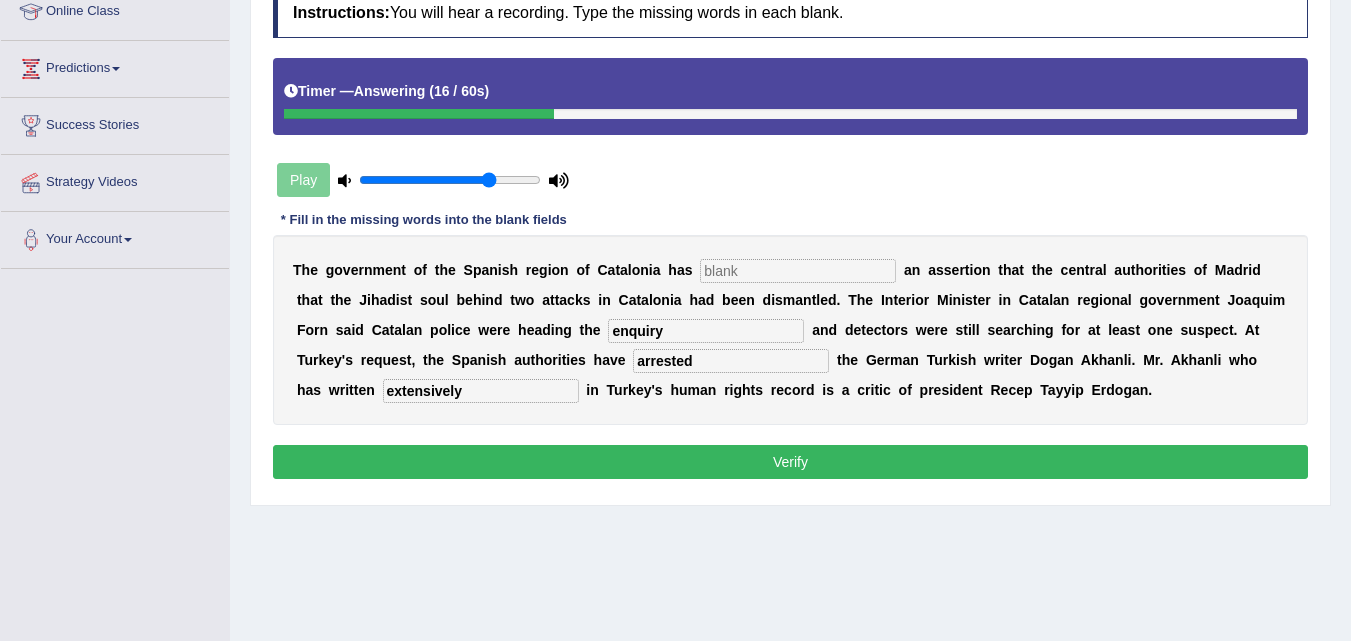 type on "enquiry" 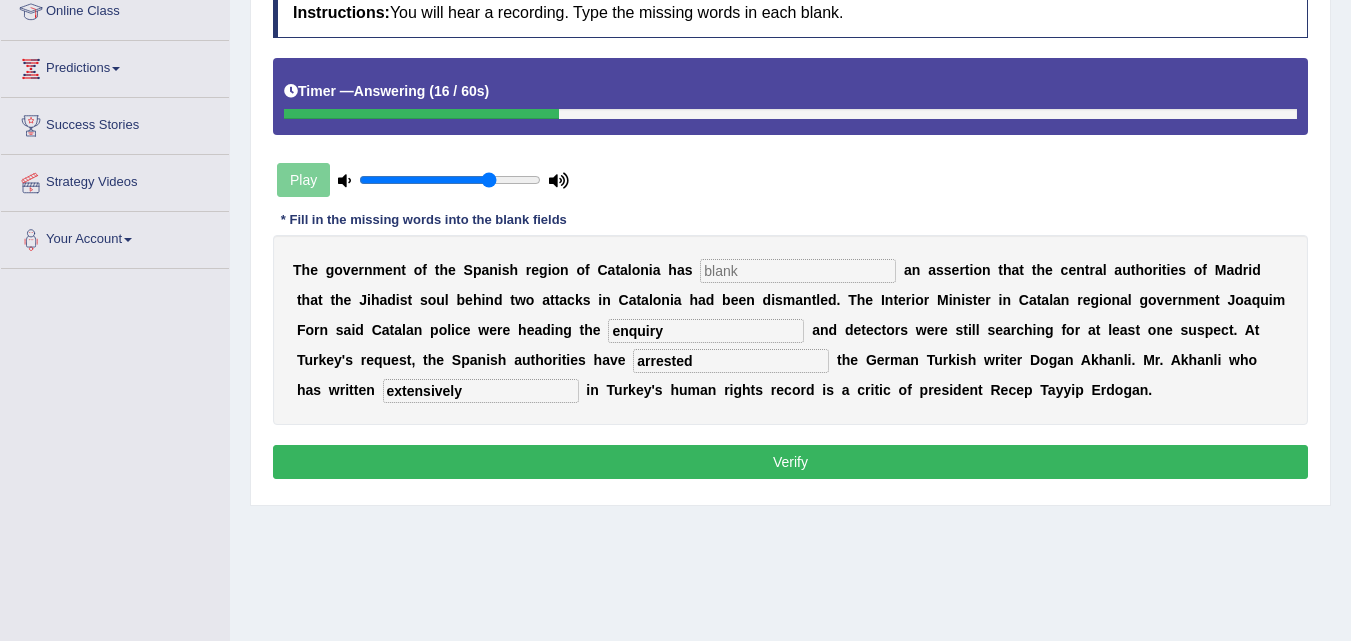 click at bounding box center (798, 271) 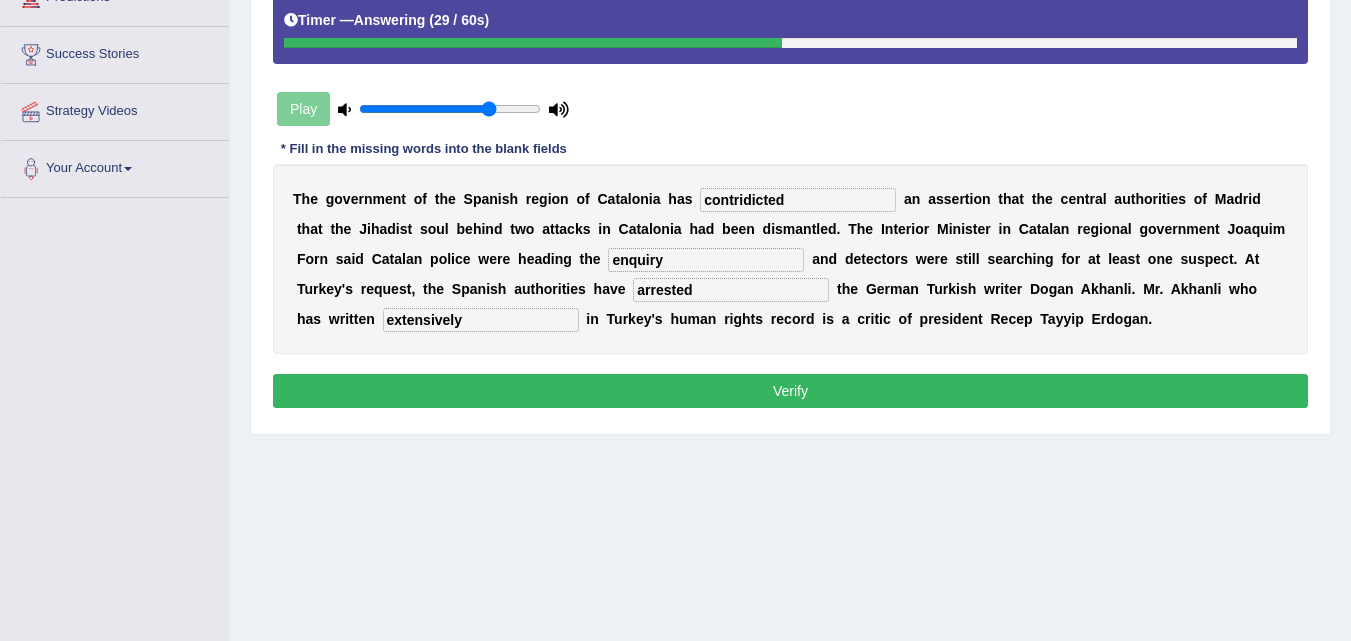 scroll, scrollTop: 359, scrollLeft: 0, axis: vertical 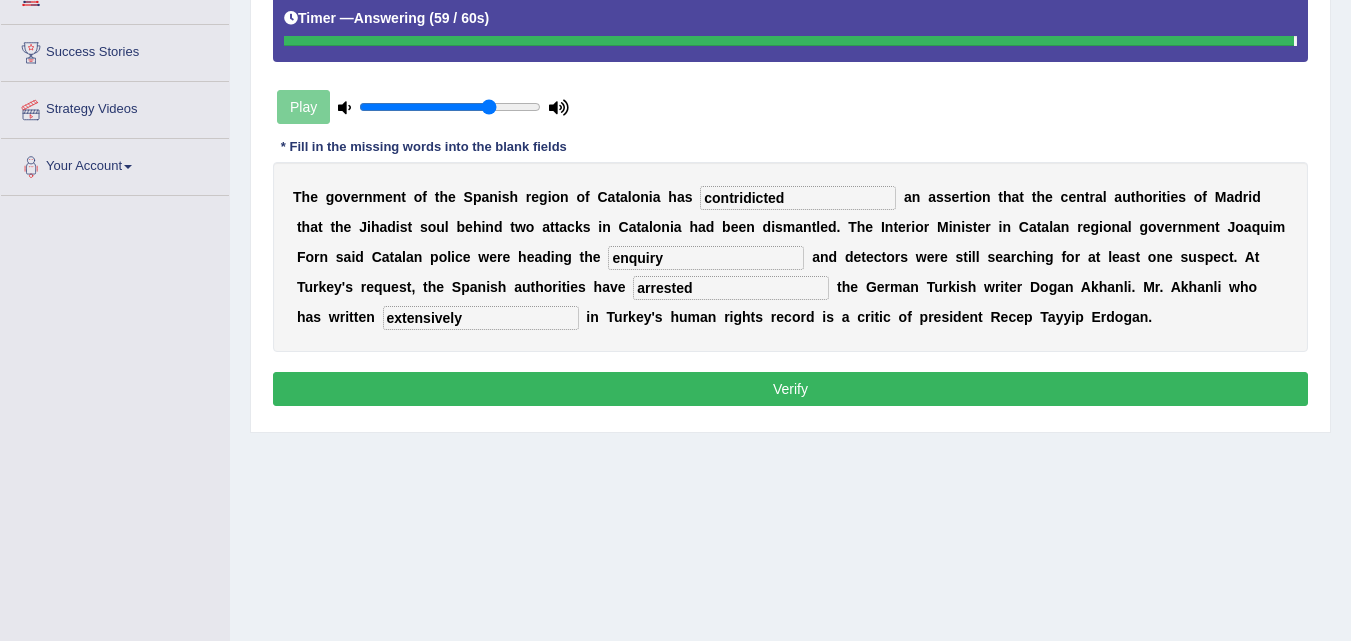 type on "contridicted" 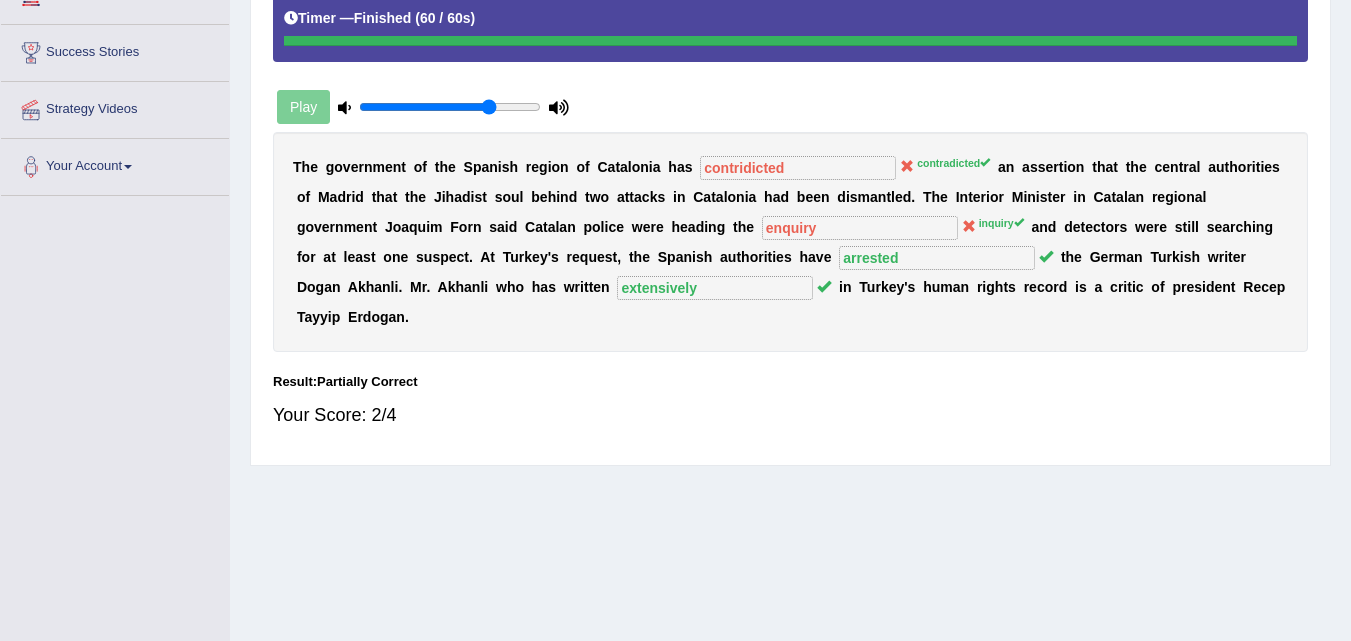 scroll, scrollTop: 253, scrollLeft: 0, axis: vertical 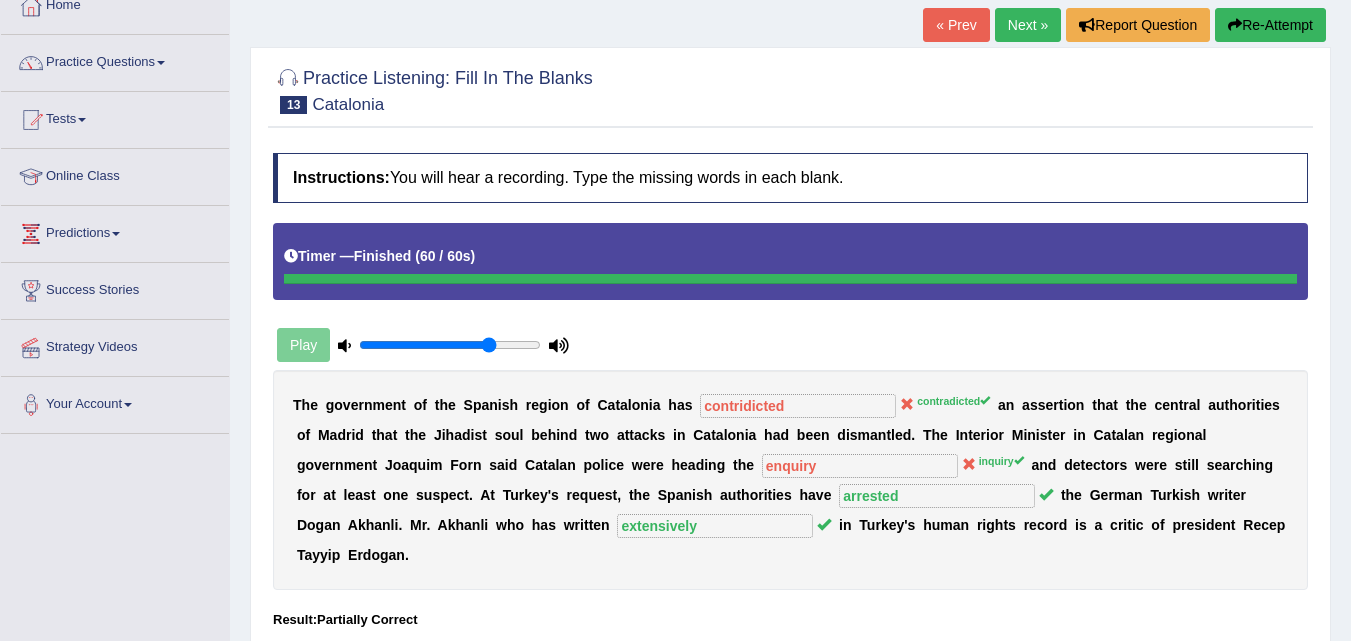 click on "Next »" at bounding box center (1028, 25) 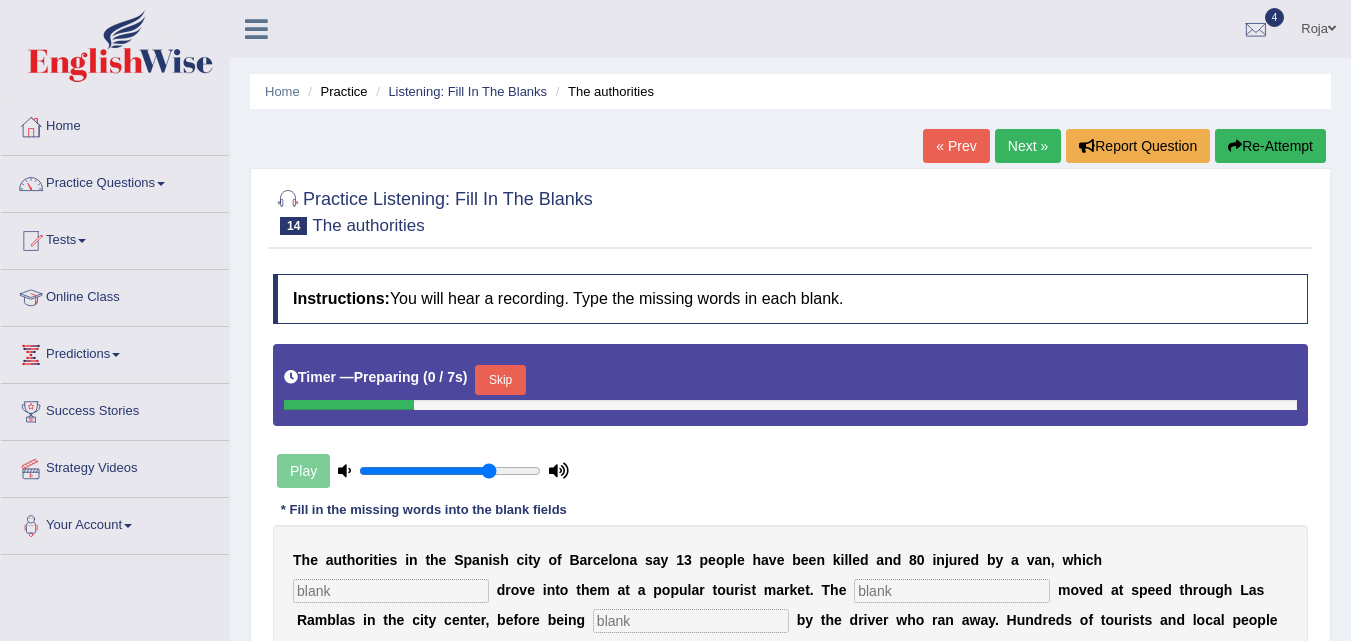 scroll, scrollTop: 0, scrollLeft: 0, axis: both 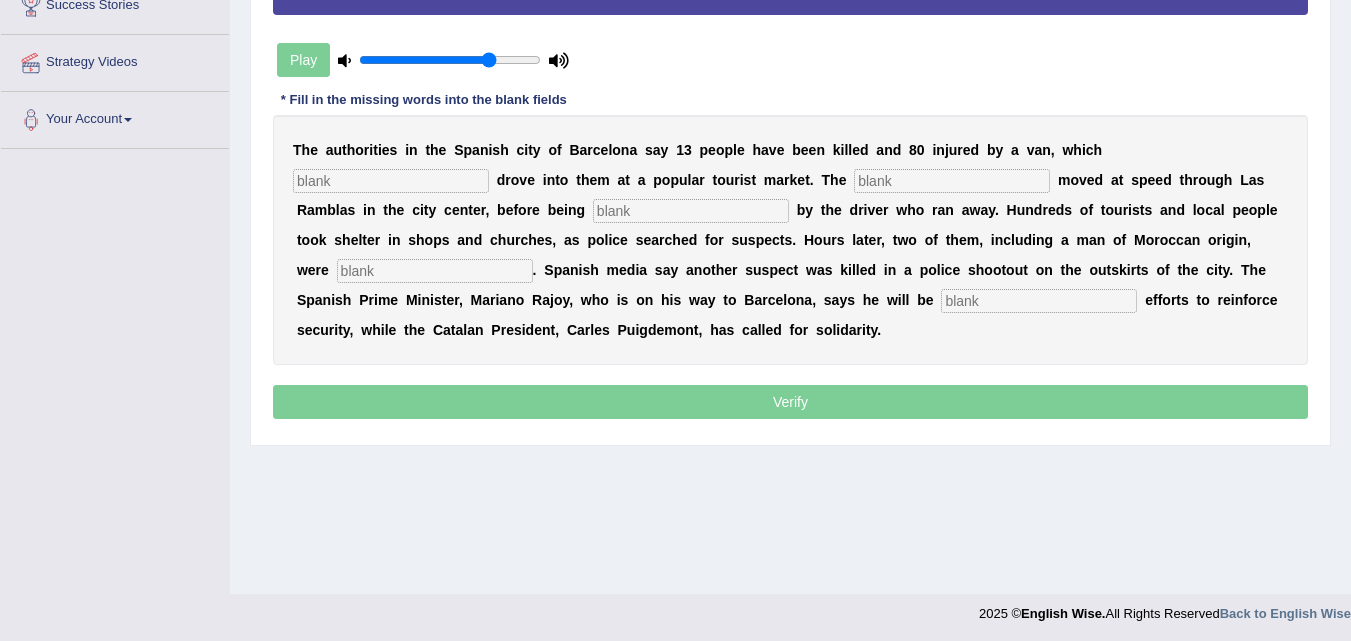 click on "T h e    a u t h o r i t i e s    i n    t h e    S p a n i s h    c i t y    o f    B a r c e l o n a    s a y    1 3    p e o p l e    h a v e    b e e n    k i l l e d    a n d    8 0    i n j u r e d    b y    a    v a n ,    w h i c h       d r o v e    i n t o    t h e m    a t    a    p o p u l a r    t o u r i s t    m a r k e t .    T h e       m o v e d    a t    s p e e d    t h r o u g h    L a s    R a m b l a s    i n    t h e    c i t y    c e n t e r ,    b e f o r e    b e i n g       b y    t h e    d r i v e r    w h o    r a n    a w a y .    H u n d r e d s    o f    t o u r i s t s    a n d    l o c a l    p e o p l e    t o o k    s h e l t e r    i n    s h o p s    a n d    c h u r c h e s ,    a s    p o l i c e    s e a r c h e d    f o r    s u s p e c t s .    H o u r s    l a t e r ,    t w o    o f    t h e m ,    i n c l u d i n g    a    m a n    o f    M o r o c c a n    o r i g i n ,    w e r e ." at bounding box center [790, 240] 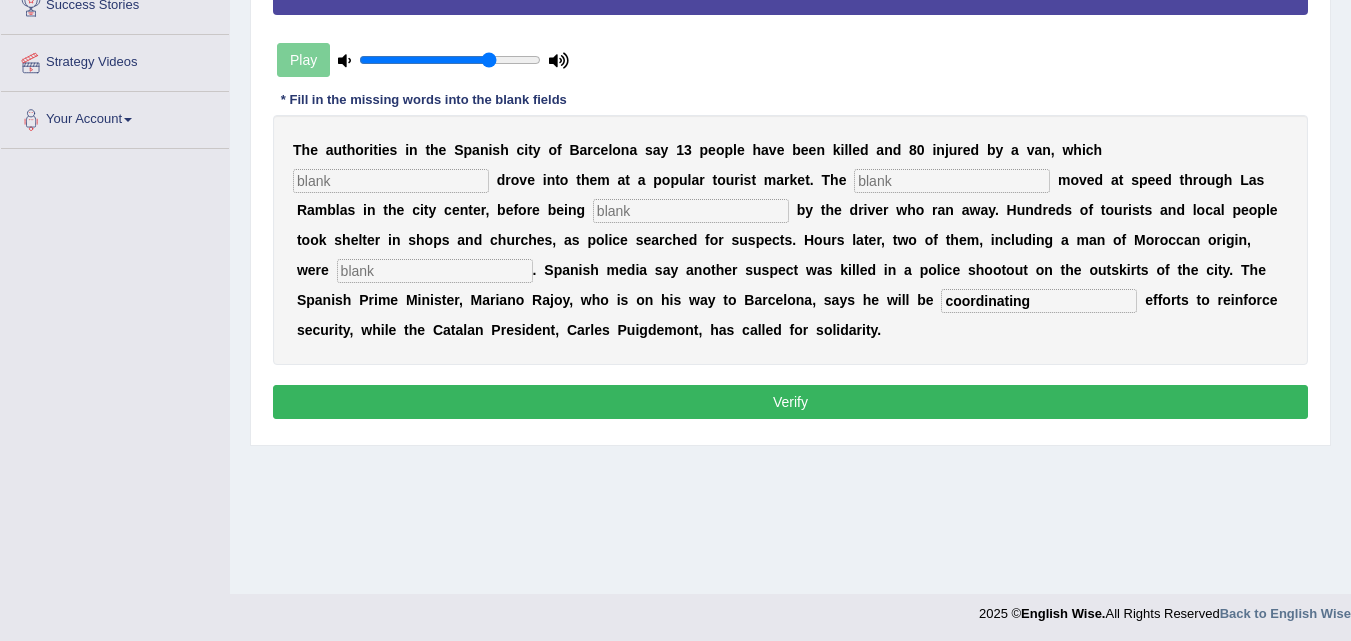 type on "coordinating" 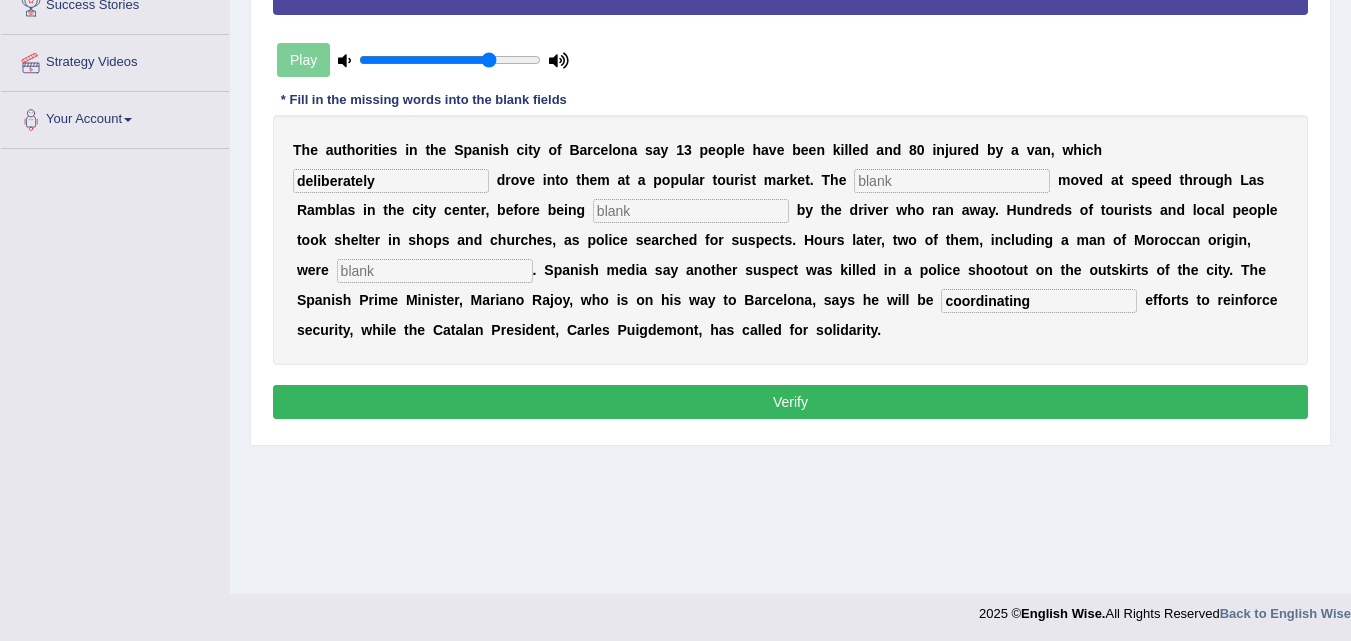type on "deliberately" 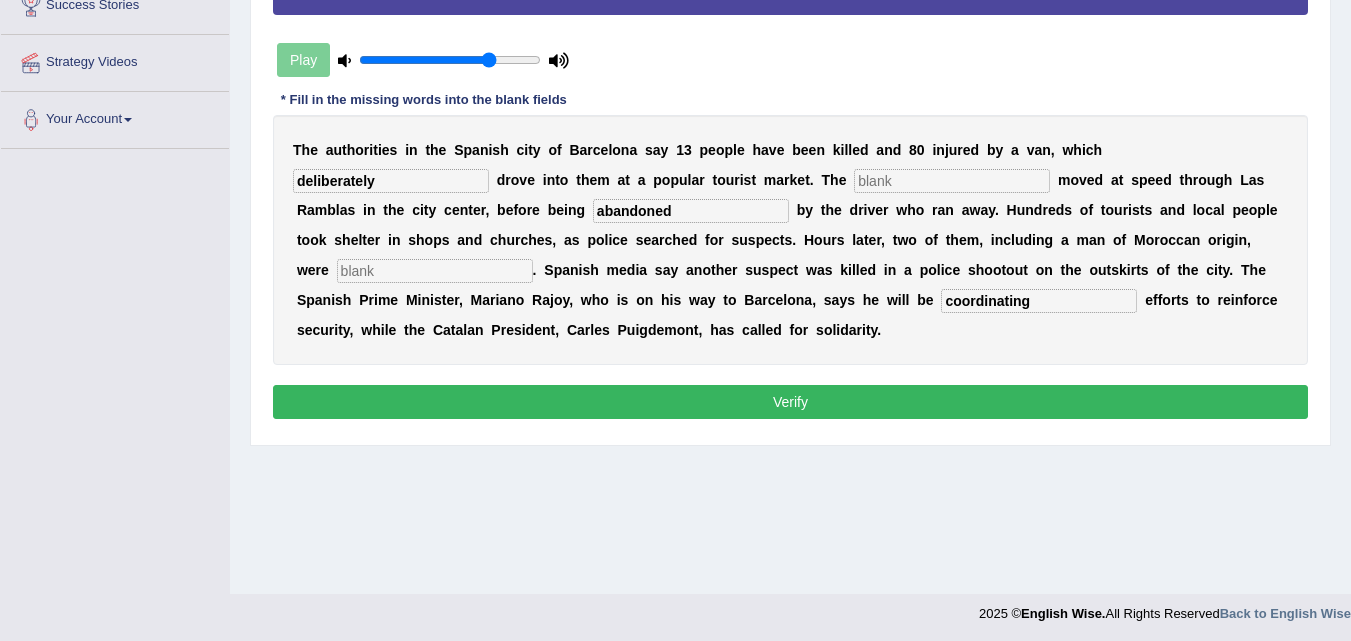 type on "abandoned" 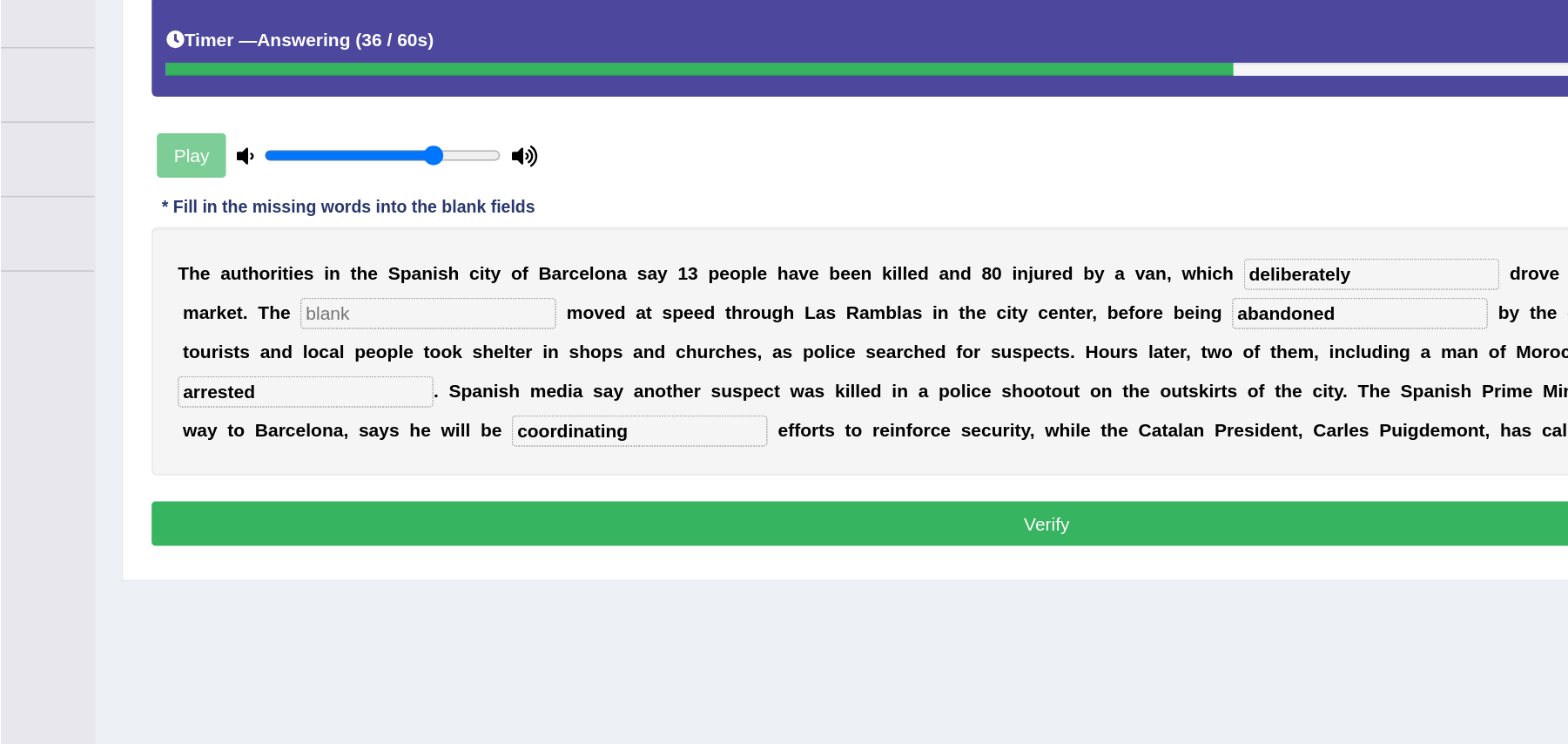 scroll, scrollTop: 171, scrollLeft: 0, axis: vertical 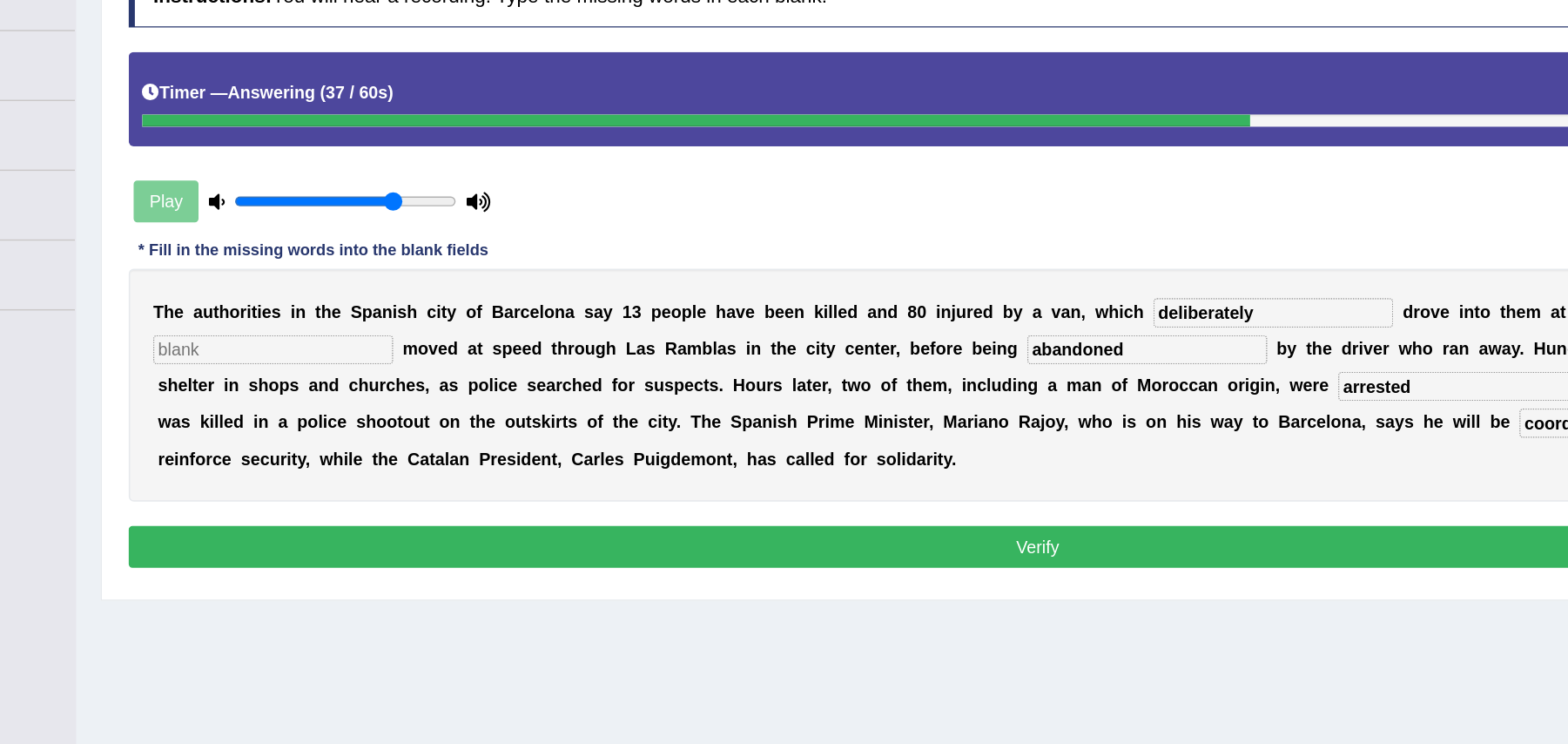 type on "arrested" 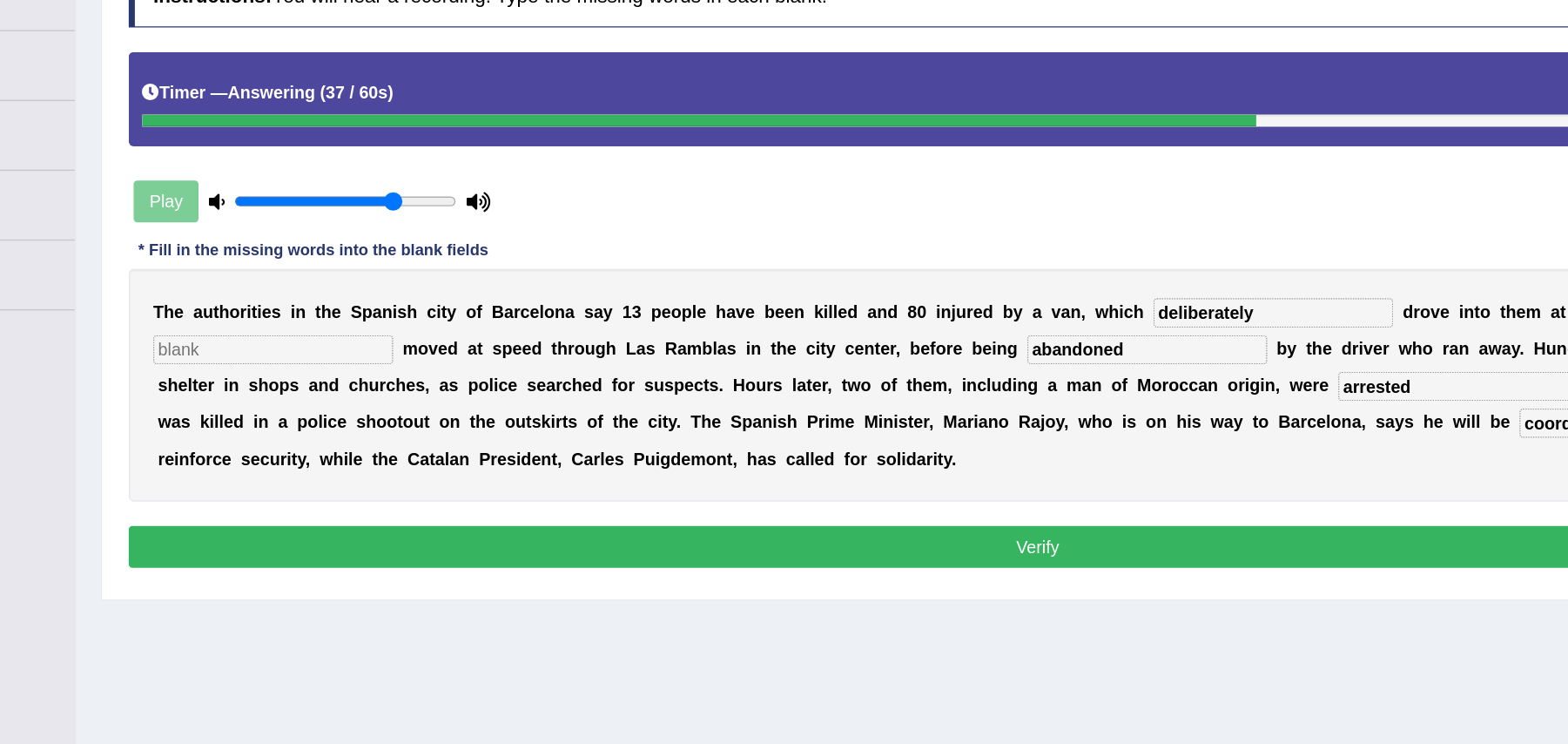 drag, startPoint x: 717, startPoint y: 87, endPoint x: 866, endPoint y: 552, distance: 488.2888 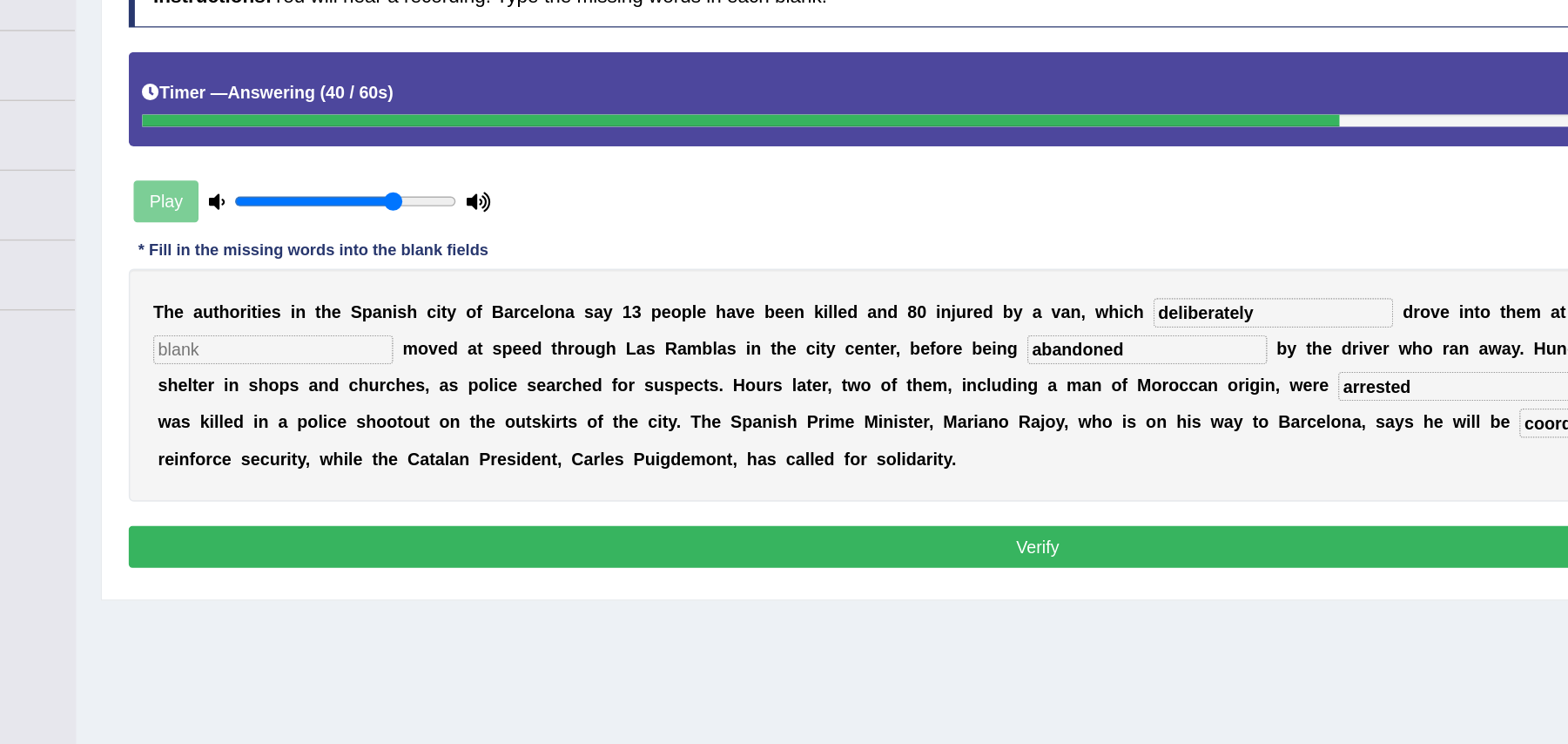 click on "Home
Practice
Listening: Fill In The Blanks
The authorities
« Prev Next »  Report Question  Re-Attempt
Practice Listening: Fill In The Blanks
14
The authorities
Instructions:  You will hear a recording. Type the missing words in each blank.
Timer —  Answering   ( 40 / 60s ) Play * Fill in the missing words into the blank fields T h e    a u t h o r i t i e s    i n    t h e    S p a n i s h    c i t y    o f    B a r c e l o n a    s a y    1 3    p e o p l e    h a v e    b e e n    k i l l e d    a n d    8 0    i n j u r e d    b y    a    v a n ,    w h i c h    deliberately    d r o v e    i n t o    t h e m    a t    a    p o p u l a r    t o u r i s t    m a r k e t .    T h e       m o v e d    a t    s p e e d    t h r o u g h    L a s    R a m b l a s    i n    t h" at bounding box center (884, 265) 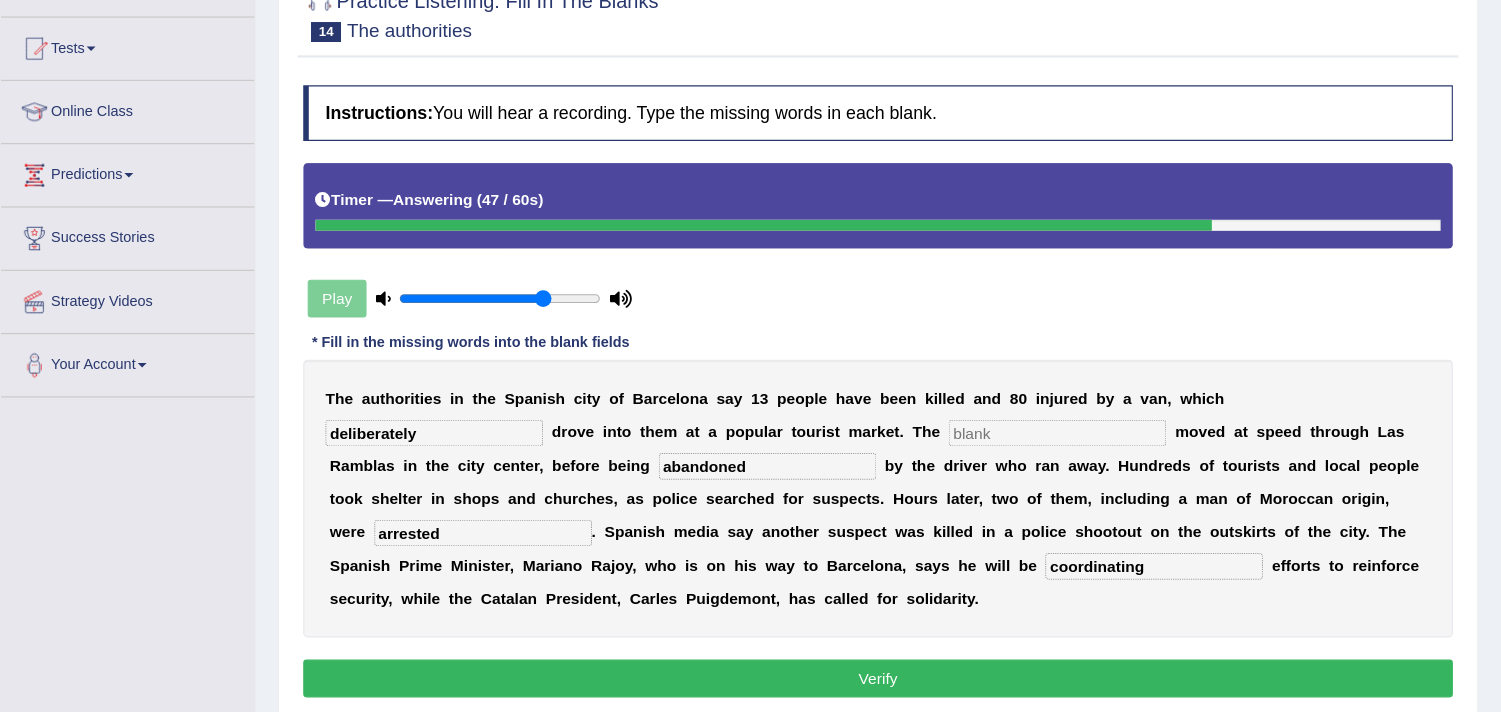 scroll, scrollTop: 196, scrollLeft: 0, axis: vertical 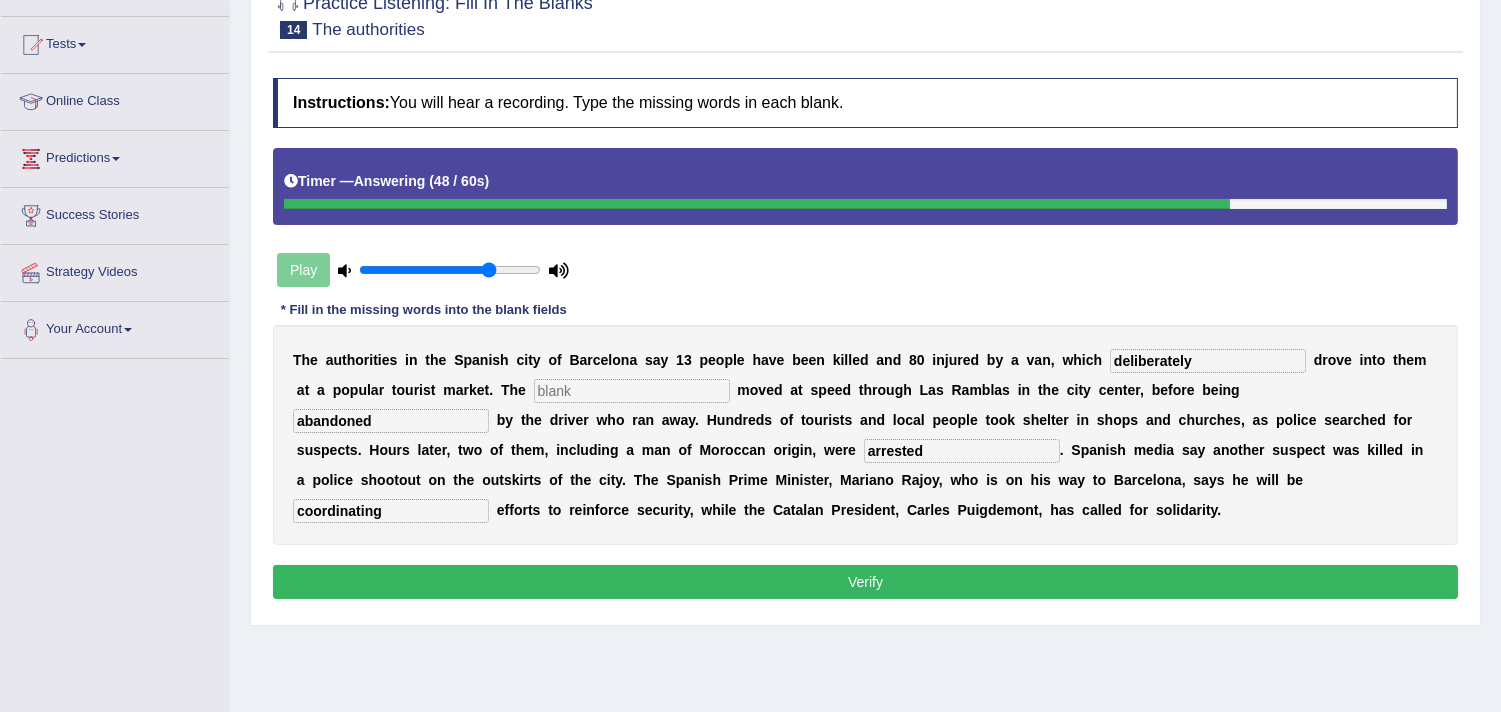 drag, startPoint x: 1793, startPoint y: 1, endPoint x: 1098, endPoint y: 311, distance: 761.0026 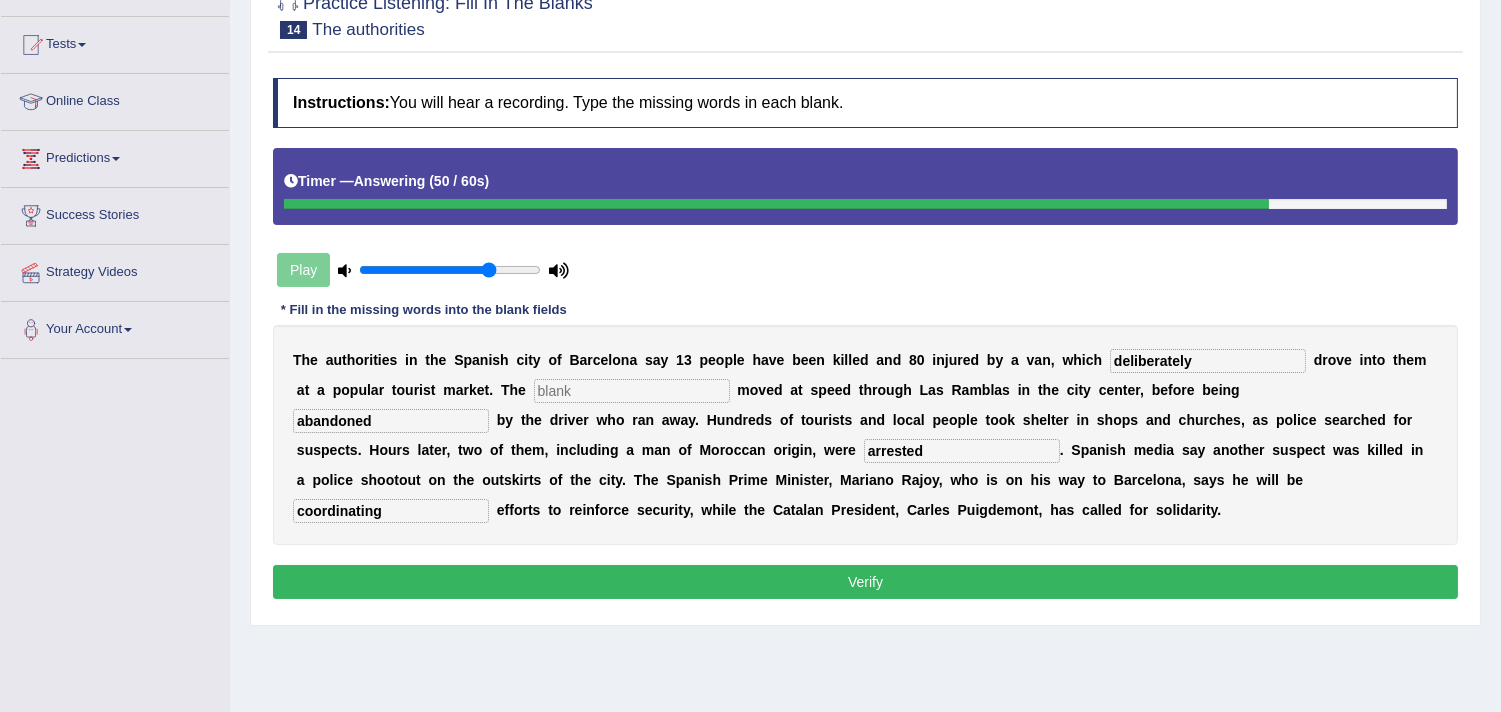click at bounding box center [632, 391] 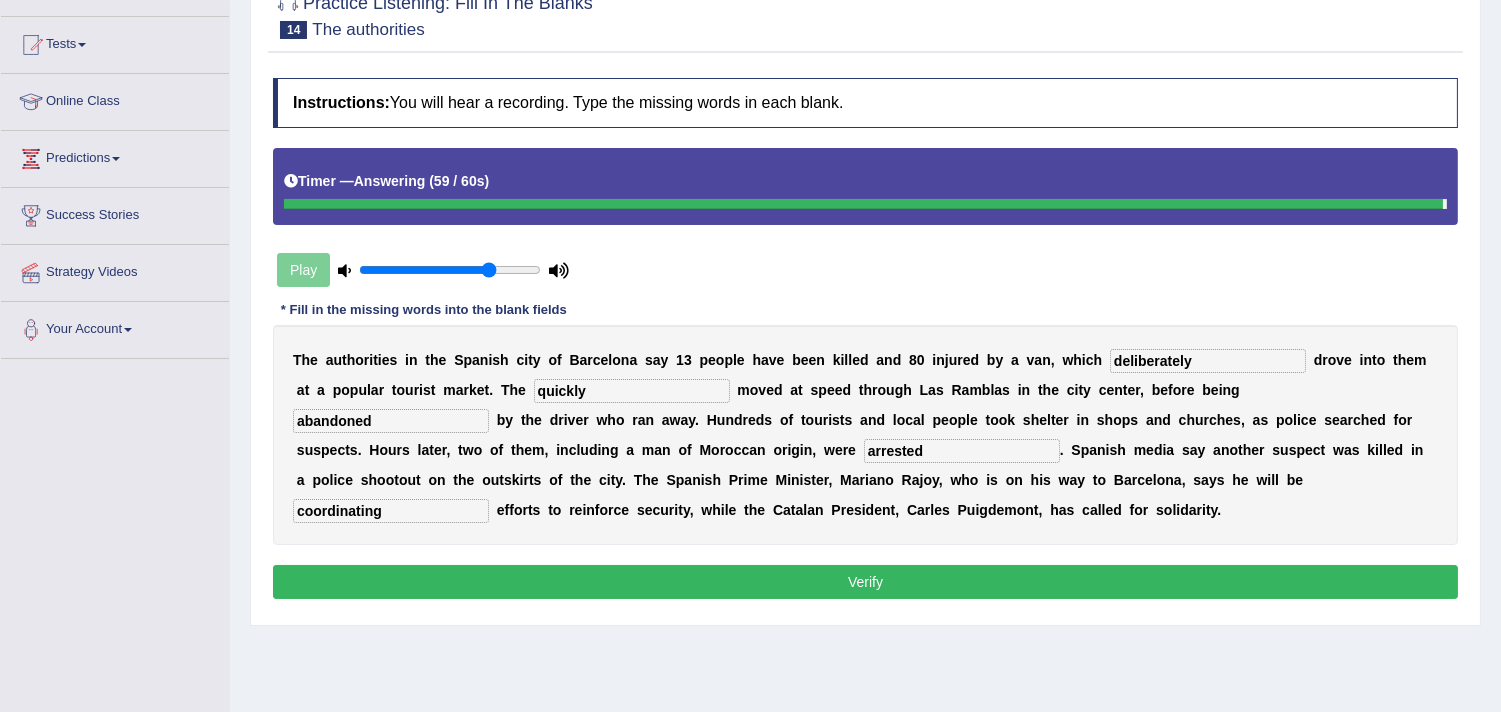 type on "quickly" 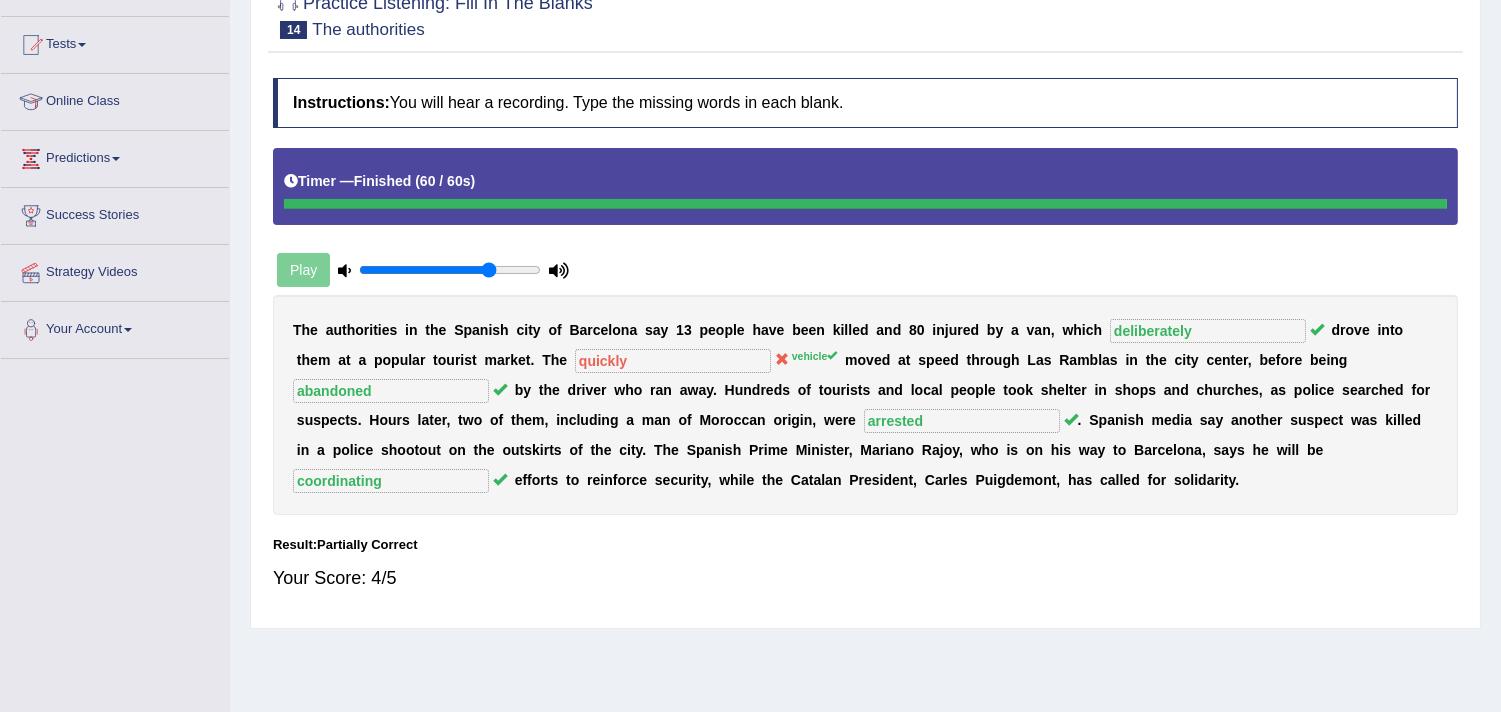 scroll, scrollTop: 0, scrollLeft: 0, axis: both 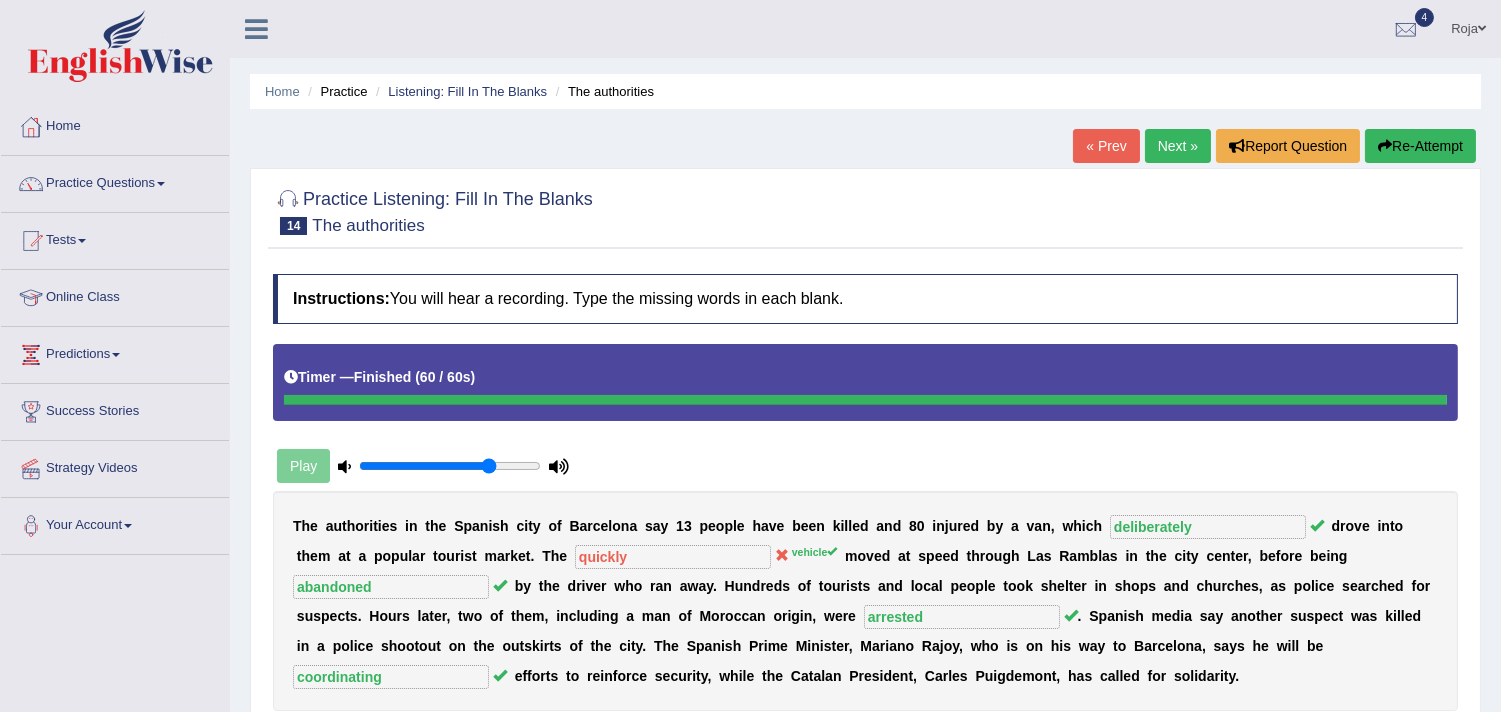 click on "Next »" at bounding box center (1178, 146) 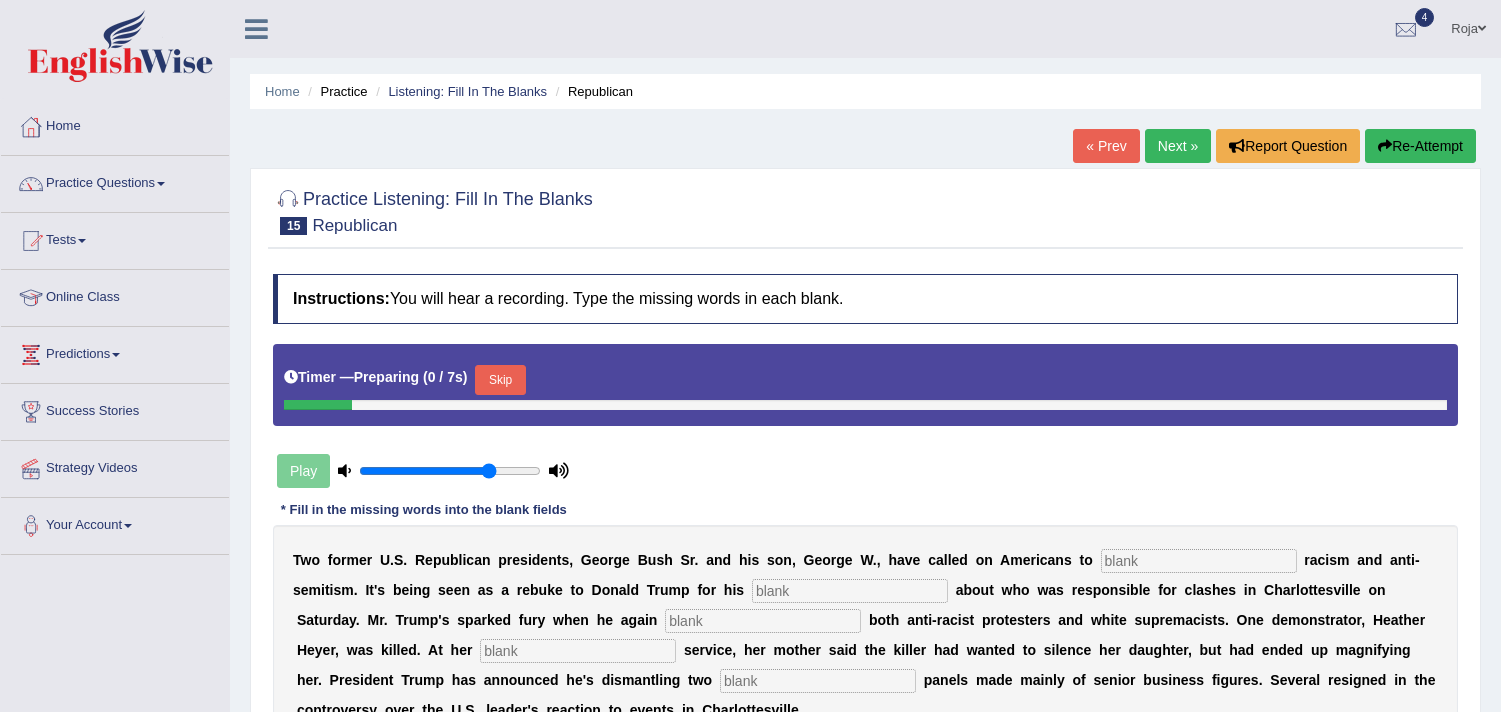 scroll, scrollTop: 0, scrollLeft: 0, axis: both 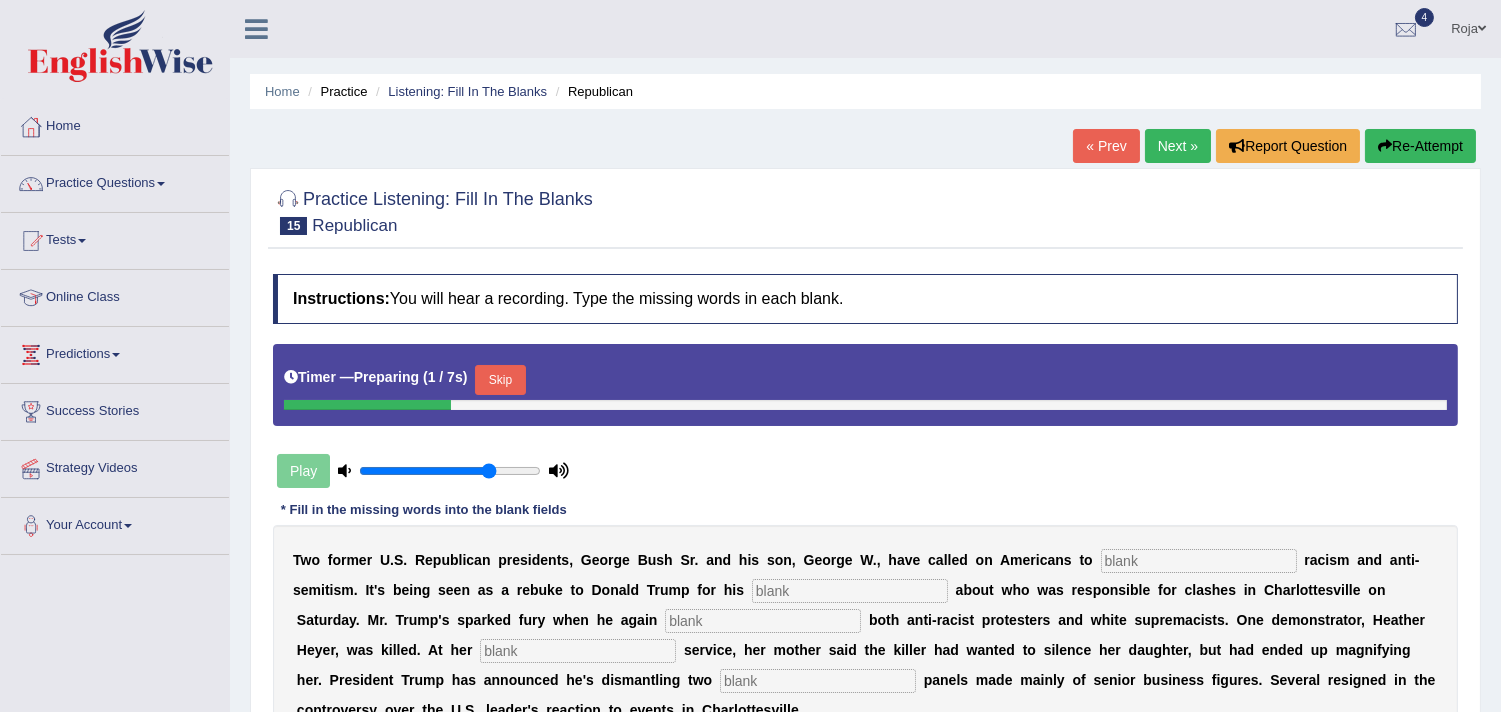 click on "Toggle navigation
Home
Practice Questions   Speaking Practice Read Aloud
Repeat Sentence
Describe Image
Re-tell Lecture
Answer Short Question
Summarize Group Discussion
Respond To A Situation
Writing Practice  Summarize Written Text
Write Essay
Reading Practice  Reading & Writing: Fill In The Blanks
Choose Multiple Answers
Re-order Paragraphs
Fill In The Blanks
Choose Single Answer
Listening Practice  Summarize Spoken Text
Highlight Incorrect Words
Highlight Correct Summary
Select Missing Word
Choose Single Answer
Choose Multiple Answers
Fill In The Blanks
Write From Dictation
Pronunciation
Tests
Take Mock Test" at bounding box center [750, 356] 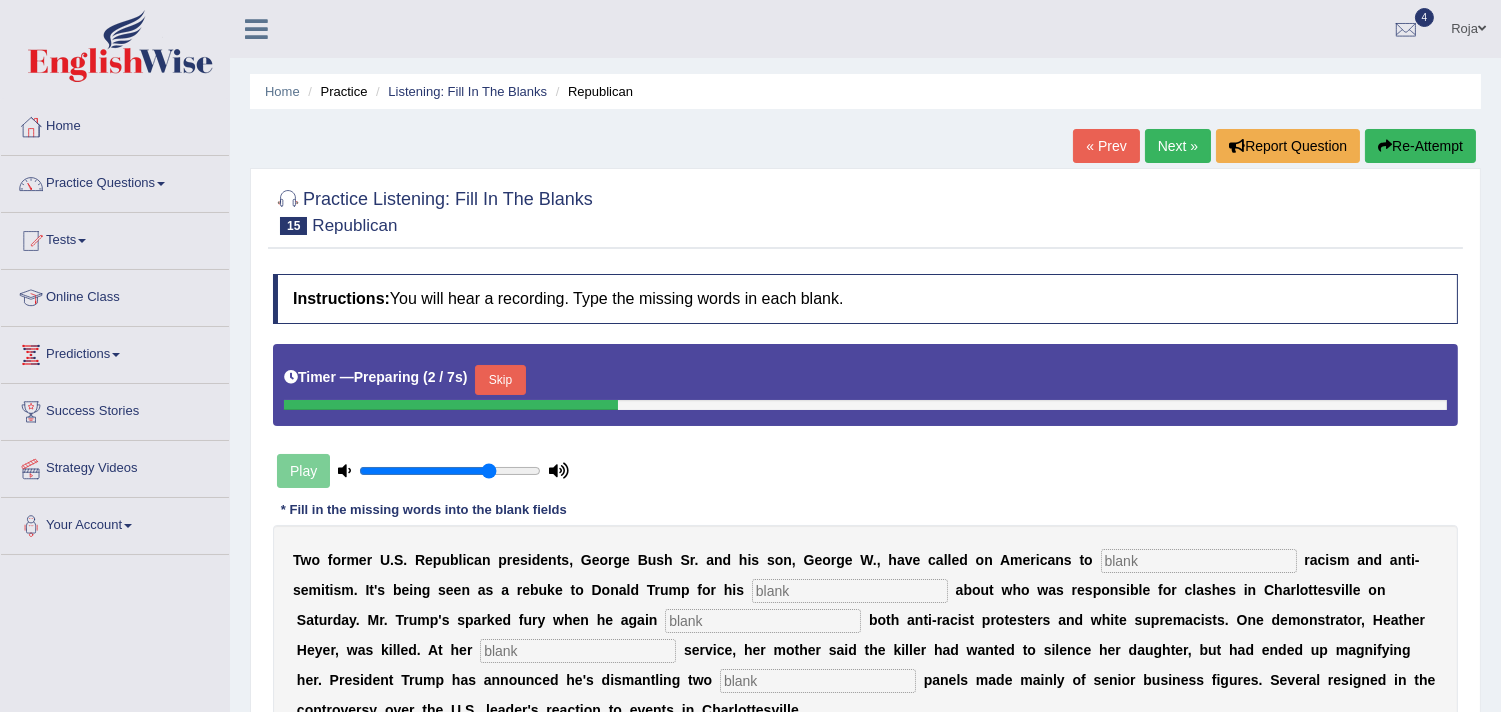 scroll, scrollTop: 337, scrollLeft: 0, axis: vertical 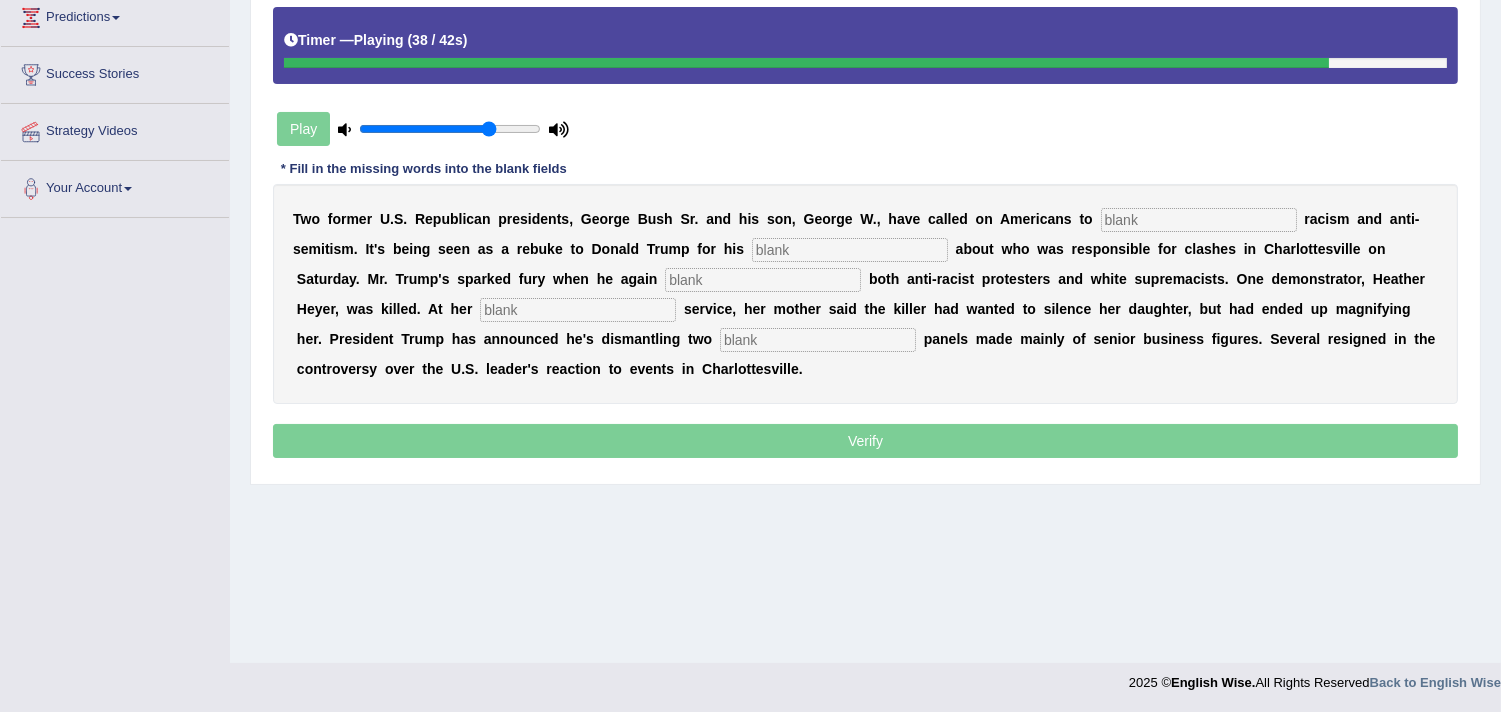 click at bounding box center [818, 340] 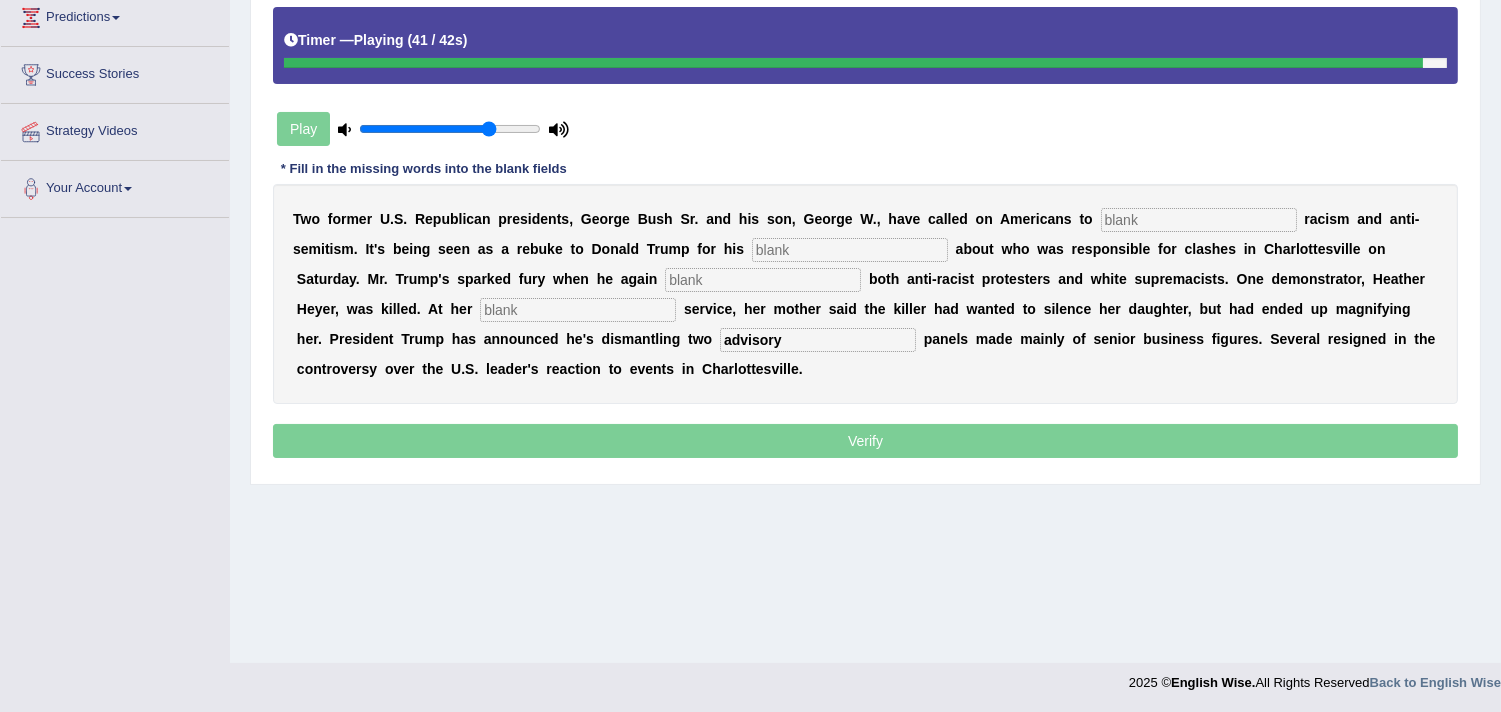 type on "advisory" 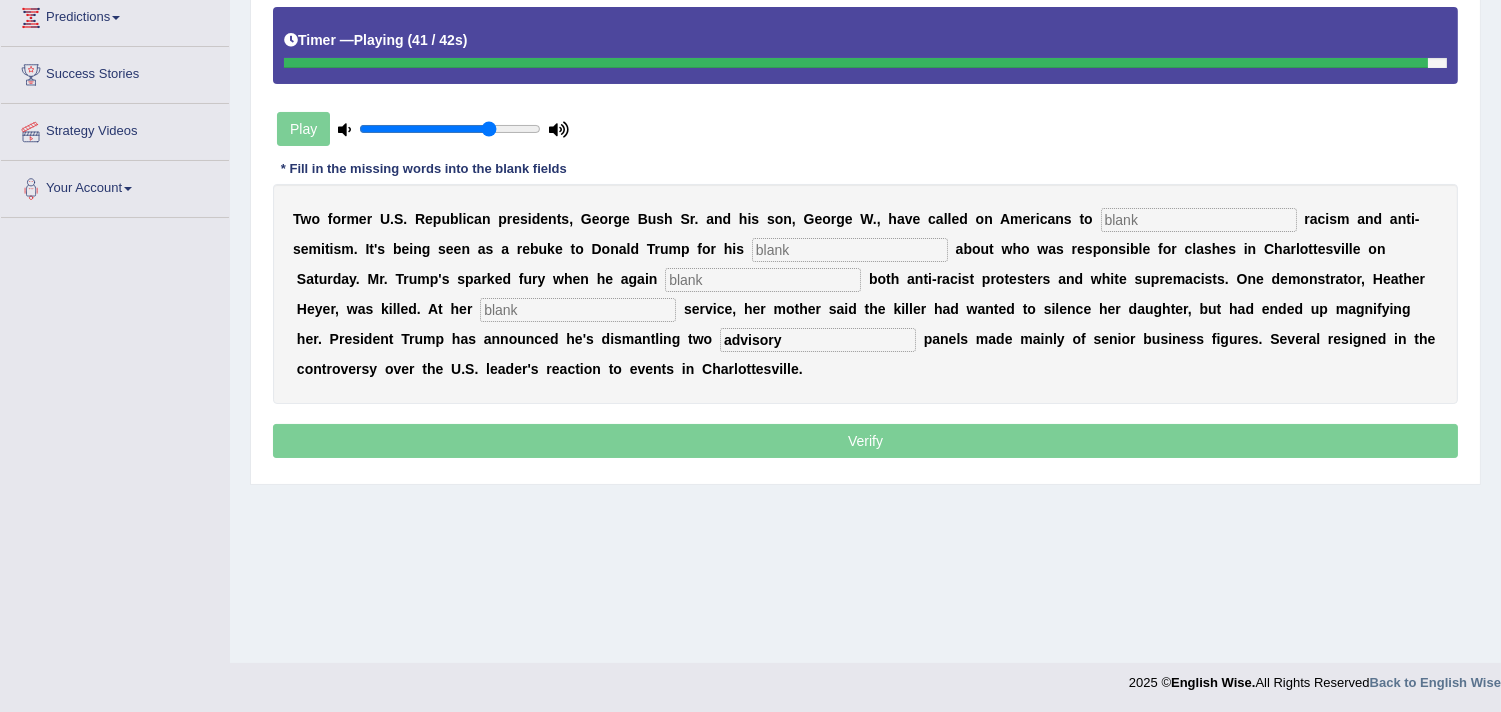click at bounding box center (578, 310) 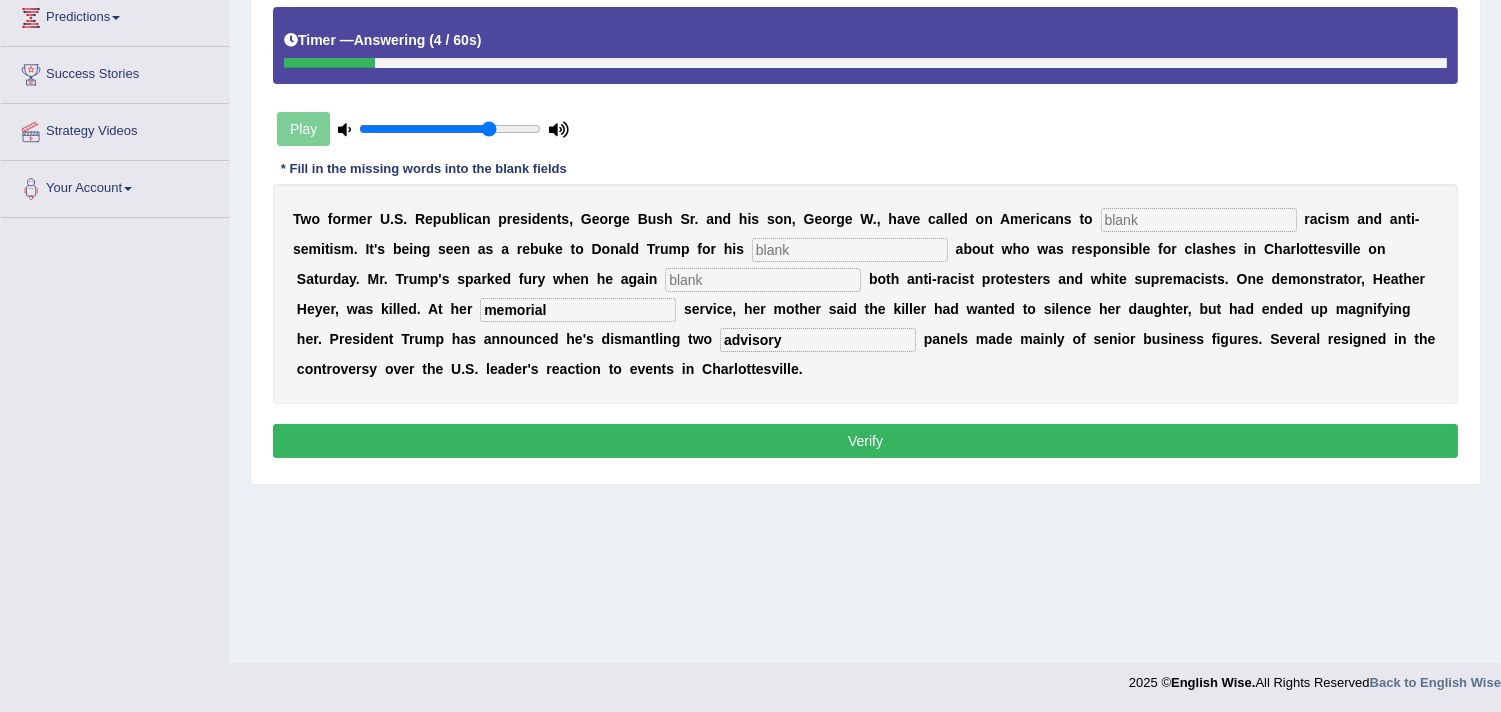 type on "memorial" 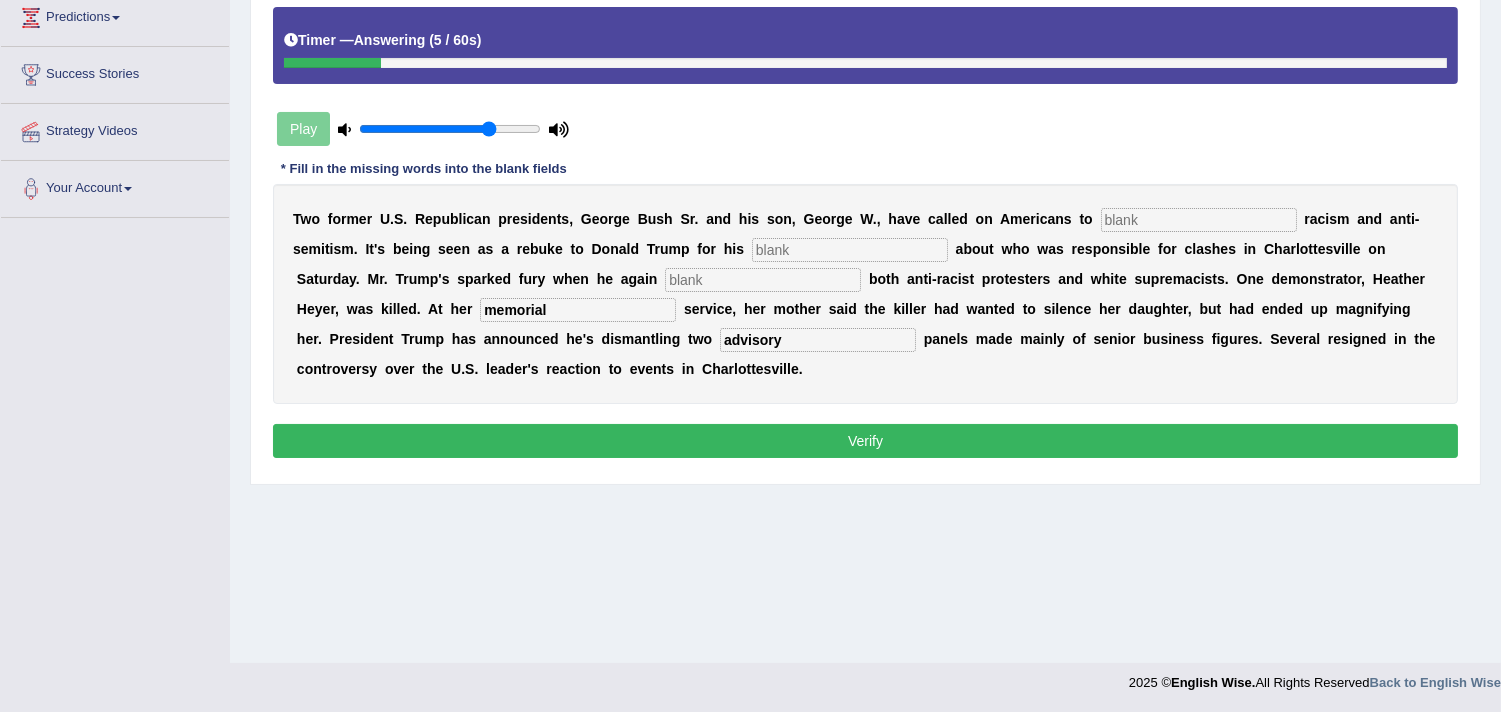 click at bounding box center (1199, 220) 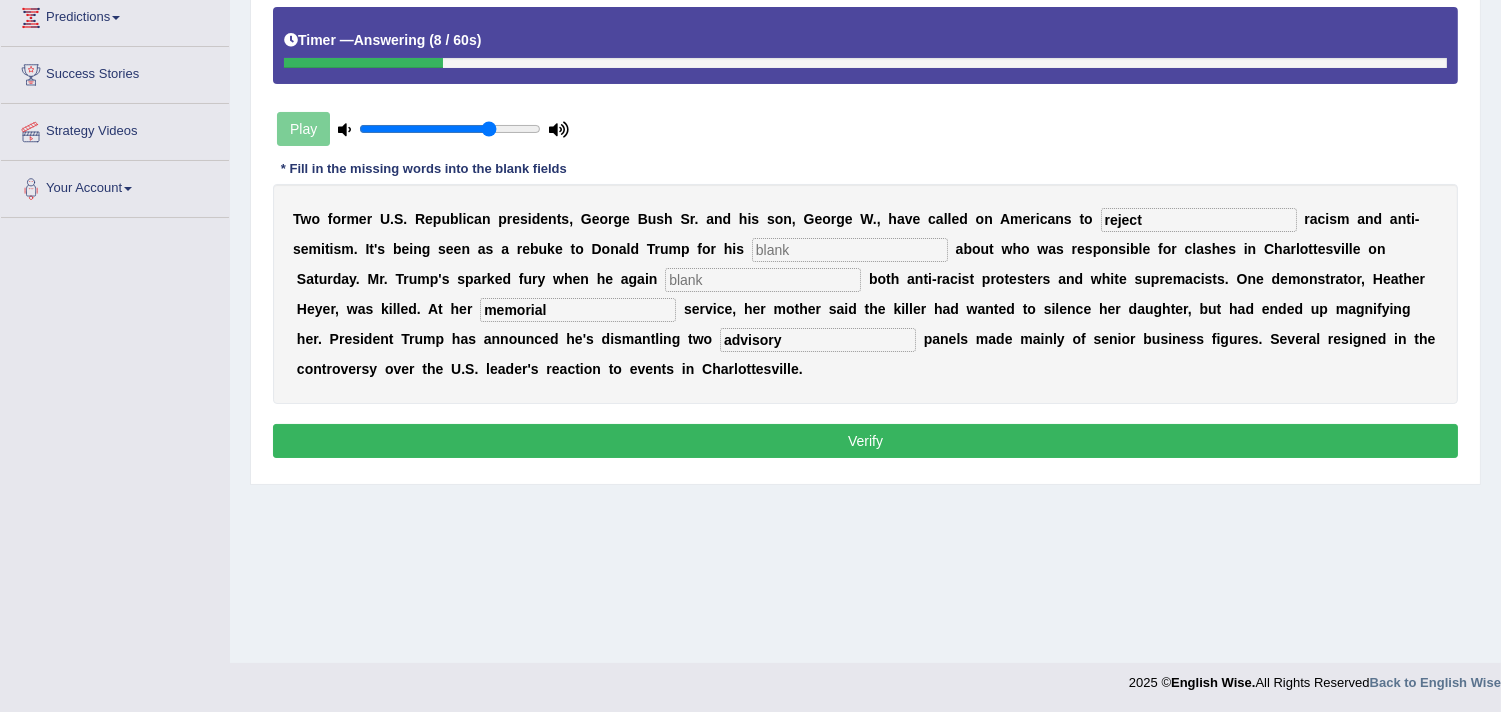 type on "reject" 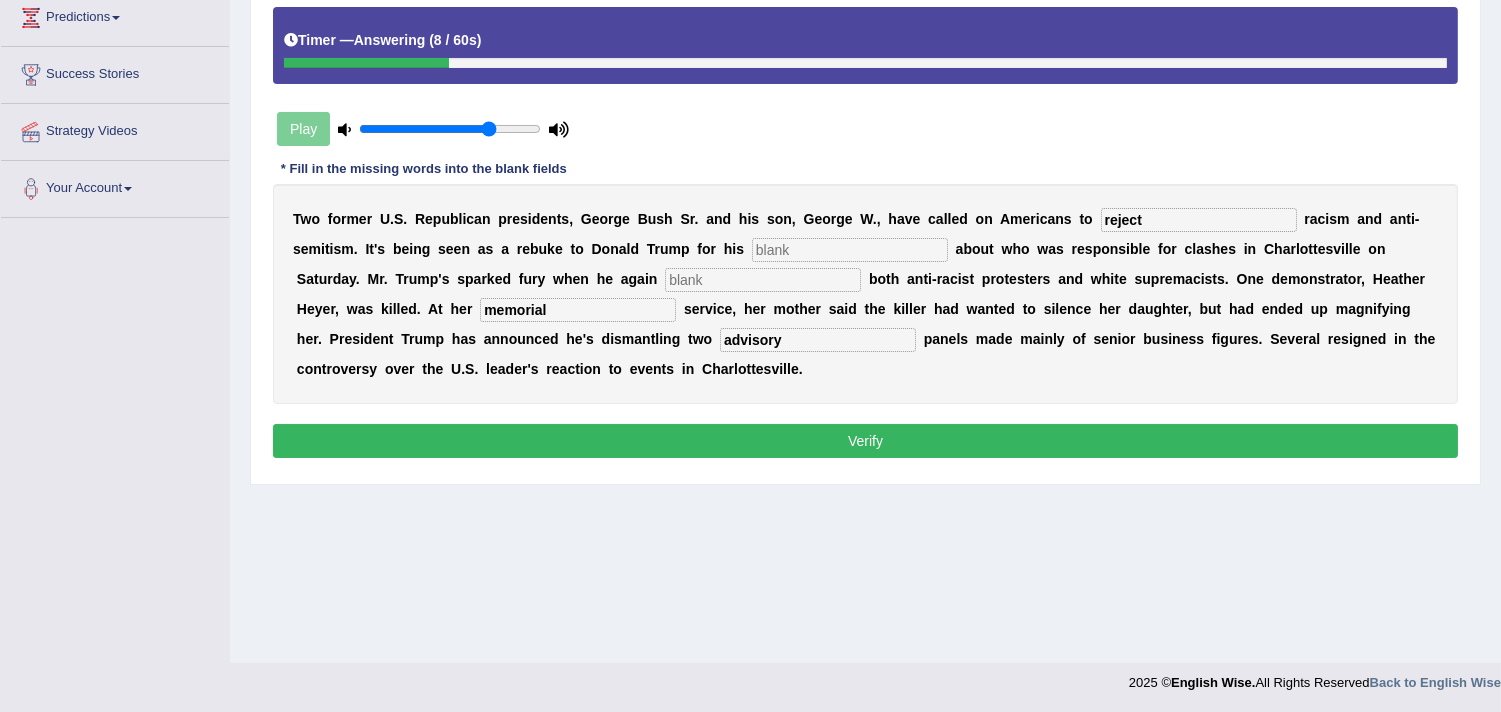 click at bounding box center [850, 250] 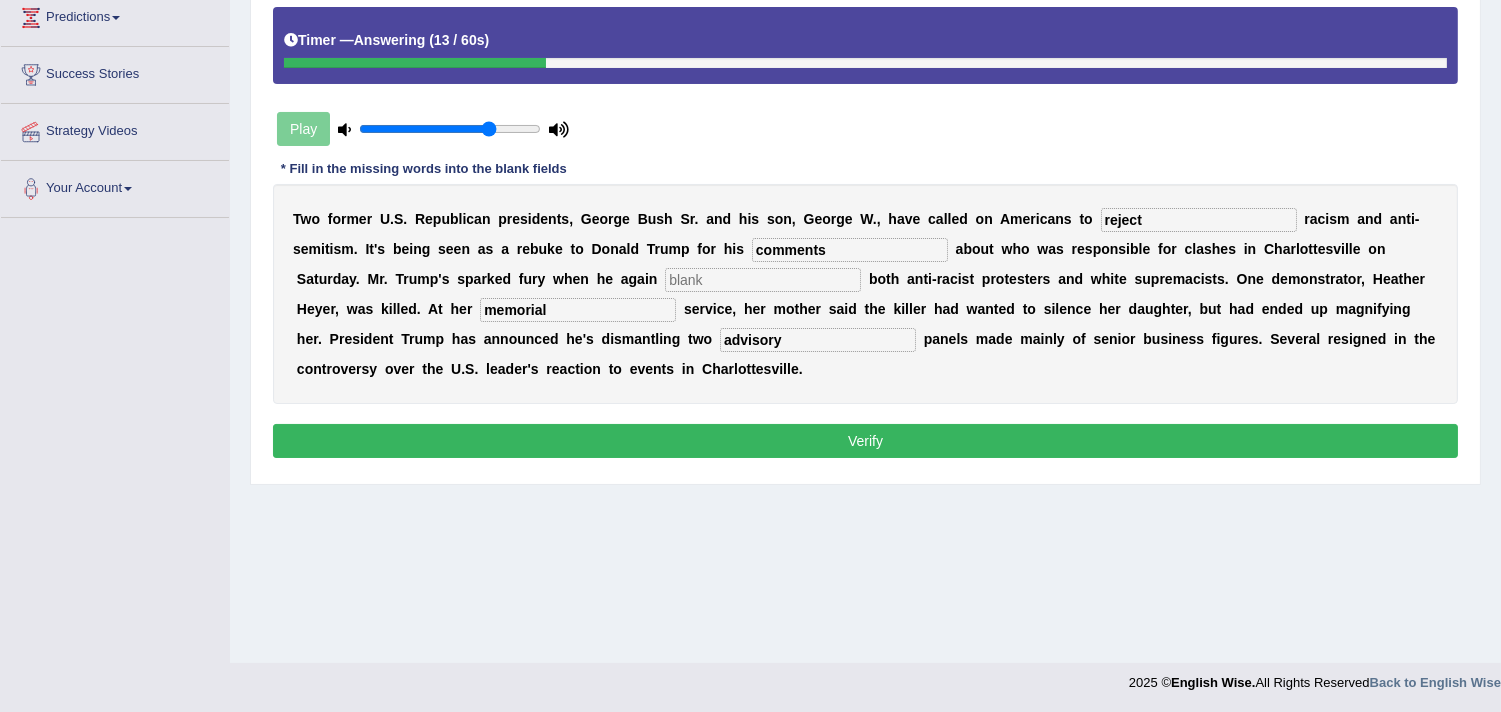 type on "comments" 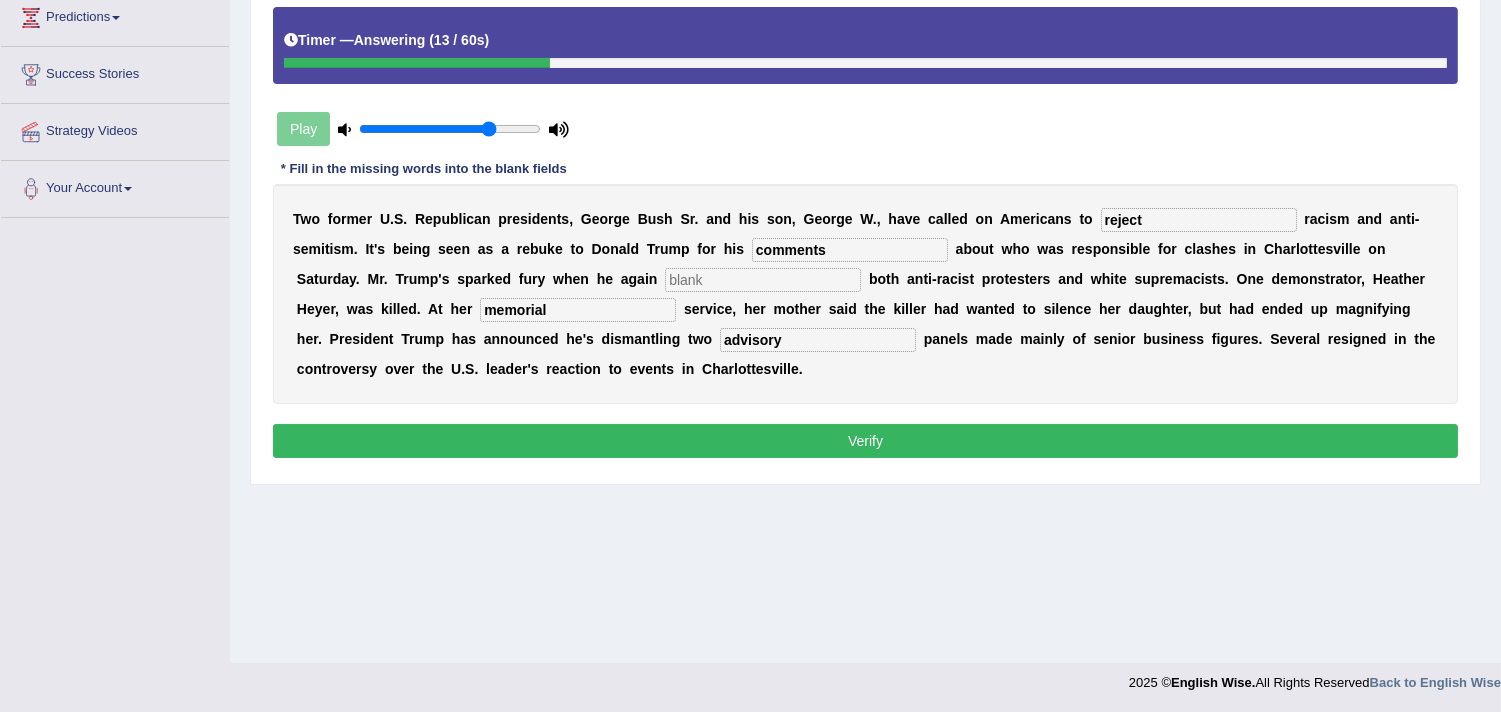 click at bounding box center (763, 280) 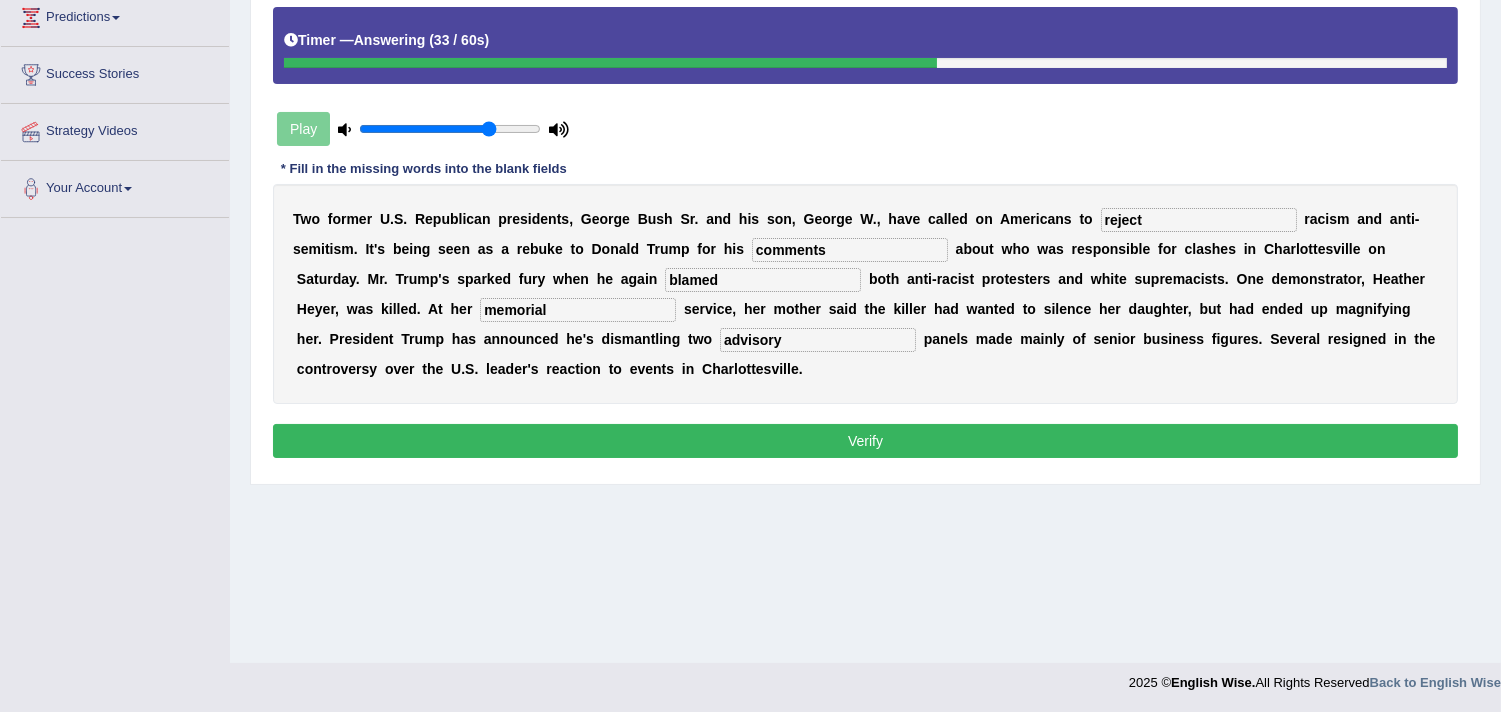 type on "blamed" 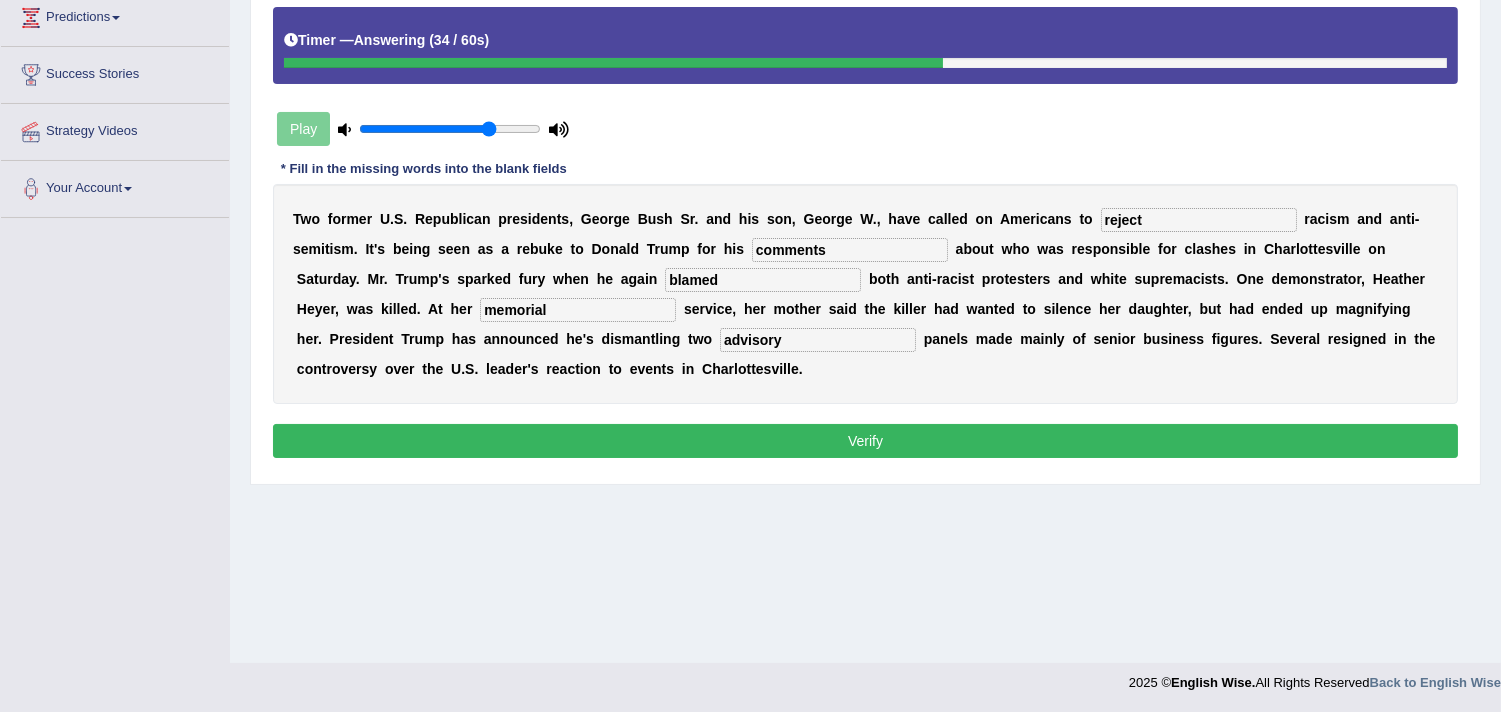 click on "Verify" at bounding box center (865, 441) 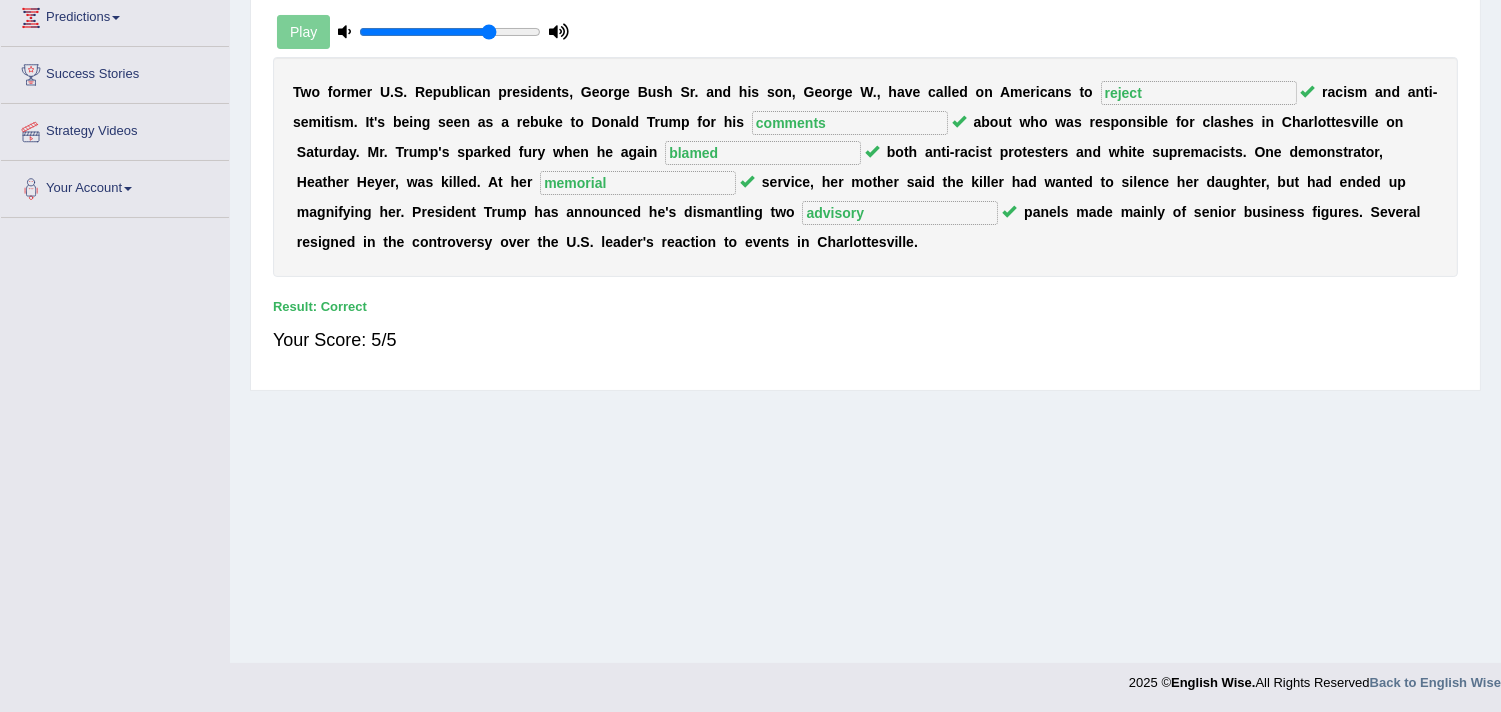 scroll, scrollTop: 0, scrollLeft: 0, axis: both 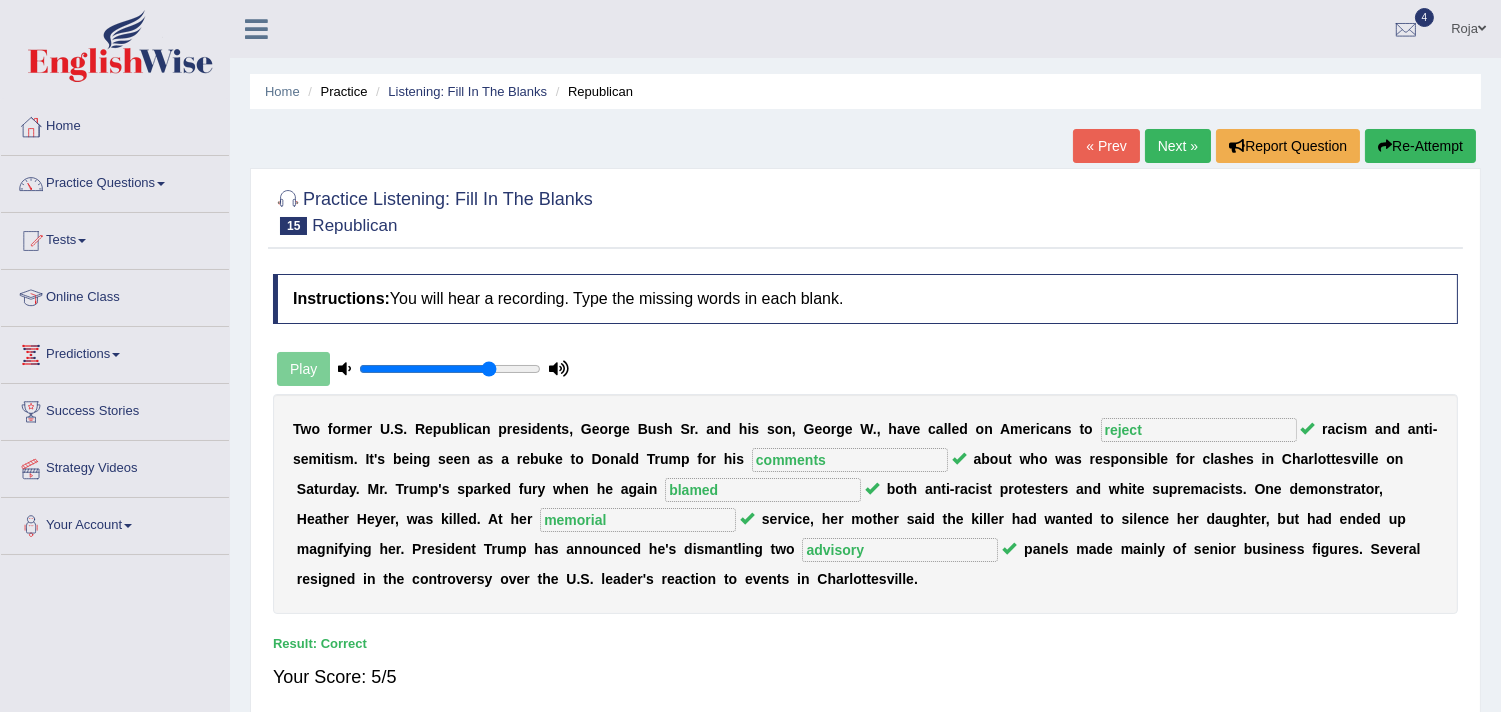 click on "Next »" at bounding box center (1178, 146) 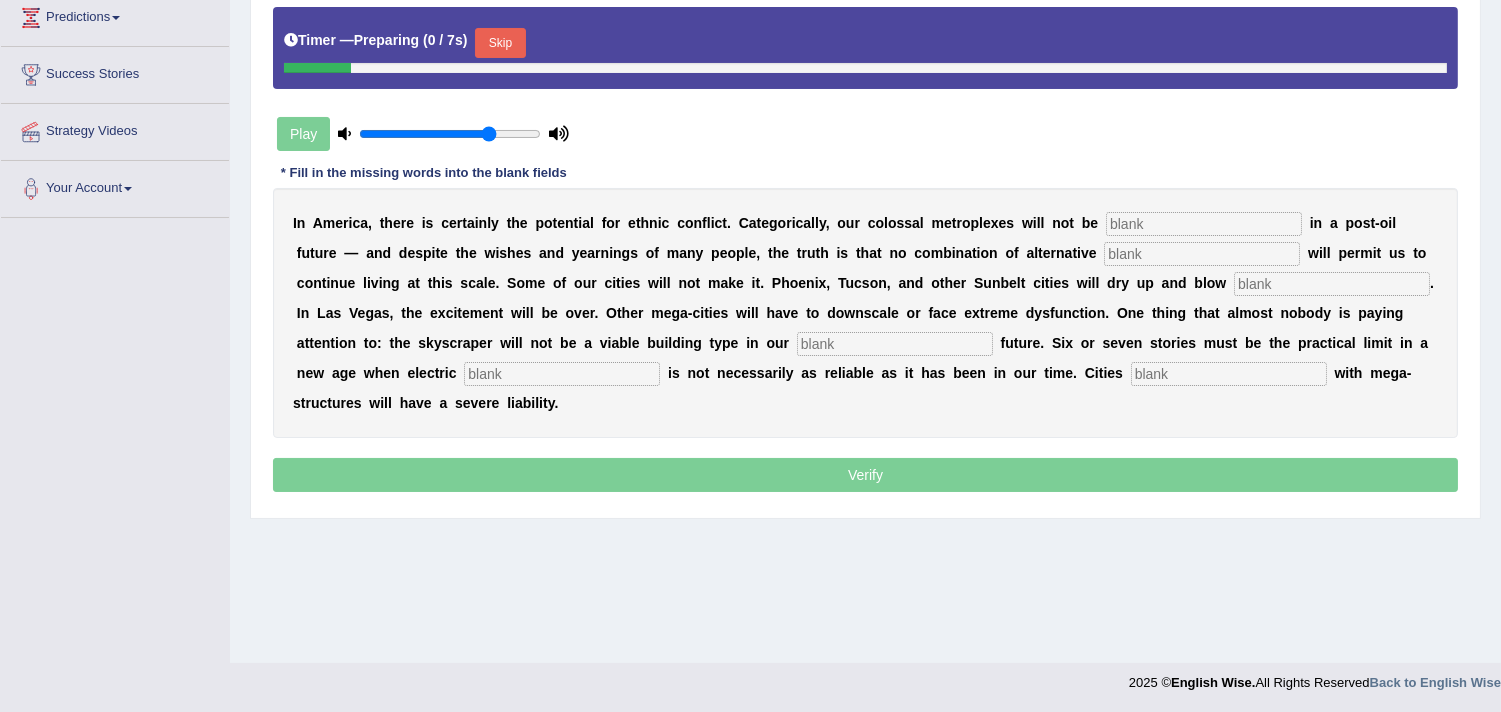 scroll, scrollTop: 337, scrollLeft: 0, axis: vertical 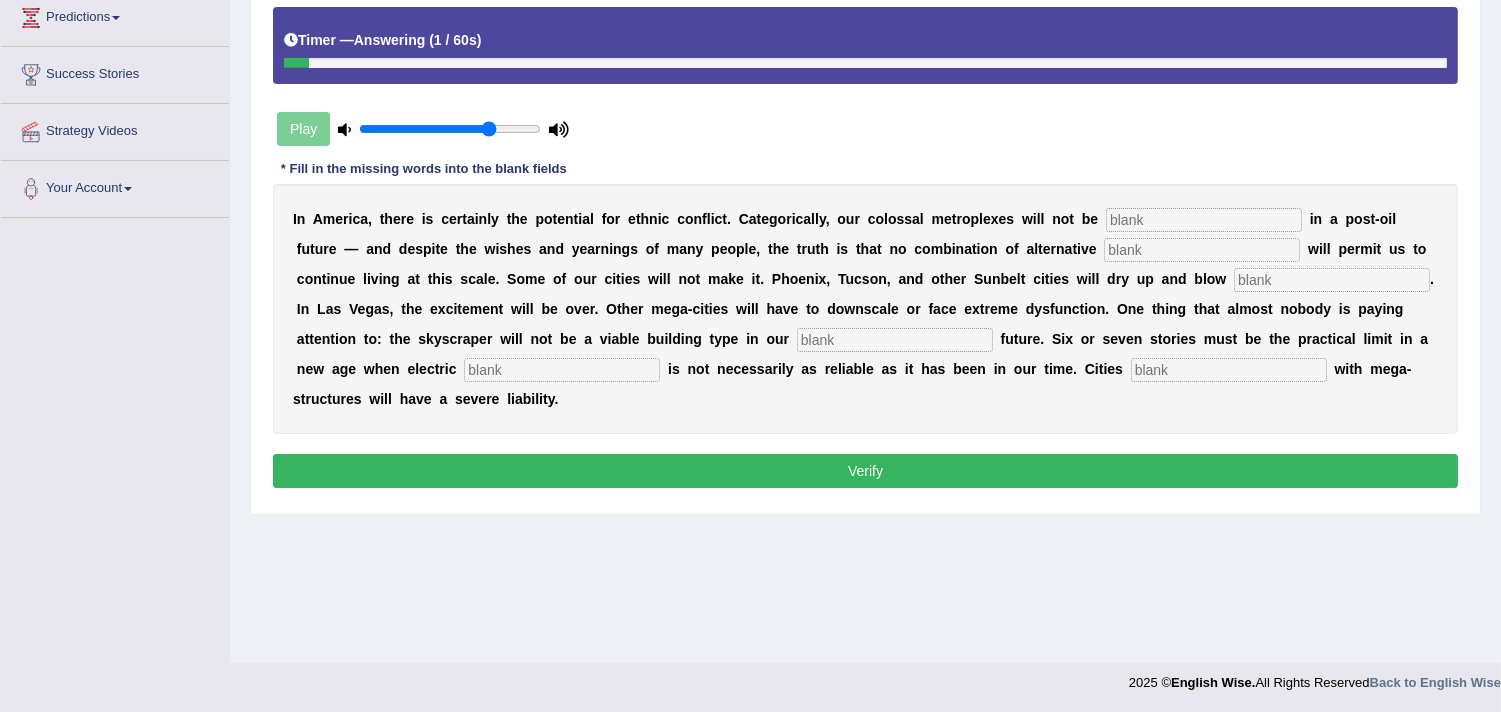 click on "I n [COUNTRY], t h e r e i s c e r t a i n l y t h e p o t e n t i a l f o r e t h n i c c o n f l i c t . C a t e g o r i c a l l y , o u r c o l o s s a l m e t r o p l e x e s w i l l n o t b e i n a p o s t - o i l f u t u r e — a n d d e s p i t e t h e w i s h e s a n d y e a r n i n g s o f m a n y p e o p l e , t h e t r u t h i s t h a t n o c o m b i n a t i o n o f a l t e r n a t i v e w i l l p e r m i t u s t o c o n t i n u e l i v i n g a t t h i s s c a l e . S o m e o f o u r c i t i e s w i l l n o t m a k e i t . [CITY], [CITY], a n d o t h e r [REGION] c i t i e s w i l l d r y u p a n d b l o w . I n [CITY], t h e e x c i t e m e n t w i l l b e o v" at bounding box center [865, 309] 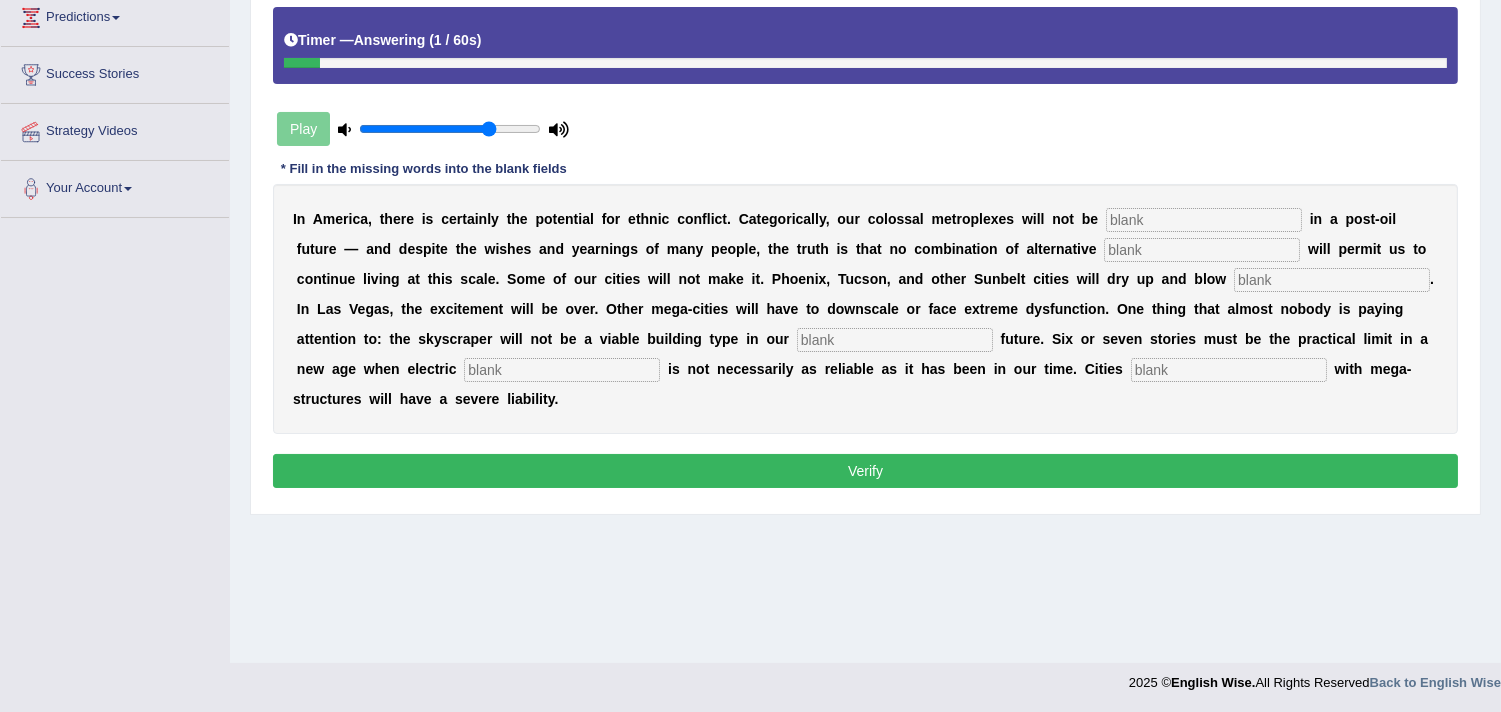 click at bounding box center [1229, 370] 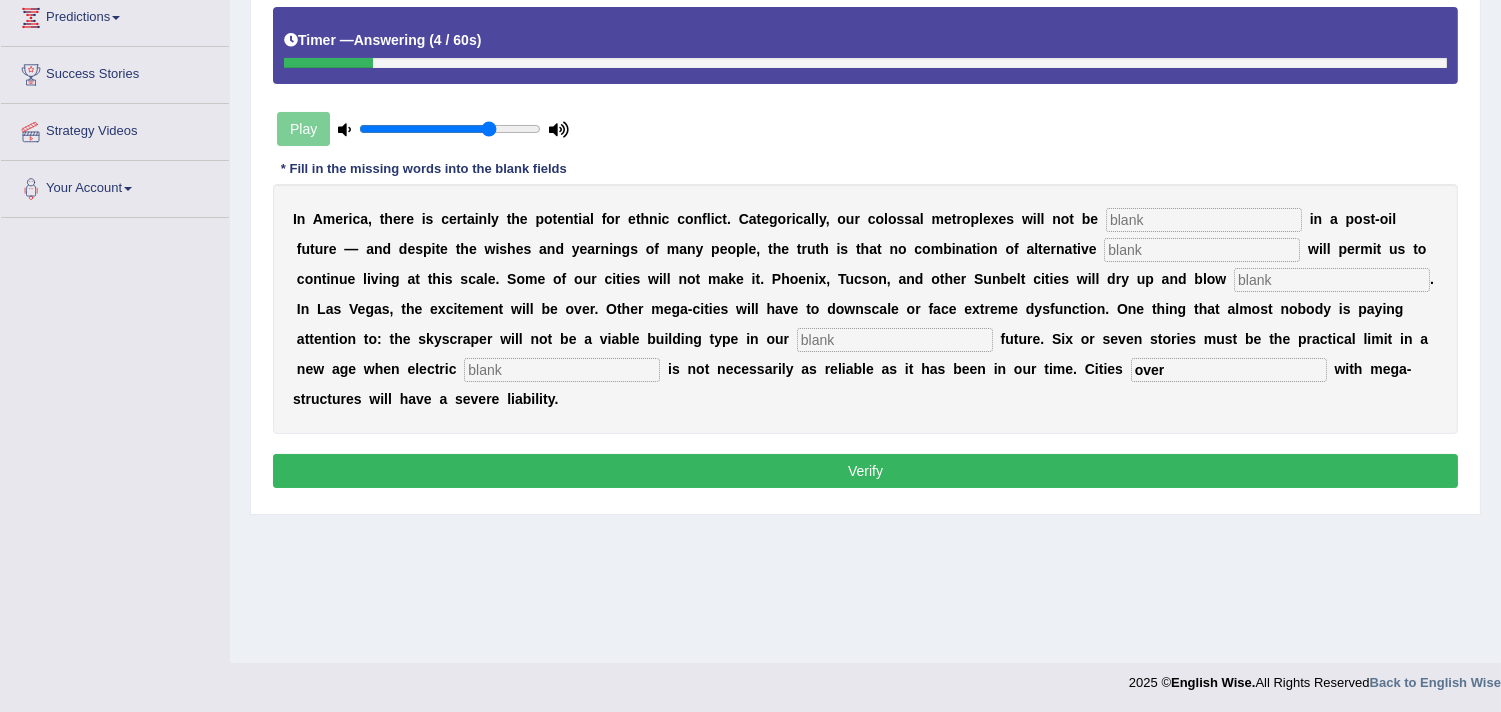type on "over" 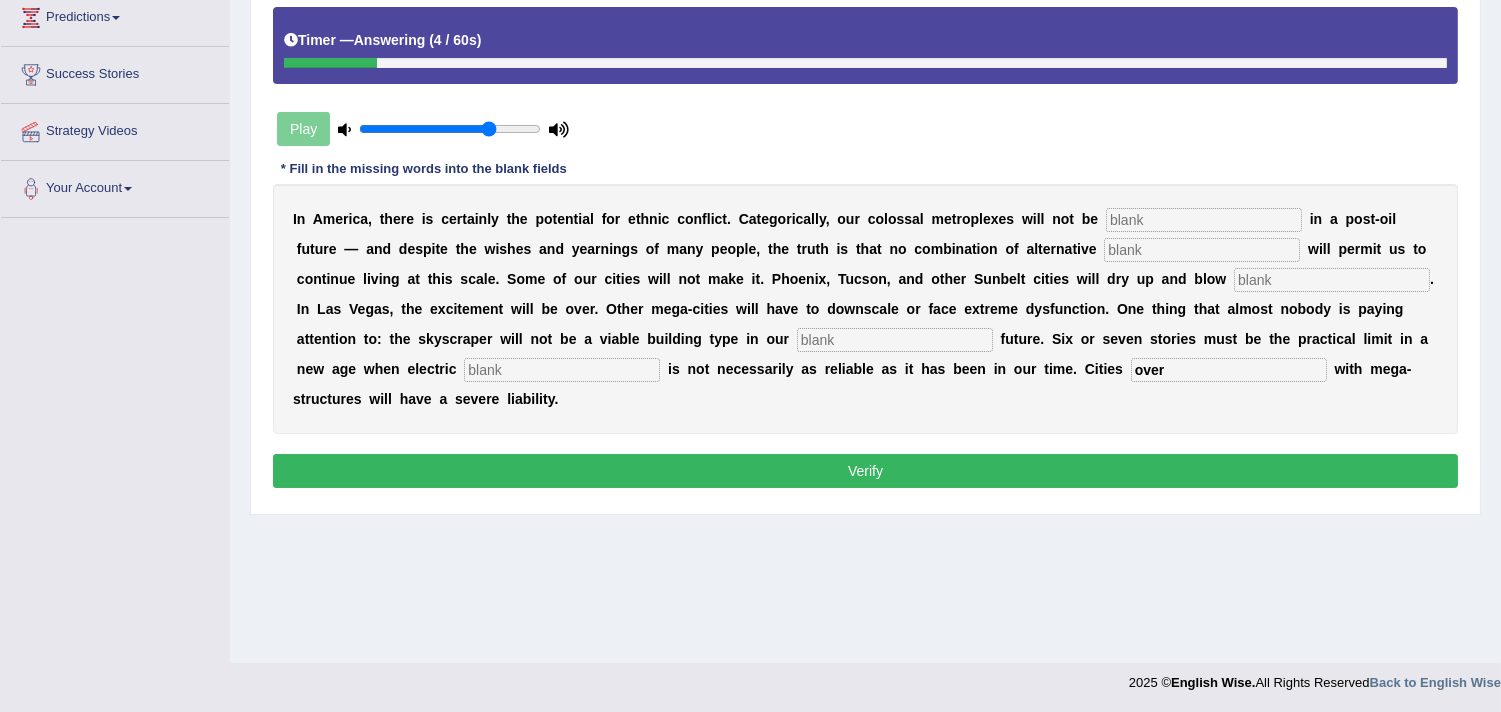 click at bounding box center [562, 370] 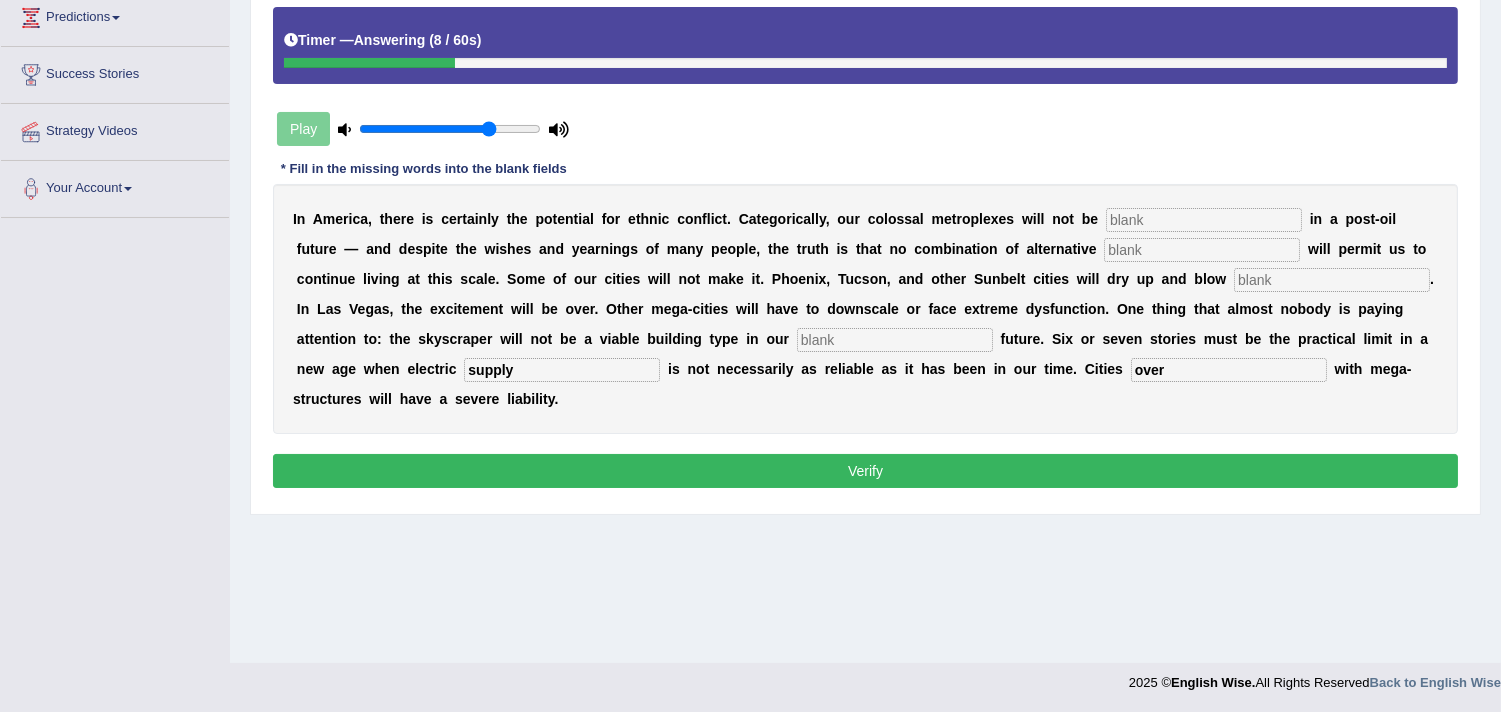 type on "supply" 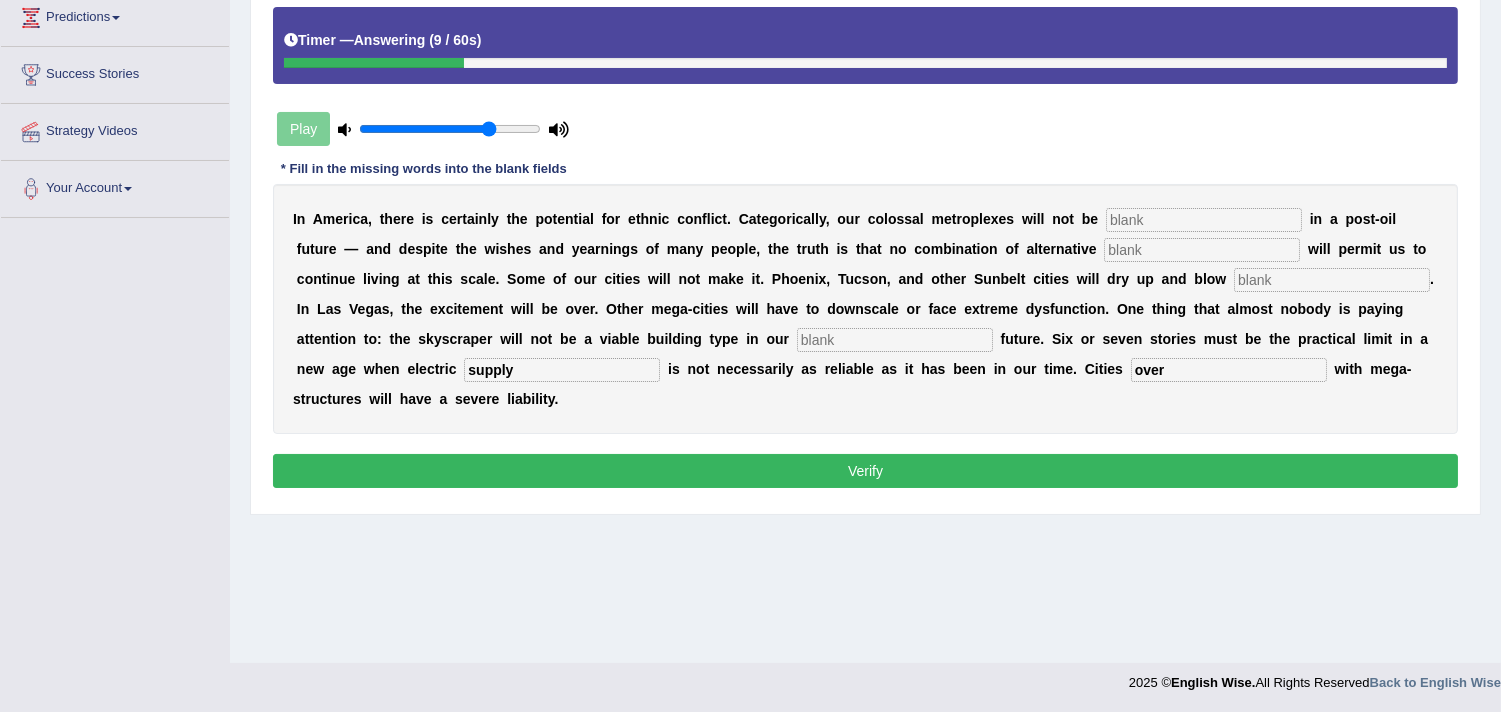 drag, startPoint x: 1125, startPoint y: 204, endPoint x: 1117, endPoint y: 212, distance: 11.313708 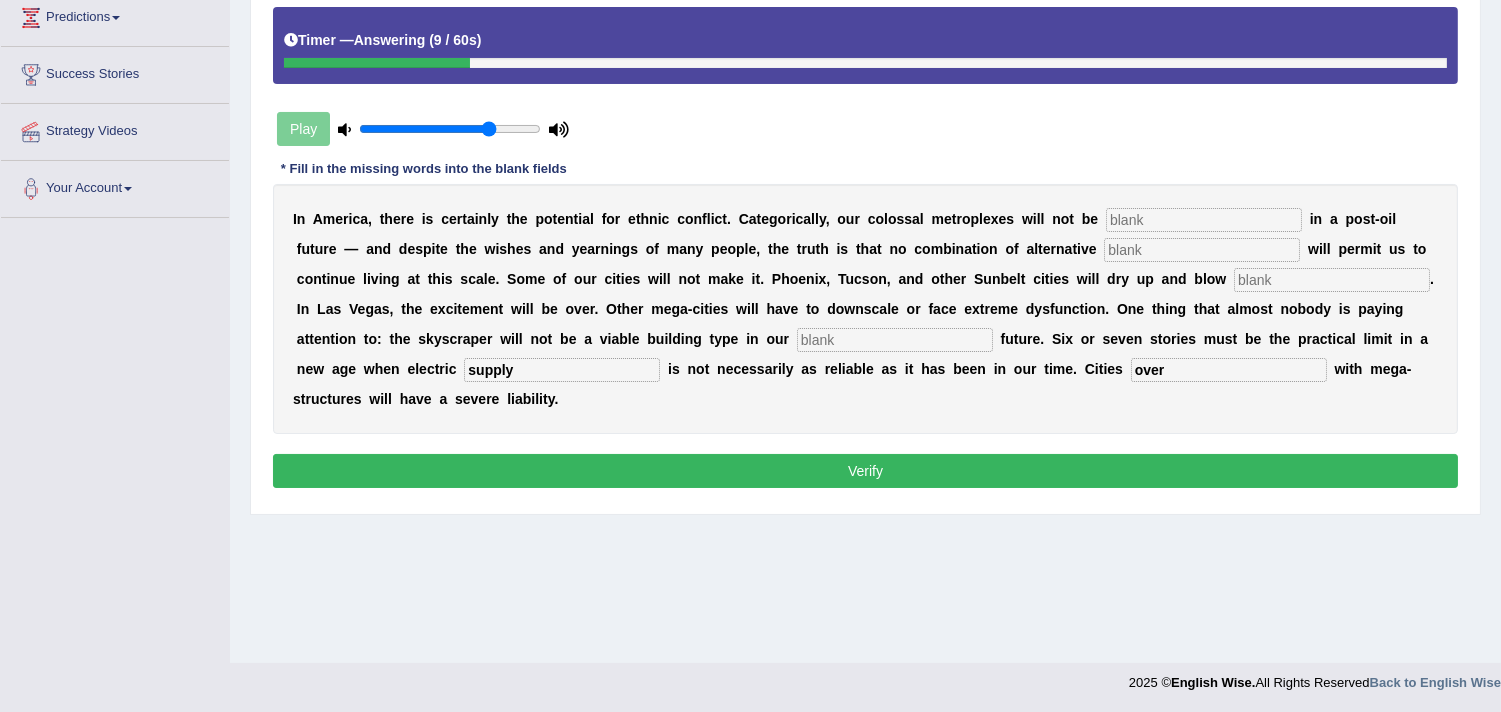 click at bounding box center (1204, 220) 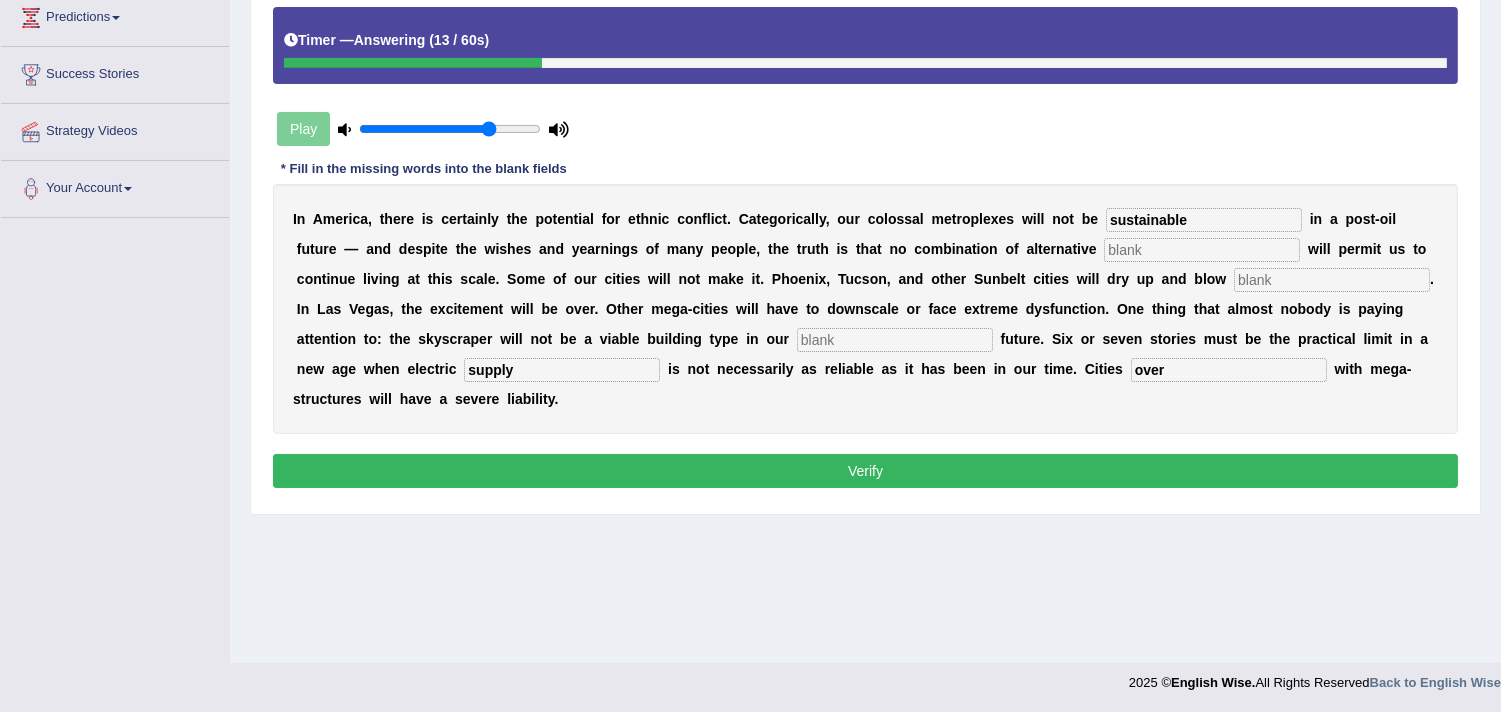 type on "sustainable" 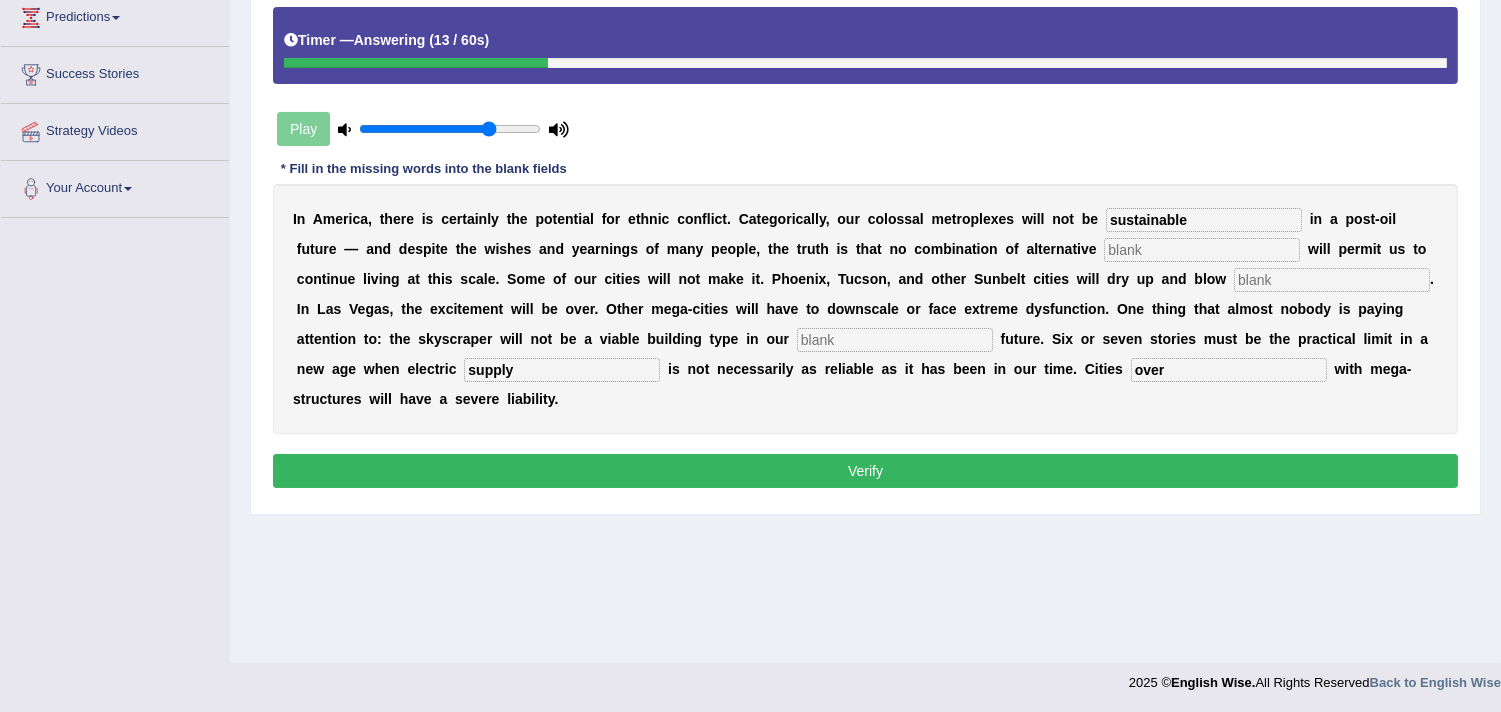 click at bounding box center (1202, 250) 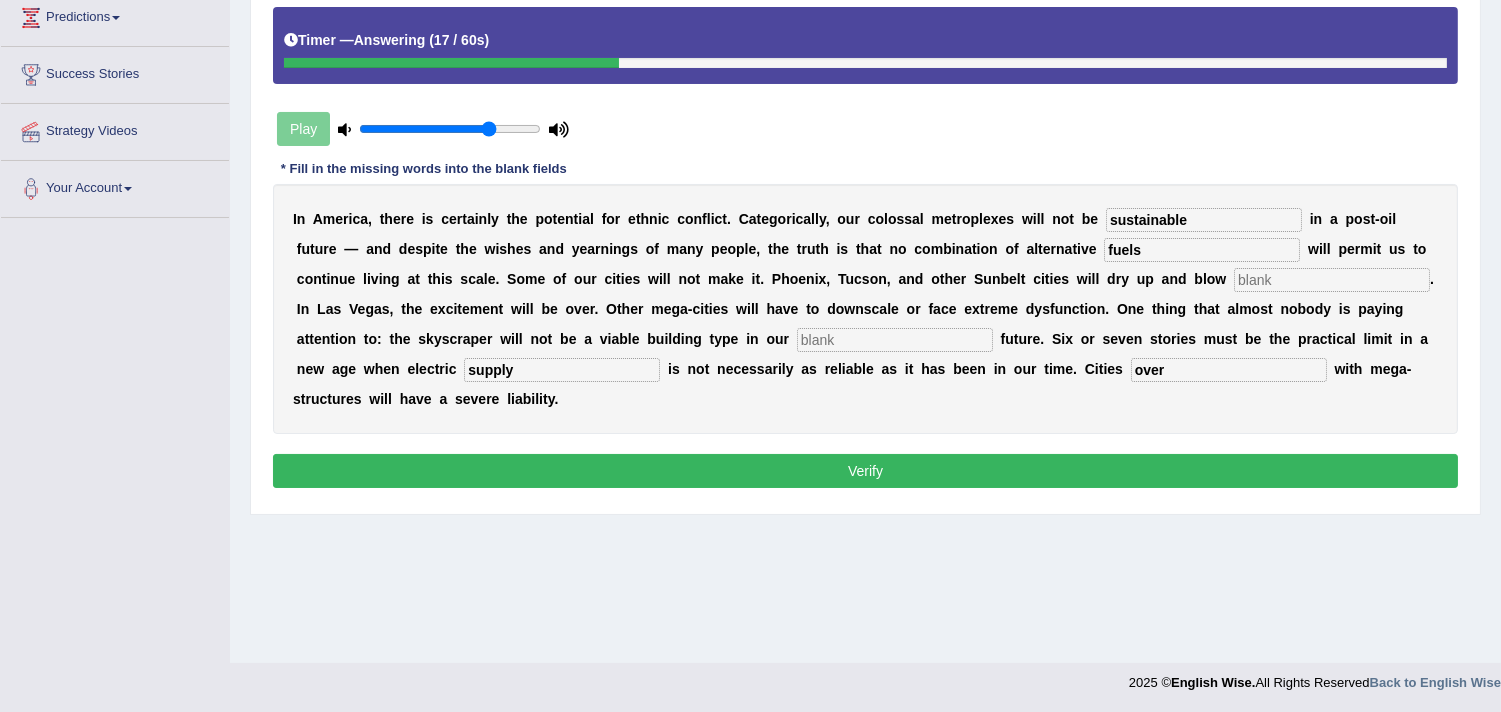 type on "fuels" 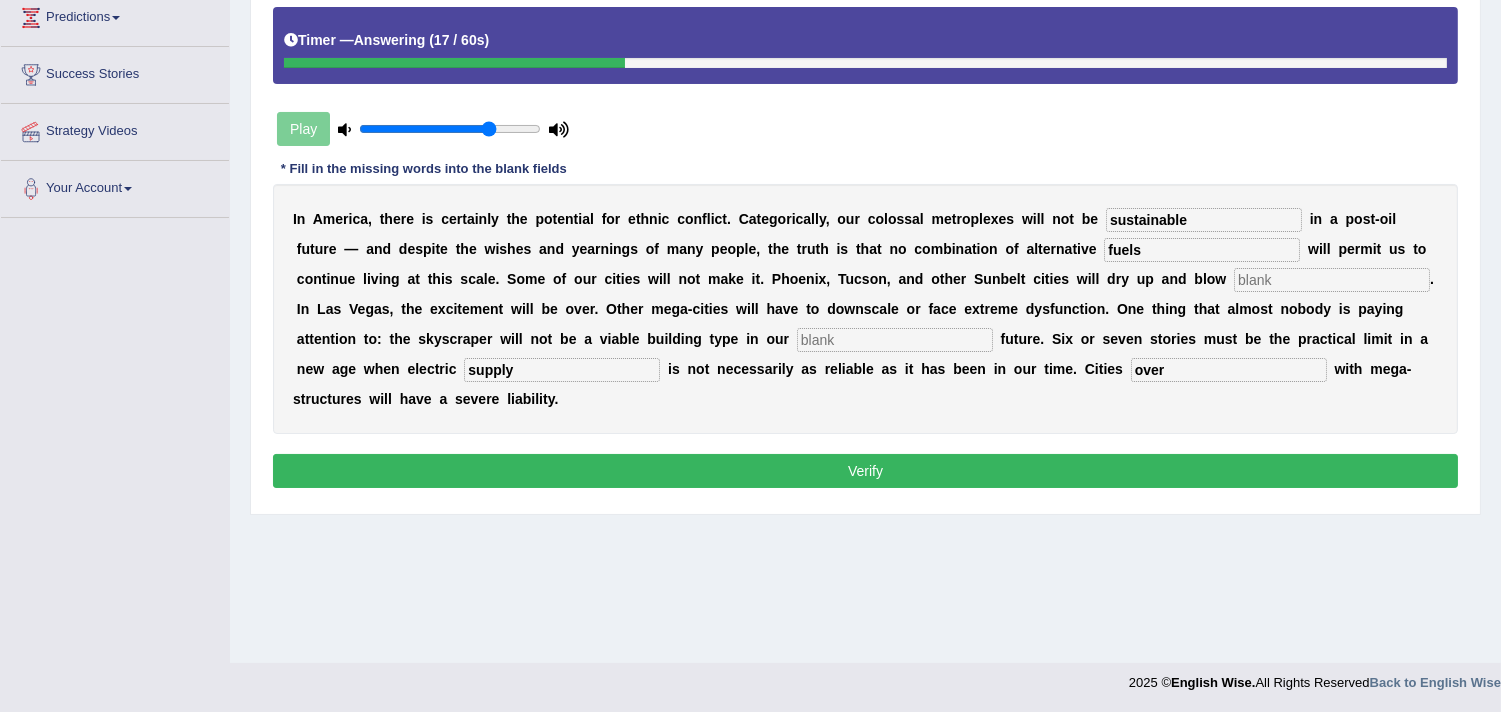 click at bounding box center (1332, 280) 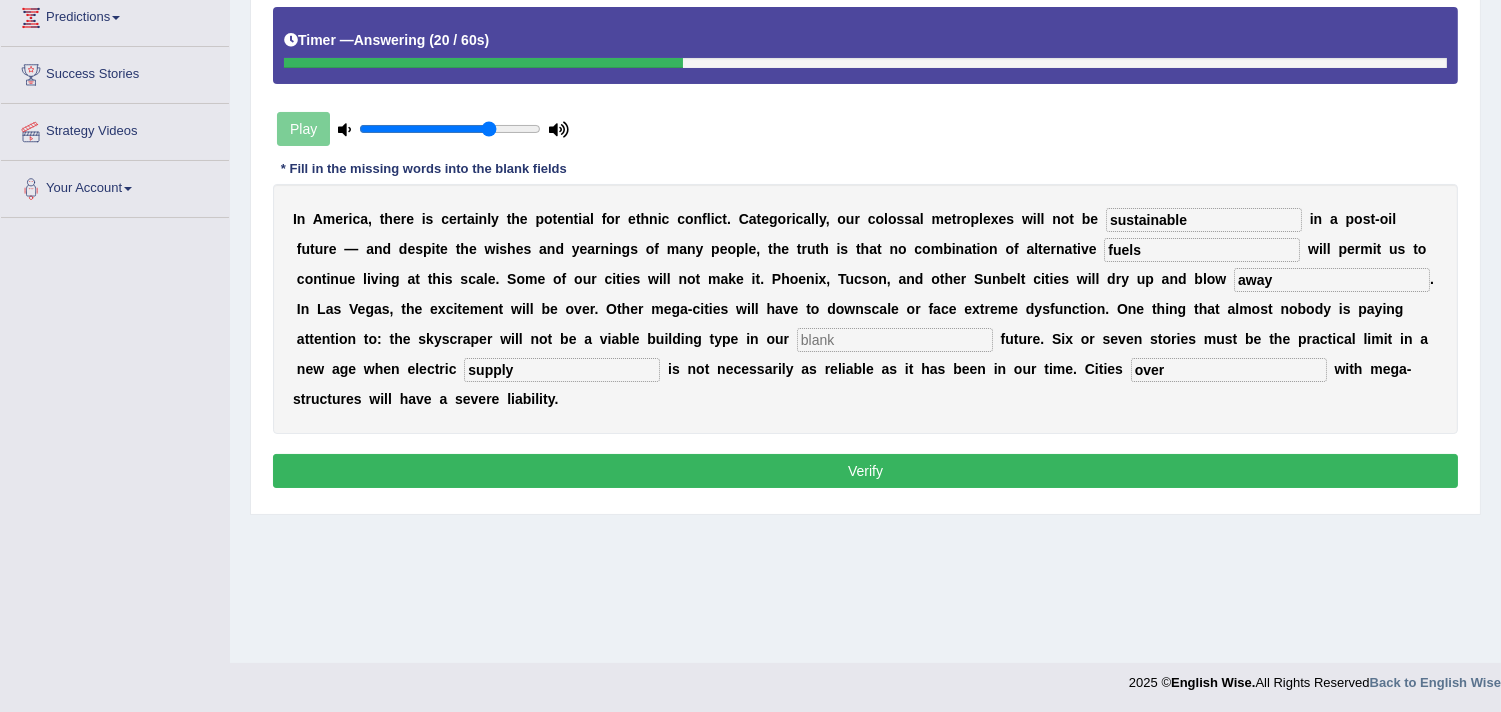 type on "away" 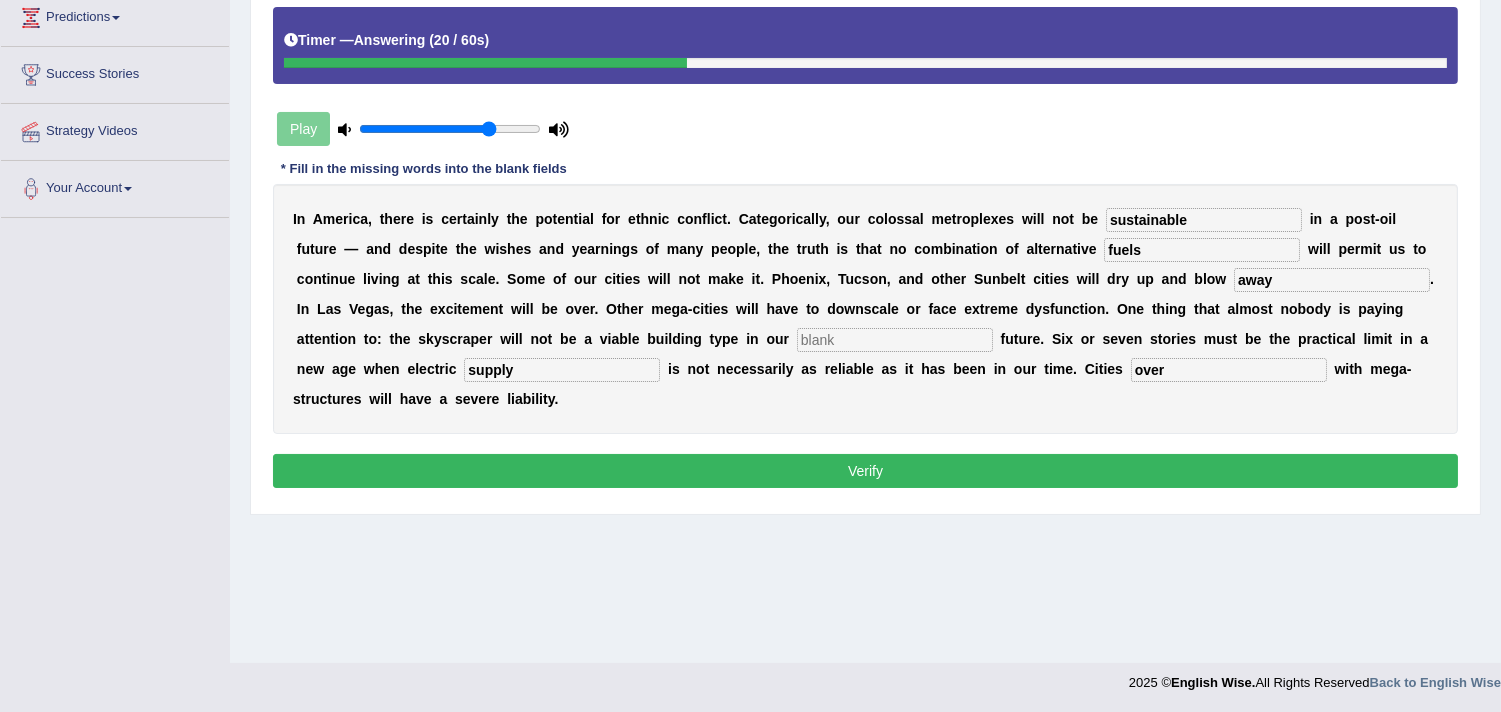 click at bounding box center [895, 340] 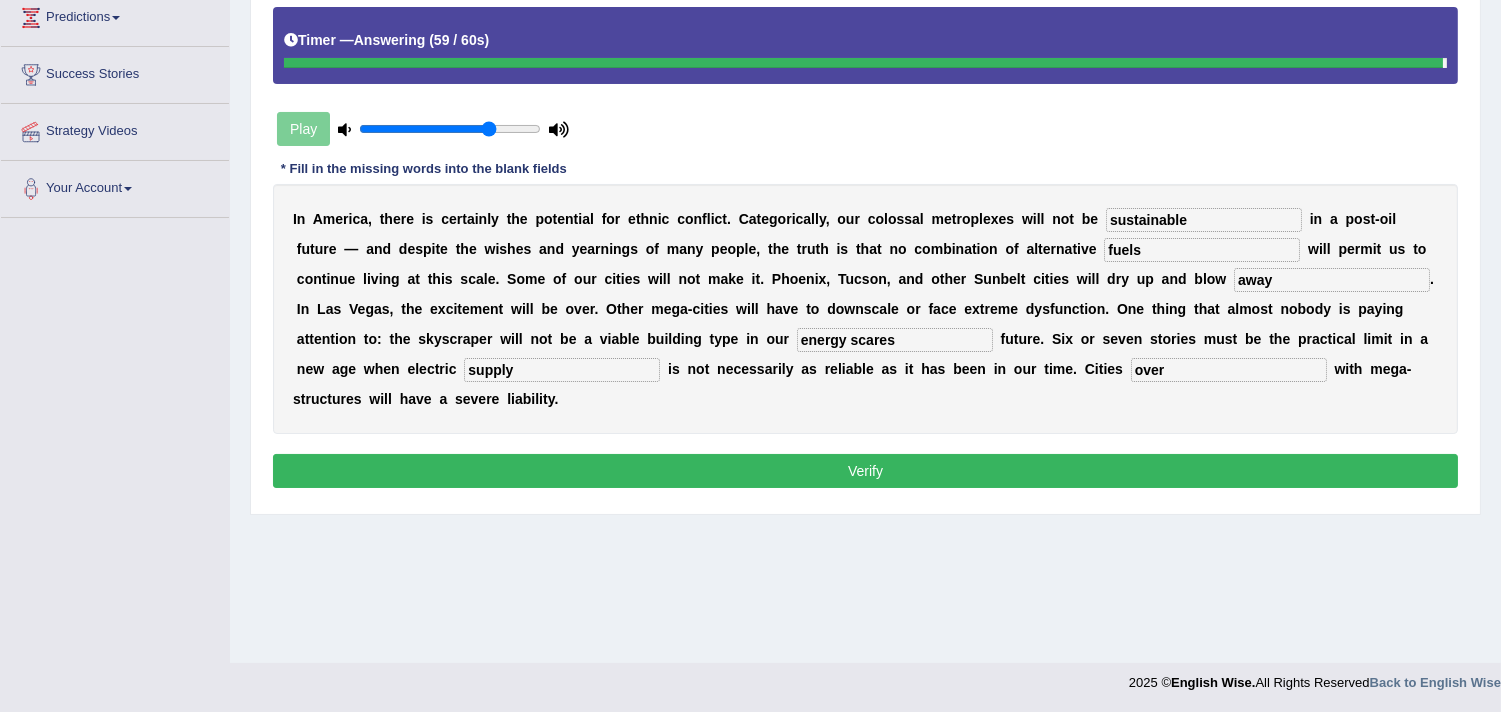 type on "energy scares" 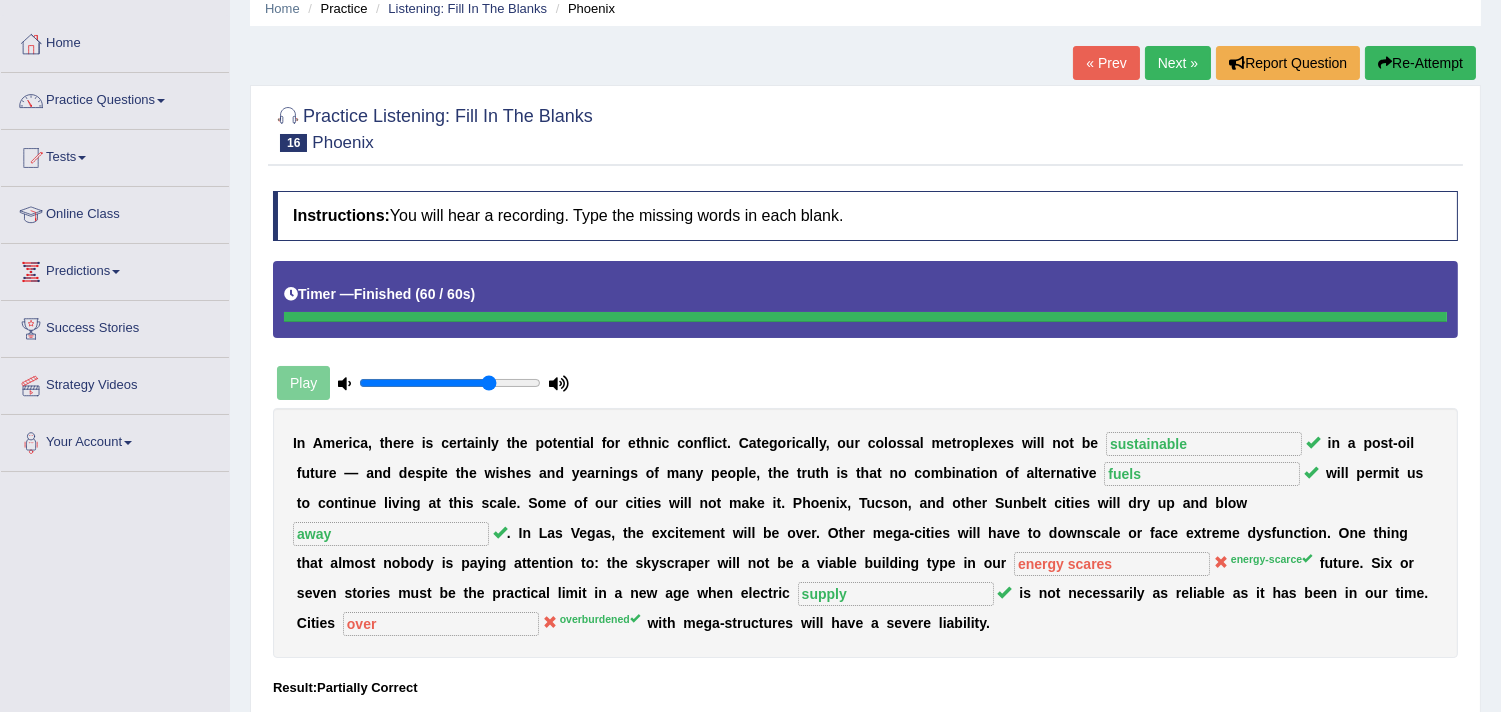 scroll, scrollTop: 74, scrollLeft: 0, axis: vertical 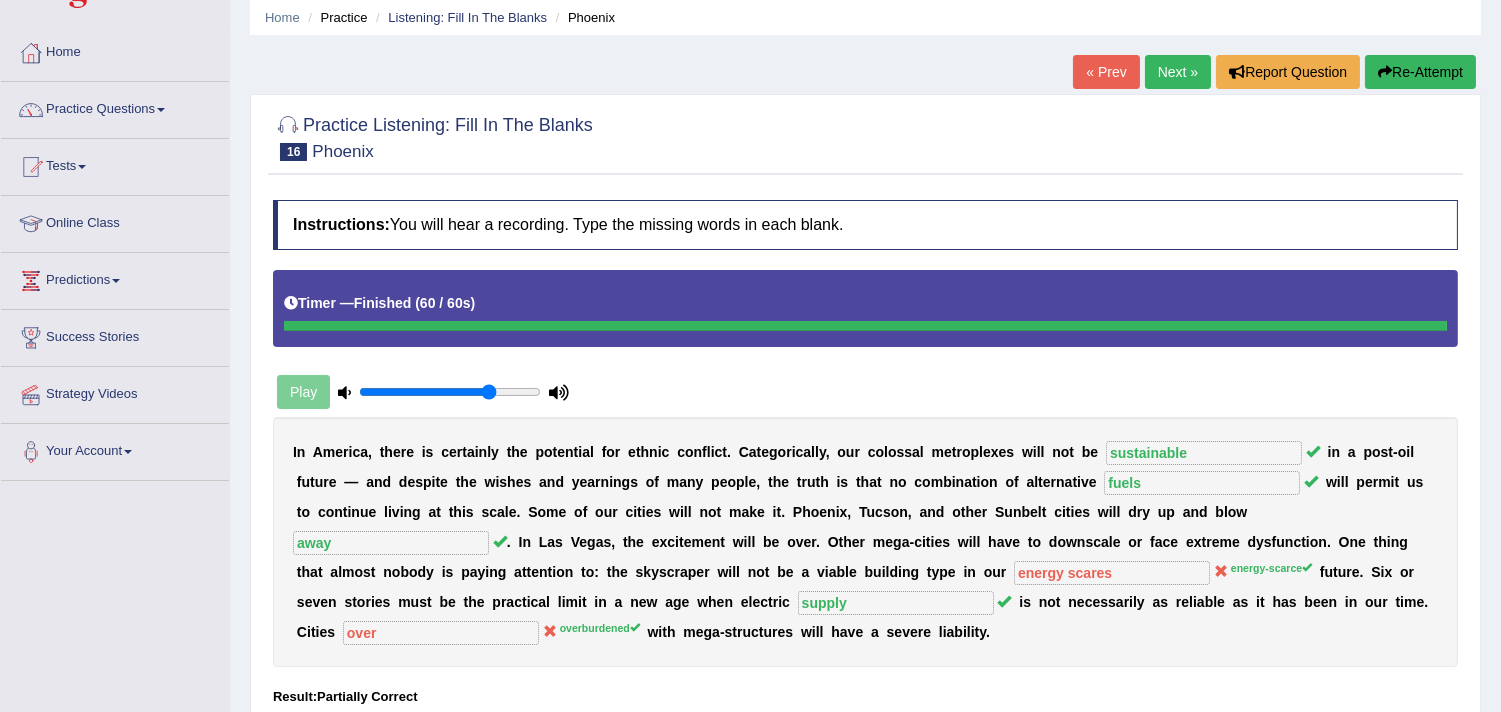 click on "Next »" at bounding box center [1178, 72] 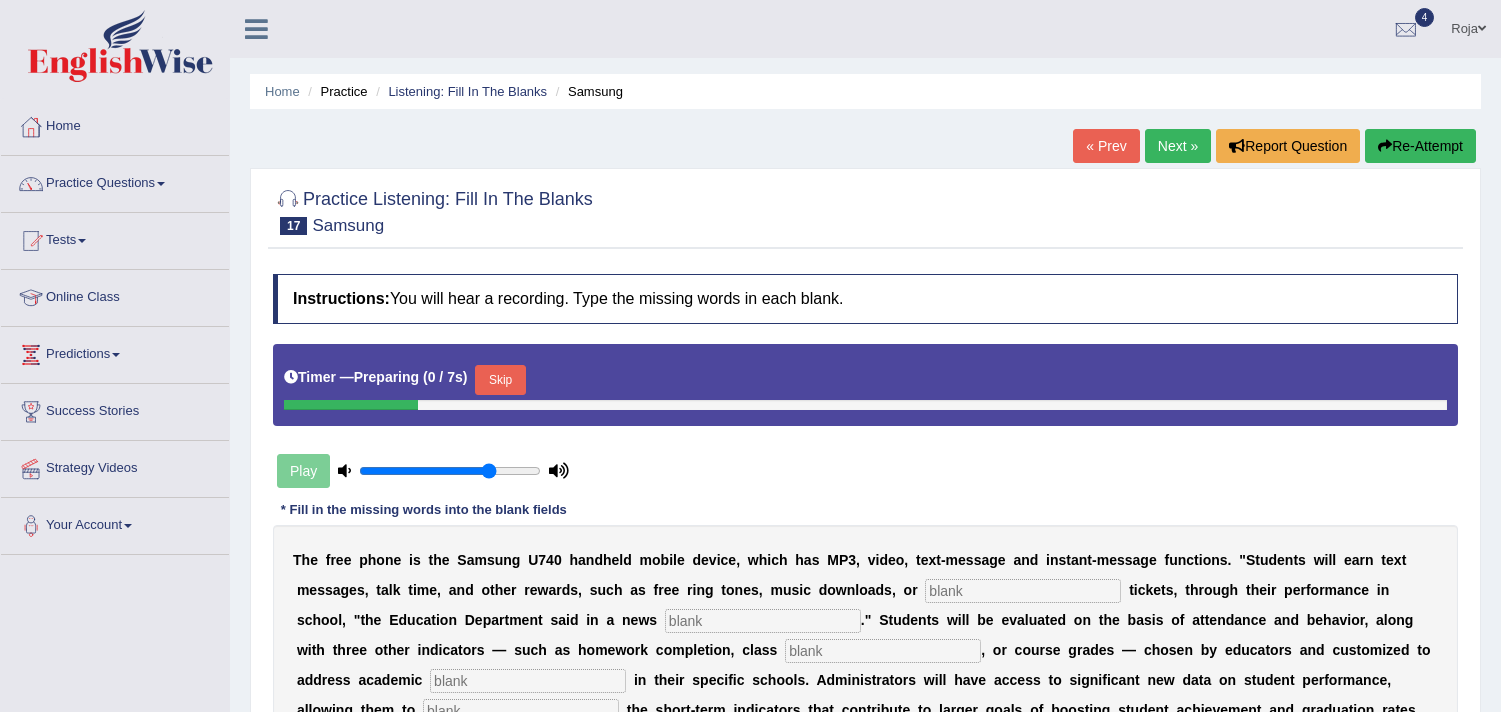 scroll, scrollTop: 0, scrollLeft: 0, axis: both 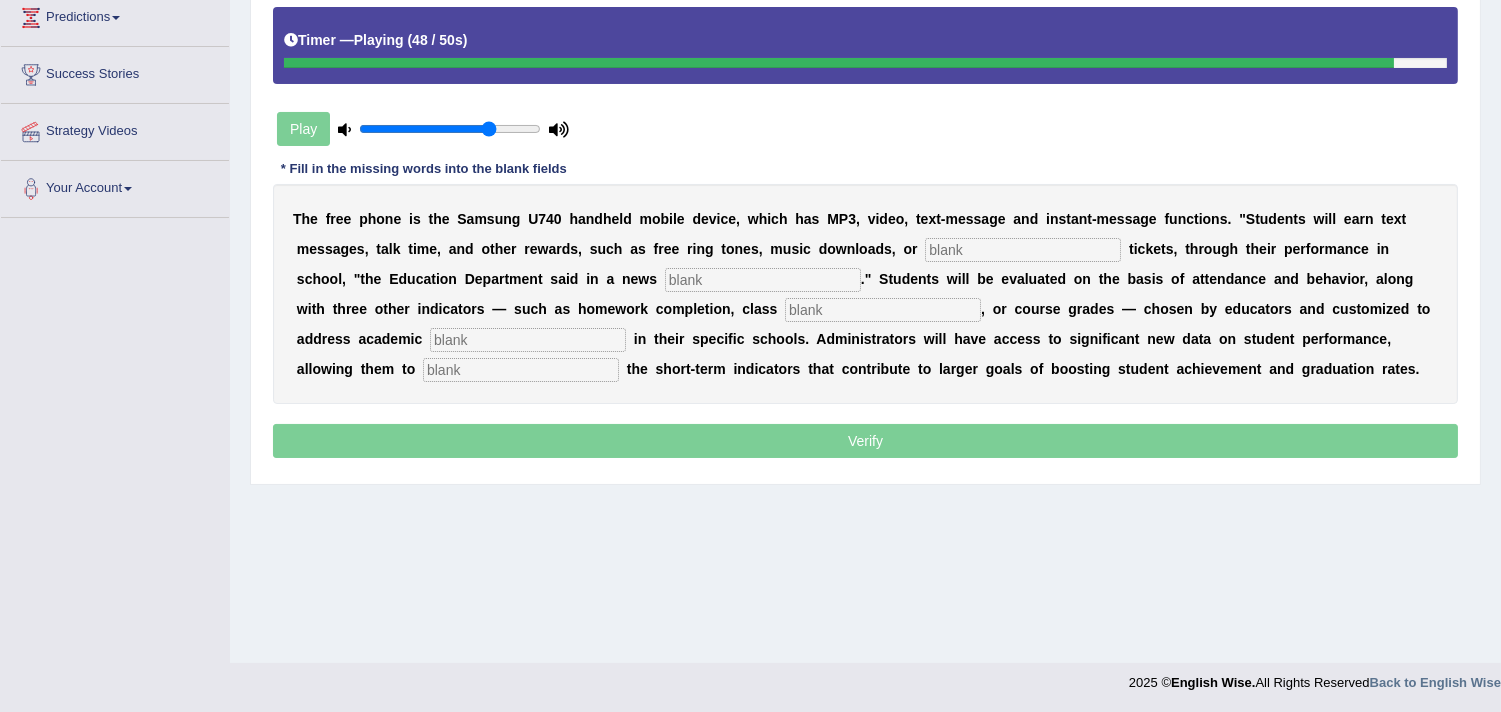 click at bounding box center [521, 370] 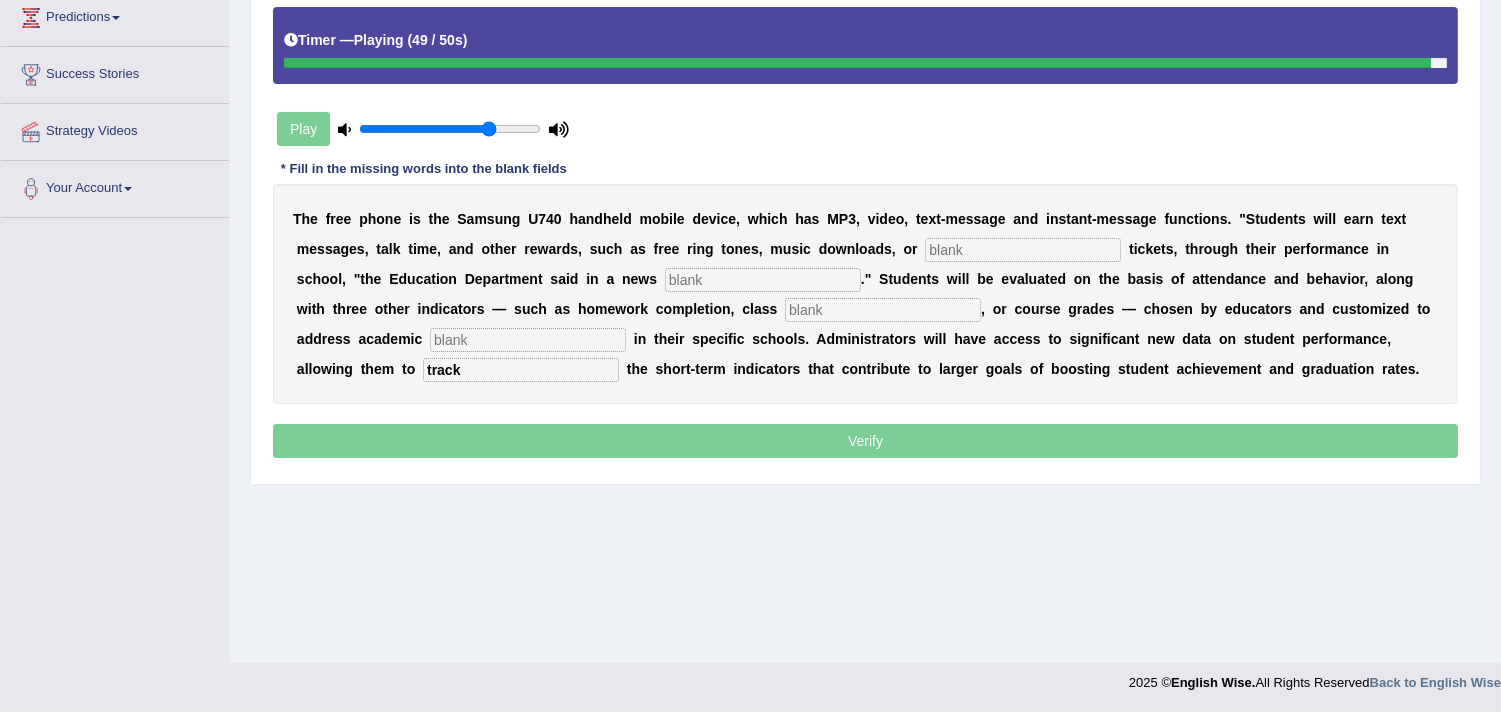 type on "track" 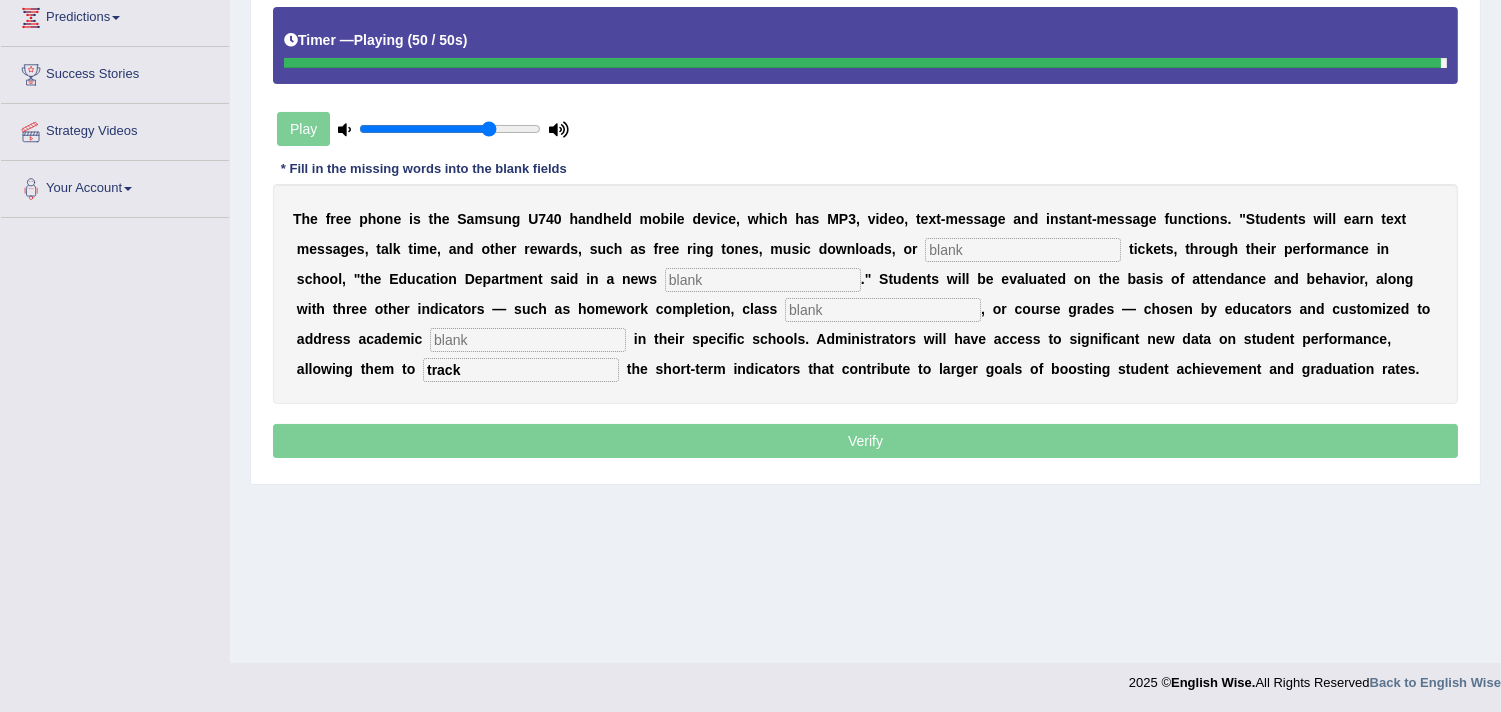 click at bounding box center [528, 340] 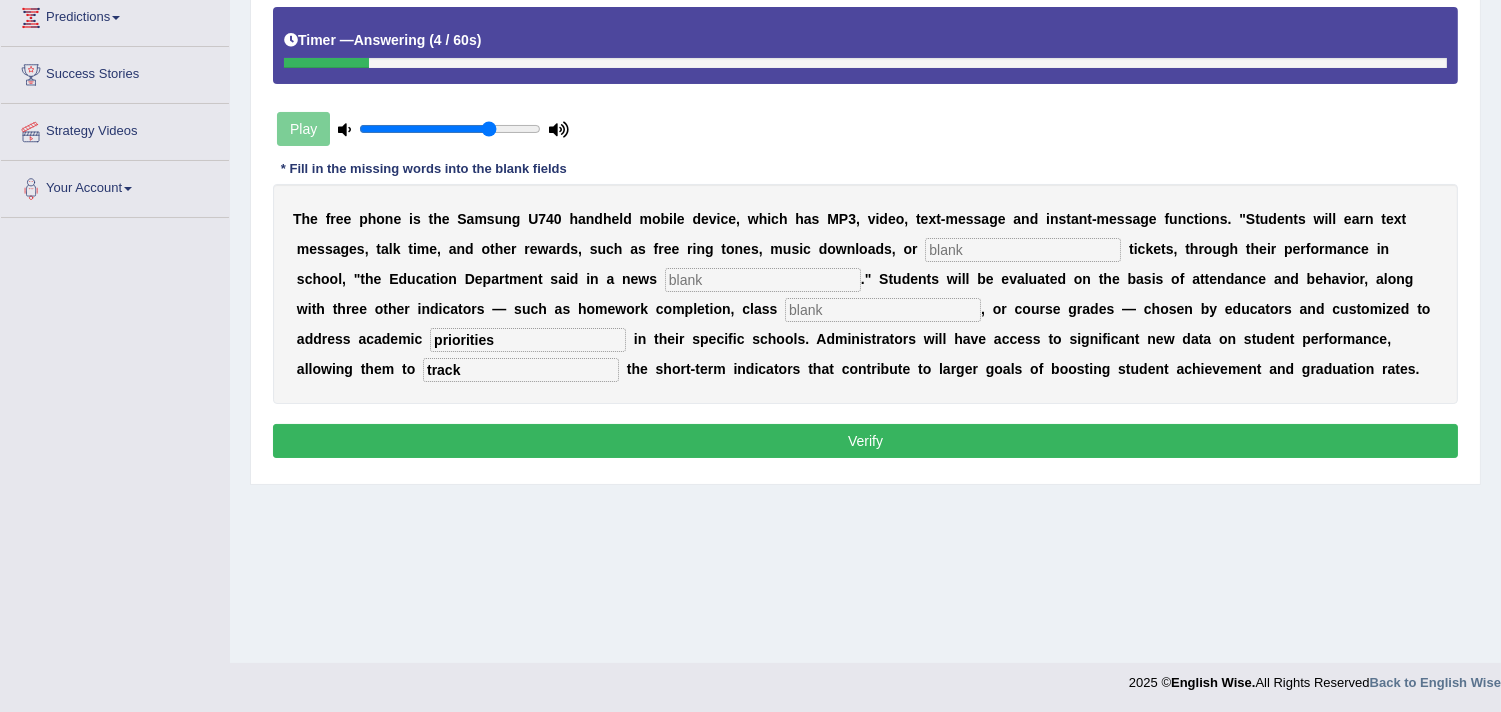 type on "priorities" 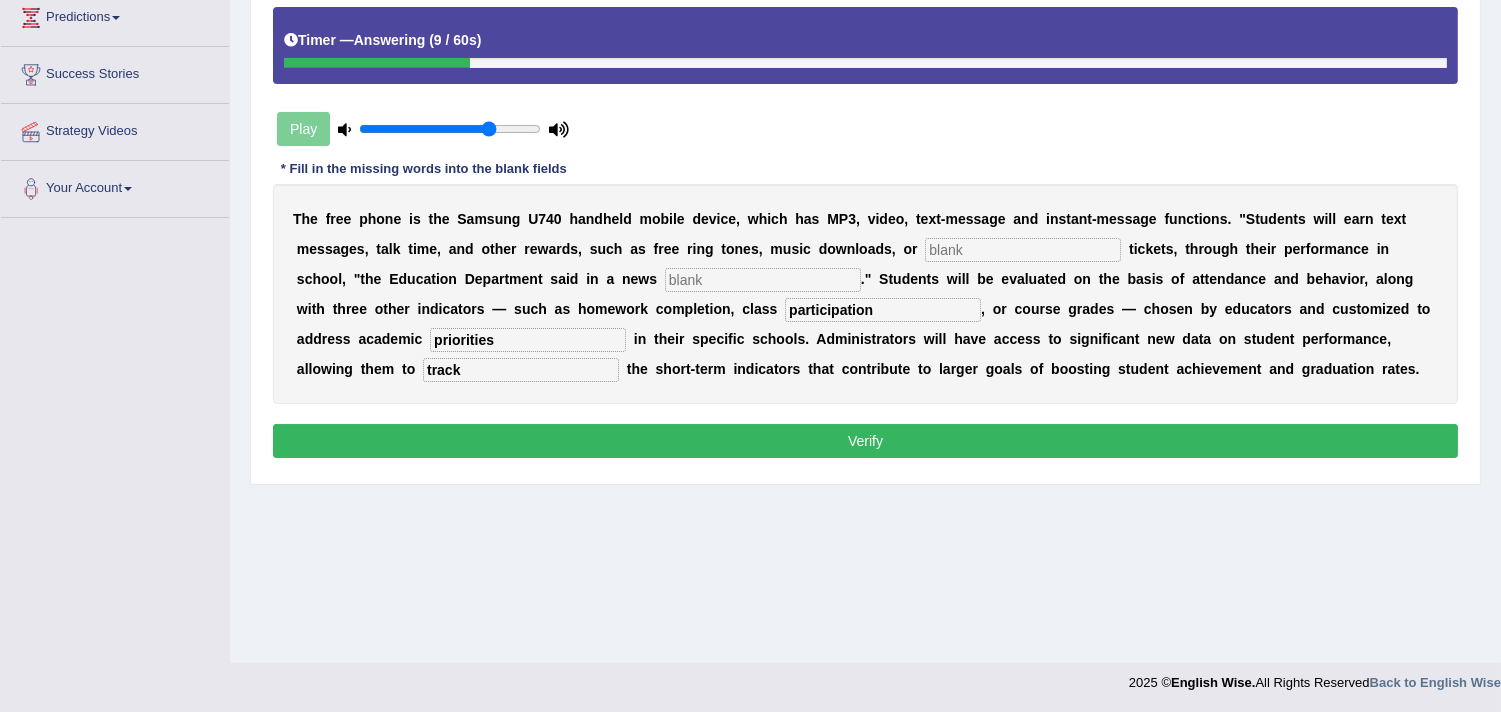 type on "participation" 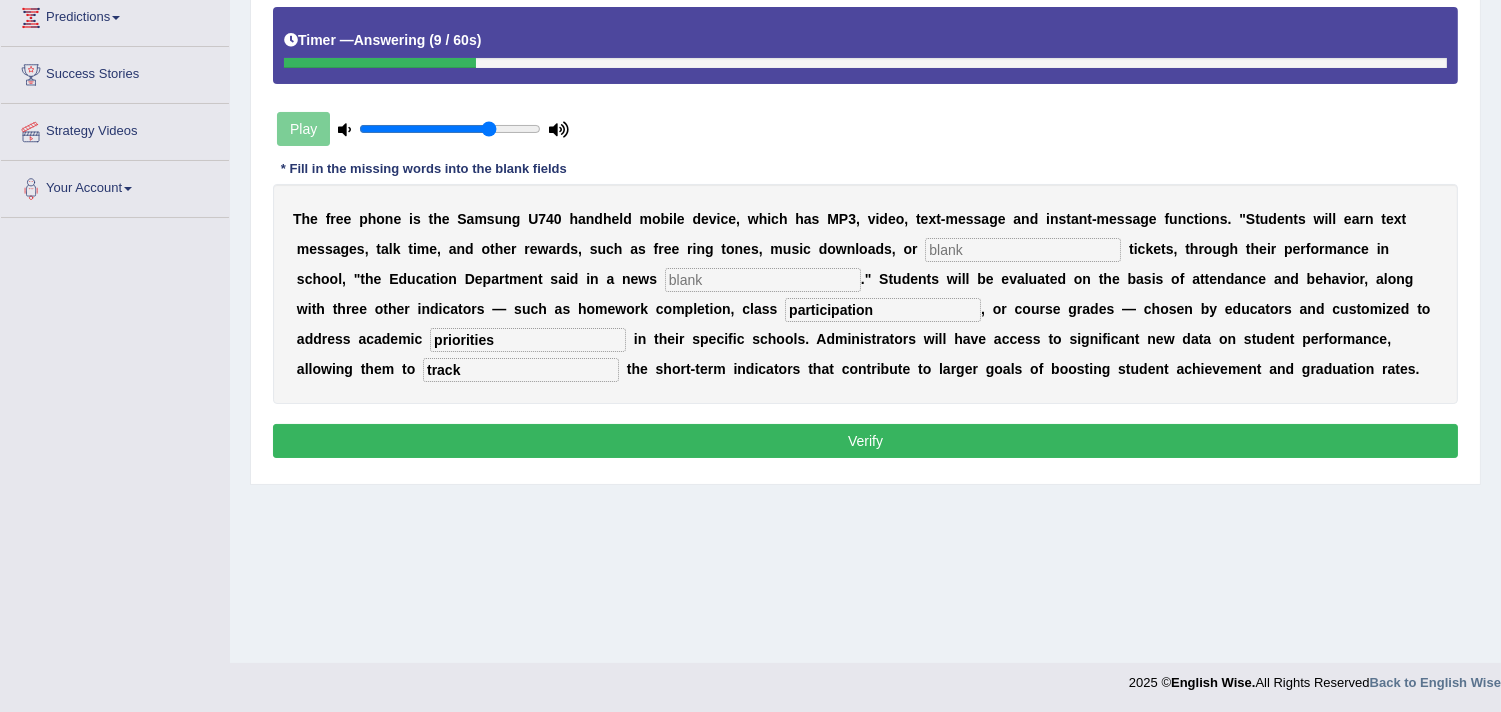 click at bounding box center (763, 280) 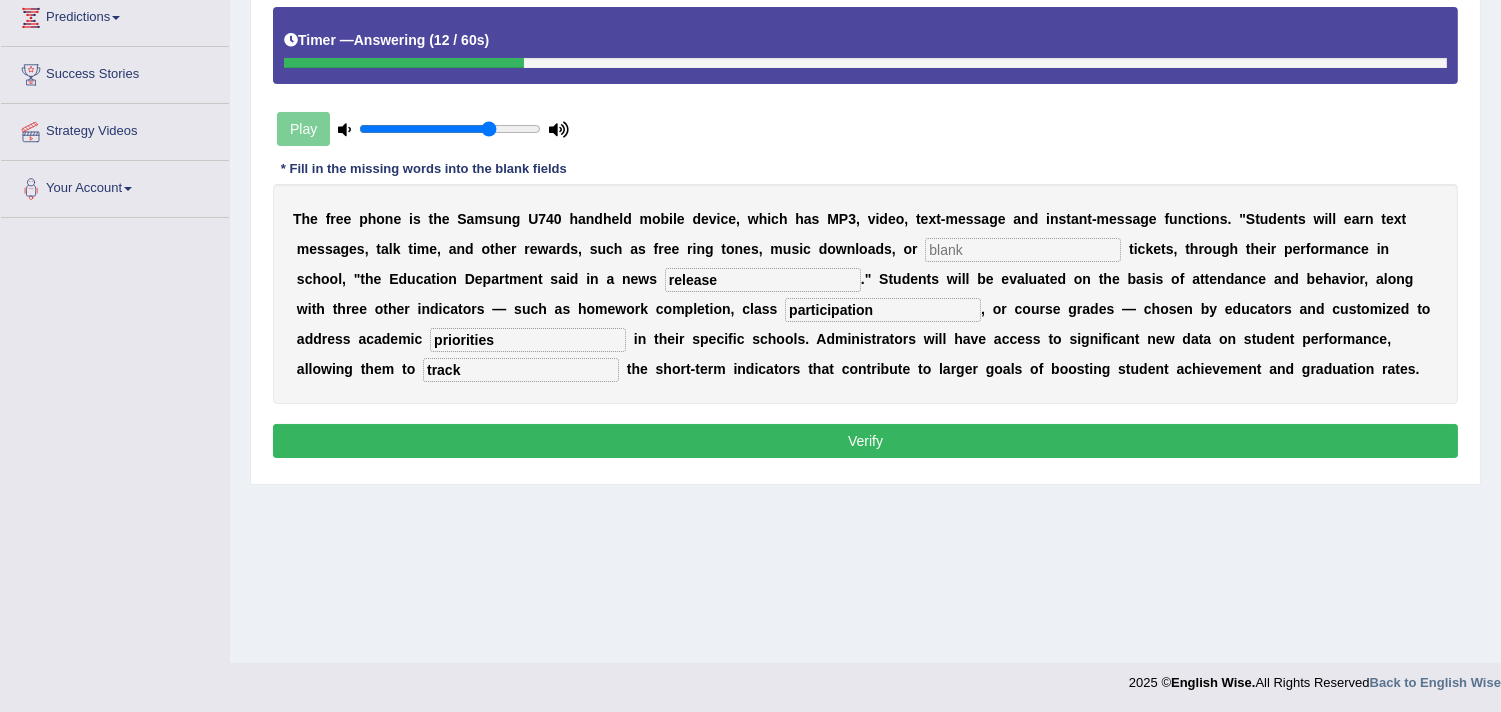 type on "release" 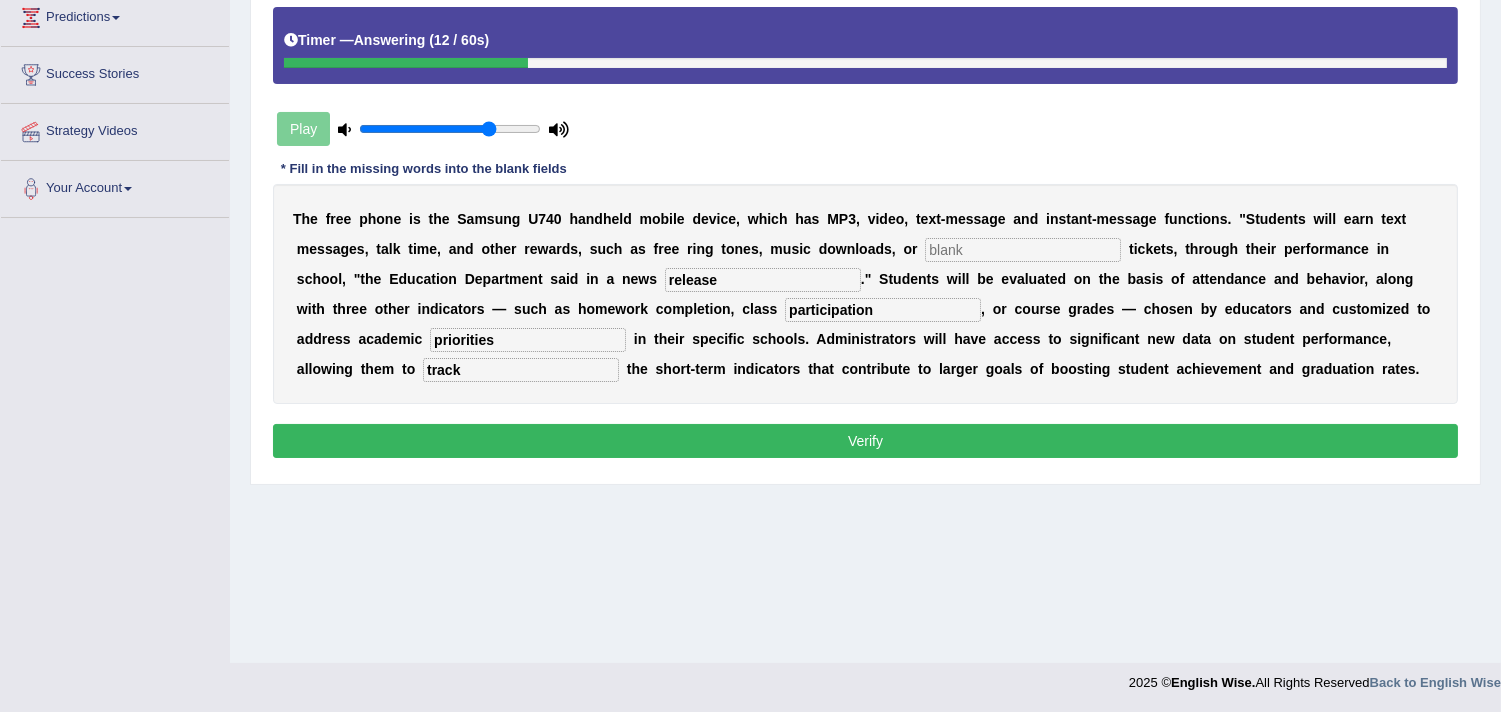 click at bounding box center (1023, 250) 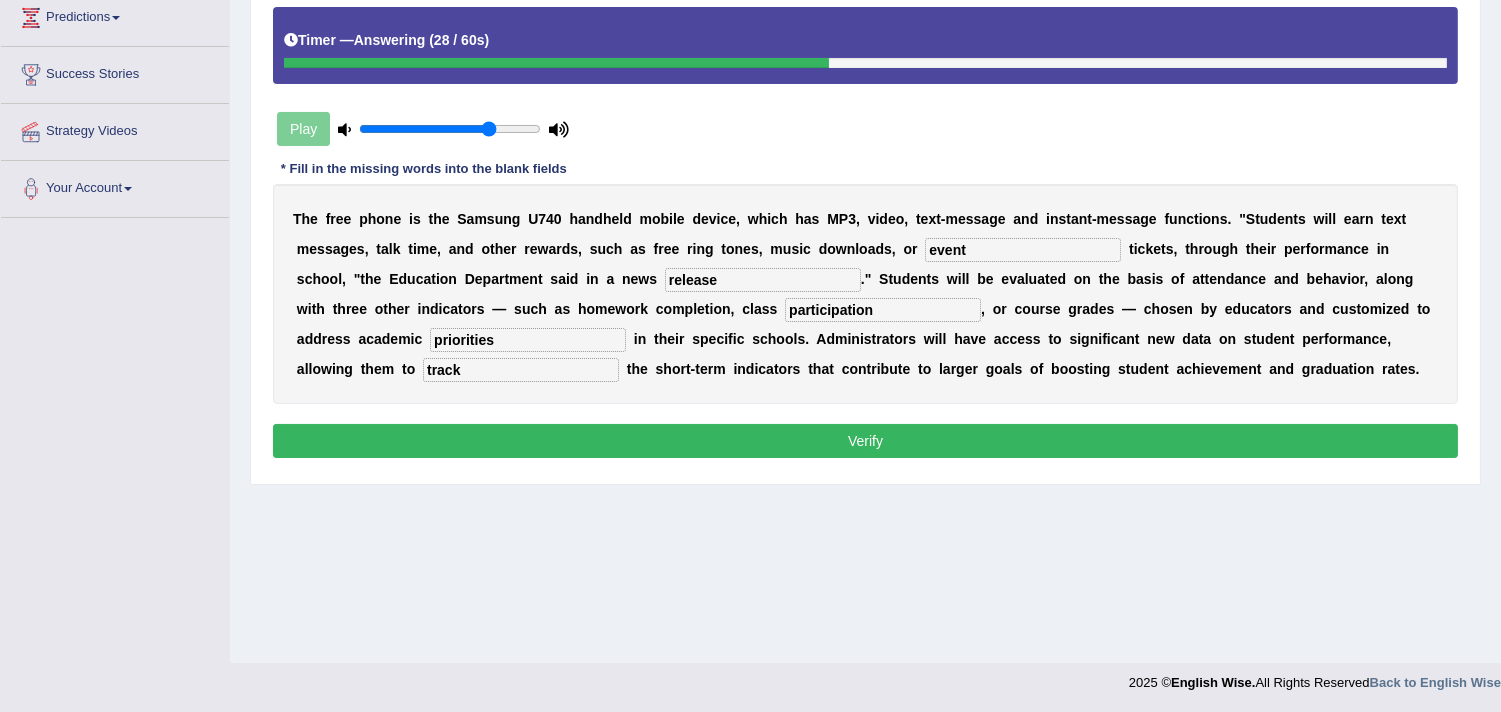 type on "event" 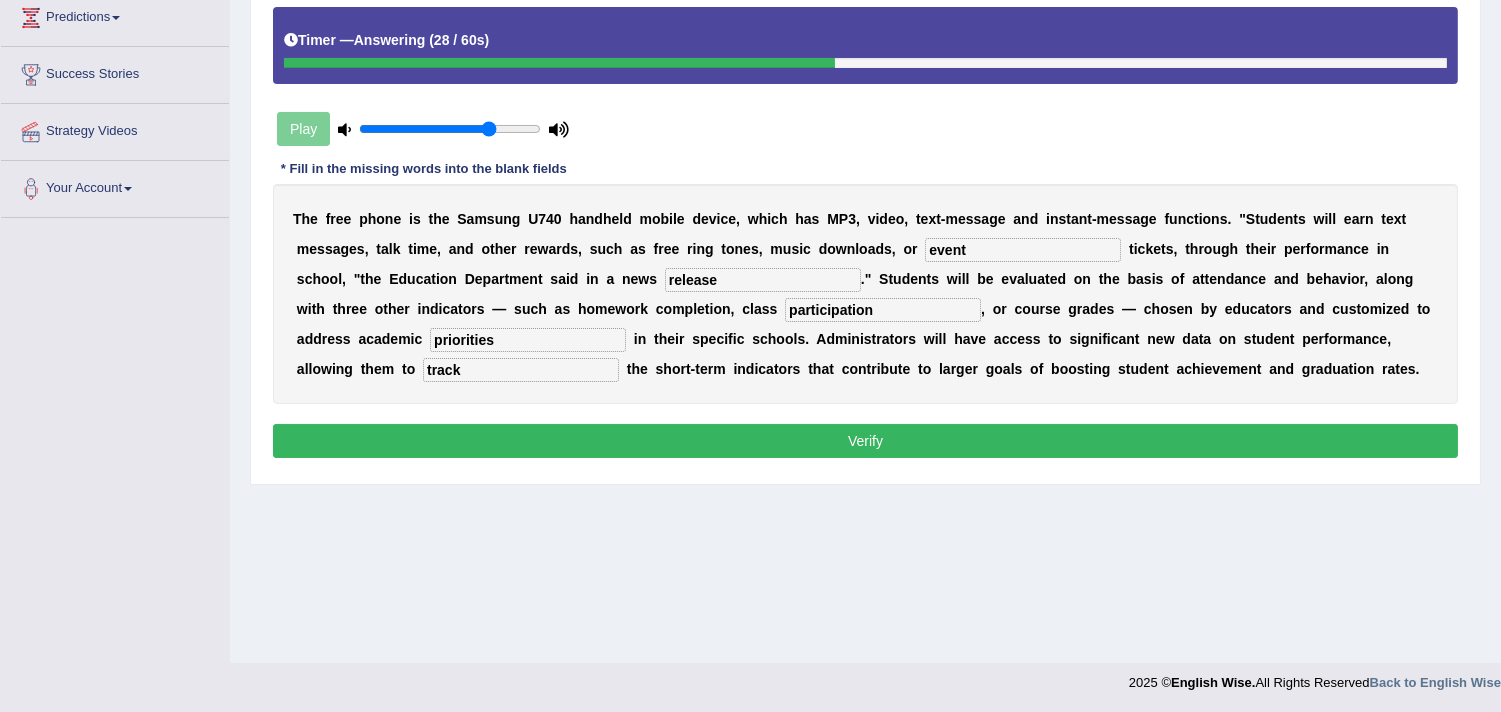 click on "Verify" at bounding box center [865, 441] 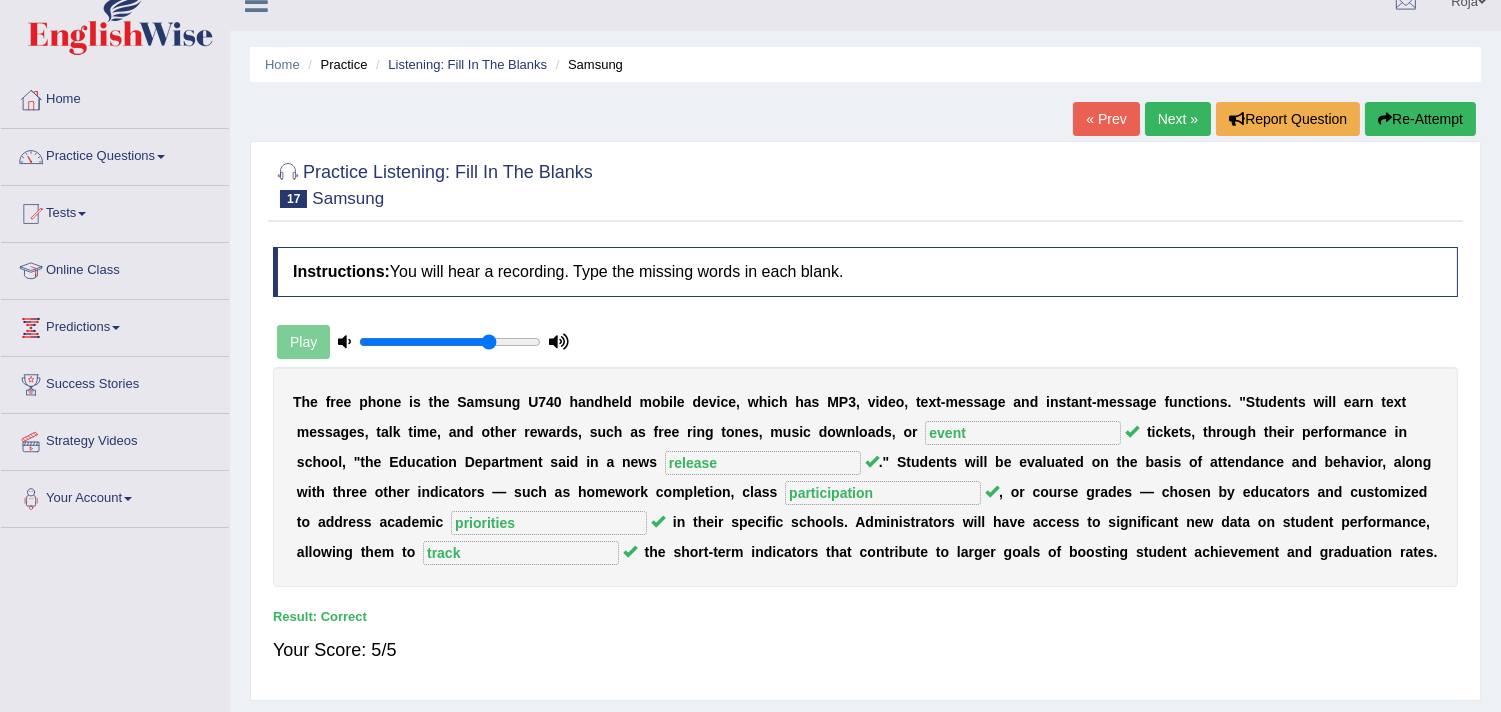 scroll, scrollTop: 17, scrollLeft: 0, axis: vertical 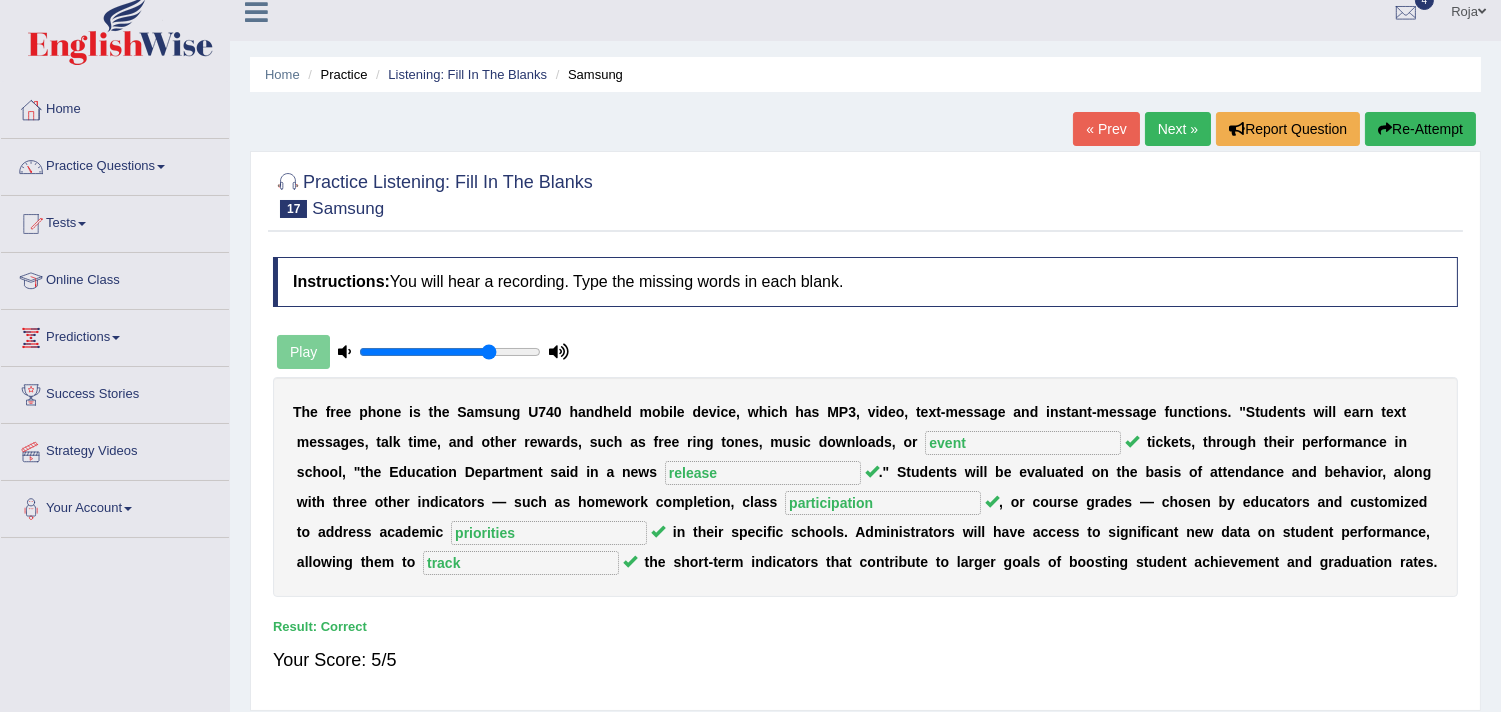 click on "Next »" at bounding box center (1178, 129) 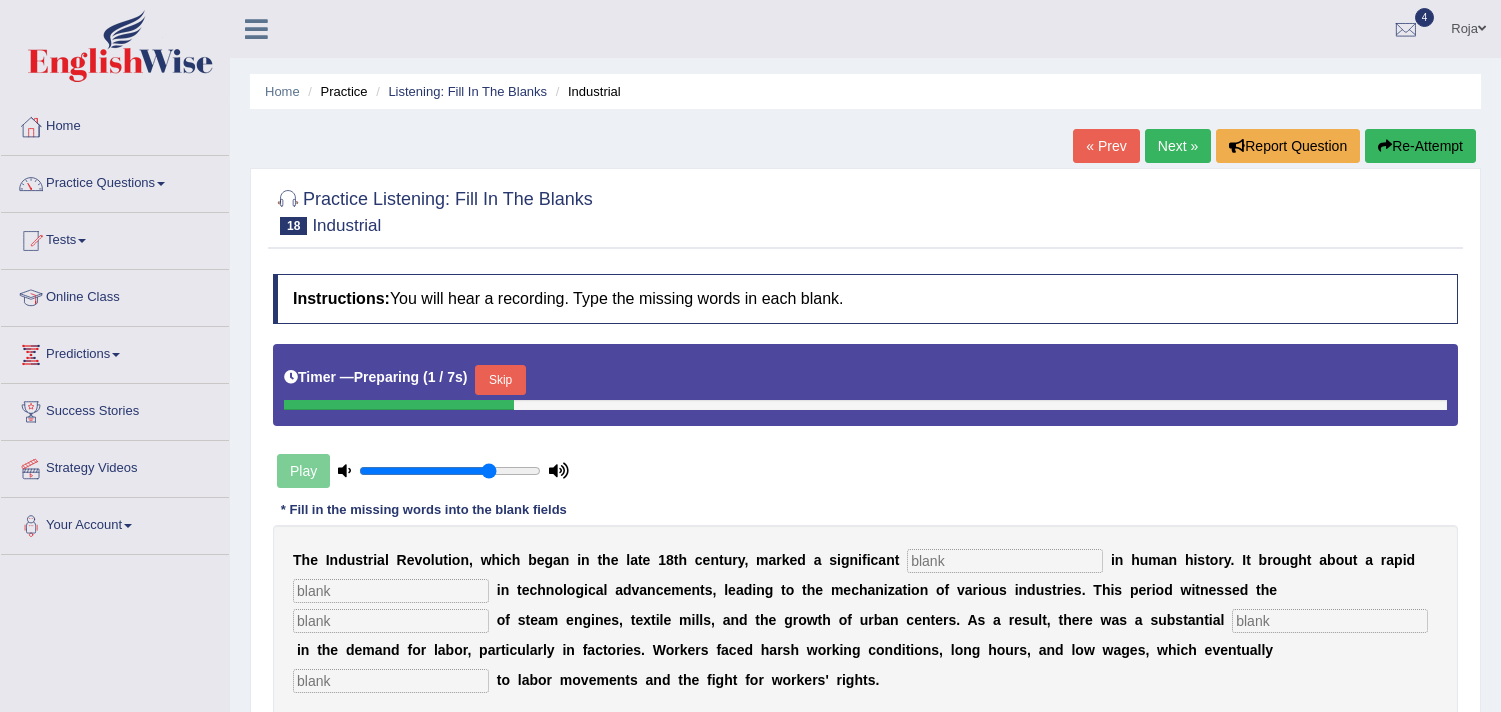 scroll, scrollTop: 291, scrollLeft: 0, axis: vertical 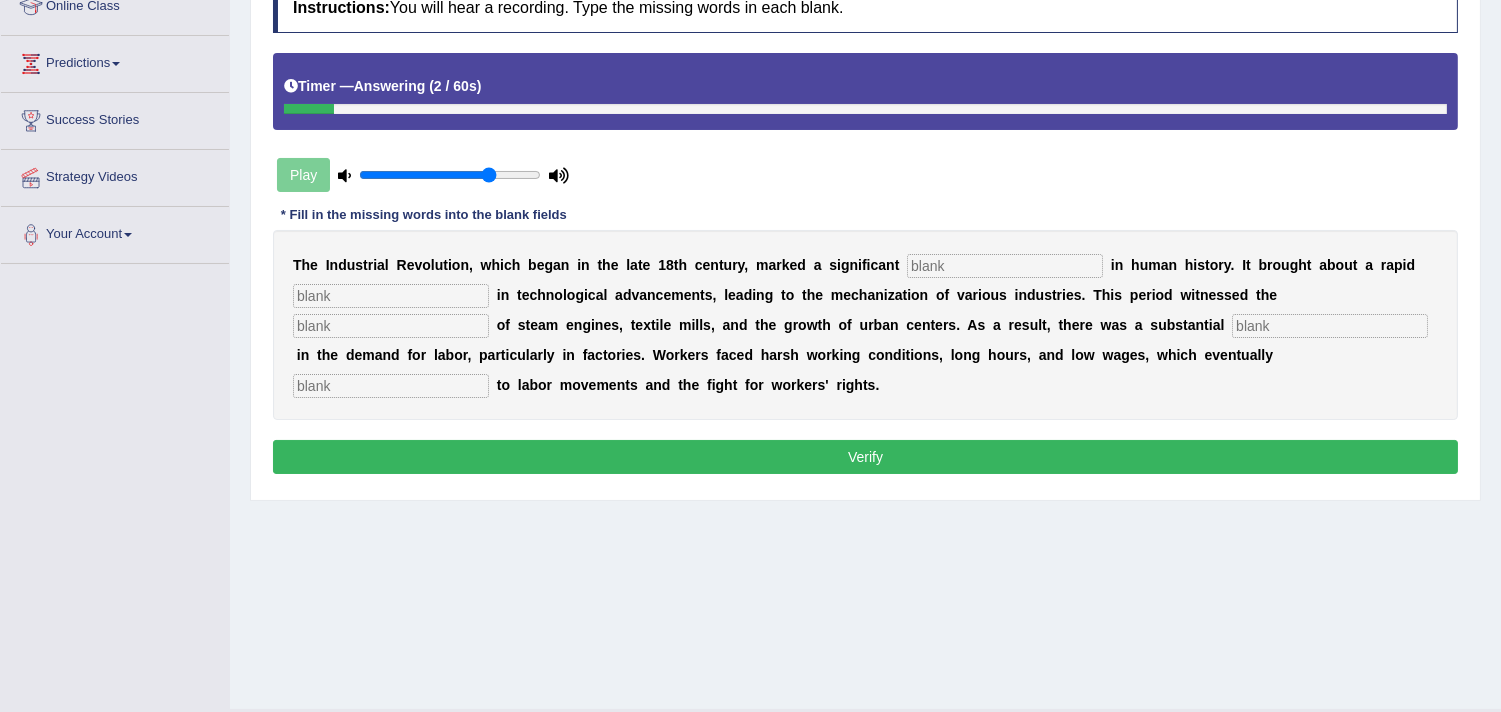 click at bounding box center [391, 386] 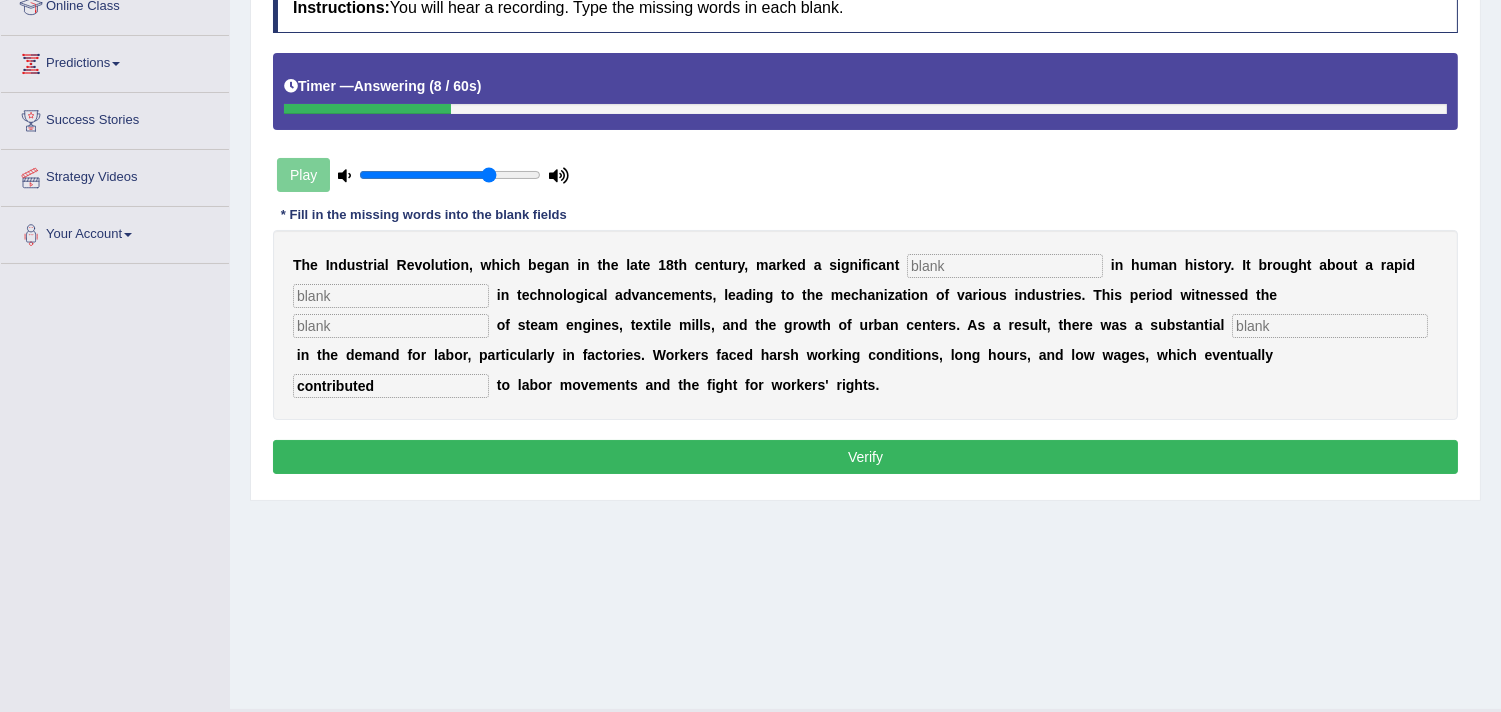 type on "contributed" 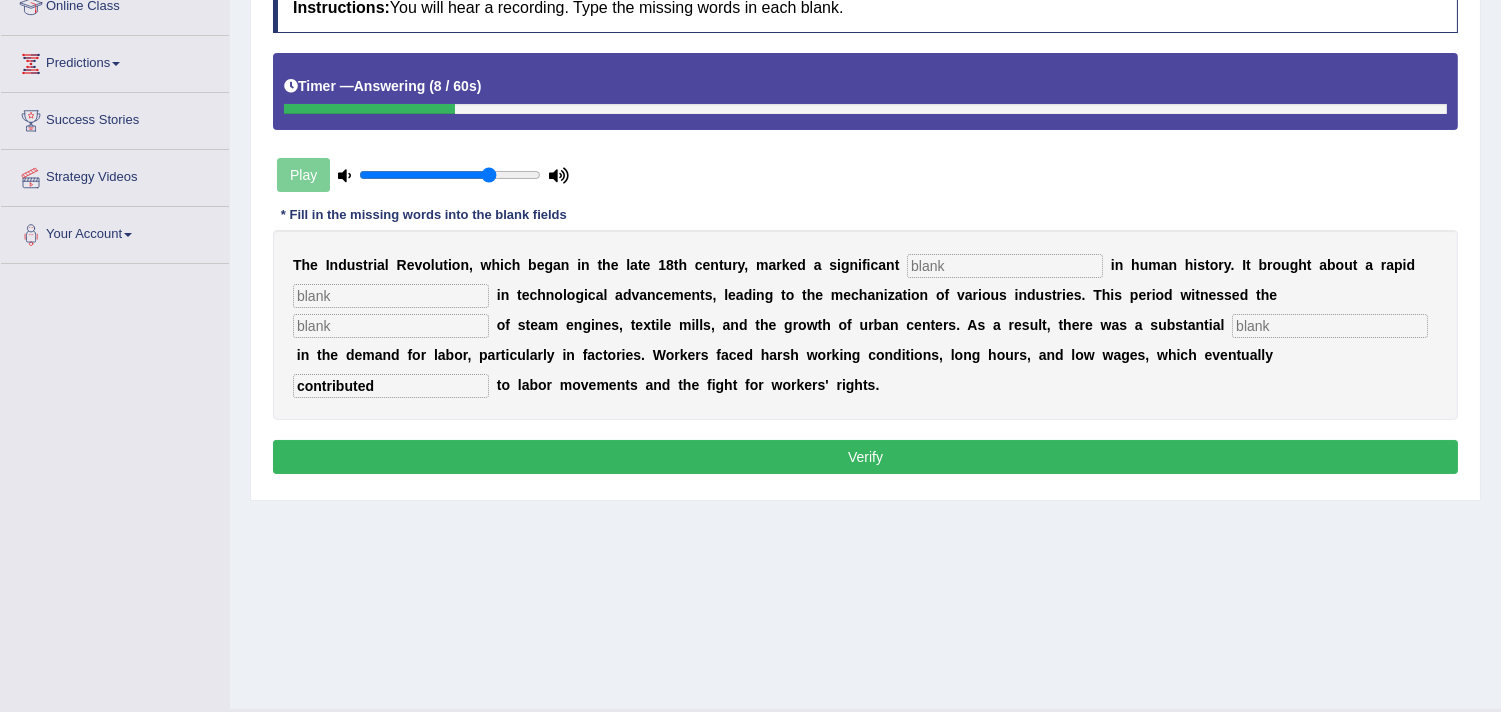 click at bounding box center [1005, 266] 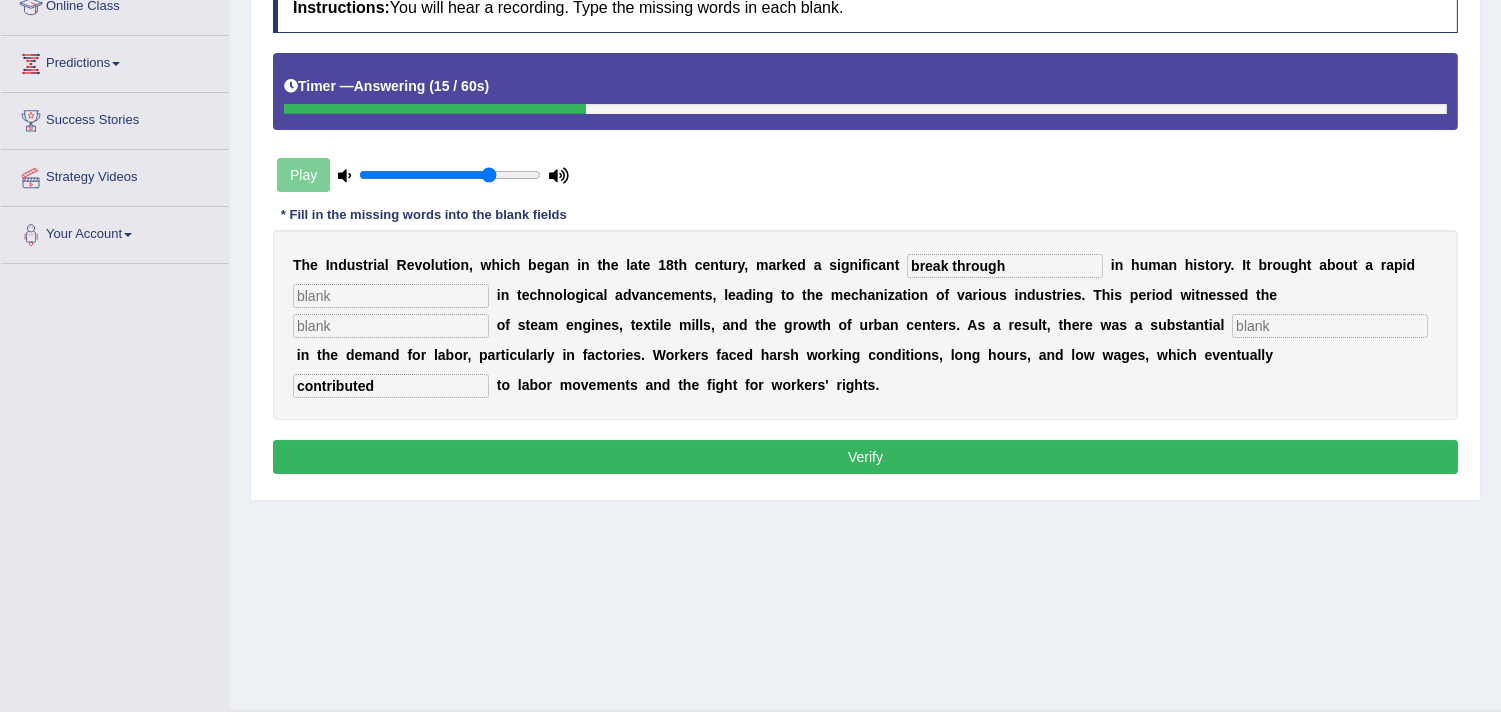 type on "break through" 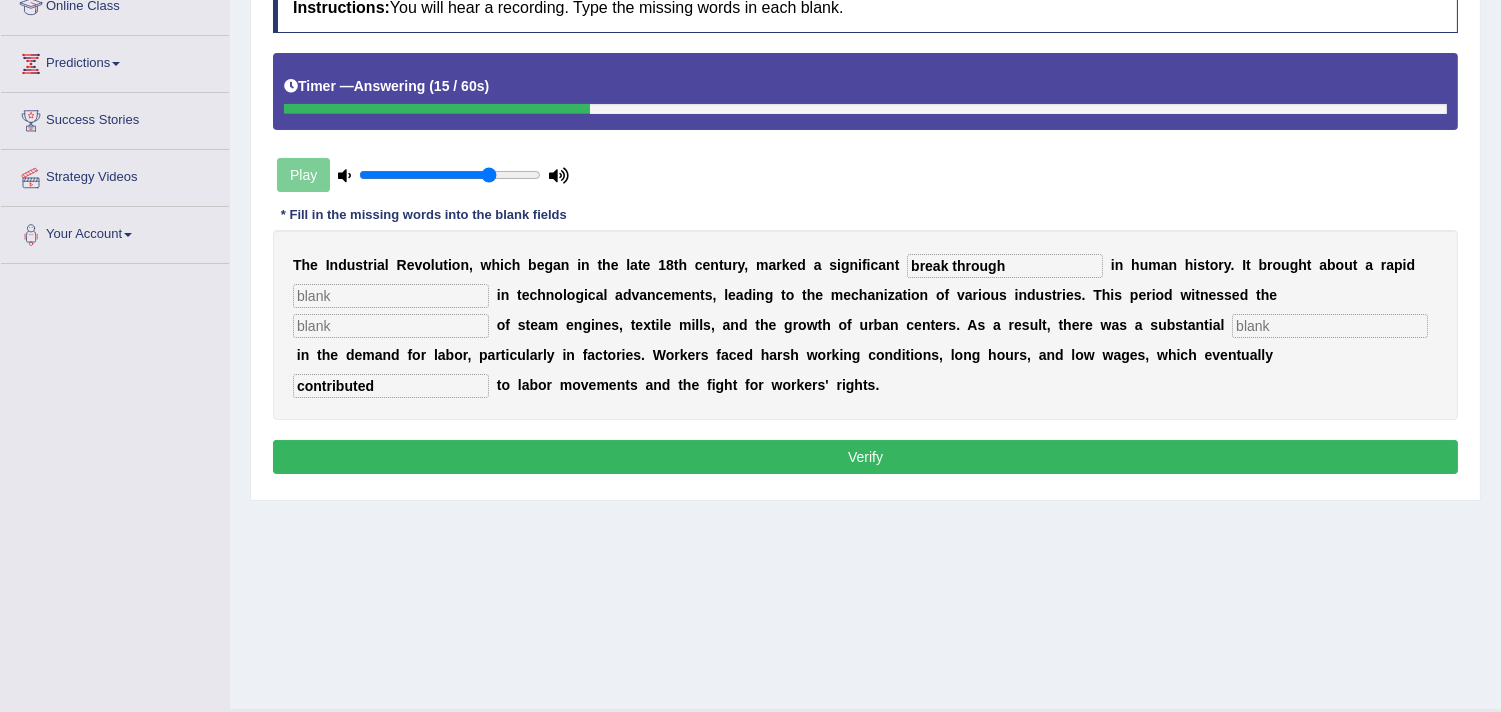 click at bounding box center [391, 296] 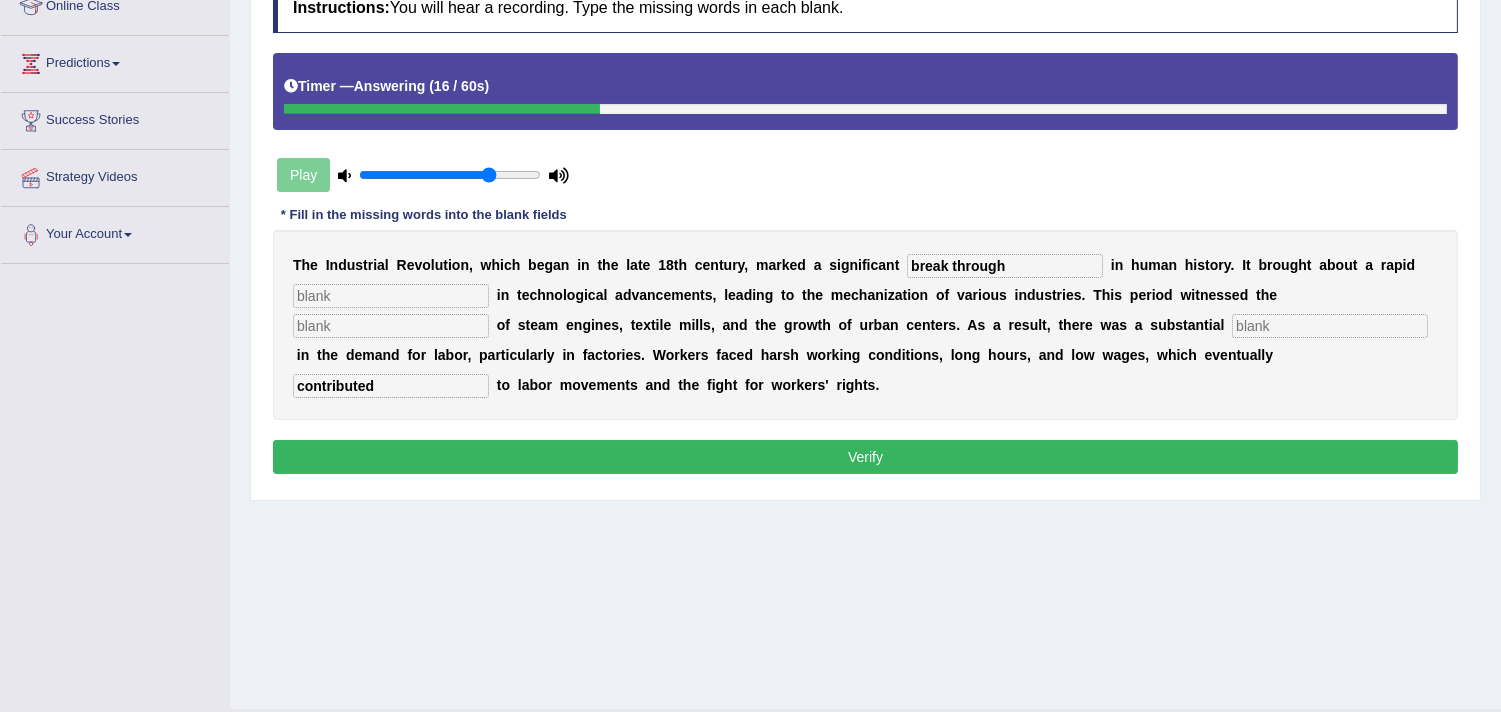 click at bounding box center (391, 296) 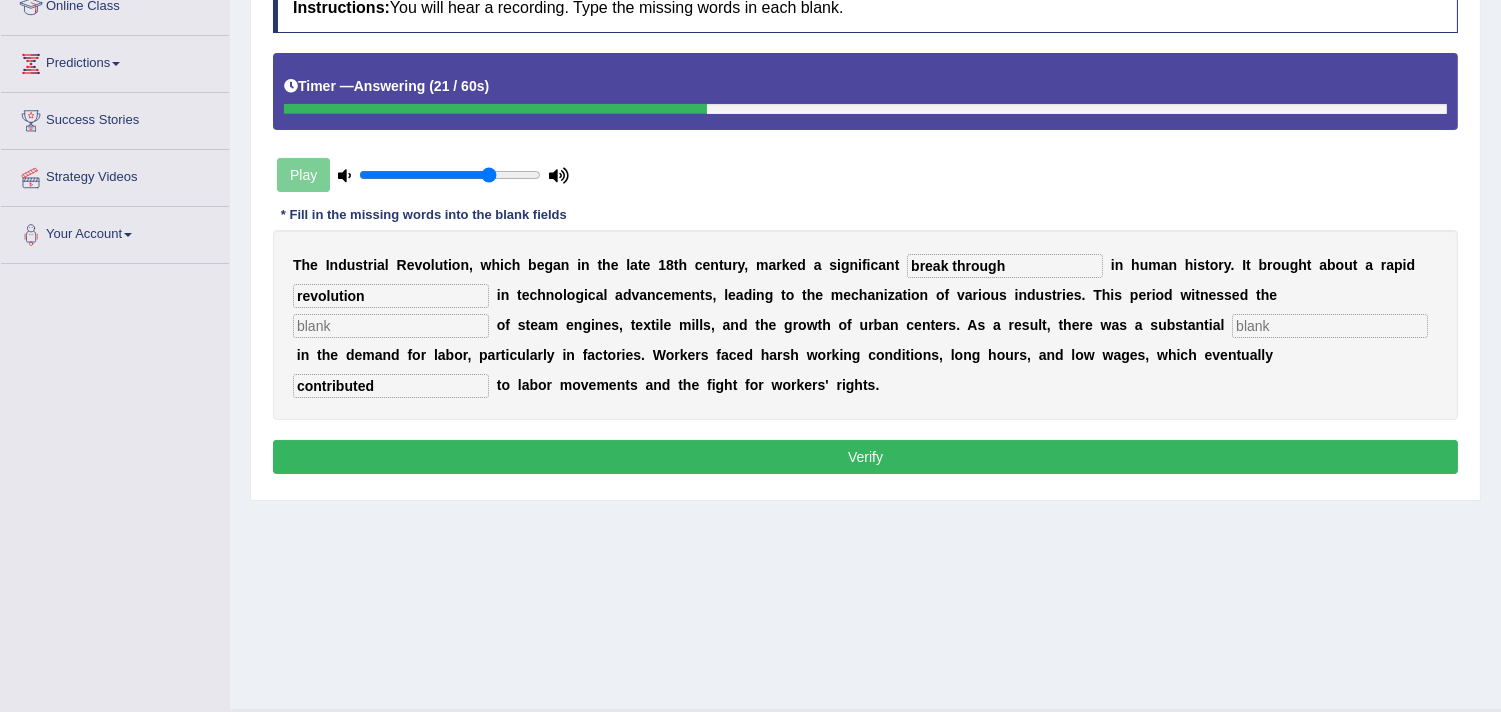 type on "revolution" 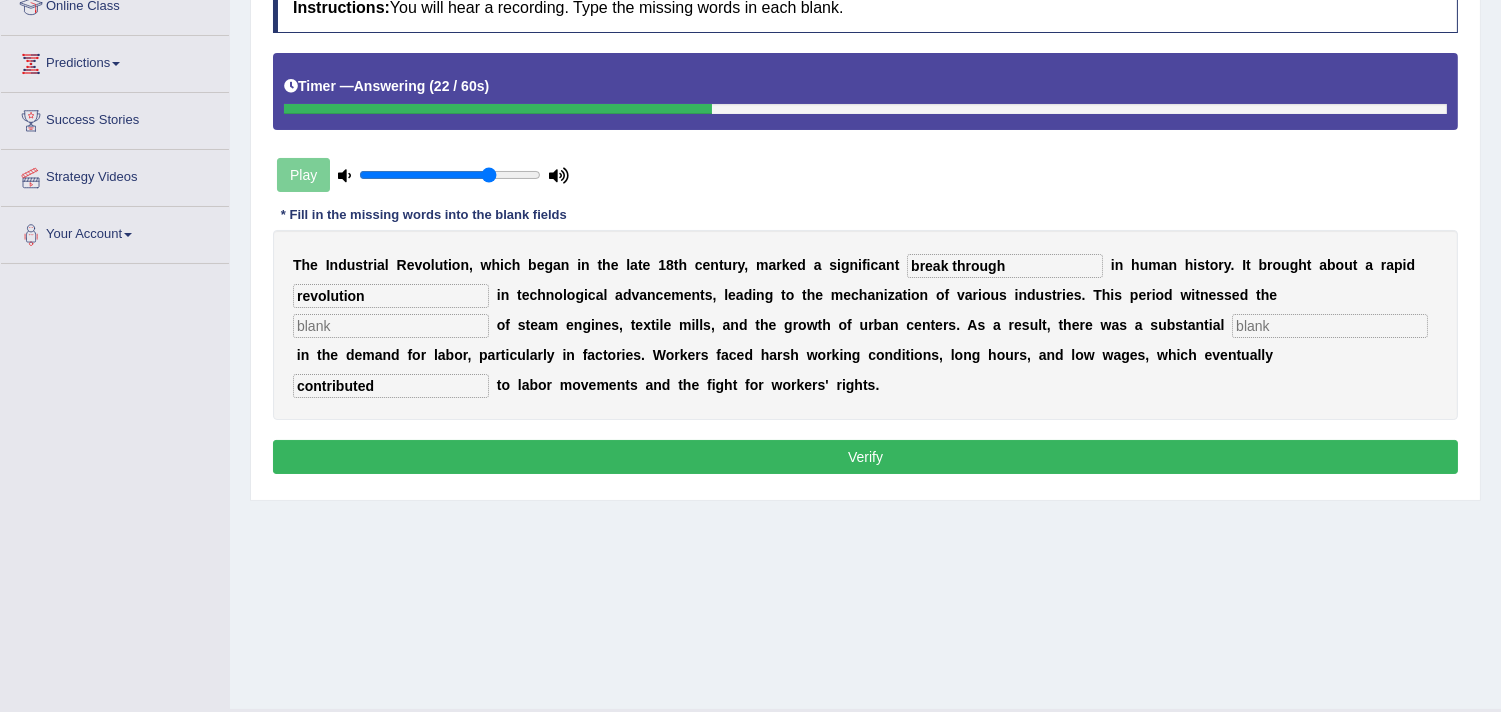 click on "T h e    I n d u s t r i a l    R e v o l u t i o n ,    w h i c h    b e g a n    i n    t h e    l a t e    1 8 t h    c e n t u r y ,    m a r k e d    a    s i g n i f i c a n t    break through    i n    h u m a n    h i s t o r y .    I t    b r o u g h t    a b o u t    a    r a p i d    revolution    i n    t e c h n o l o g i c a l    a d v a n c e m e n t s ,    l e a d i n g    t o    t h e    m e c h a n i z a t i o n    o f    v a r i o u s    i n d u s t r i e s .    T h i s    p e r i o d    w i t n e s s e d    t h e       o f    s t e a m    e n g i n e s ,    t e x t i l e    m i l l s ,    a n d    t h e    g r o w t h    o f    u r b a n    c e n t e r s .    A s    a    r e s u l t ,    t h e r e    w a s    a    s u b s t a n t i a l       i n    t h e    d e m a n d    f o r    l a b o r ,    p a r t i c u l a r l y    i n    f a c t o r i e s .    W o r k e r s    f a c e d    h a r s h    w o r k i n g    c o n d i t" at bounding box center (865, 325) 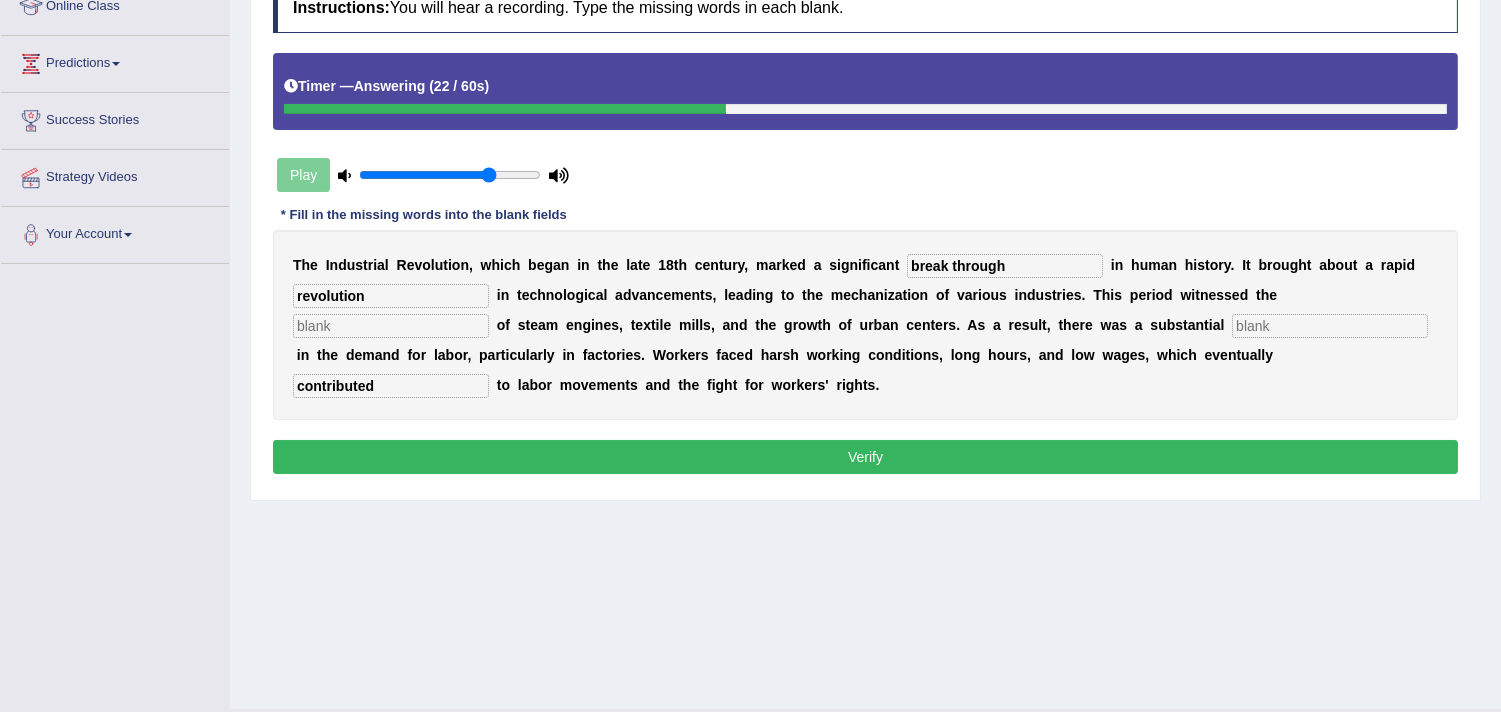 click at bounding box center (391, 326) 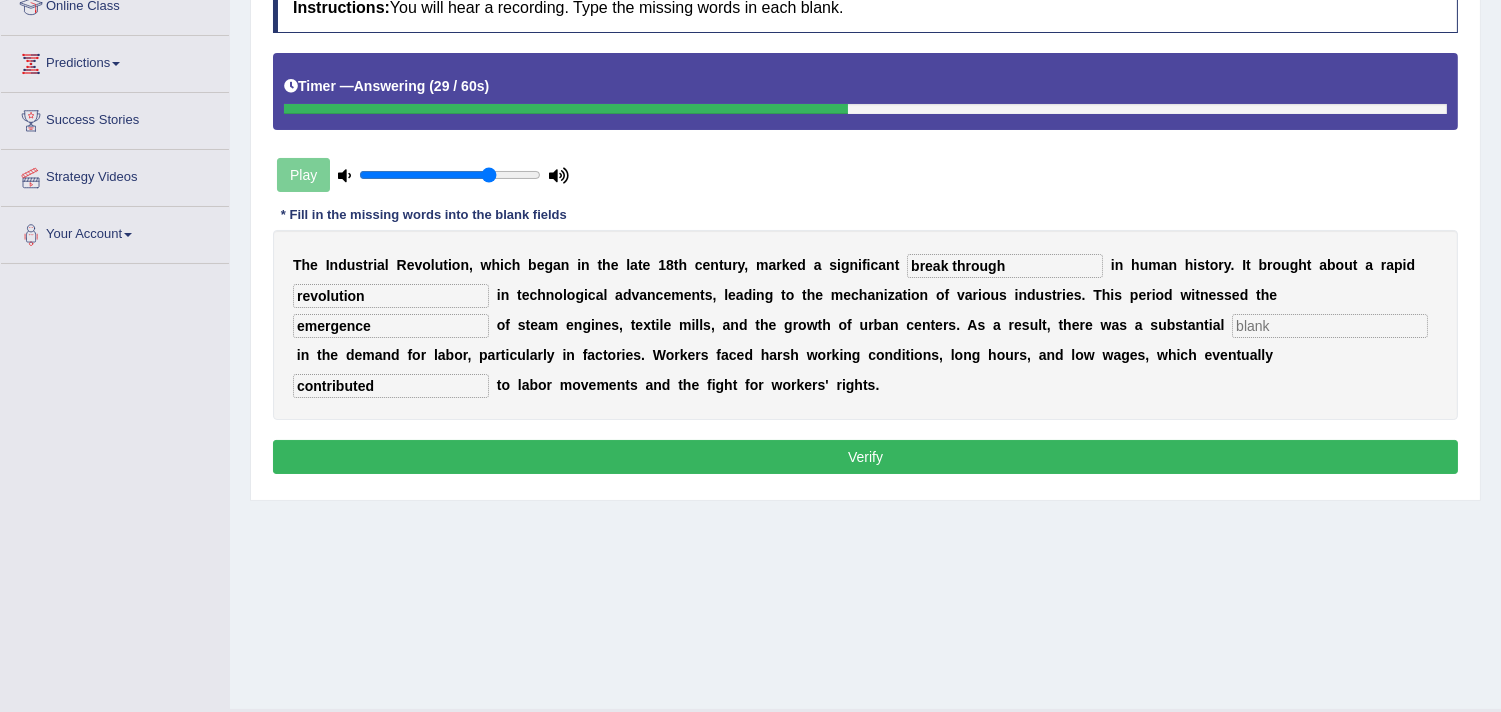 type on "emergence" 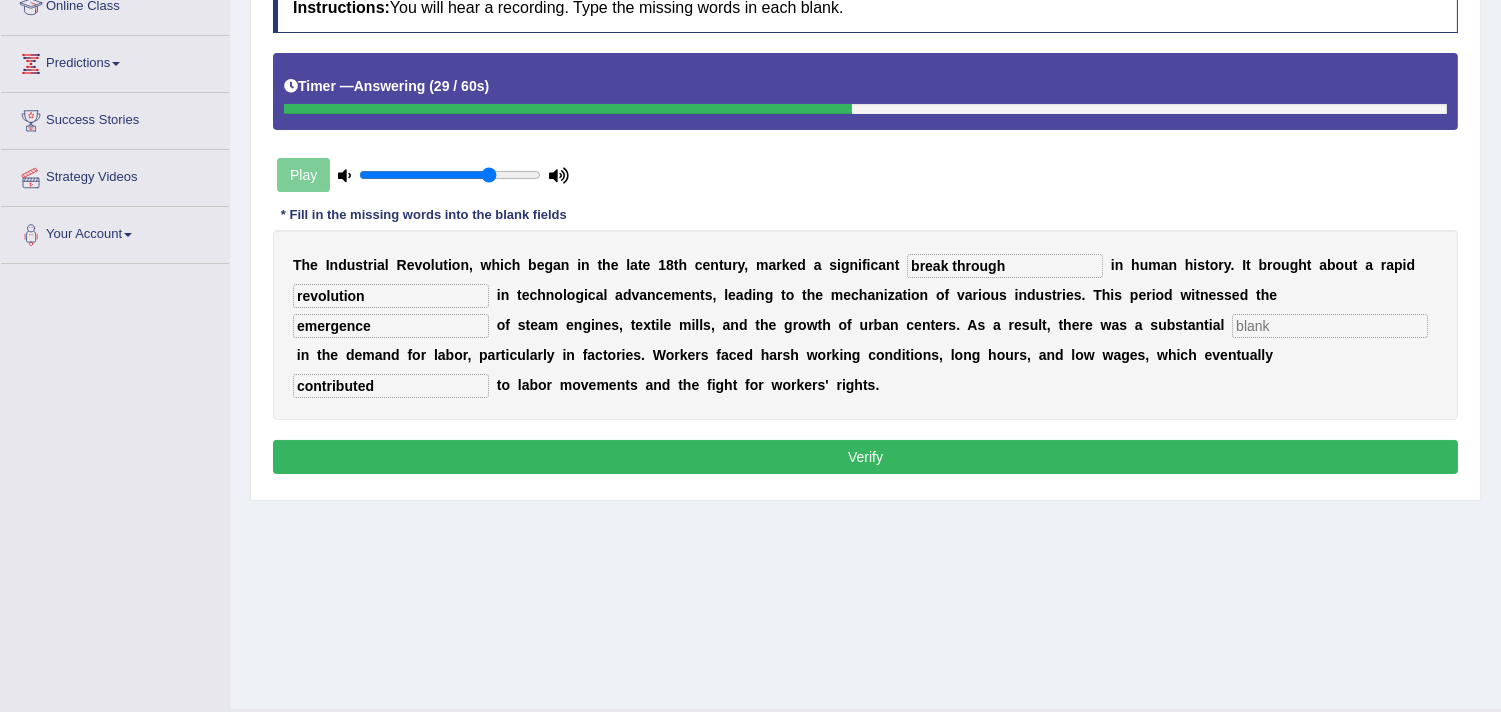 click at bounding box center [1330, 326] 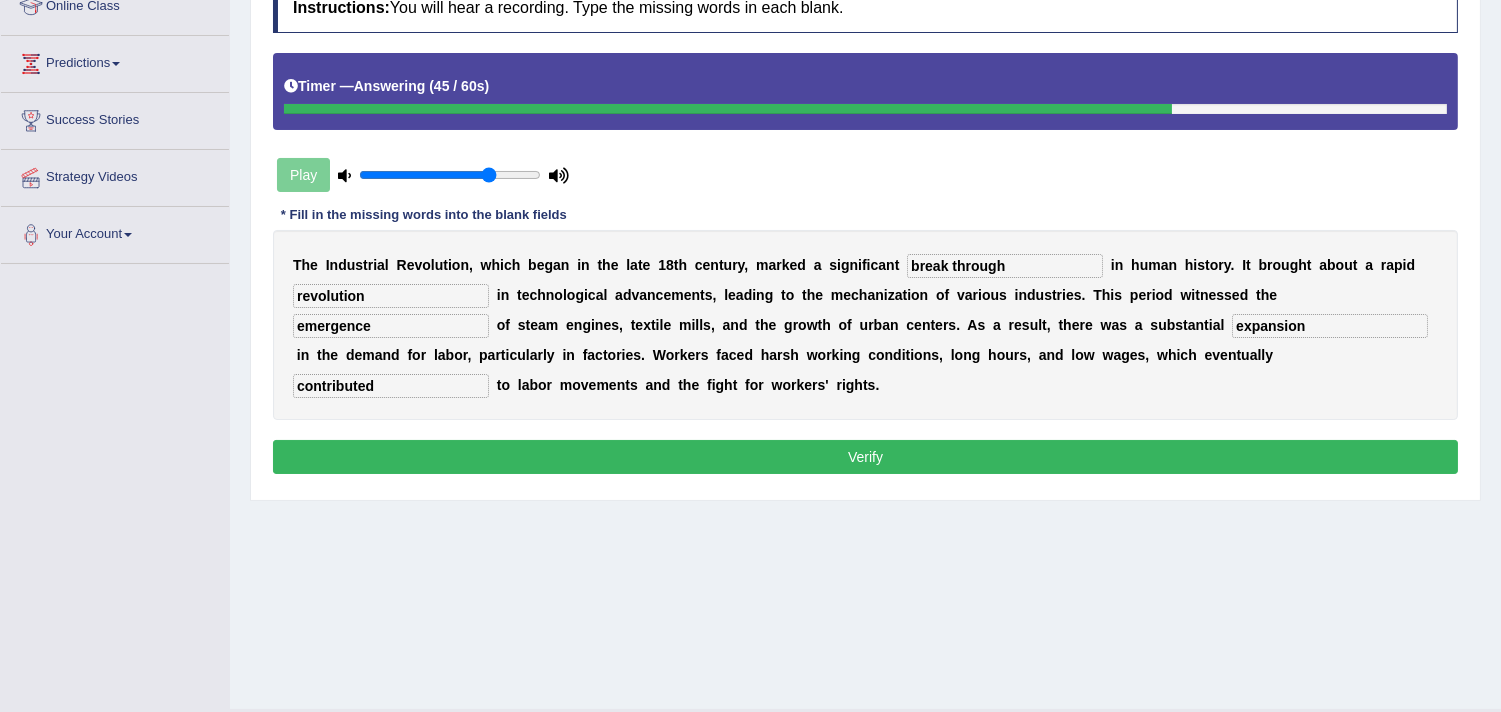 type on "expansion" 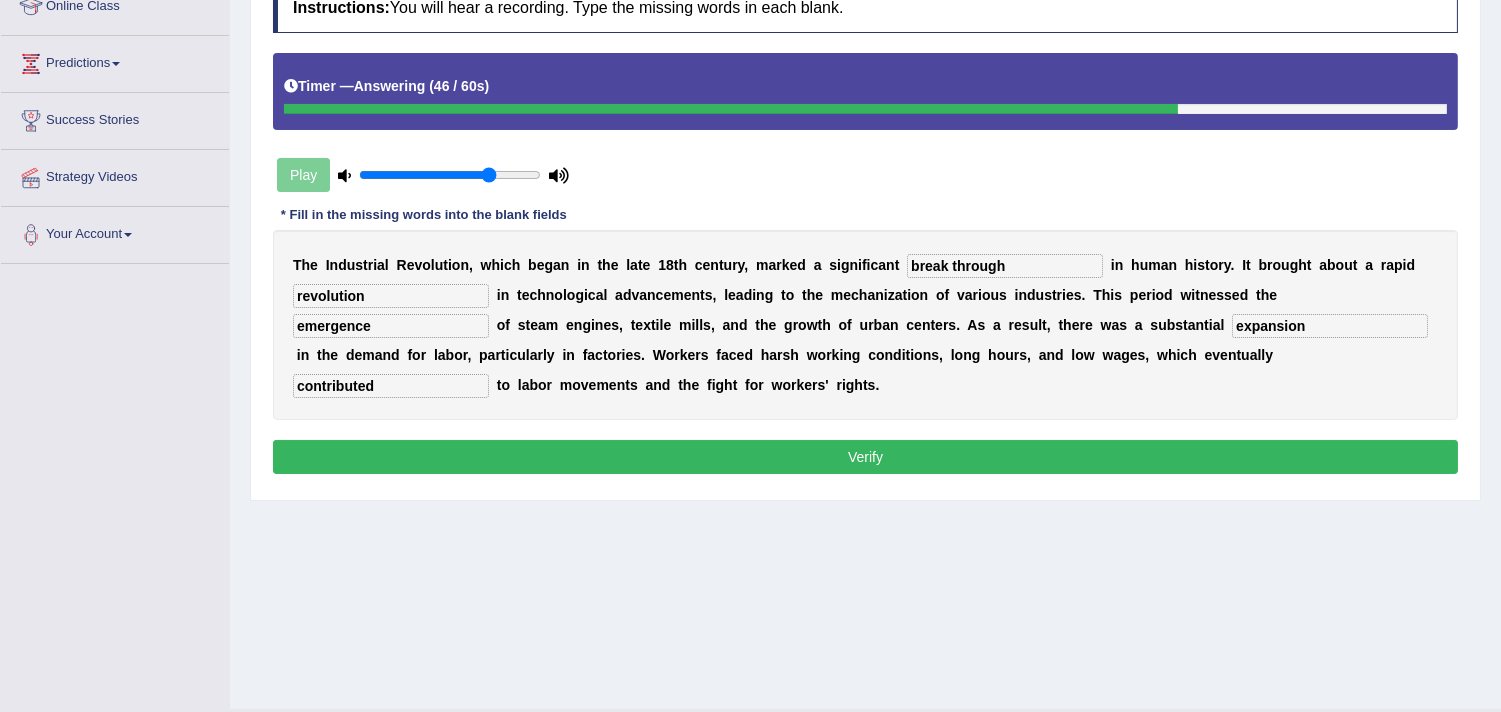 click on "Verify" at bounding box center (865, 457) 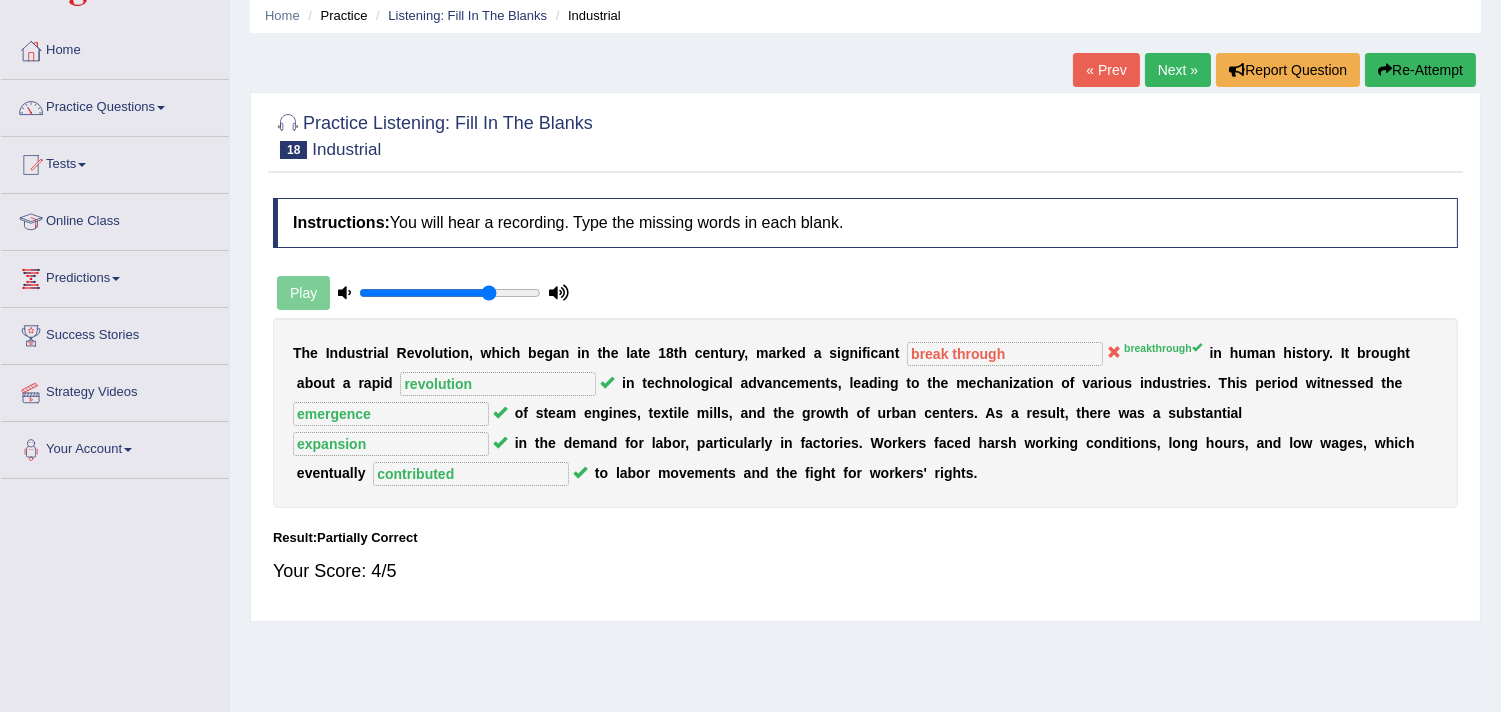 scroll, scrollTop: 80, scrollLeft: 0, axis: vertical 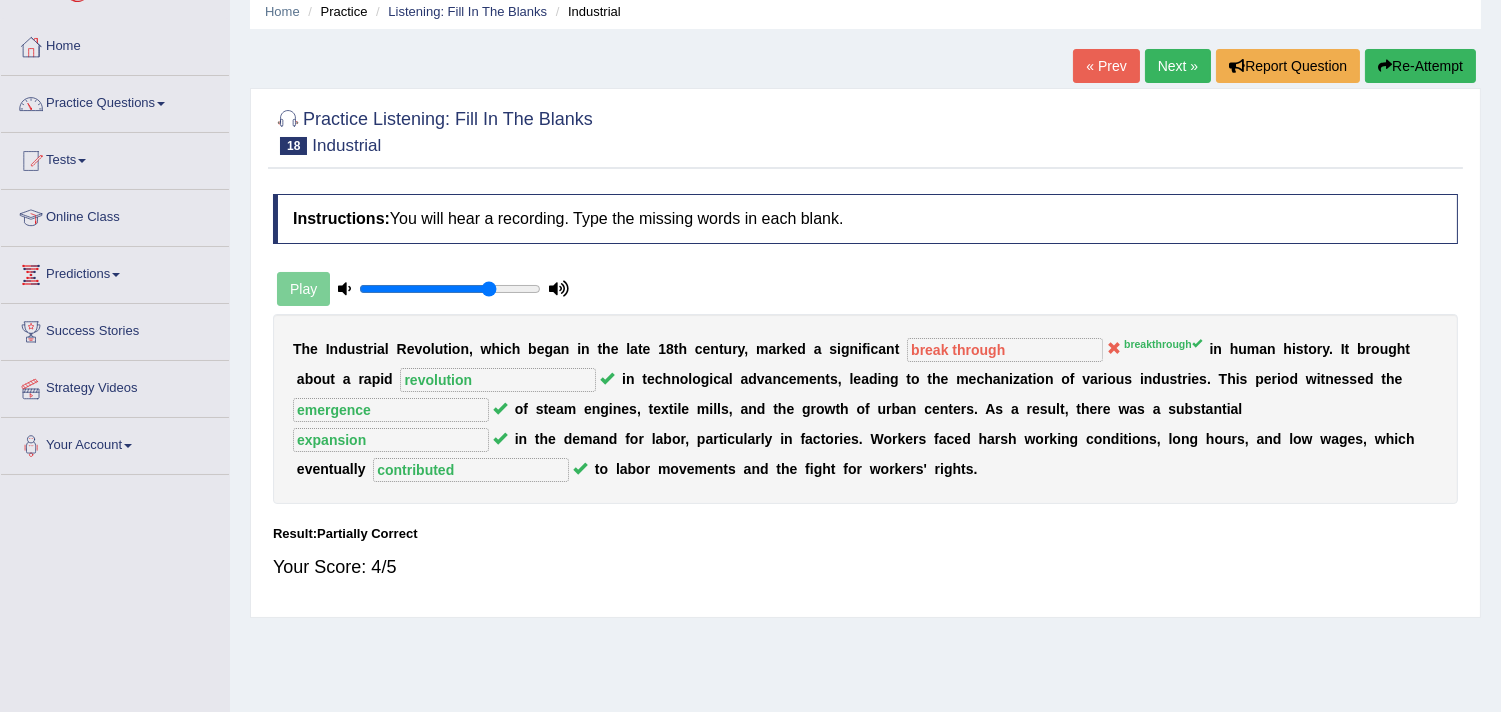 click on "Next »" at bounding box center (1178, 66) 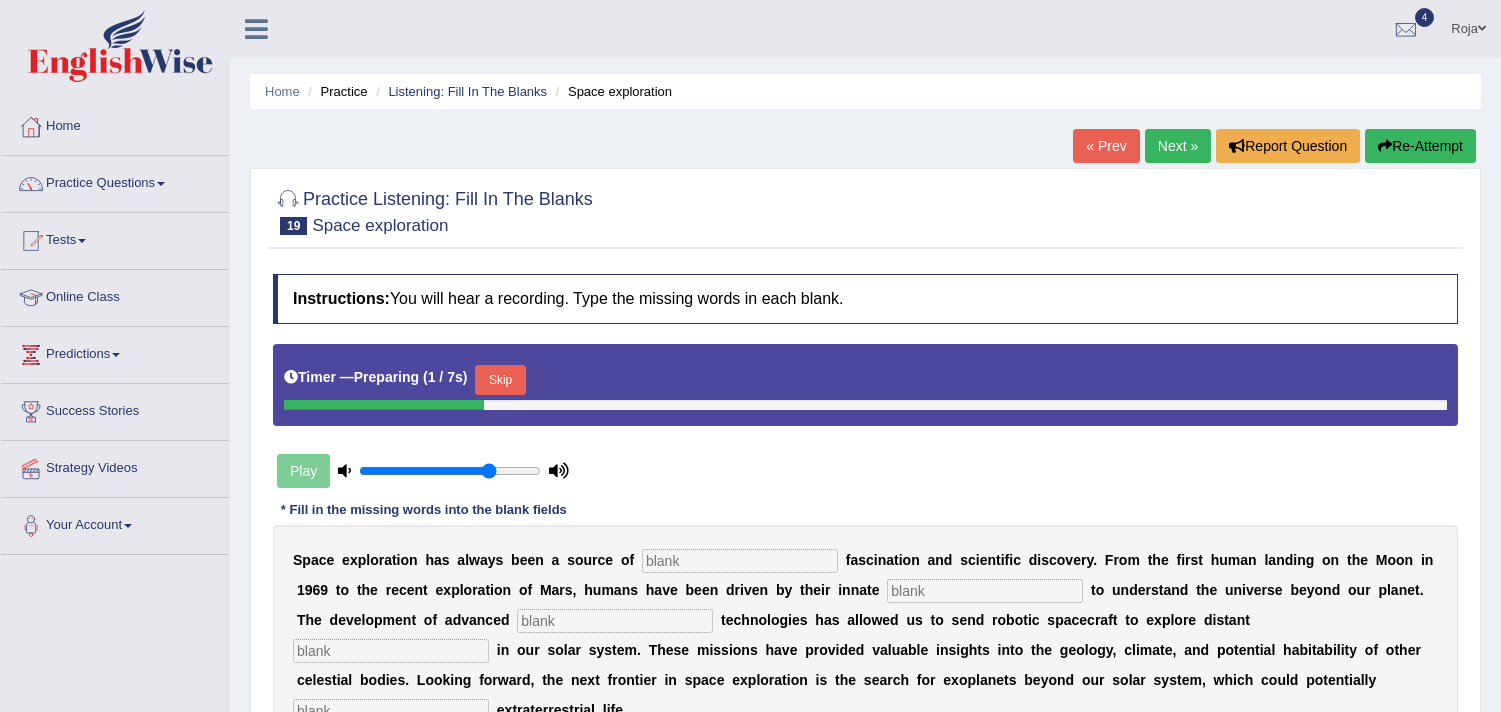scroll, scrollTop: 337, scrollLeft: 0, axis: vertical 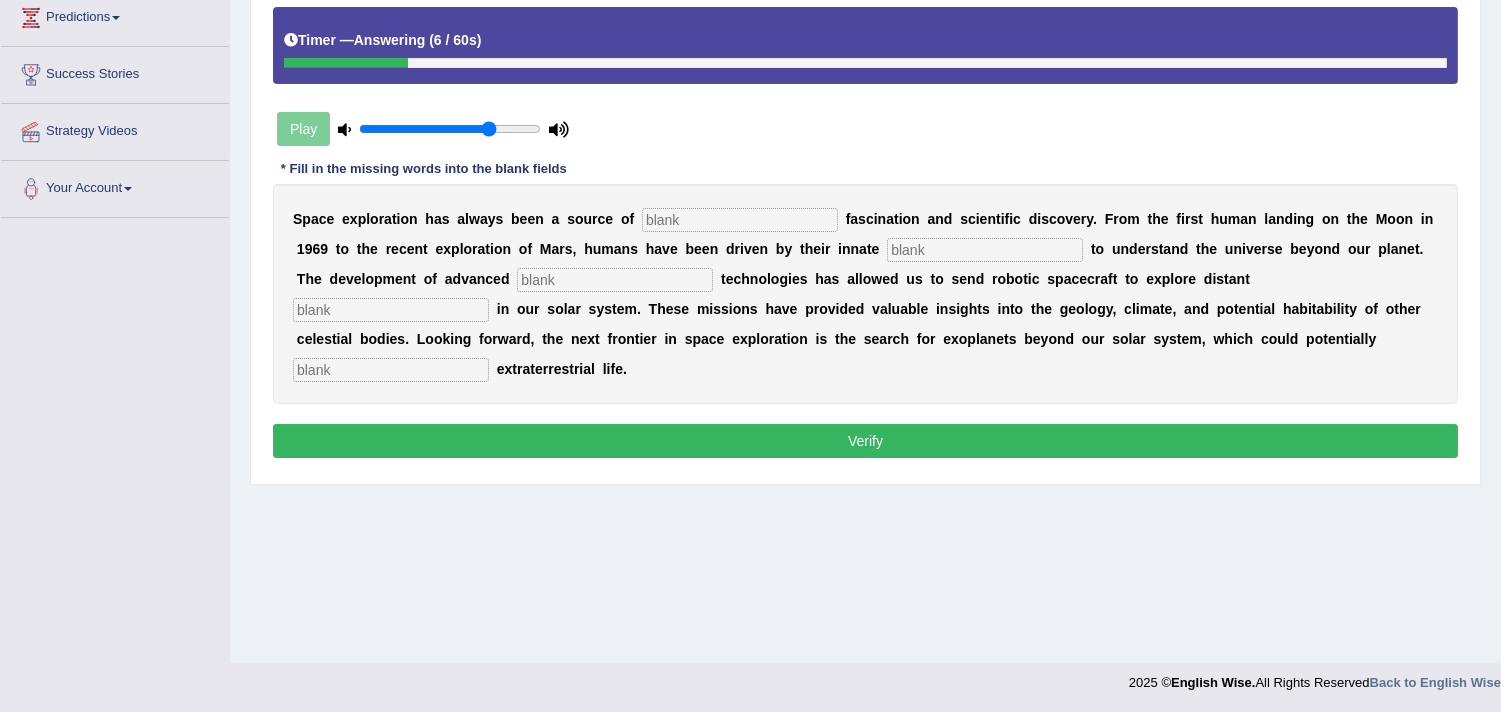 click at bounding box center (391, 370) 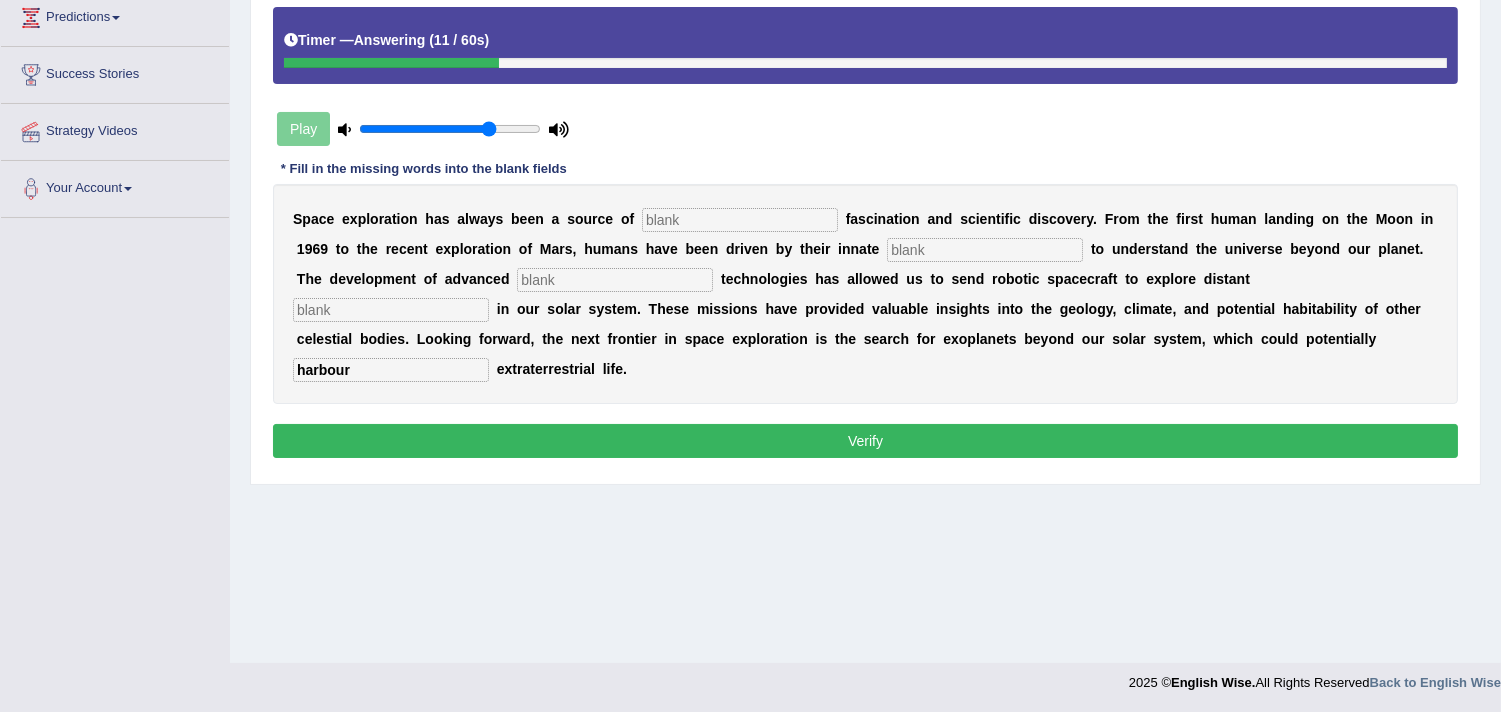 type on "harbour" 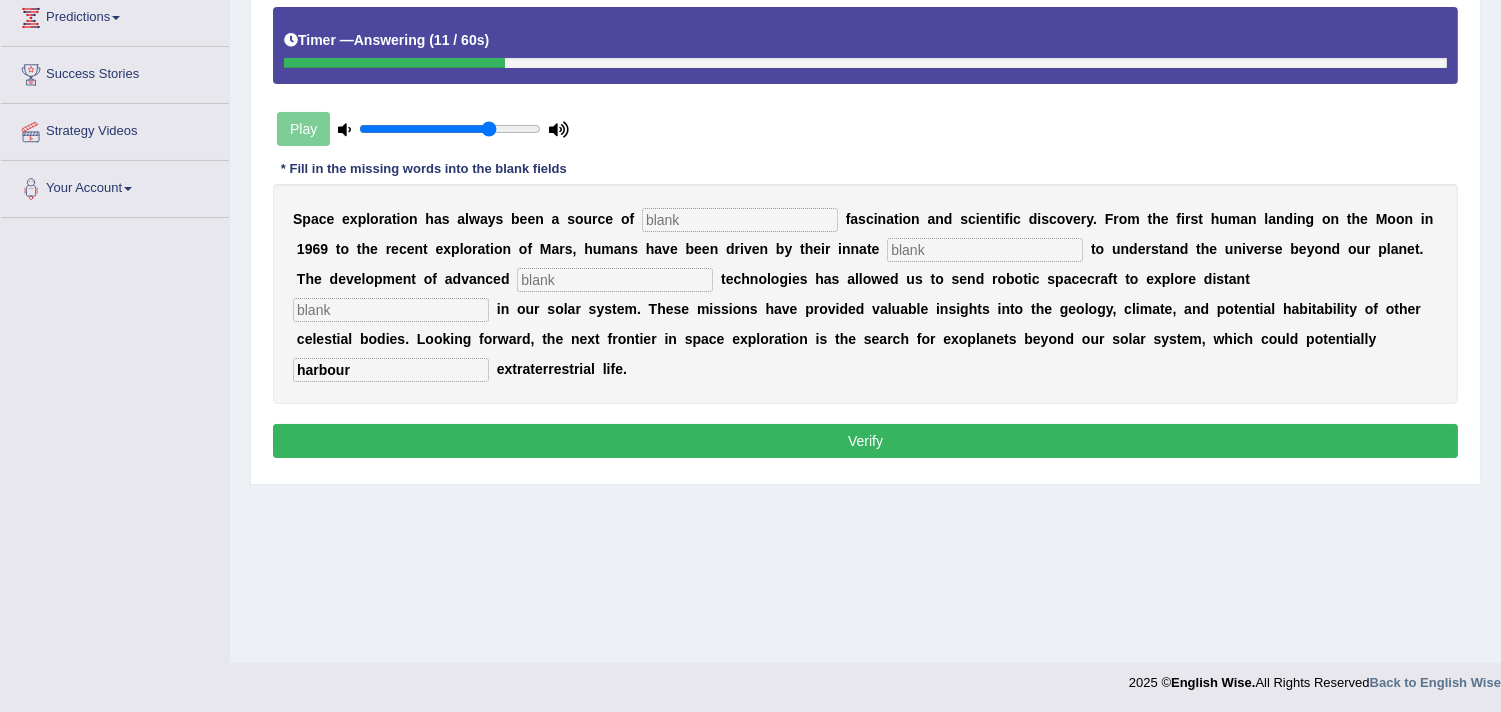 click at bounding box center (740, 220) 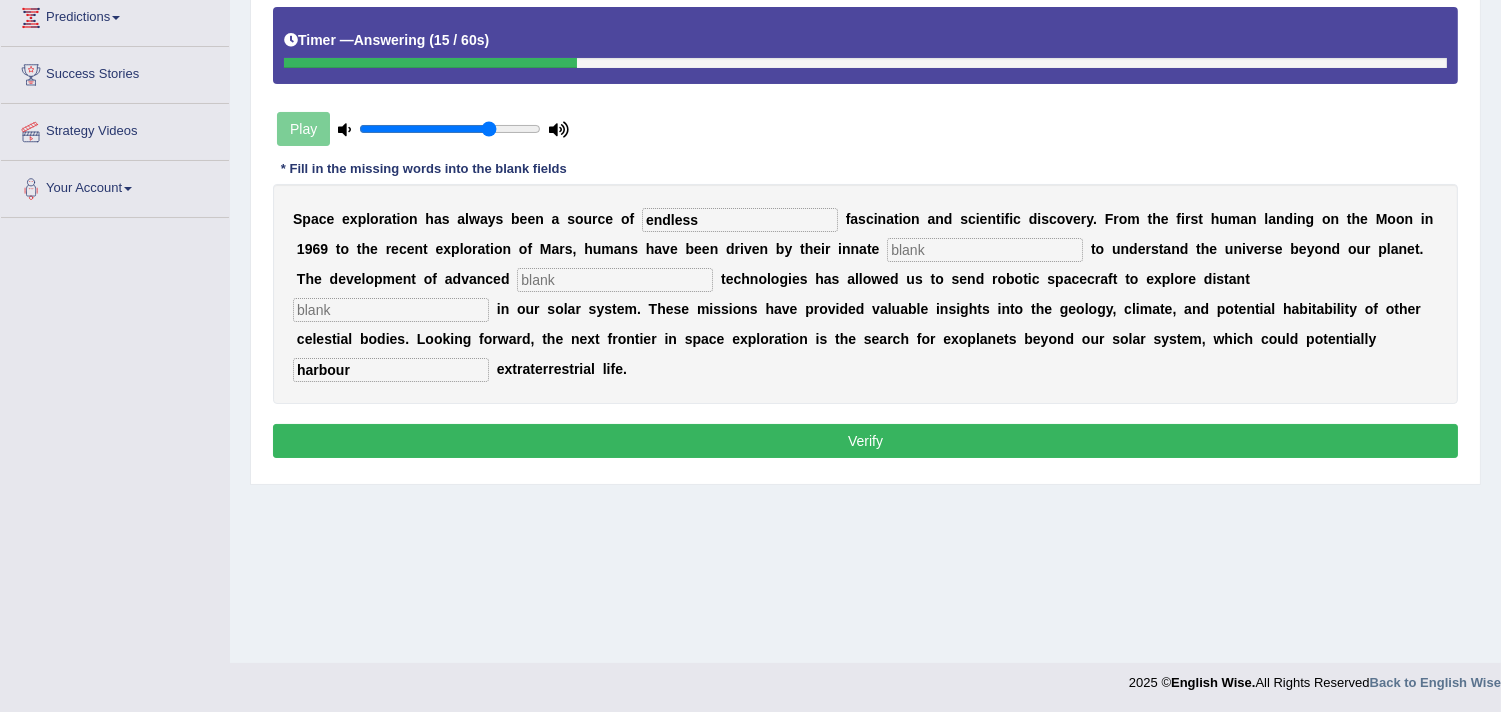 type on "endless" 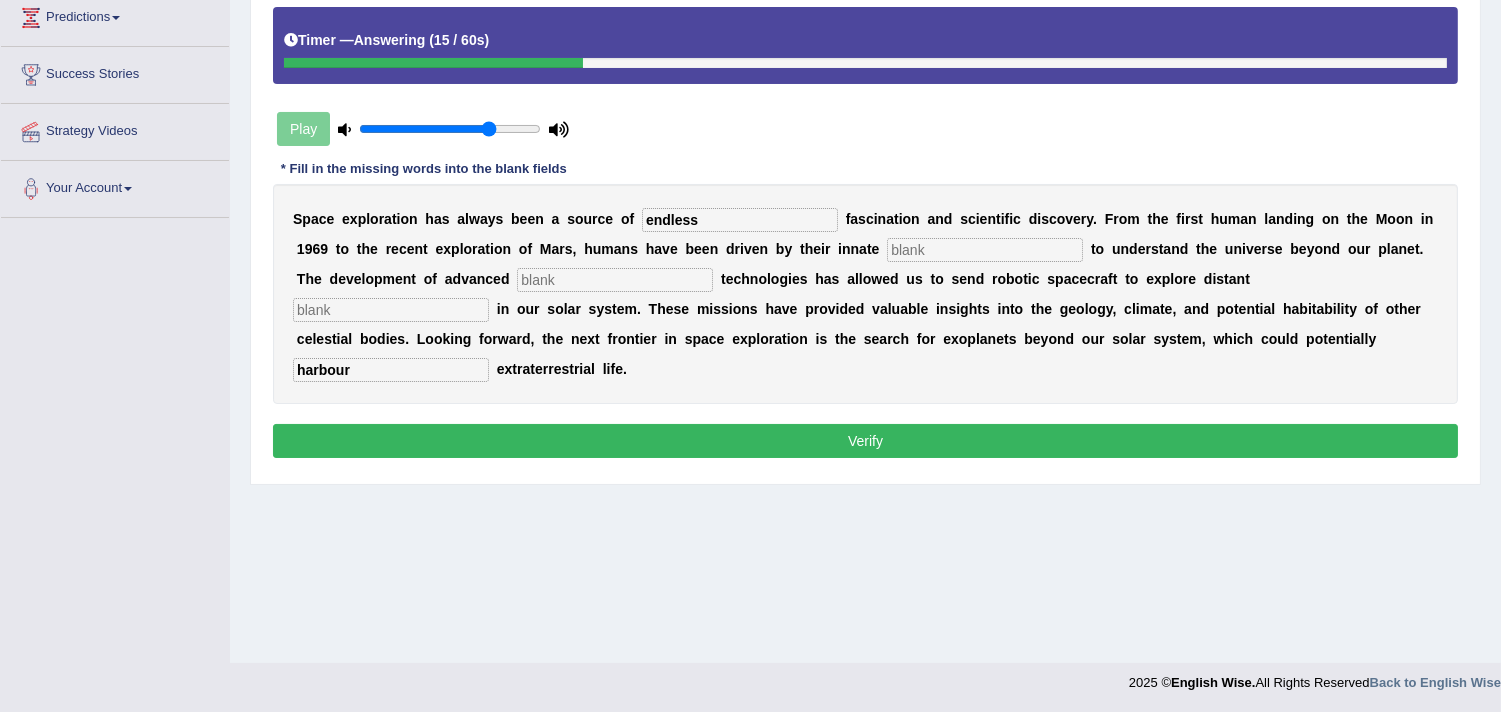 click at bounding box center (985, 250) 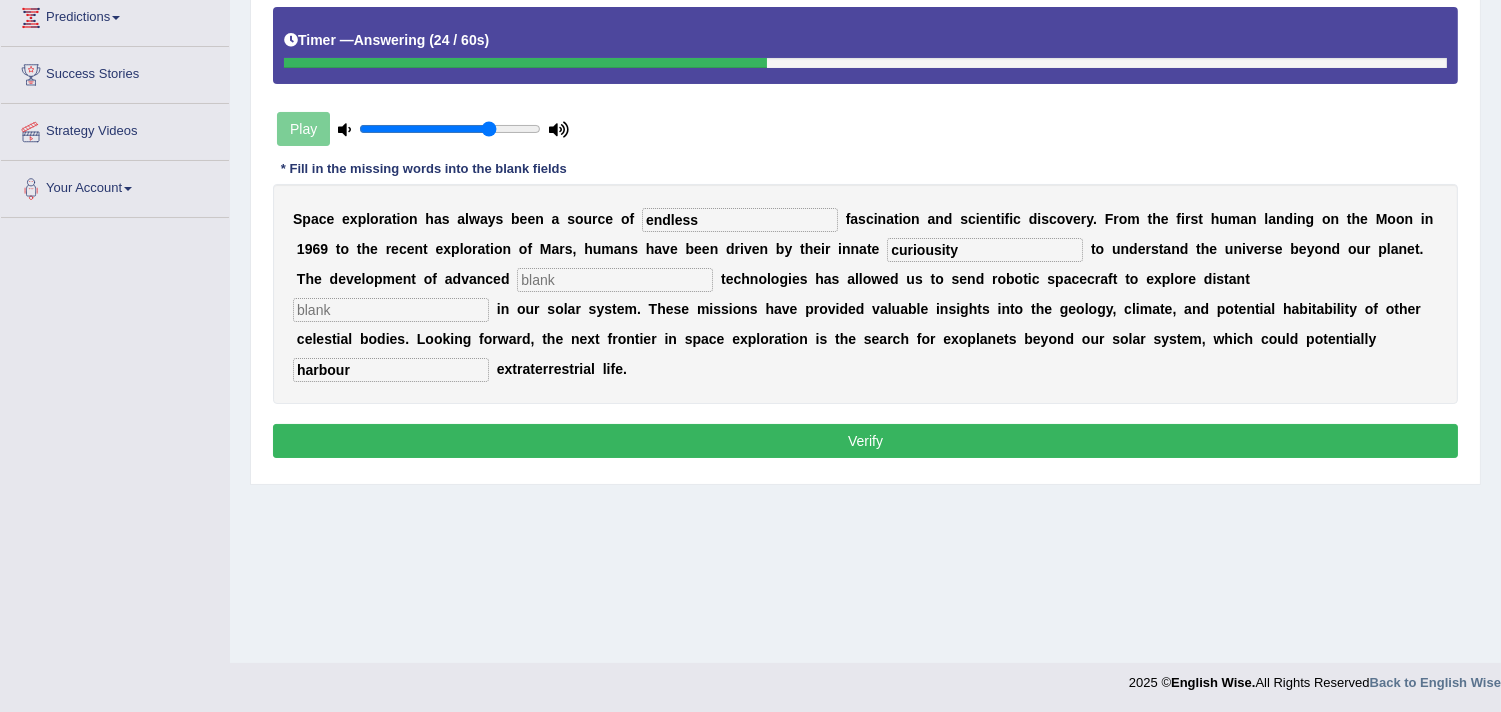 type on "curiousity" 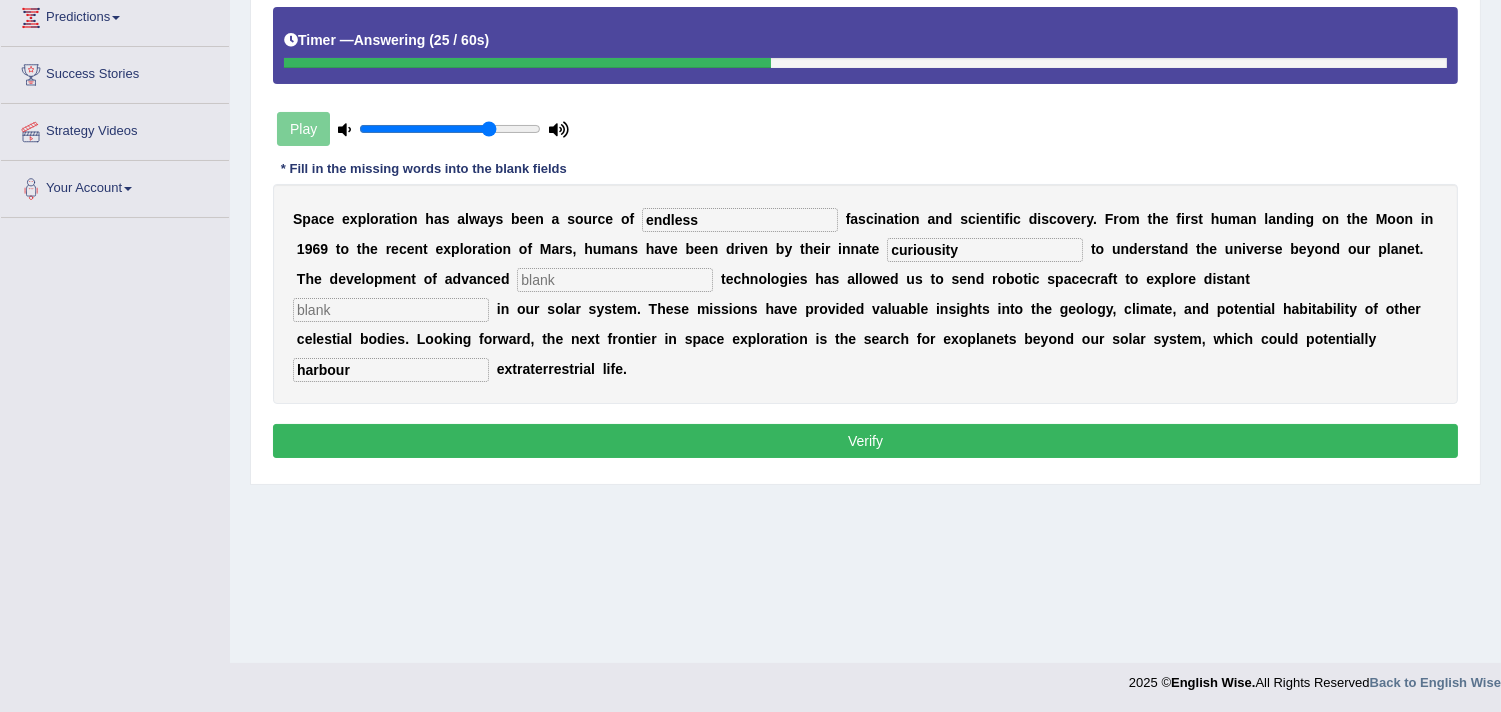 click on "S p a c e    e x p l o r a t i o n    h a s    a l w a y s    b e e n    a    s o u r c e    o f    endless    f a s c i n a t i o n    a n d    s c i e n t i f i c    d i s c o v e r y .    F r o m    t h e    f i r s t    h u m a n    l a n d i n g    o n    t h e    M o o n    i n    1 9 6 9    t o    t h e    r e c e n t    e x p l o r a t i o n    o f    M a r s ,    h u m a n s    h a v e    b e e n    d r i v e n    b y    t h e i r    i n n a t e    curiousity    t o    u n d e r s t a n d    t h e    u n i v e r s e    b e y o n d    o u r    p l a n e t .    T h e    d e v e l o p m e n t    o f    a d v a n c e d       t e c h n o l o g i e s    h a s    a l l o w e d    u s    t o    s e n d    r o b o t i c    s p a c e c r a f t    t o    e x p l o r e    d i s t a n t       i n    o u r    s o l a r    s y s t e m .    T h e s e    m i s s i o n s    h a v e    p r o v i d e d    v a l u a b l e    i n s i g h t s    i n t o" at bounding box center (865, 294) 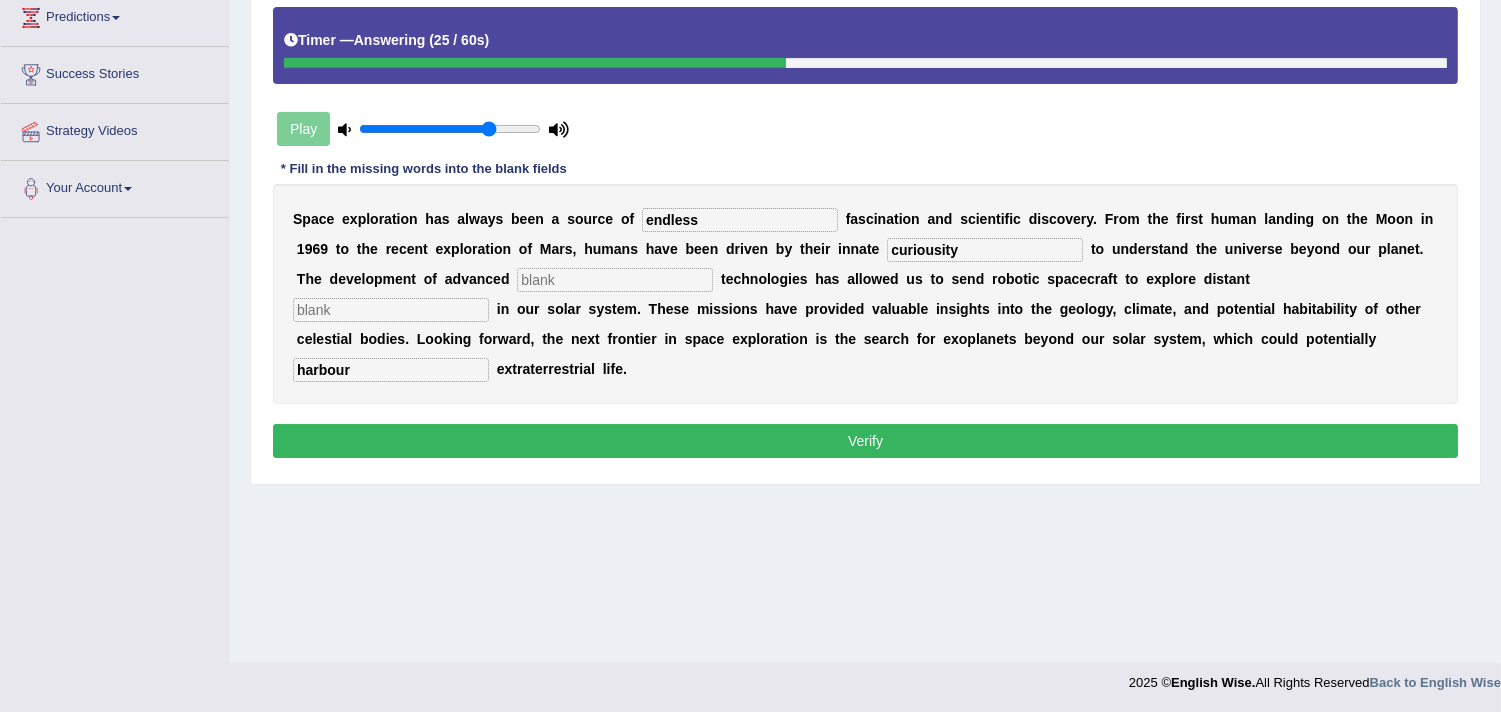 click at bounding box center [615, 280] 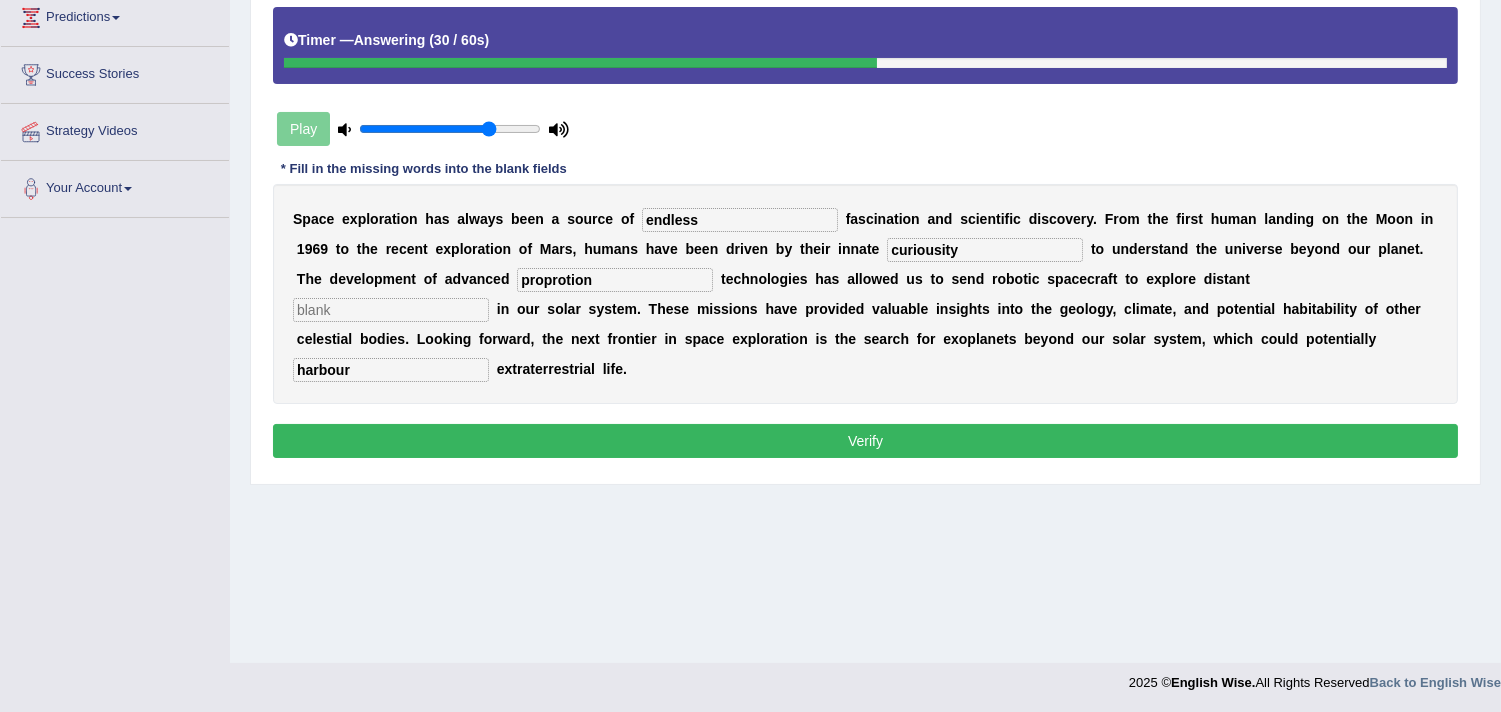 type on "proprotion" 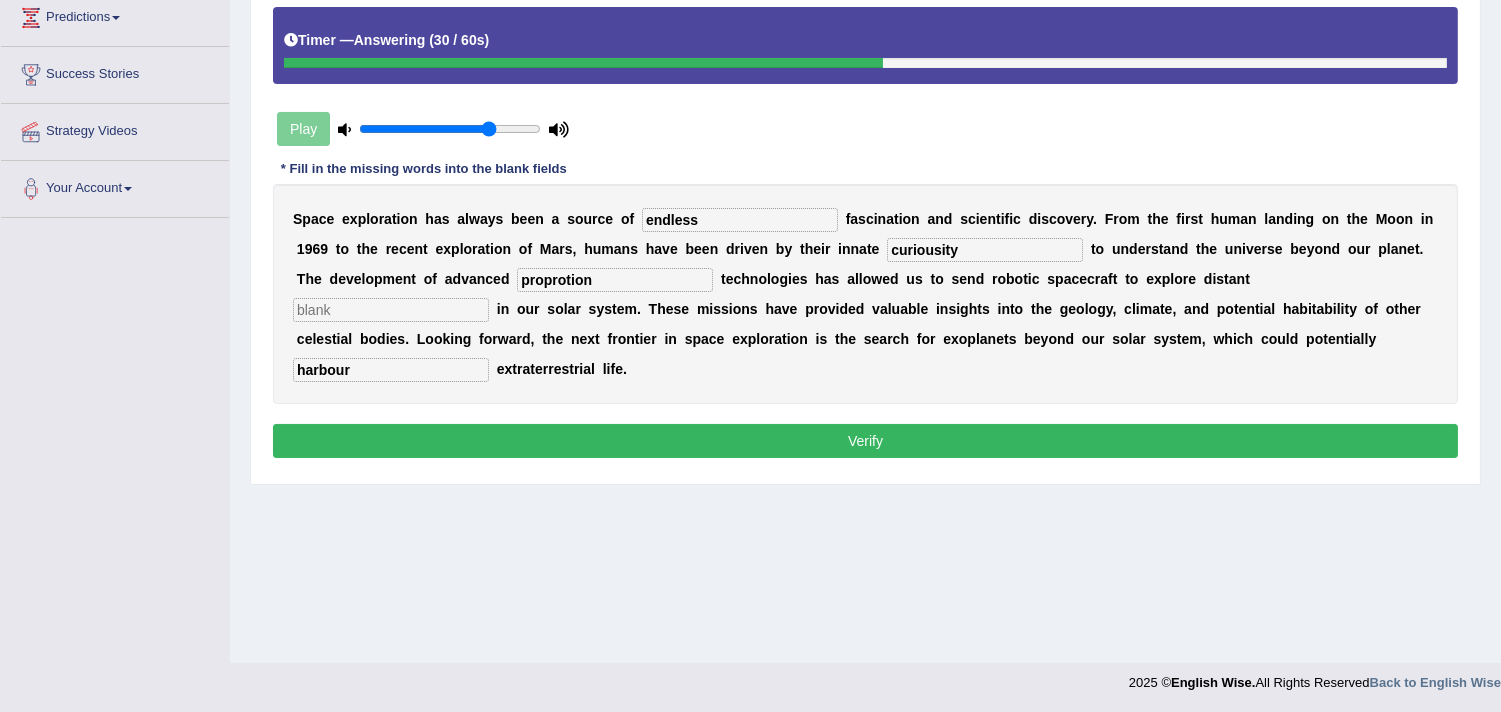 click at bounding box center [391, 310] 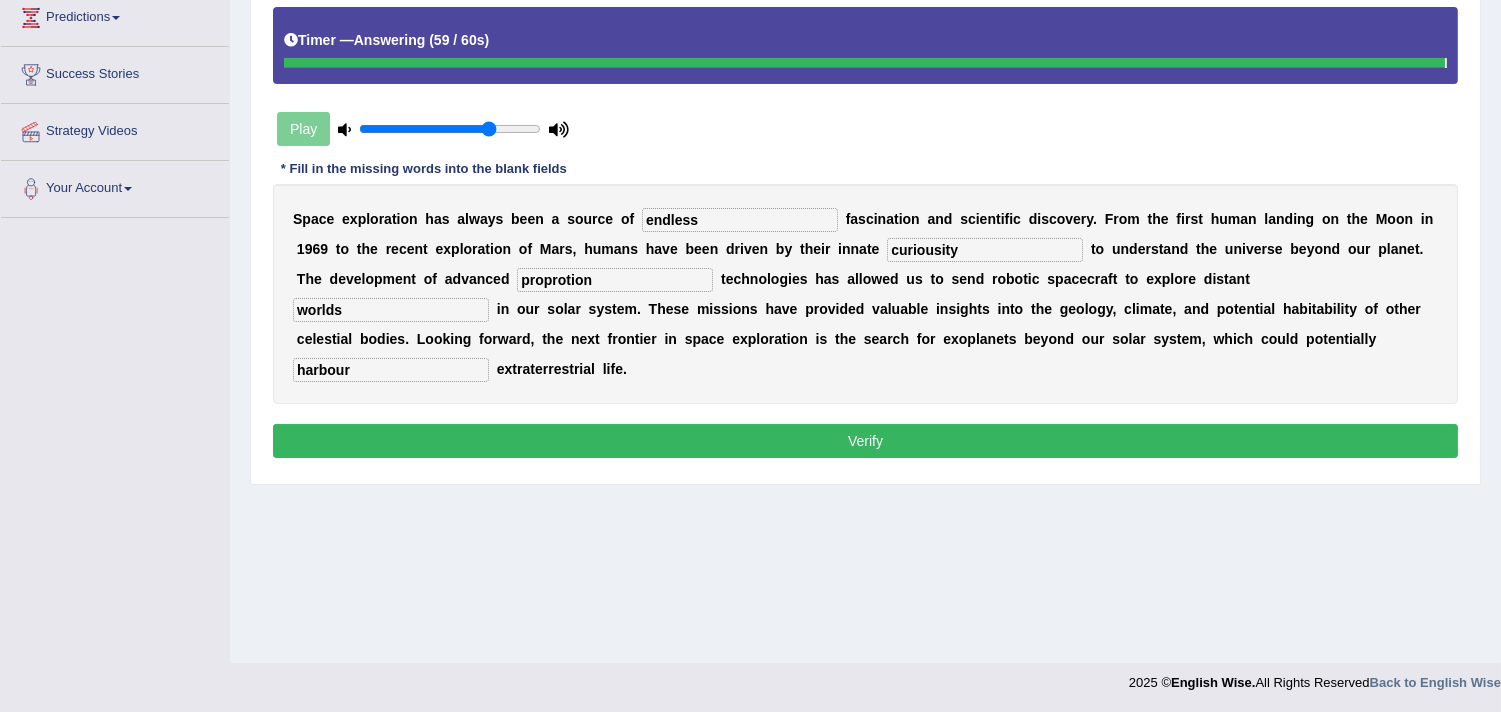 type on "worlds" 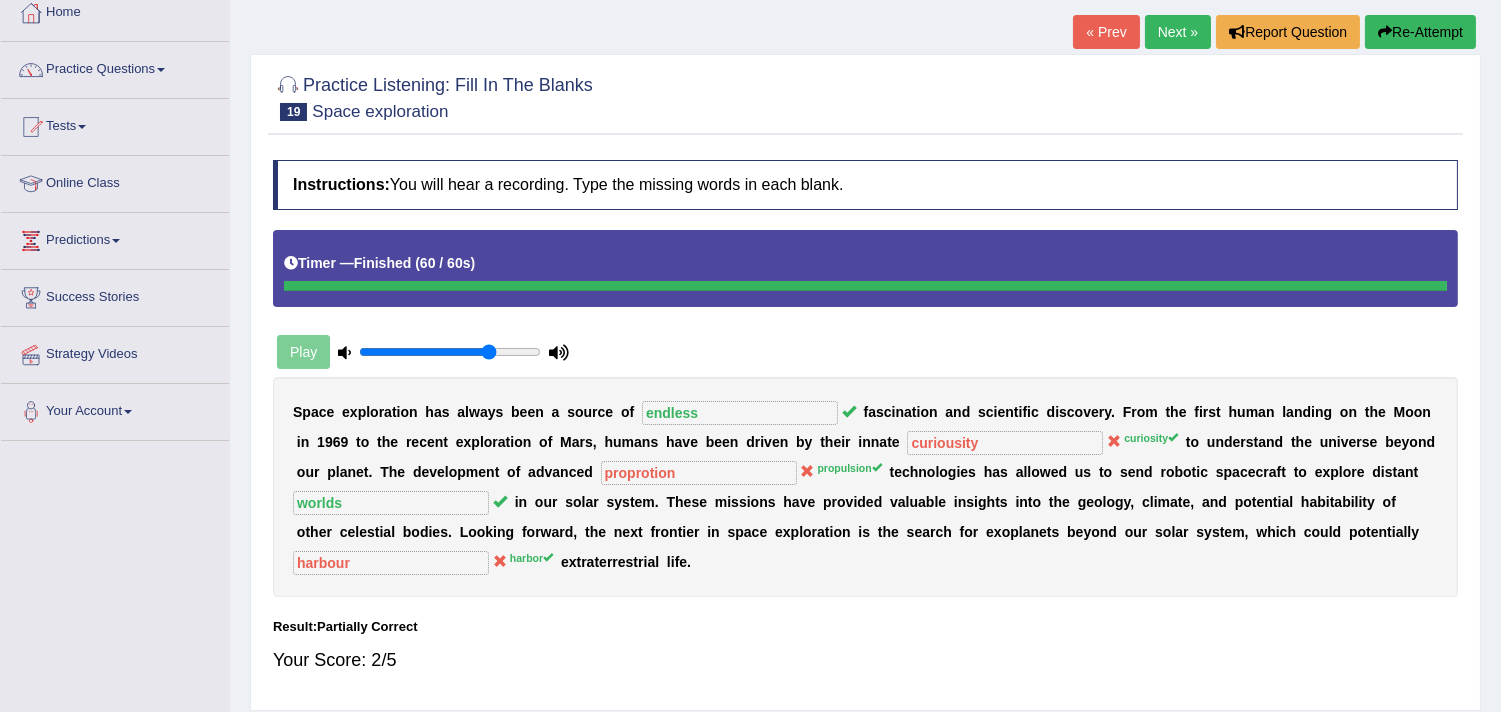 scroll, scrollTop: 108, scrollLeft: 0, axis: vertical 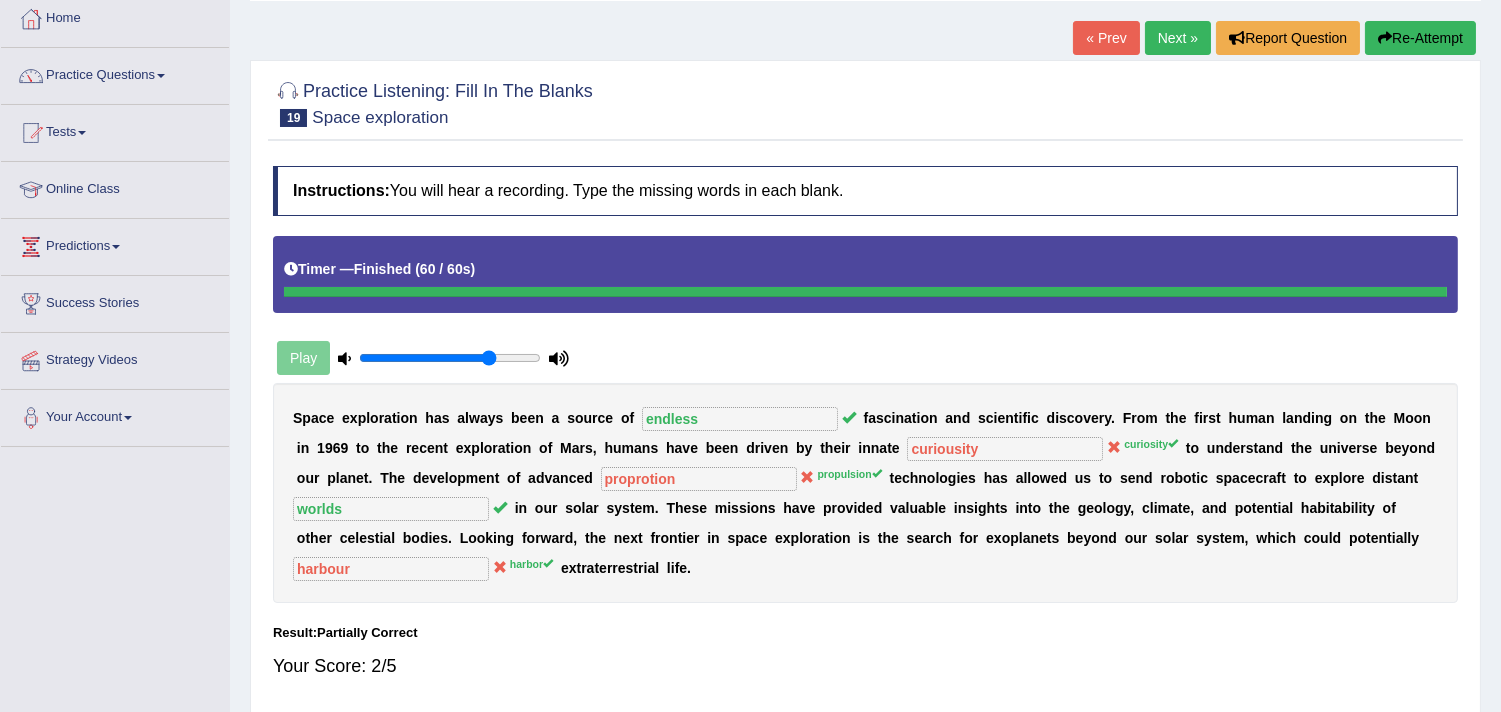 click on "Next »" at bounding box center (1178, 38) 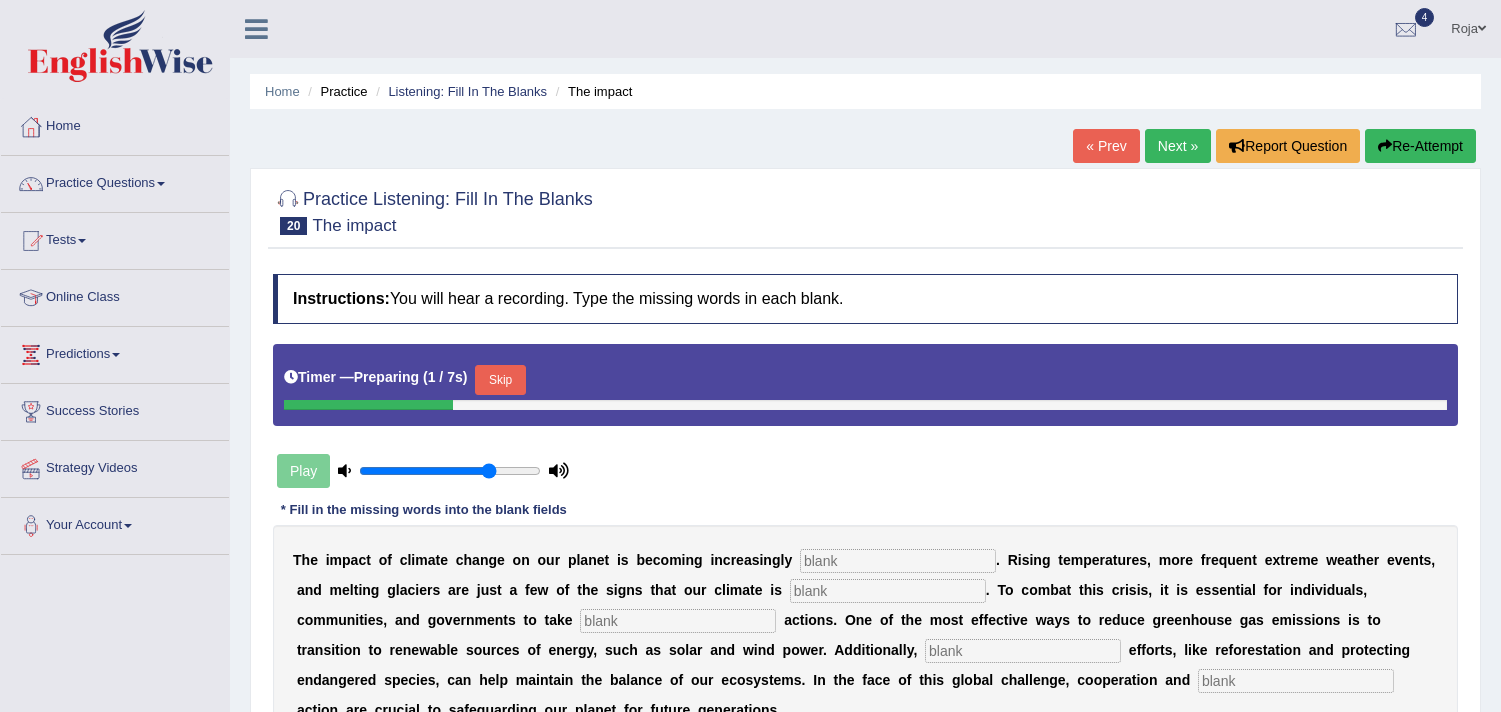 scroll, scrollTop: 300, scrollLeft: 0, axis: vertical 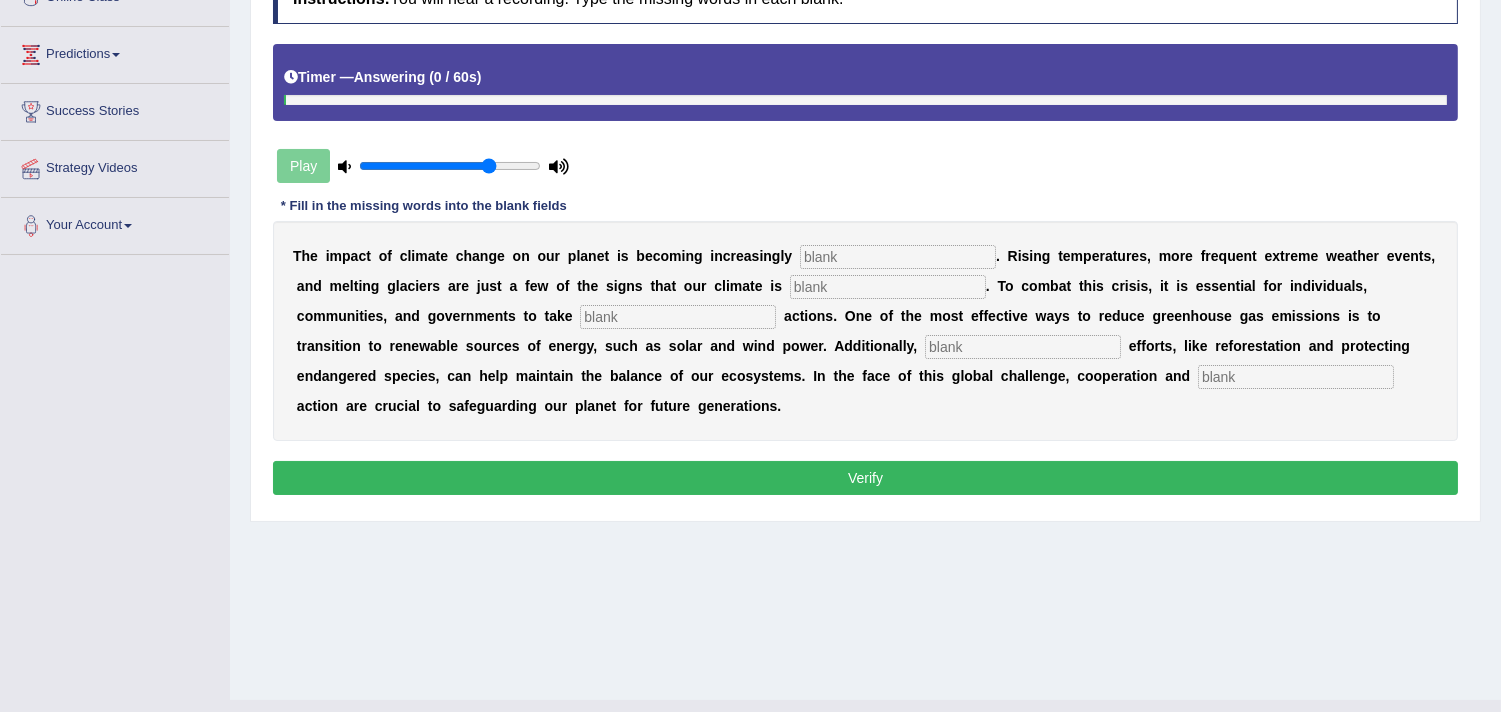 click at bounding box center (1296, 377) 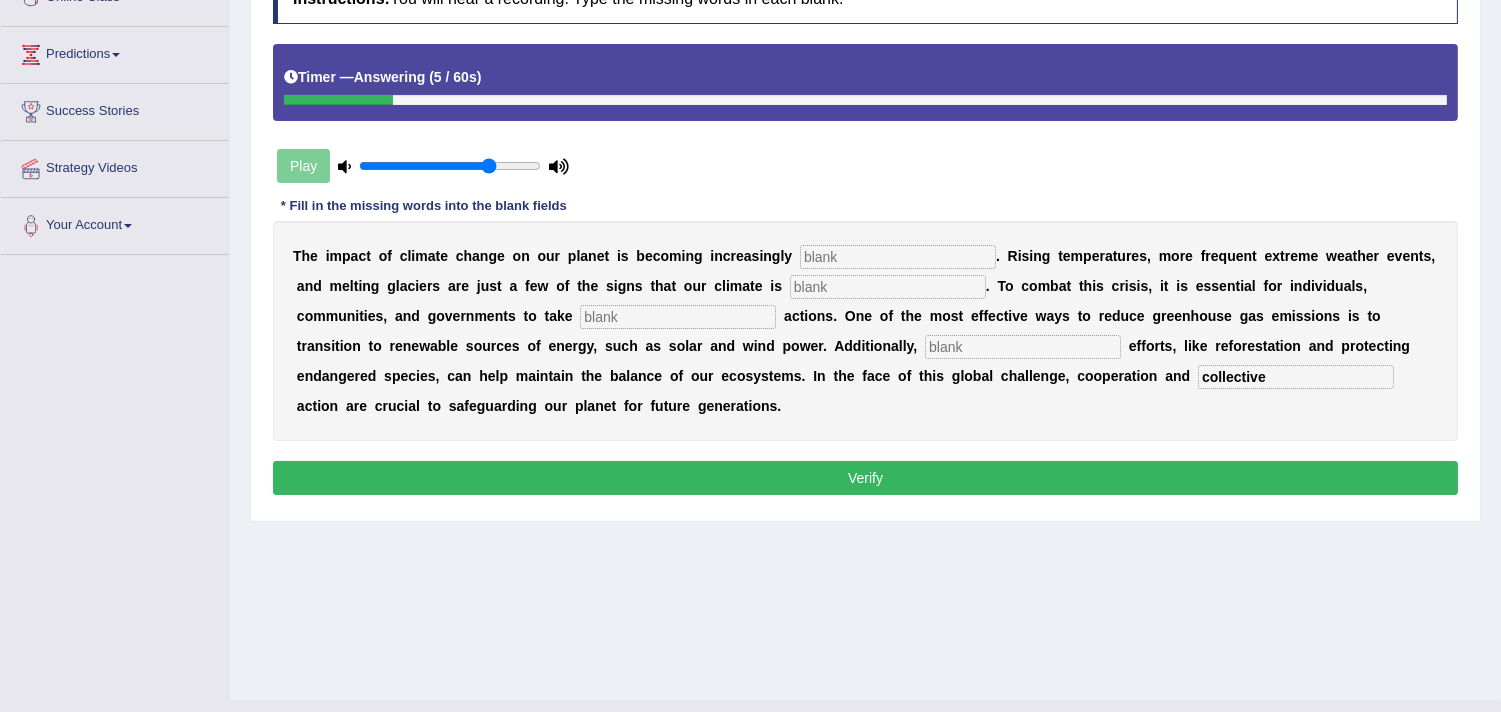 type on "collective" 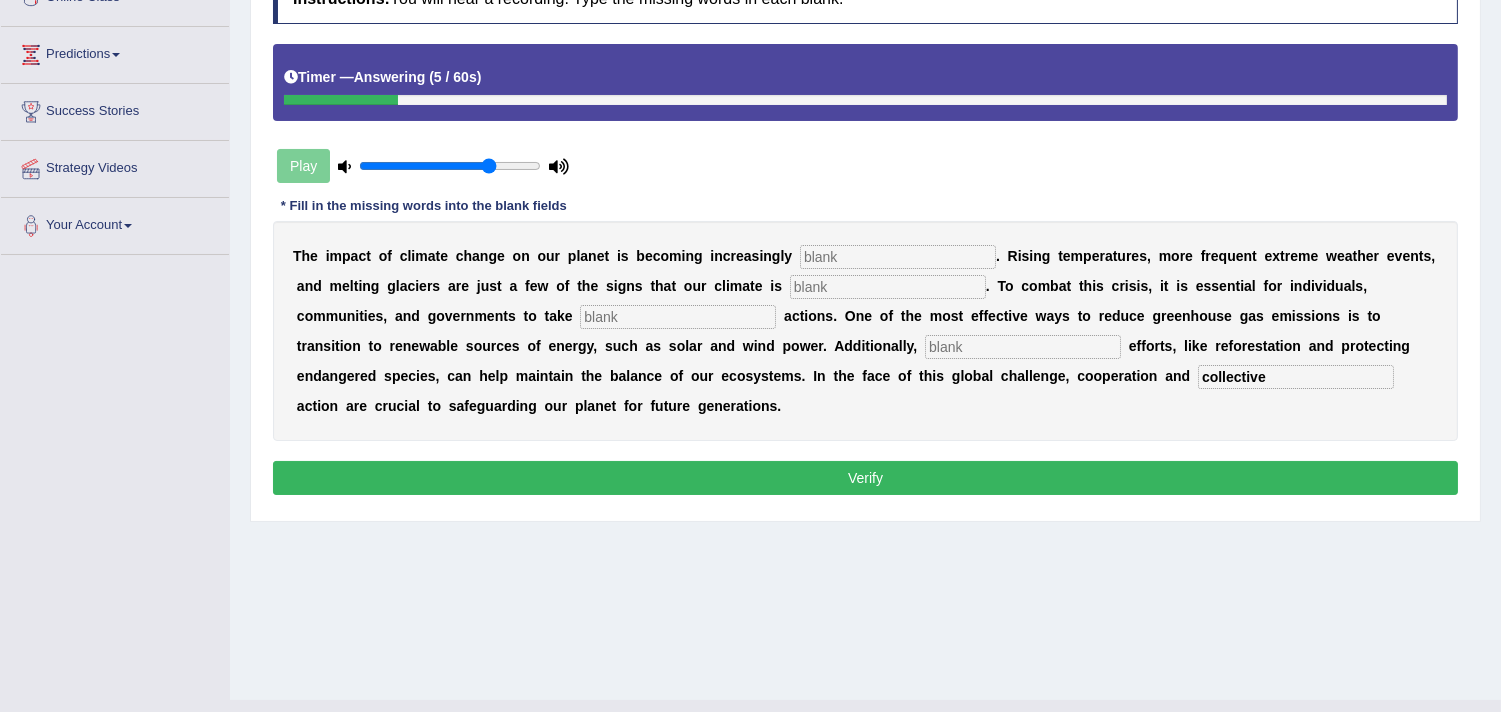 click at bounding box center [898, 257] 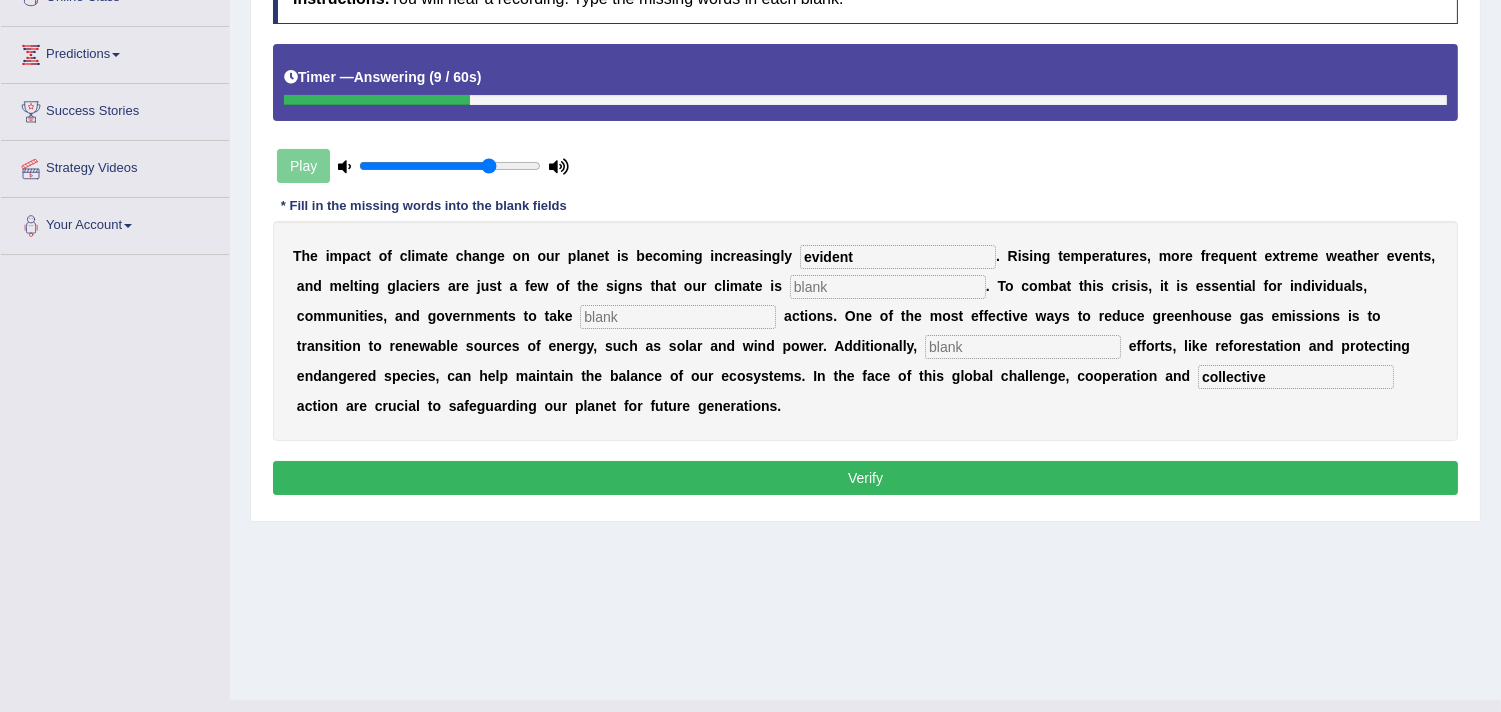 type on "evident" 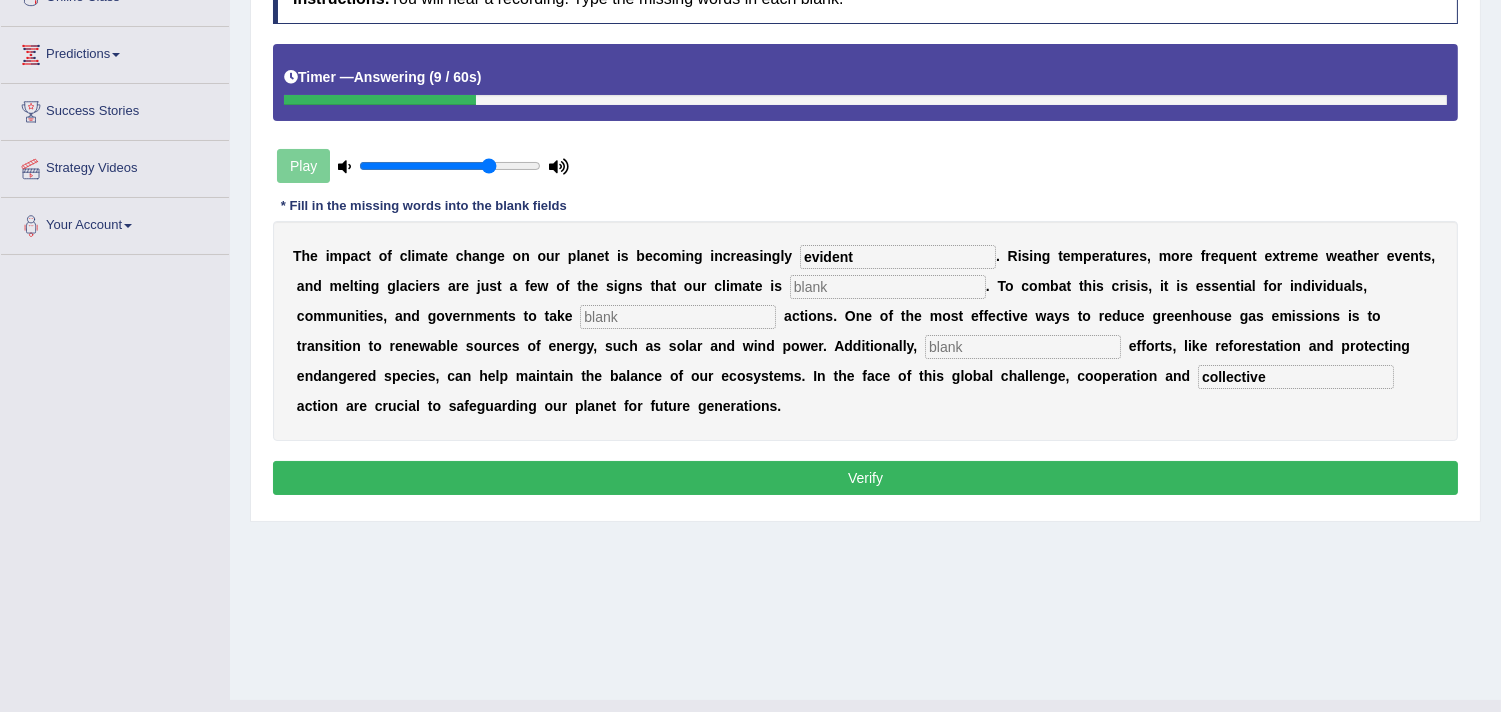 click at bounding box center (888, 287) 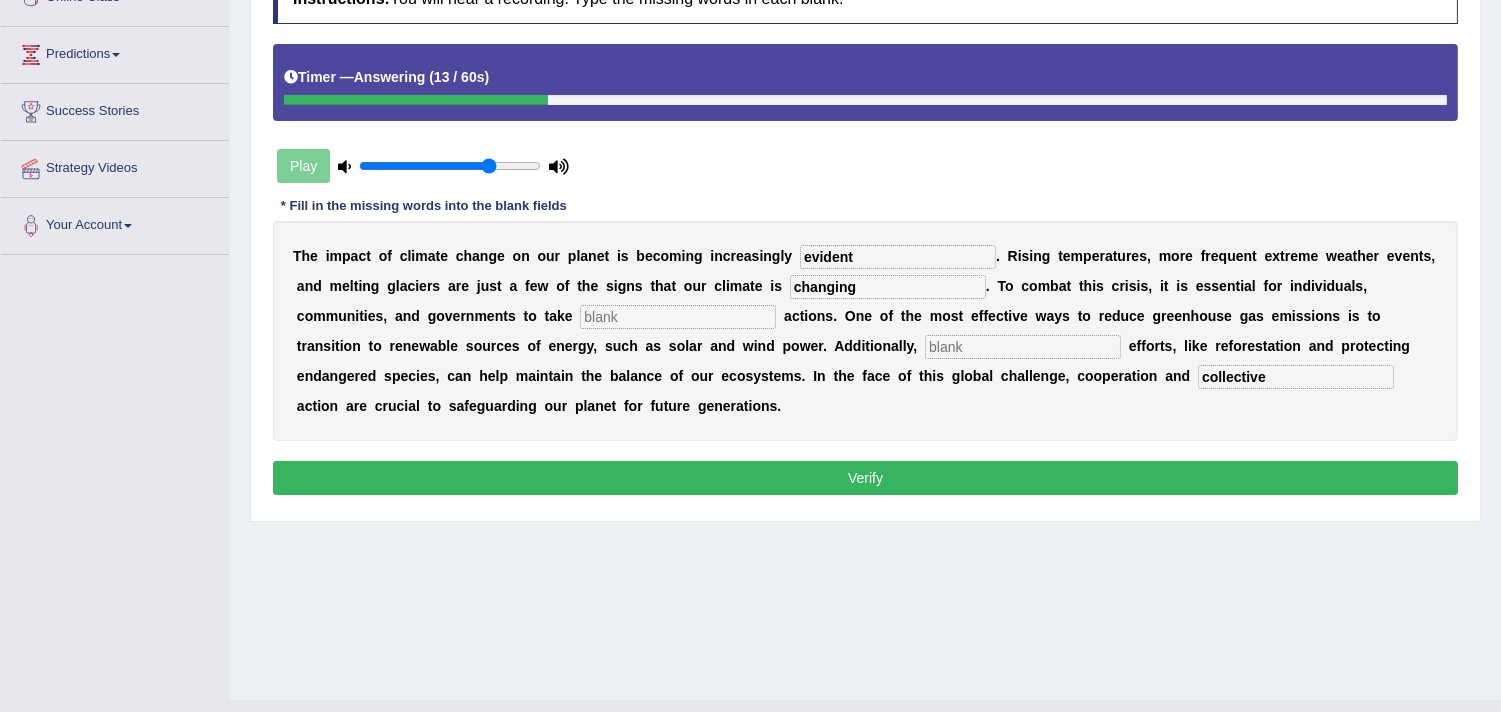 type on "changing" 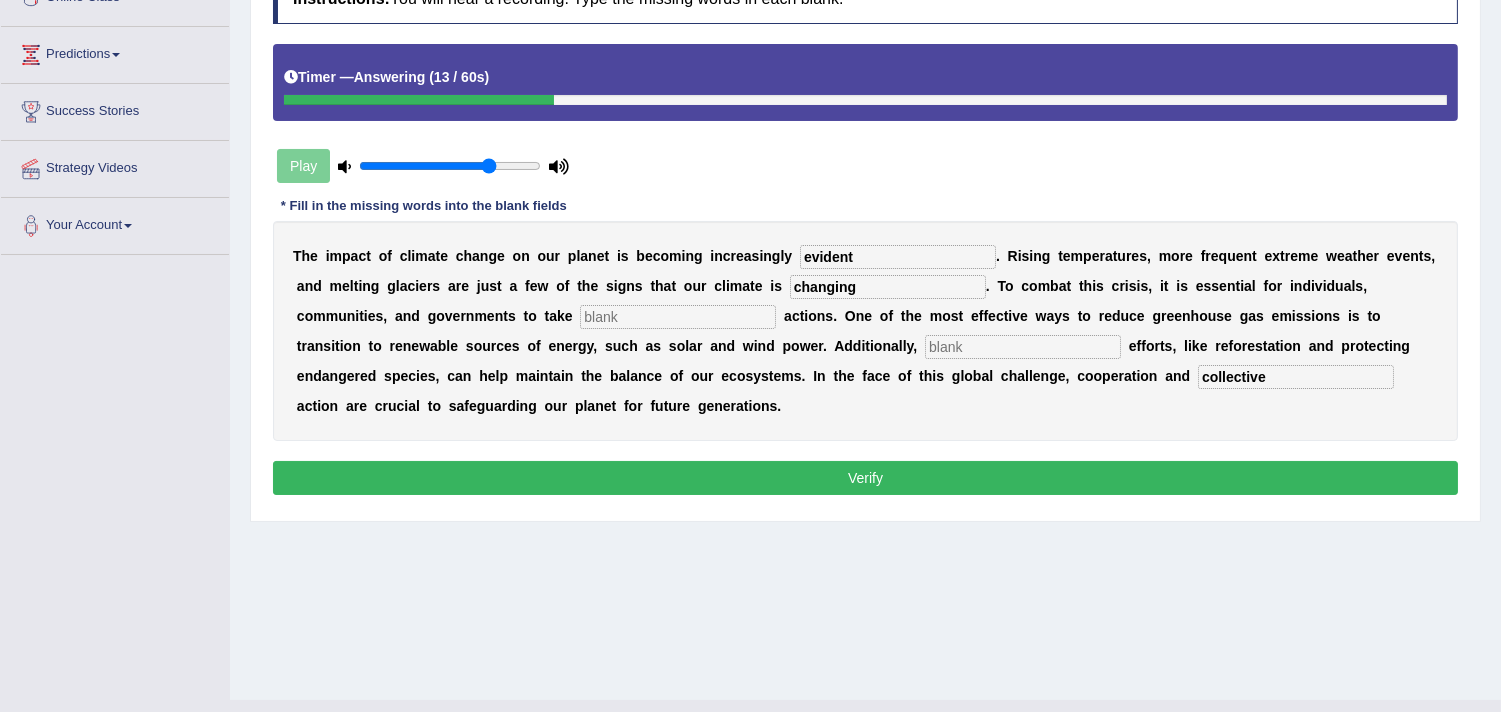 click at bounding box center (678, 317) 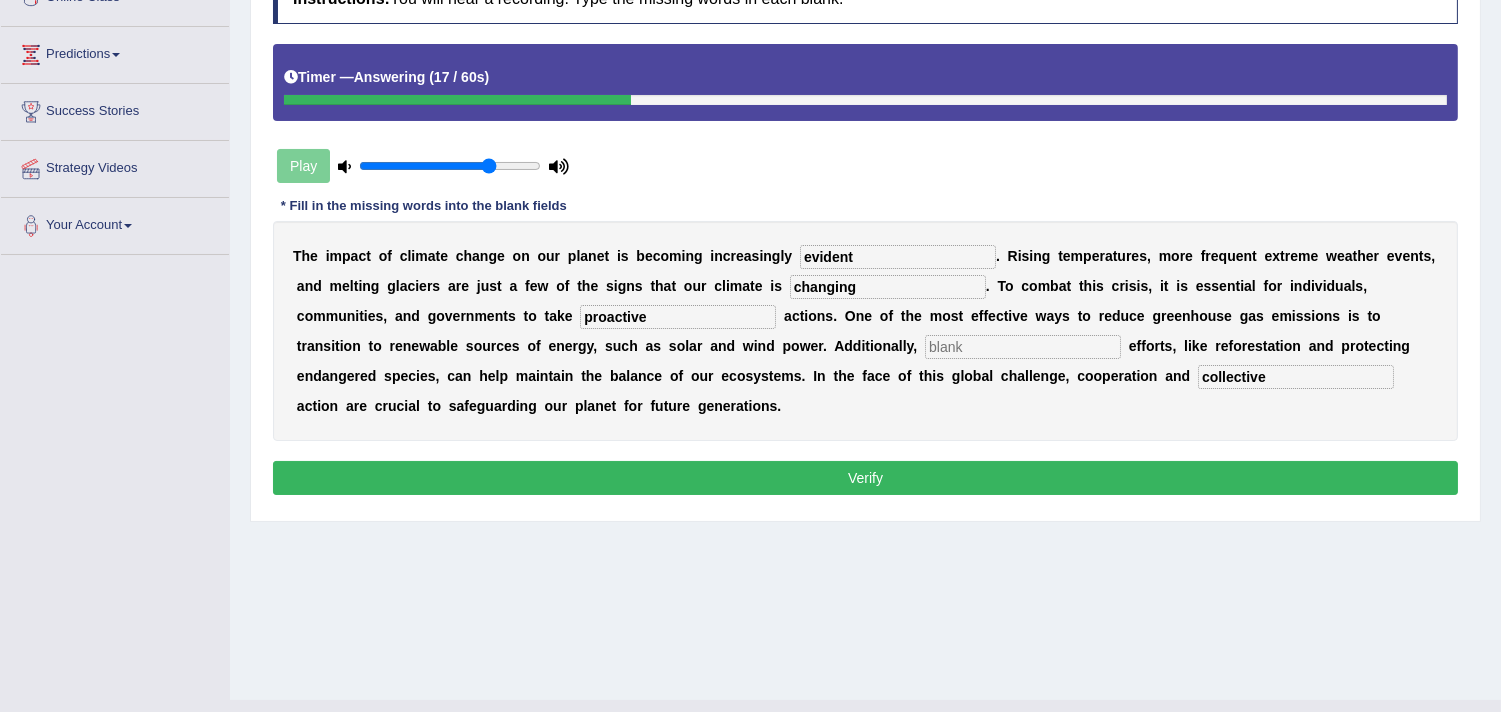 type on "proactive" 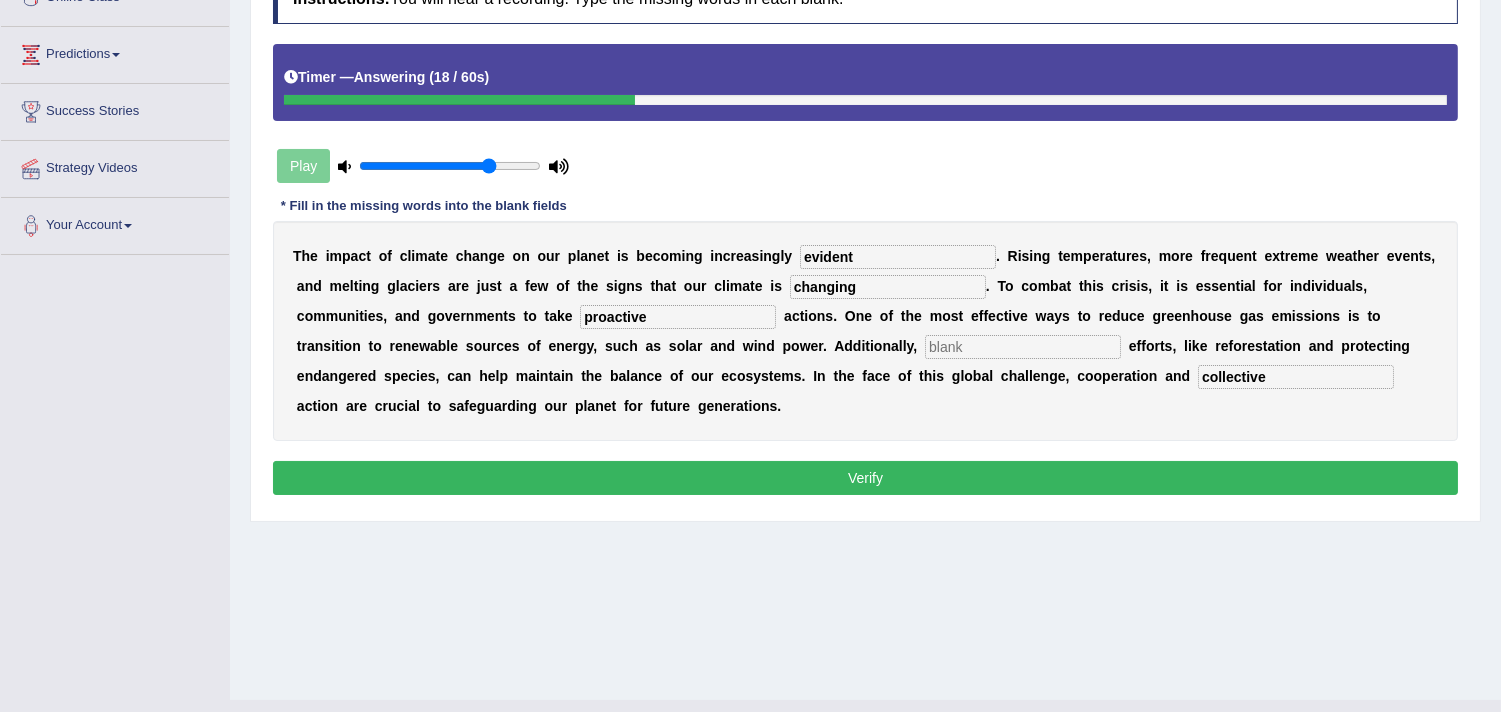 click at bounding box center (1023, 347) 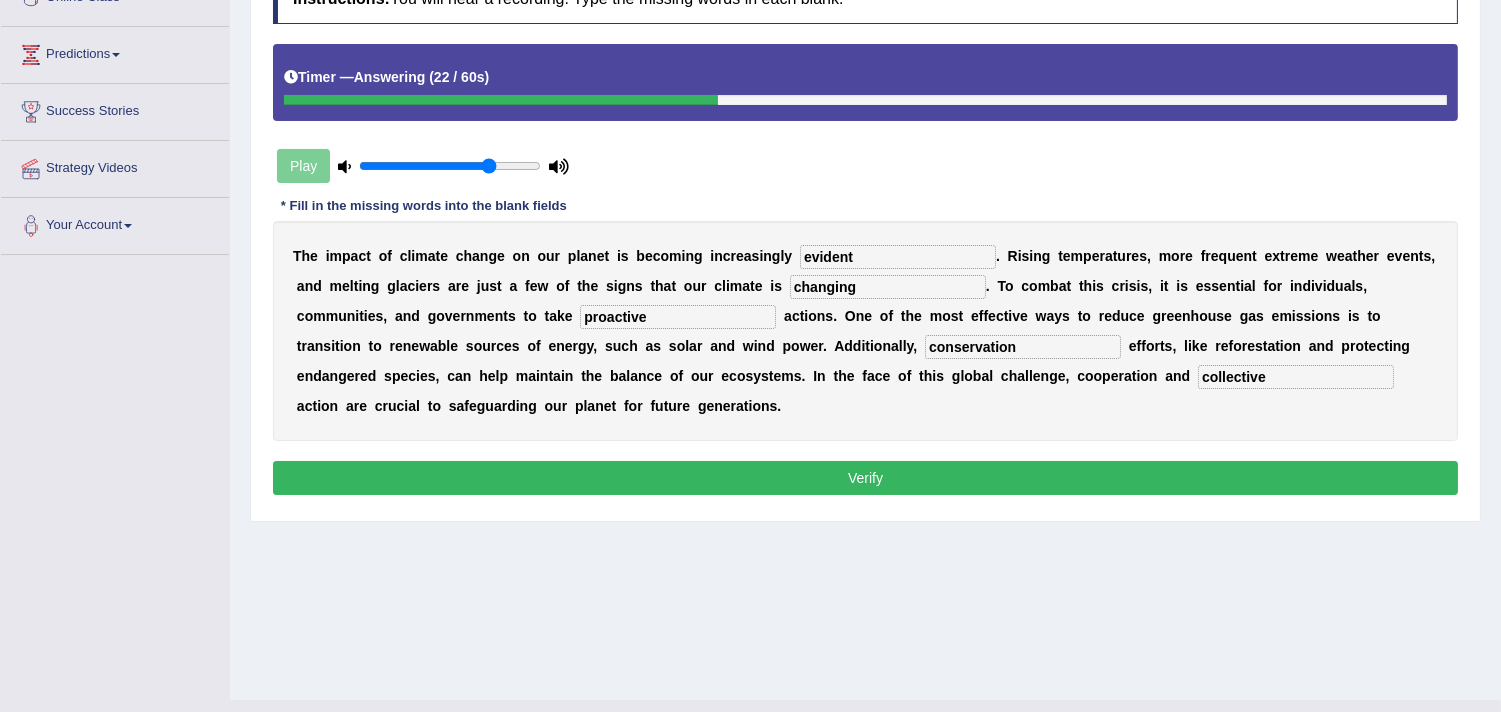 type on "conservation" 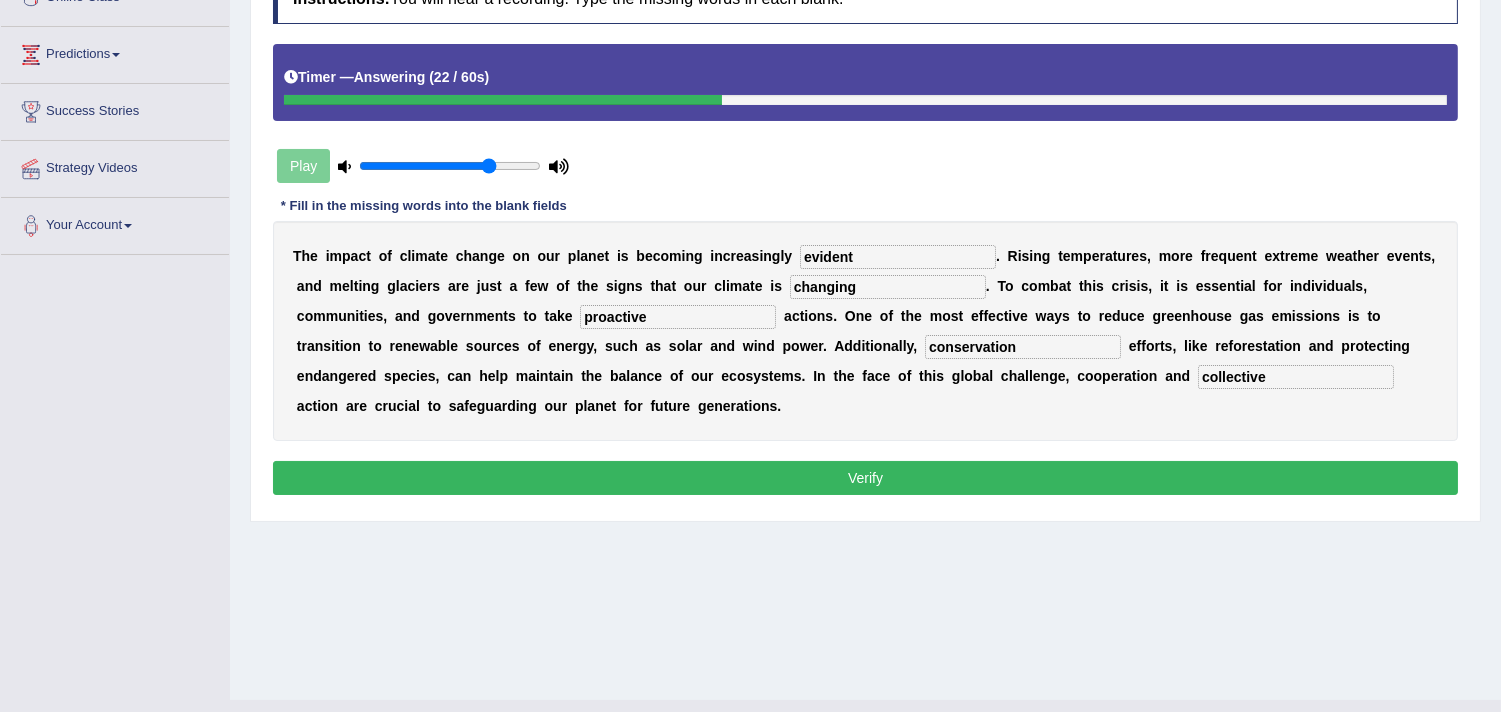 click on "Verify" at bounding box center [865, 478] 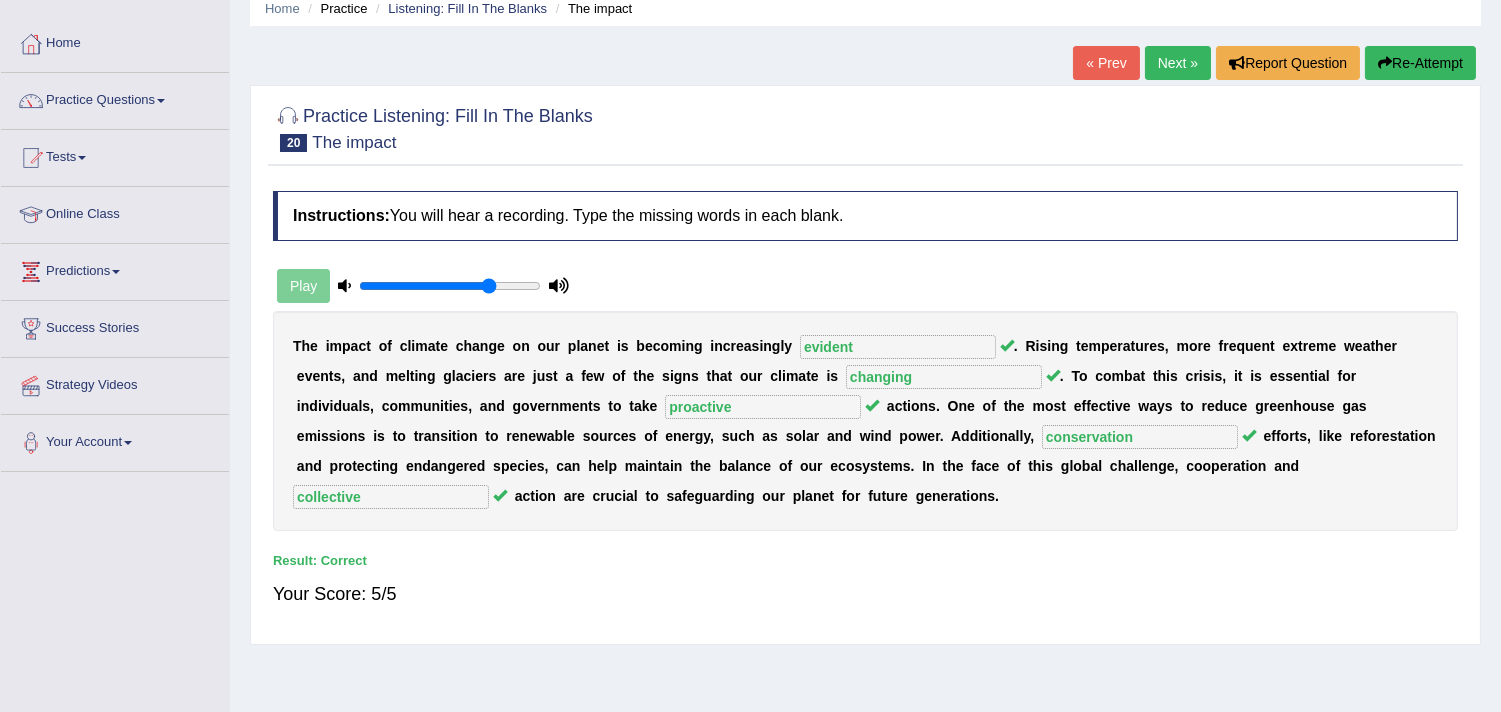 scroll, scrollTop: 81, scrollLeft: 0, axis: vertical 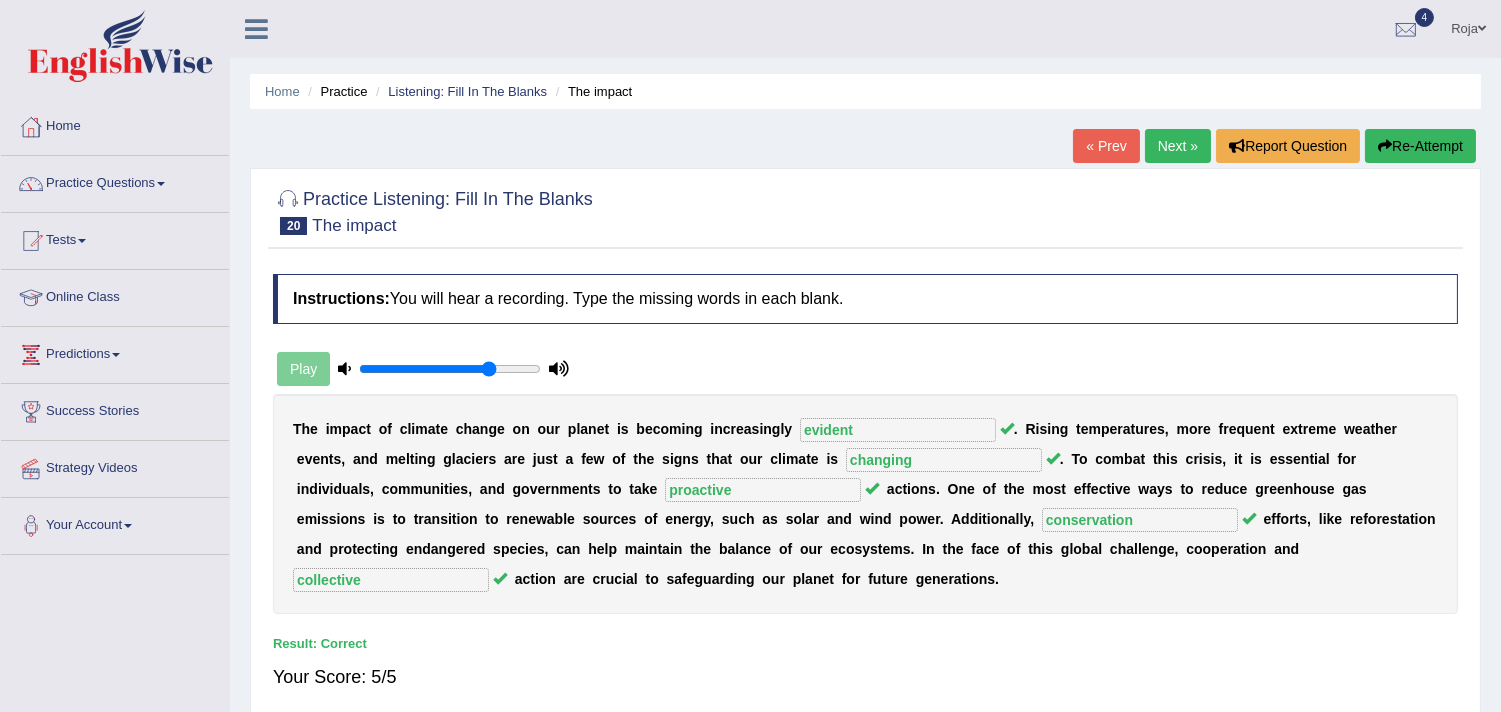 click on "Next »" at bounding box center (1178, 146) 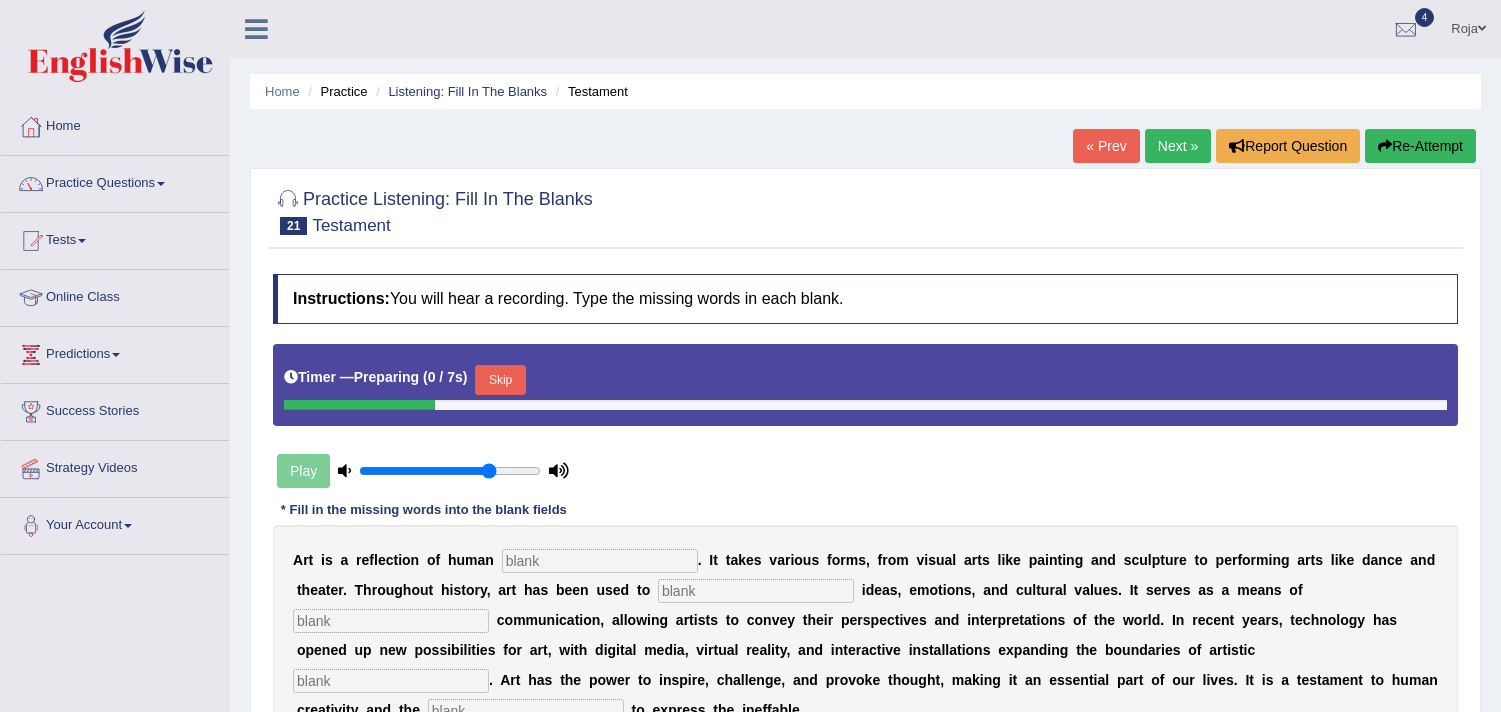 scroll, scrollTop: 337, scrollLeft: 0, axis: vertical 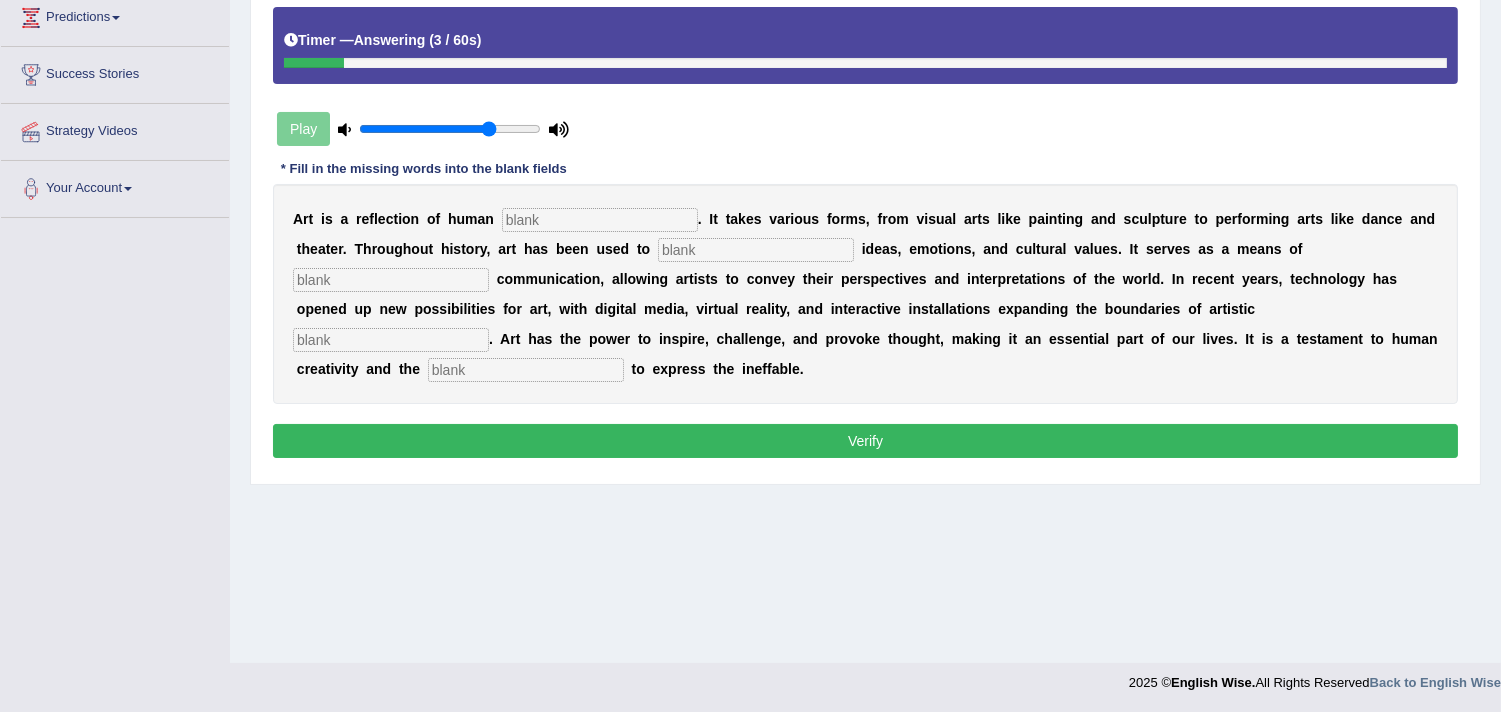 click at bounding box center (526, 370) 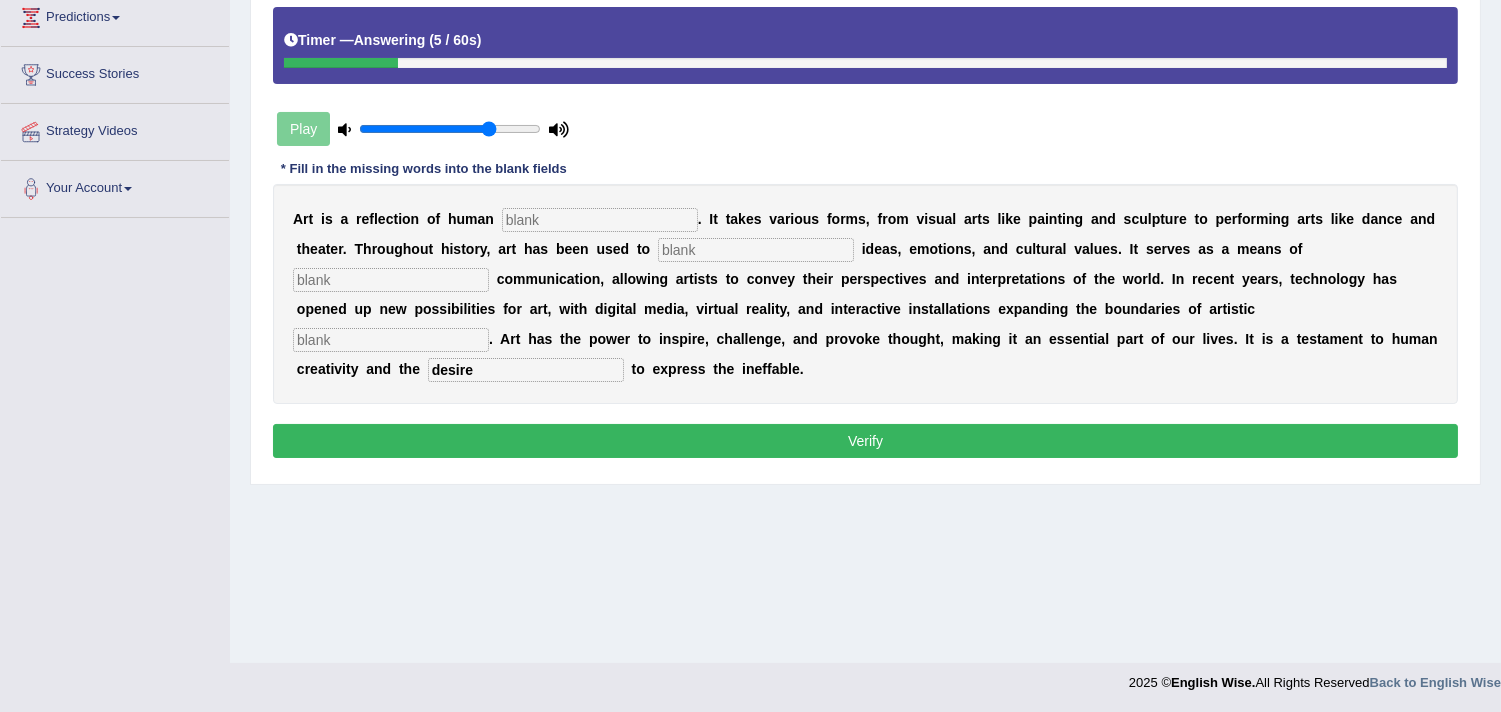 type on "desire" 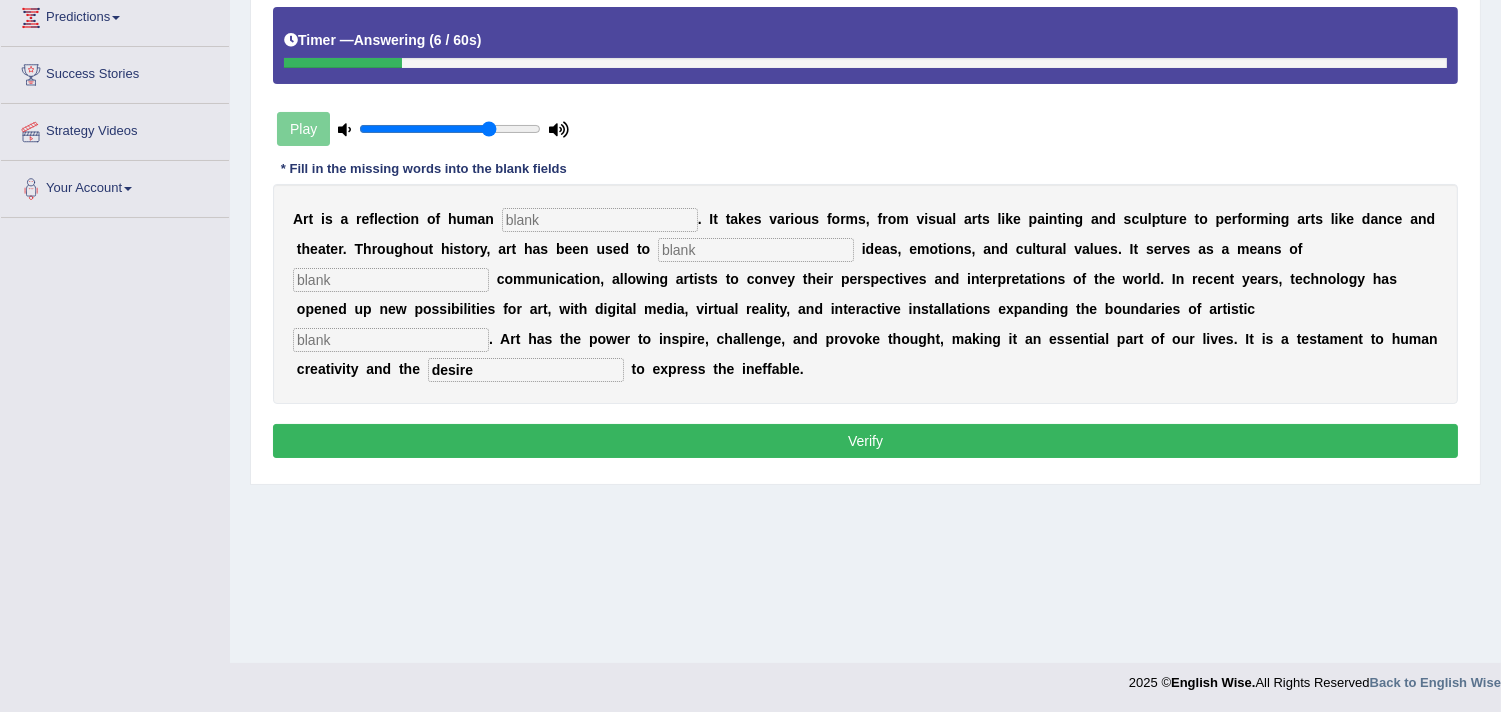 click on "A r t    i s    a    r e f l e c t i o n    o f    h u m a n    .    I t    t a k e s    v a r i o u s    f o r m s ,    f r o m    v i s u a l    a r t s    l i k e    p a i n t i n g    a n d    s c u l p t u r e    t o    p e r f o r m i n g    a r t s    l i k e    d a n c e    a n d    t h e a t e r .    T h r o u g h o u t    h i s t o r y ,    a r t    h a s    b e e n    u s e d    t o       i d e a s ,    e m o t i o n s ,    a n d    c u l t u r a l    v a l u e s .    I t    s e r v e s    a s    a    m e a n s    o f       c o m m u n i c a t i o n ,    a l l o w i n g    a r t i s t s    t o    c o n v e y    t h e i r    p e r s p e c t i v e s    a n d    i n t e r p r e t a t i o n s    o f    t h e    w o r l d .    I n    r e c e n t    y e a r s ,    t e c h n o l o g y    h a s    o p e n e d    u p    n e w    p o s s i b i l i t i e s    f o r    a r t ,    w i t h    d i g i t a l    m e d i a ,    v i r t u a l" at bounding box center [865, 294] 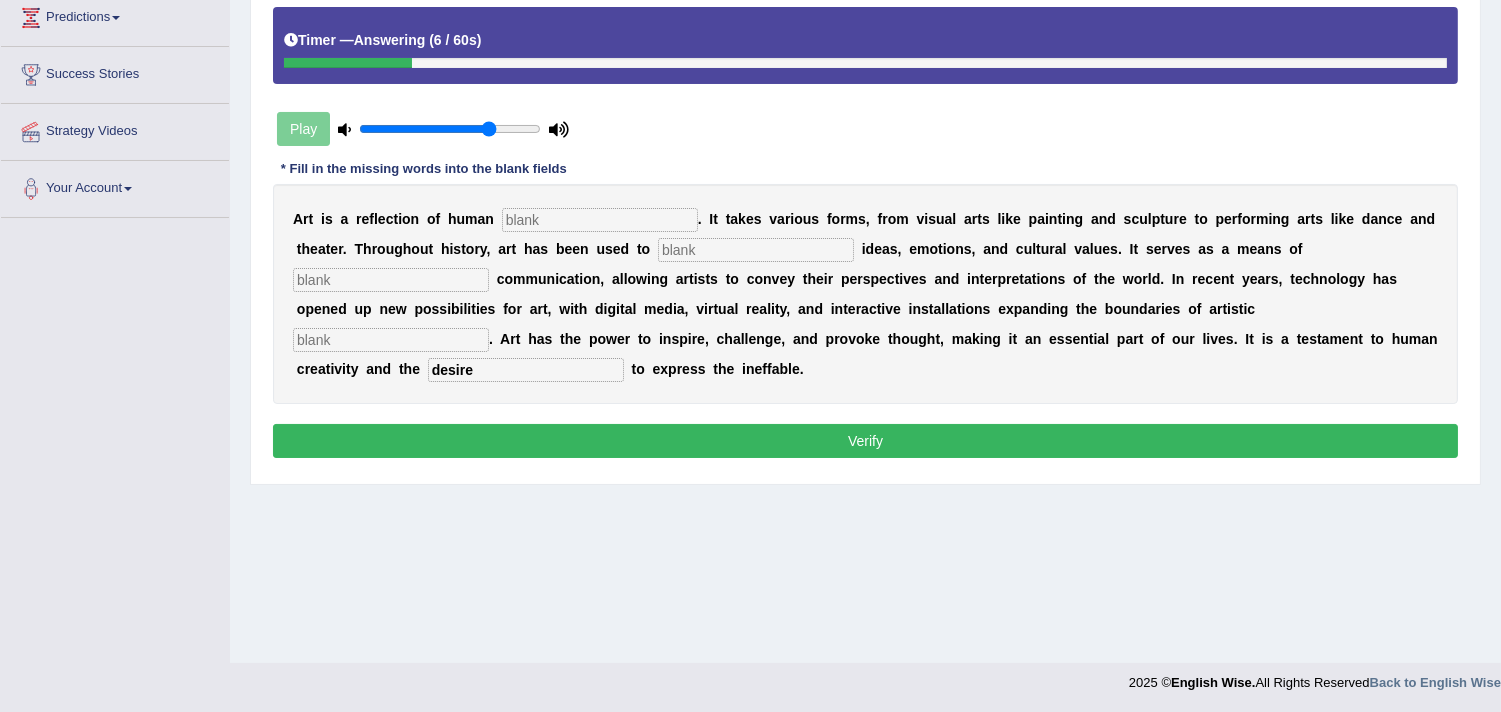 click at bounding box center [391, 340] 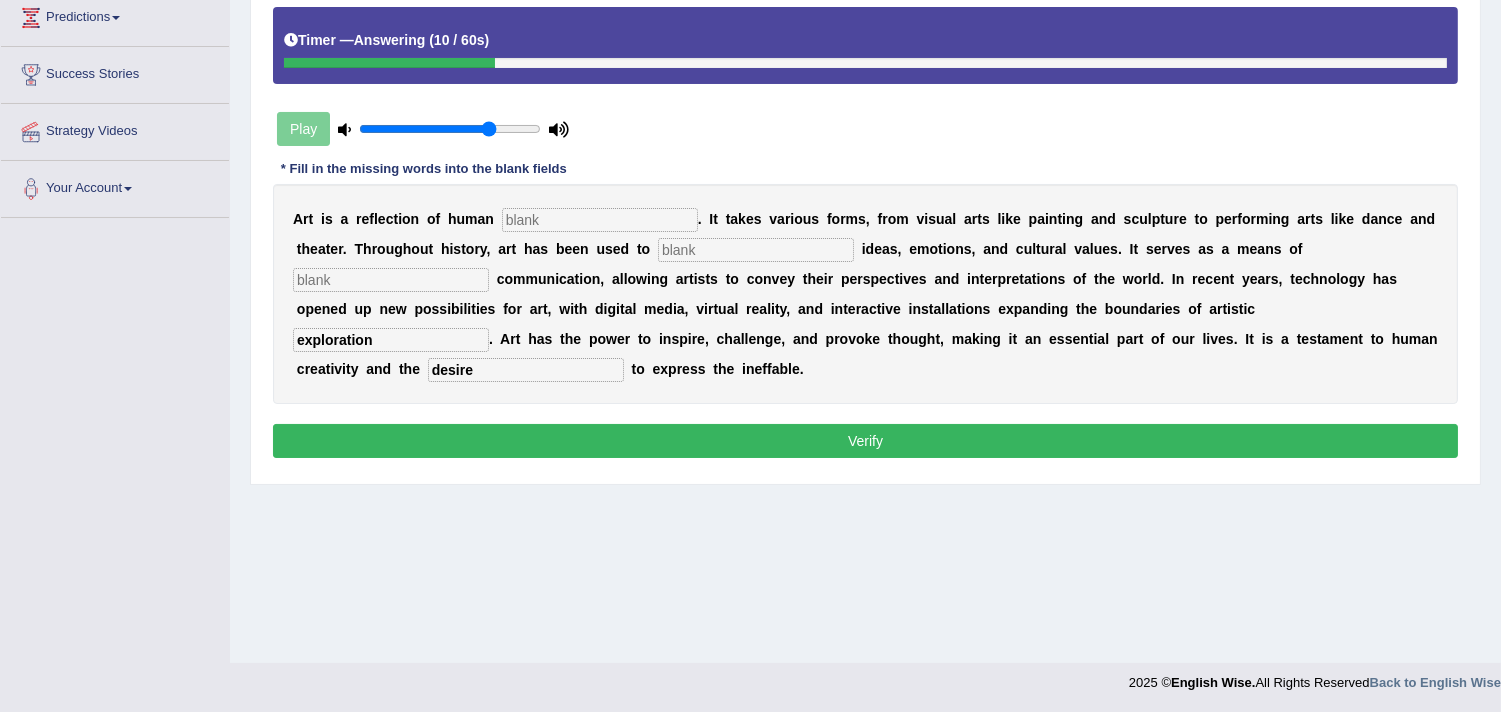 type on "exploration" 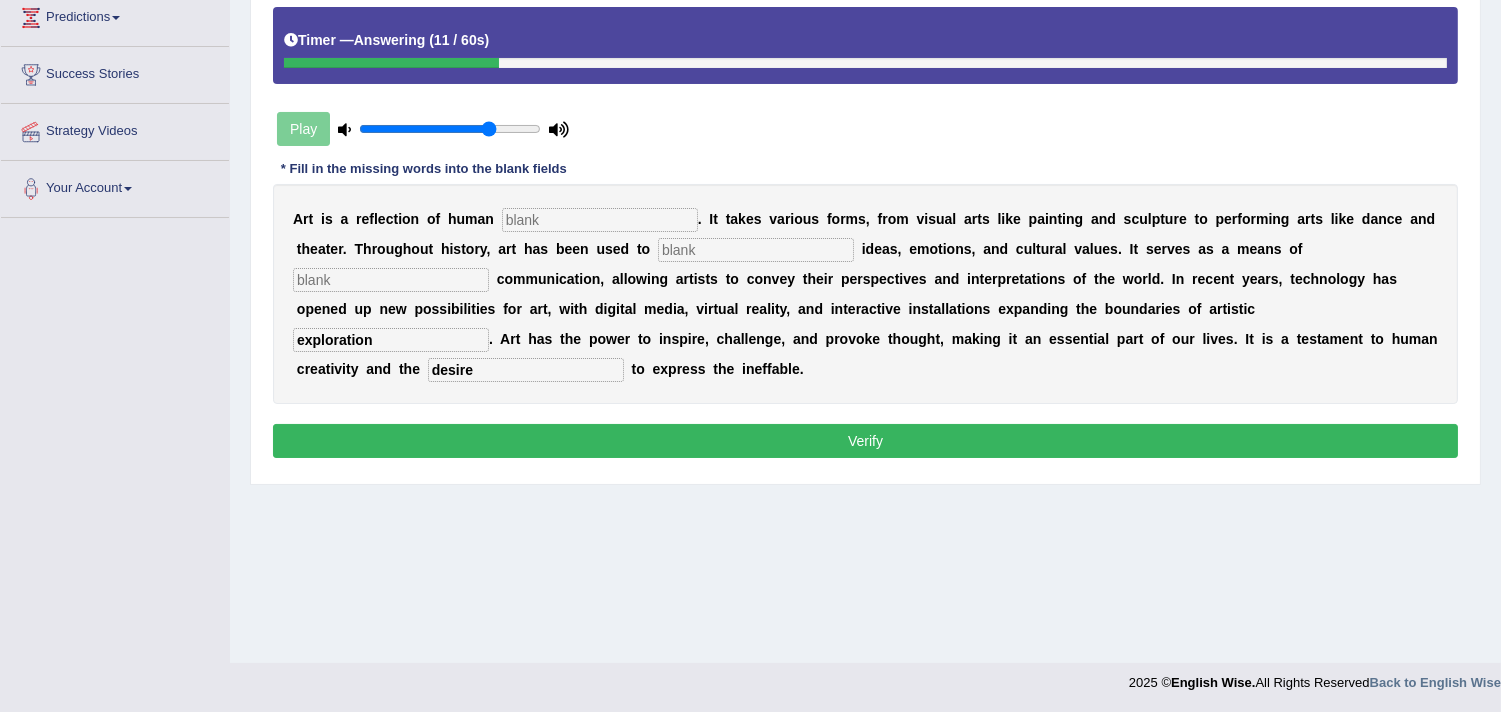 click at bounding box center (600, 220) 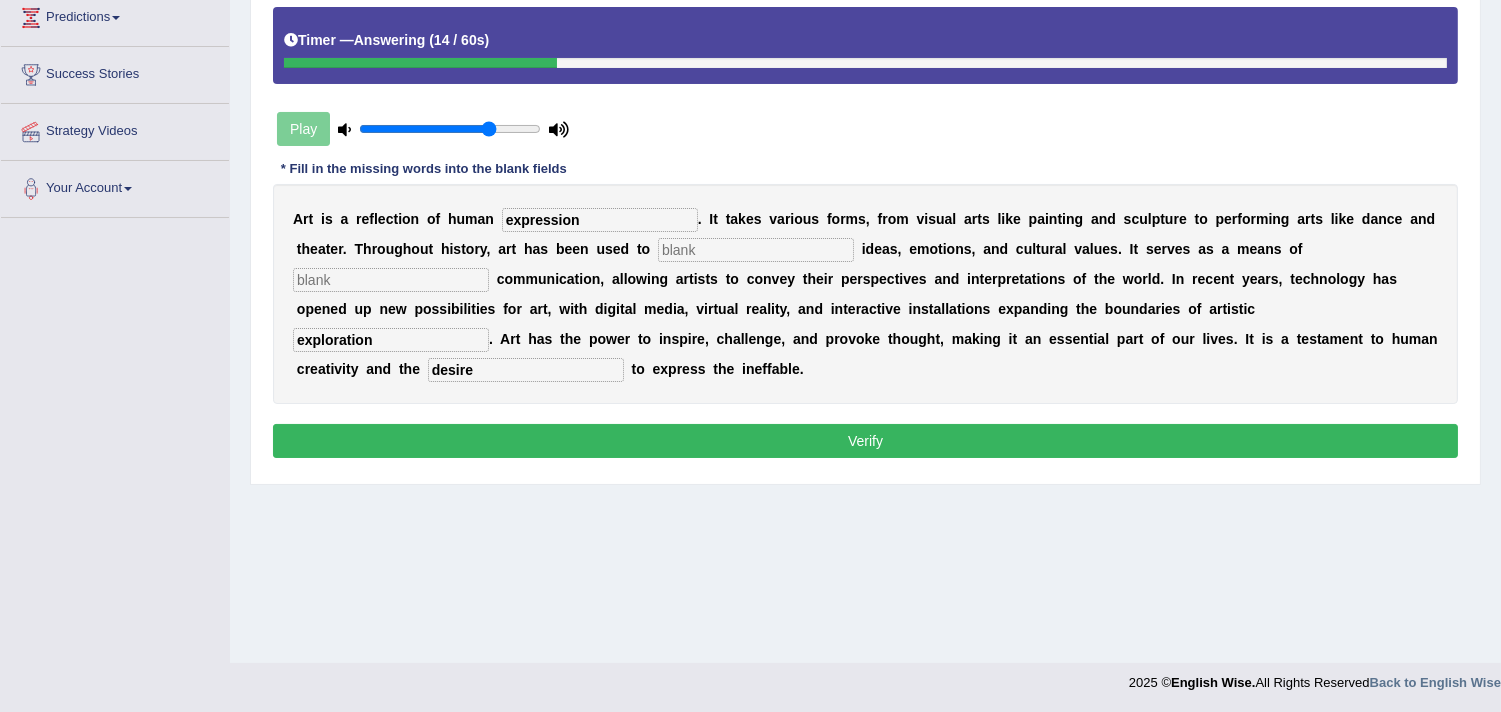 type on "expression" 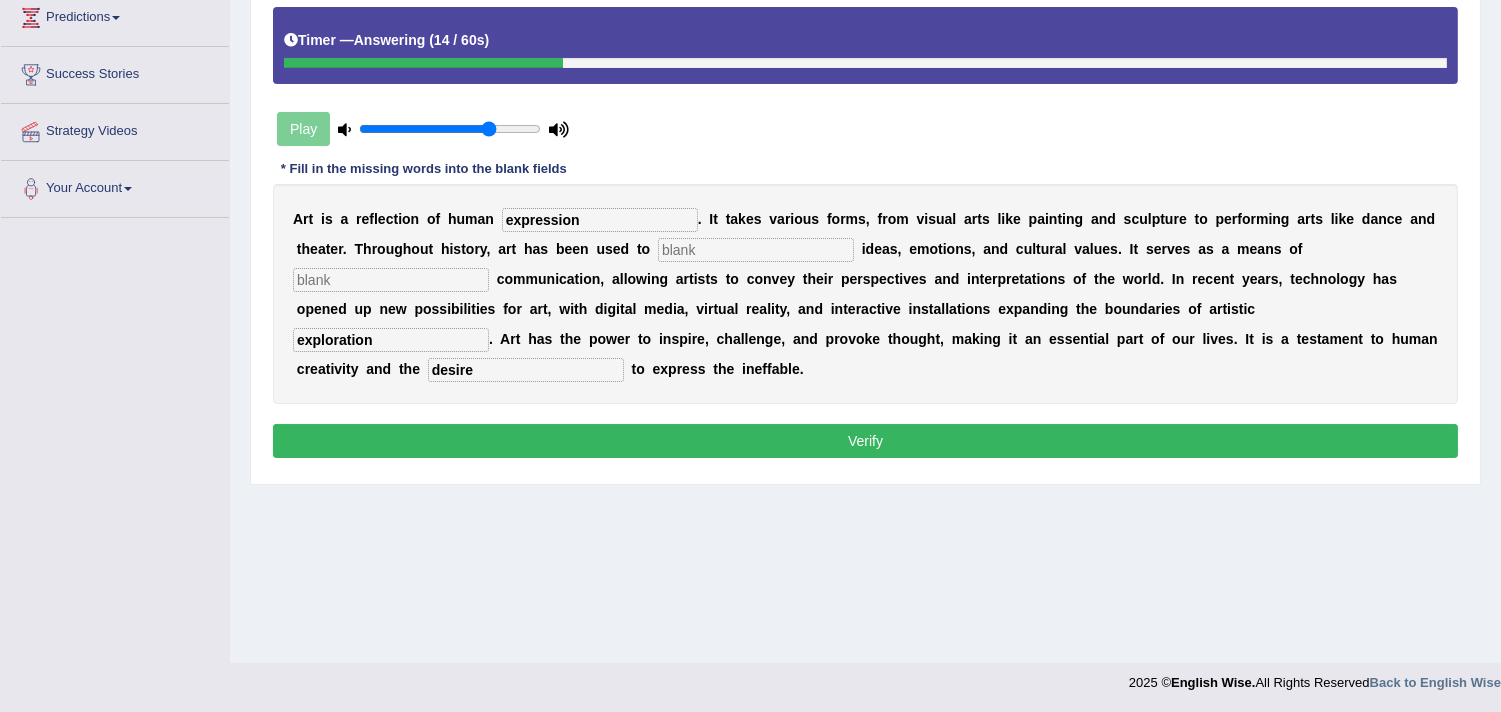 click at bounding box center (756, 250) 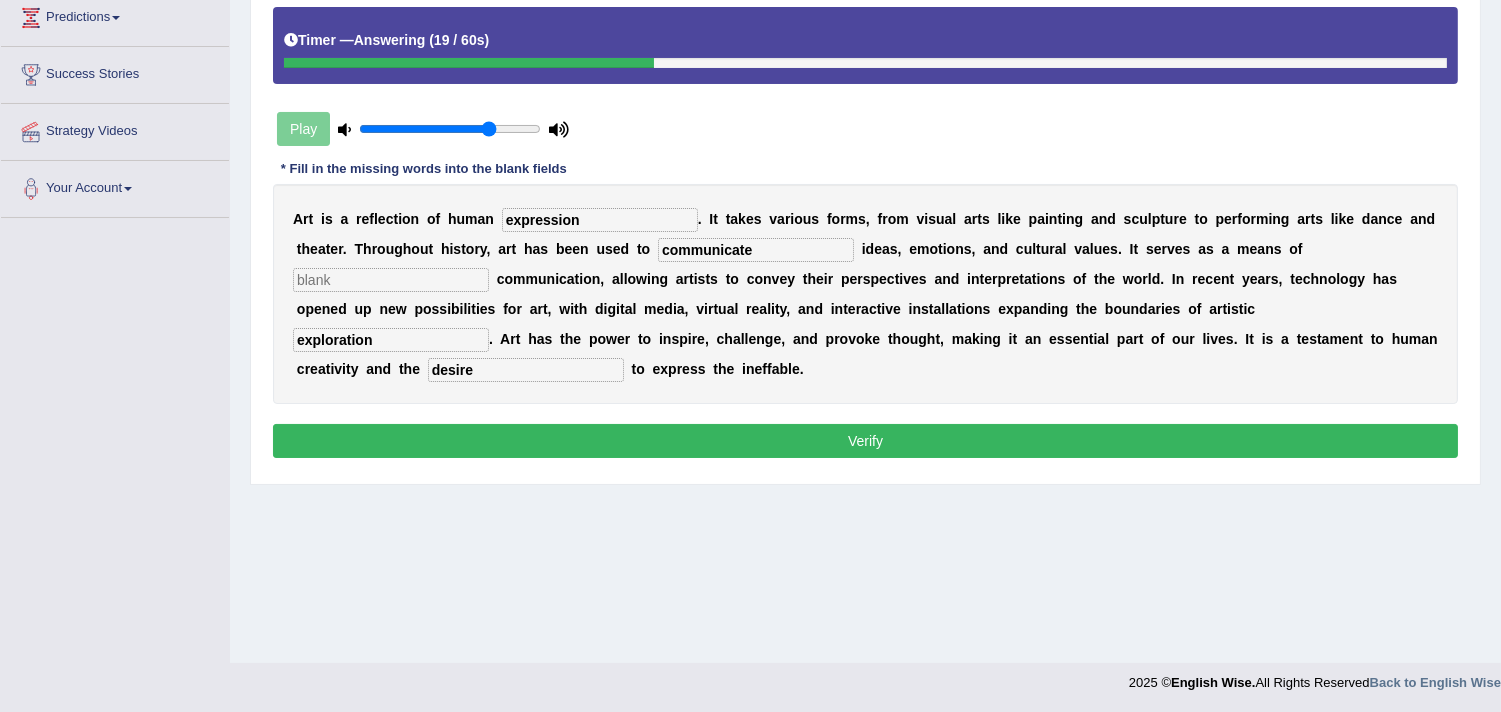 type on "communicate" 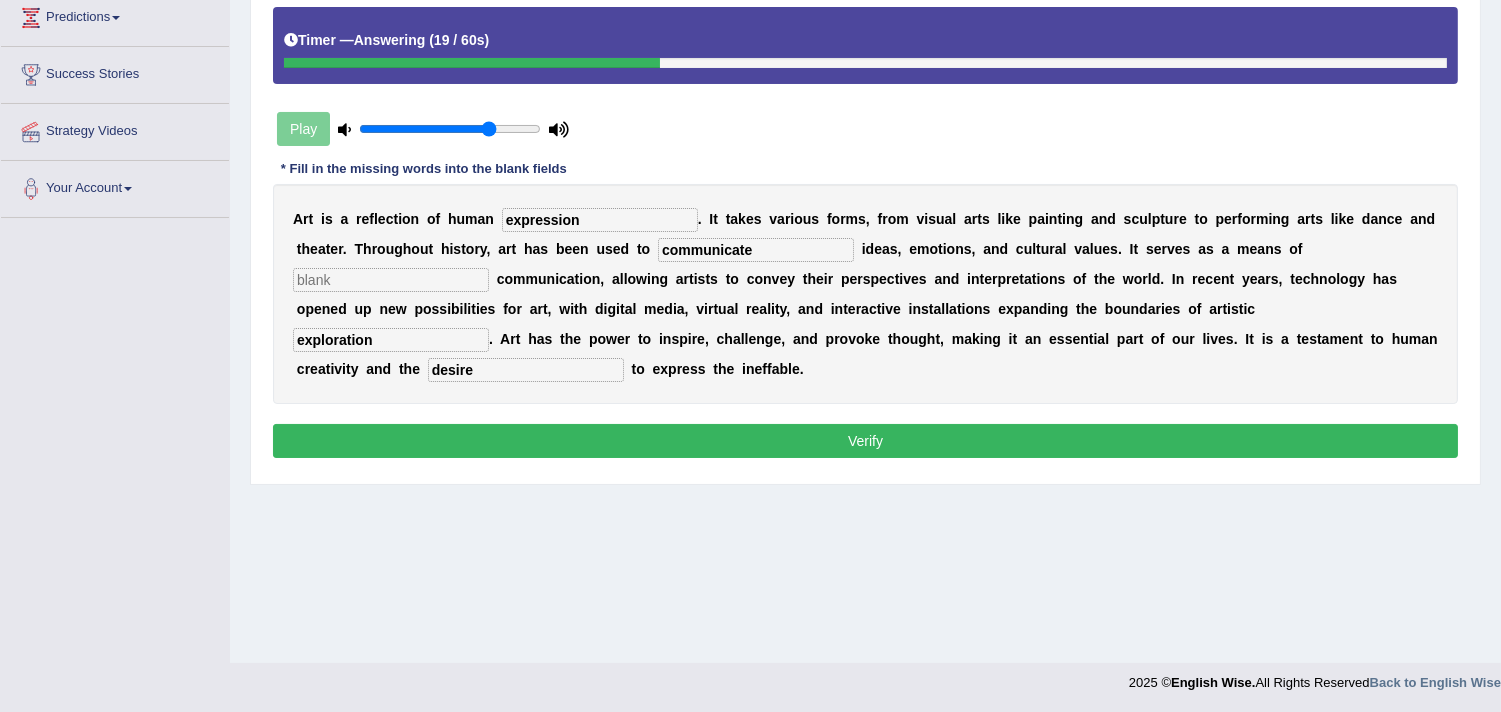 click at bounding box center [391, 280] 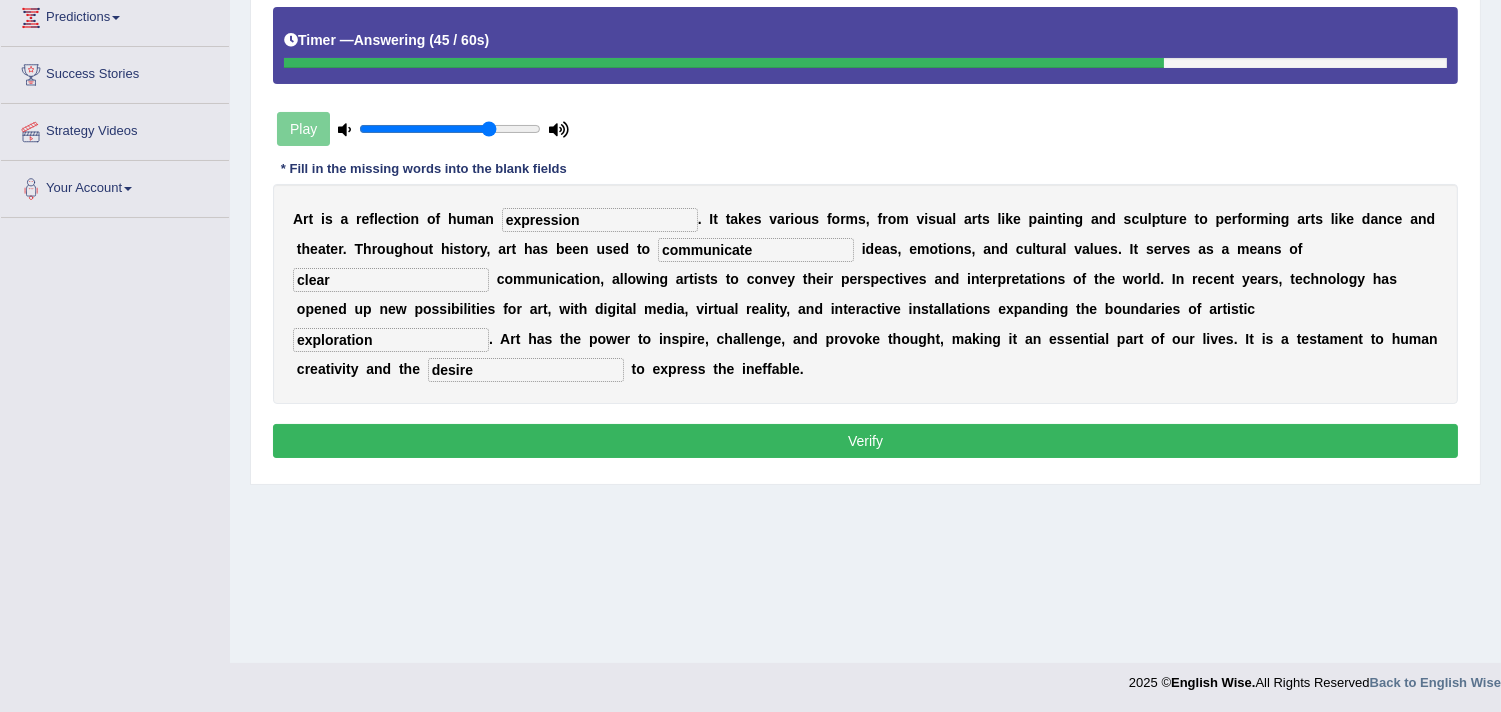 type on "clear" 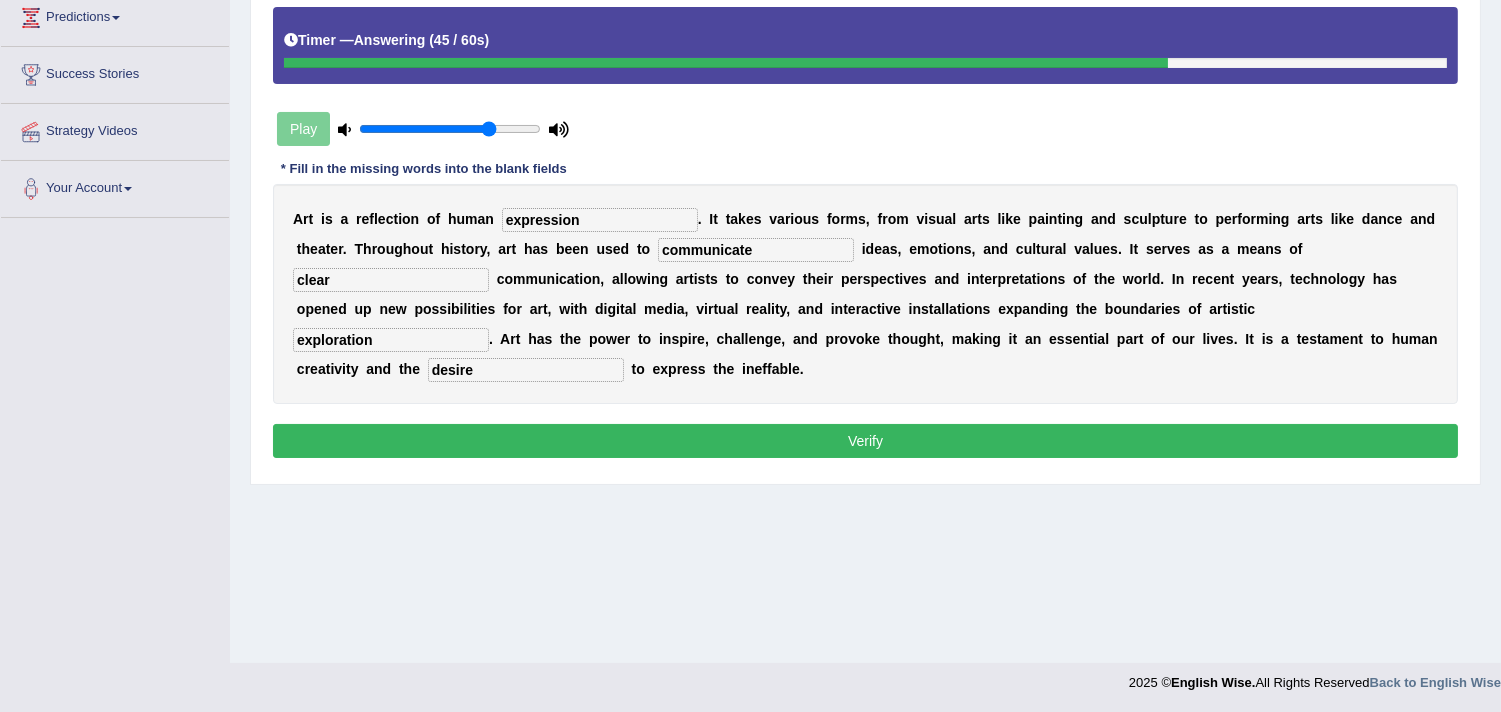 click on "Verify" at bounding box center [865, 441] 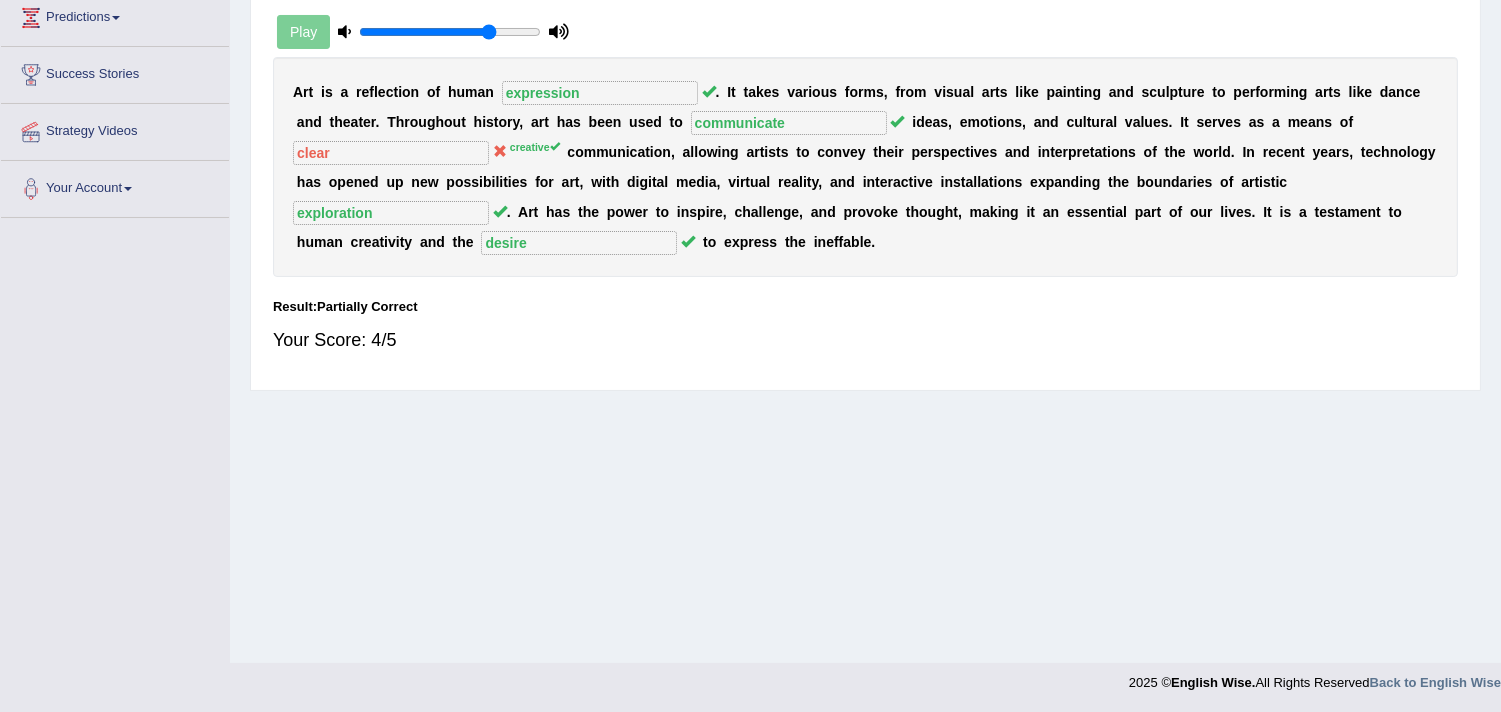 scroll, scrollTop: 0, scrollLeft: 0, axis: both 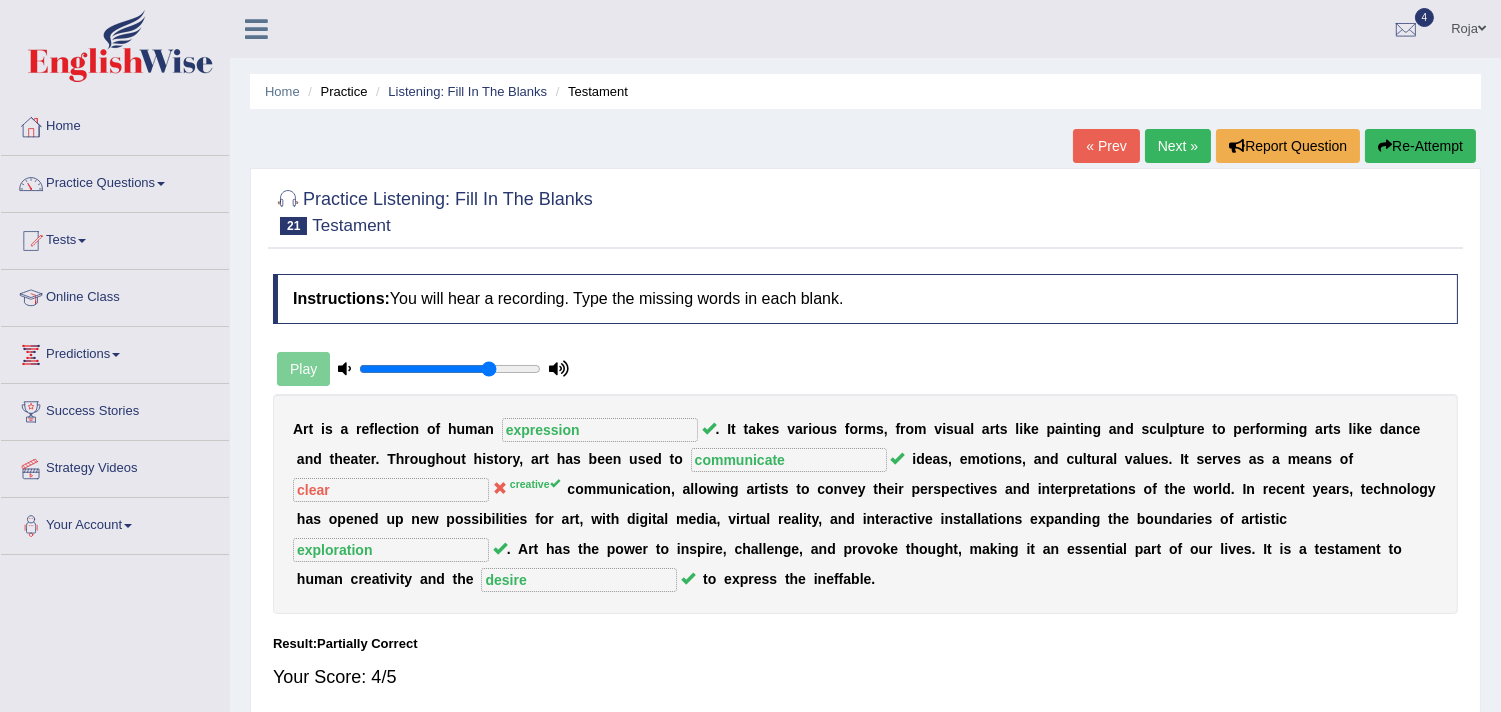 click on "Home
Practice
Listening: Fill In The Blanks
Testament
« Prev Next »  Report Question  Re-Attempt
Practice Listening: Fill In The Blanks
21
Testament
Instructions:  You will hear a recording. Type the missing words in each blank.
Timer —  Answering   ( 45 / 60s ) Play * Fill in the missing words into the blank fields A r t    i s    a    r e f l e c t i o n    o f    h u m a n    expression   .    I t    t a k e s    v a r i o u s    f o r m s ,    f r o m    v i s u a l    a r t s    l i k e    p a i n t i n g    a n d    s c u l p t u r e    t o    p e r f o r m i n g    a r t s    l i k e    d a n c e    a n d    t h e a t e r .    T h r o u g h o u t    h i s t o r y ,    a r t    h a s    b e e n    u s e d    t o    communicate      i d e a s ,    e m o t i o n s ,    a n d" at bounding box center [865, 500] 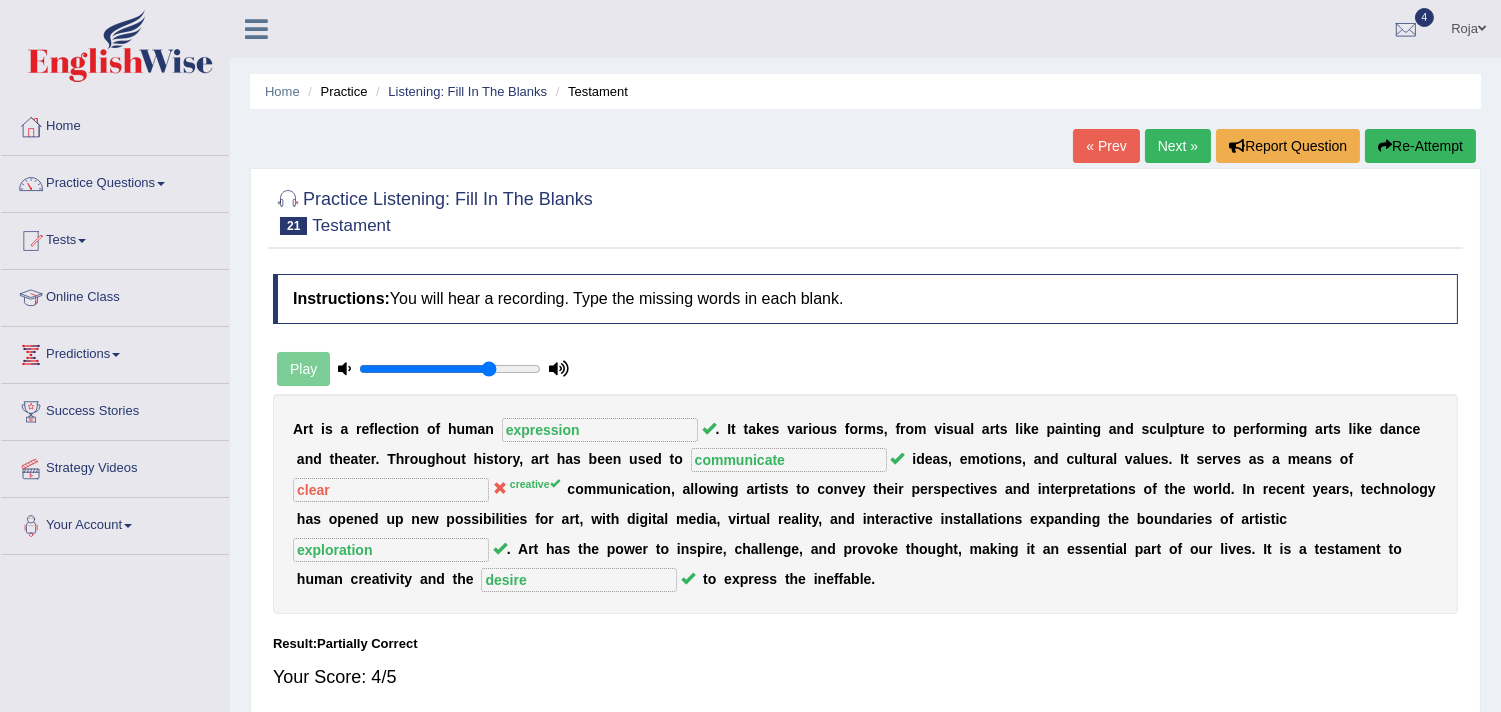 drag, startPoint x: 1494, startPoint y: 234, endPoint x: 1514, endPoint y: 364, distance: 131.52946 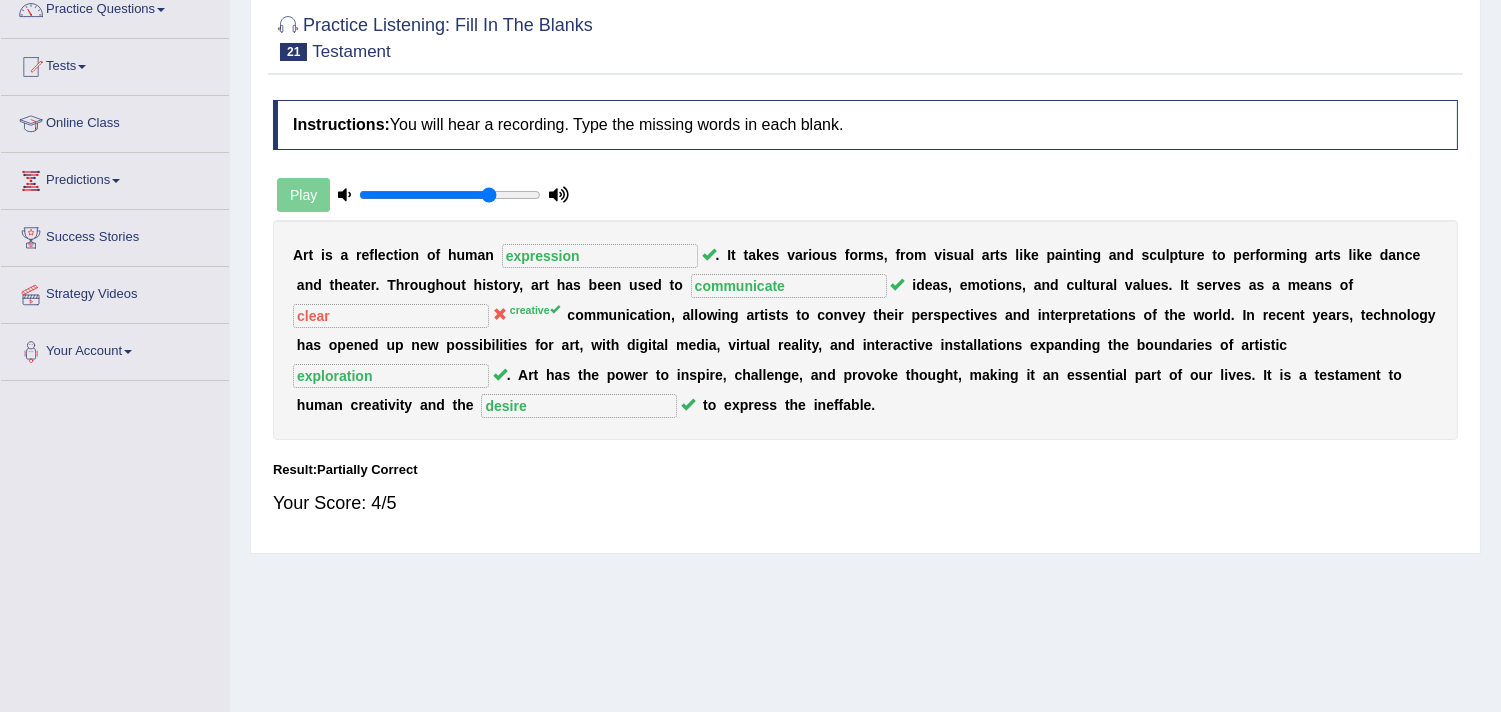 scroll, scrollTop: 0, scrollLeft: 0, axis: both 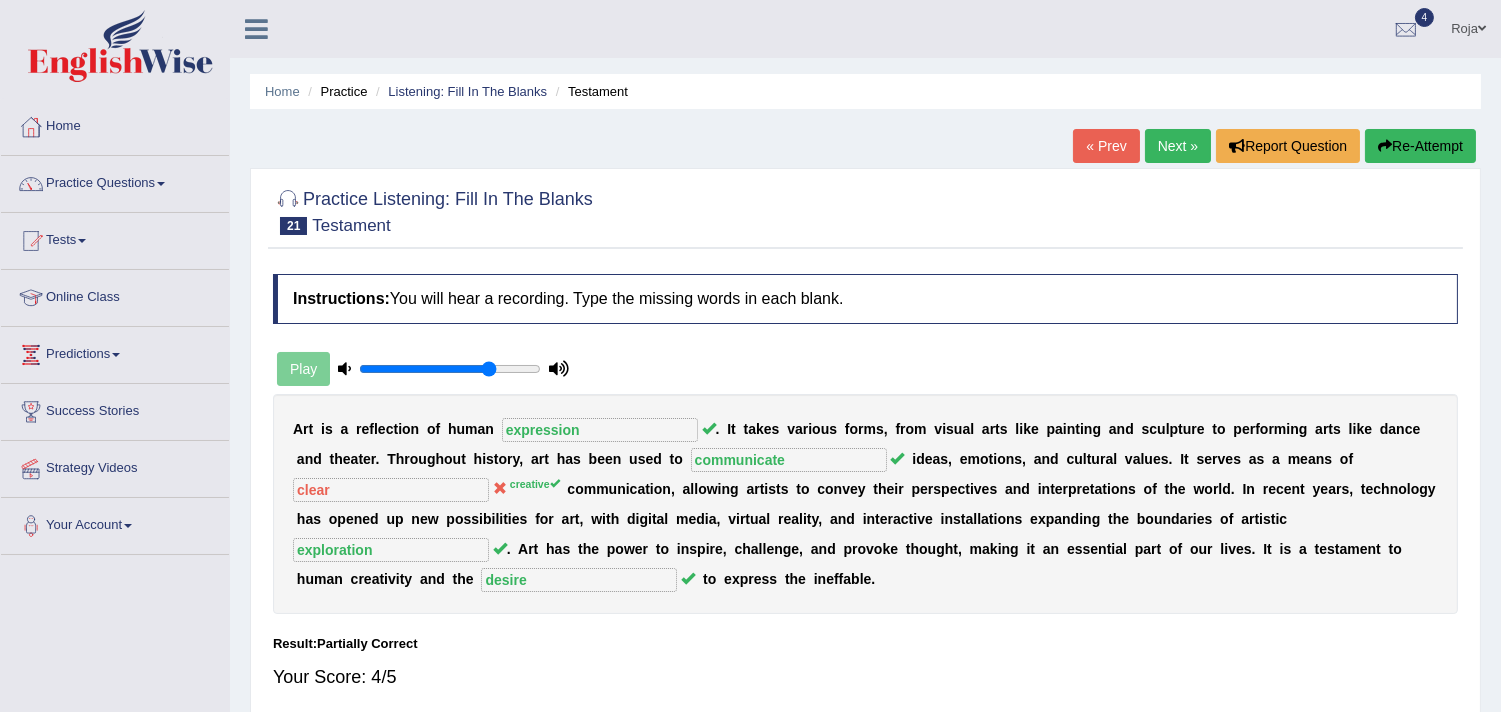 click on "Next »" at bounding box center (1178, 146) 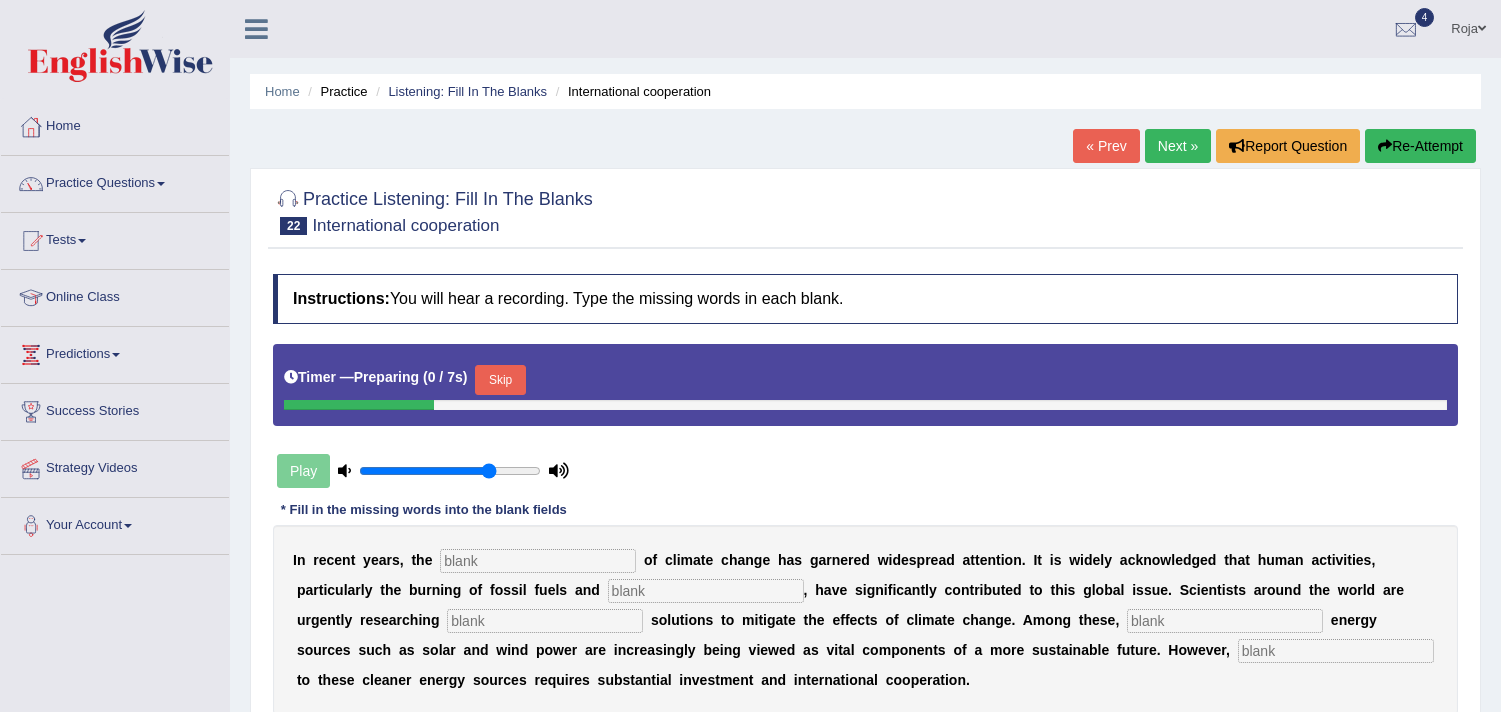 scroll, scrollTop: 0, scrollLeft: 0, axis: both 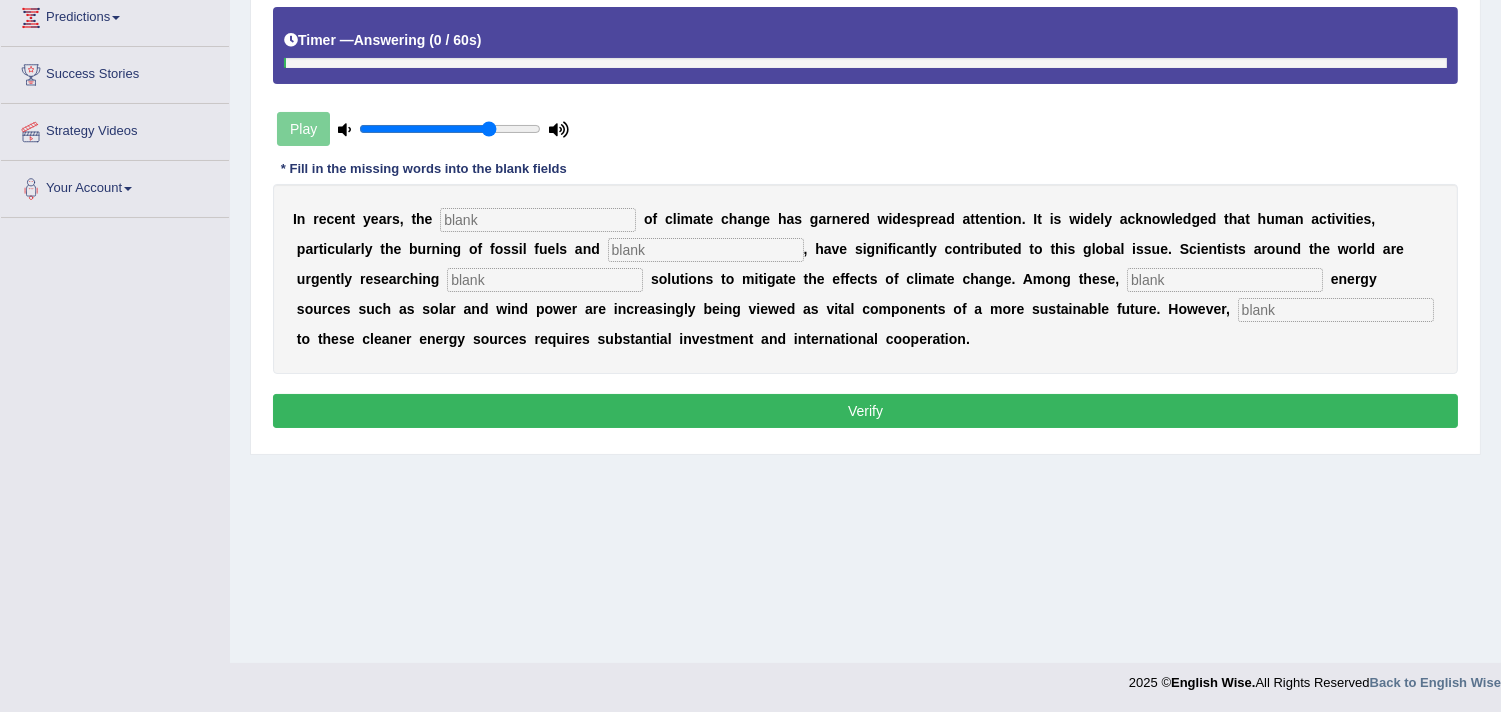 click at bounding box center (1336, 310) 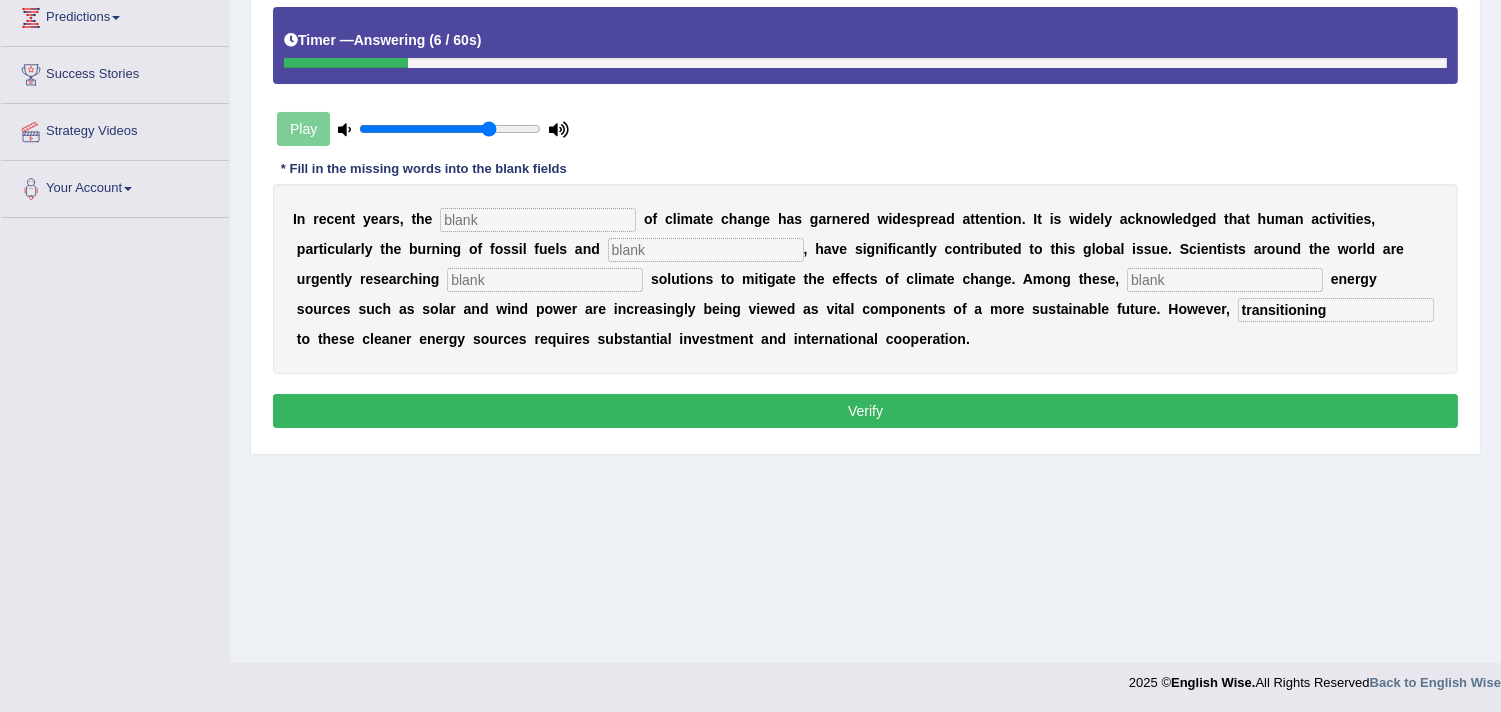 type on "transitioning" 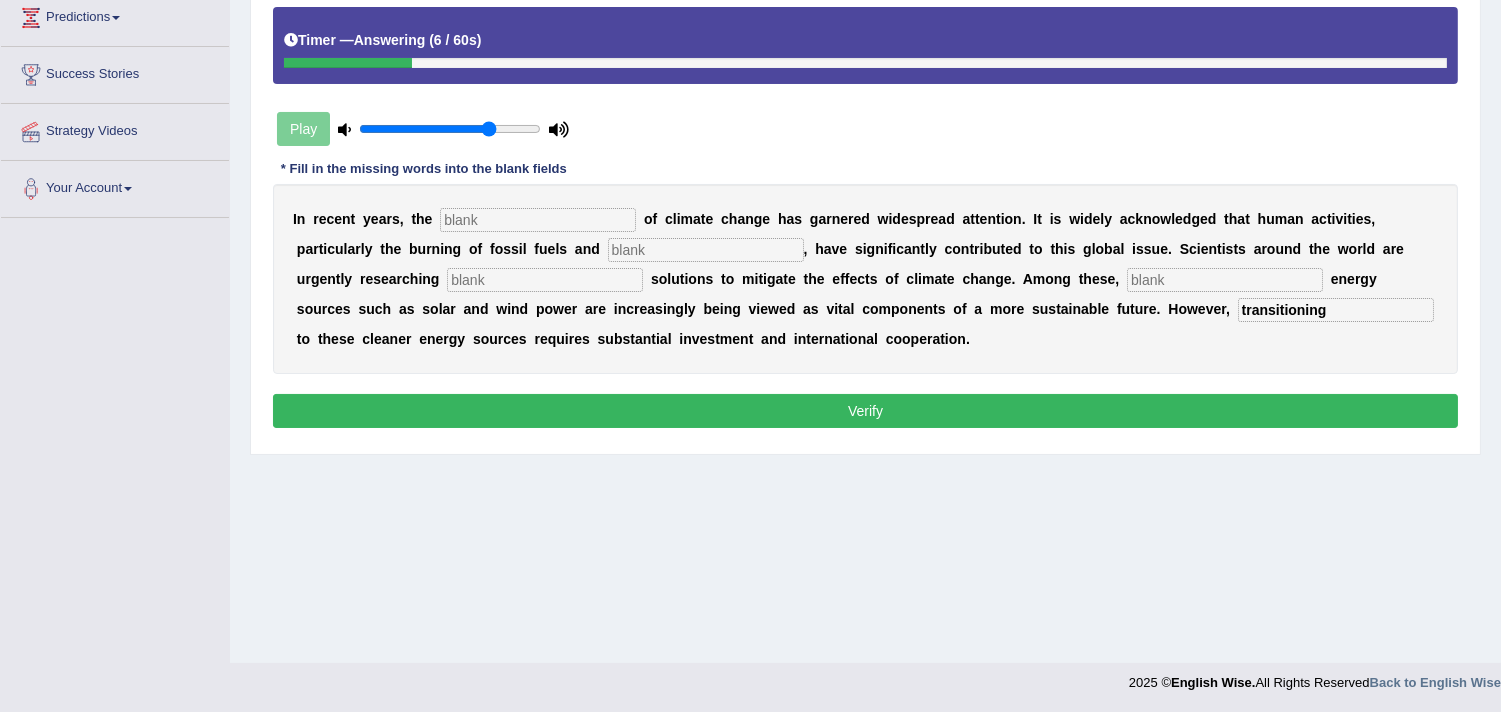 click at bounding box center [538, 220] 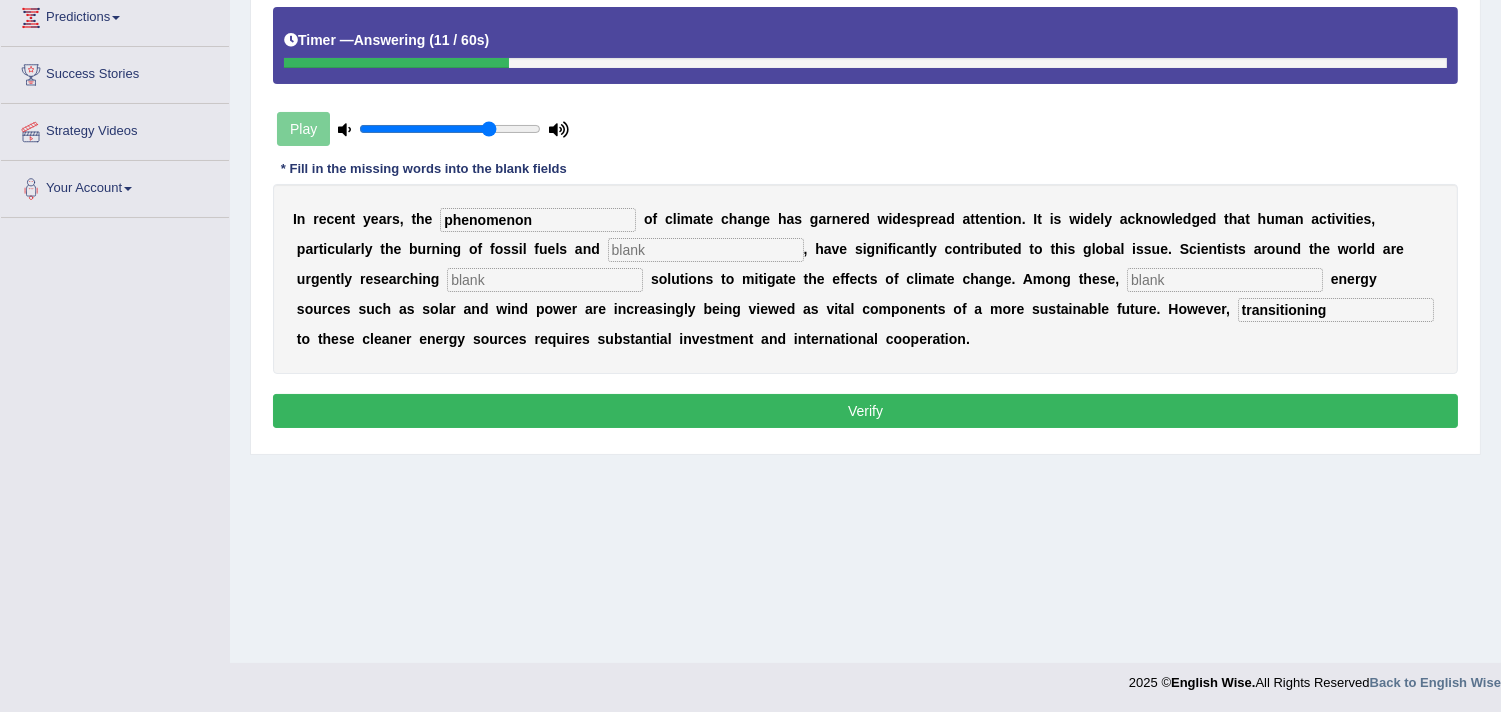 type on "phenomenon" 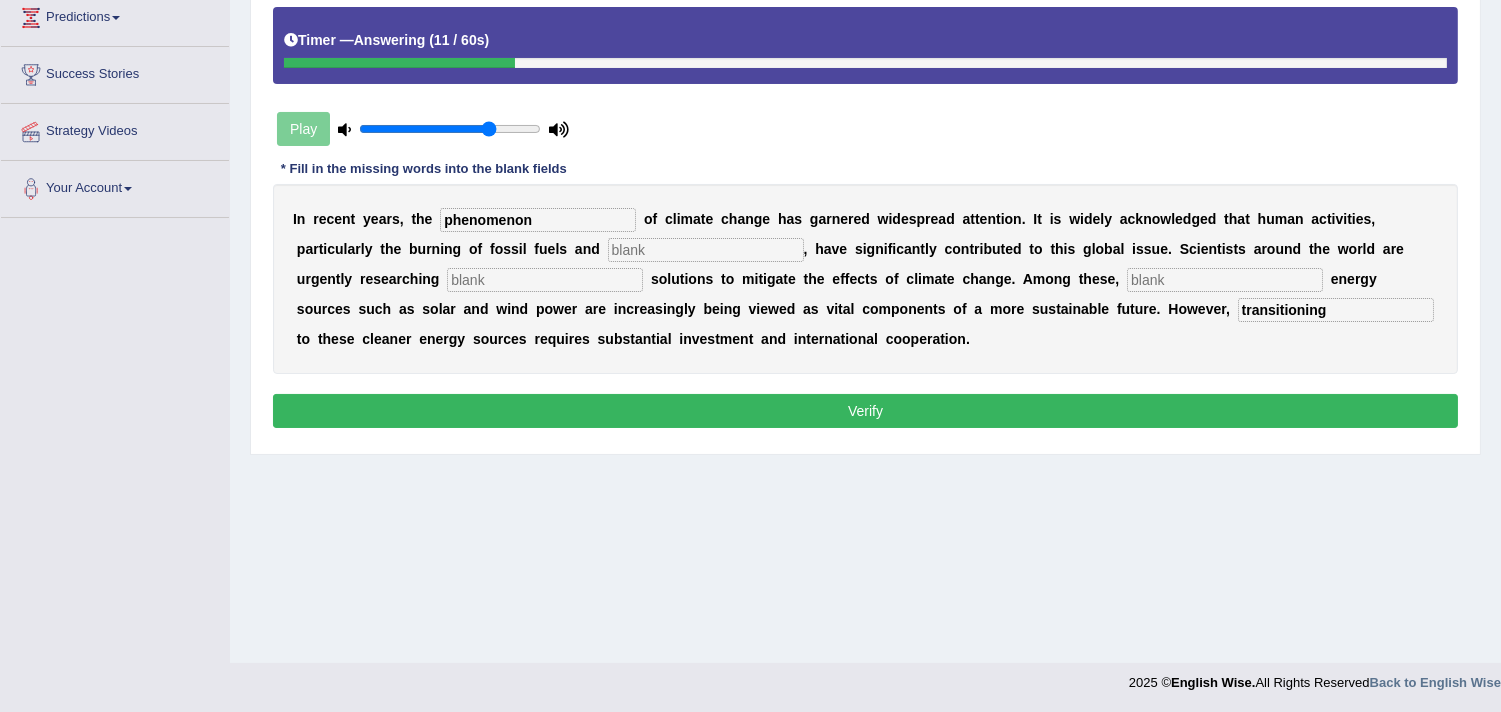 click at bounding box center (706, 250) 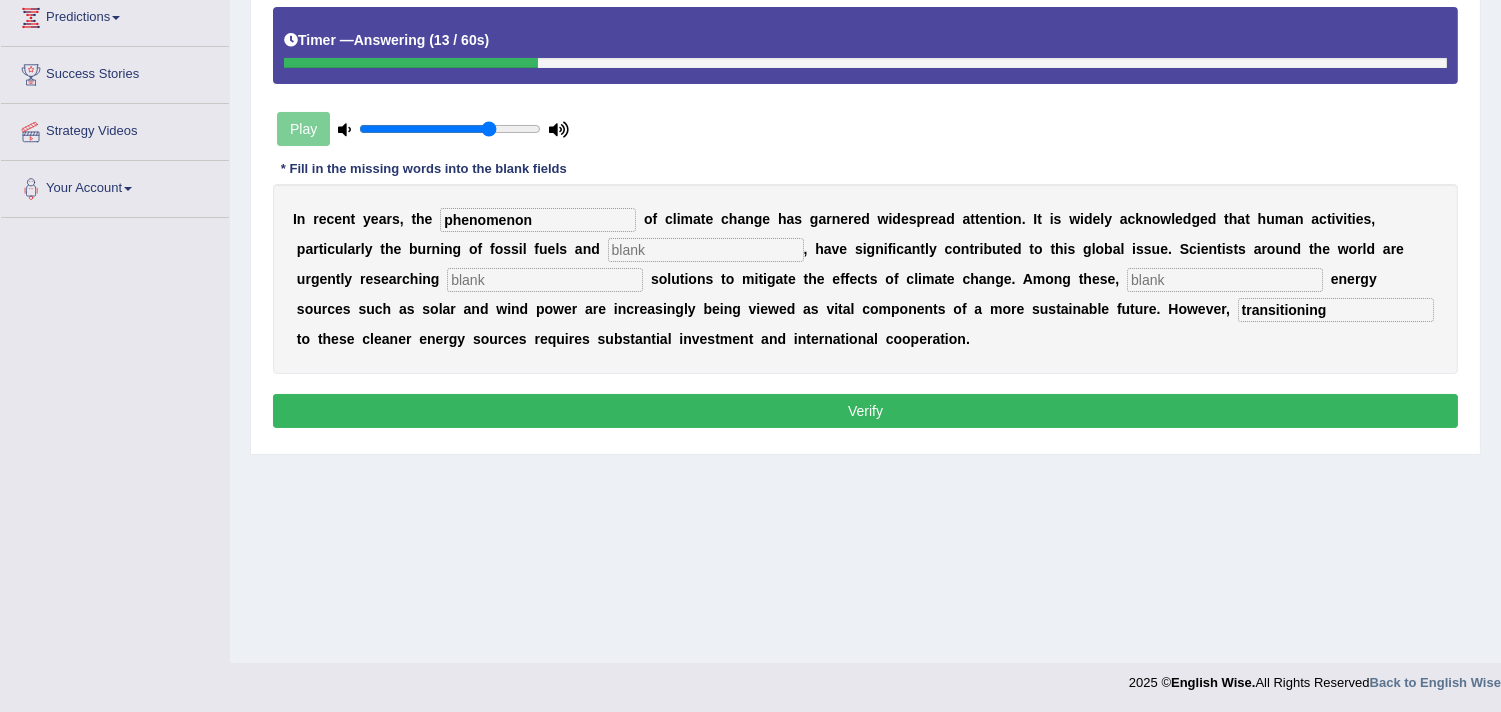 type on "f" 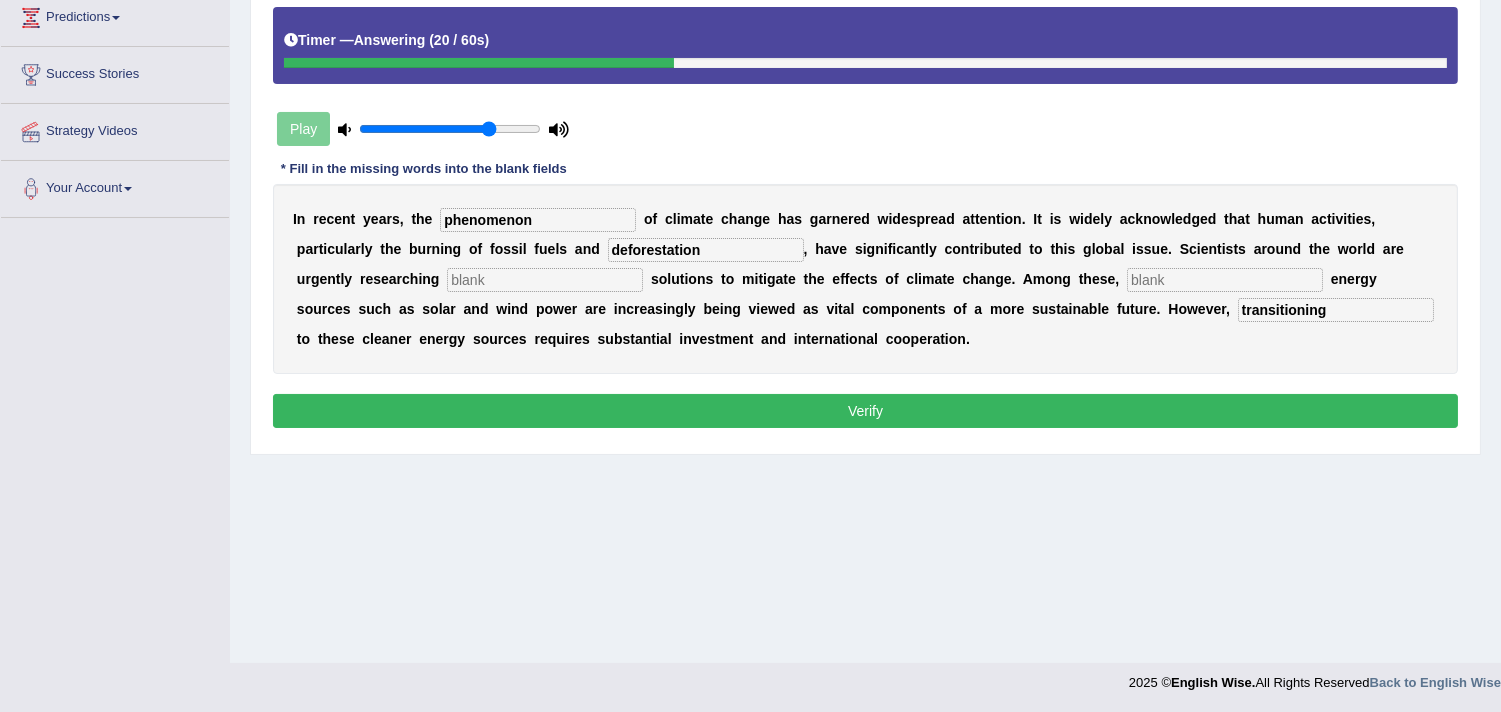 type on "deforestation" 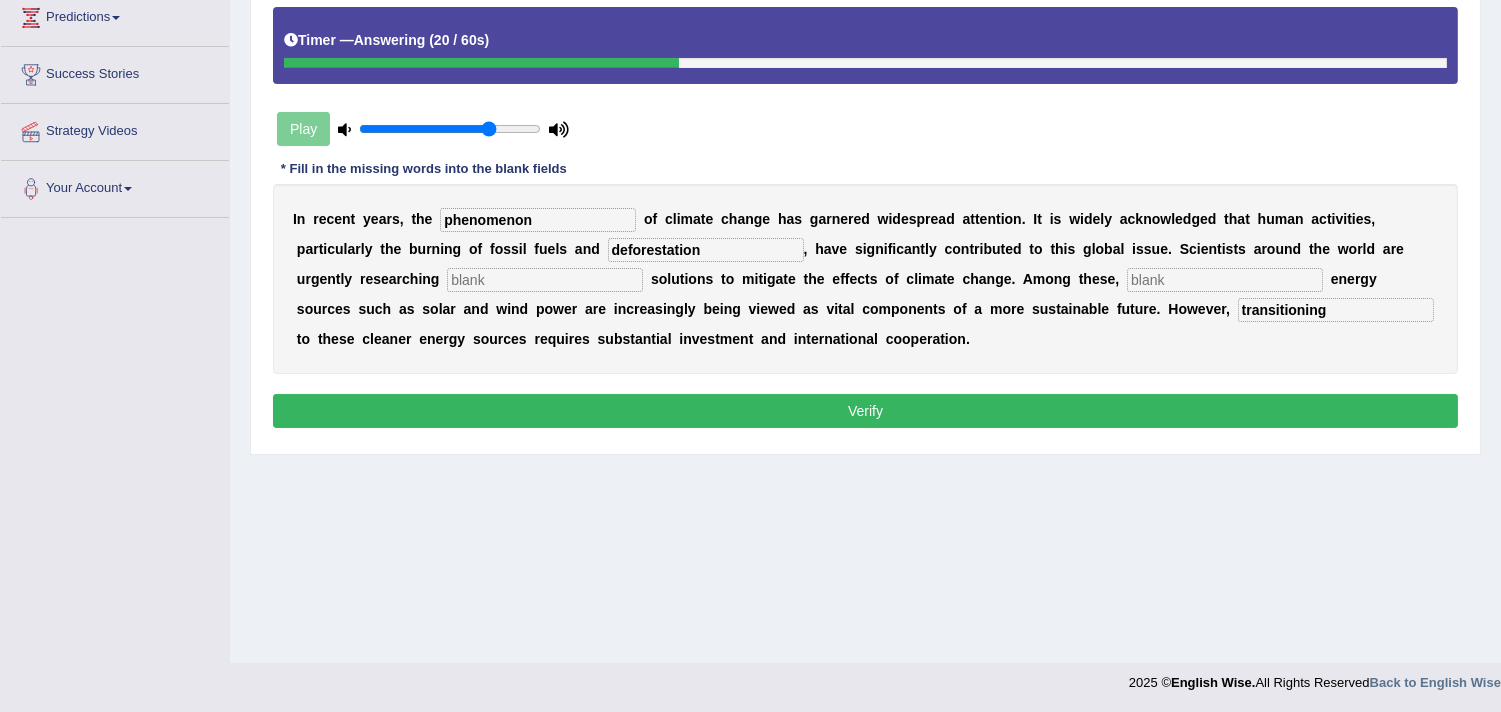 click on "I n    r e c e n t    y e a r s ,    t h e    phenomenon    o f    c l i m a t e    c h a n g e    h a s    g a r n e r e d    w i d e s p r e a d    a t t e n t i o n .    I t    i s    w i d e l y    a c k n o w l e d g e d    t h a t    h u m a n    a c t i v i t i e s ,    p a r t i c u l a r l y    t h e    b u r n i n g    o f    f o s s i l    f u e l s    a n d    deforestation ,    h a v e    s i g n i f i c a n t l y    c o n t r i b u t e d    t o    t h i s    g l o b a l    i s s u e .    S c i e n t i s t s    a r o u n d    t h e    w o r l d    a r e    u r g e n t l y    r e s e a r c h i n g       s o l u t i o n s    t o    m i t i g a t e    t h e    e f f e c t s    o f    c l i m a t e    c h a n g e .    A m o n g    t h e s e ,       e n e r g y    s o u r c e s    s u c h    a s    s o l a r    a n d    w i n d    p o w e r    a r e    i n c r e a s i n g l y    b e i n g    v i e w e d    a s    v i t a l    c o m p o" at bounding box center (865, 279) 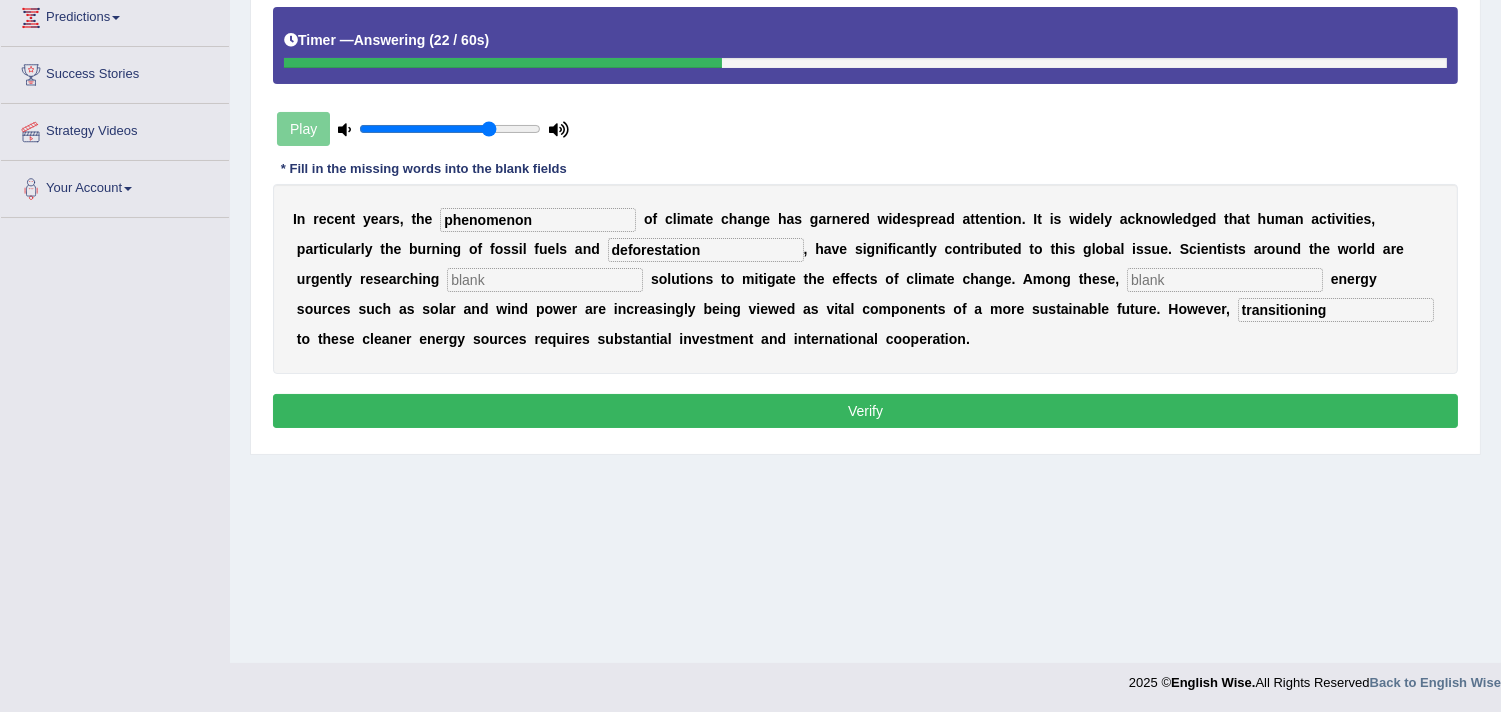 click at bounding box center [545, 280] 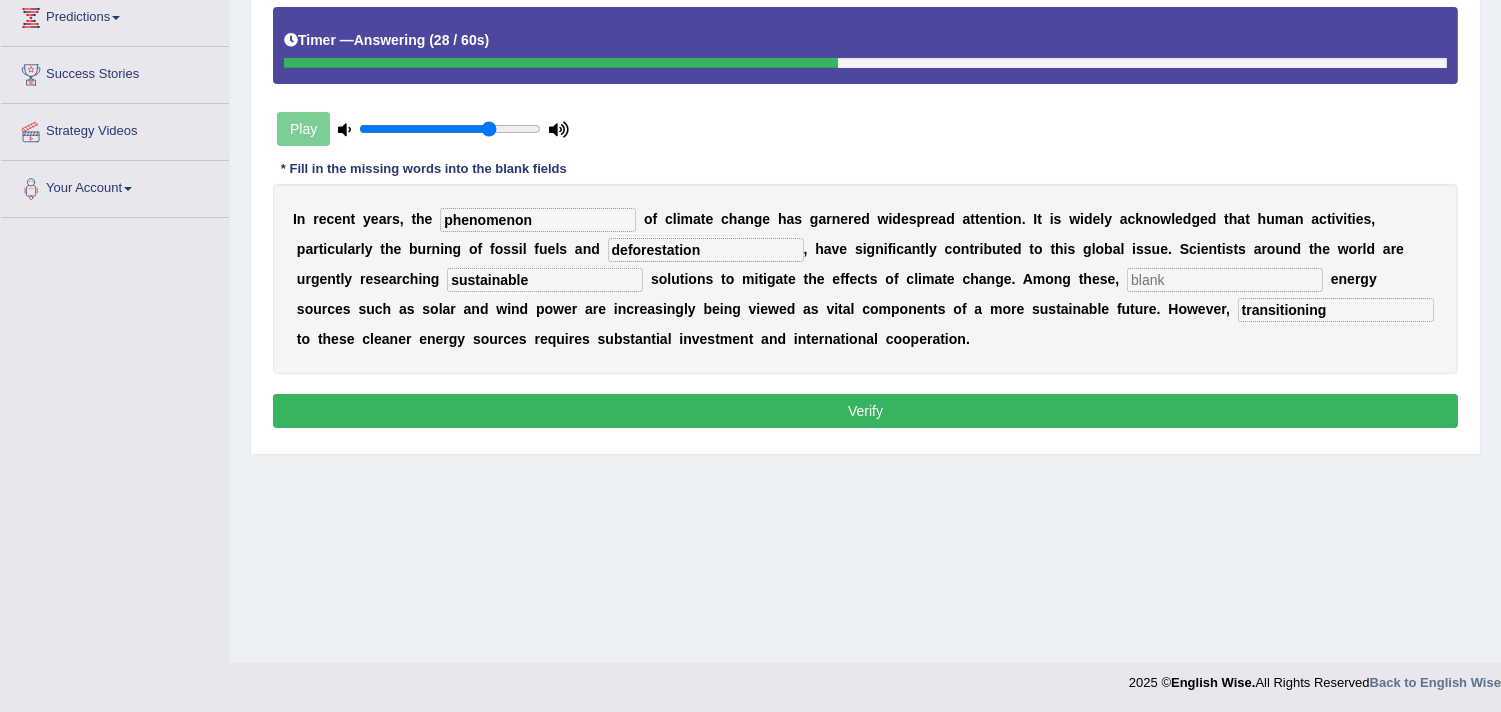 type on "sustainable" 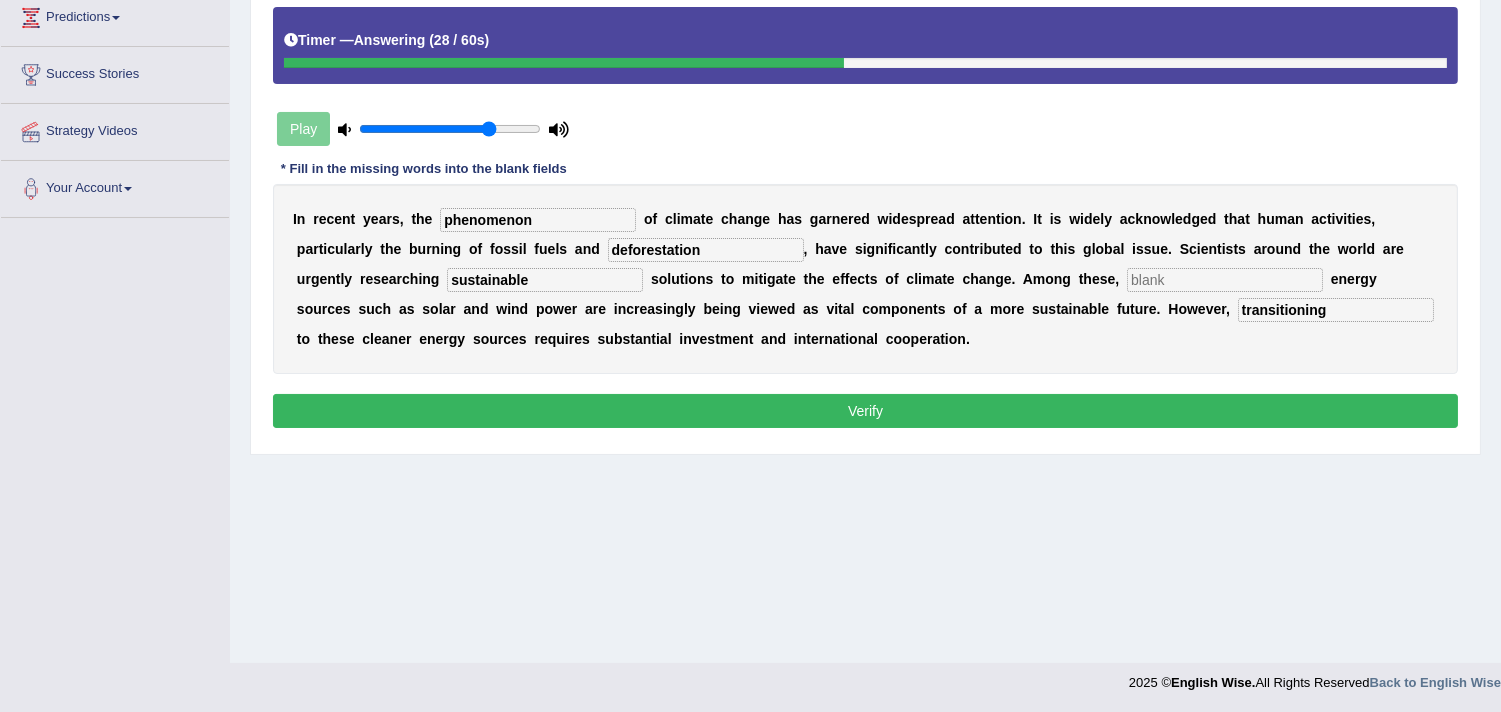 click on "I n    r e c e n t    y e a r s ,    t h e    phenomenon    o f    c l i m a t e    c h a n g e    h a s    g a r n e r e d    w i d e s p r e a d    a t t e n t i o n .    I t    i s    w i d e l y    a c k n o w l e d g e d    t h a t    h u m a n    a c t i v i t i e s ,    p a r t i c u l a r l y    t h e    b u r n i n g    o f    f o s s i l    f u e l s    a n d    deforestation ,    h a v e    s i g n i f i c a n t l y    c o n t r i b u t e d    t o    t h i s    g l o b a l    i s s u e .    S c i e n t i s t s    a r o u n d    t h e    w o r l d    a r e    u r g e n t l y    r e s e a r c h i n g    sustainable    s o l u t i o n s    t o    m i t i g a t e    t h e    e f f e c t s    o f    c l i m a t e    c h a n g e .    A m o n g    t h e s e ,       e n e r g y    s o u r c e s    s u c h    a s    s o l a r    a n d    w i n d    p o w e r    a r e    i n c r e a s i n g l y    b e i n g    v i e w e d    a s    v i t a l c" at bounding box center [865, 279] 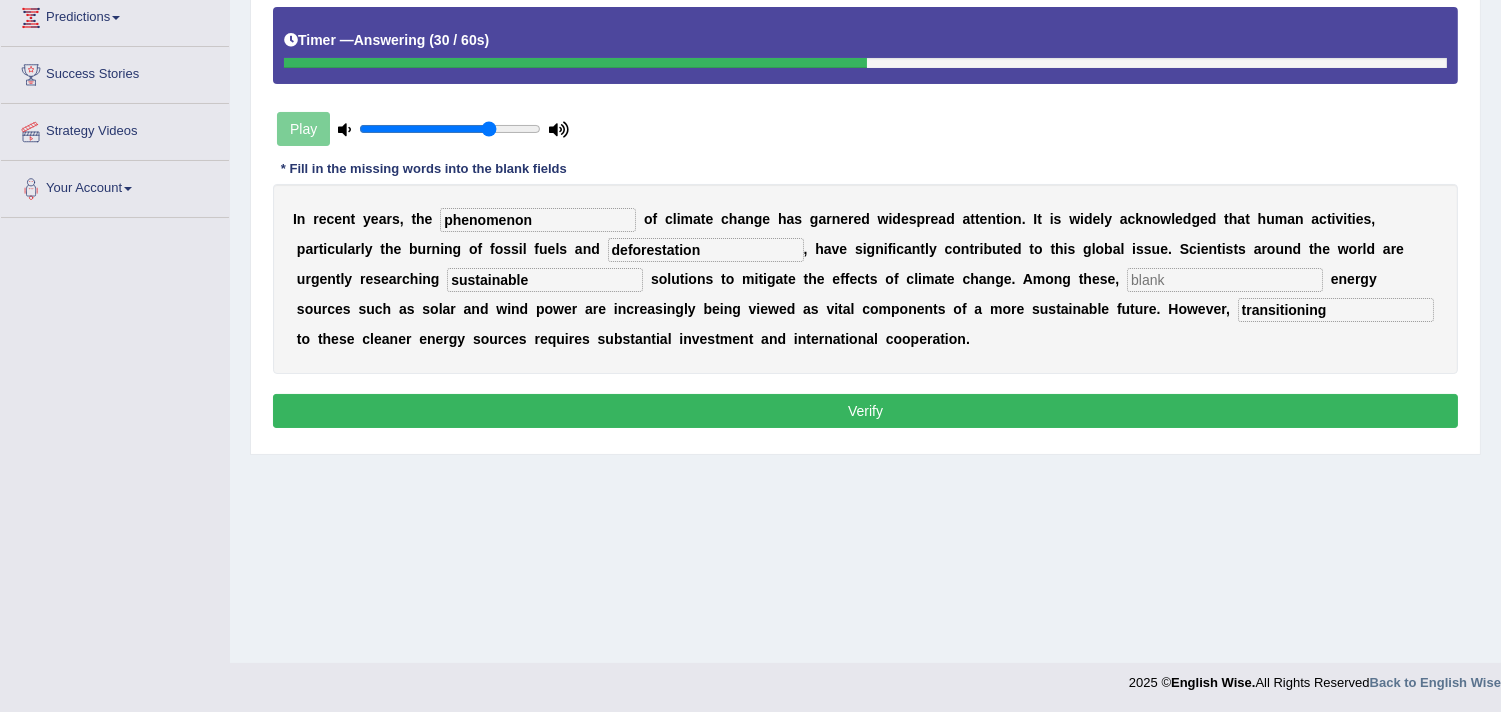 click at bounding box center (1225, 280) 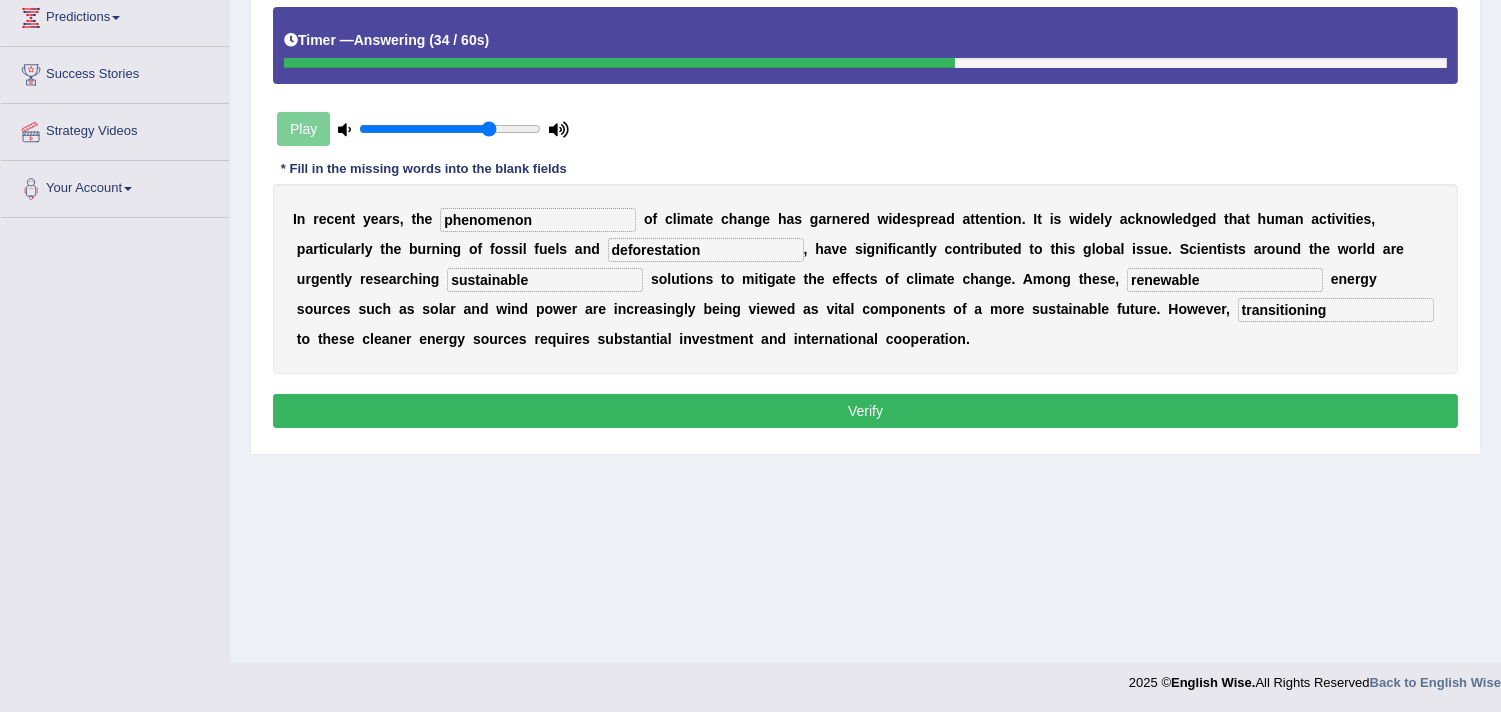 type on "renewable" 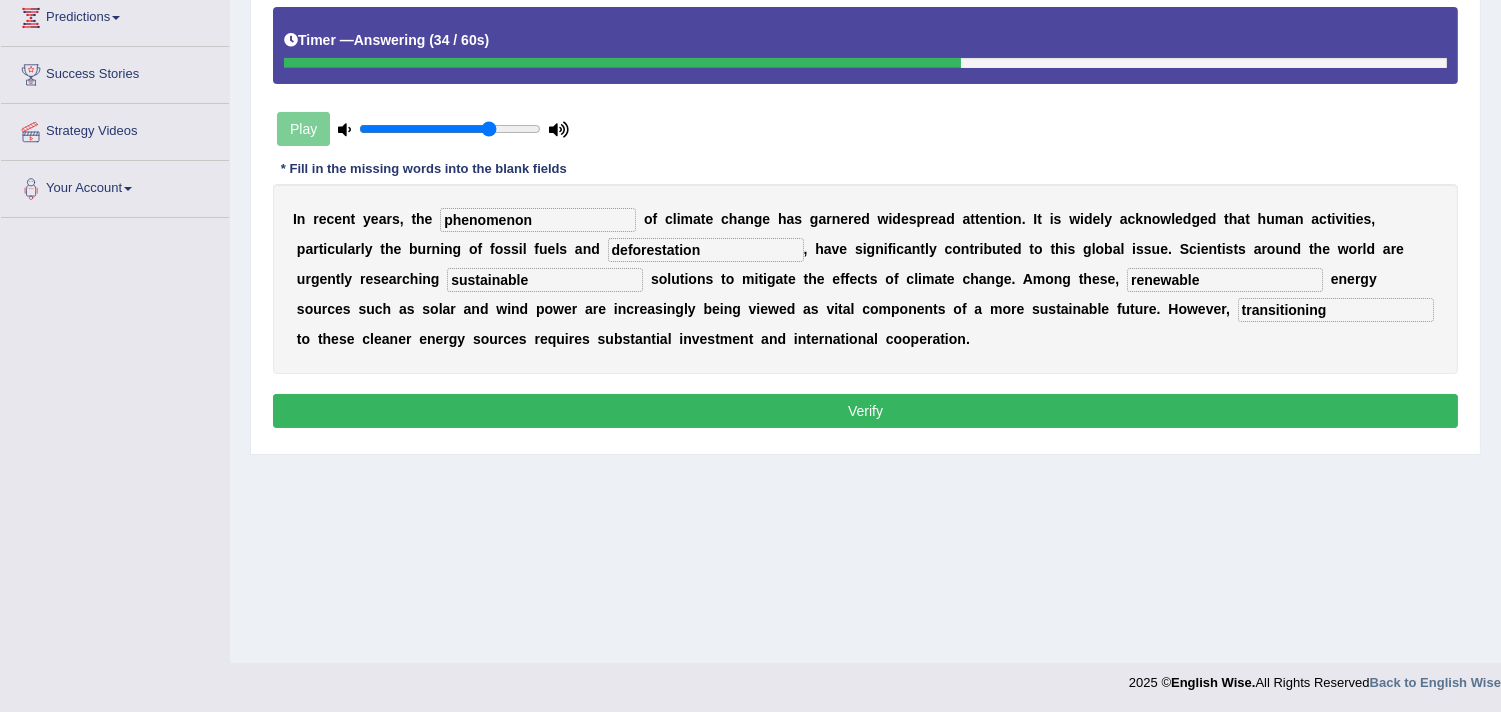 click on "Verify" at bounding box center [865, 411] 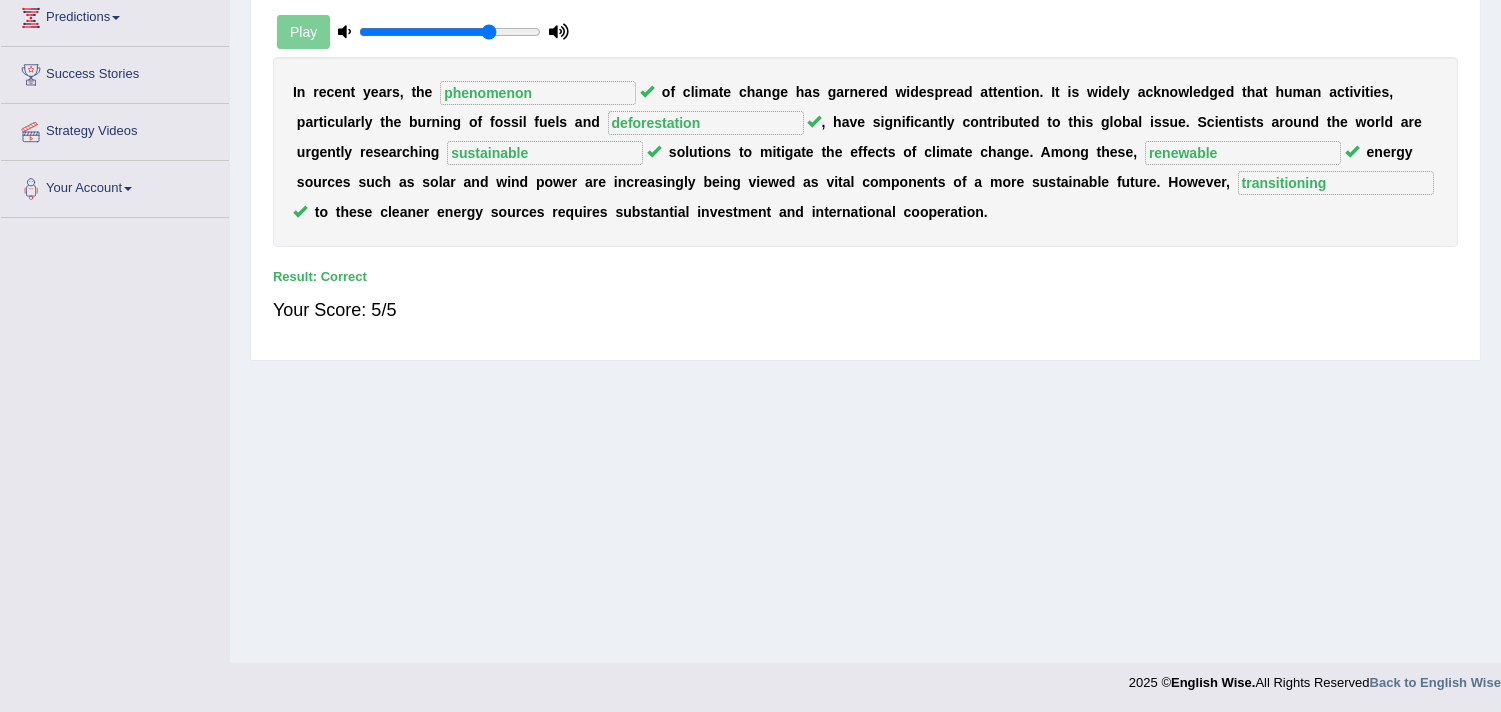 scroll, scrollTop: 84, scrollLeft: 0, axis: vertical 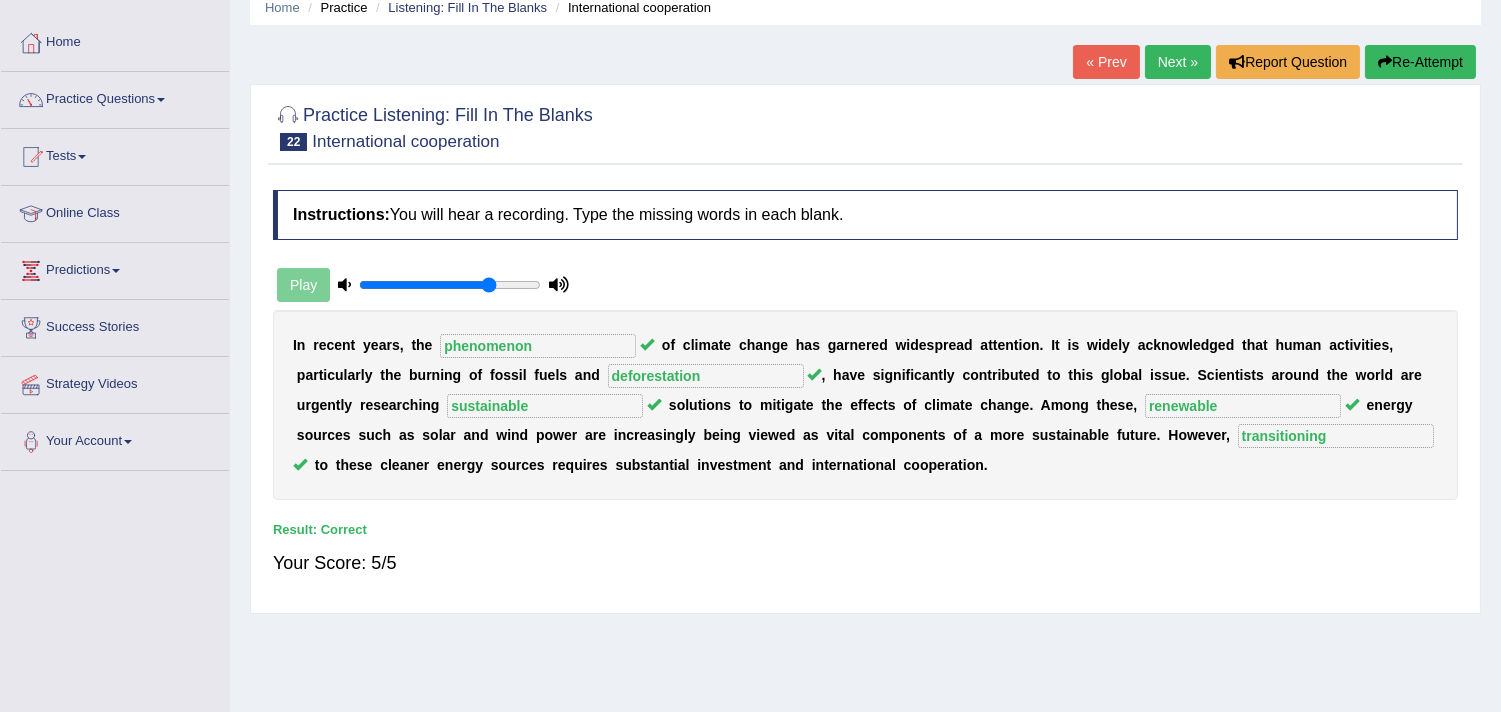 click on "Next »" at bounding box center (1178, 62) 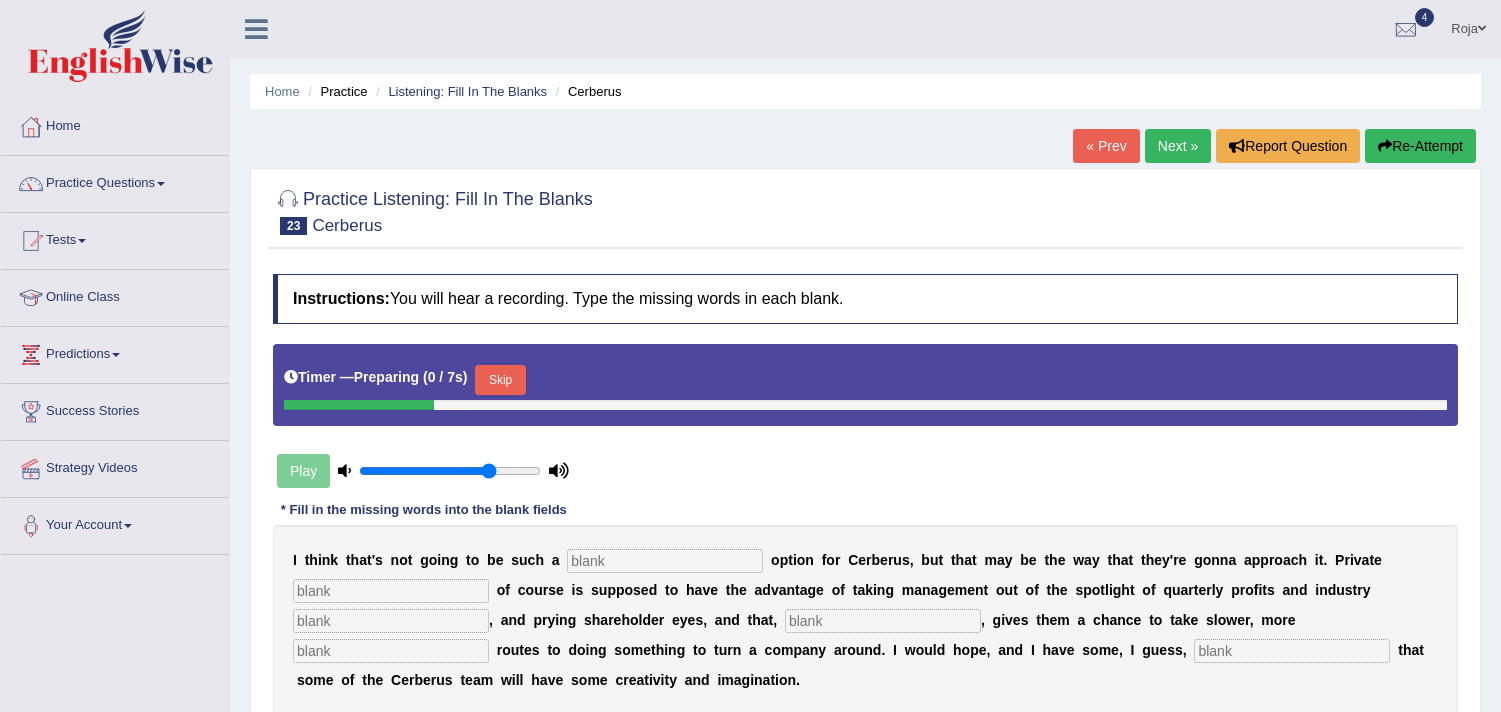 scroll, scrollTop: 0, scrollLeft: 0, axis: both 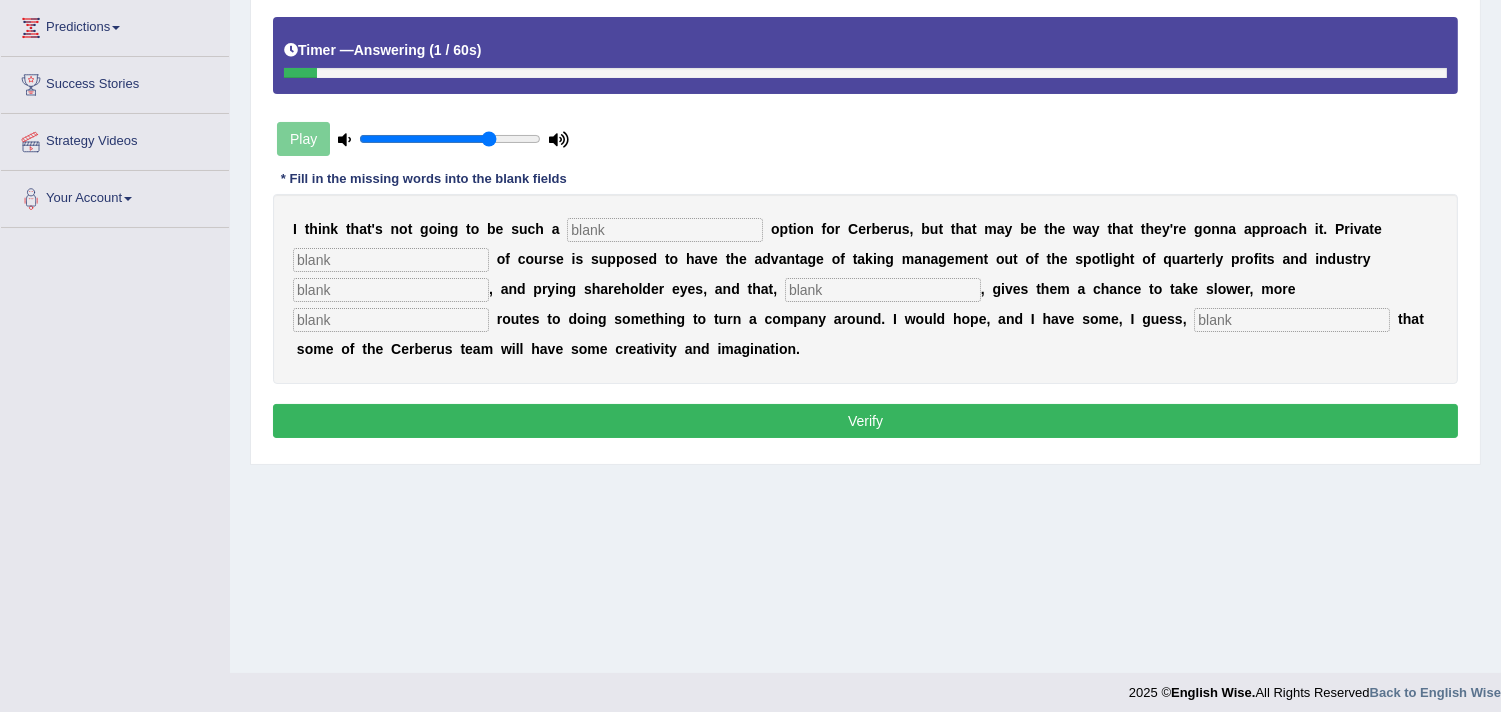 click at bounding box center [1292, 320] 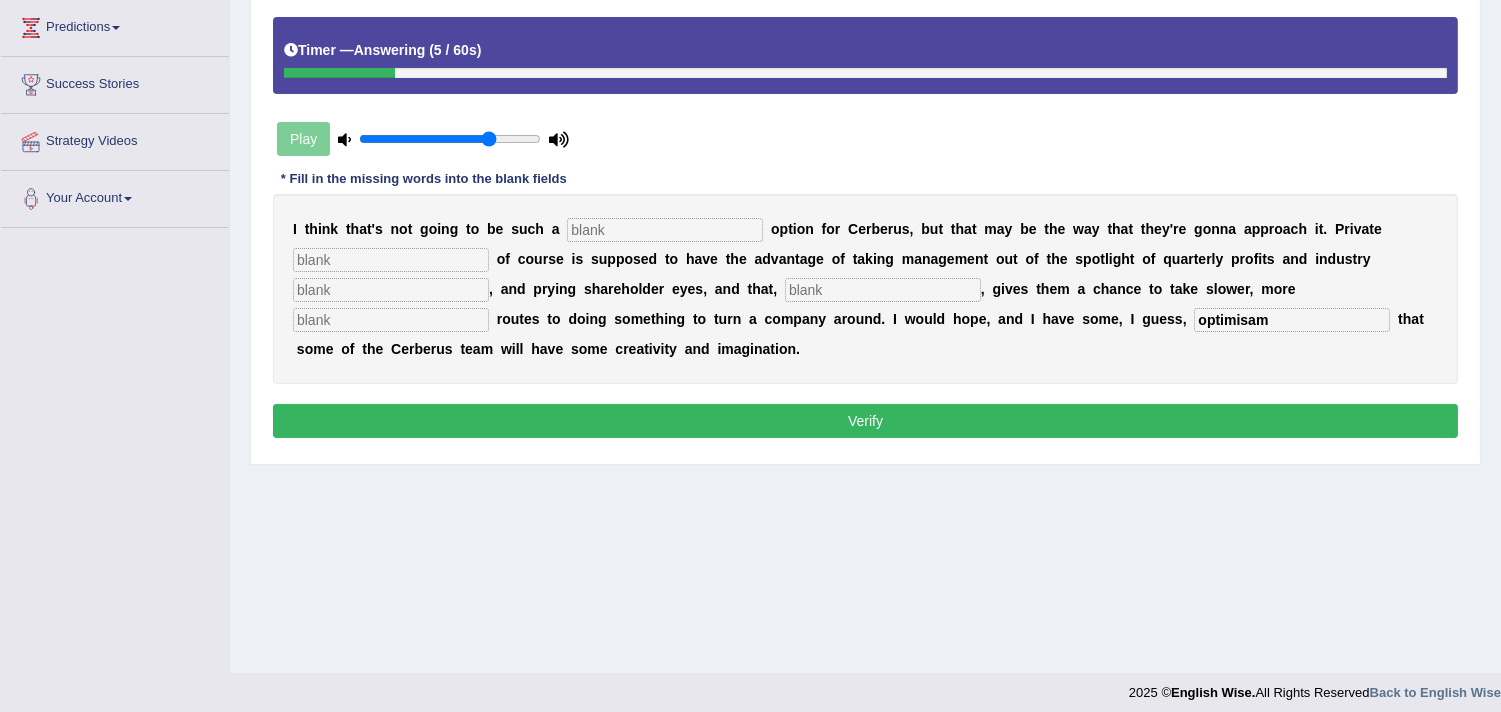 type on "optimisam" 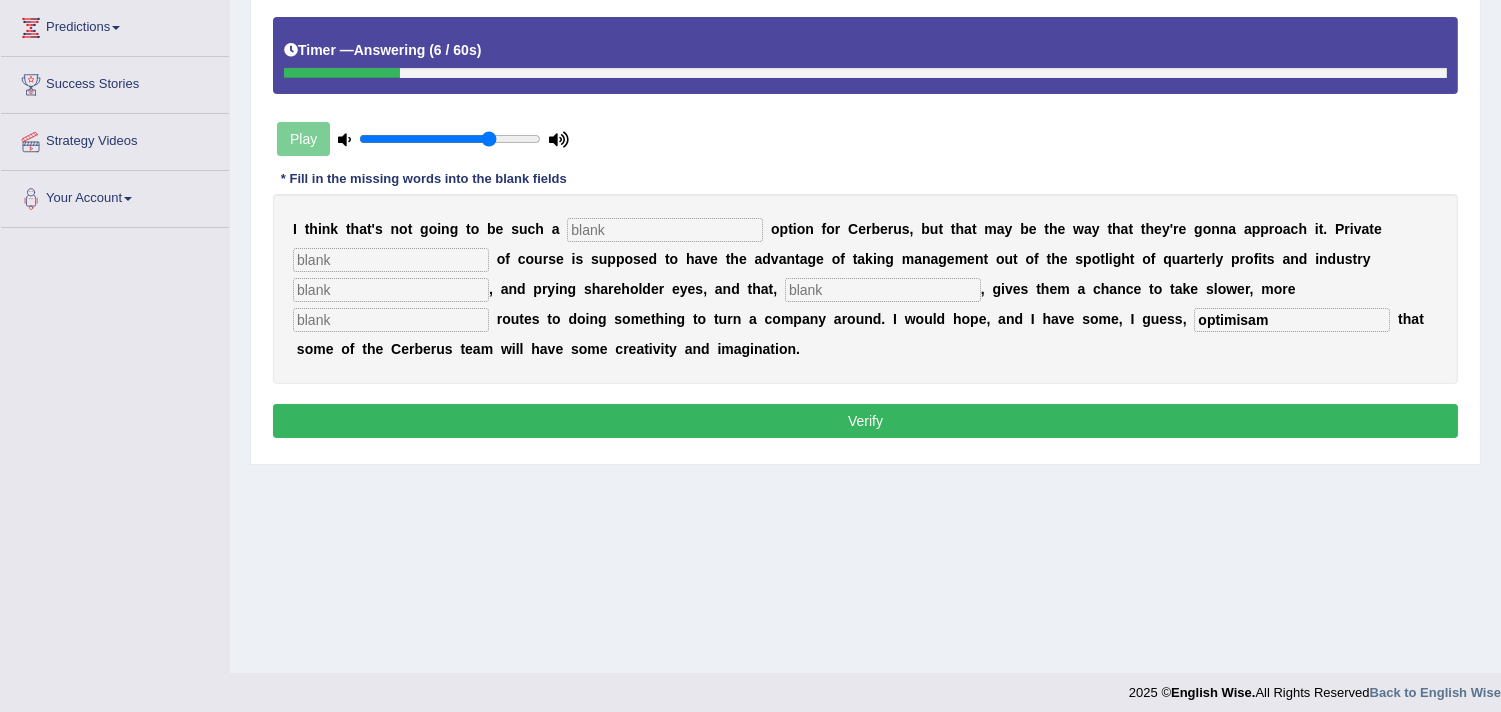click at bounding box center [665, 230] 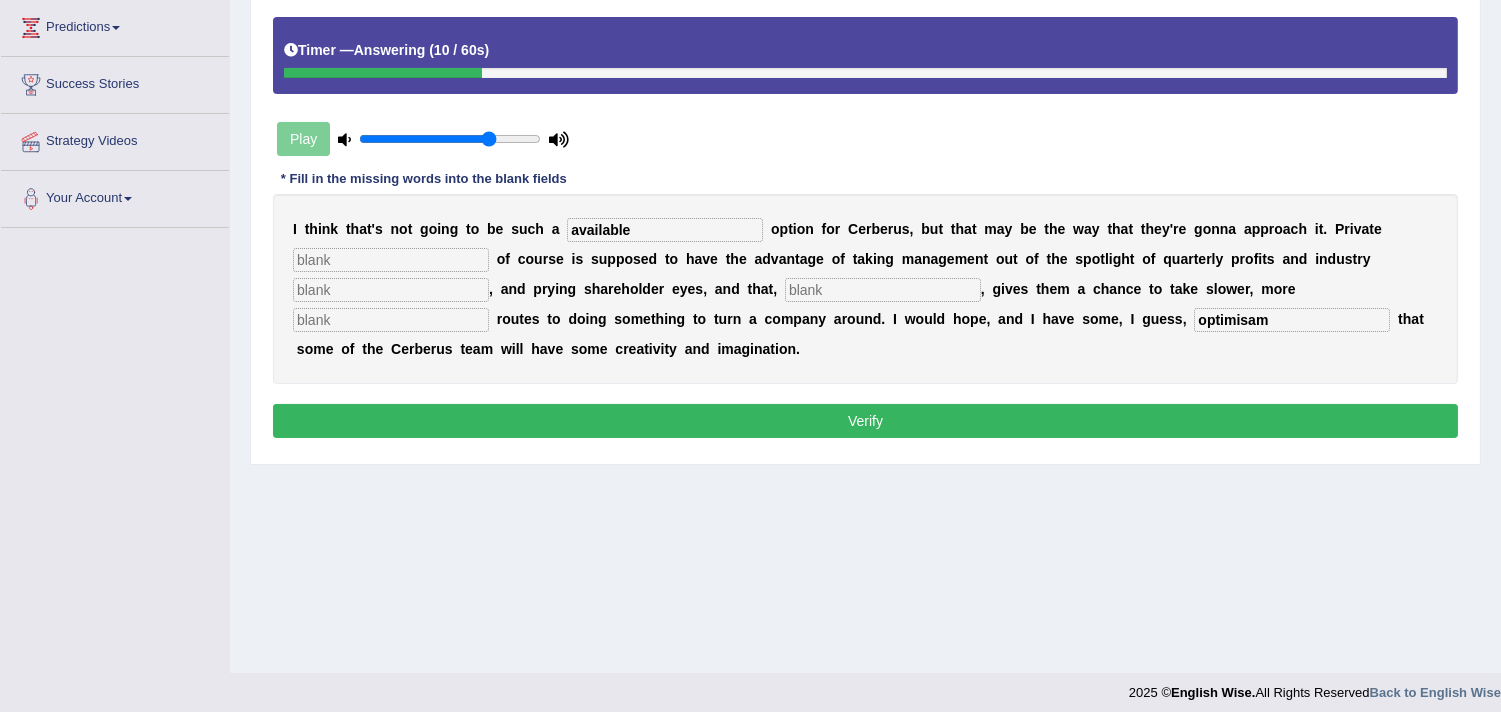 type on "available" 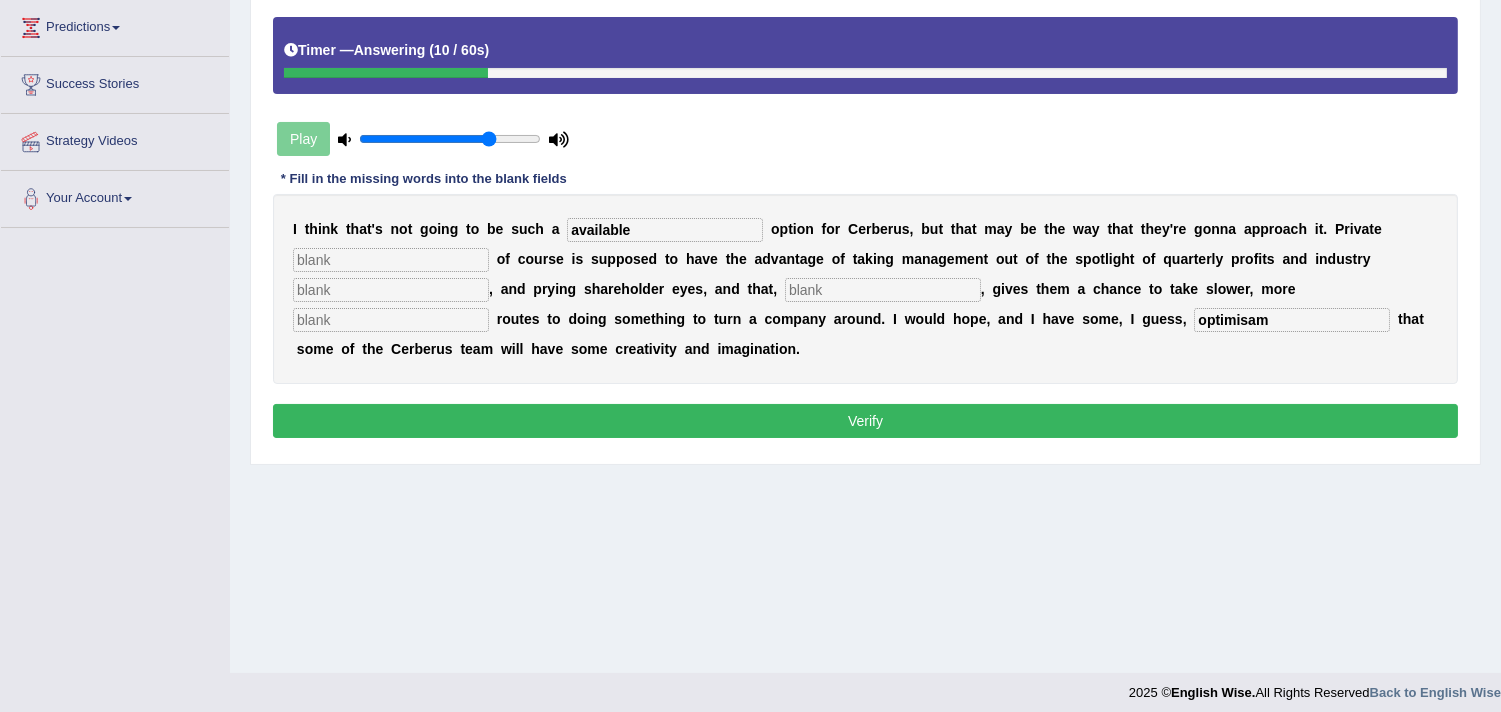 click at bounding box center (391, 260) 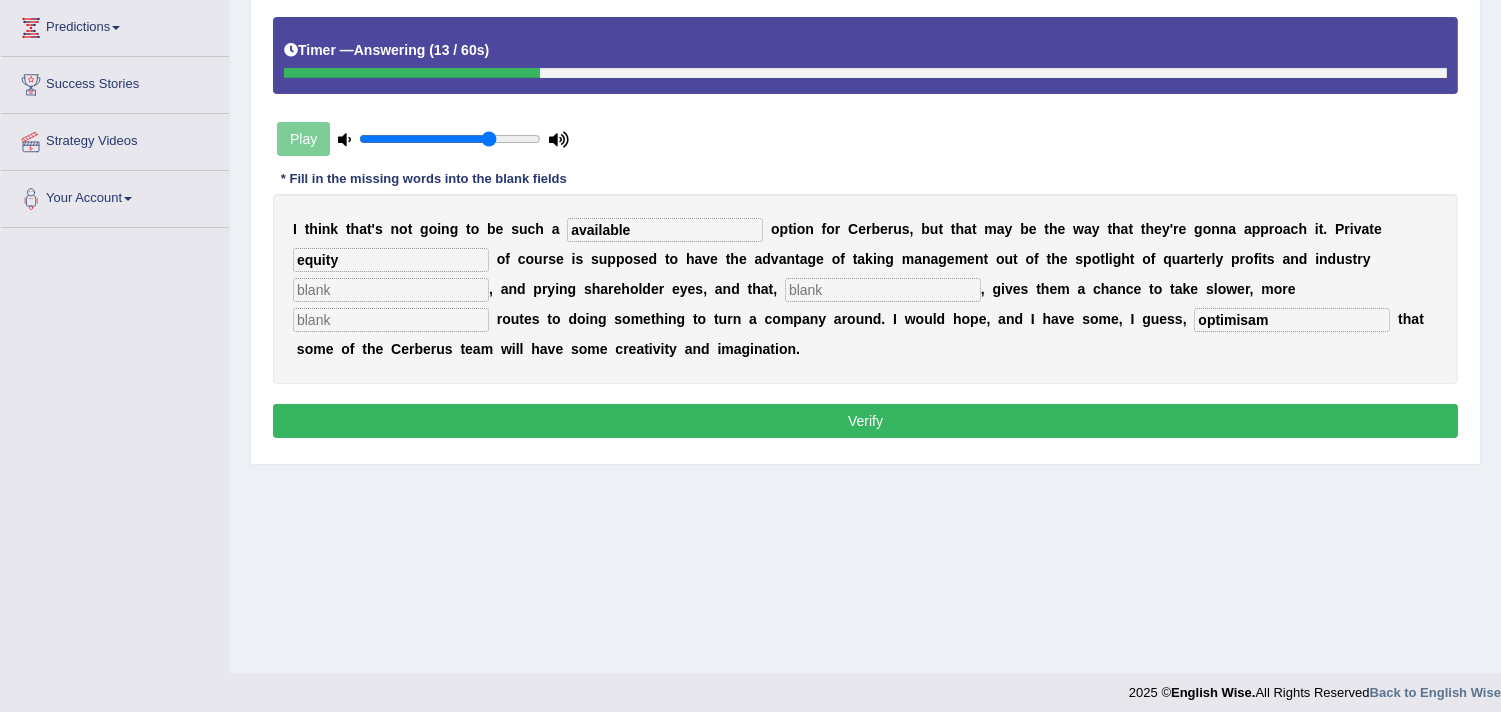 type on "equity" 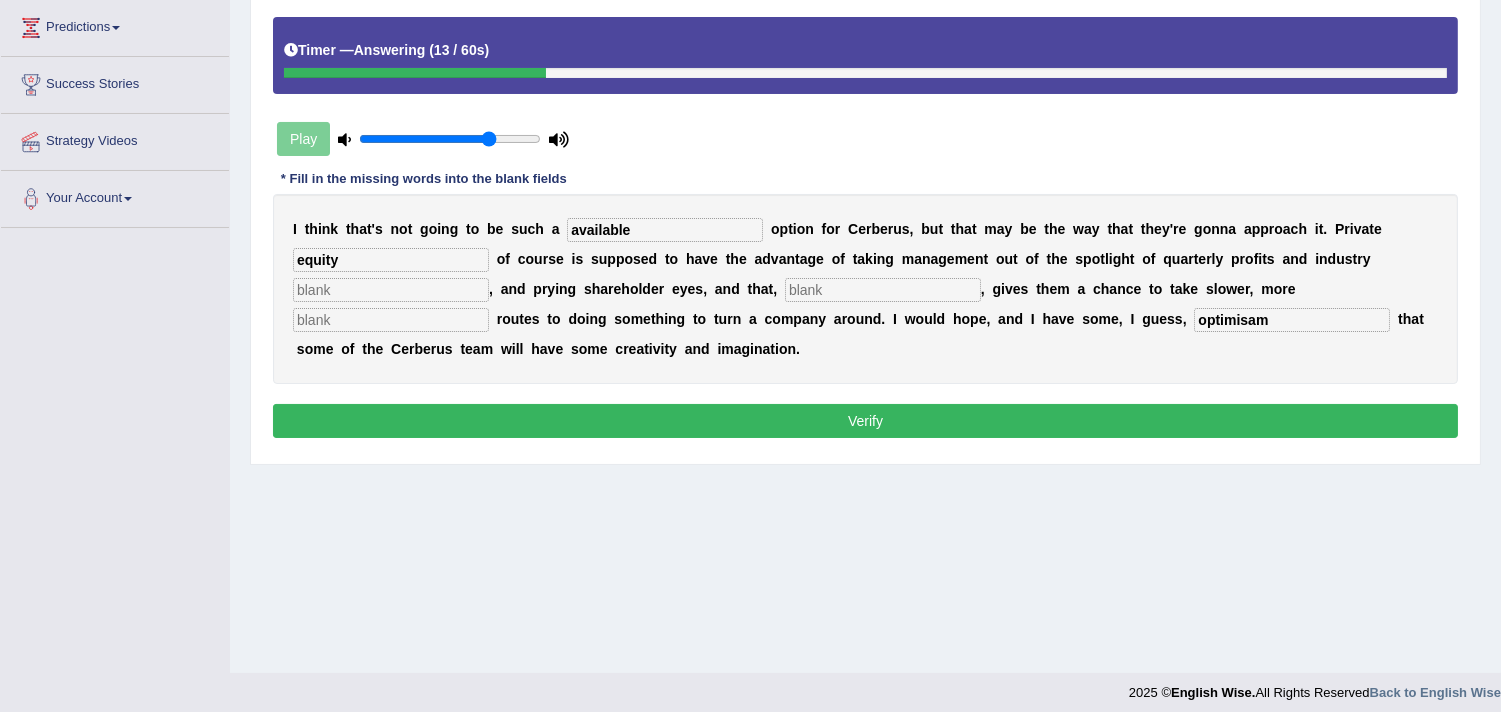 click at bounding box center [391, 290] 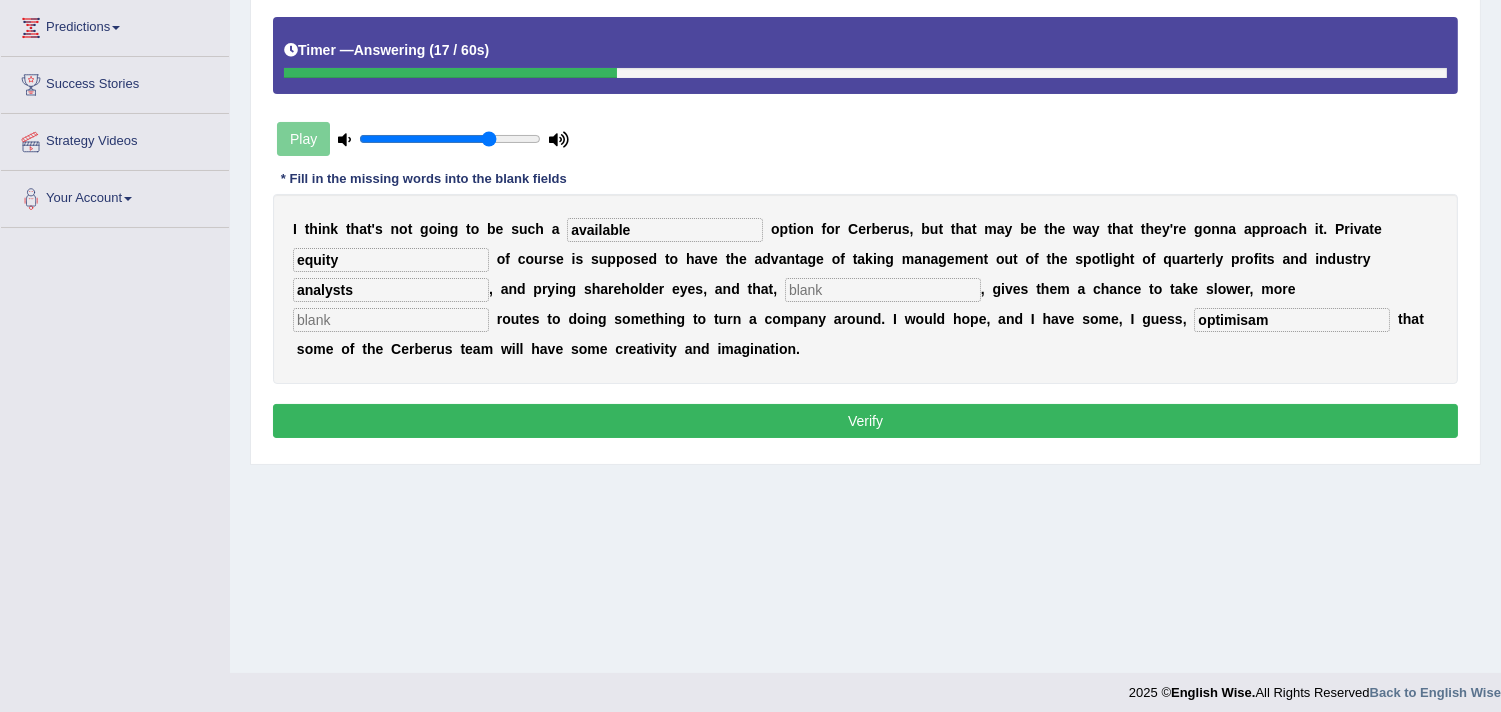 type on "analysts" 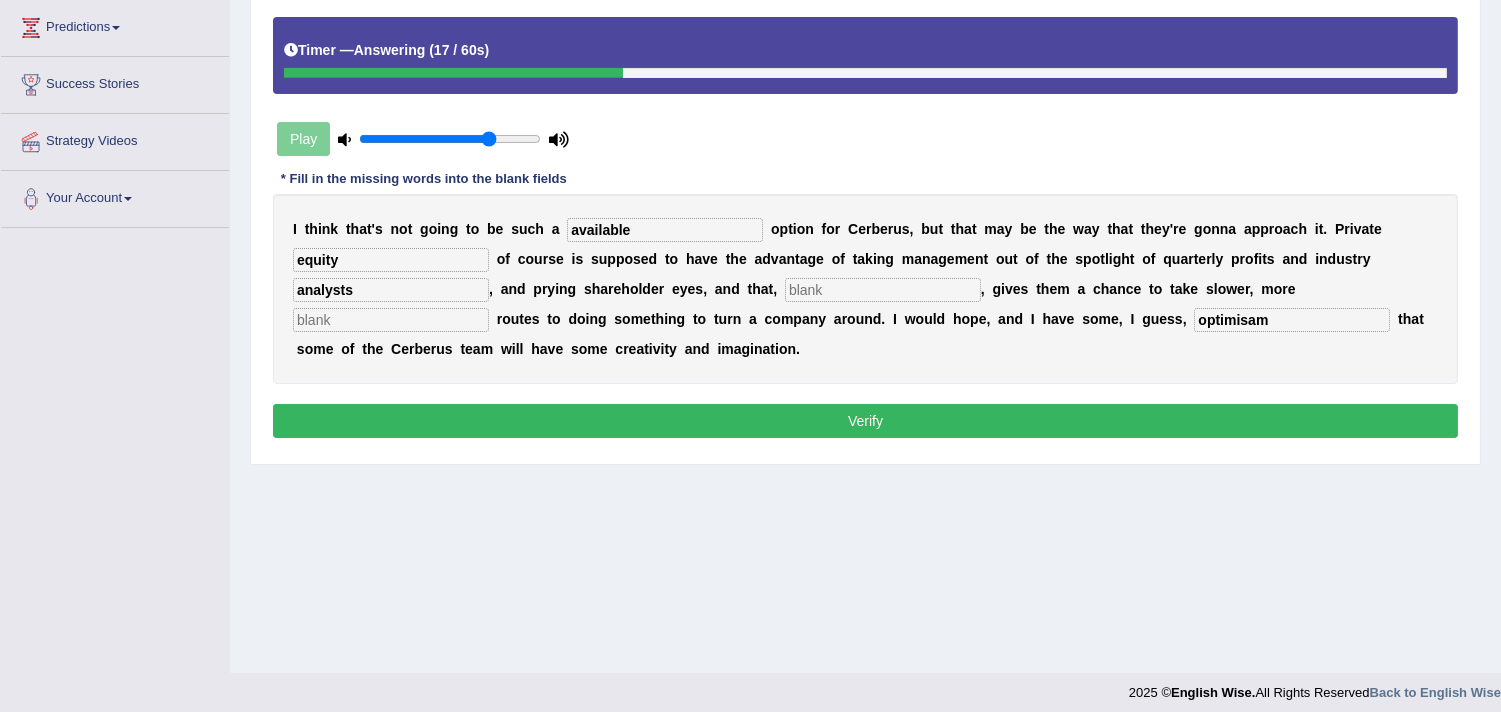 click at bounding box center (391, 320) 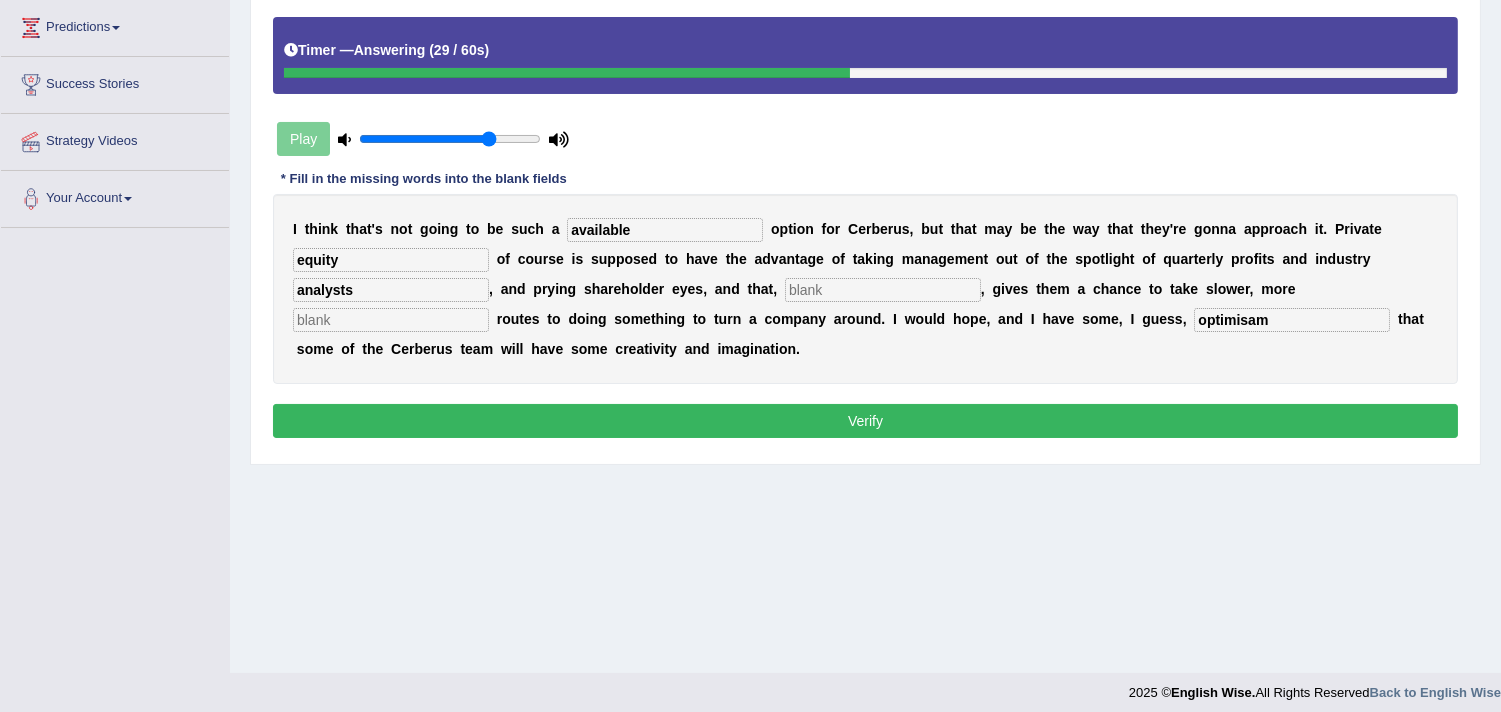 click at bounding box center [883, 290] 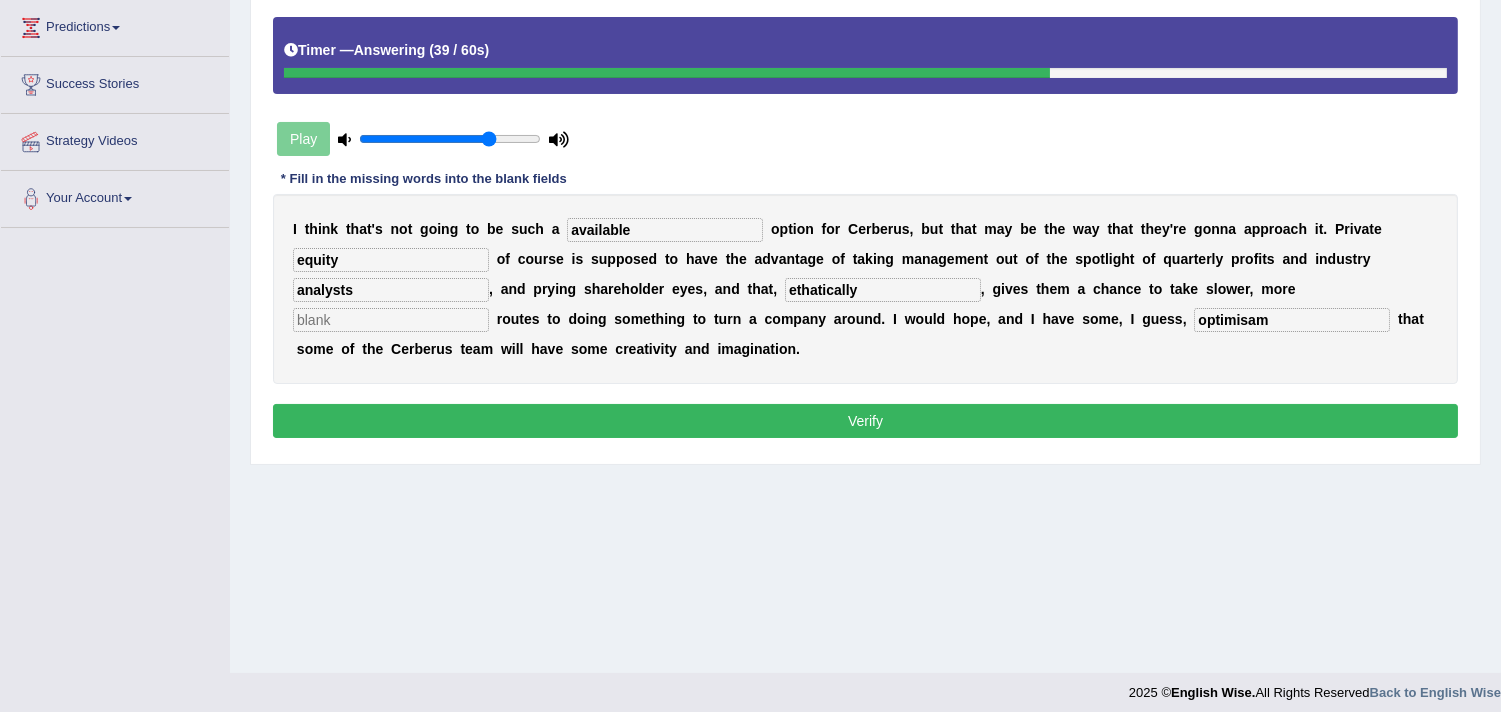type on "ethatically" 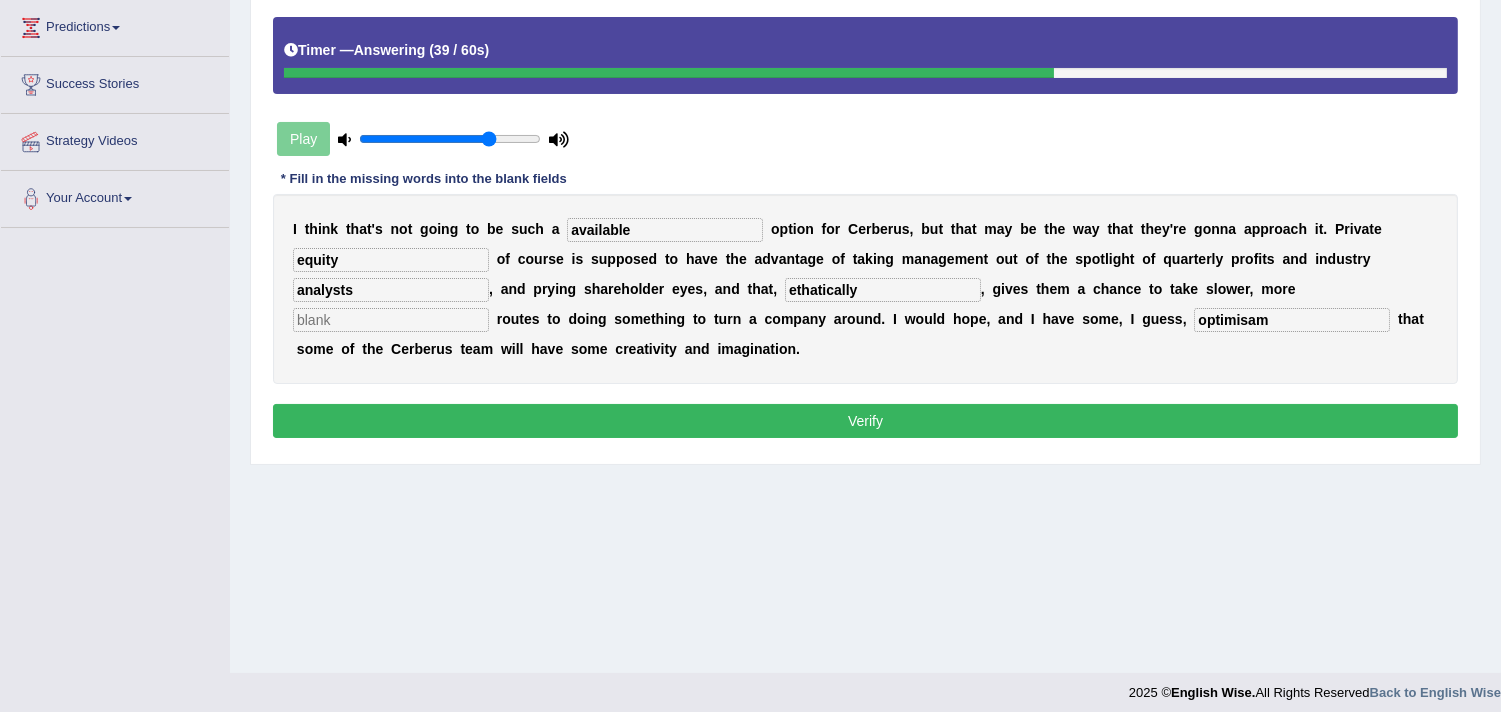 click at bounding box center (391, 320) 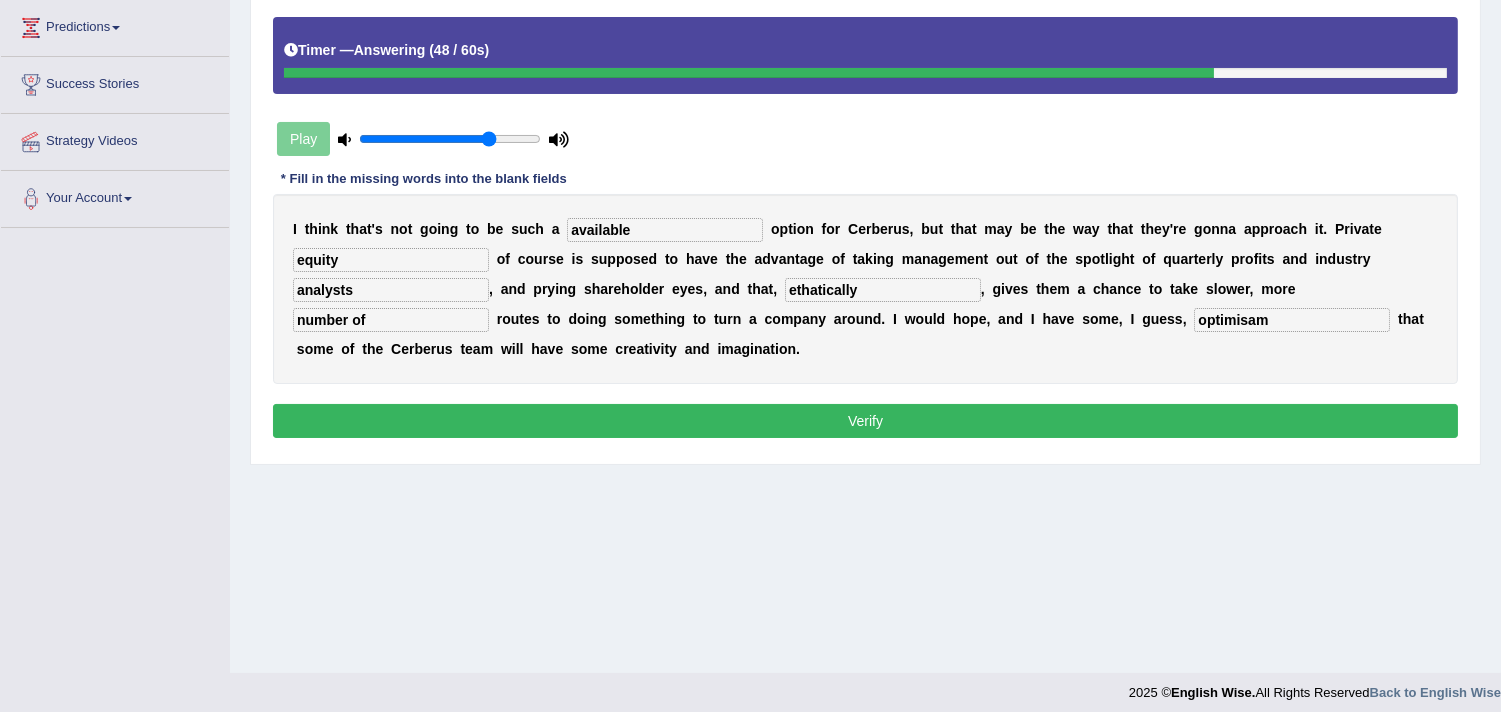 type on "number of" 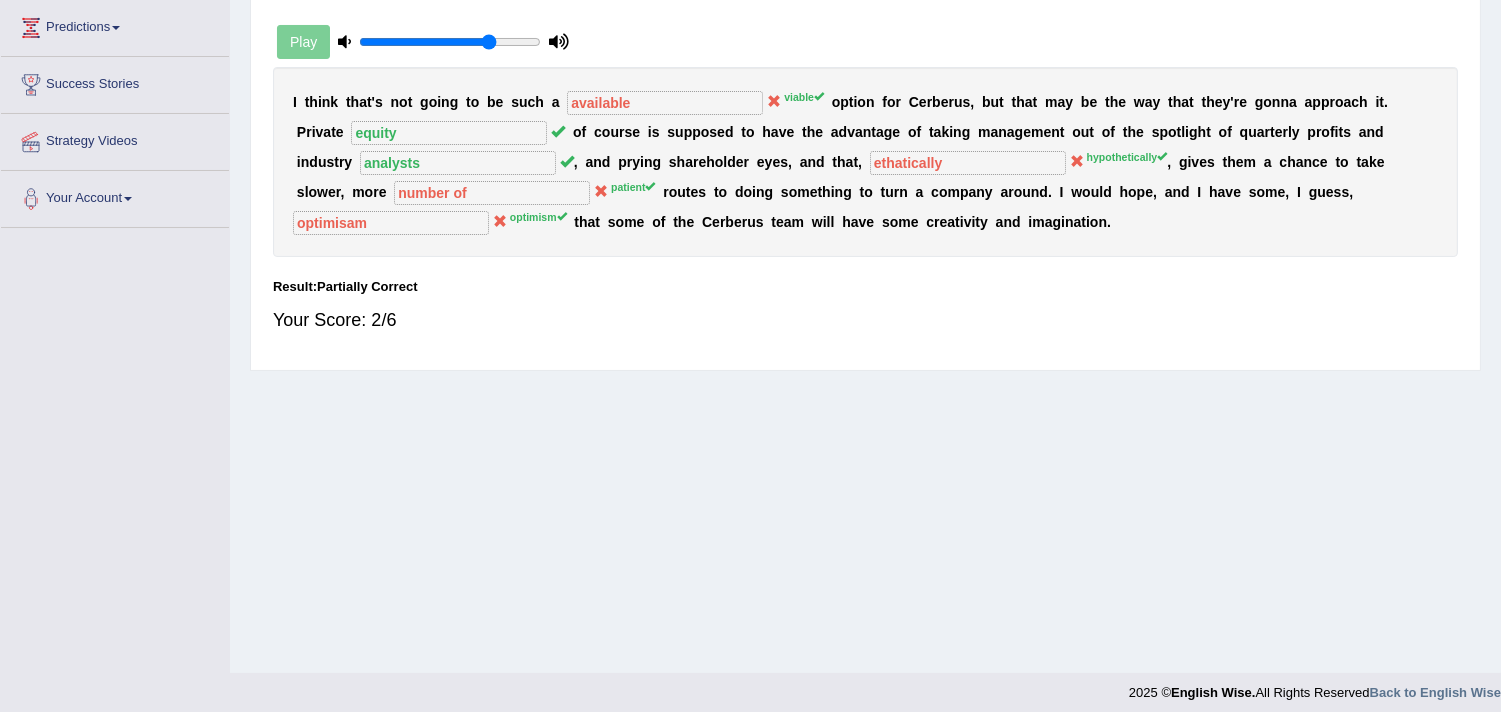 scroll, scrollTop: 41, scrollLeft: 0, axis: vertical 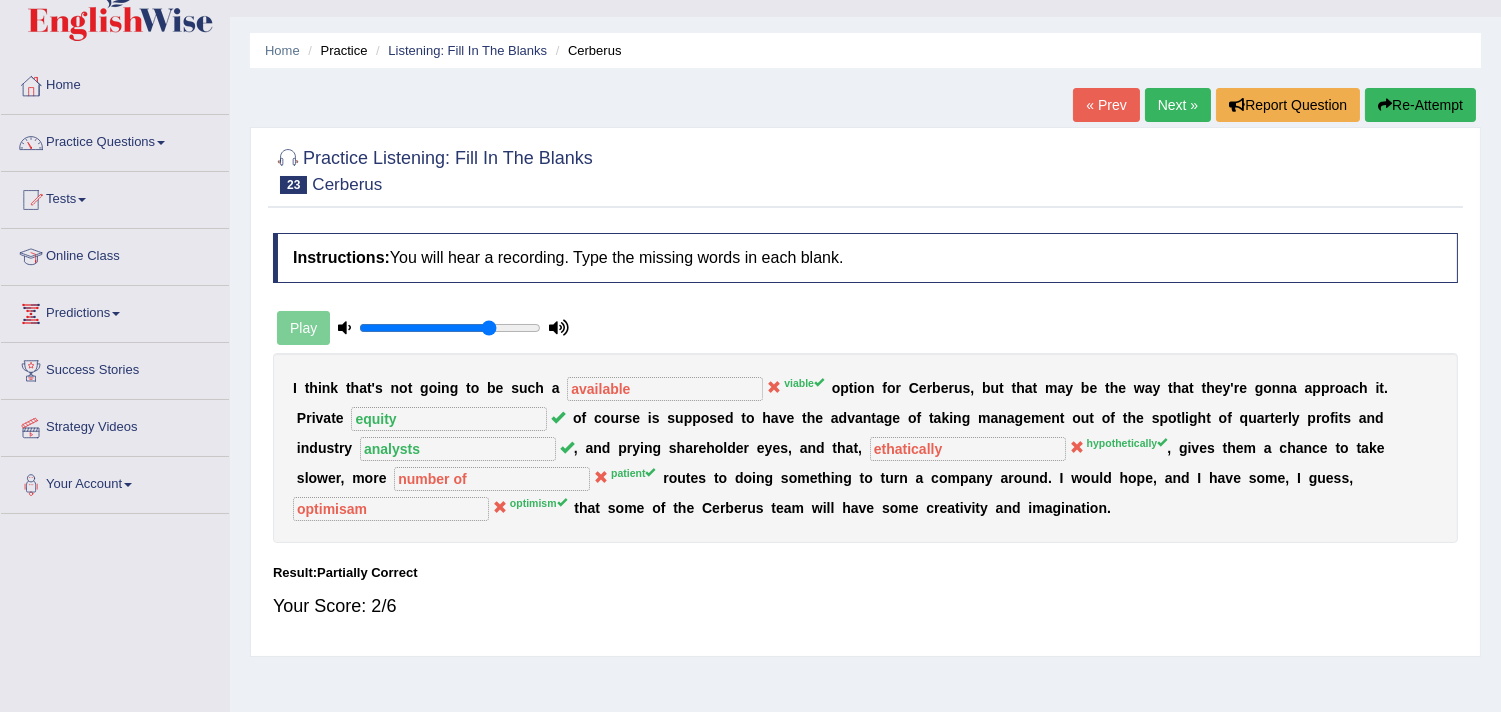 click on "Next »" at bounding box center [1178, 105] 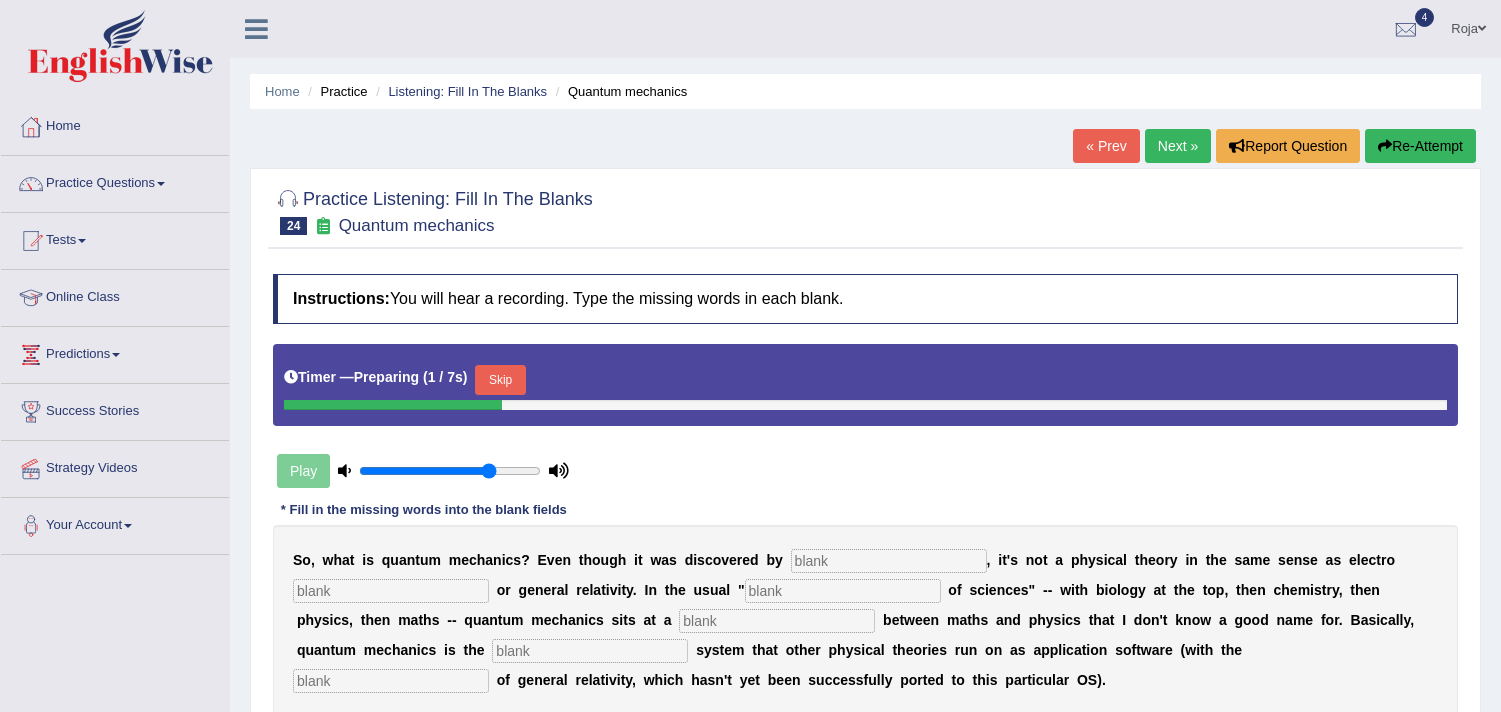 scroll, scrollTop: 0, scrollLeft: 0, axis: both 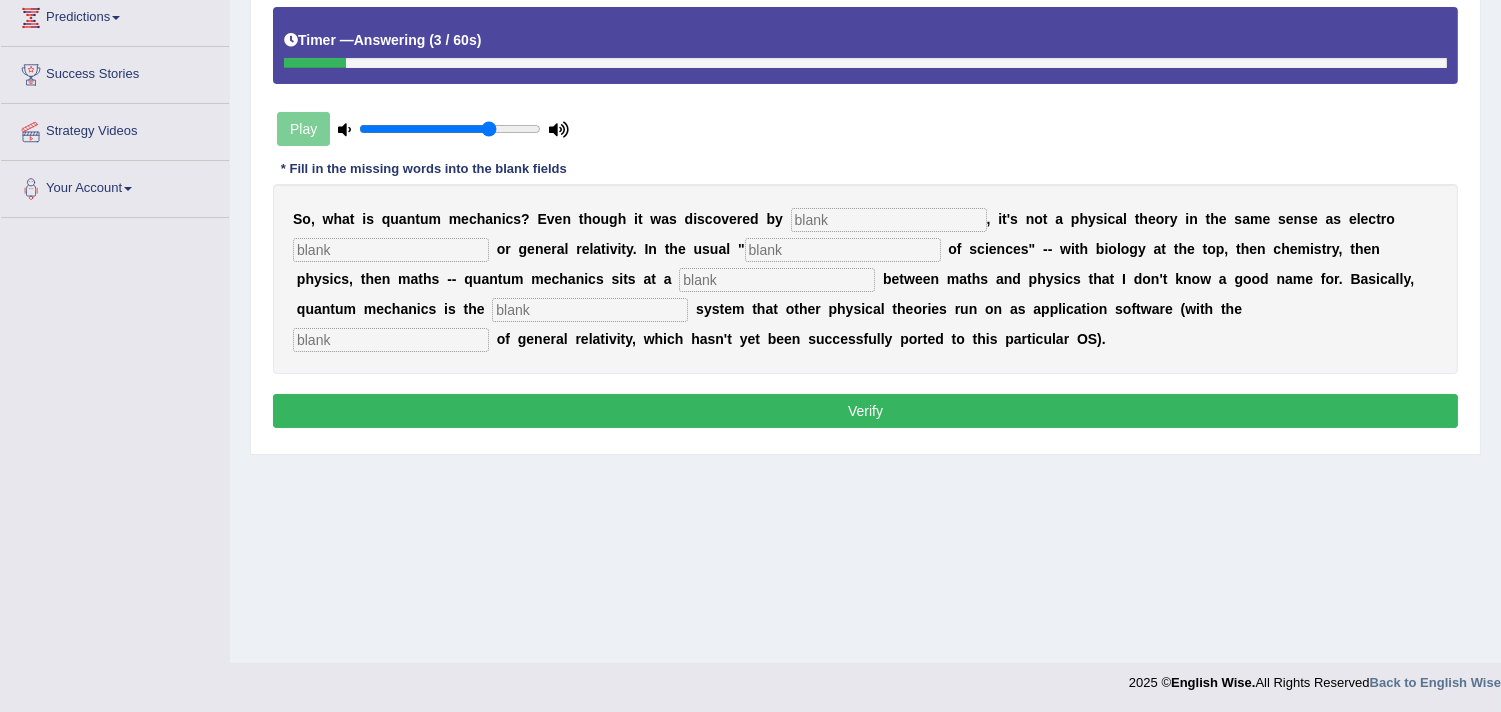 click at bounding box center [391, 340] 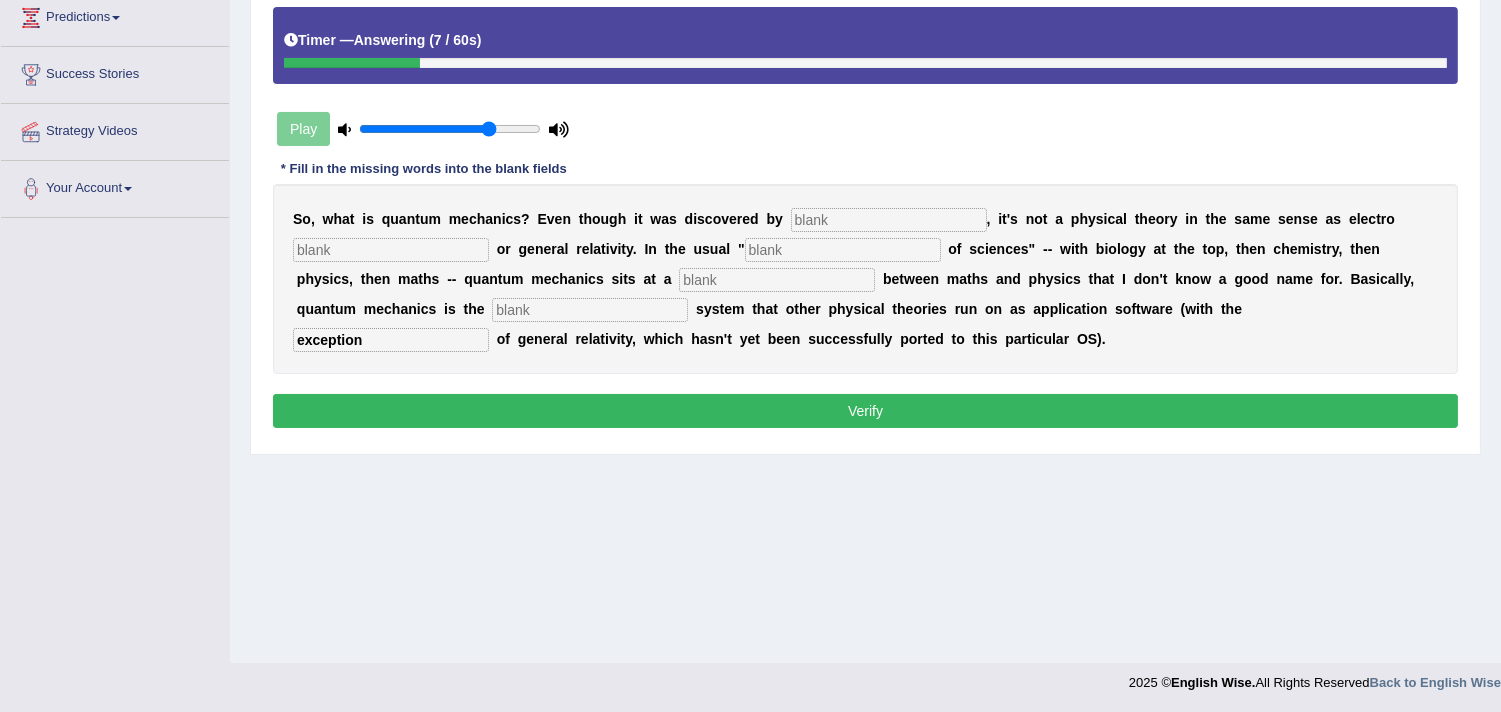 type on "exception" 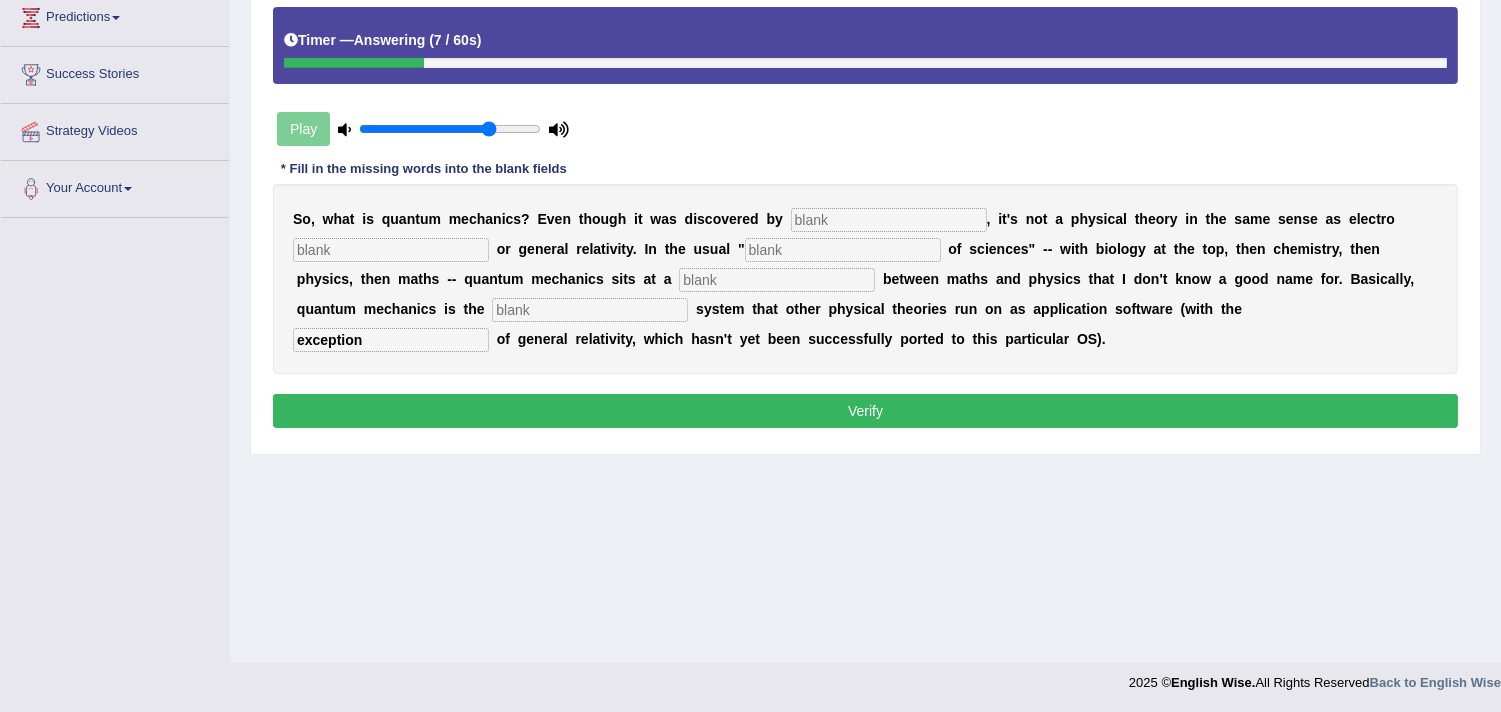 click at bounding box center (590, 310) 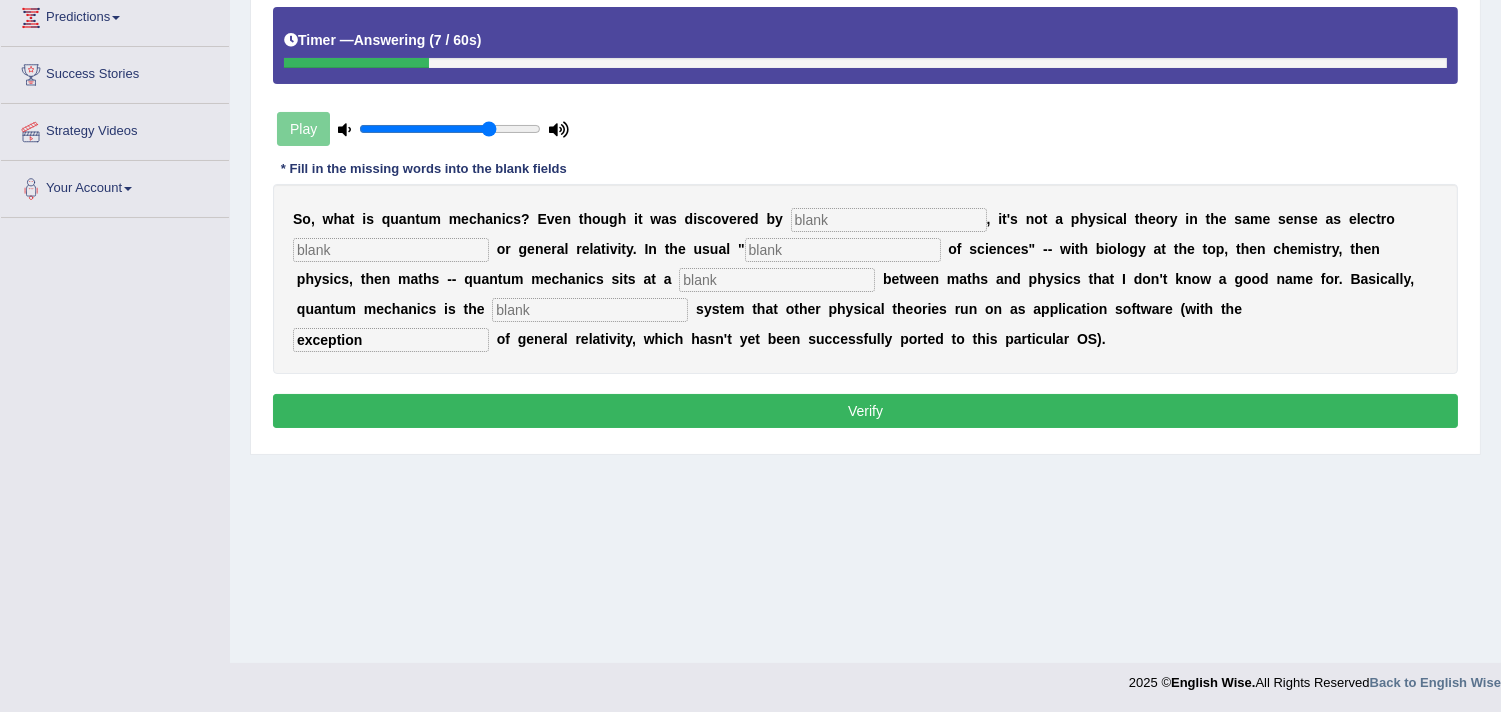 click at bounding box center [590, 310] 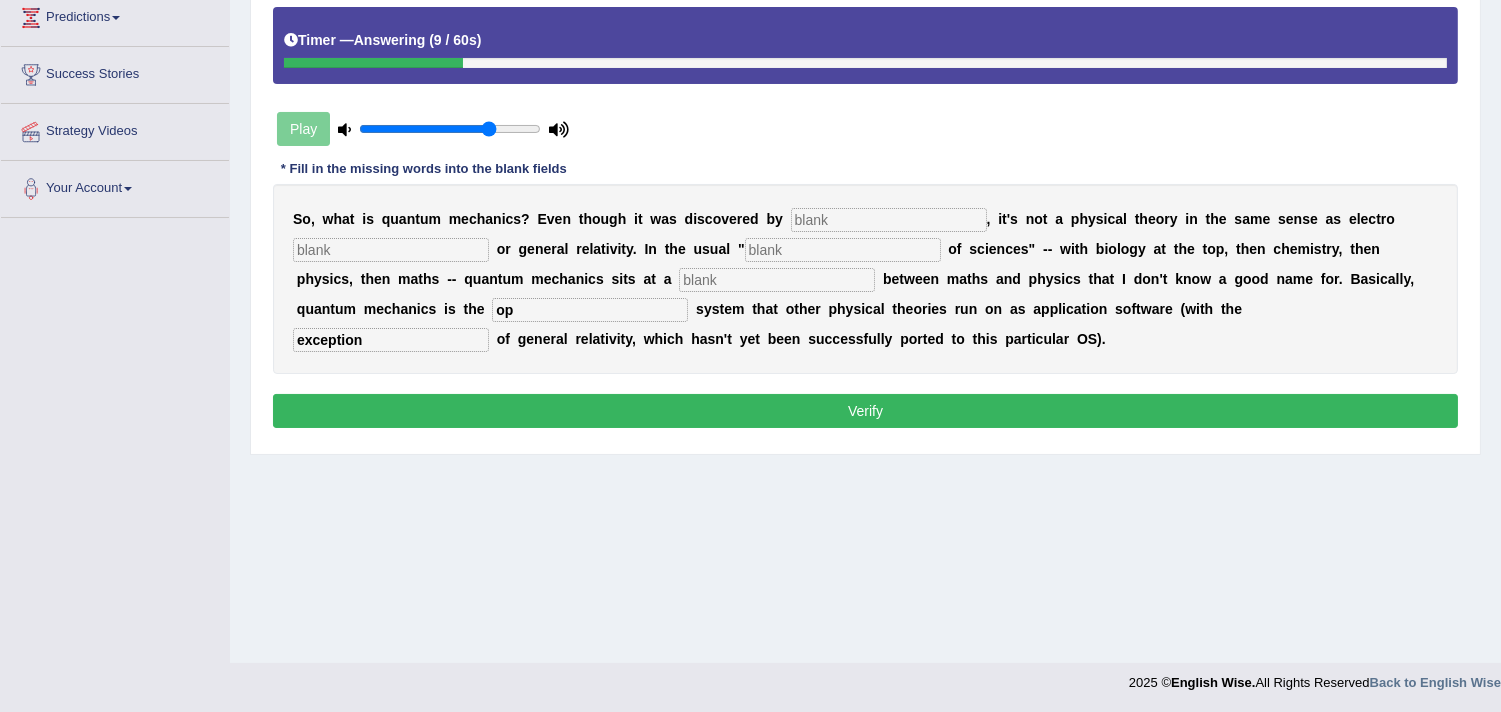 click on "op" at bounding box center (590, 310) 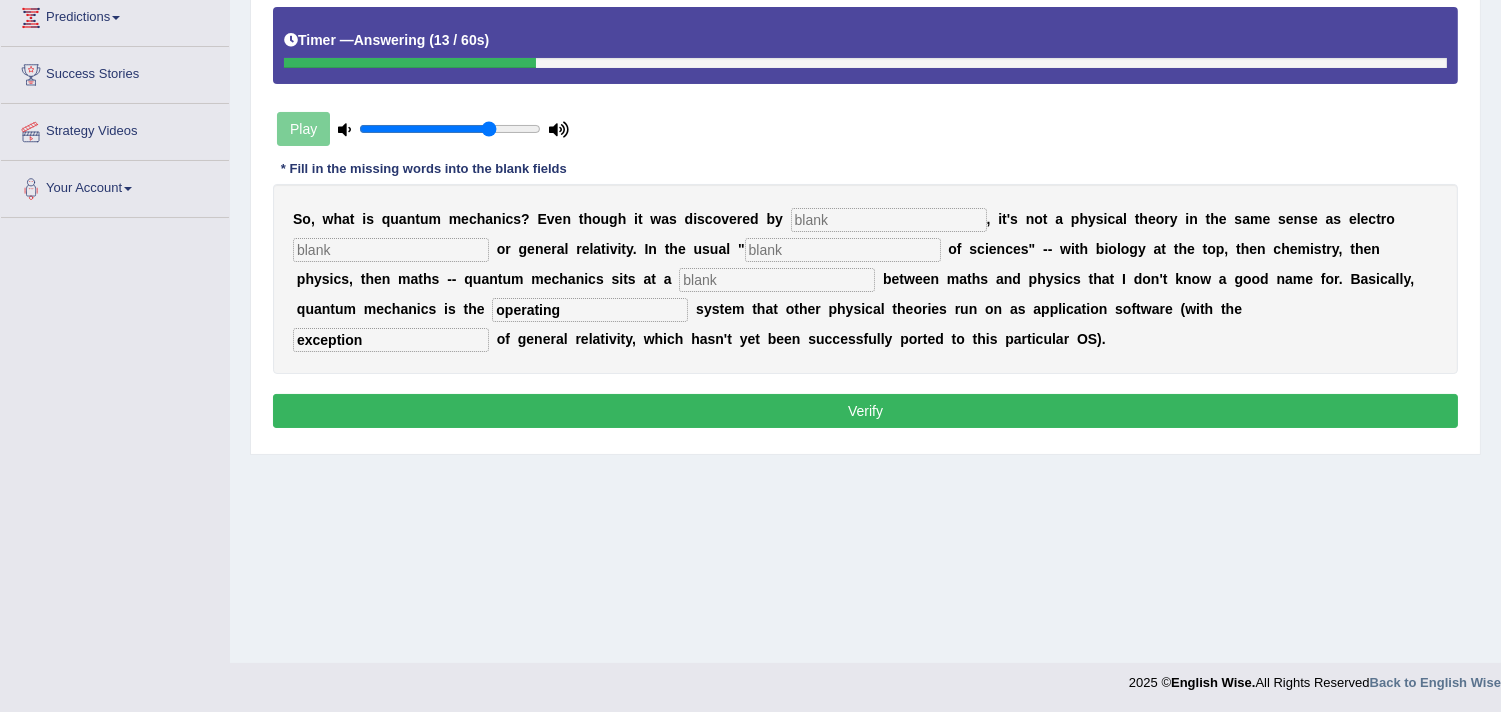 type on "operating" 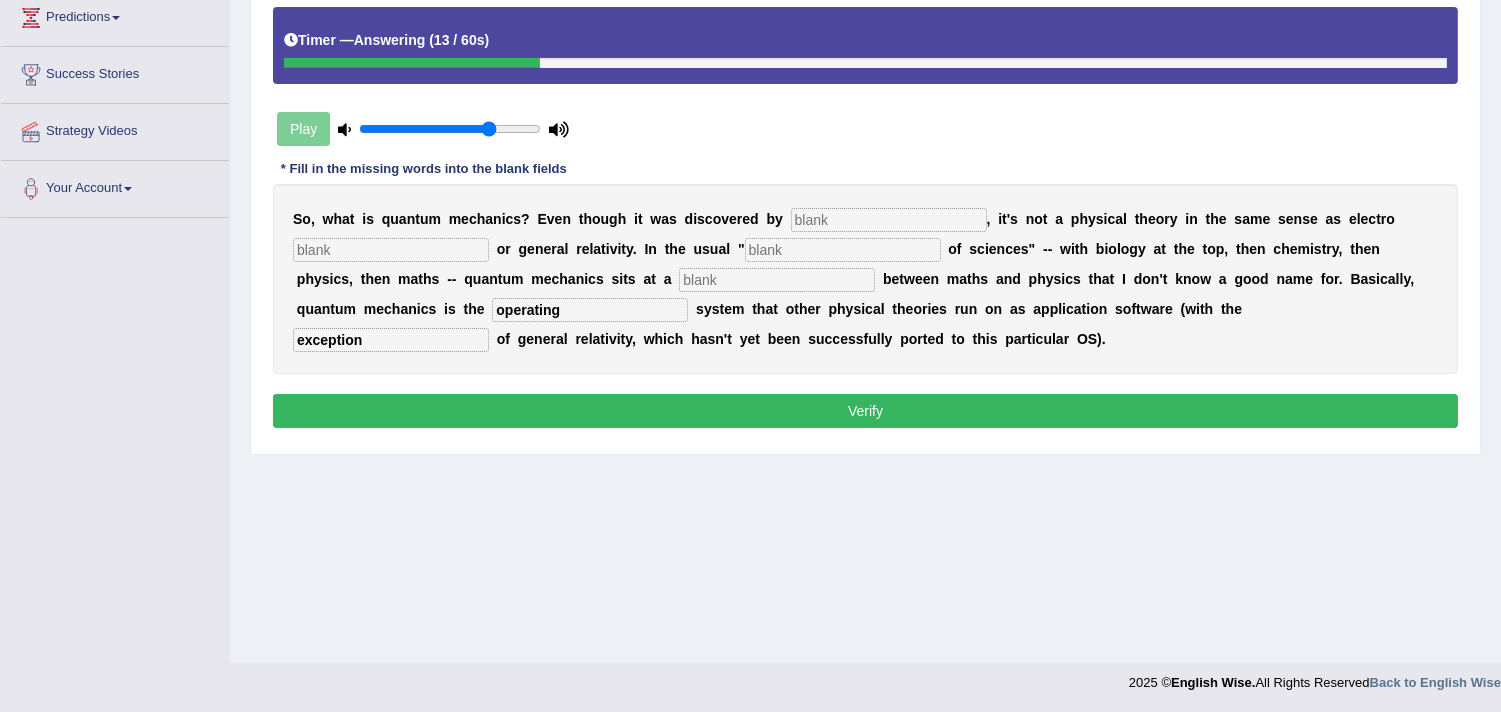 click at bounding box center [777, 280] 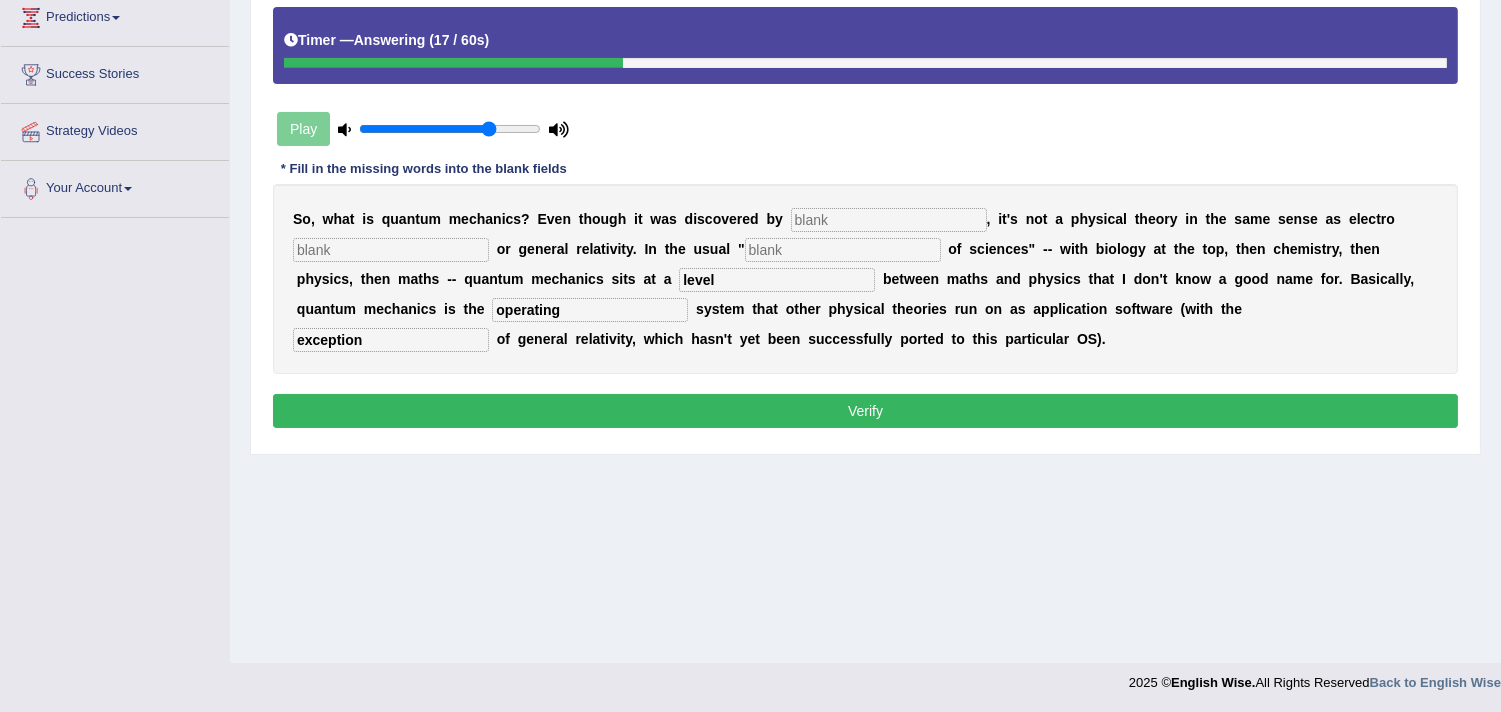 type on "level" 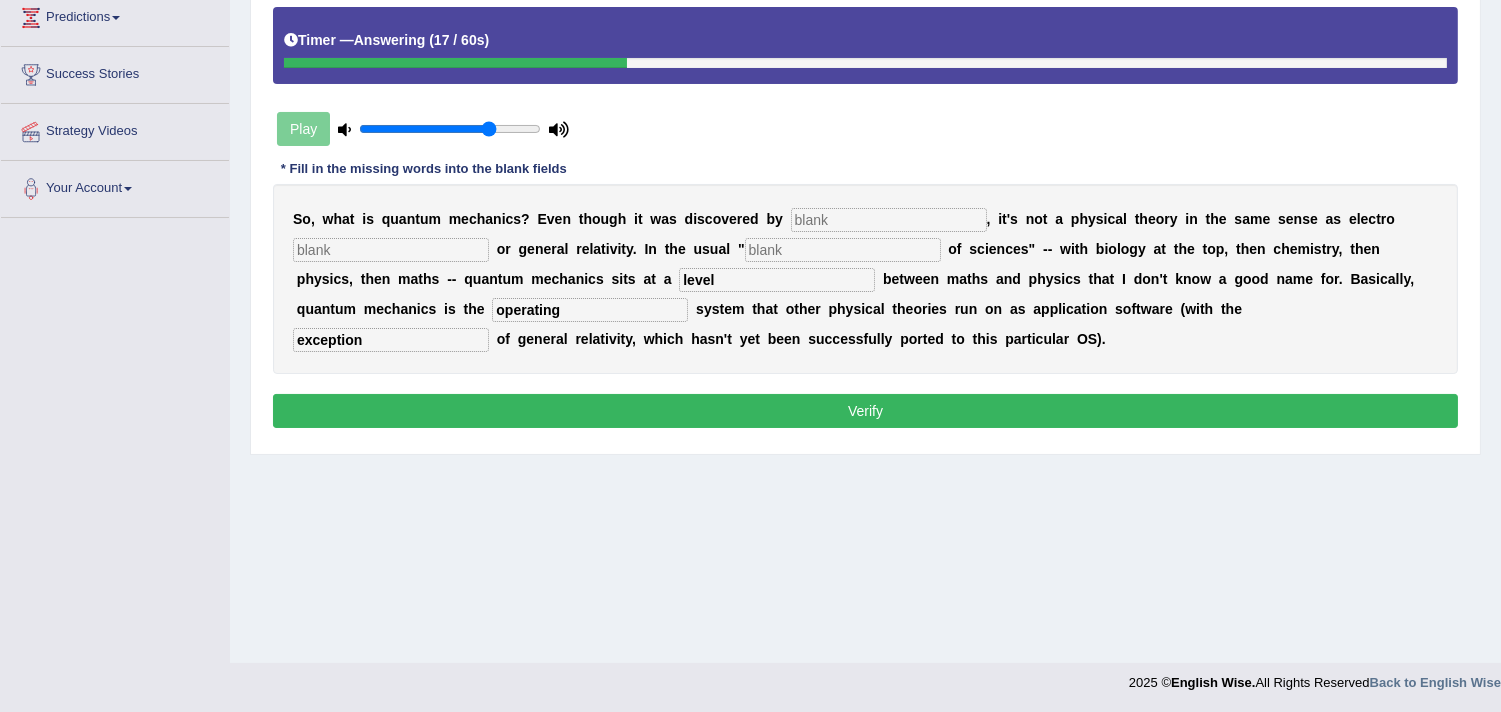 click at bounding box center [843, 250] 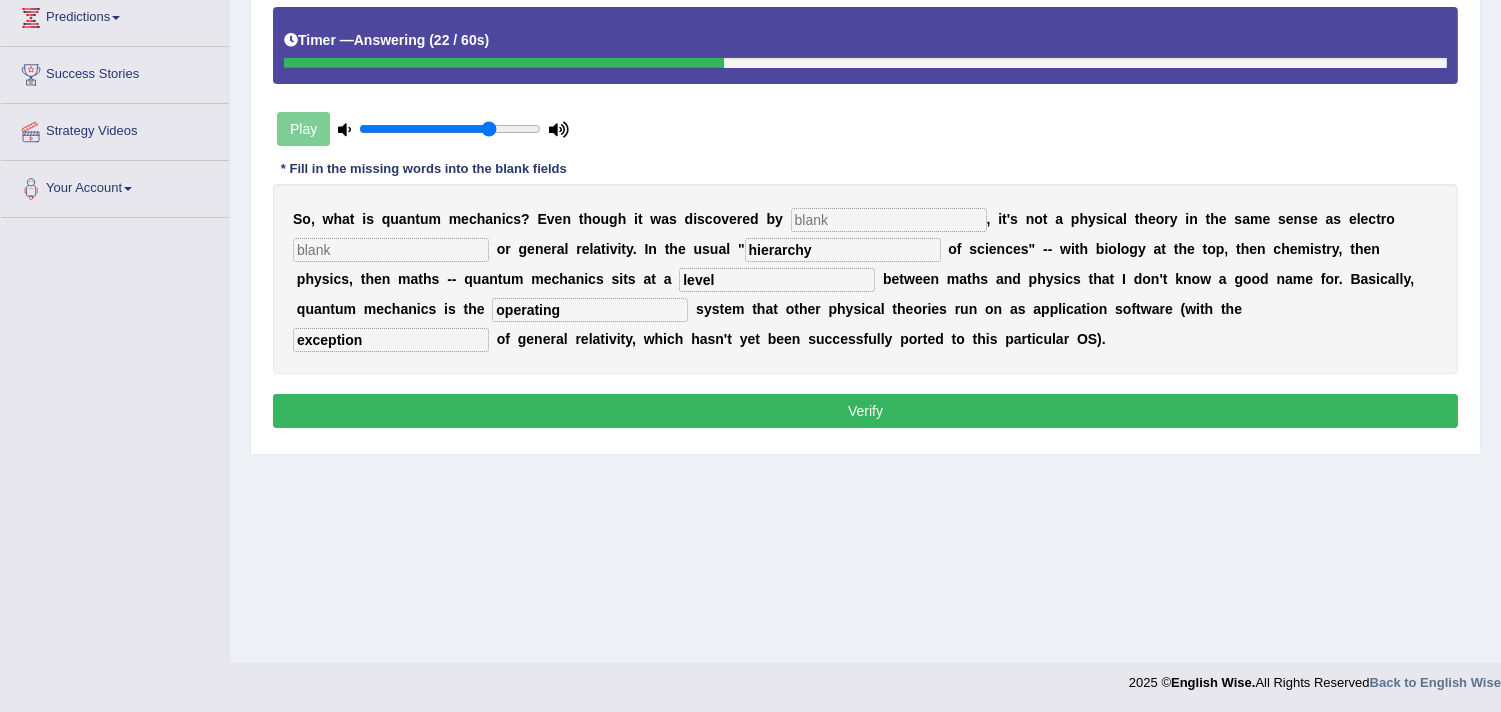 type on "hierarchy" 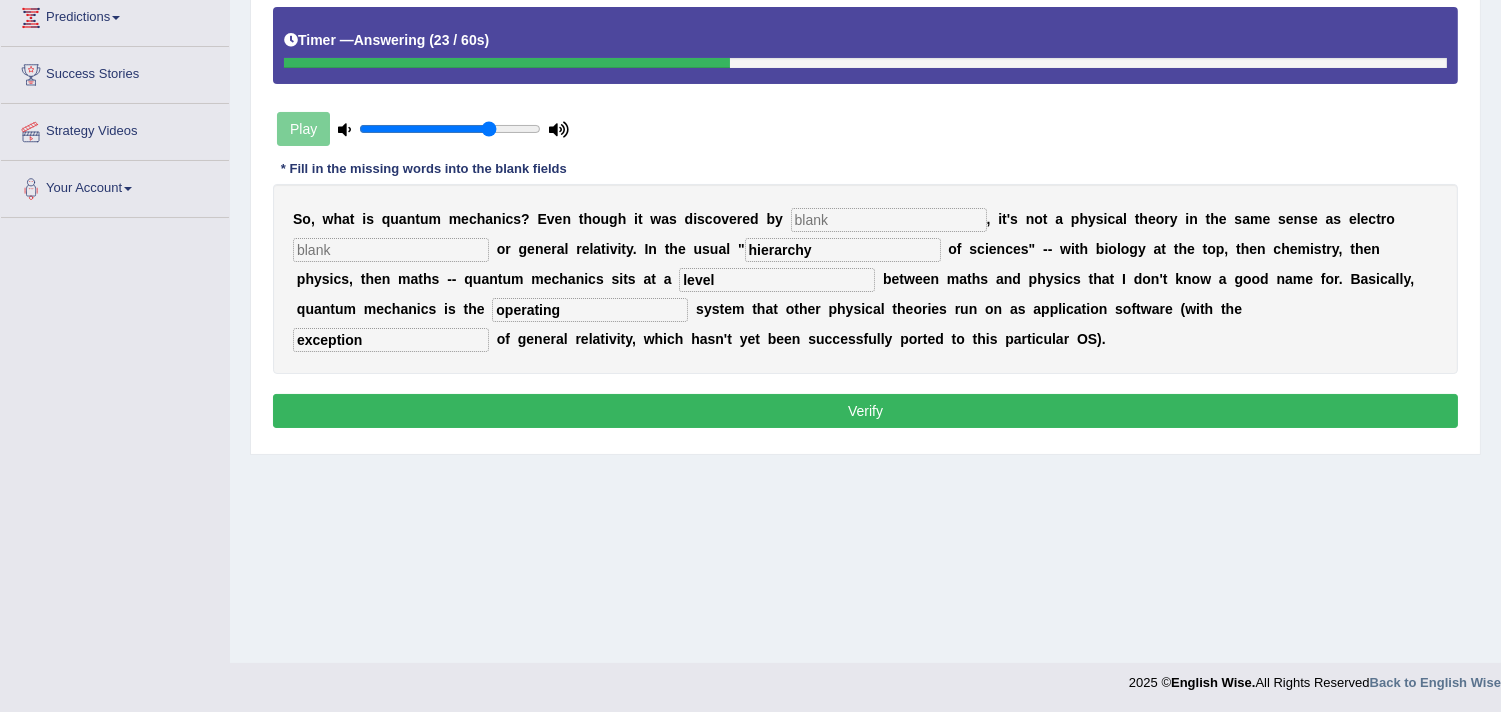 click at bounding box center [391, 250] 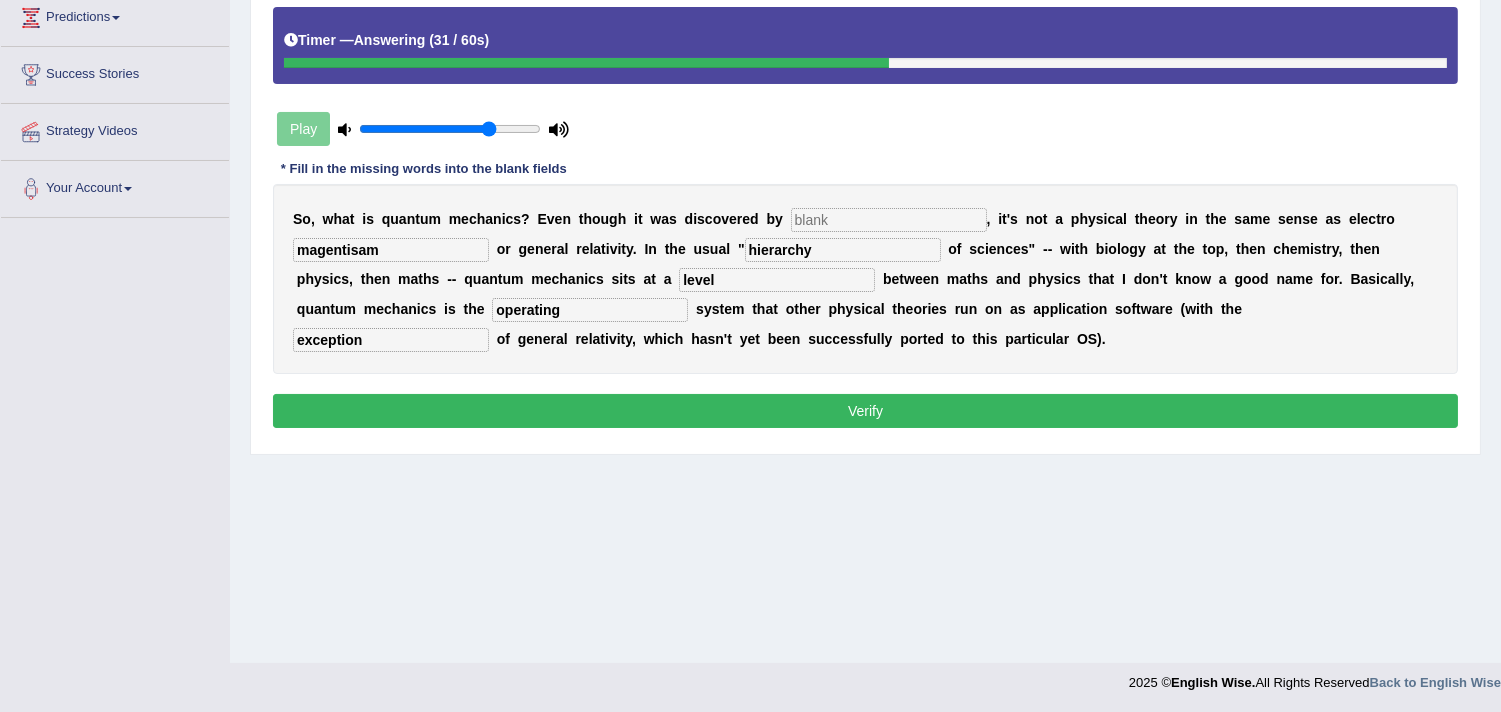 click on "magentisam" at bounding box center (391, 250) 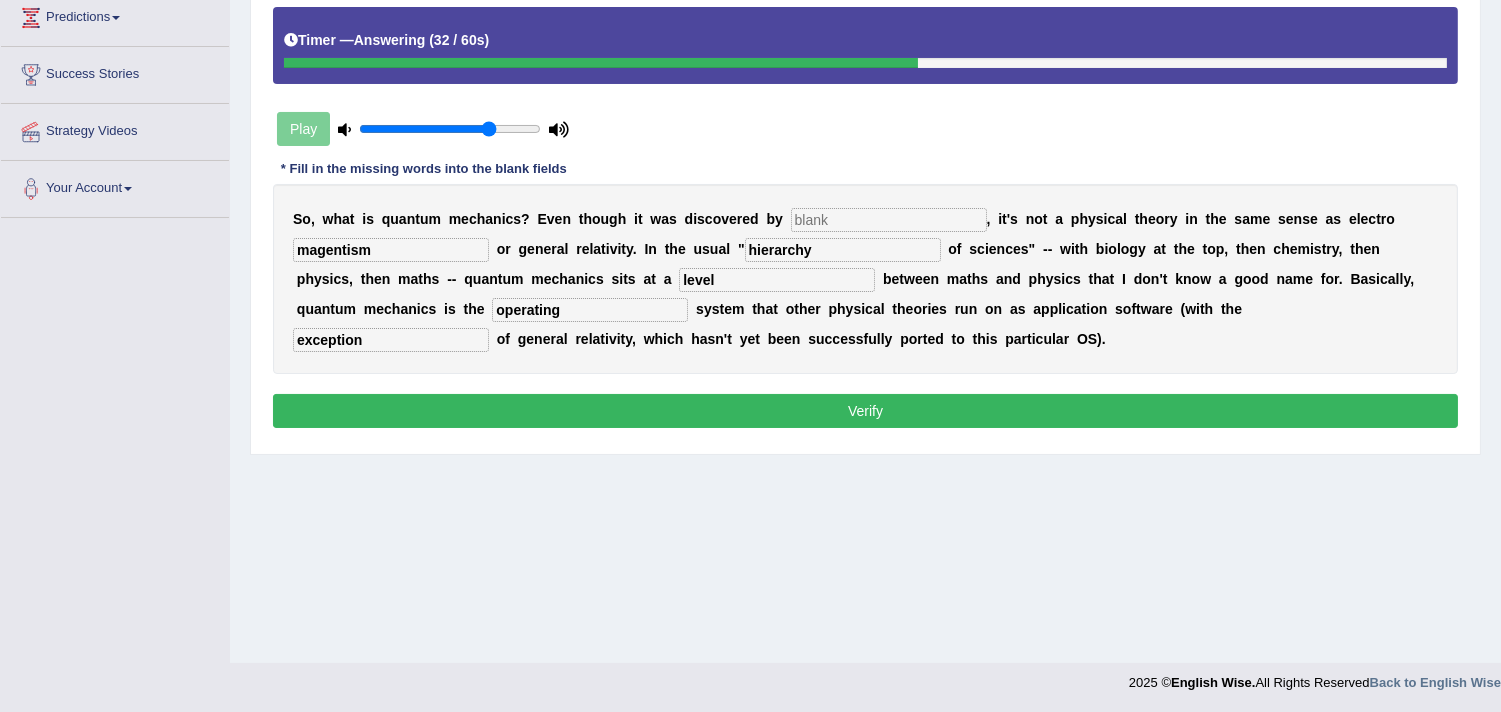 click at bounding box center [889, 220] 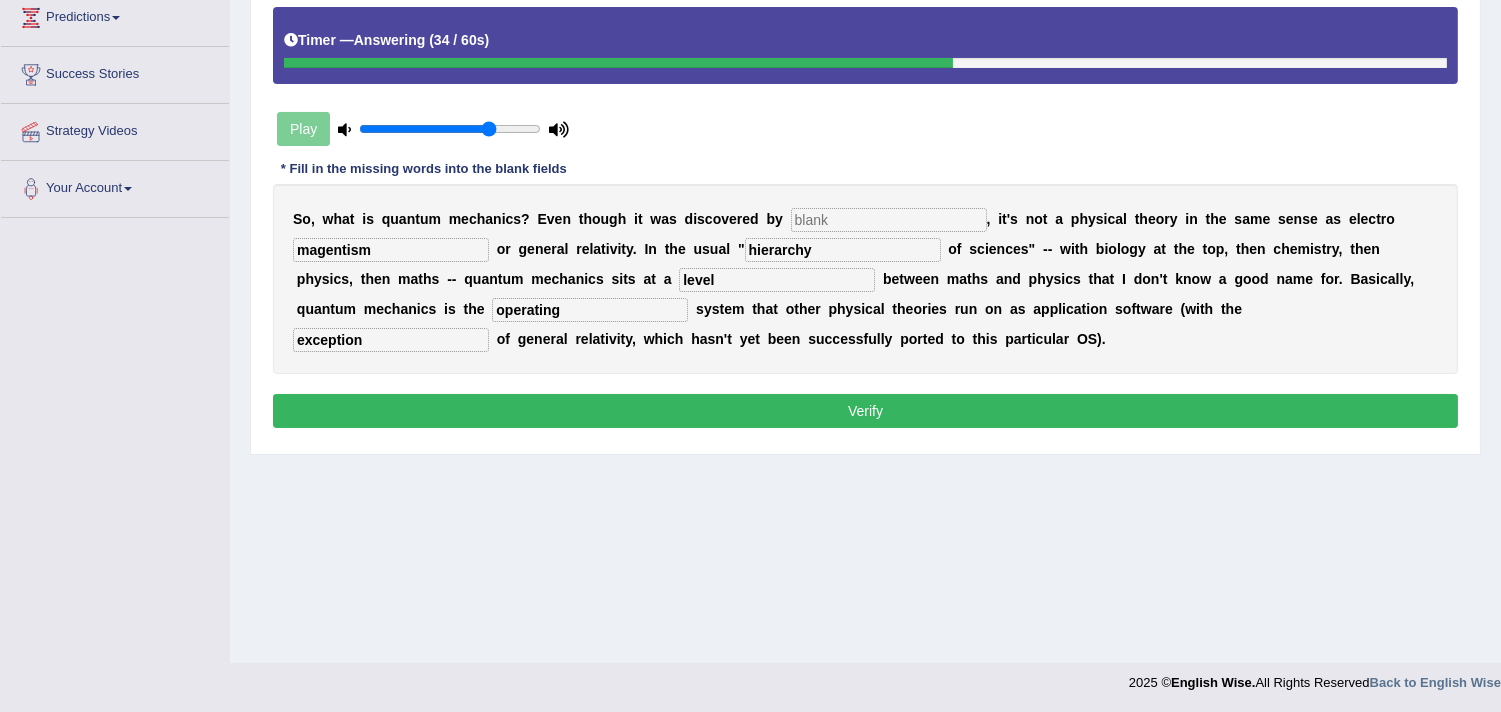 click on "magentism" at bounding box center [391, 250] 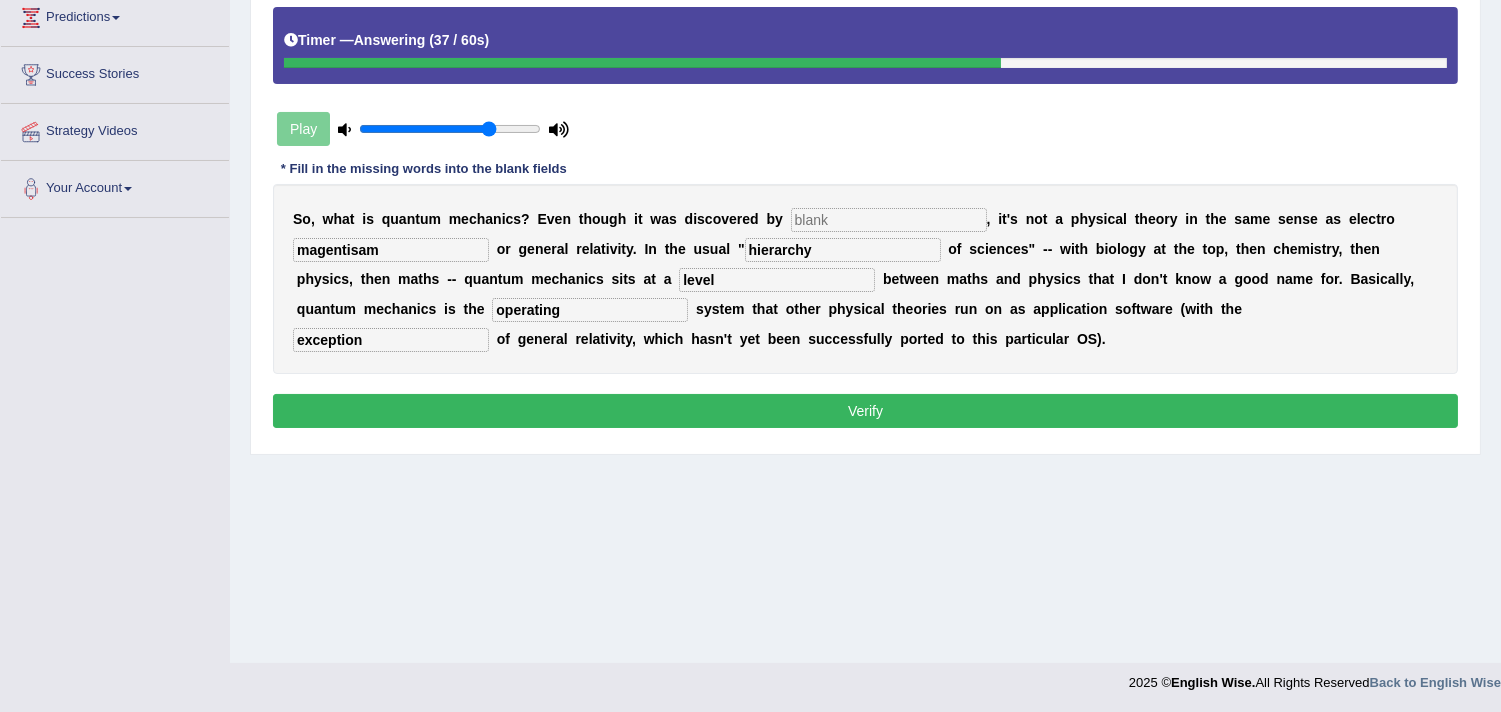 type on "magentisam" 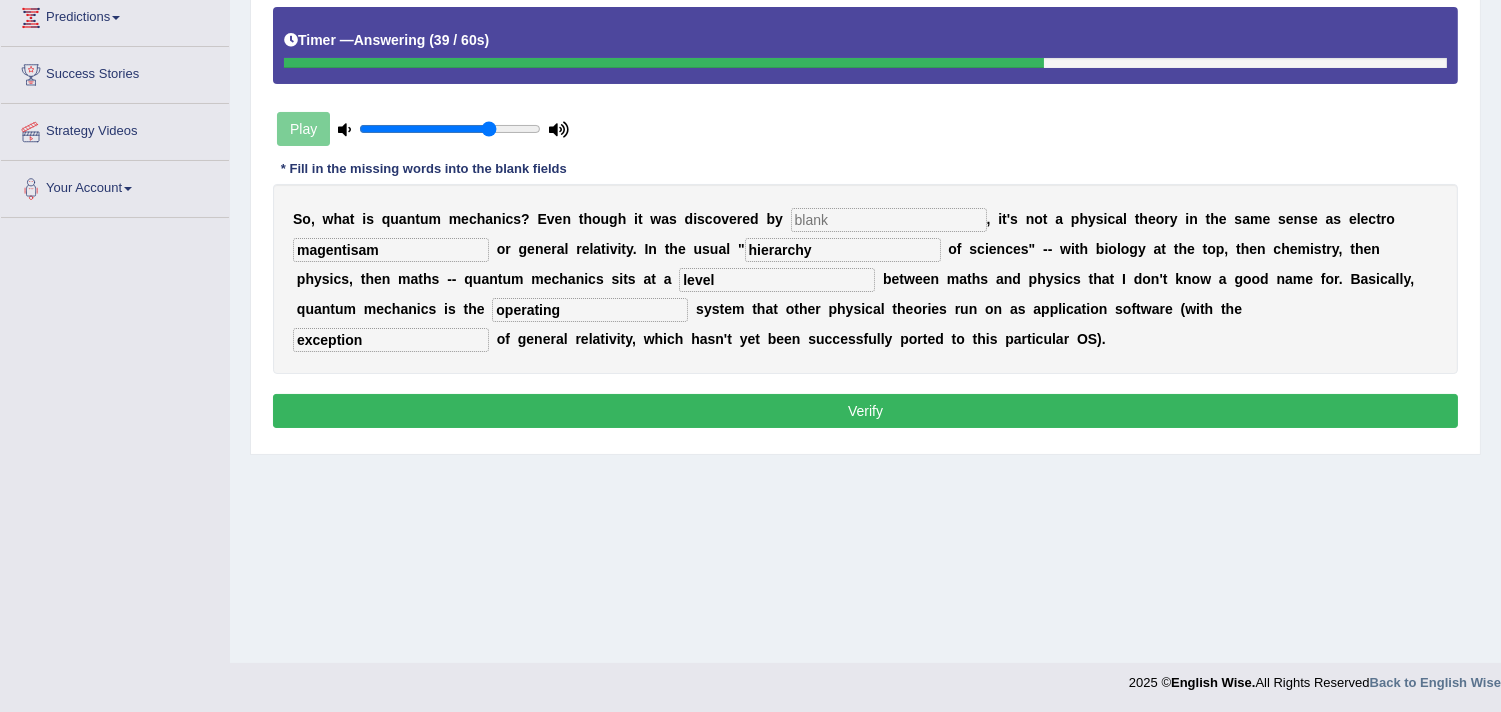 click at bounding box center (889, 220) 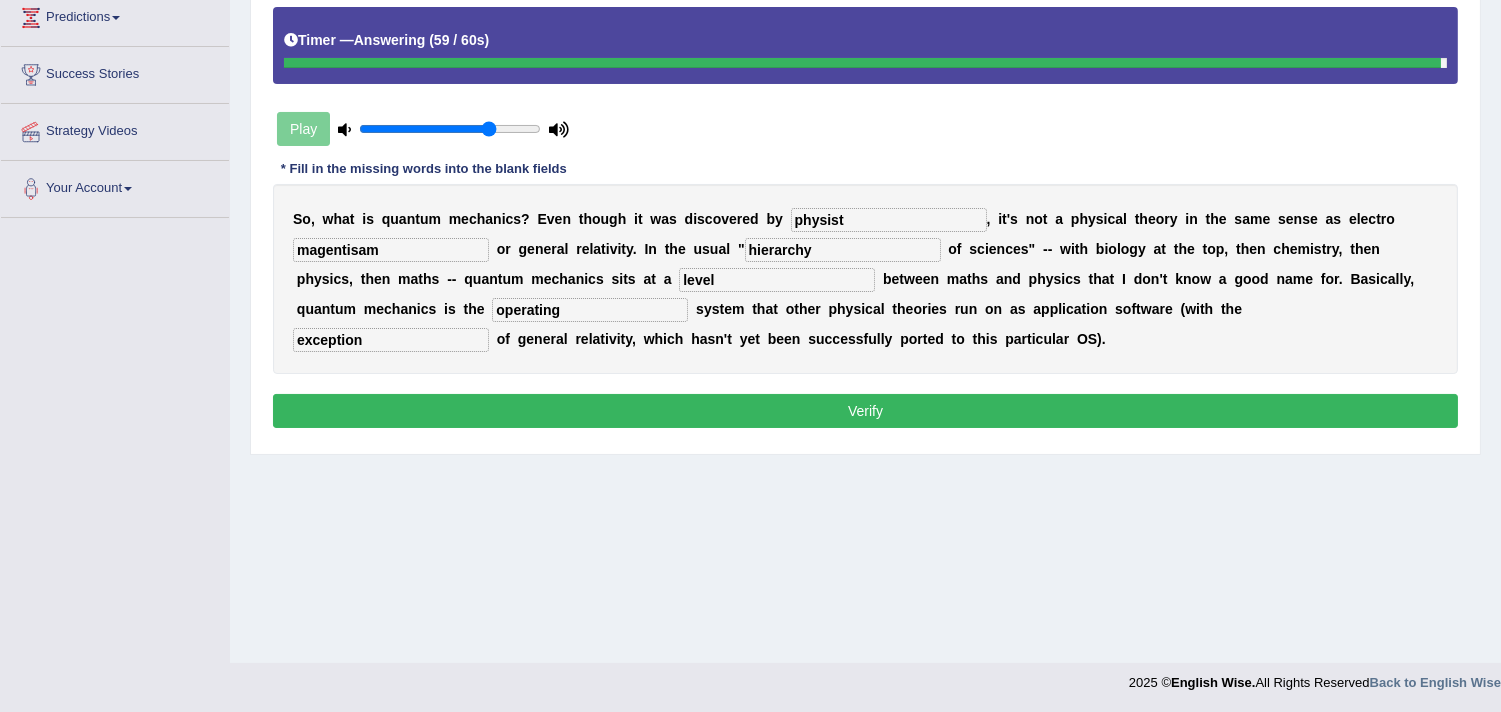 type on "physist" 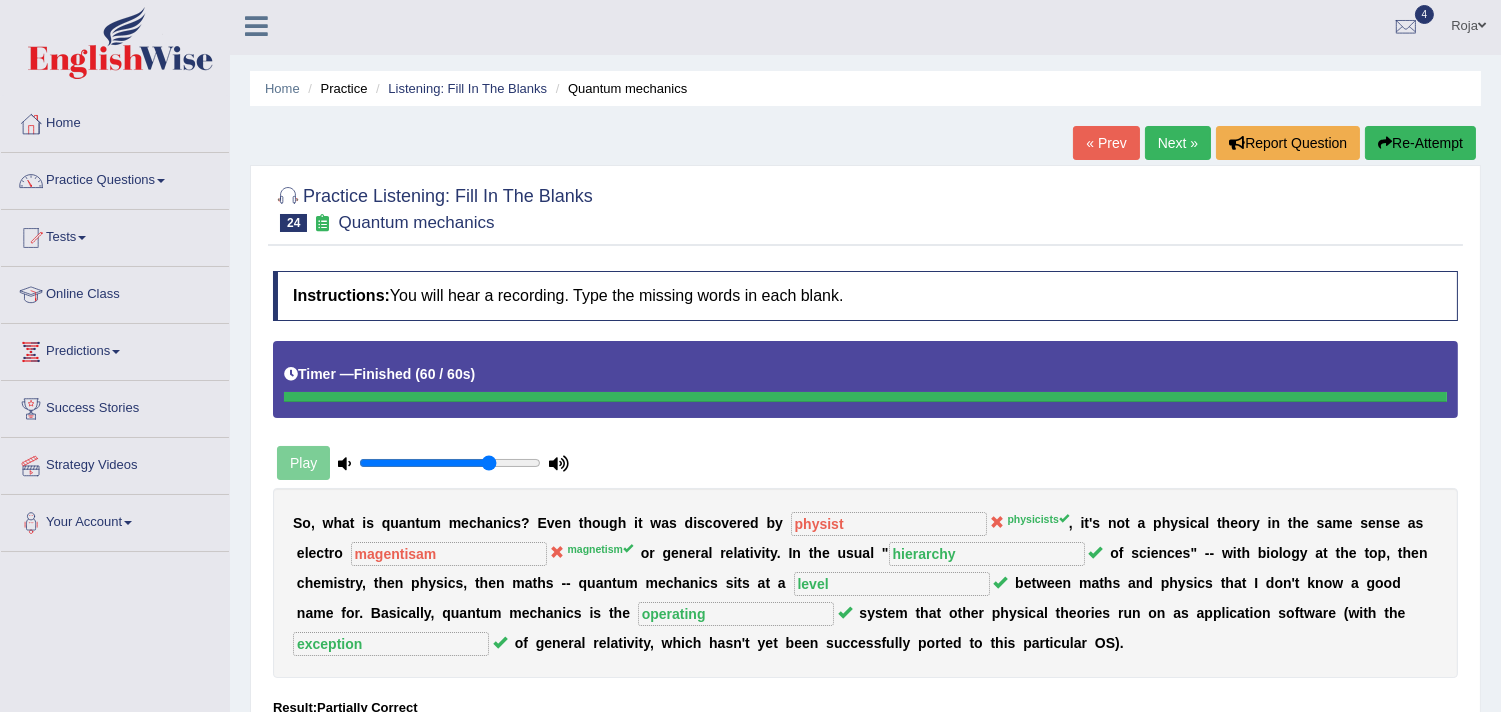 scroll, scrollTop: 0, scrollLeft: 0, axis: both 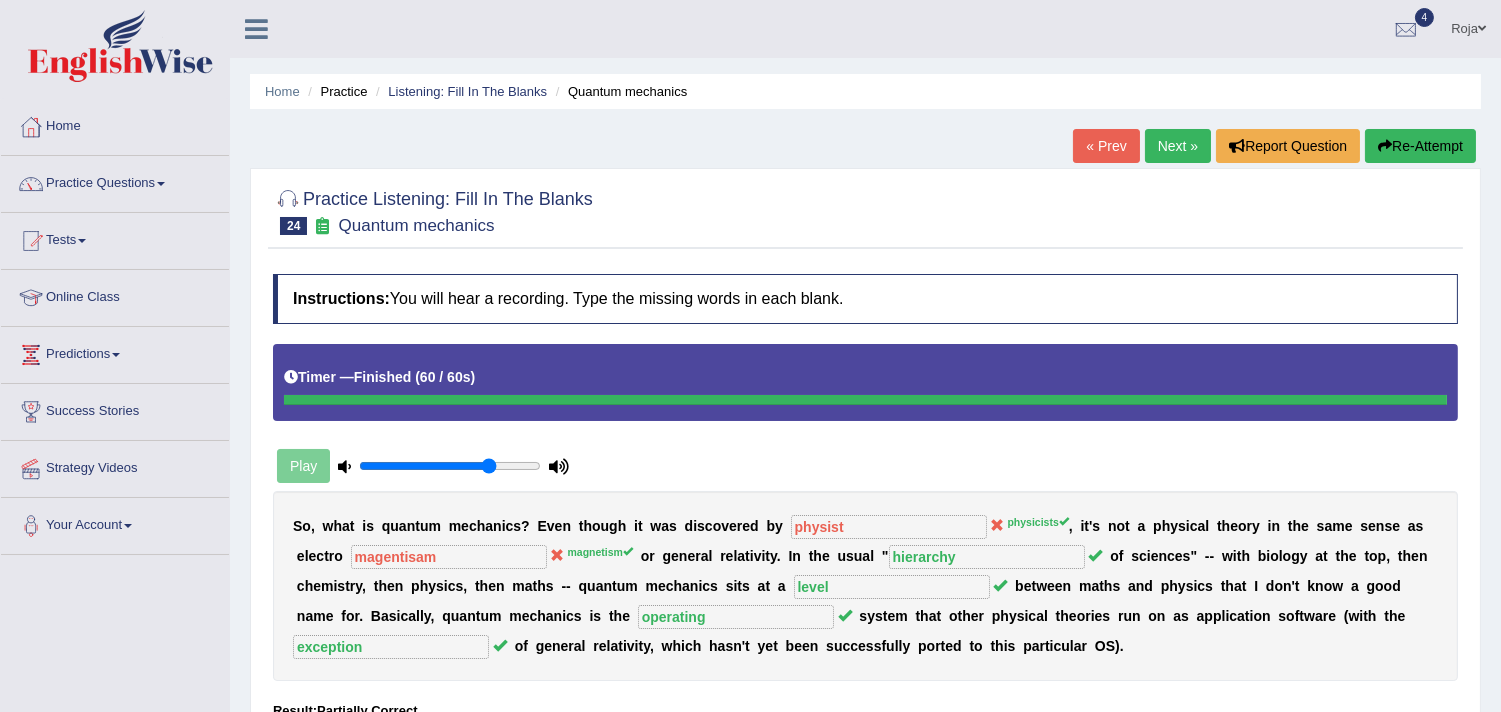 click on "Next »" at bounding box center [1178, 146] 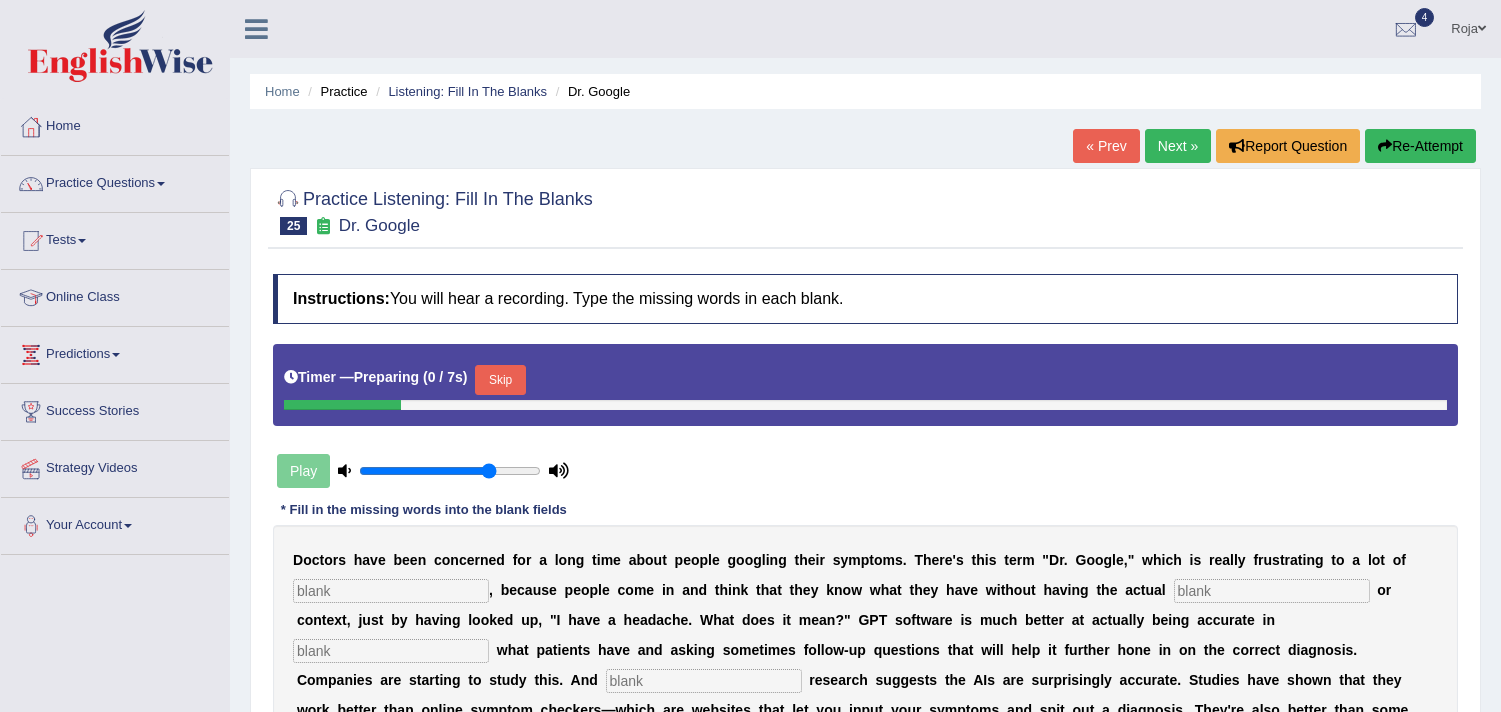scroll, scrollTop: 0, scrollLeft: 0, axis: both 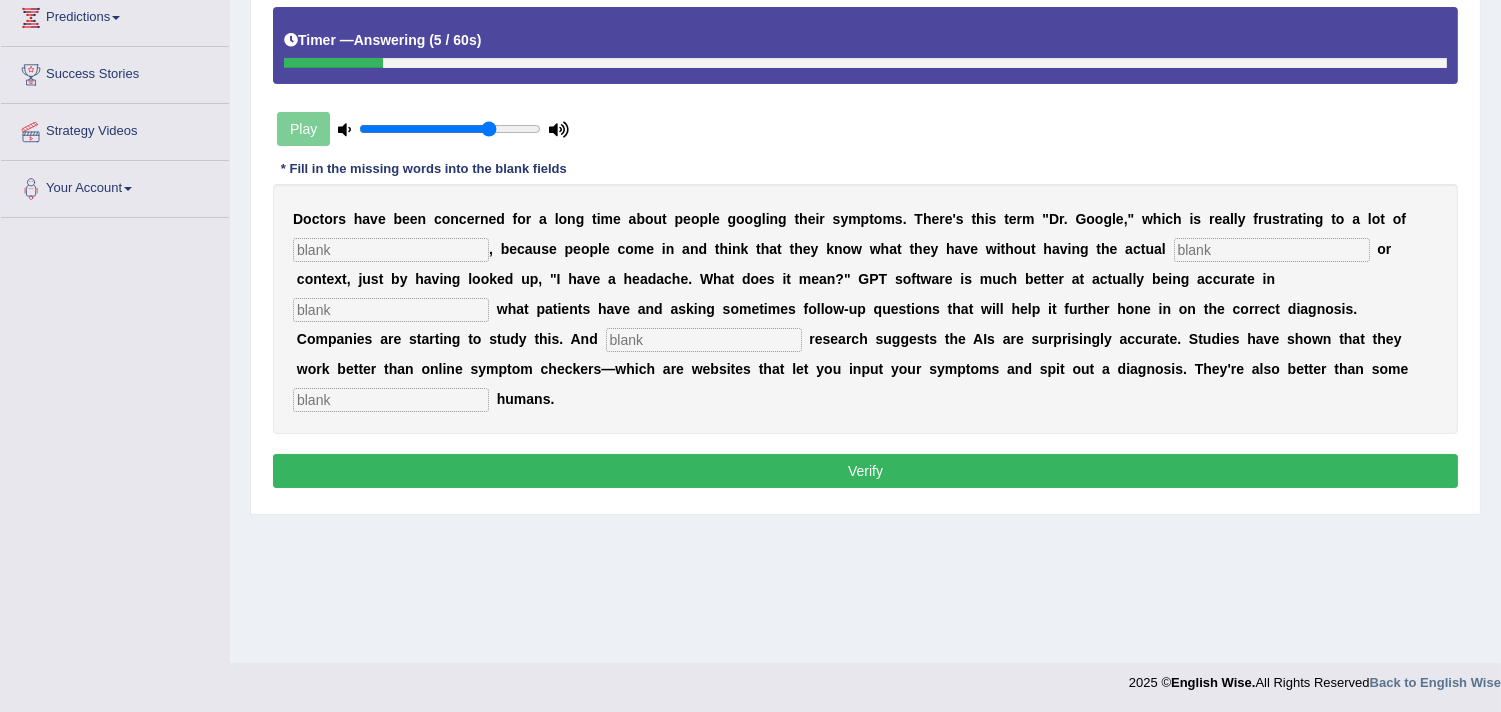 click at bounding box center [391, 400] 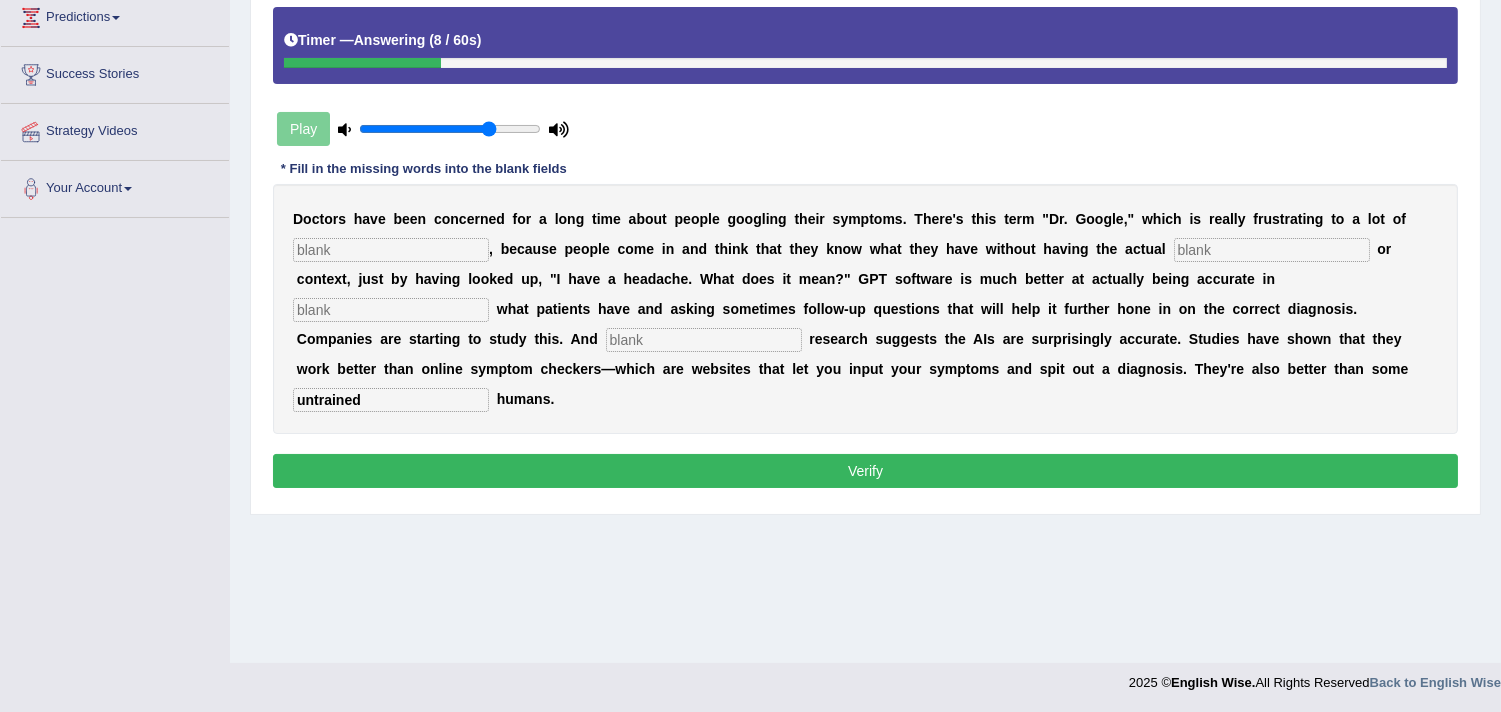 type on "untrained" 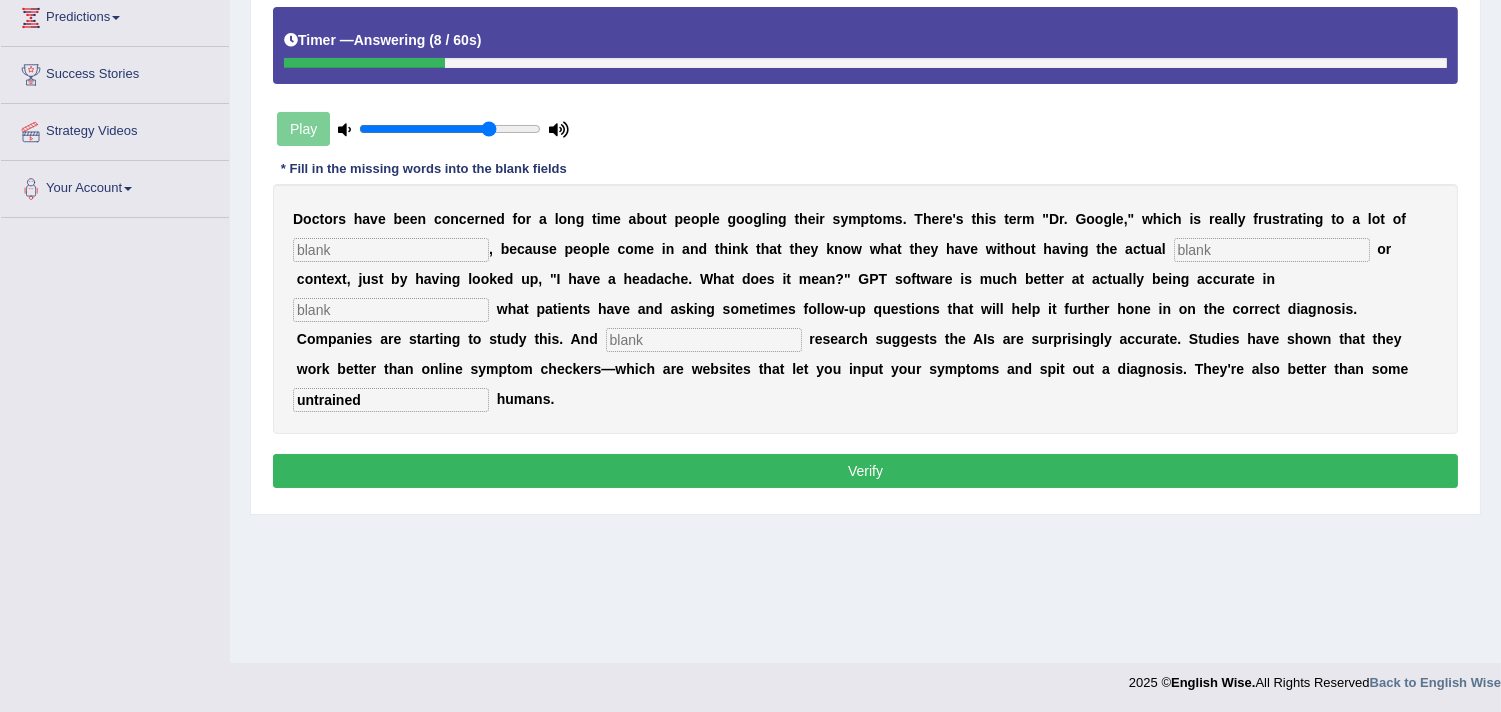click at bounding box center [704, 340] 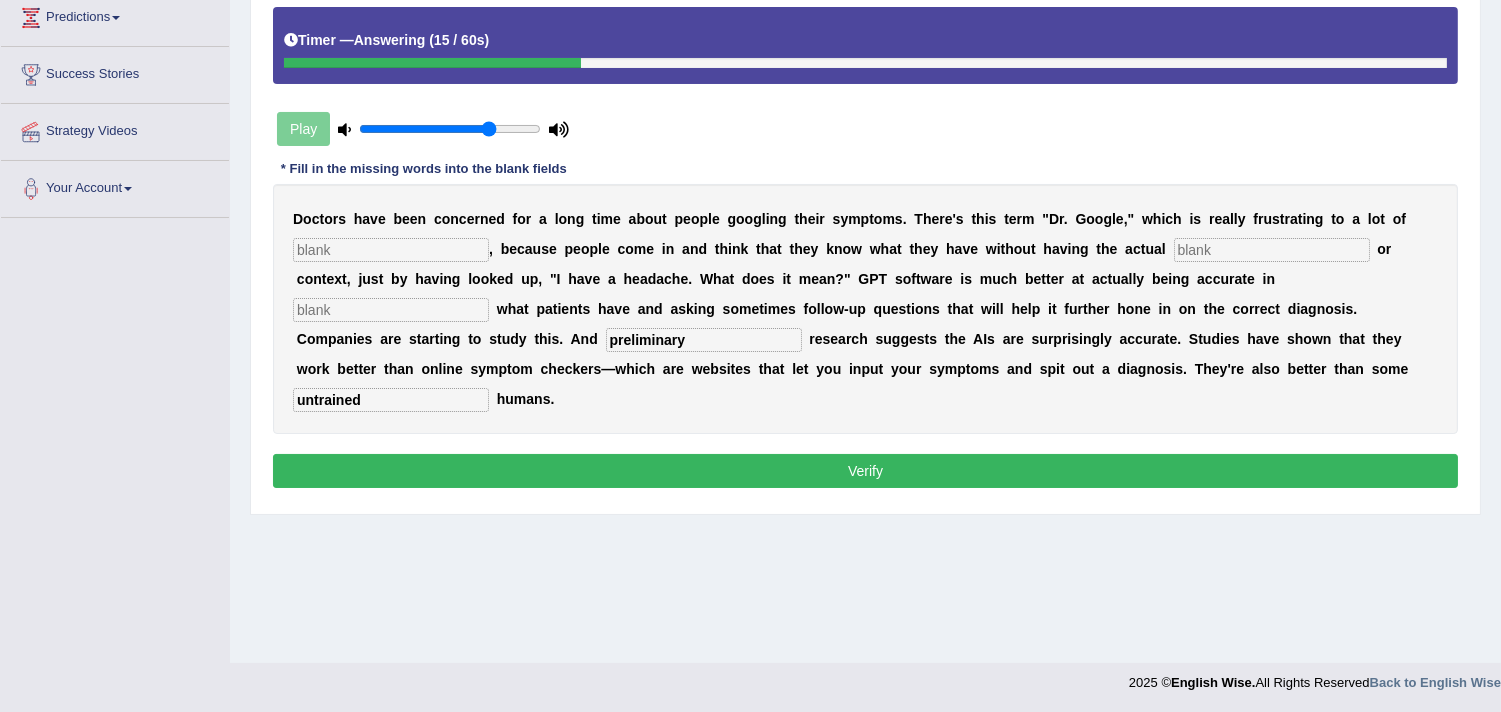 type on "preliminary" 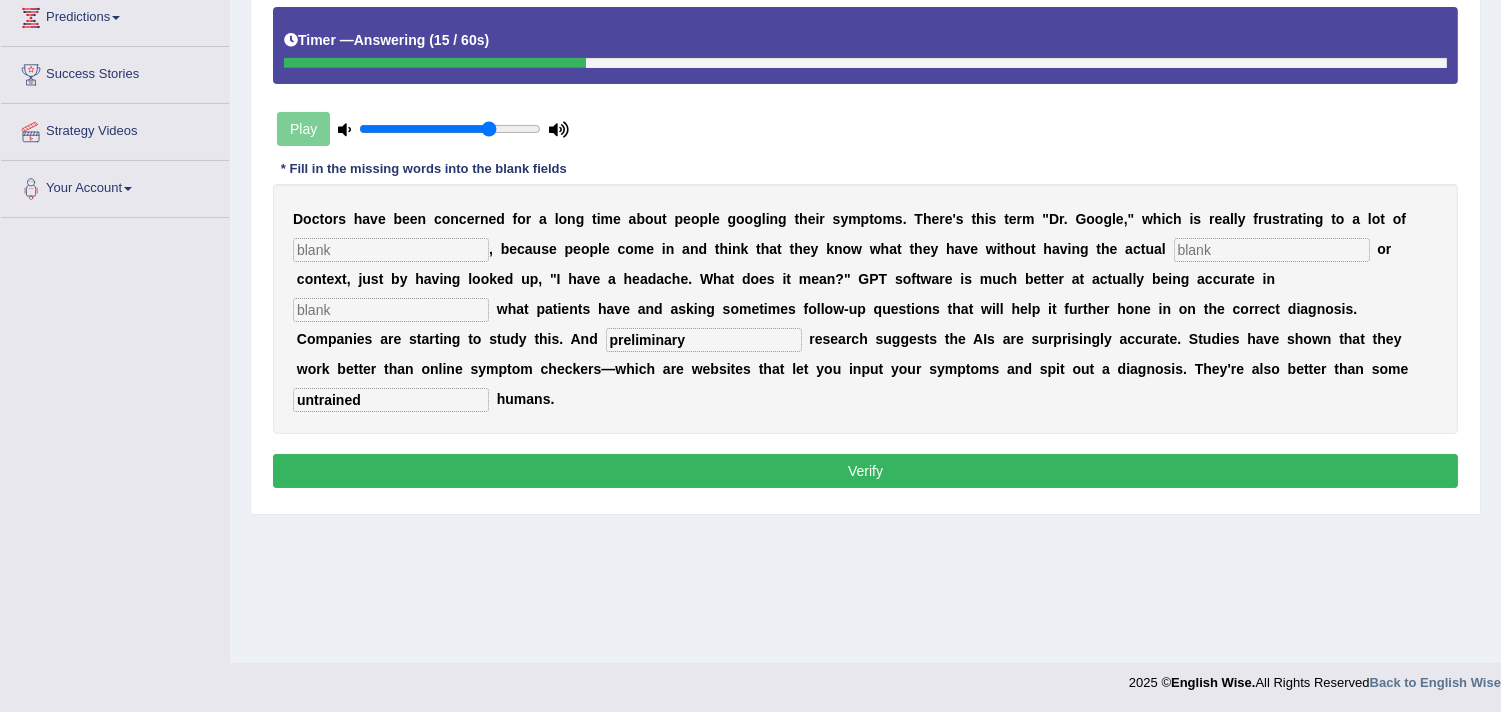 click at bounding box center (391, 310) 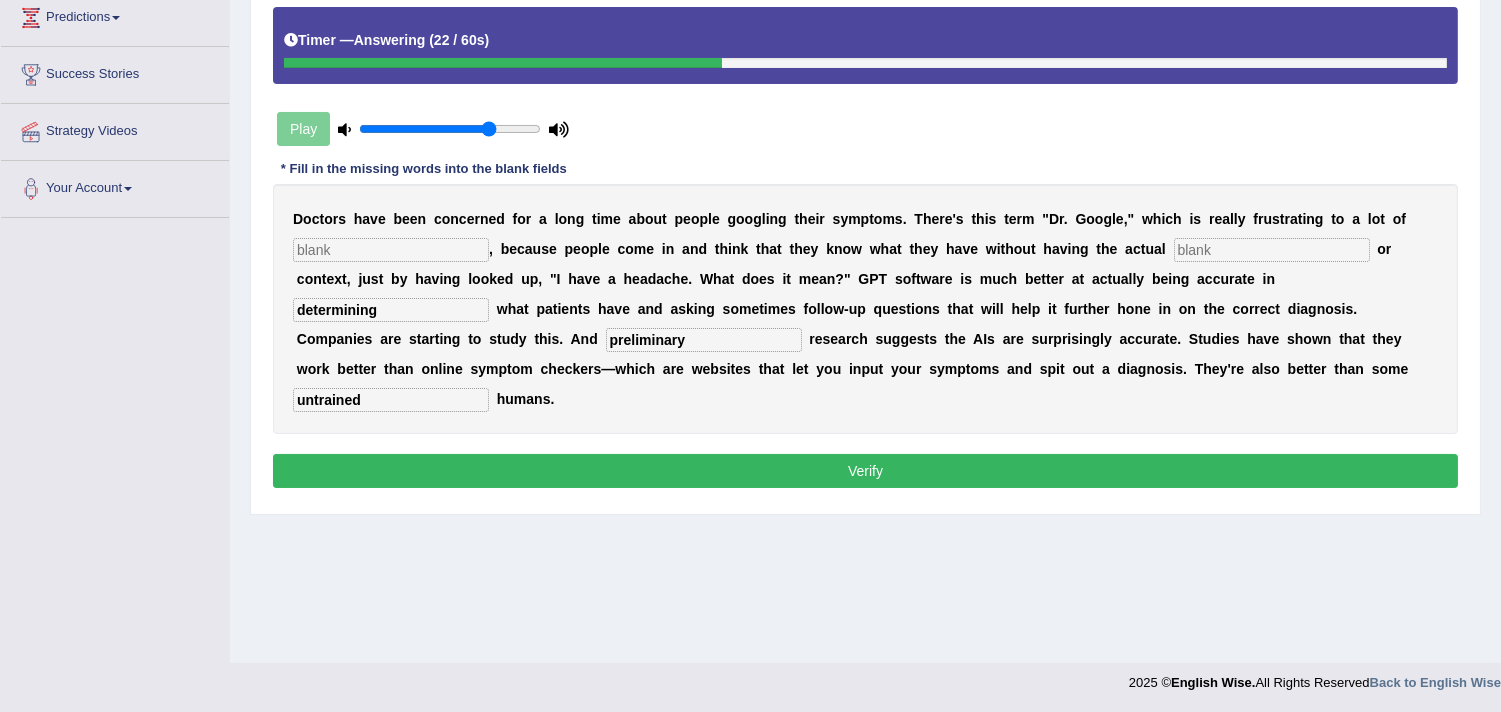 type on "determining" 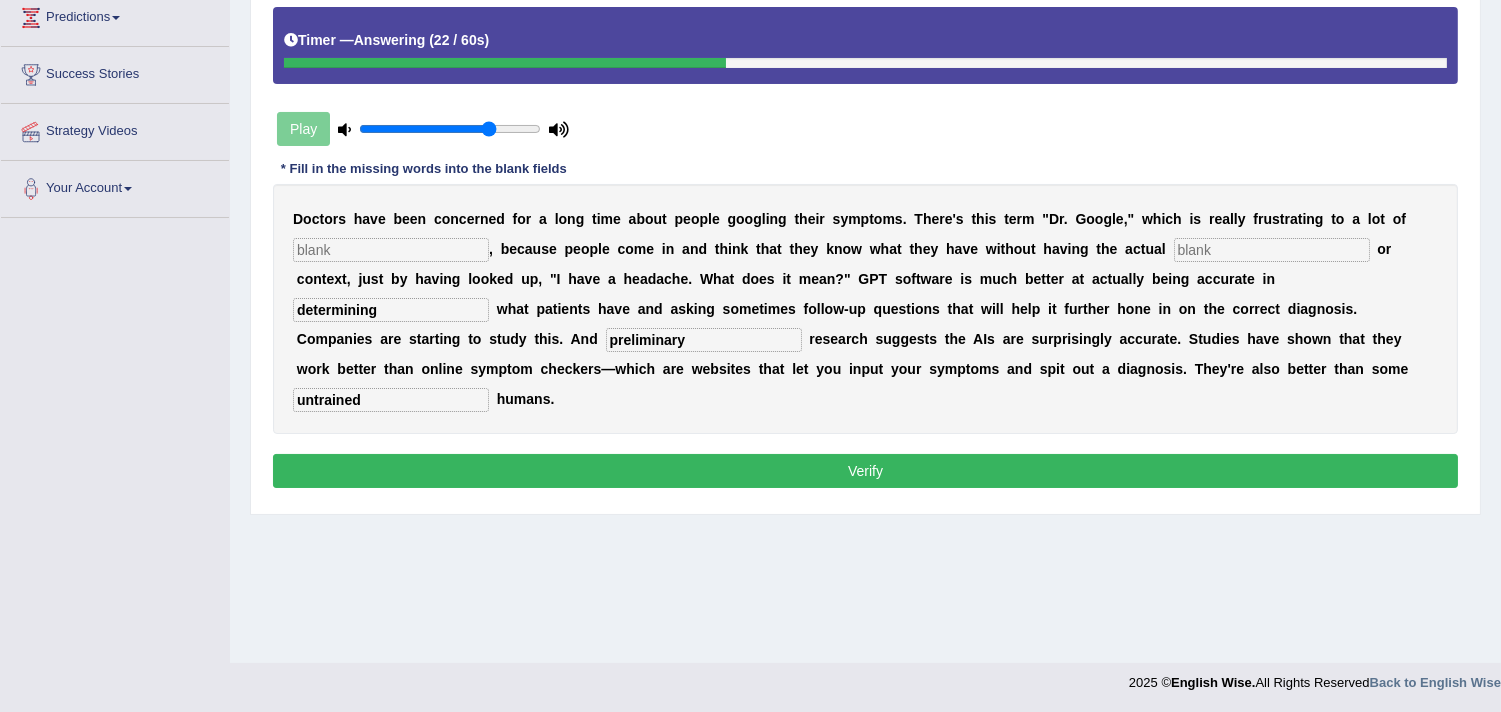 click at bounding box center (391, 250) 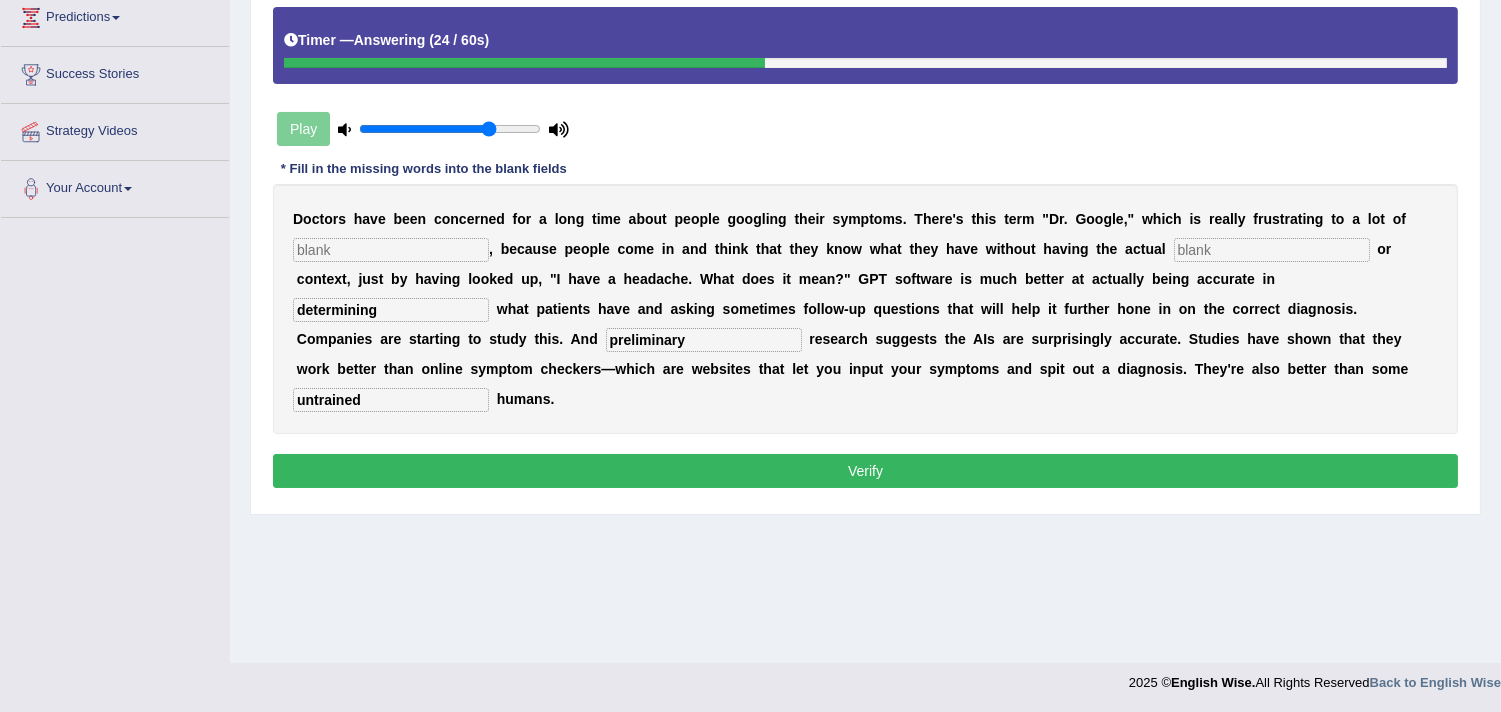 click at bounding box center [1272, 250] 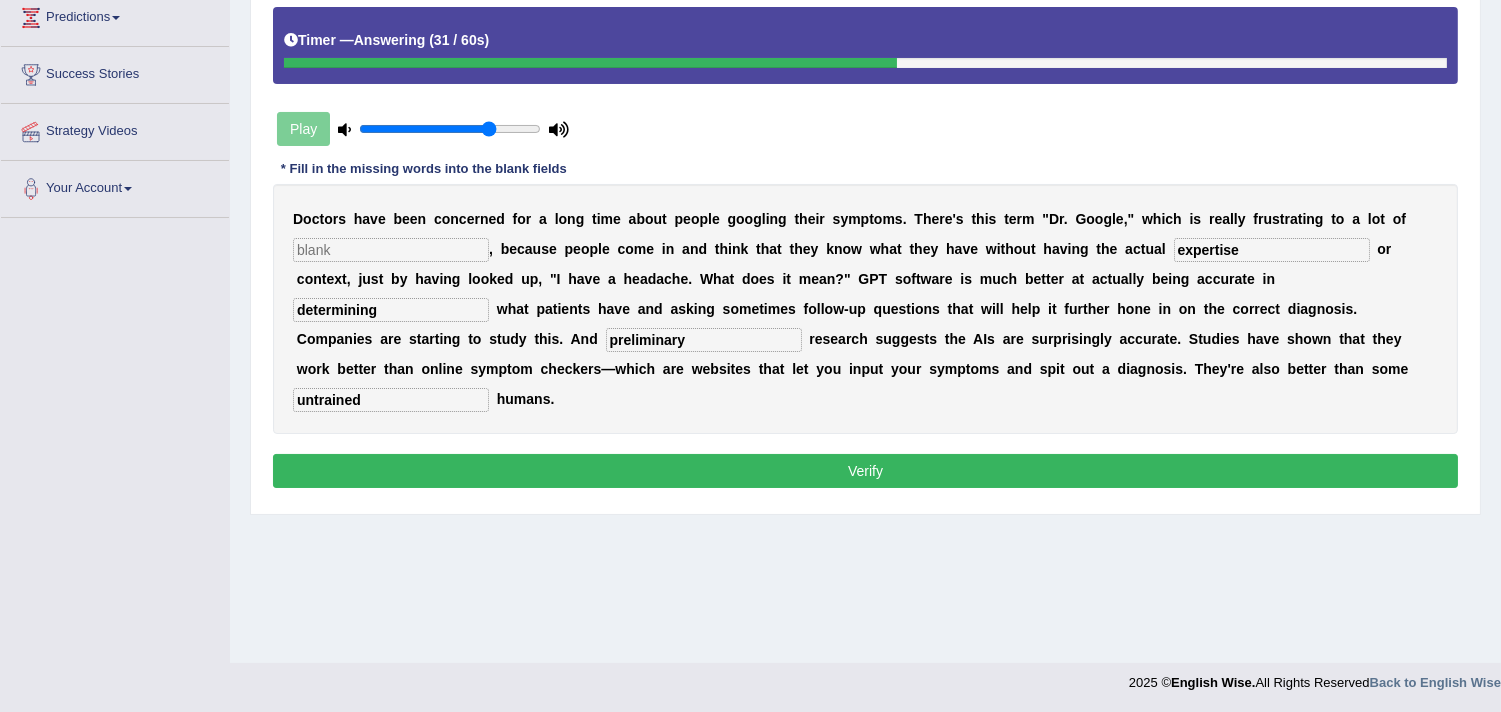 type on "expertise" 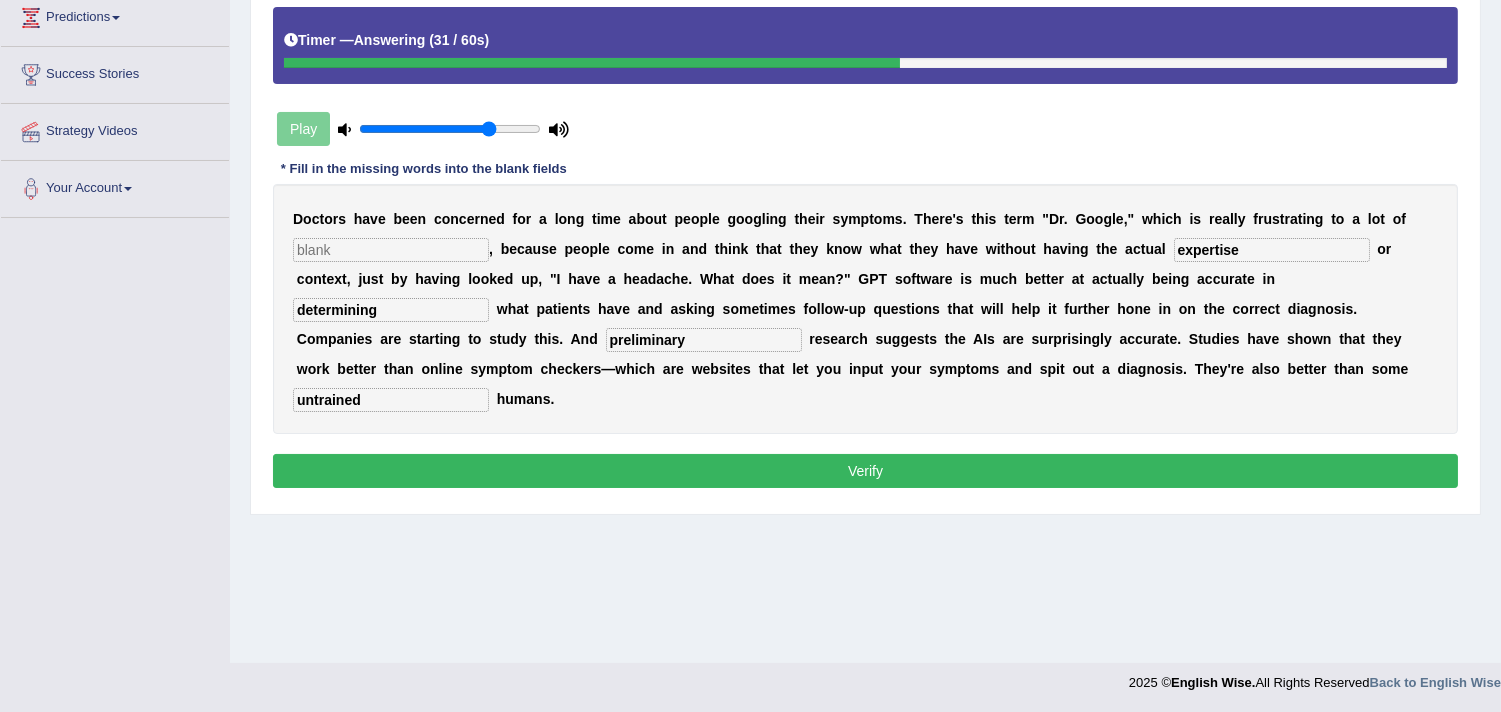click at bounding box center [391, 250] 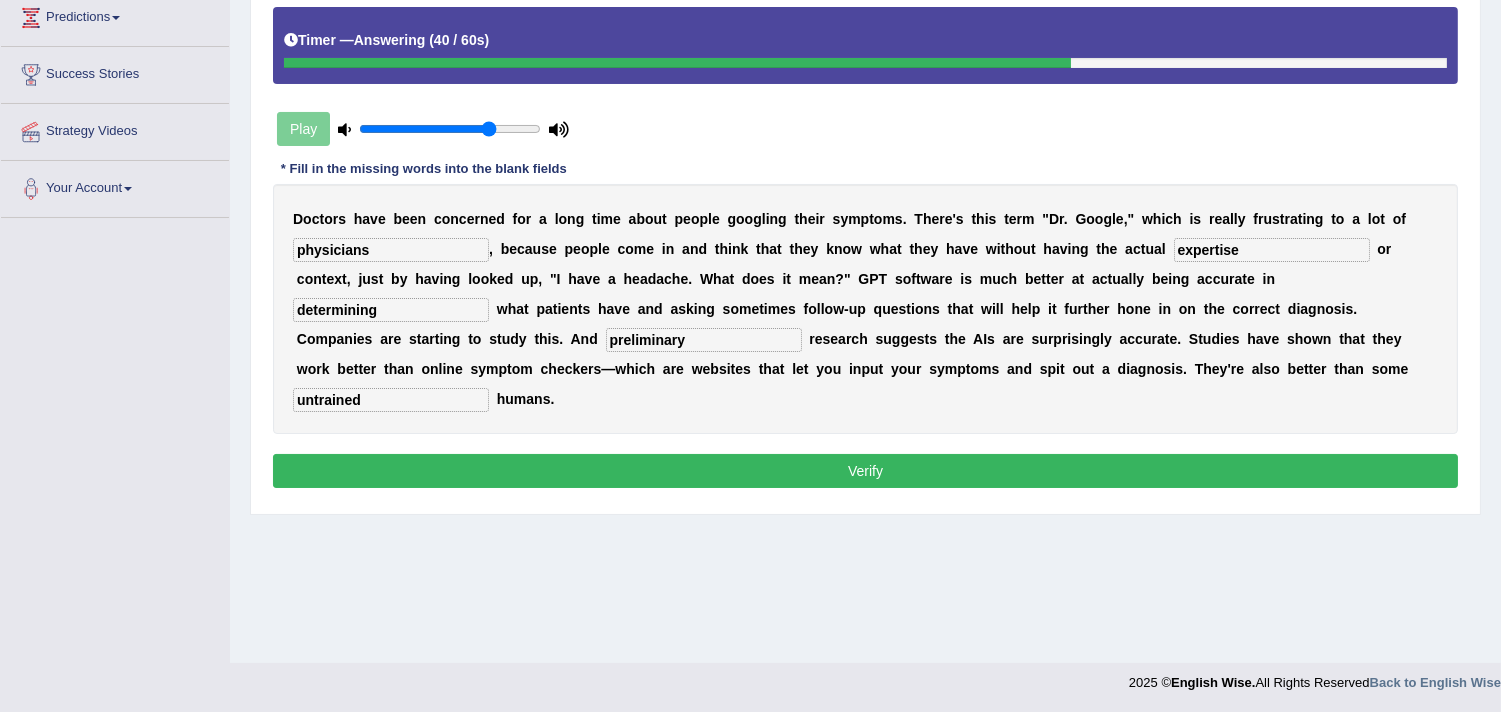 type on "physicians" 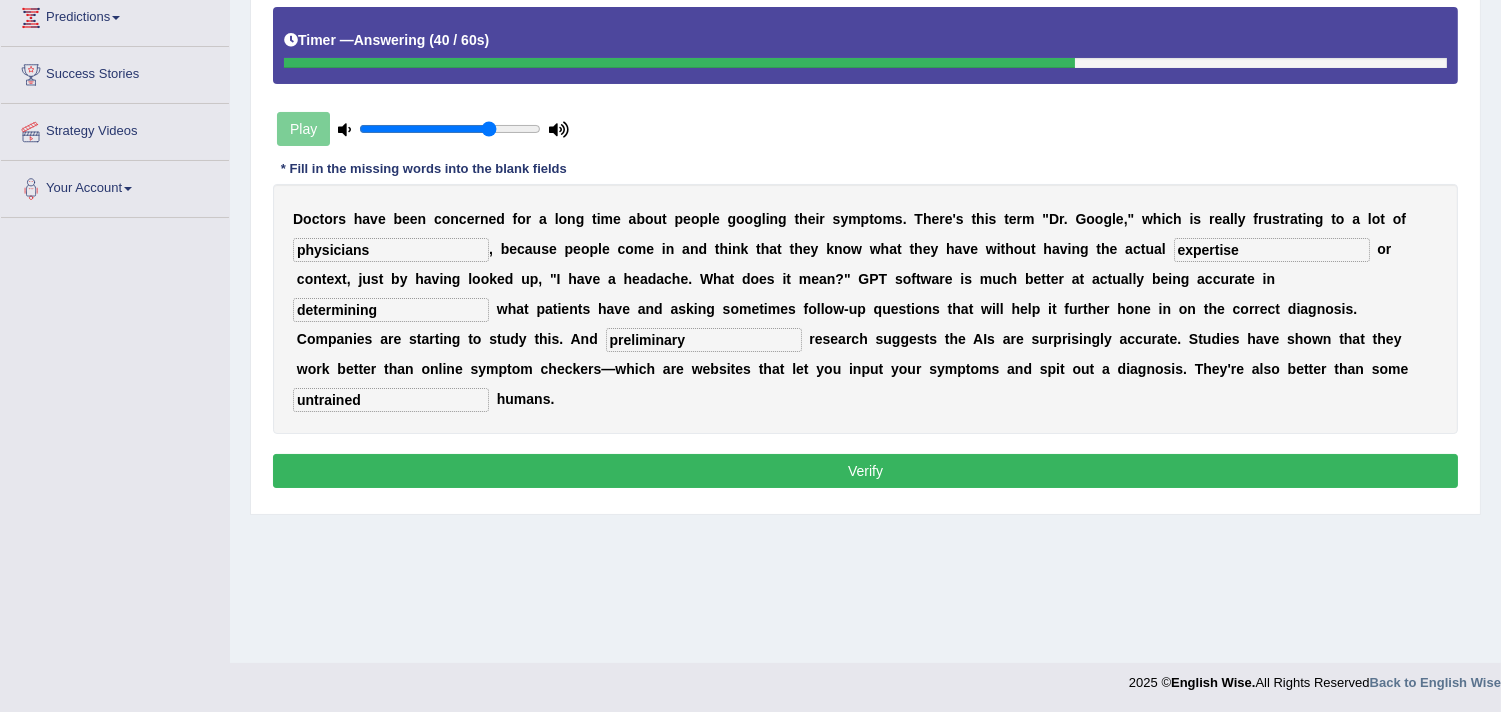 click on "Verify" at bounding box center [865, 471] 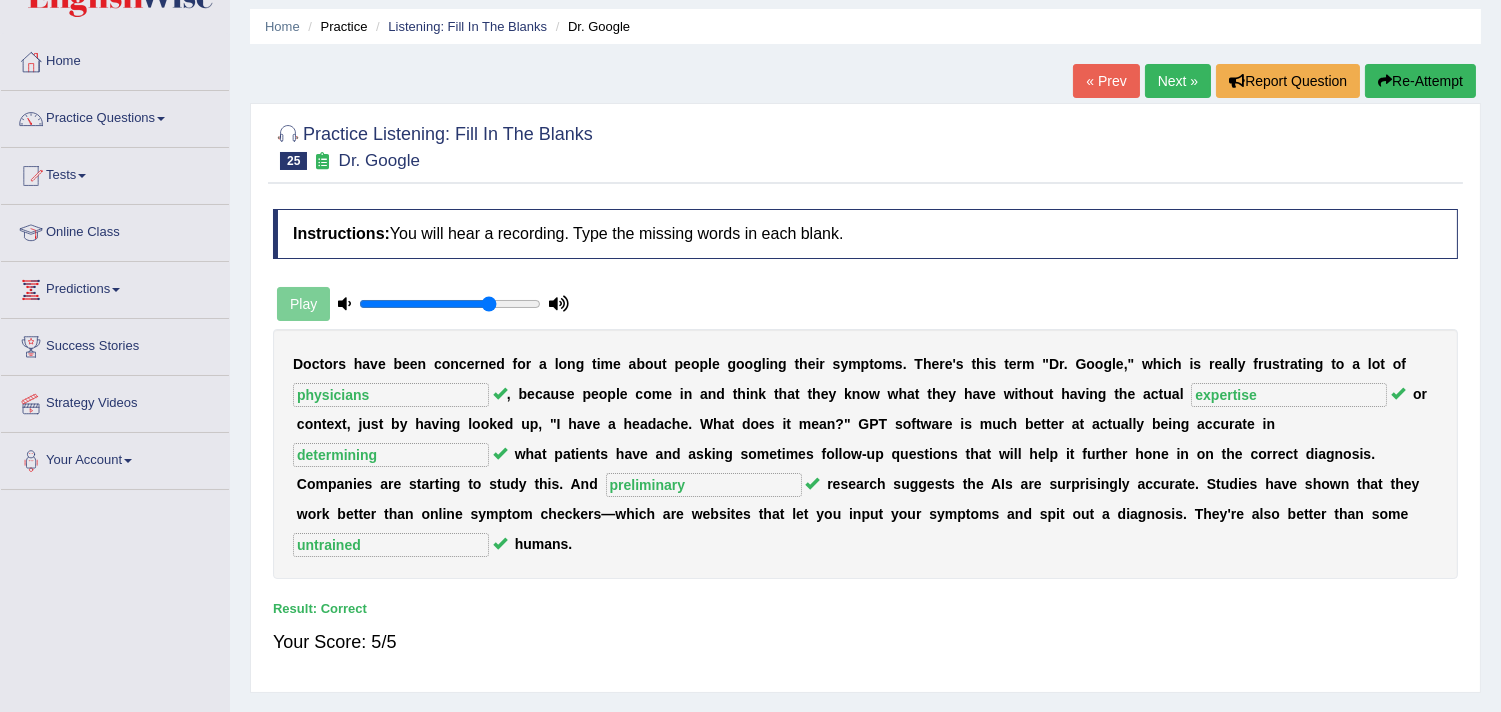 scroll, scrollTop: 64, scrollLeft: 0, axis: vertical 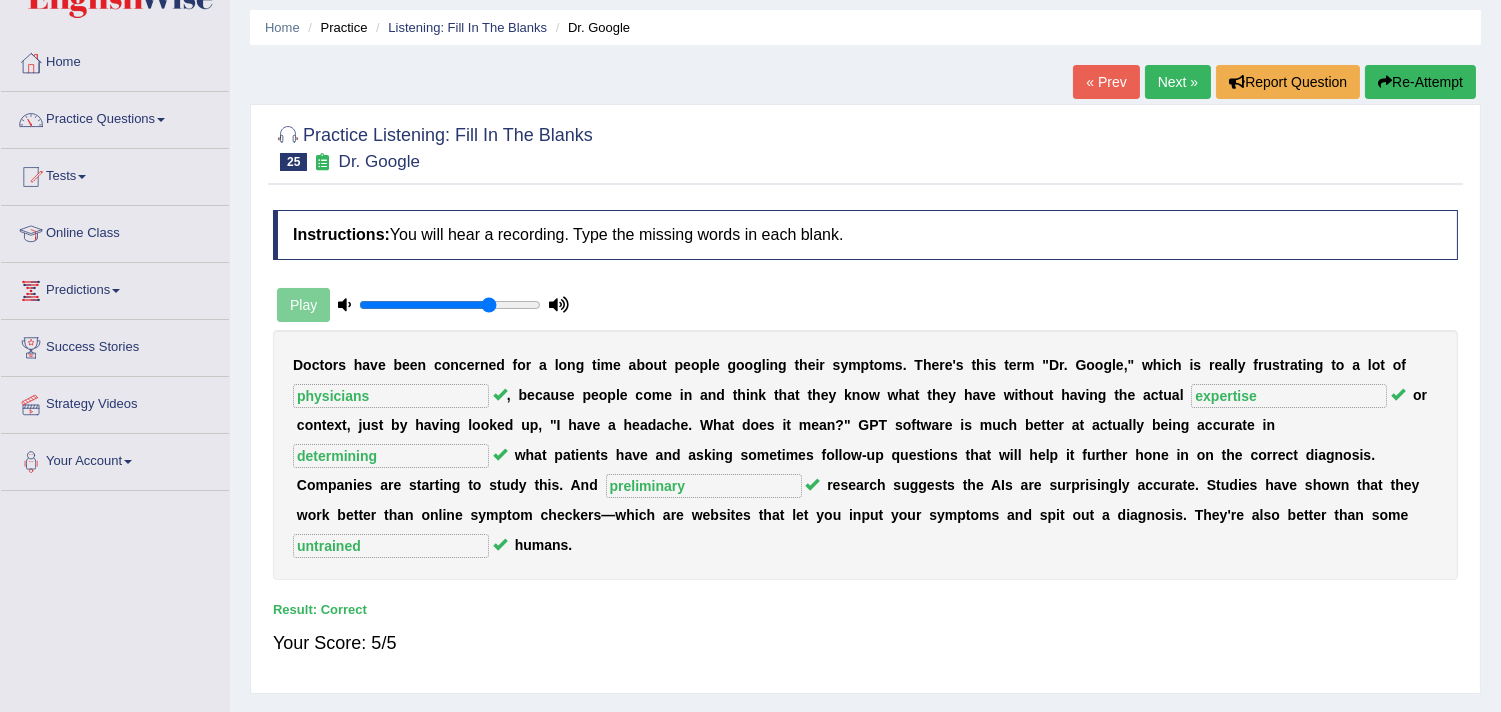 click on "Next »" at bounding box center (1178, 82) 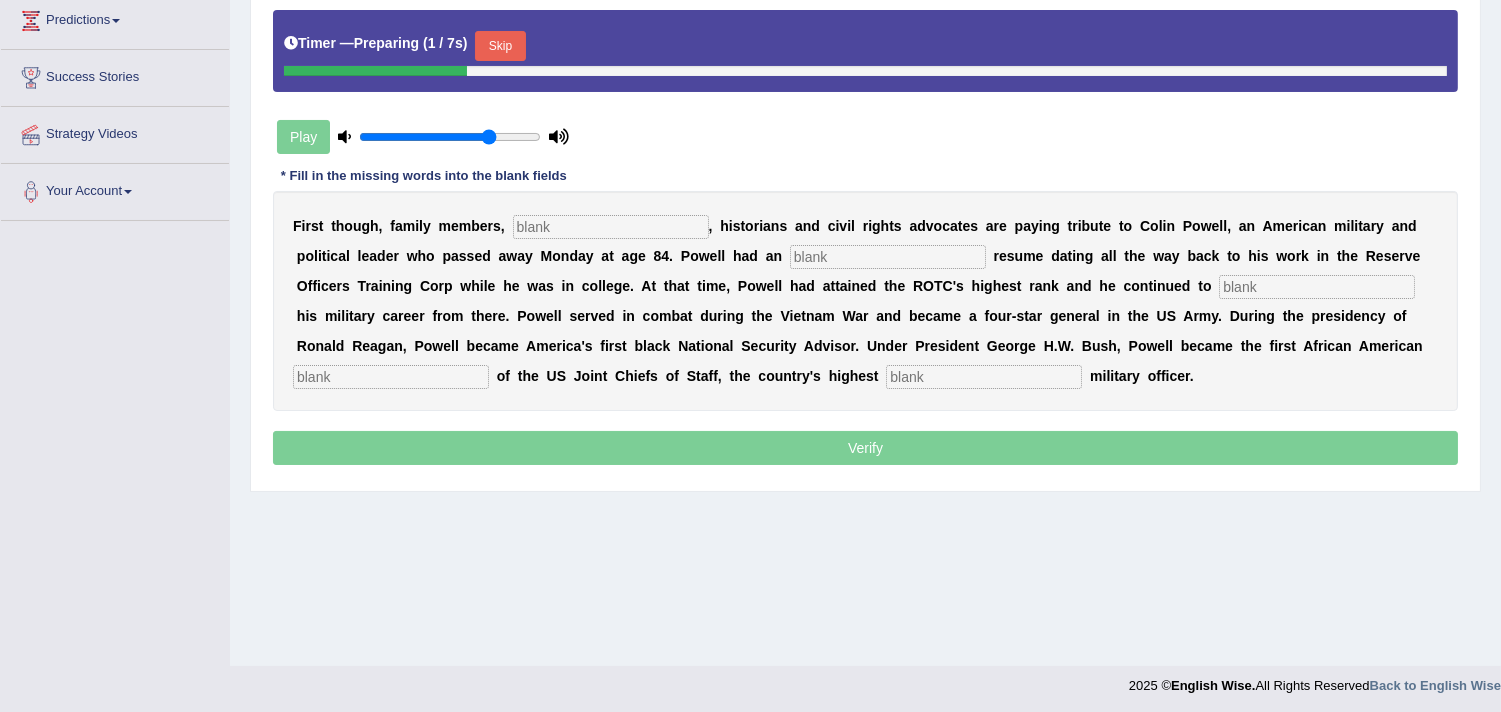 scroll, scrollTop: 0, scrollLeft: 0, axis: both 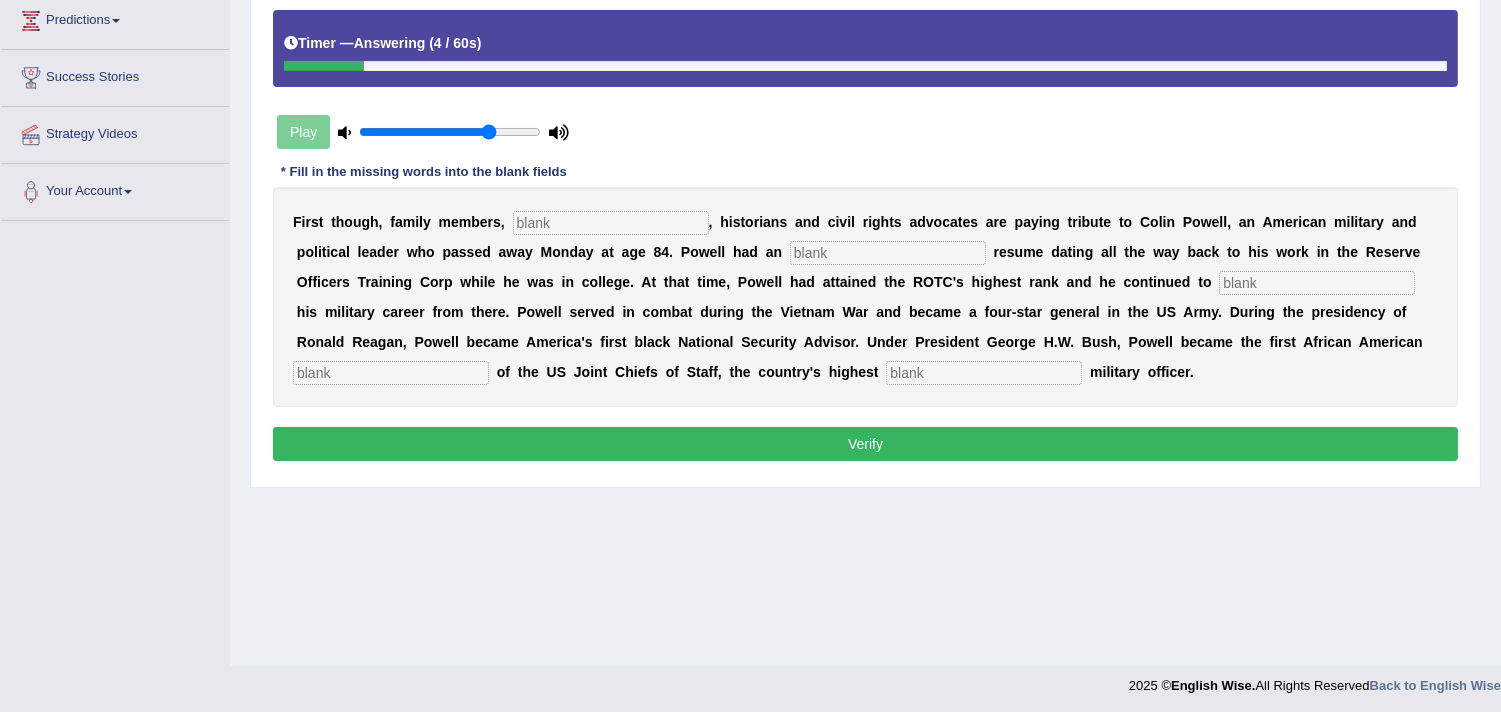 click at bounding box center [984, 373] 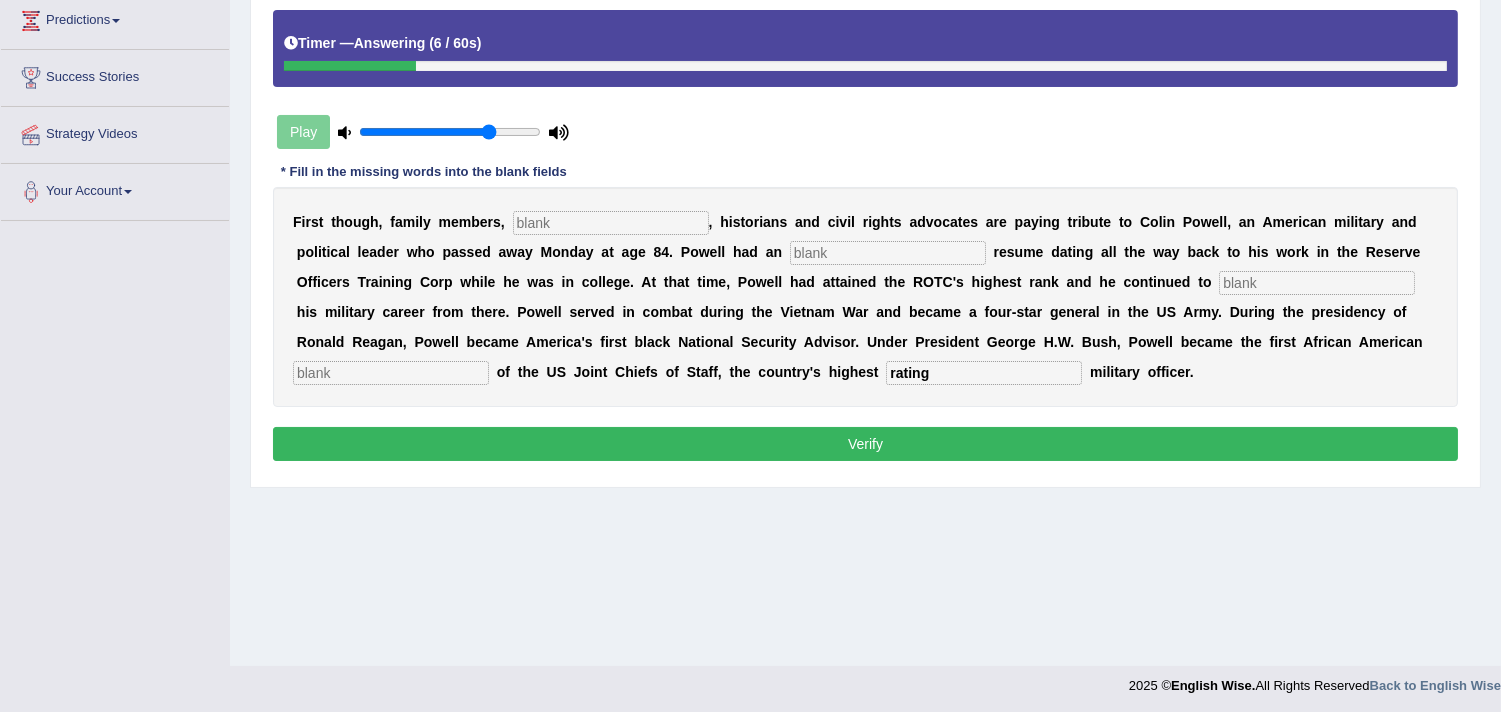 type on "rating" 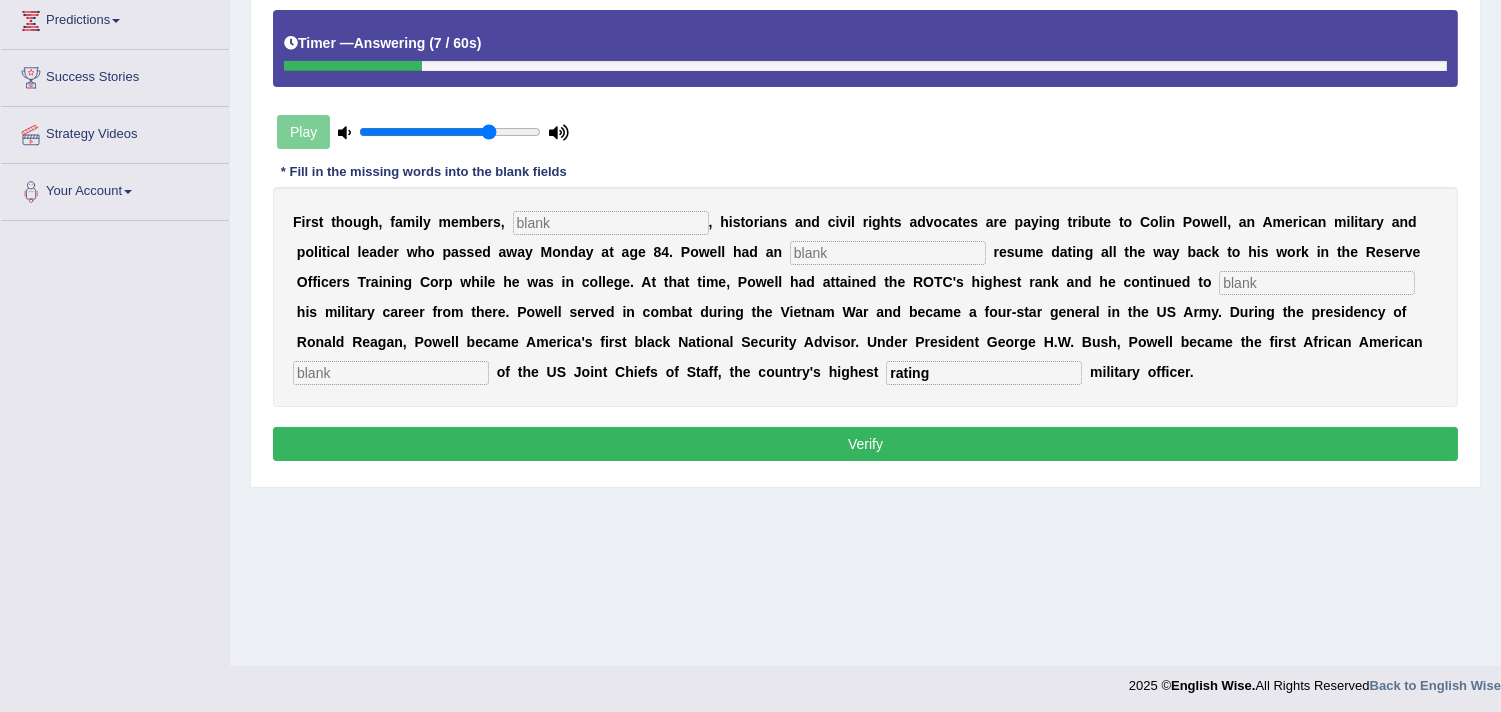 click at bounding box center (391, 373) 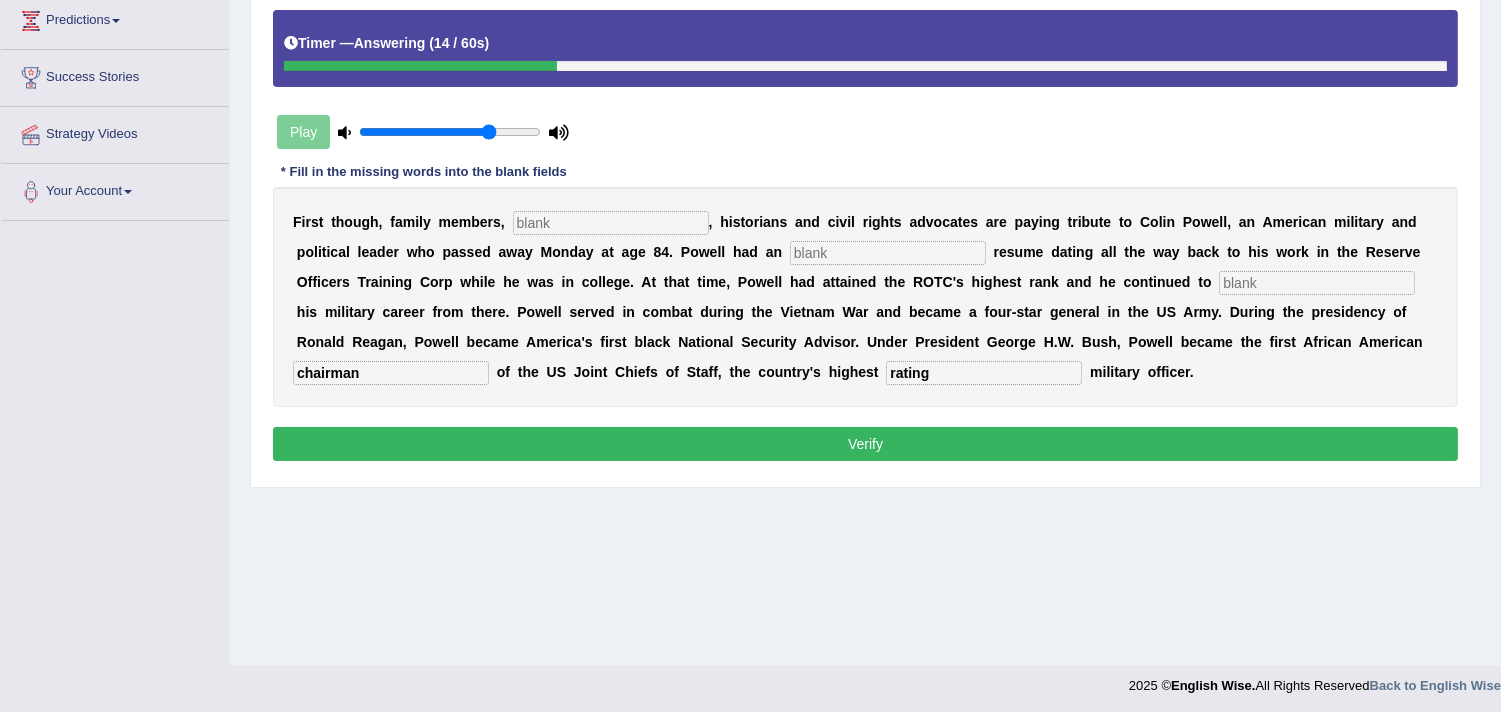 type on "chairman" 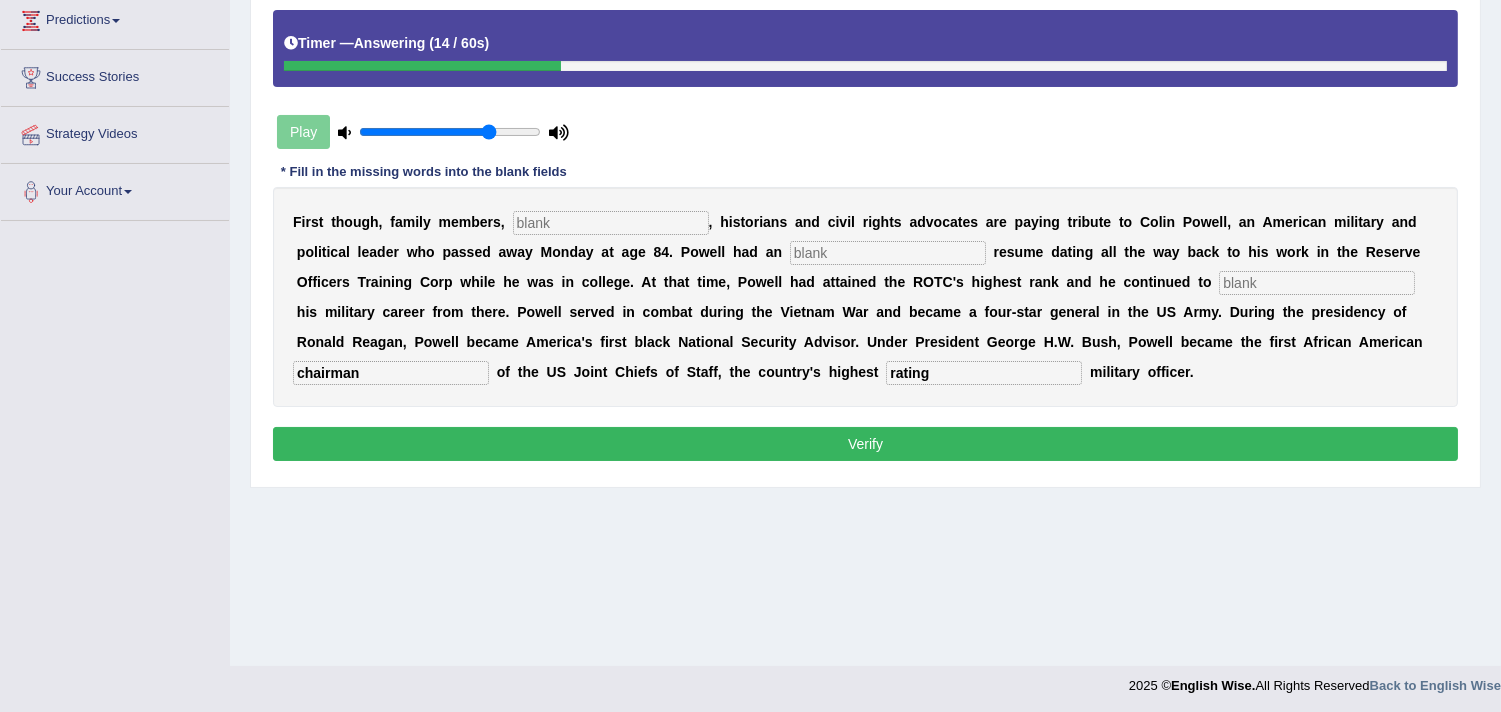 click at bounding box center [1317, 283] 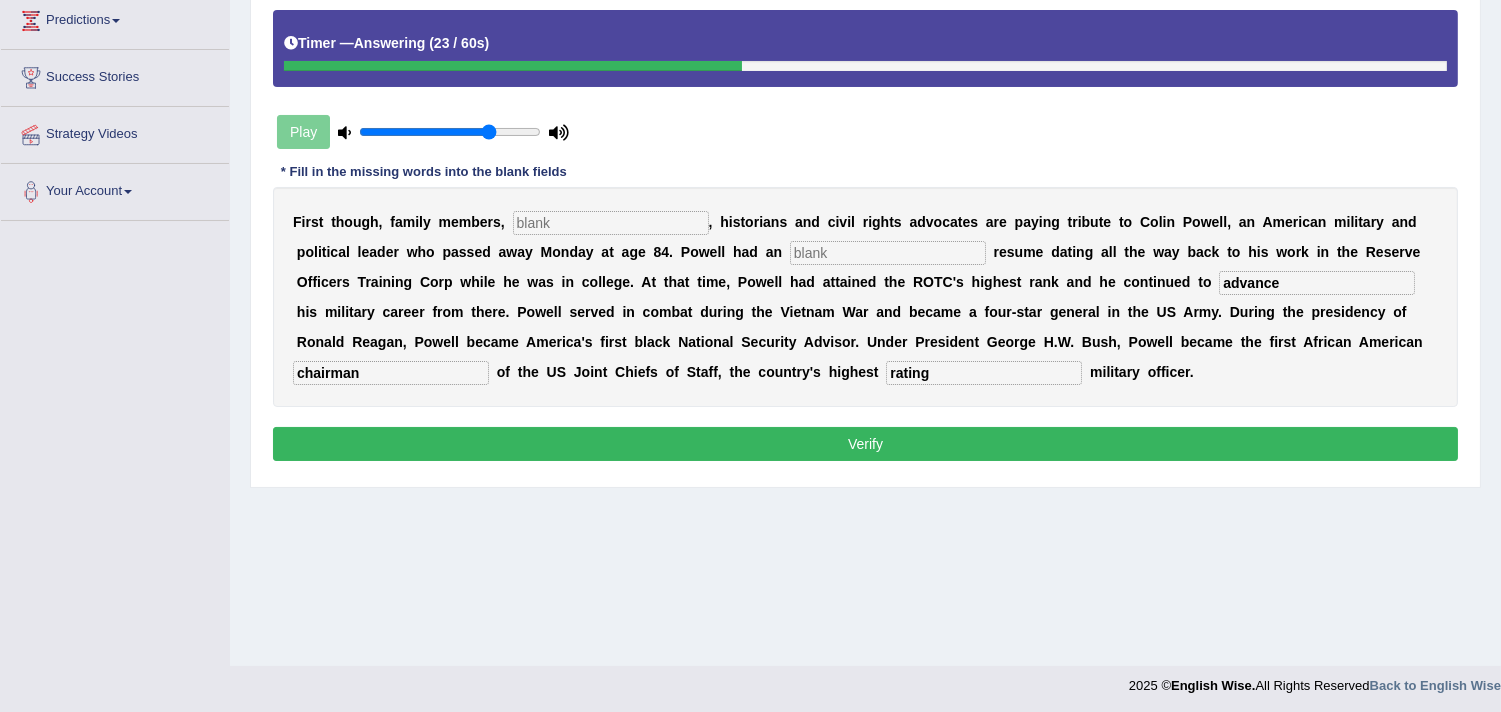 type on "advance" 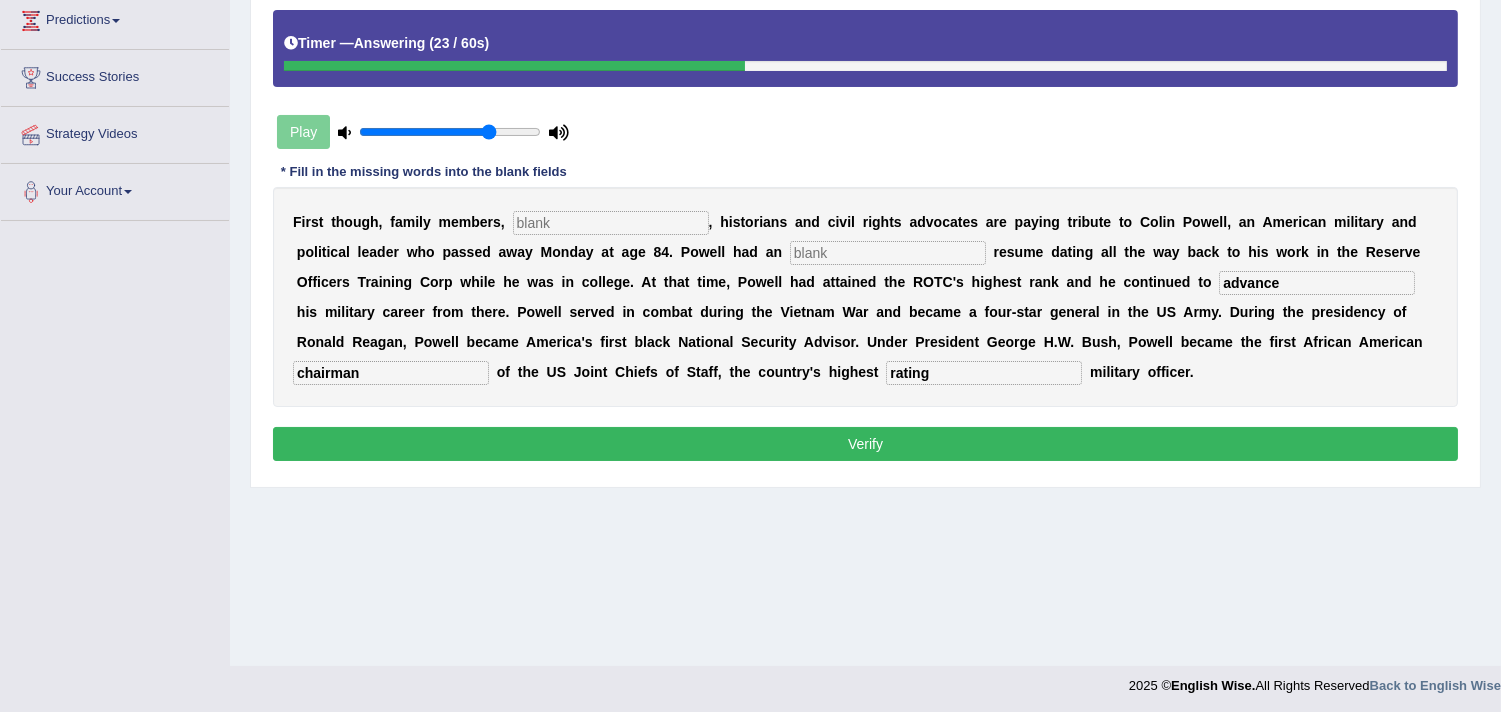 click at bounding box center [888, 253] 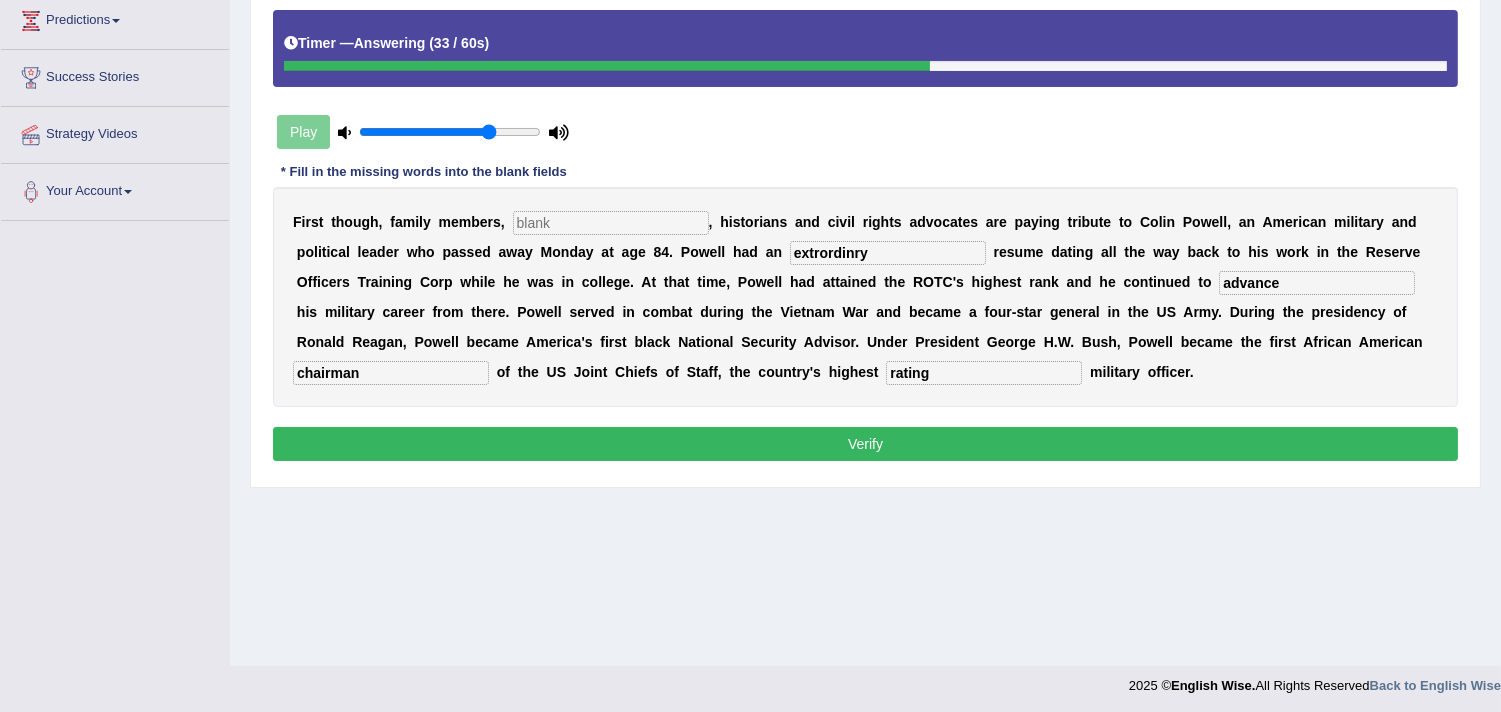 click on "extrordinry" at bounding box center [888, 253] 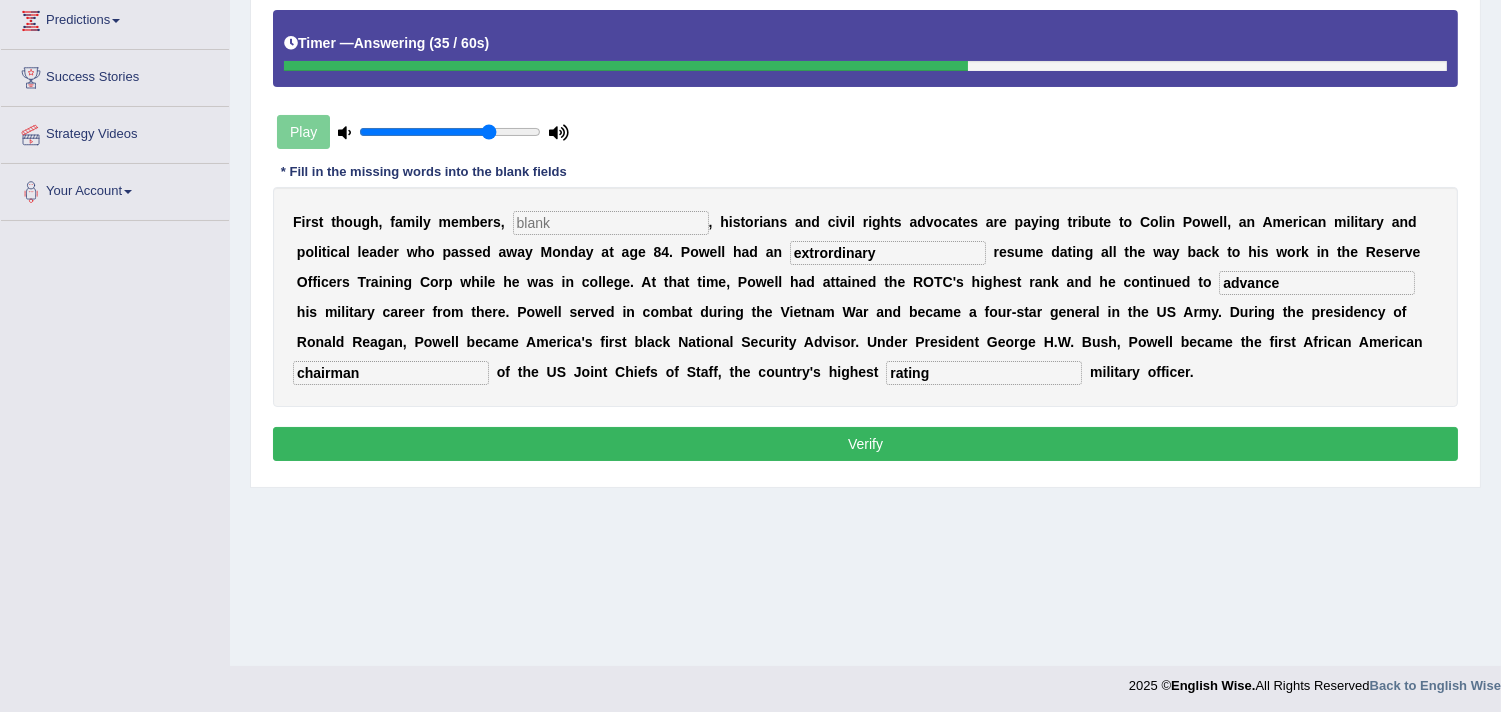 type on "extrordinary" 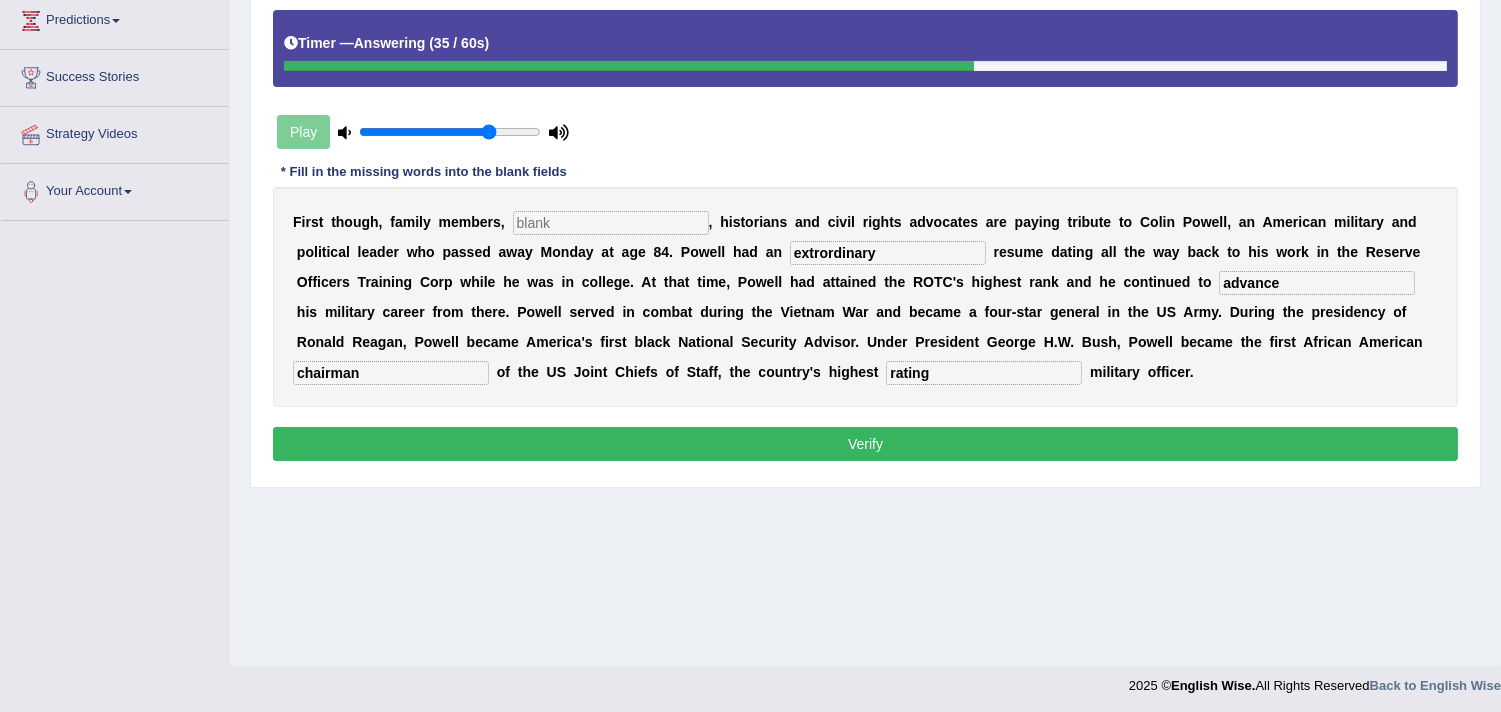 click at bounding box center [611, 223] 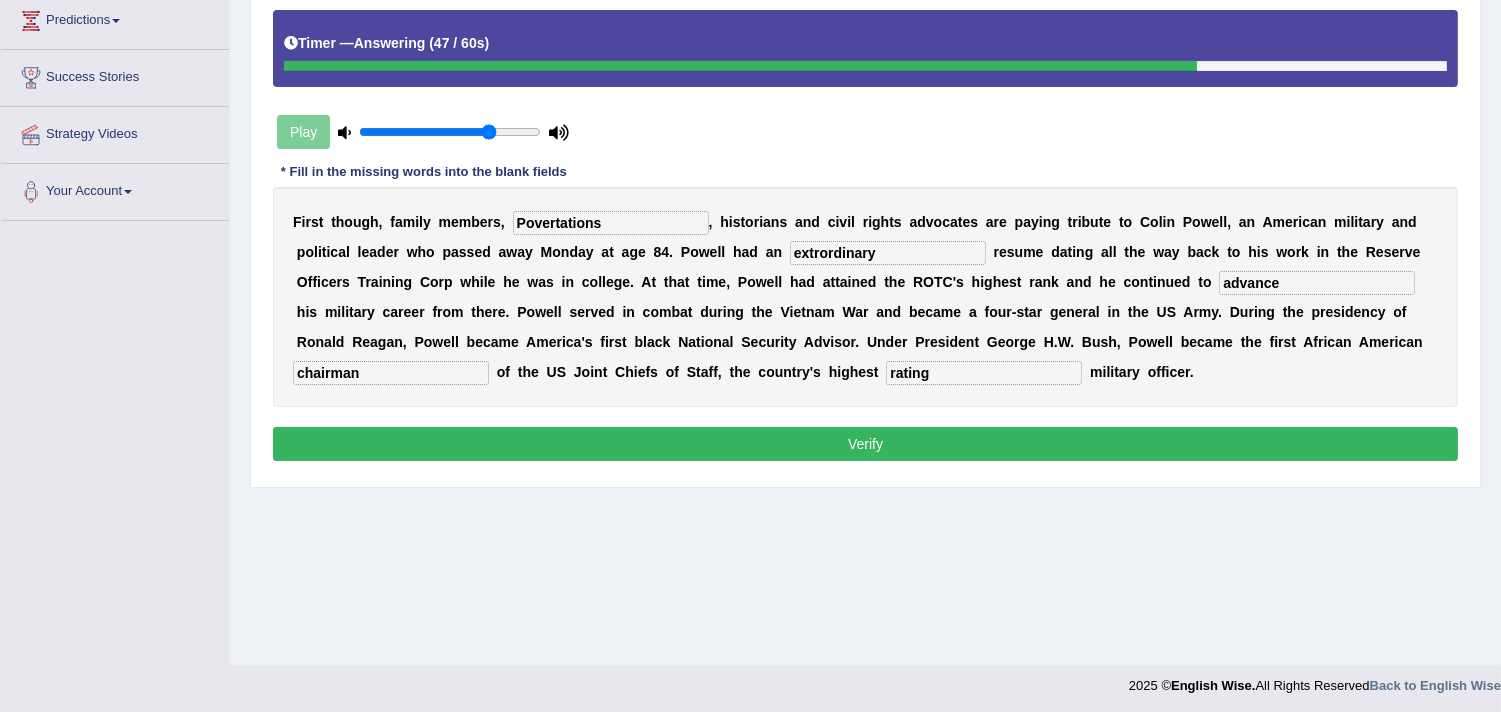 type on "Povertations" 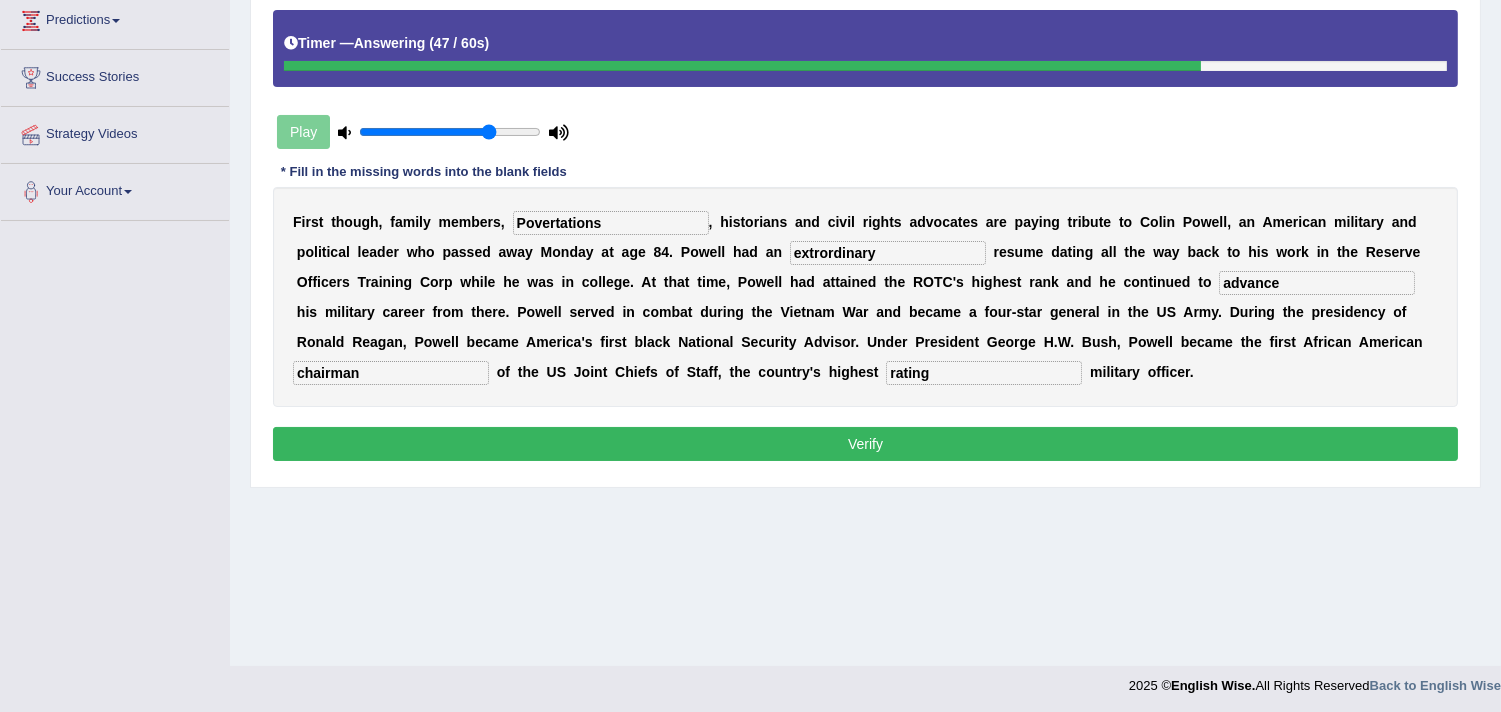click on "Instructions:  You will hear a recording. Type the missing words in each blank.
Timer —  Answering   ( 47 / 60s ) Play * Fill in the missing words into the blank fields F i r s t    t h o u g h ,    f a m i l y    m e m b e r s ,    Povertations ,    h i s t o r i a n s    a n d    c i v i l    r i g h t s    a d v o c a t e s    a r e    p a y i n g    t r i b u t e    t o    [PERSON] ,    a n    A m e r i c a n    m i l i t a r y    a n d    p o l i t i c a l    l e a d e r    w h o    p a s s e d    a w a y    [DAY]    a t    a g e    8 4 .    [LAST_NAME]    h a d    a n    extrordinary    r e s u m e    d a t i n g    a l l    t h e    w a y    b a c k    t o    h i s    w o r k    i n    t h e    R e s e r v e    O f f i c e r s    T r a i n i n g    C o r p    w h i l e    h e    w a s    i n    c o l l e g e .    A t    t h a t    t i m e ,    [LAST_NAME]    h a d    a t t a i n e d    t h e    R O T C '" at bounding box center [865, 203] 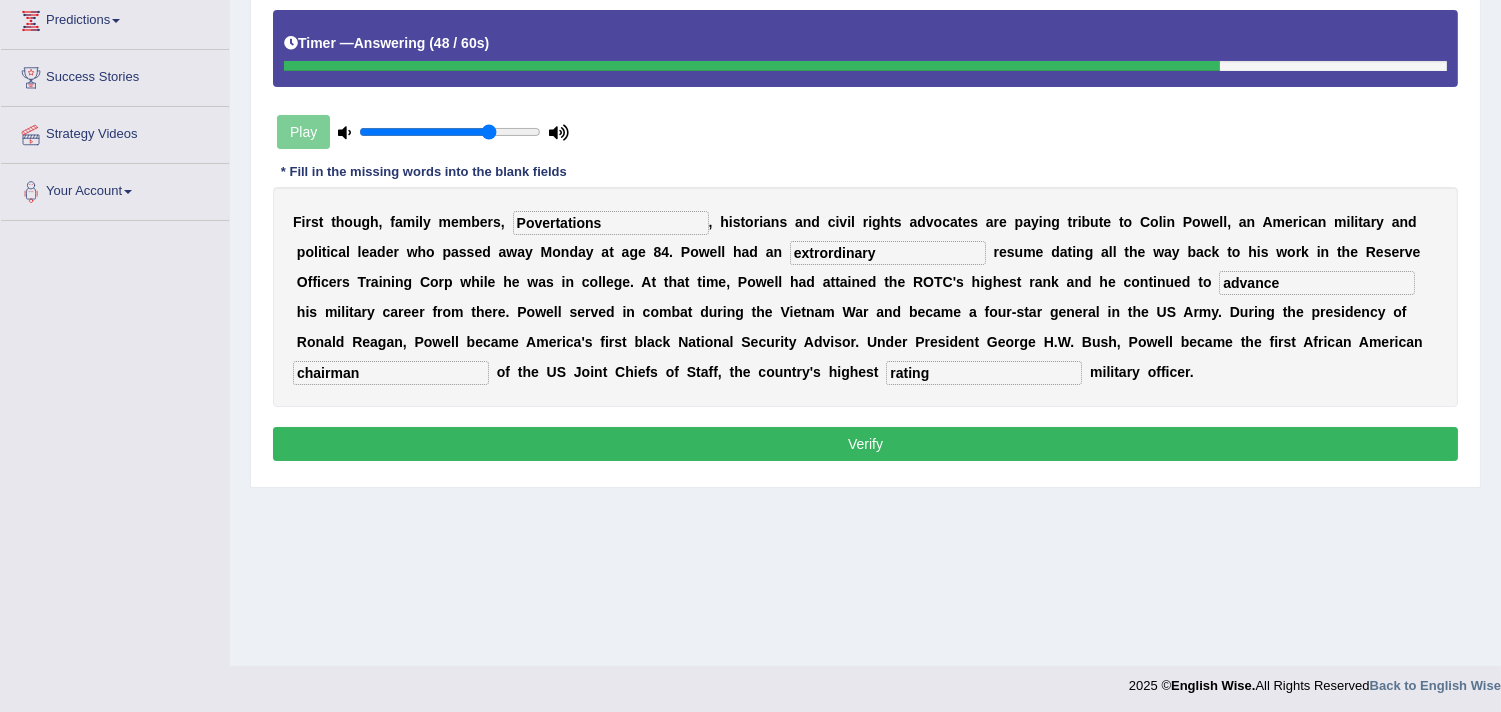 click on "Verify" at bounding box center (865, 444) 